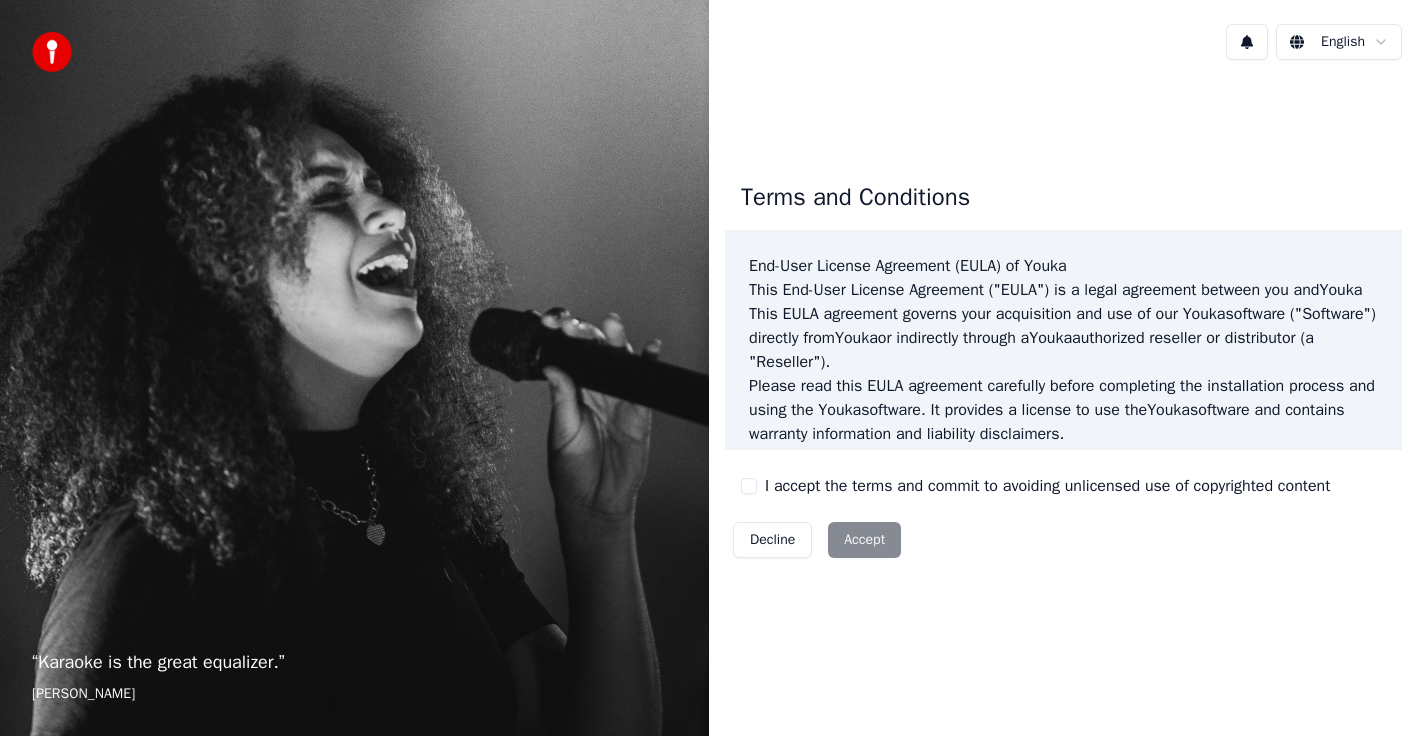 scroll, scrollTop: 0, scrollLeft: 0, axis: both 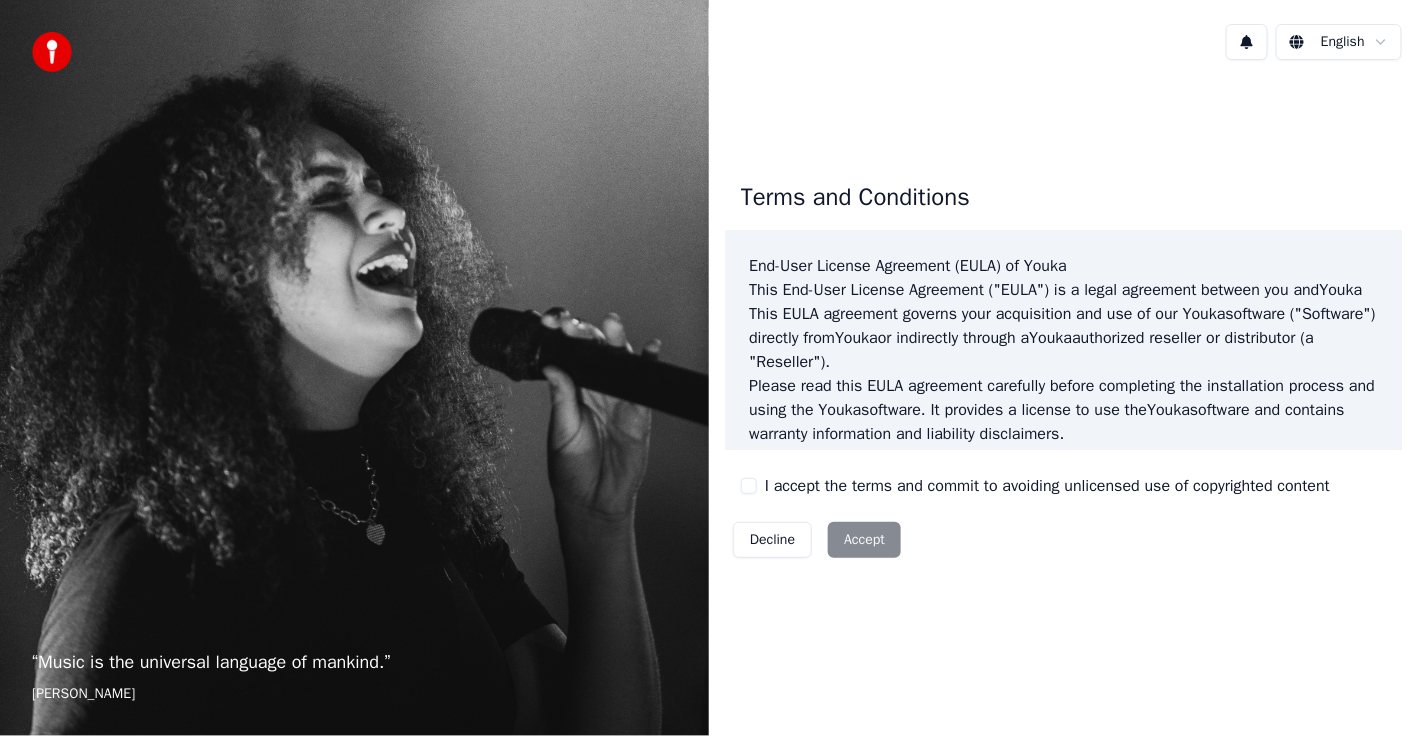 click on "I accept the terms and commit to avoiding unlicensed use of copyrighted content" at bounding box center (749, 486) 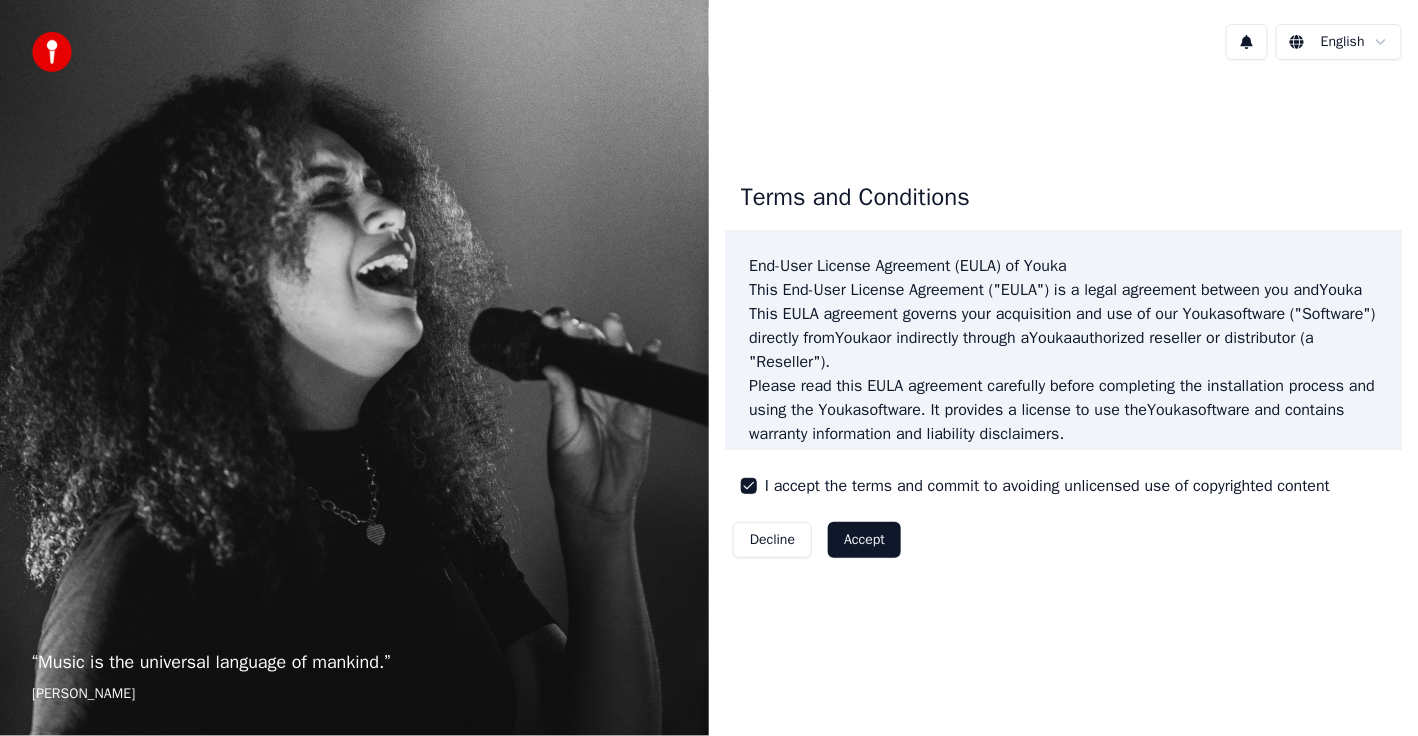 click on "Accept" at bounding box center [864, 540] 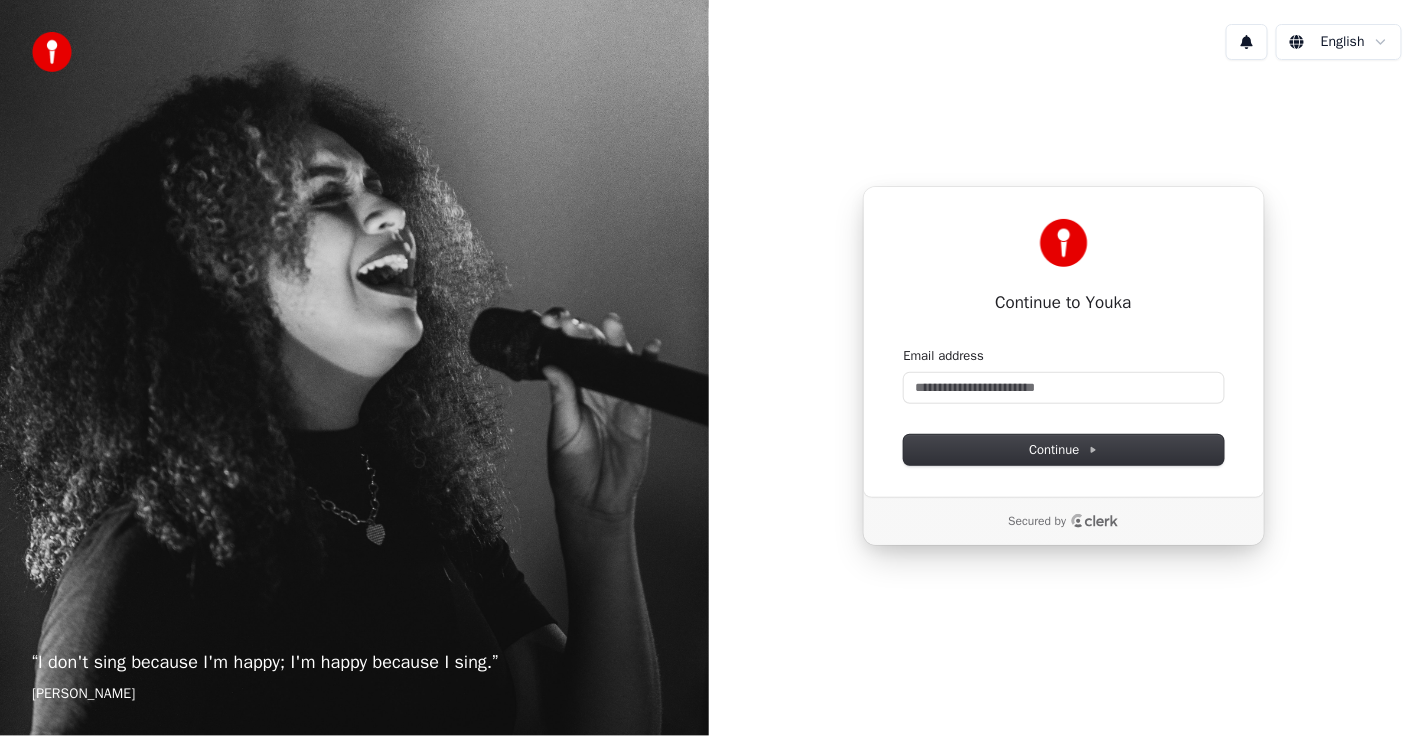 click on "“ I don't sing because I'm happy; I'm happy because I sing. ” [PERSON_NAME] Continue to Youka Continue with Google or Email address Continue Secured by" at bounding box center (709, 368) 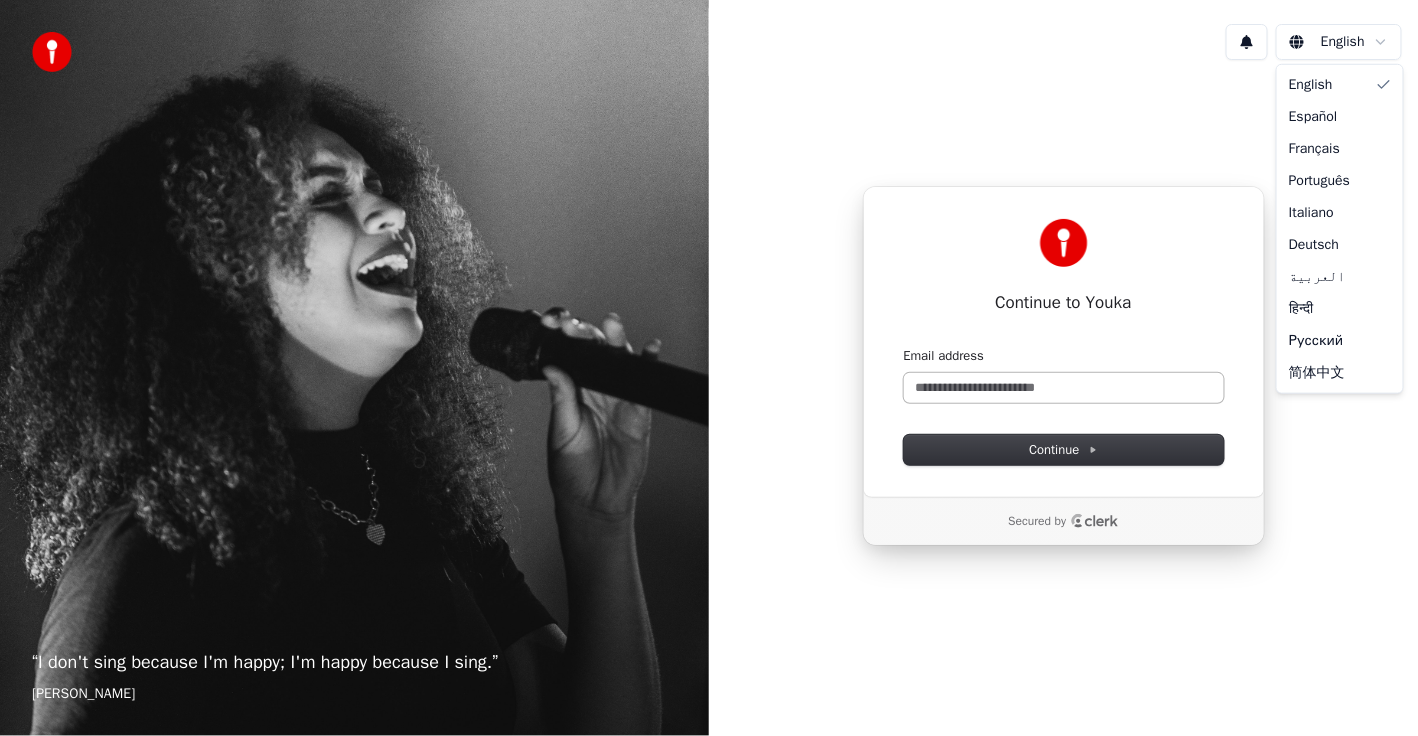 click on "“ I don't sing because I'm happy; I'm happy because I sing. ” [PERSON_NAME] Continue to Youka Continue with Google or Email address Continue Secured by
English Español Français Português Italiano Deutsch العربية हिन्दी Русский 简体中文" at bounding box center [709, 368] 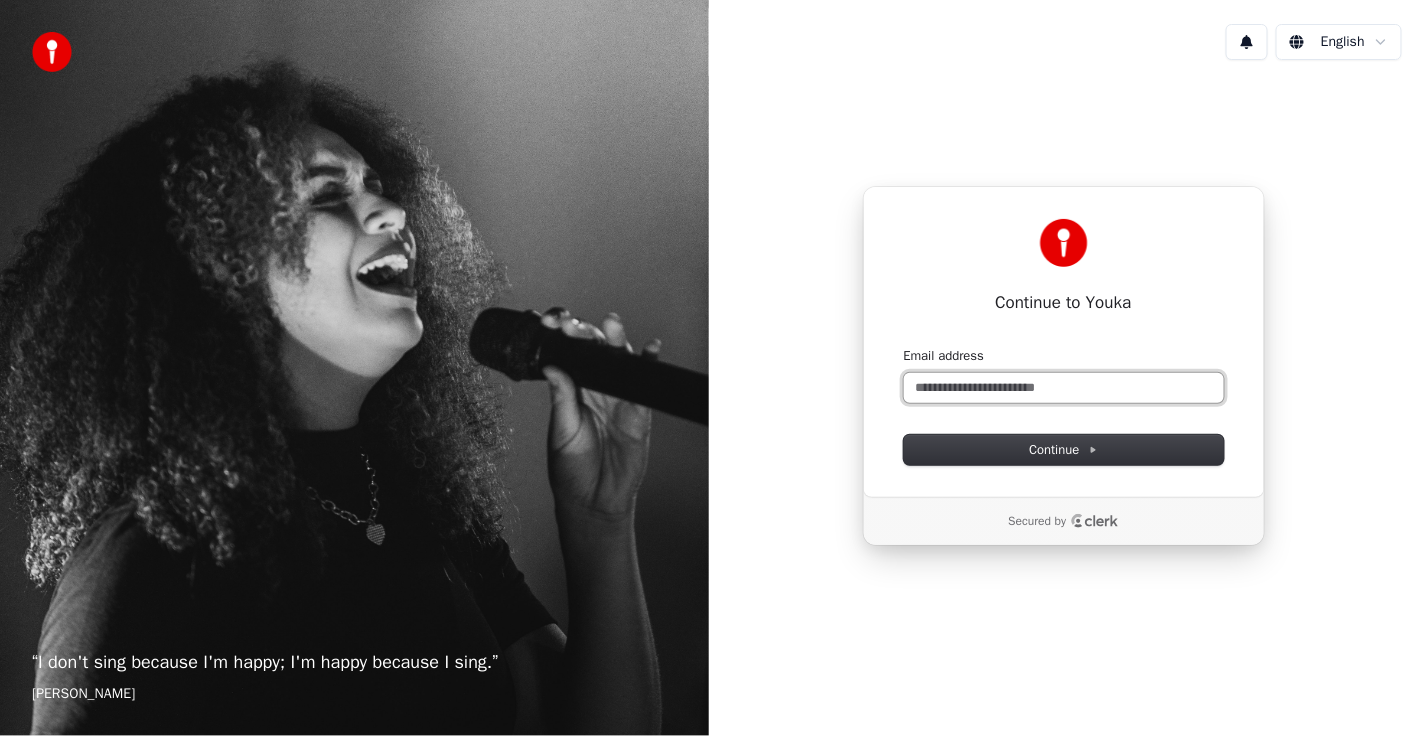 click on "Email address" at bounding box center (1064, 388) 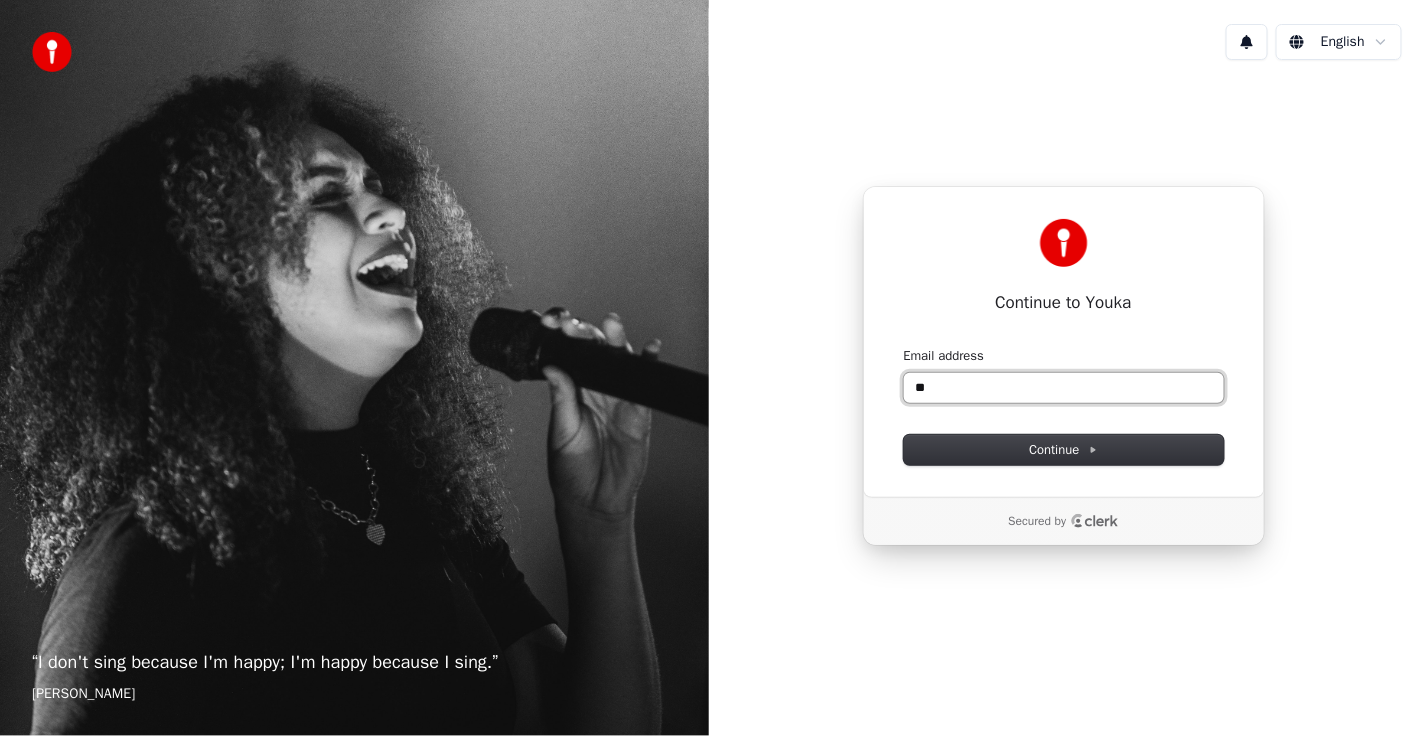 type on "*" 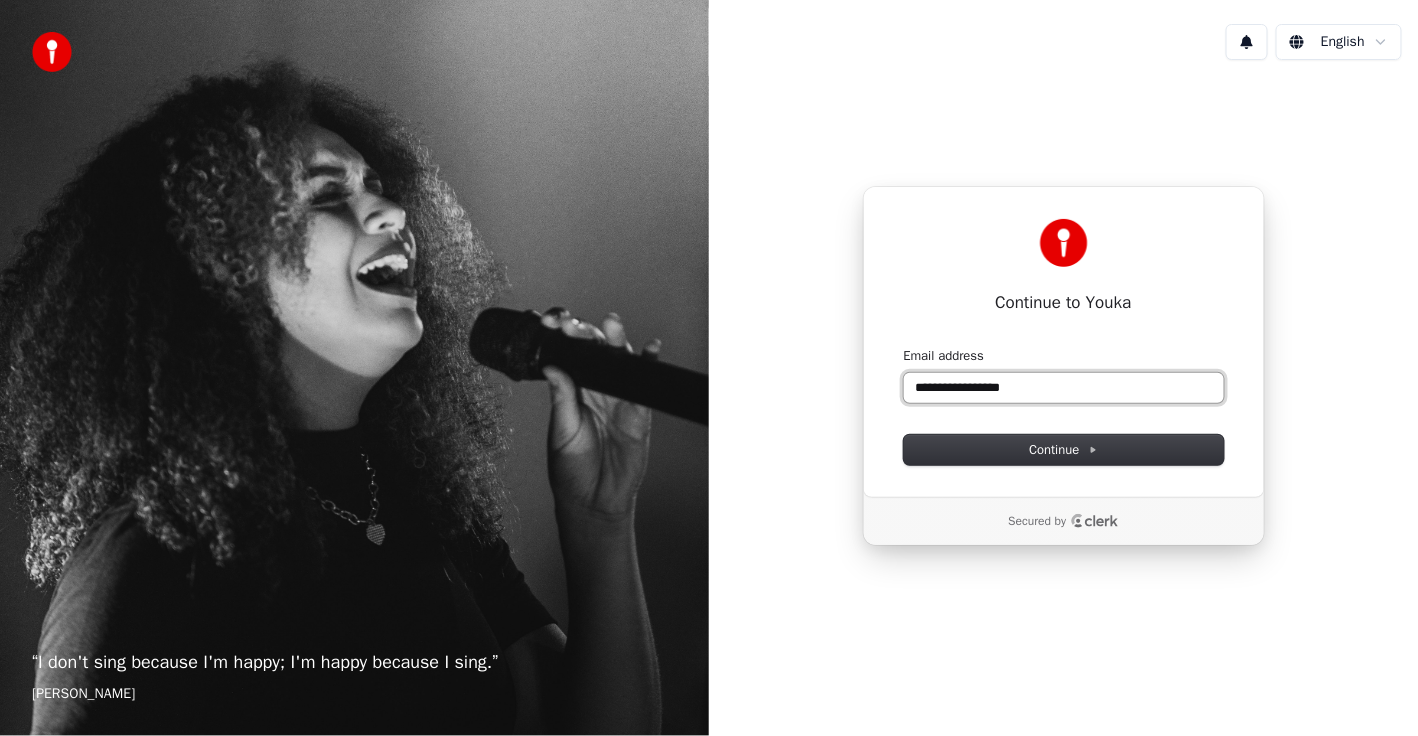 click at bounding box center (904, 347) 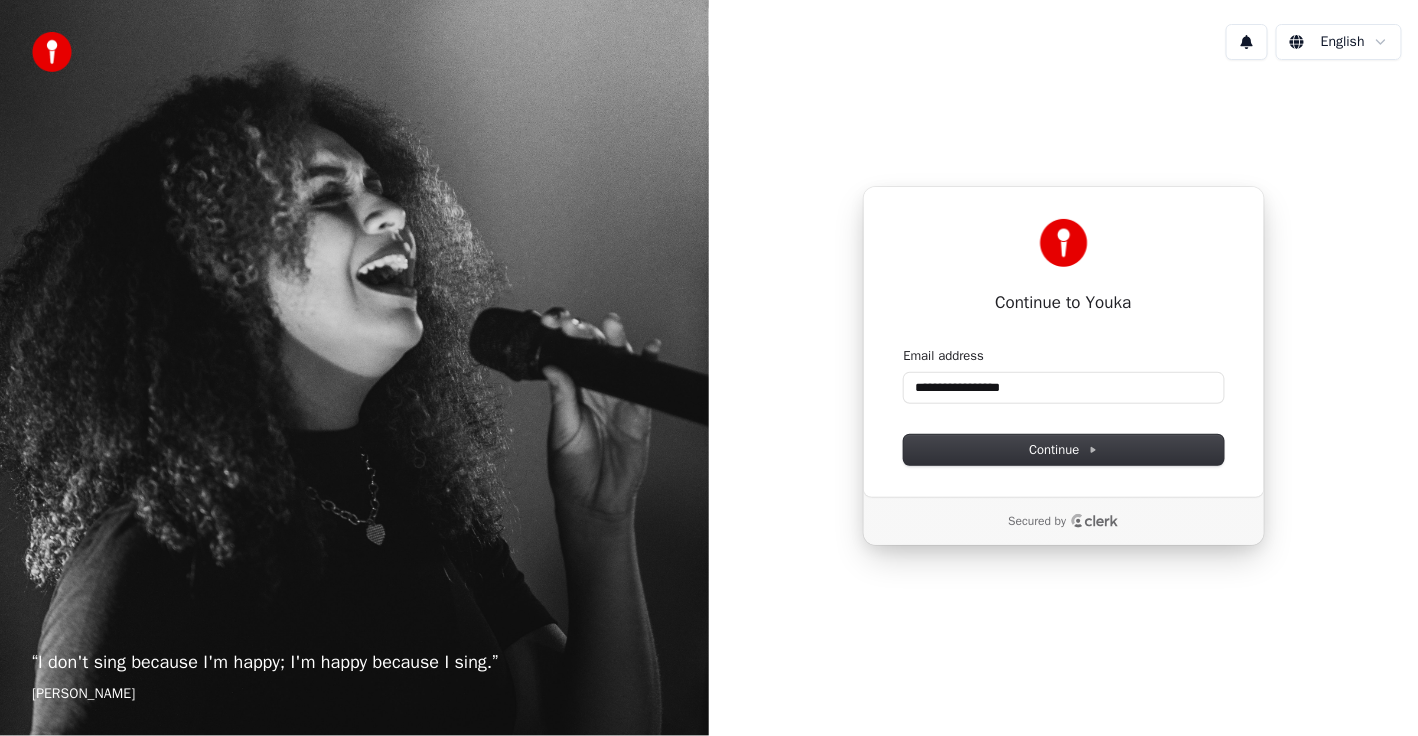 type on "**********" 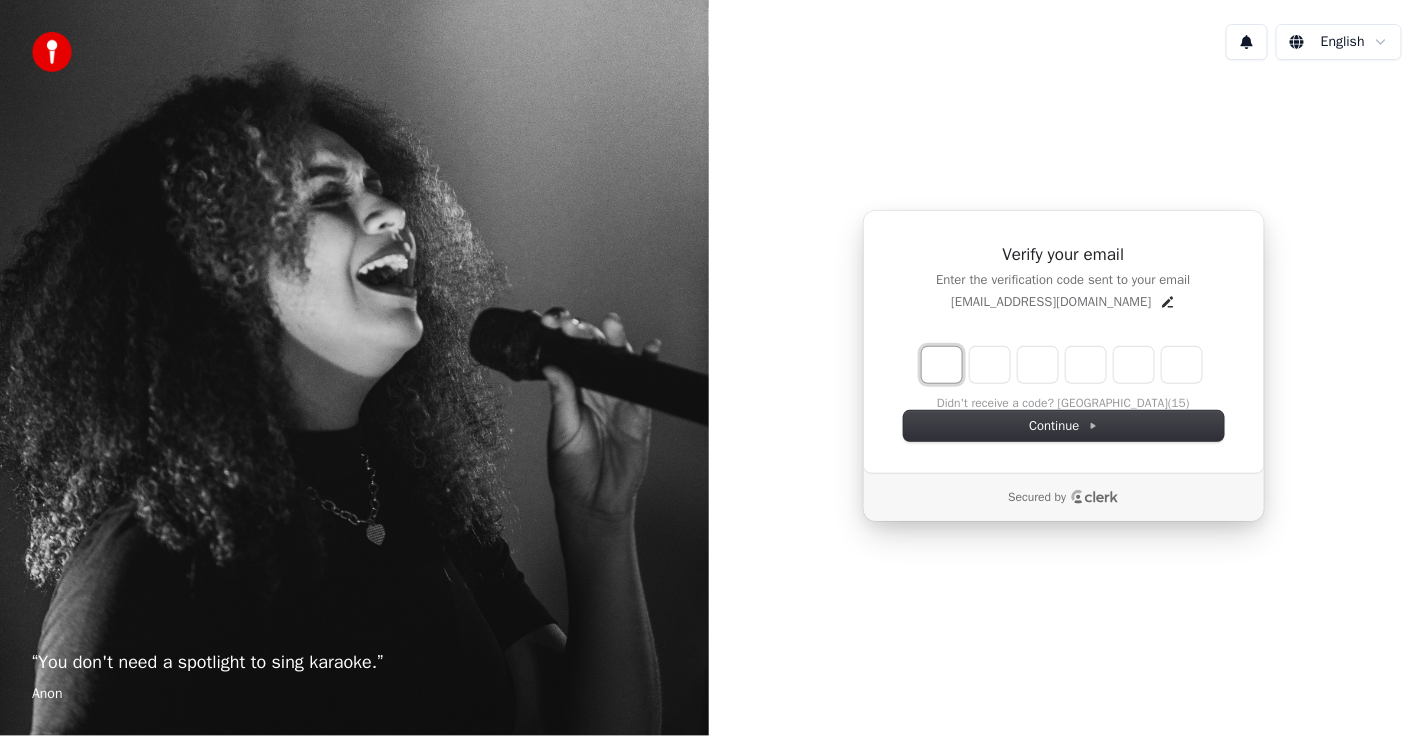click at bounding box center [942, 365] 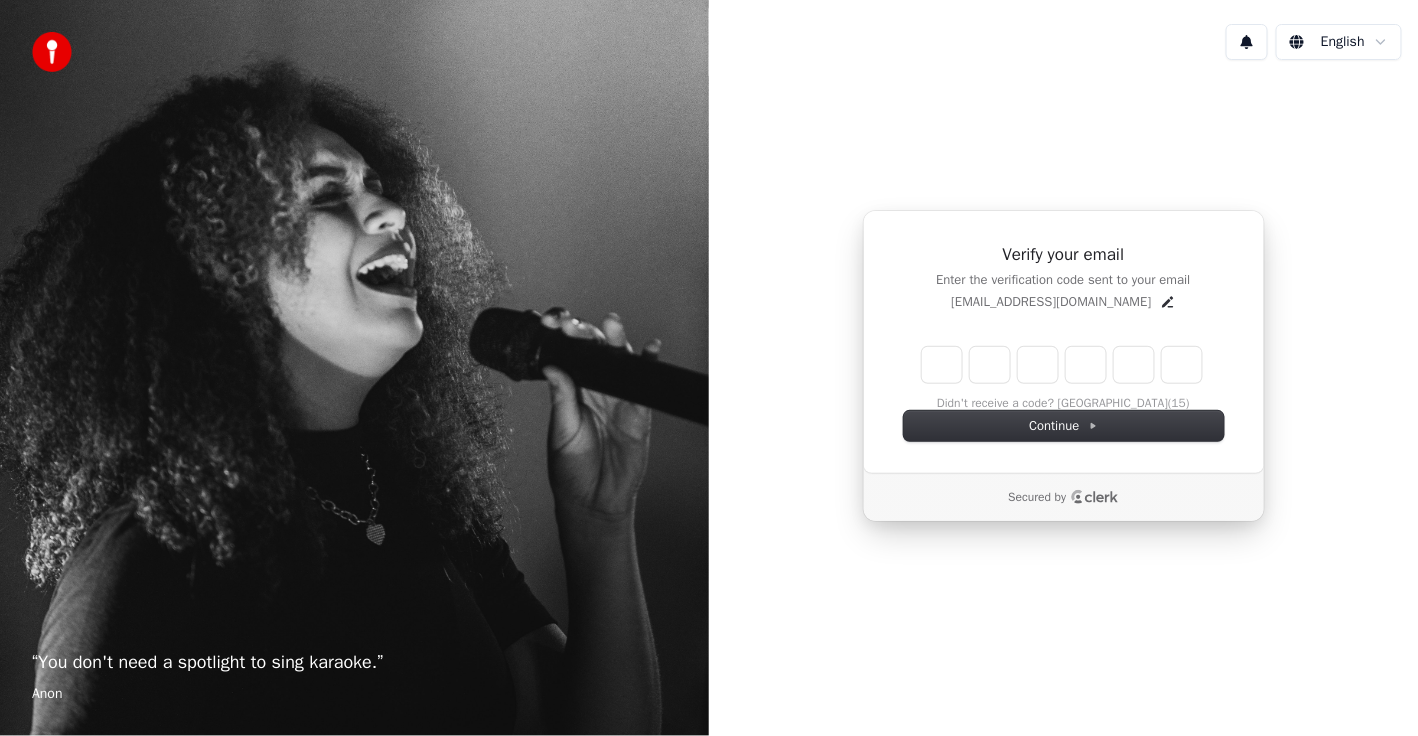 type on "******" 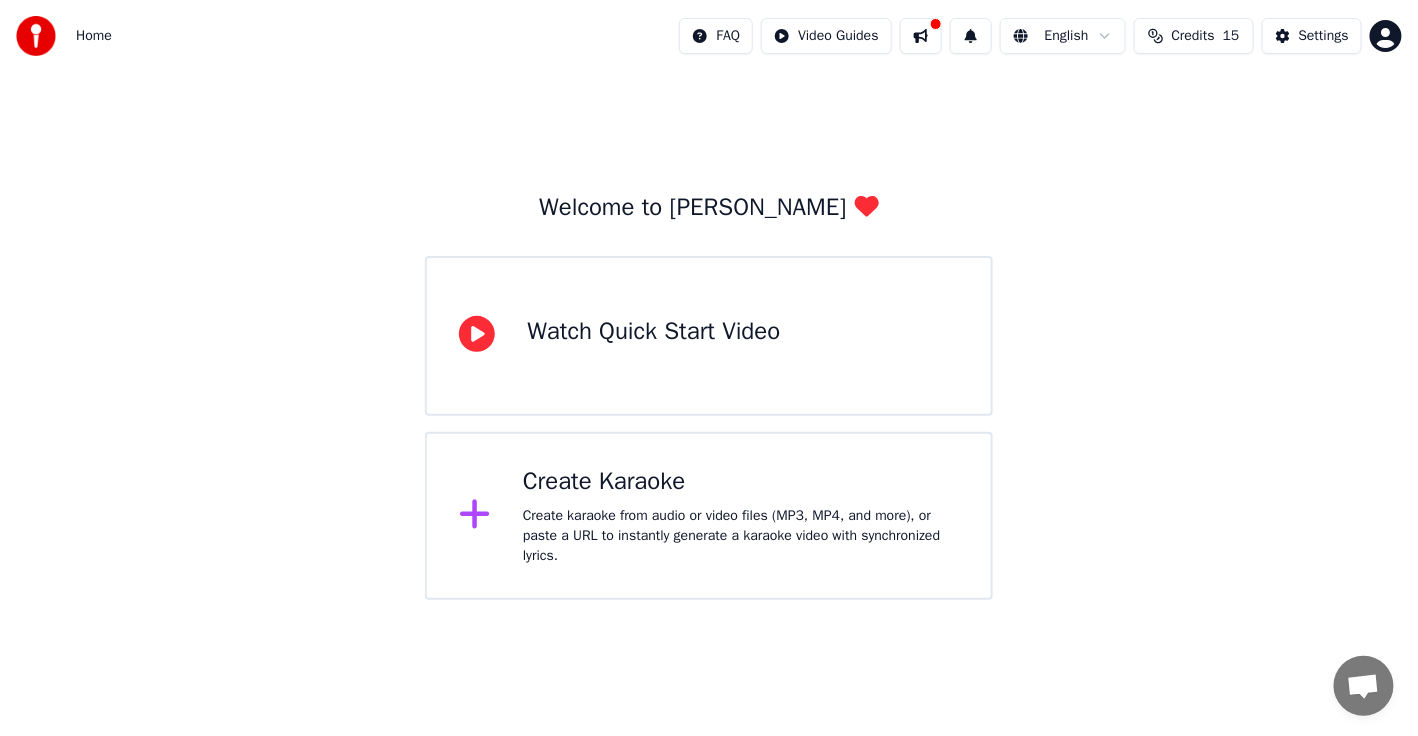 click on "Create karaoke from audio or video files (MP3, MP4, and more), or paste a URL to instantly generate a karaoke video with synchronized lyrics." at bounding box center [741, 536] 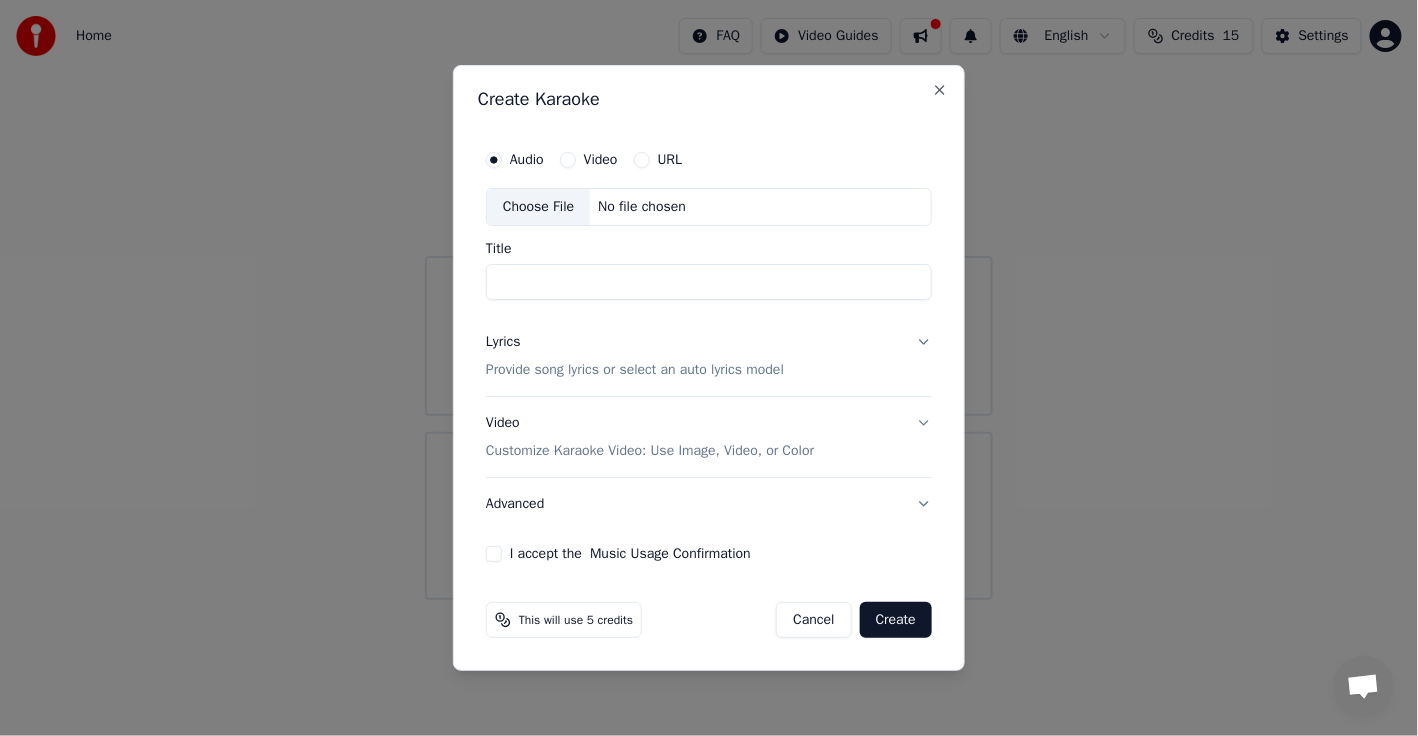 click on "Video" at bounding box center [601, 160] 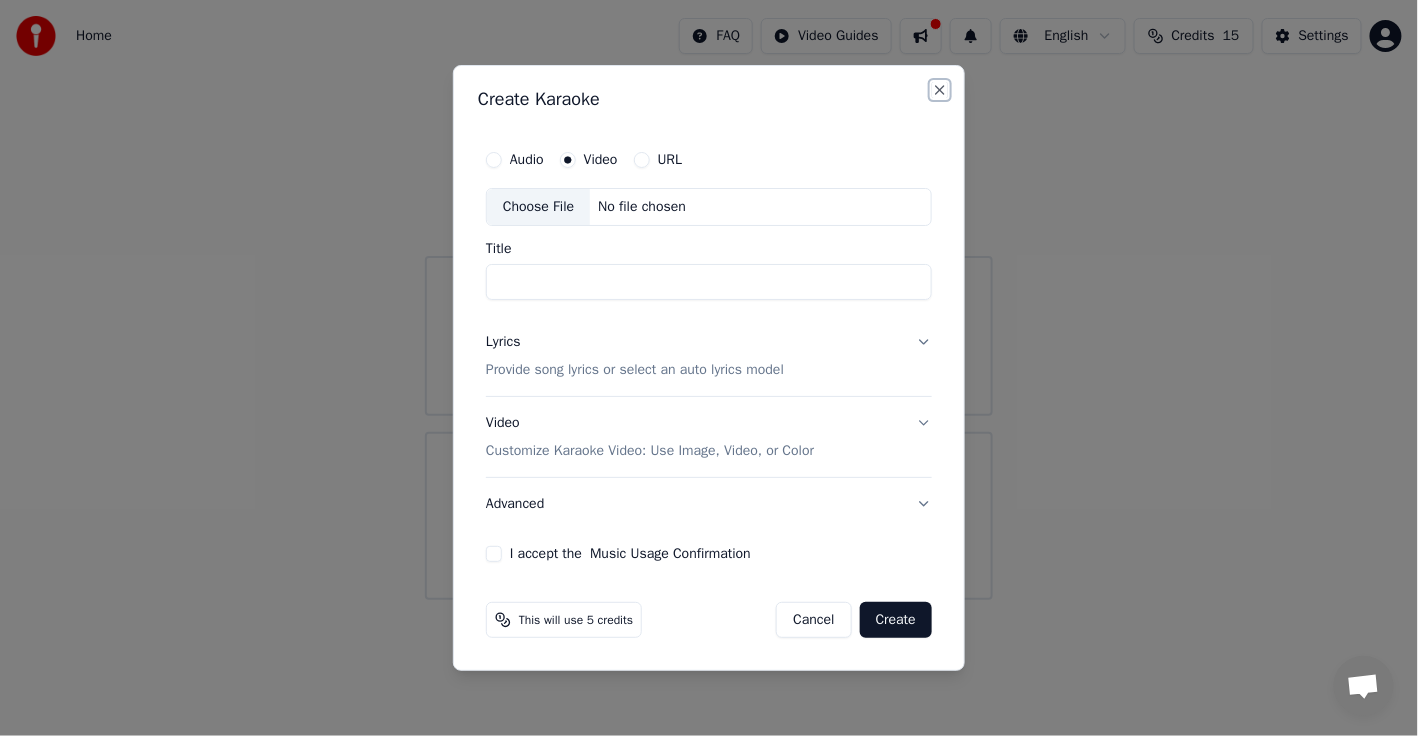 click on "Close" at bounding box center [940, 90] 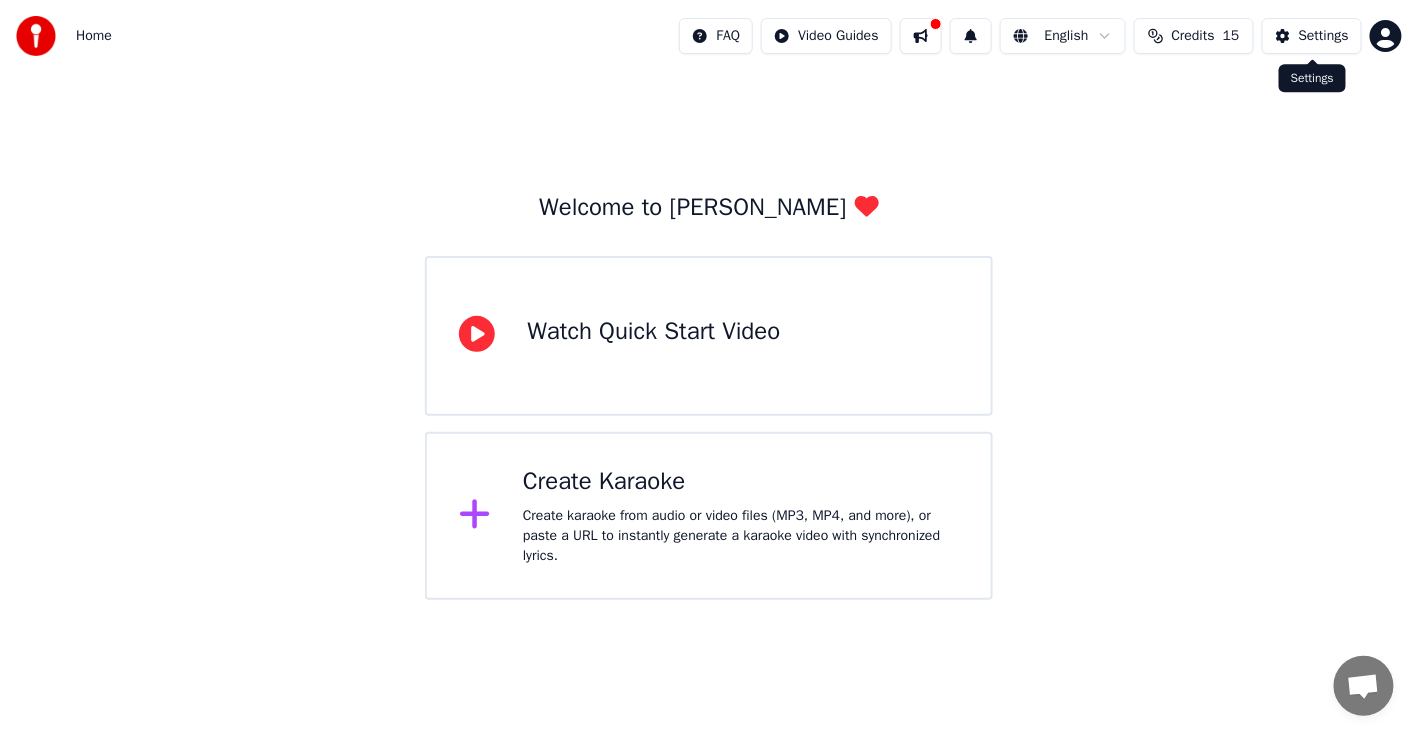 click on "Settings" at bounding box center (1312, 36) 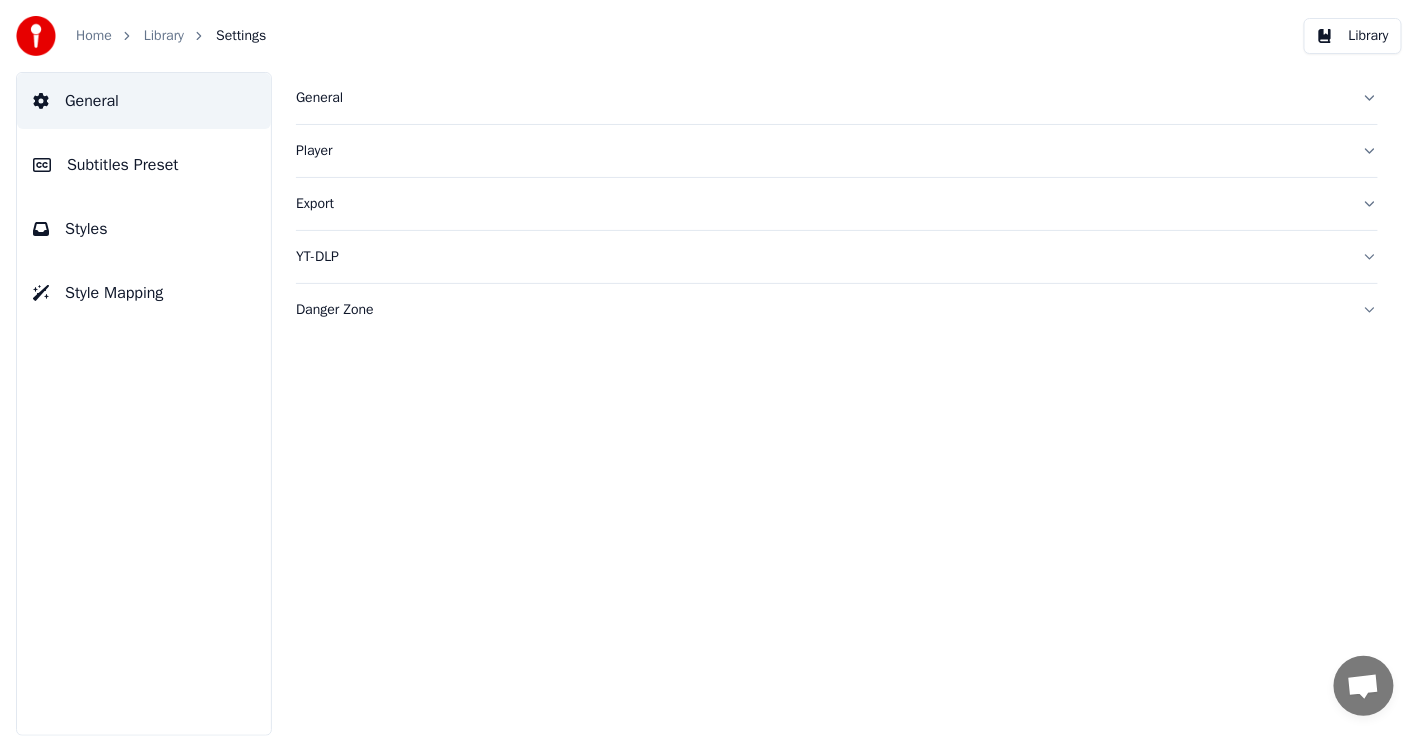 click on "Export" at bounding box center [821, 204] 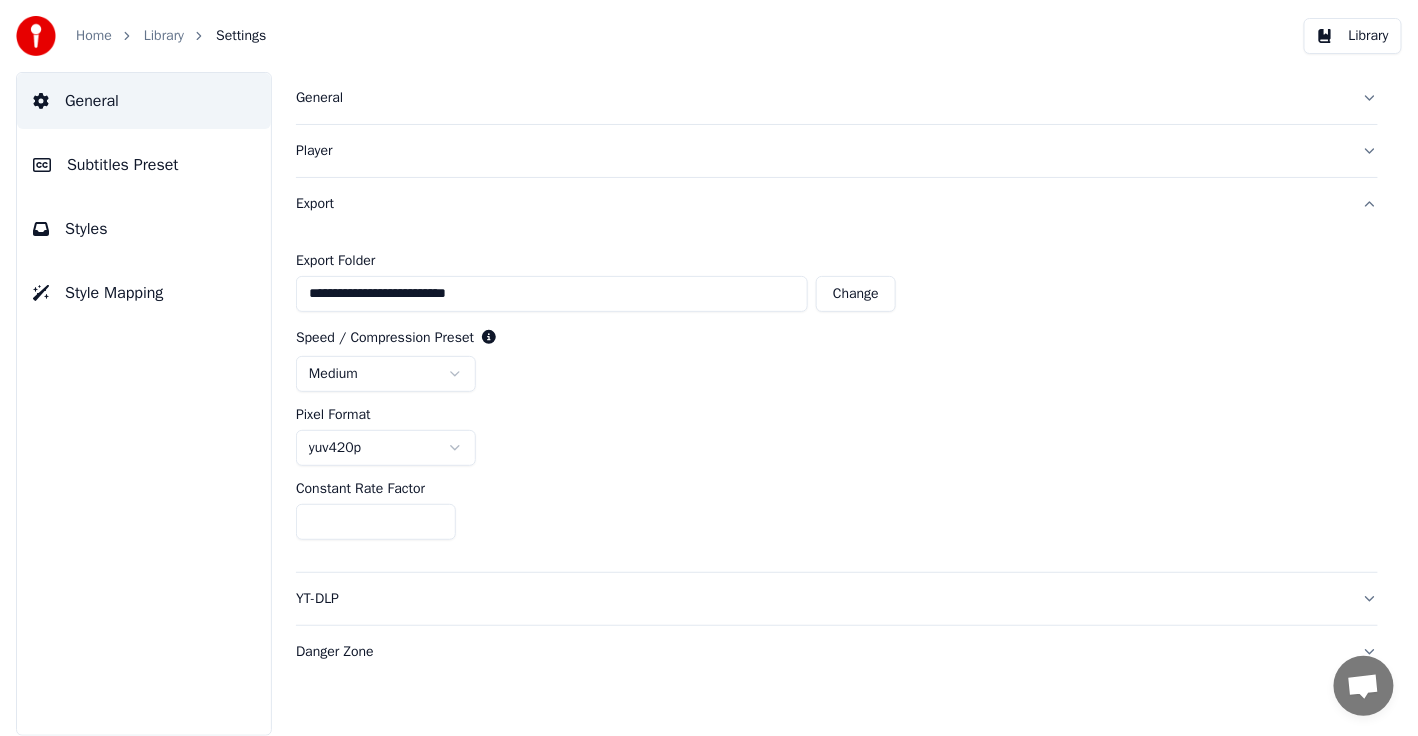 click on "**********" at bounding box center [709, 368] 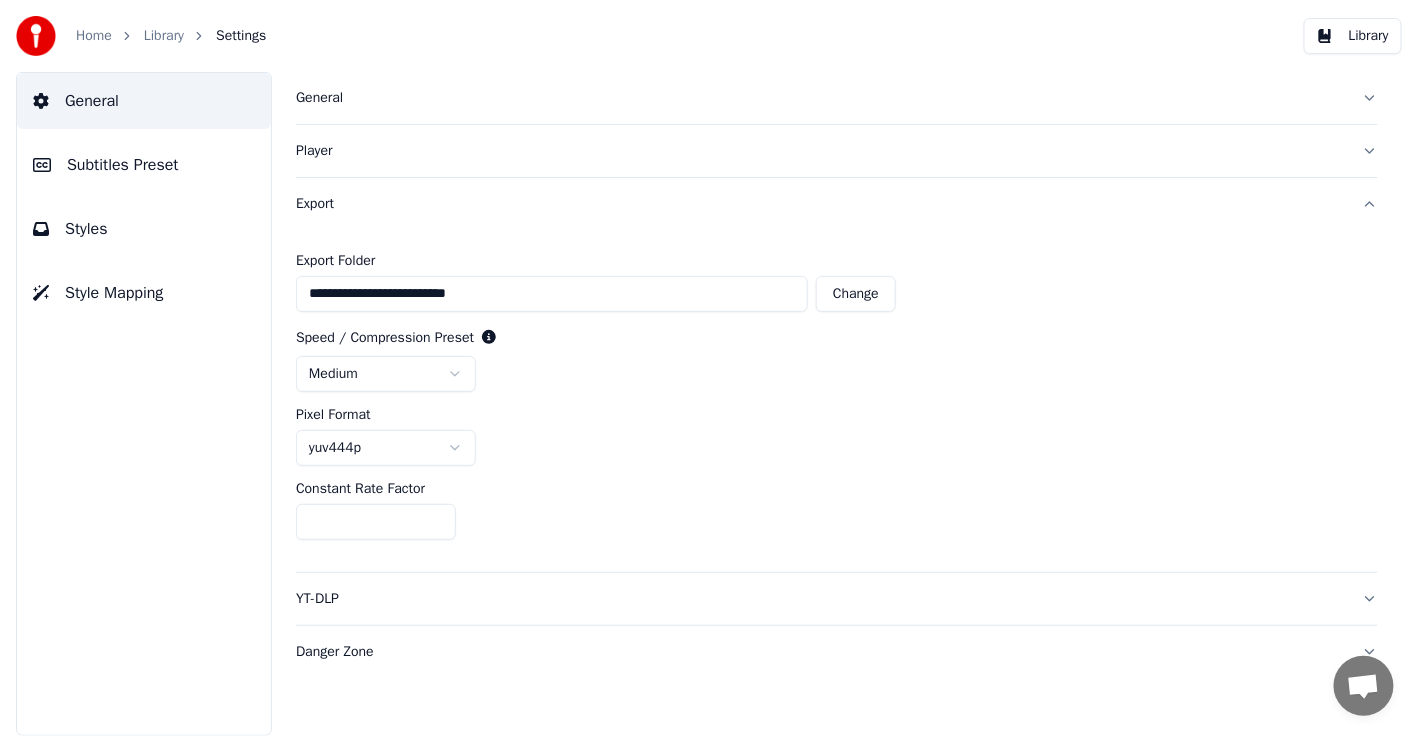 click on "**" at bounding box center (376, 522) 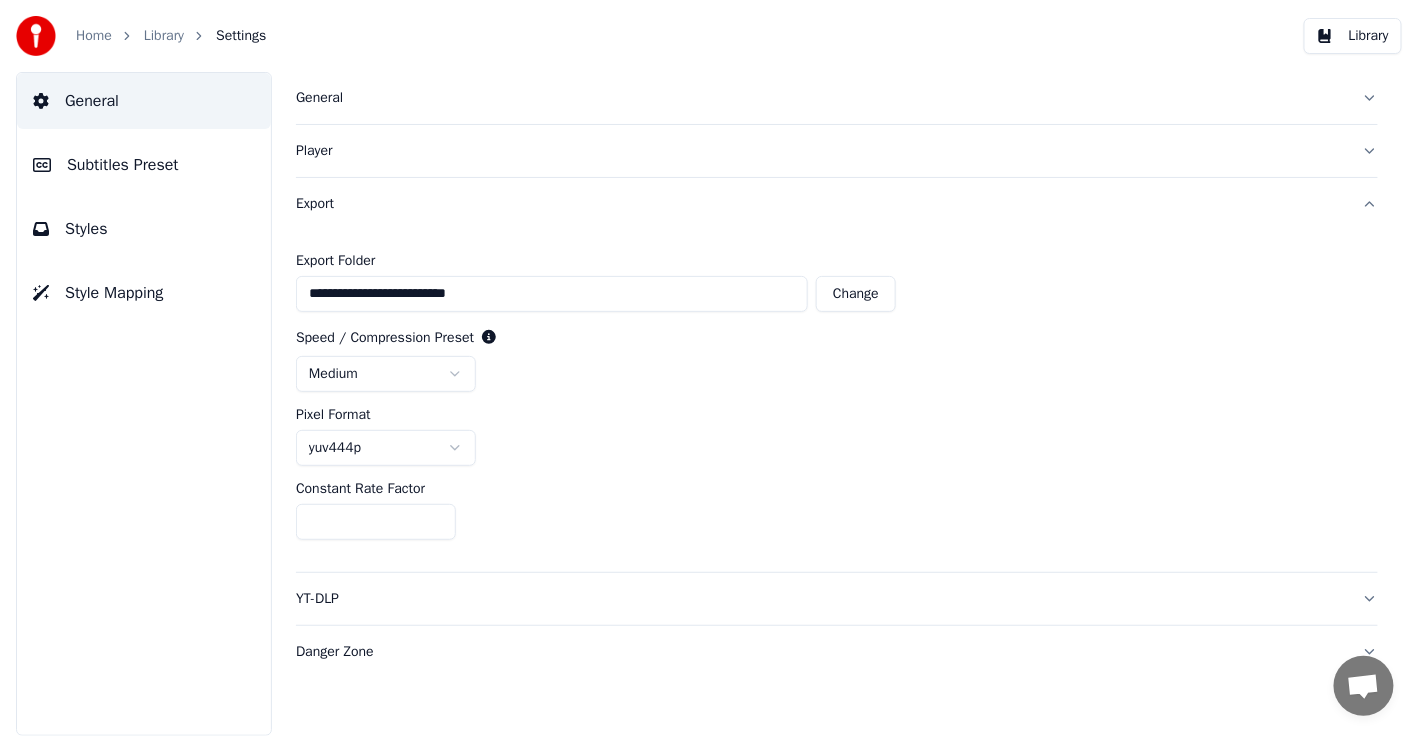 click 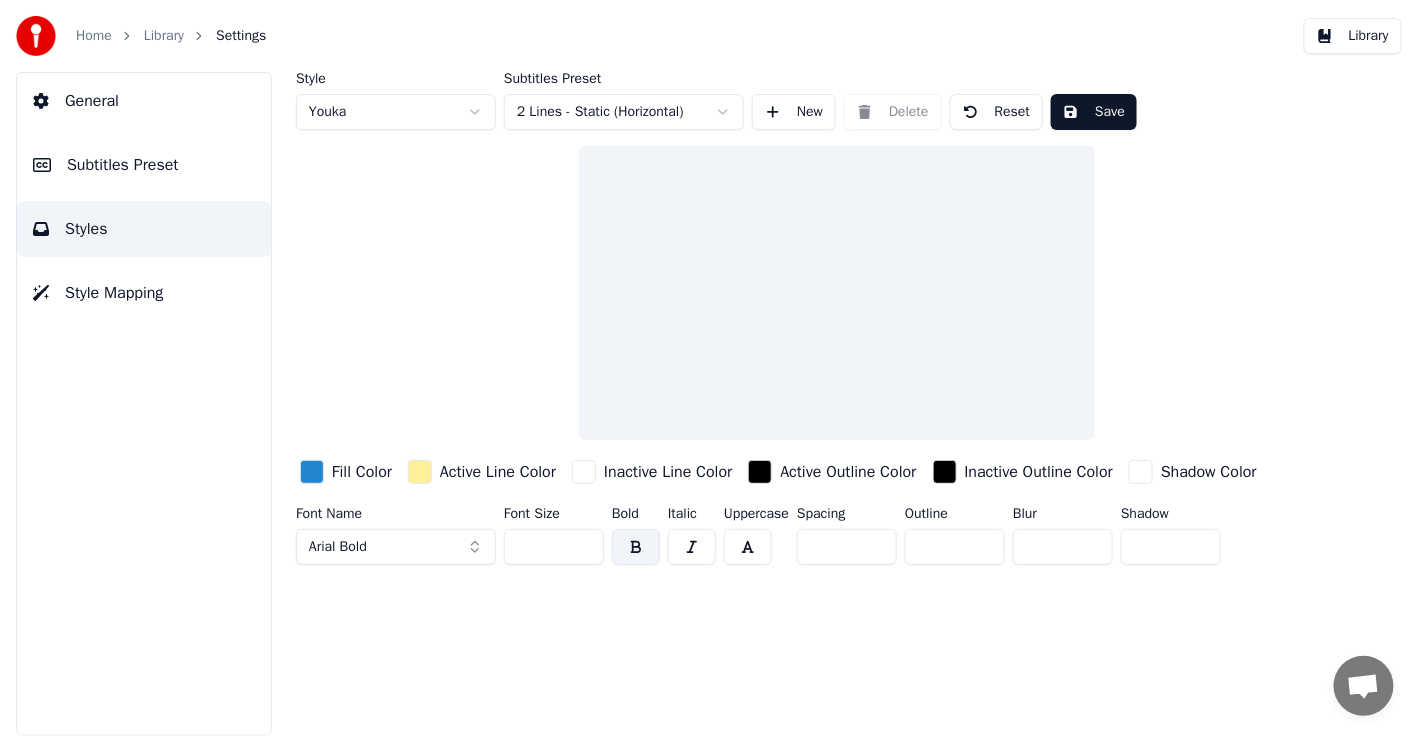 click on "Subtitles Preset" at bounding box center (144, 165) 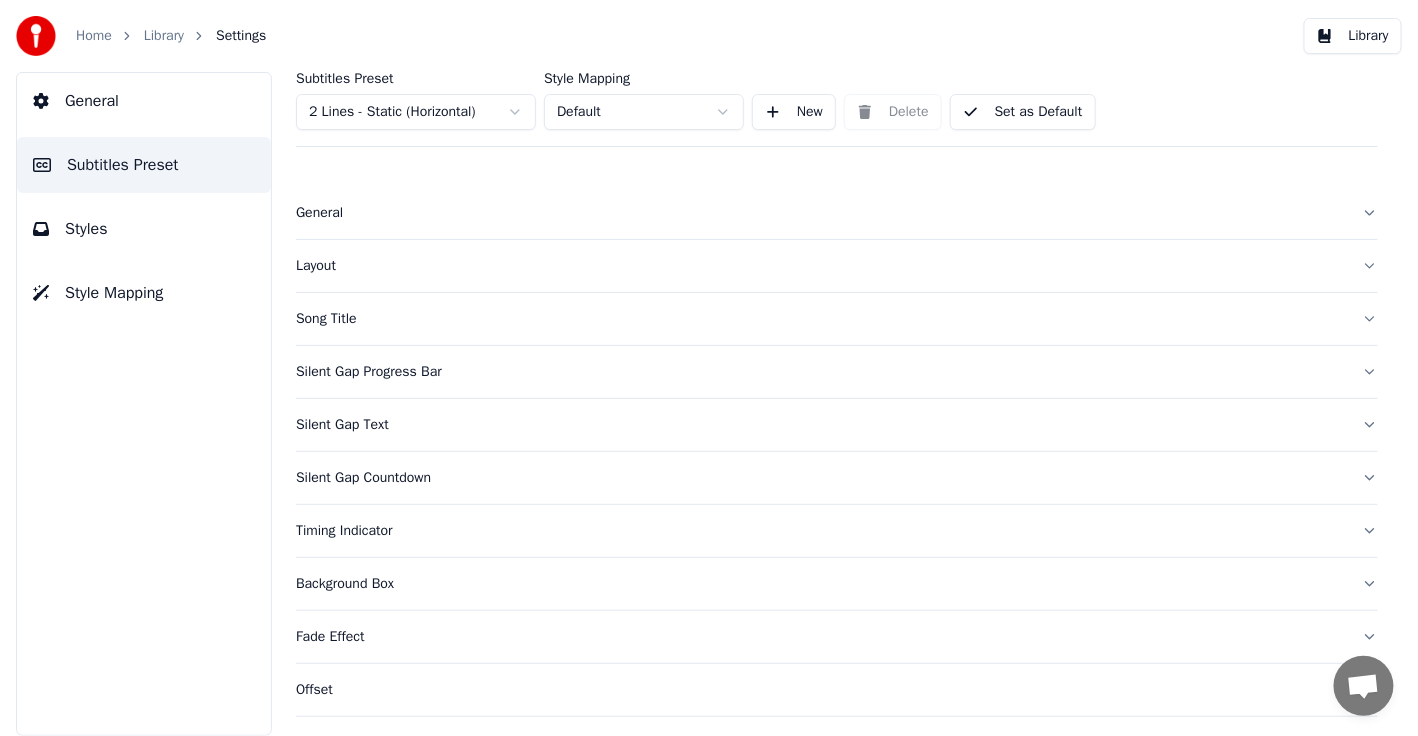click on "General" at bounding box center (144, 101) 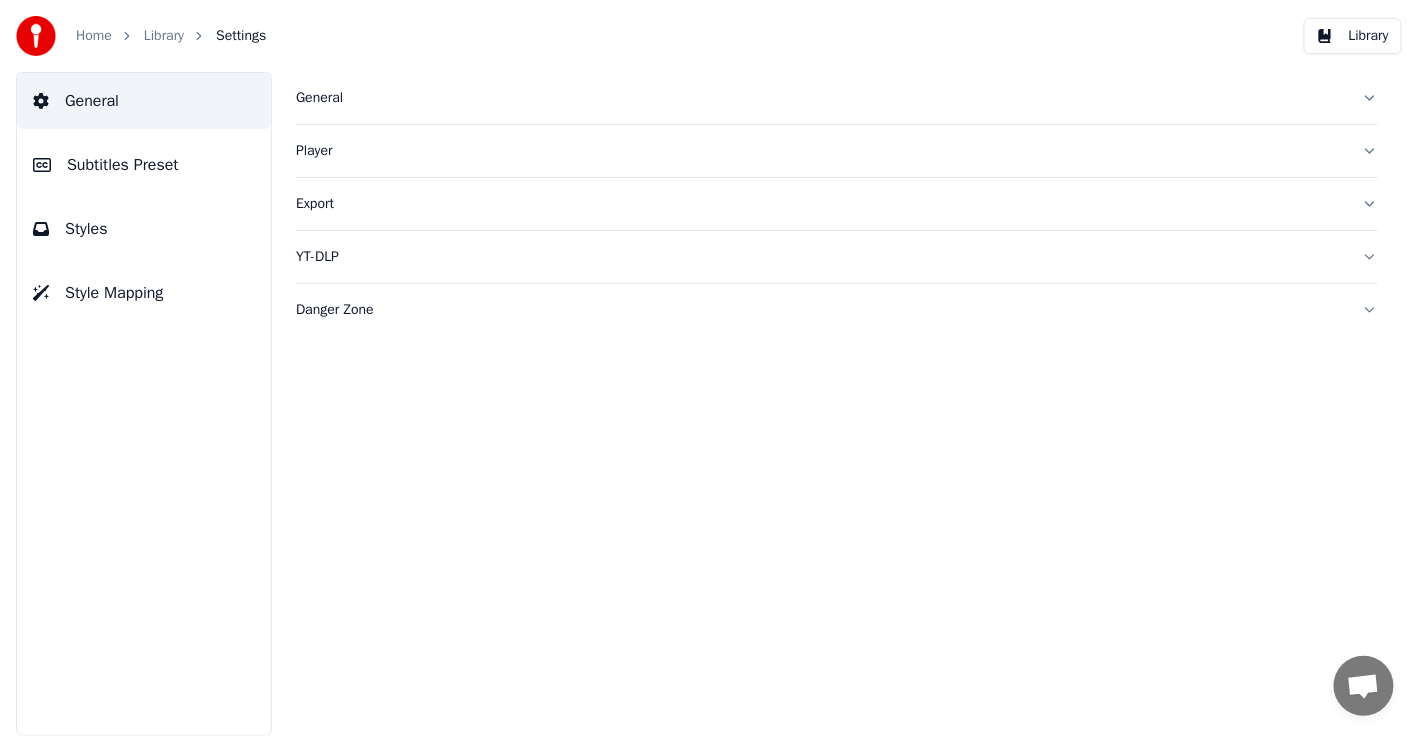 click on "Styles" at bounding box center [144, 229] 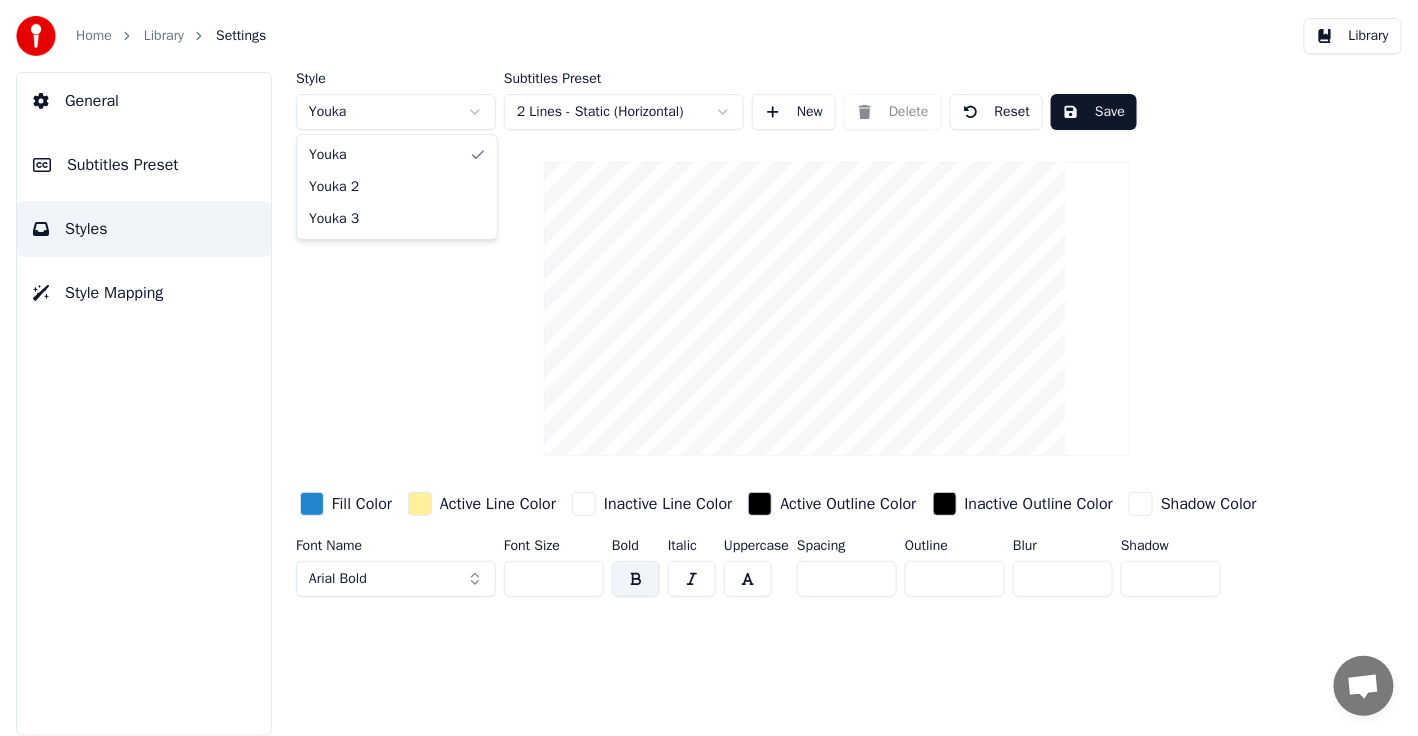 click on "Home Library Settings Library General Subtitles Preset Styles Style Mapping Style Youka Subtitles Preset 2 Lines - Static (Horizontal) New Delete Reset Save Fill Color Active Line Color Inactive Line Color Active Outline Color Inactive Outline Color Shadow Color Font Name Arial Bold Font Size ** Bold Italic Uppercase Spacing * Outline * Blur * Shadow *
Youka Youka 2 Youka 3" at bounding box center (709, 368) 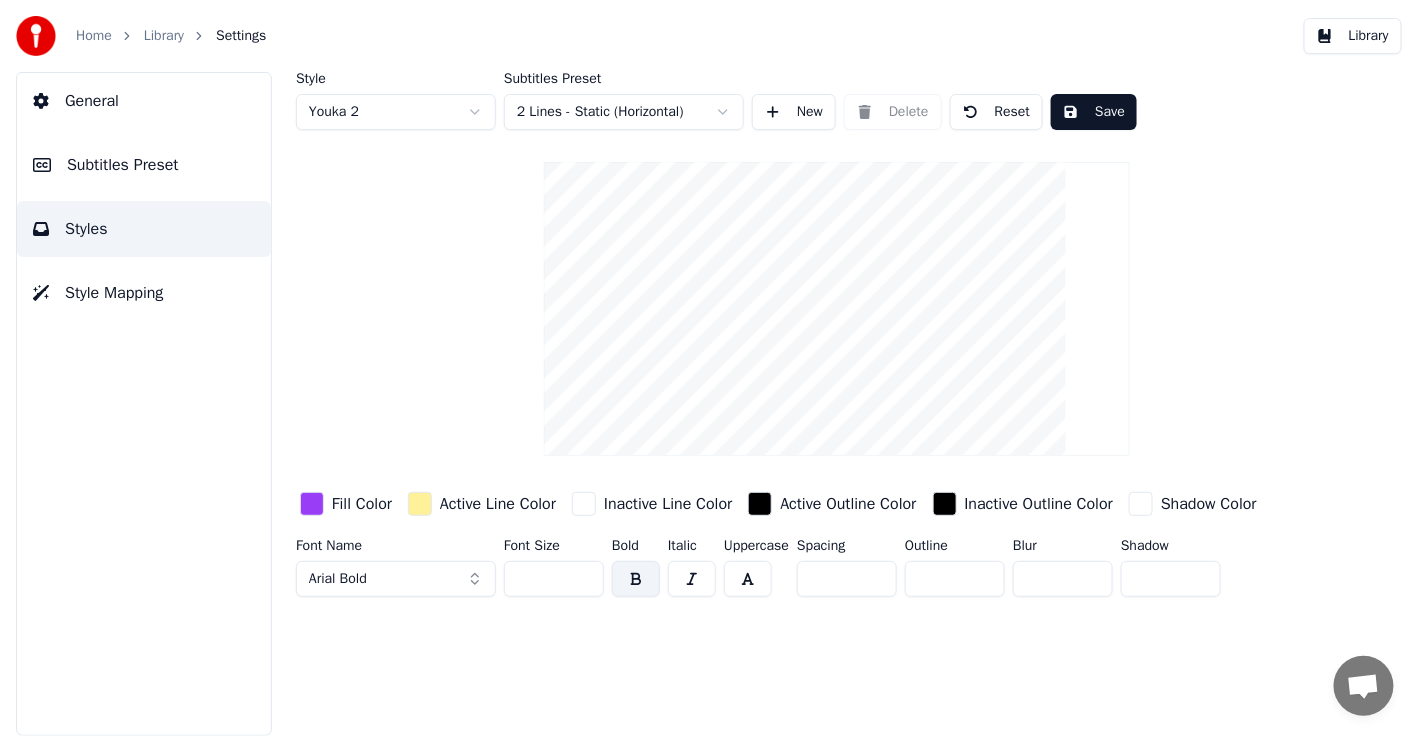 click on "Home Library Settings Library General Subtitles Preset Styles Style Mapping Style Youka 2 Subtitles Preset 2 Lines - Static (Horizontal) New Delete Reset Save Fill Color Active Line Color Inactive Line Color Active Outline Color Inactive Outline Color Shadow Color Font Name Arial Bold Font Size ** Bold Italic Uppercase Spacing * Outline * Blur * Shadow *" at bounding box center [709, 368] 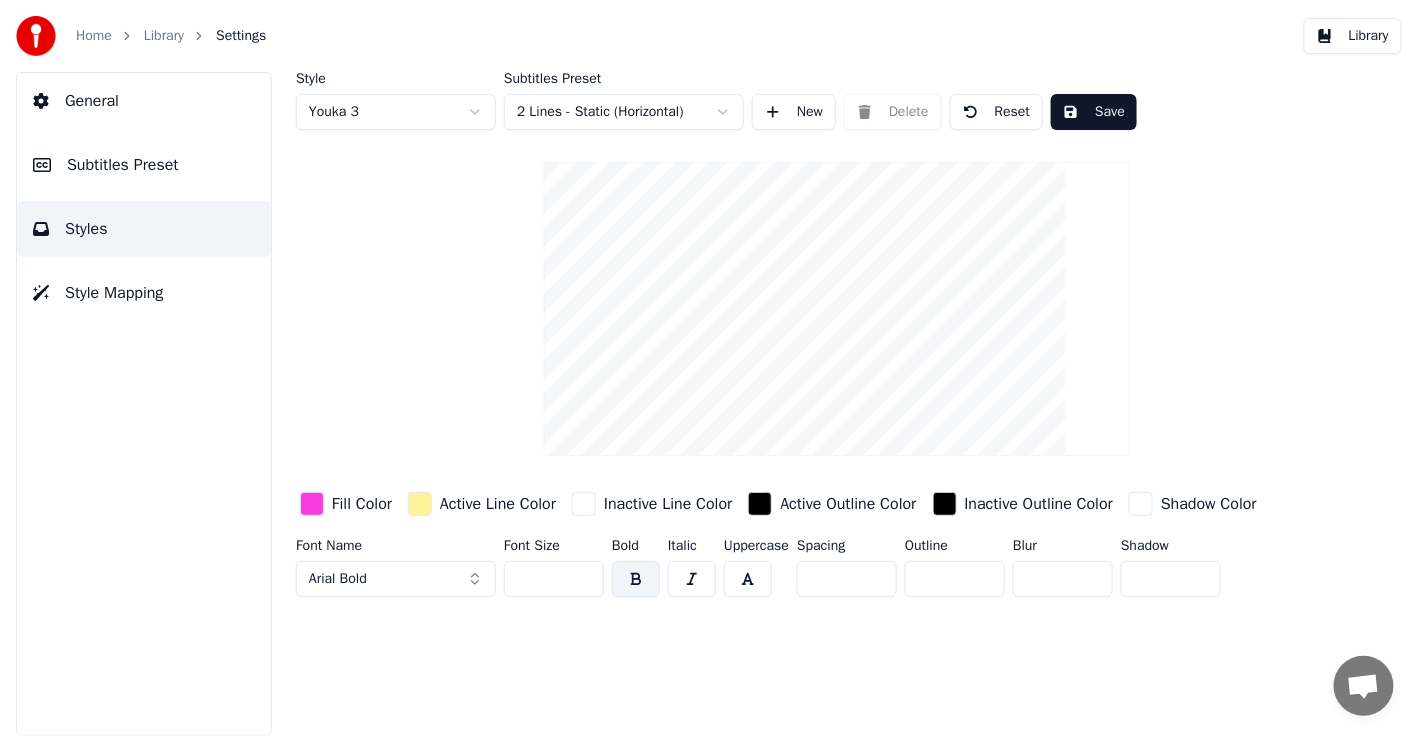 click on "Home Library Settings Library General Subtitles Preset Styles Style Mapping Style Youka 3 Subtitles Preset 2 Lines - Static (Horizontal) New Delete Reset Save Fill Color Active Line Color Inactive Line Color Active Outline Color Inactive Outline Color Shadow Color Font Name Arial Bold Font Size ** Bold Italic Uppercase Spacing * Outline * Blur * Shadow *" at bounding box center [709, 368] 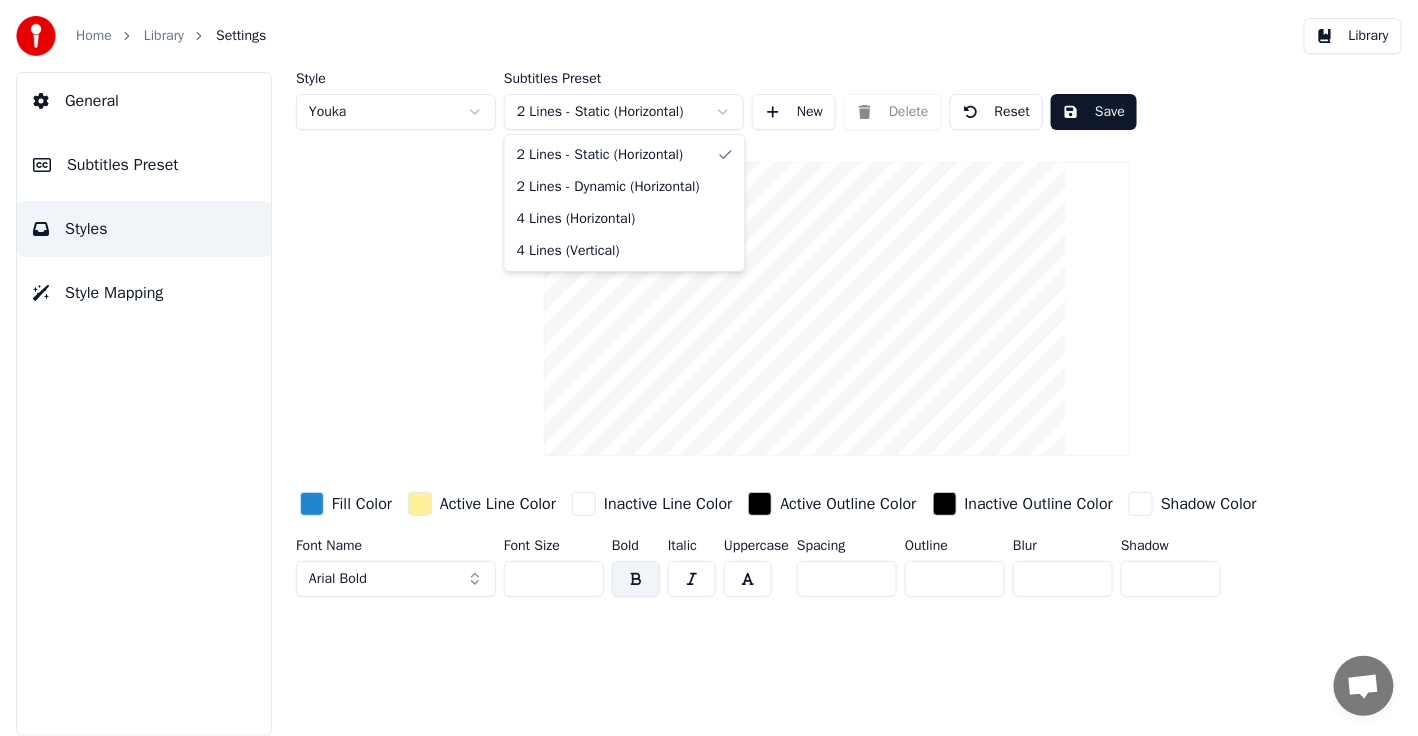 click on "Home Library Settings Library General Subtitles Preset Styles Style Mapping Style Youka Subtitles Preset 2 Lines - Static (Horizontal) New Delete Reset Save Fill Color Active Line Color Inactive Line Color Active Outline Color Inactive Outline Color Shadow Color Font Name Arial Bold Font Size ** Bold Italic Uppercase Spacing * Outline * Blur * Shadow *
2 Lines - Static (Horizontal) 2 Lines - Dynamic (Horizontal) 4 Lines (Horizontal) 4 Lines (Vertical)" at bounding box center [709, 368] 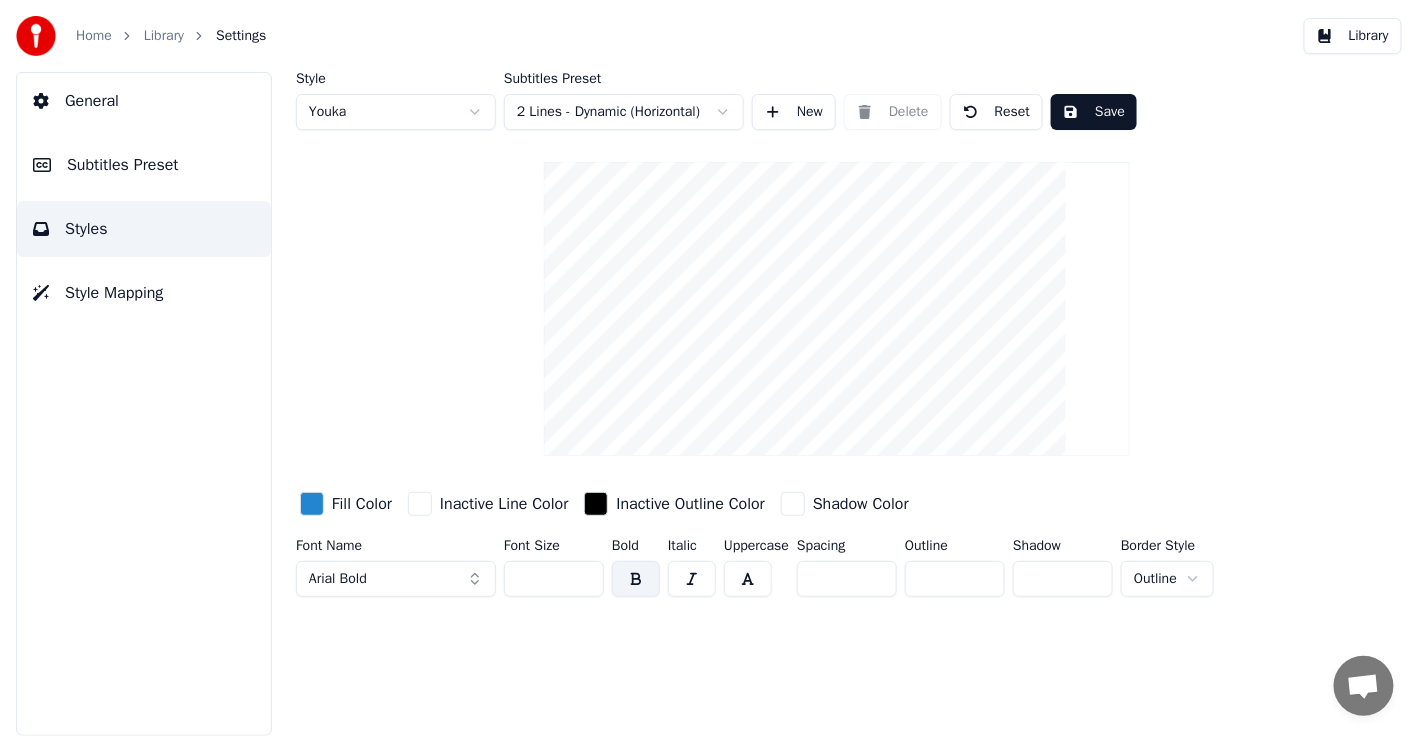 click on "Home Library Settings Library General Subtitles Preset Styles Style Mapping Style Youka Subtitles Preset 2 Lines - Dynamic (Horizontal) New Delete Reset Save Fill Color Inactive Line Color Inactive Outline Color Shadow Color Font Name Arial Bold Font Size ** Bold Italic Uppercase Spacing * Outline * Shadow * Border Style Outline" at bounding box center (709, 368) 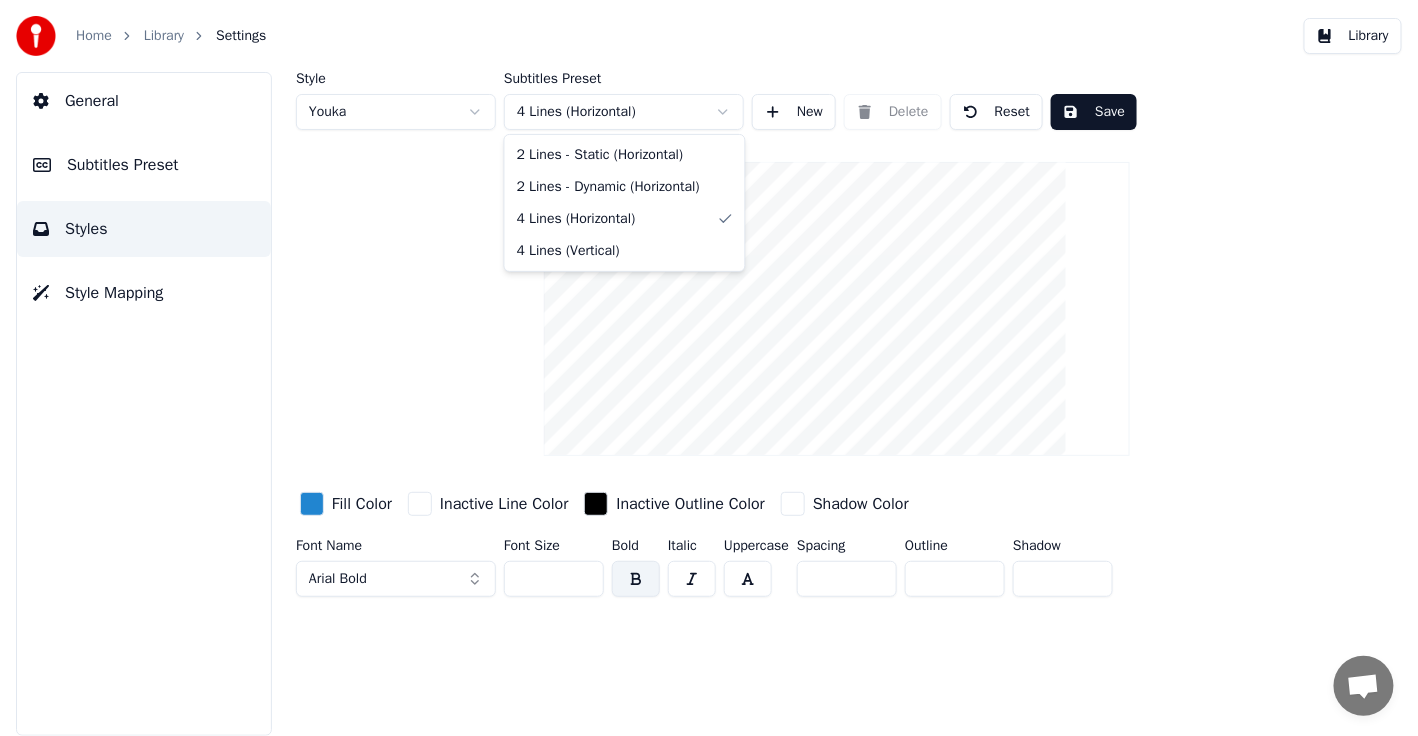 click on "Home Library Settings Library General Subtitles Preset Styles Style Mapping Style Youka Subtitles Preset 4 Lines (Horizontal) New Delete Reset Save Fill Color Inactive Line Color Inactive Outline Color Shadow Color Font Name Arial Bold Font Size ** Bold Italic Uppercase Spacing * Outline * Shadow *
2 Lines - Static (Horizontal) 2 Lines - Dynamic (Horizontal) 4 Lines (Horizontal) 4 Lines (Vertical)" at bounding box center [709, 368] 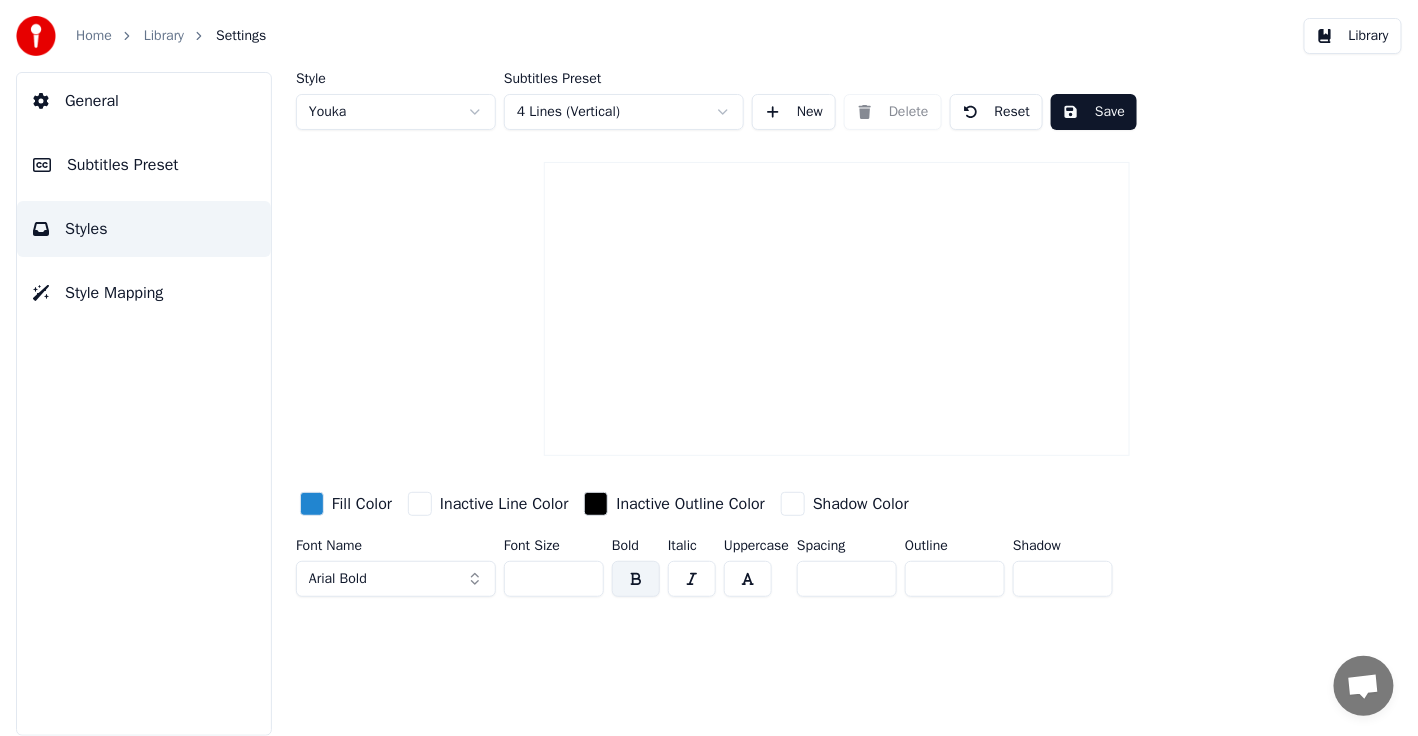 click on "Home Library Settings Library General Subtitles Preset Styles Style Mapping Style Youka Subtitles Preset 4 Lines (Vertical) New Delete Reset Save Fill Color Inactive Line Color Inactive Outline Color Shadow Color Font Name Arial Bold Font Size ** Bold Italic Uppercase Spacing * Outline * Shadow *" at bounding box center [709, 368] 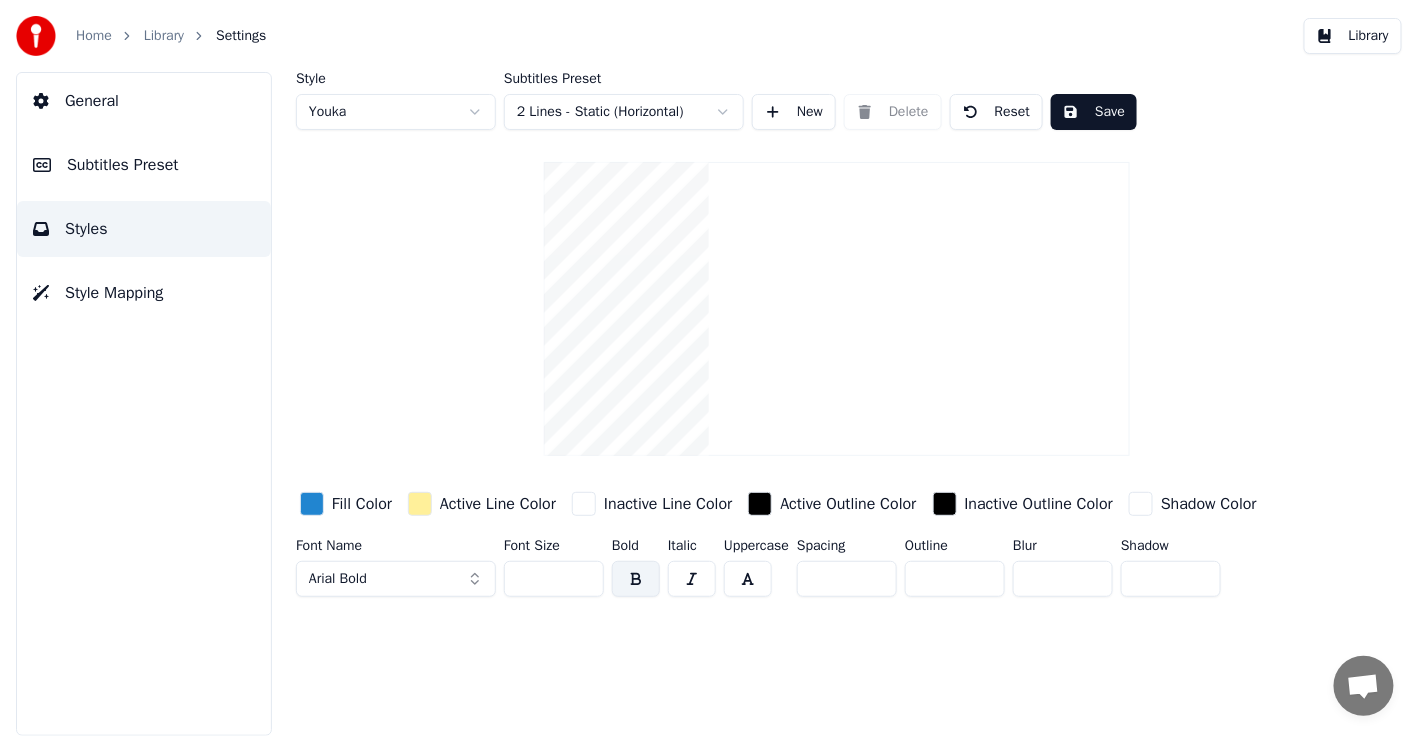 click on "Home Library Settings Library General Subtitles Preset Styles Style Mapping Style Youka Subtitles Preset 2 Lines - Static (Horizontal) New Delete Reset Save Fill Color Active Line Color Inactive Line Color Active Outline Color Inactive Outline Color Shadow Color Font Name Arial Bold Font Size ** Bold Italic Uppercase Spacing * Outline * Blur * Shadow *" at bounding box center [709, 368] 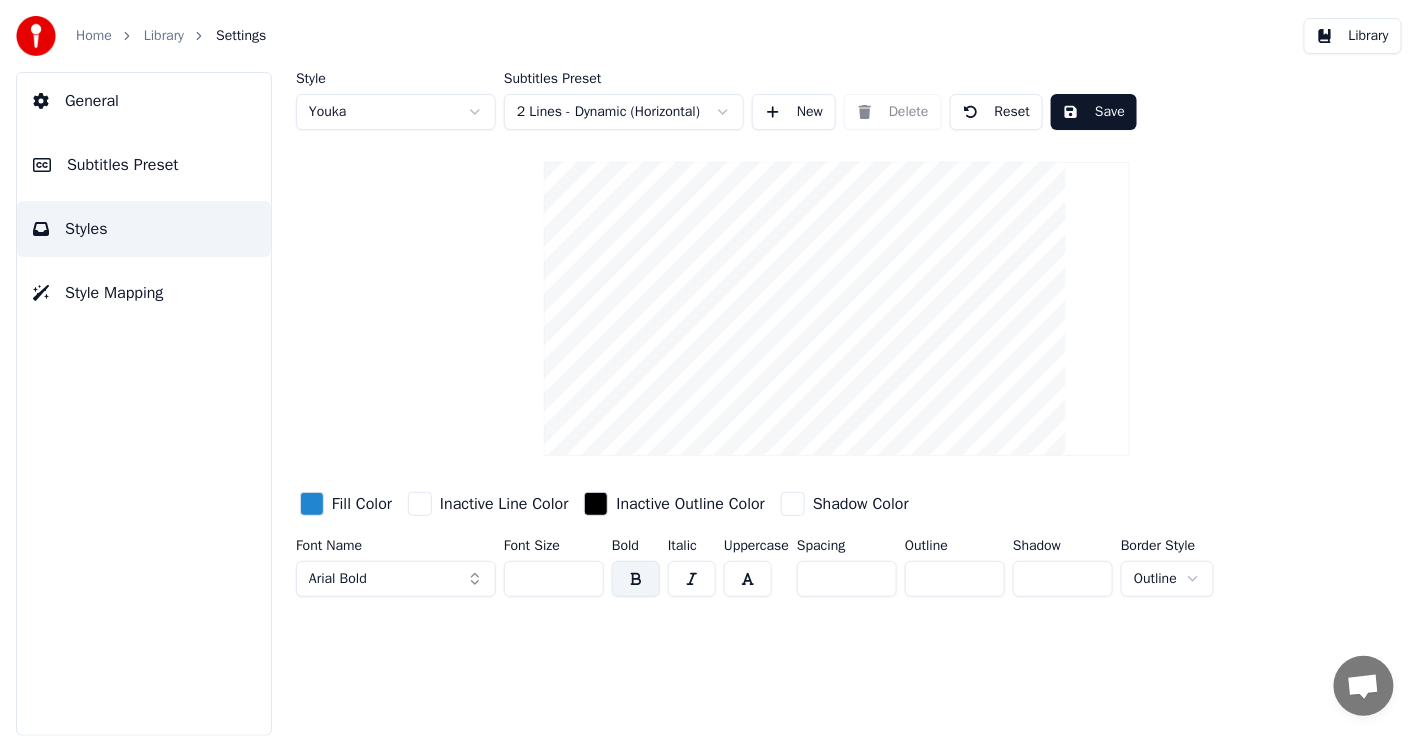 click on "General" at bounding box center [92, 101] 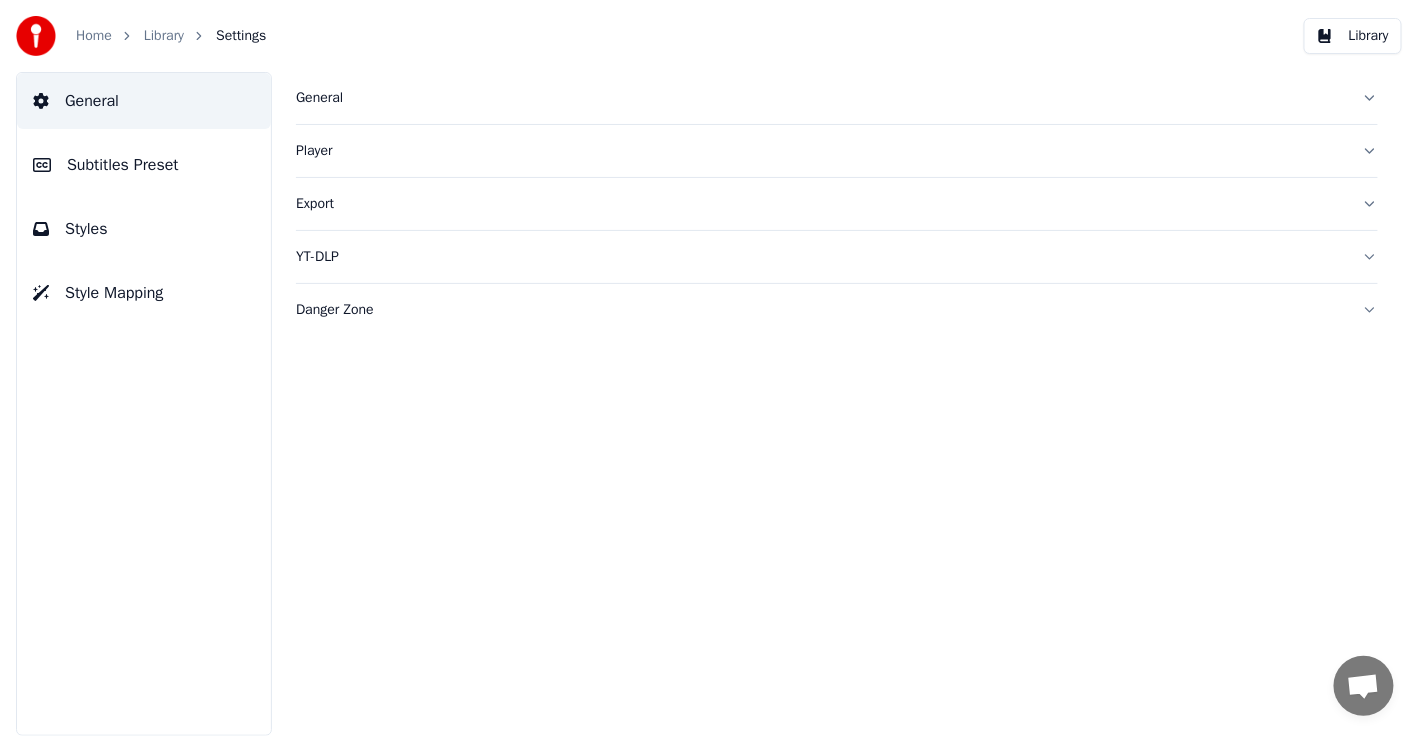 click on "Home Library Settings Library" at bounding box center (709, 36) 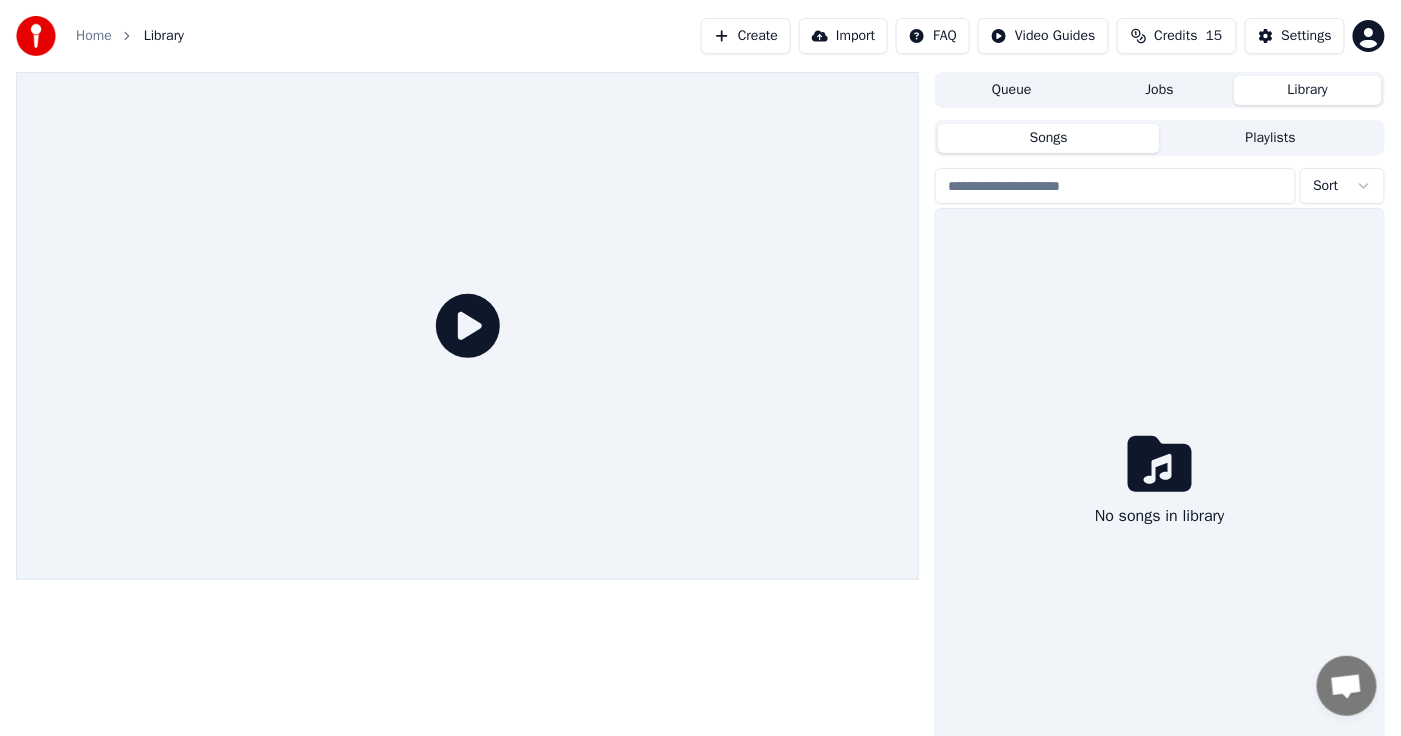 click on "Import" at bounding box center (843, 36) 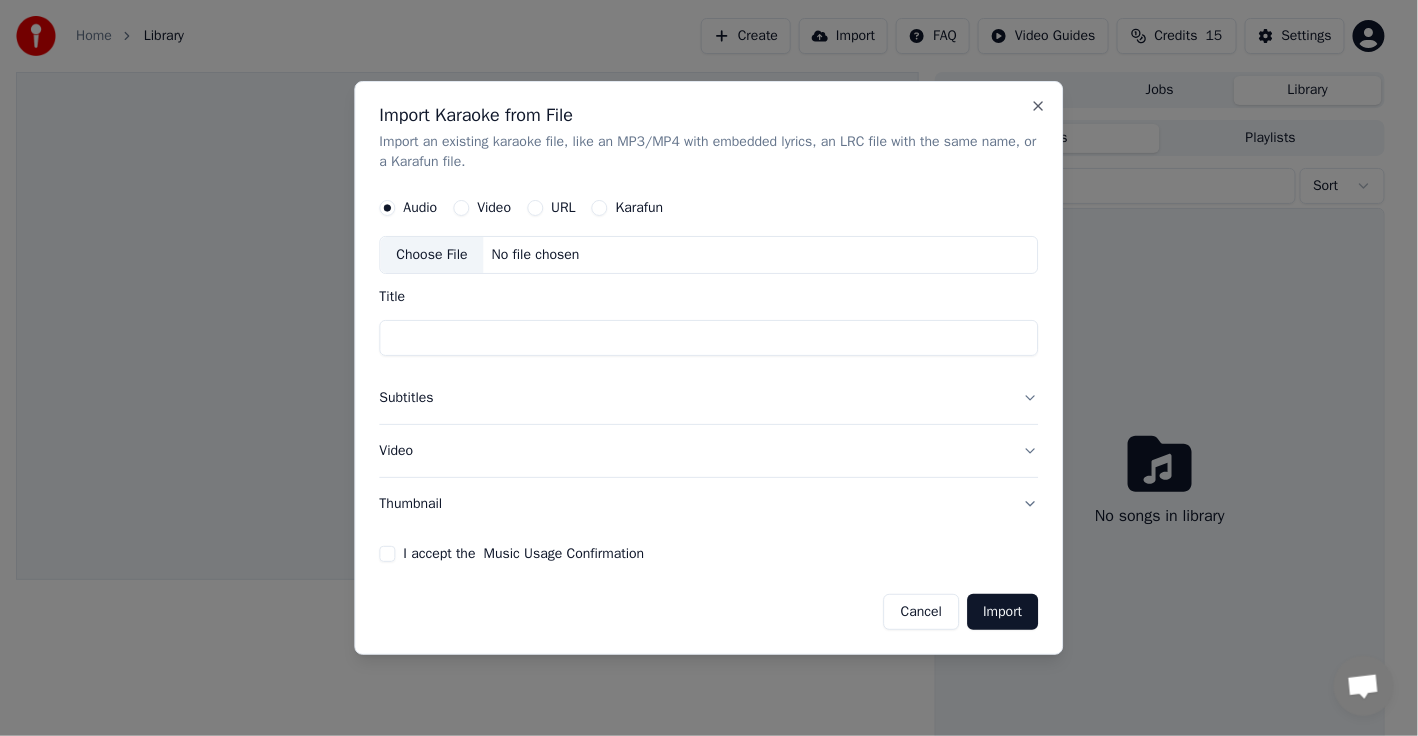 click on "Audio Video URL Karafun" at bounding box center [709, 208] 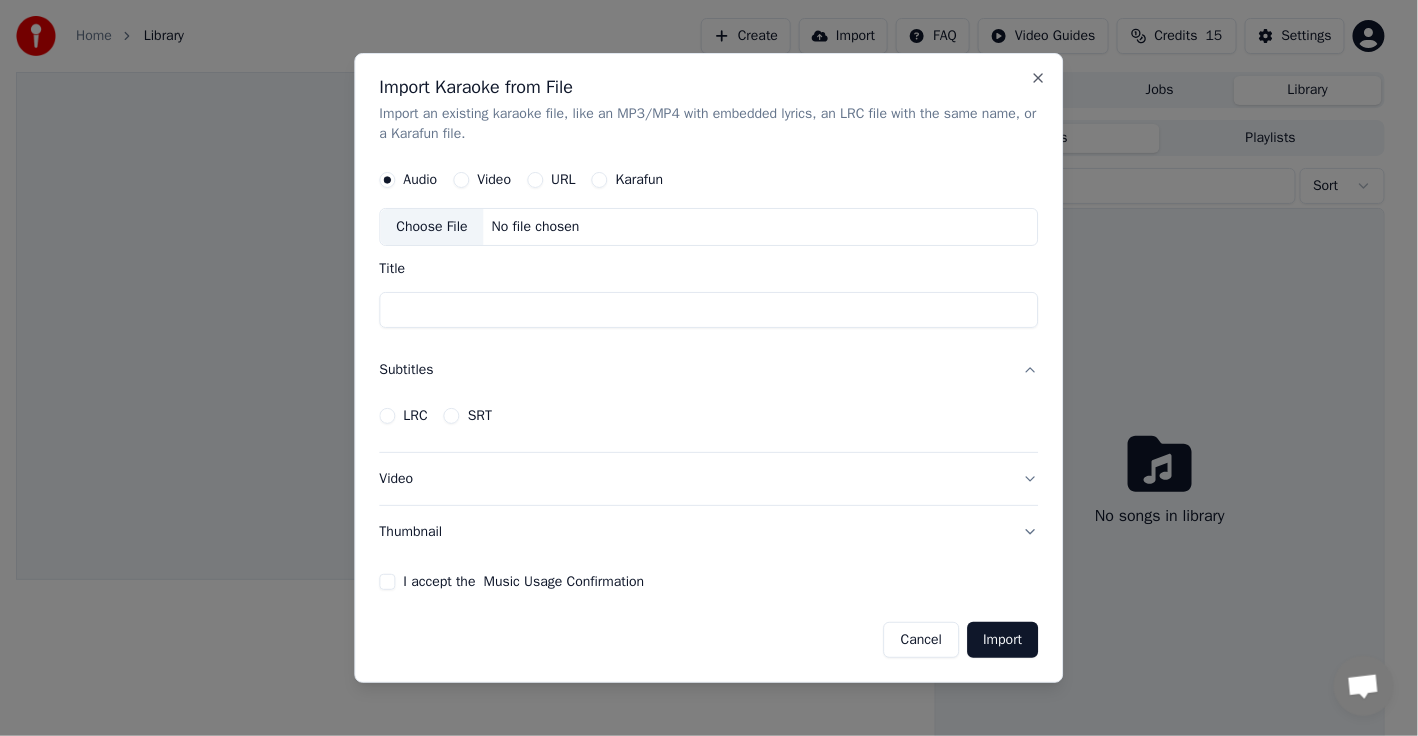 click on "Subtitles" at bounding box center [709, 370] 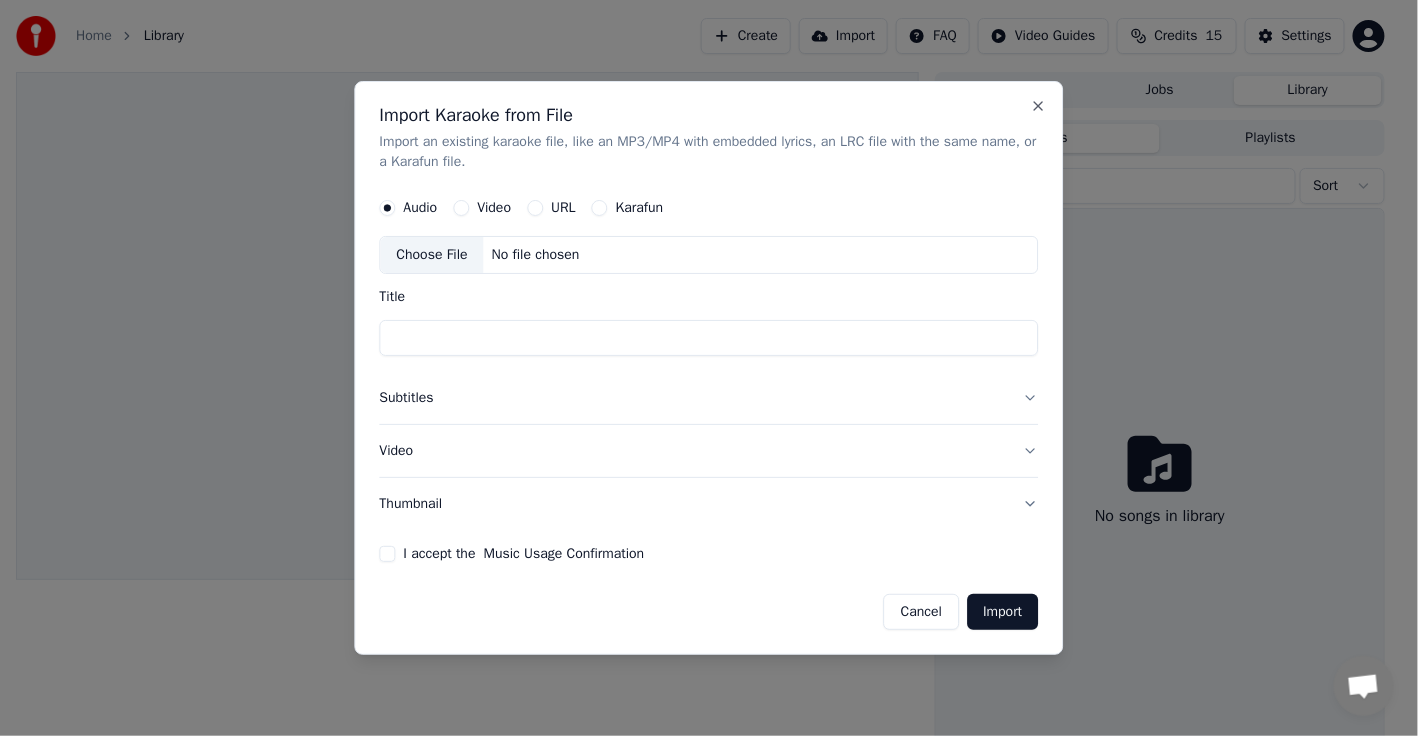 click on "Video" at bounding box center (709, 451) 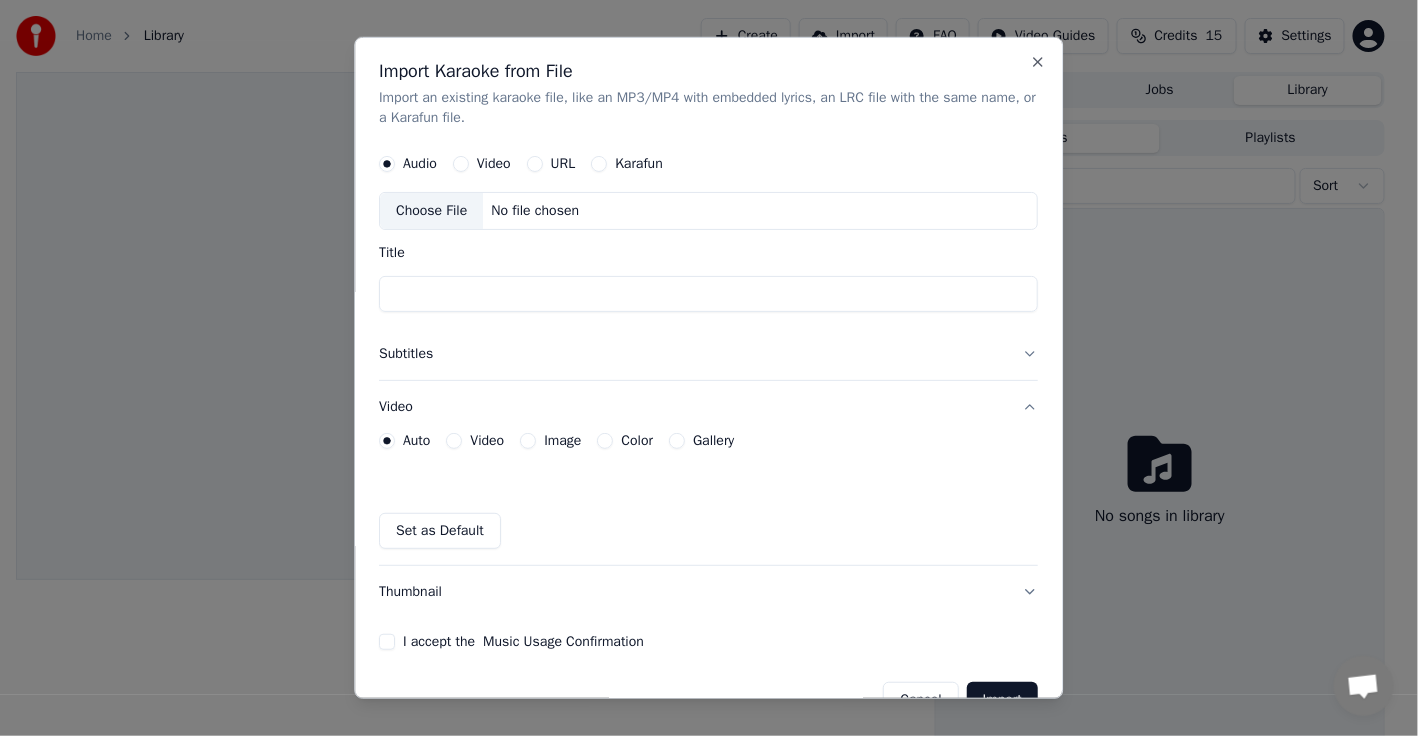 click on "Choose File" at bounding box center (432, 211) 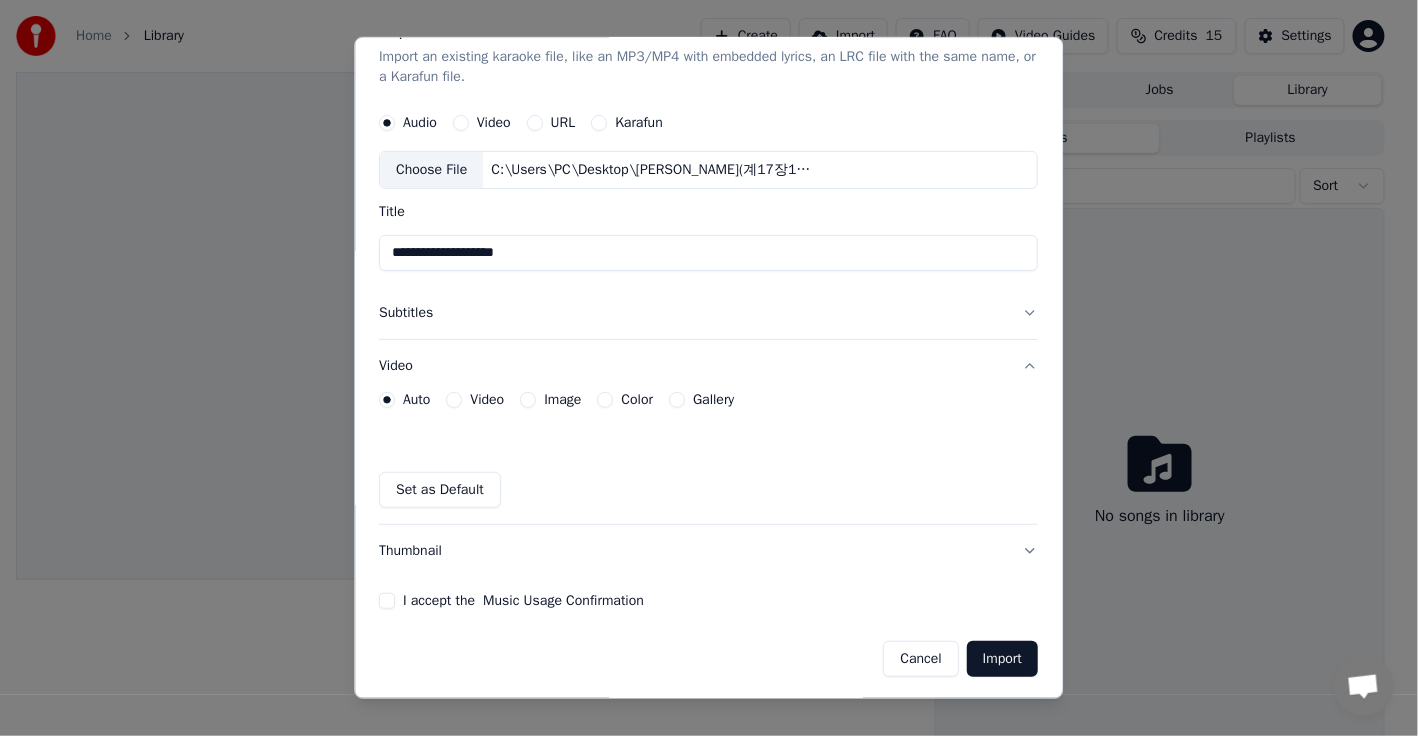 scroll, scrollTop: 0, scrollLeft: 0, axis: both 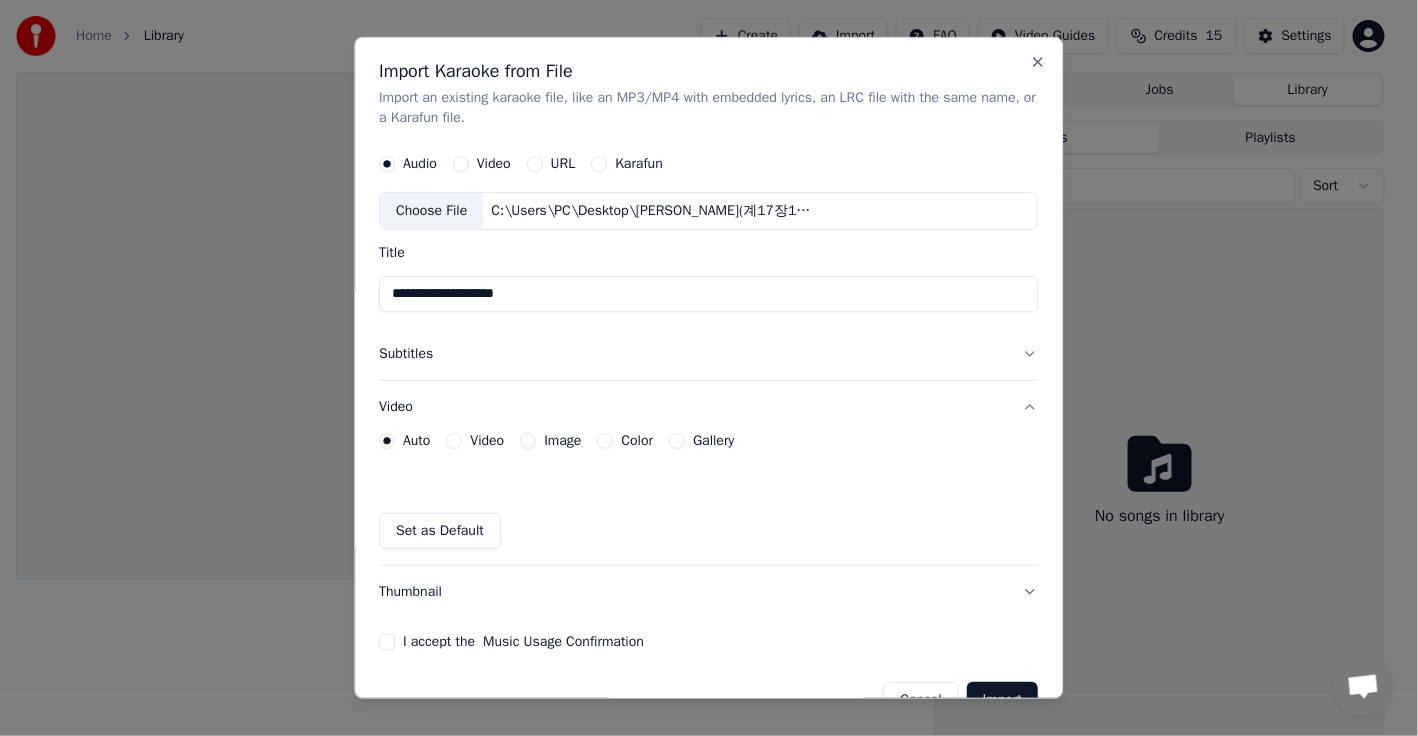 click on "Cancel Import" at bounding box center [709, 692] 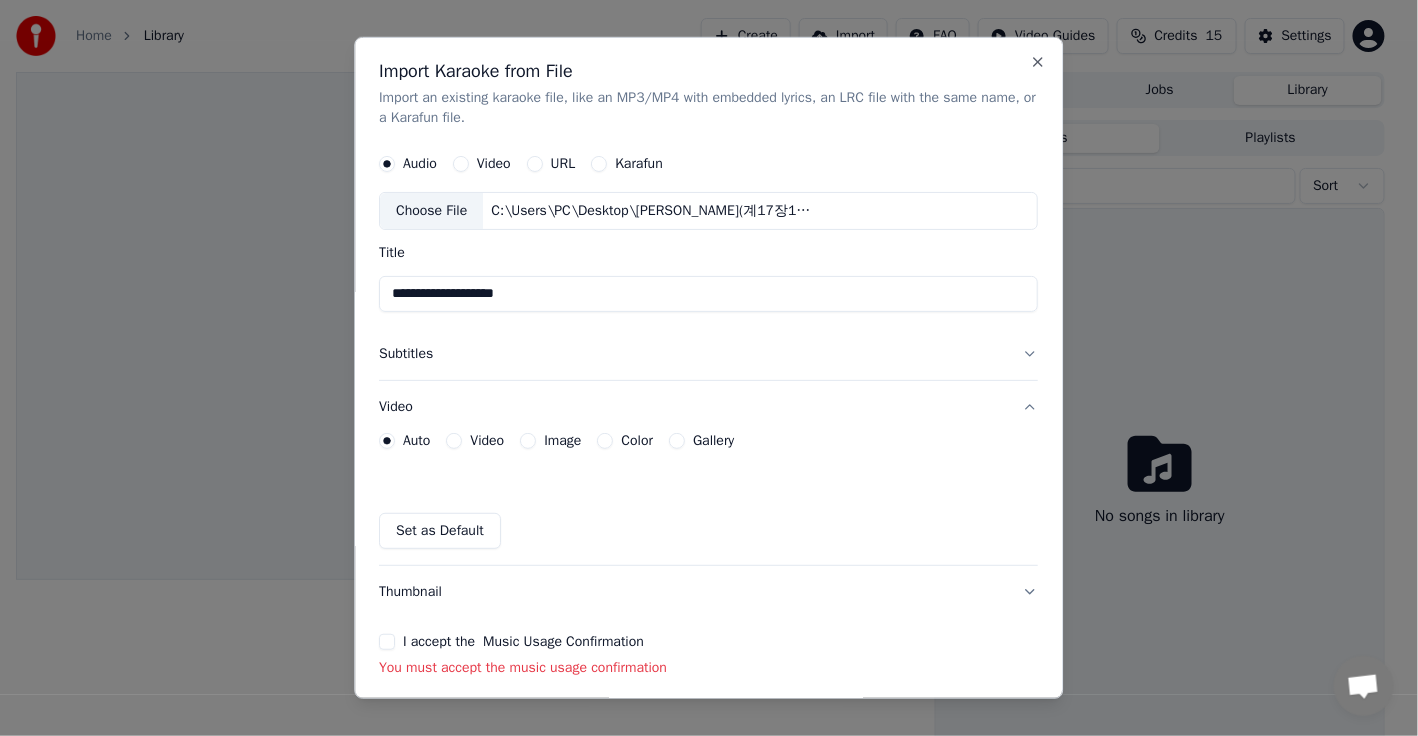 scroll, scrollTop: 69, scrollLeft: 0, axis: vertical 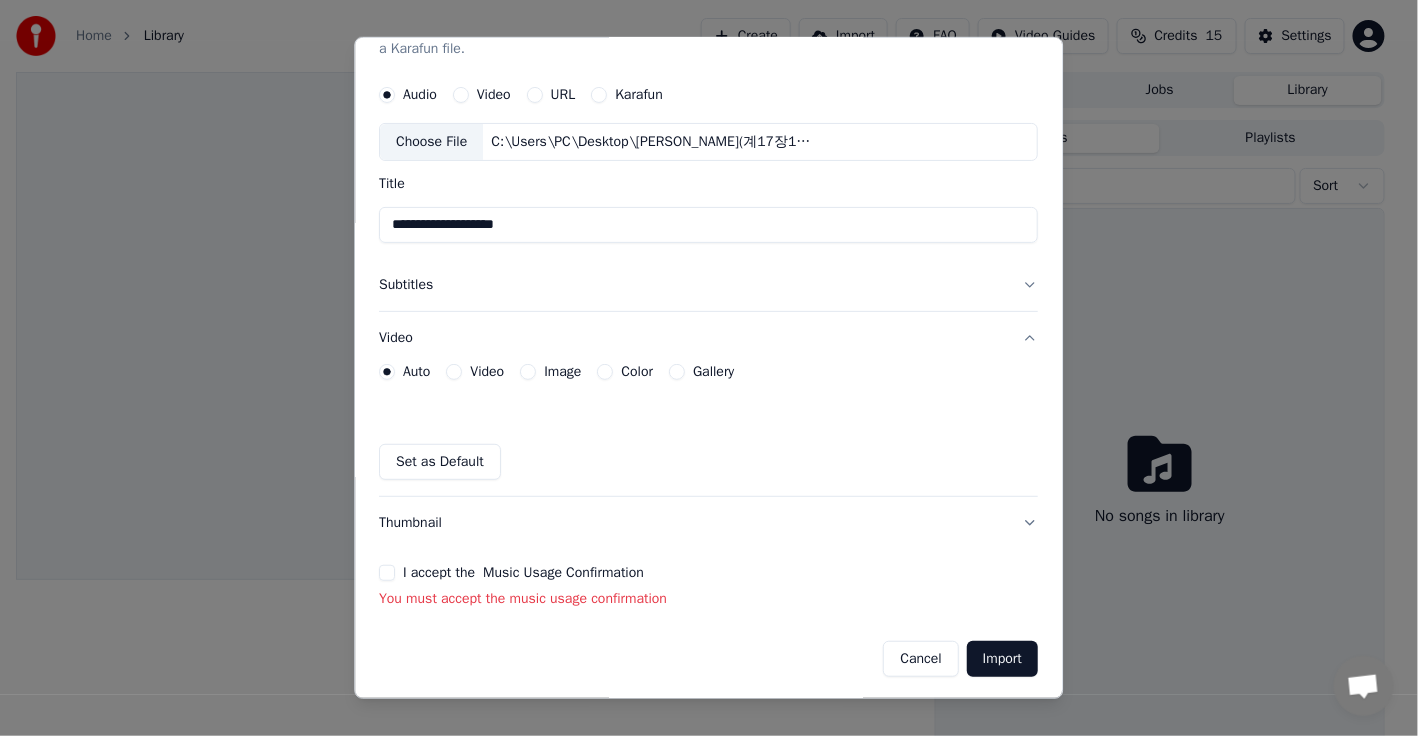click on "I accept the   Music Usage Confirmation" at bounding box center [709, 573] 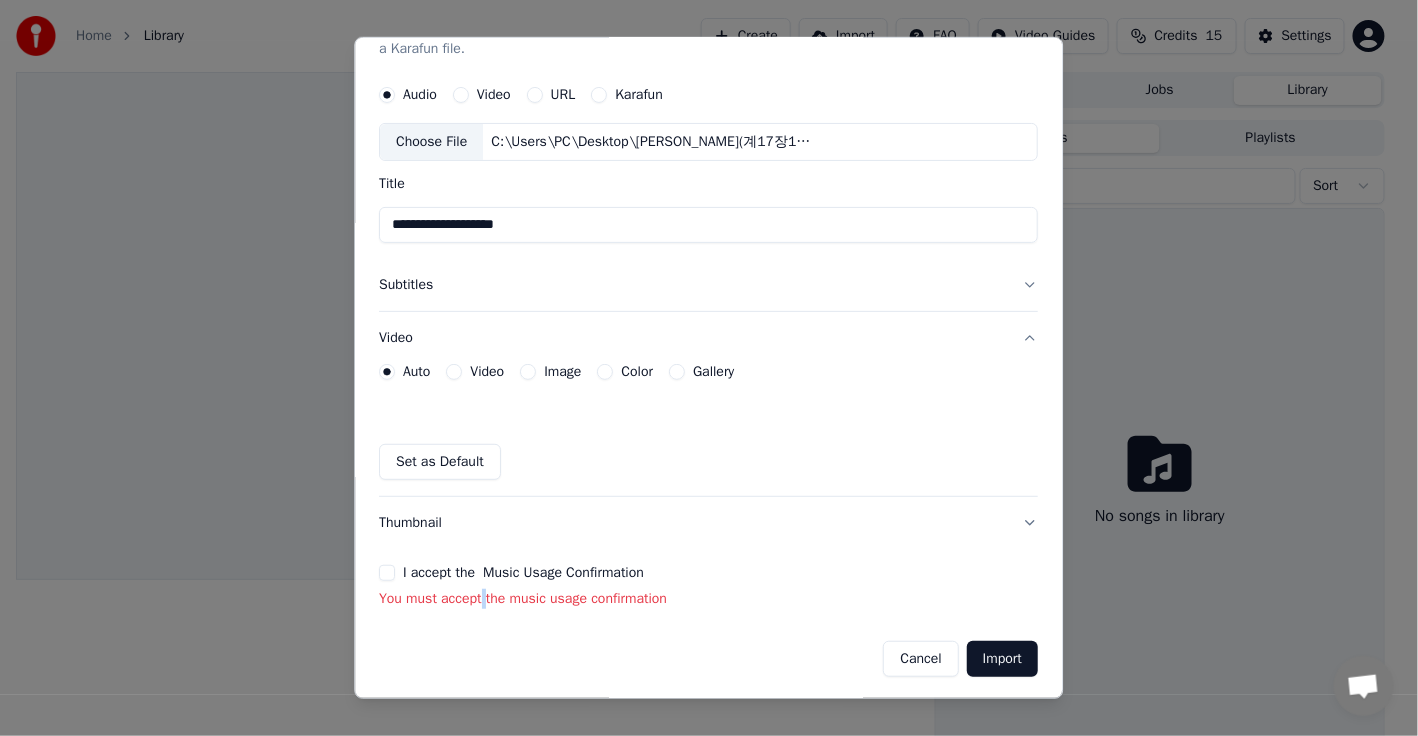 click on "You must accept the music usage confirmation" at bounding box center (709, 599) 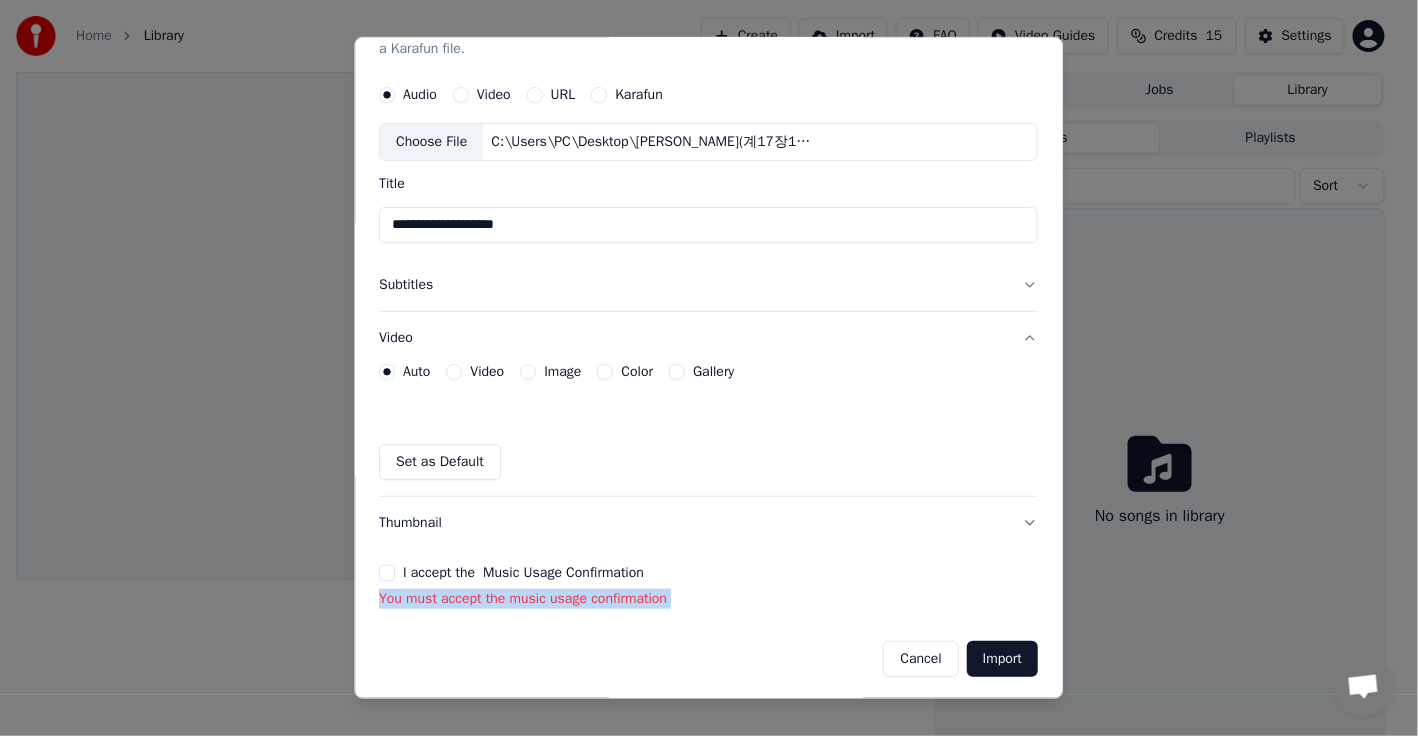 click on "You must accept the music usage confirmation" at bounding box center (709, 599) 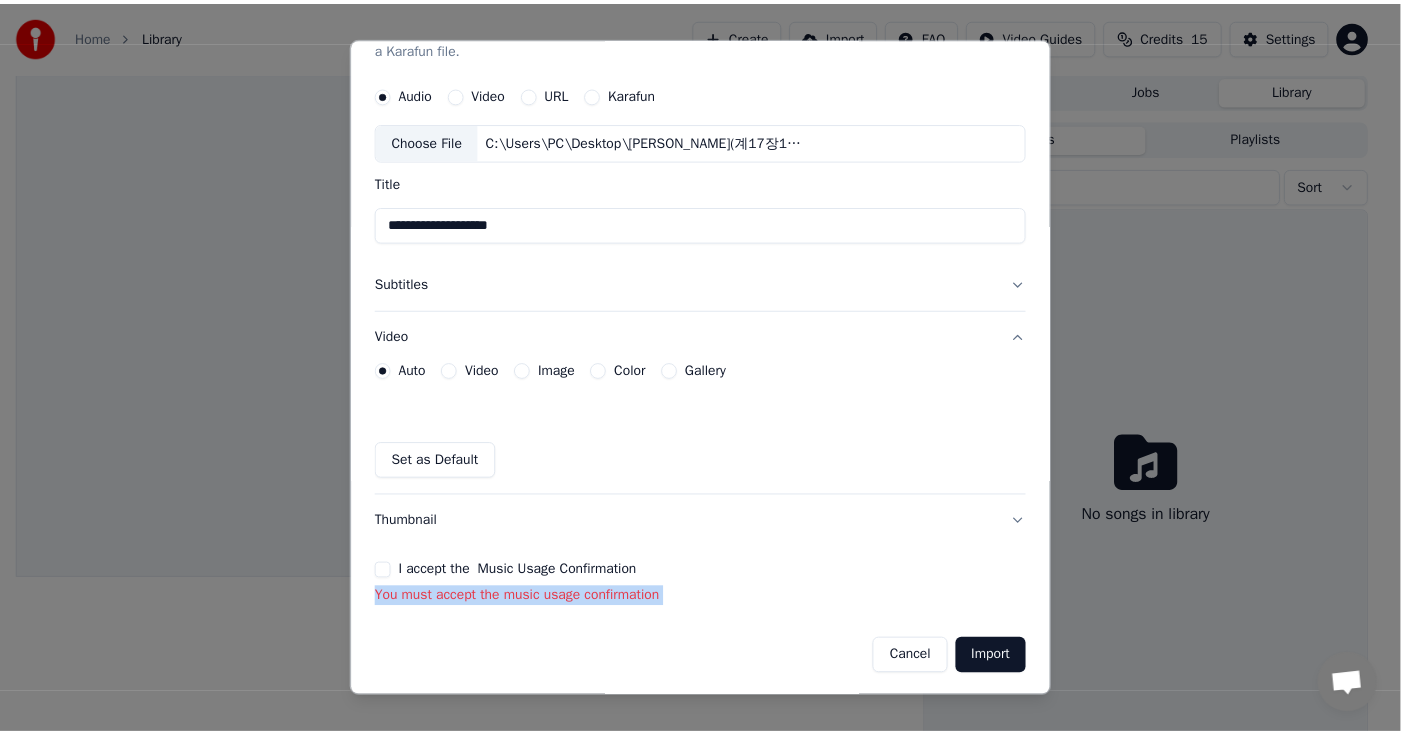 scroll, scrollTop: 42, scrollLeft: 0, axis: vertical 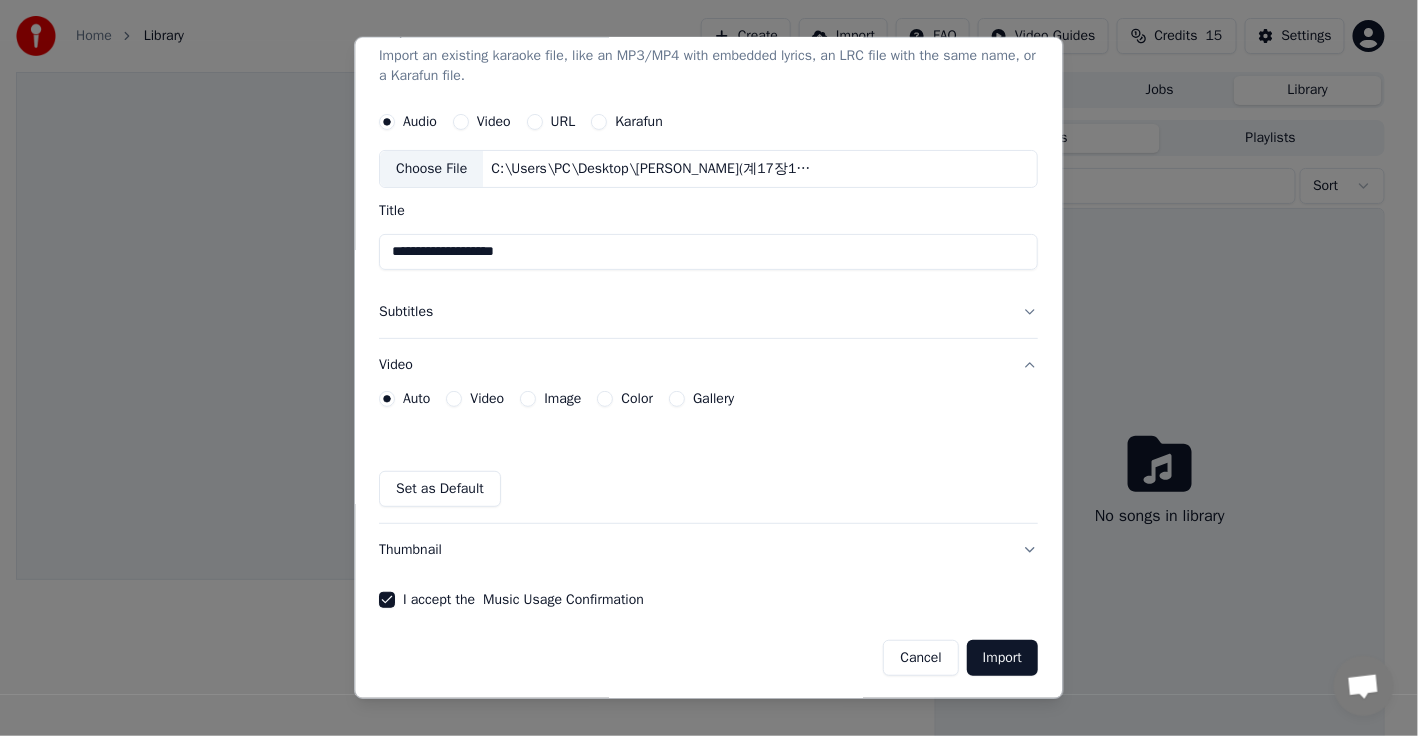 click on "Import" at bounding box center (1002, 658) 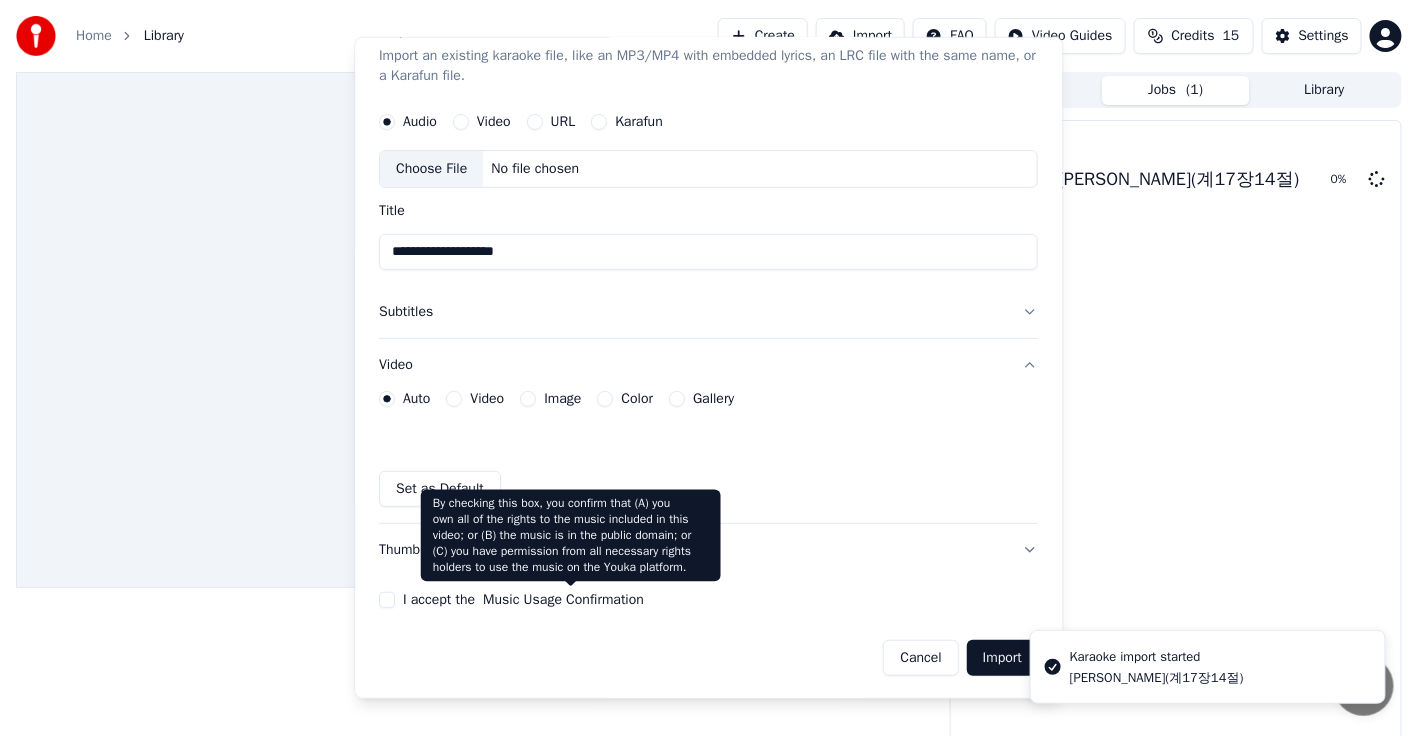 type 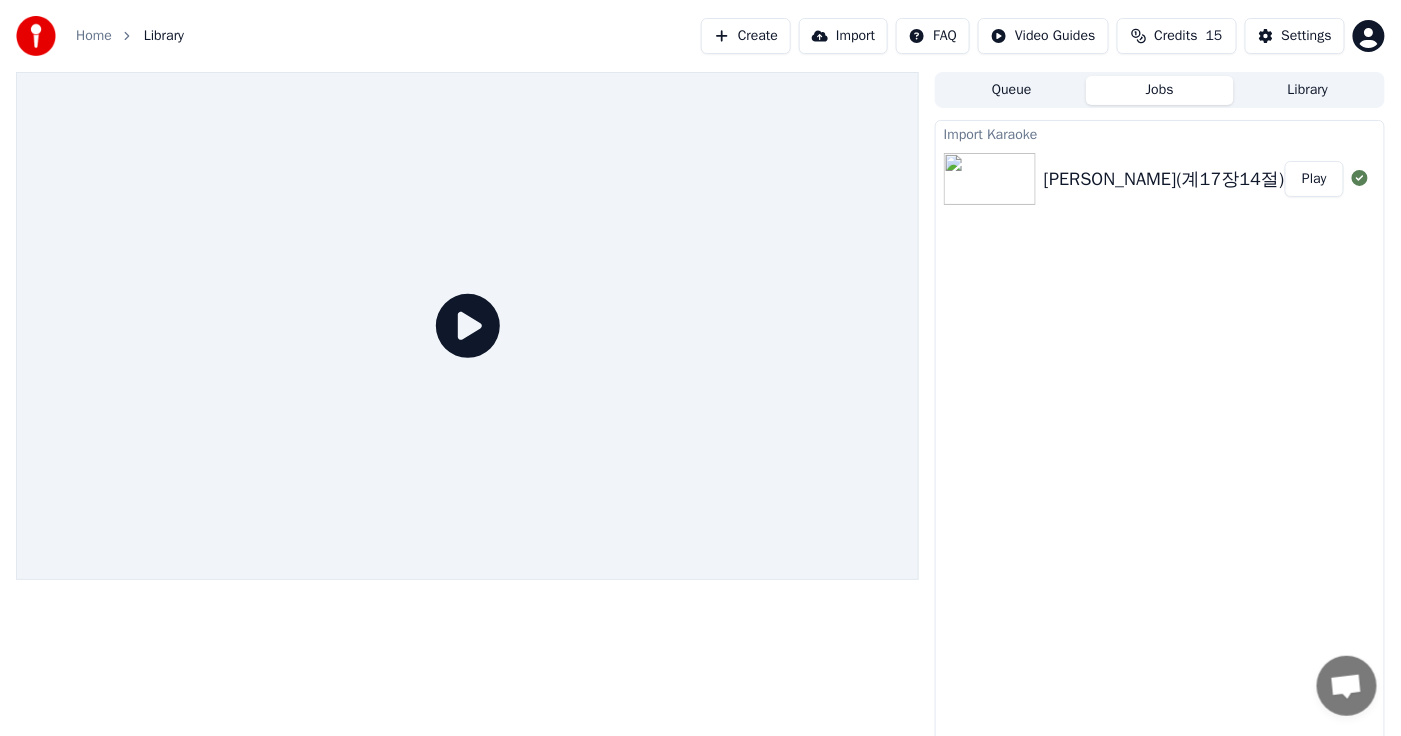 click on "Play" at bounding box center [1314, 179] 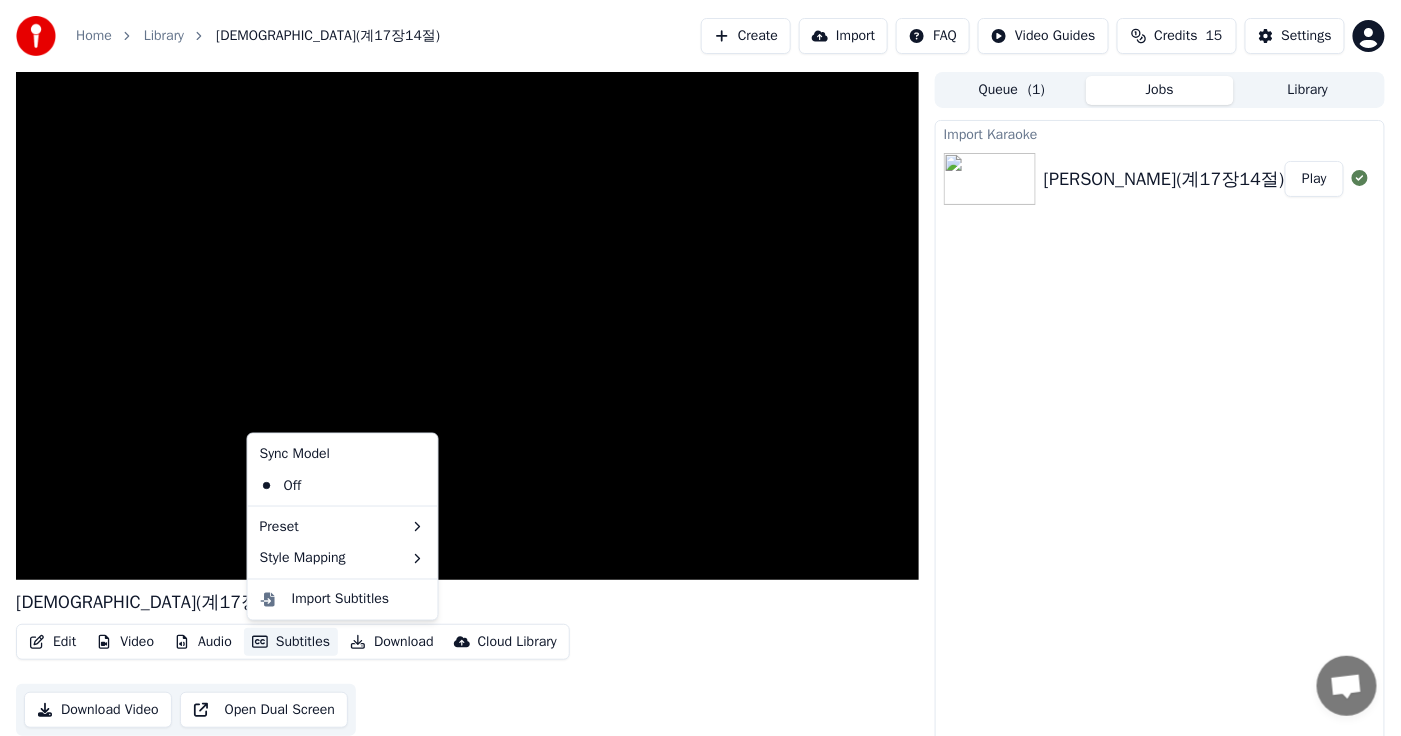 click on "Subtitles" at bounding box center (291, 642) 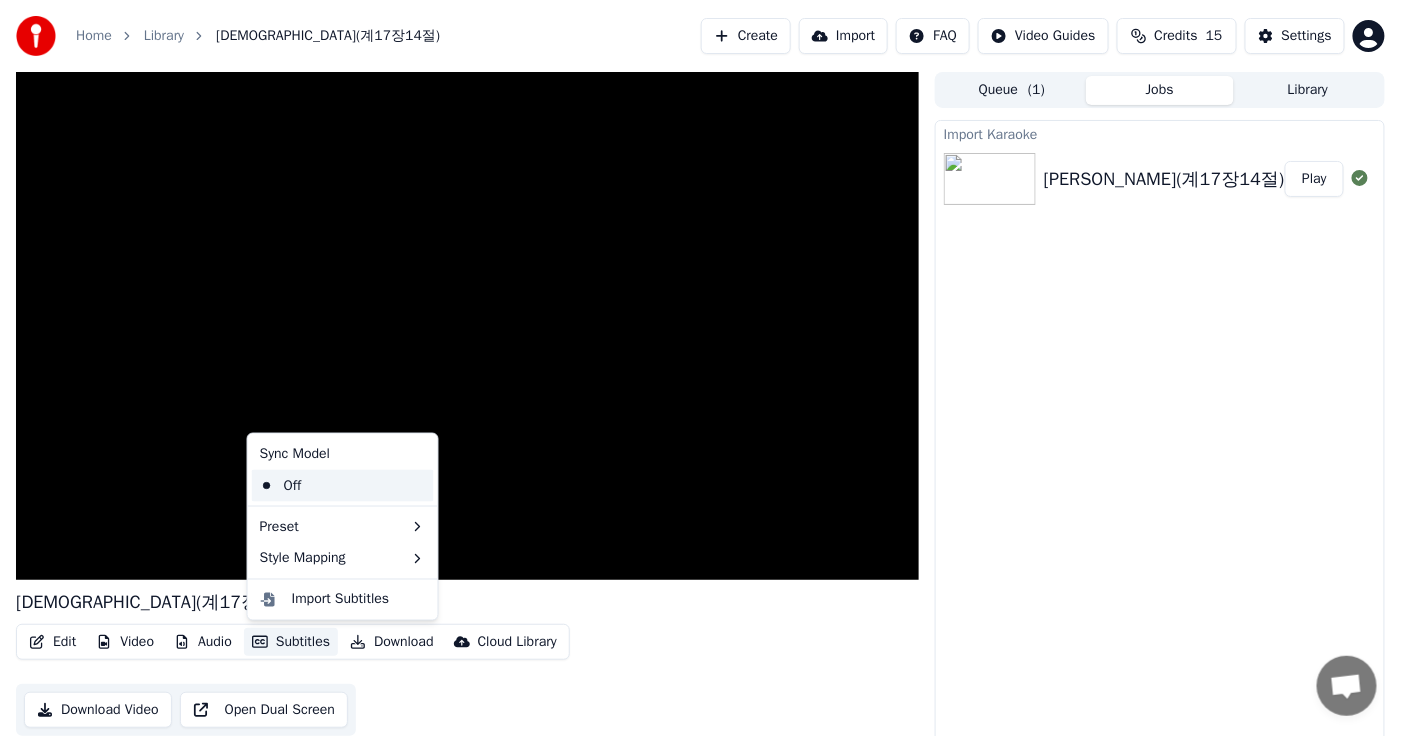 click on "Off" at bounding box center (343, 486) 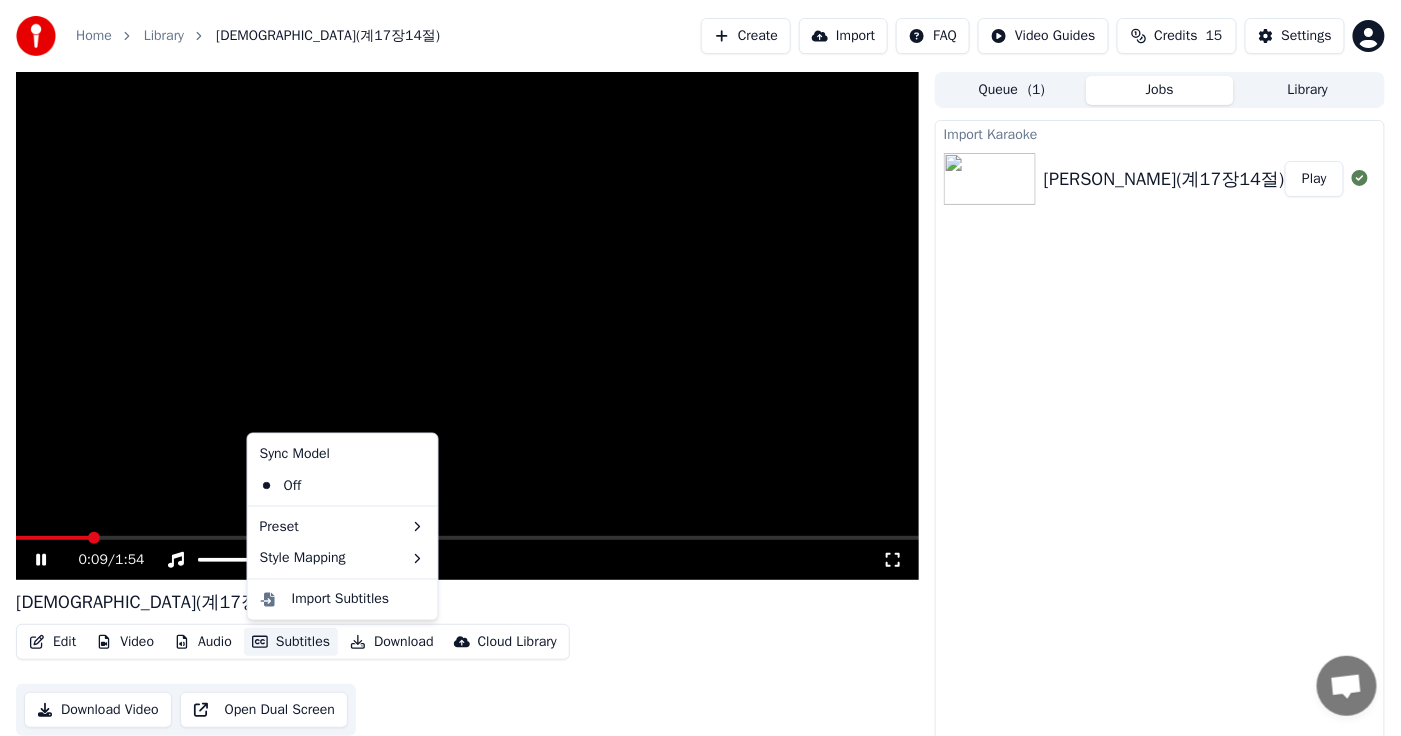 click on "Subtitles" at bounding box center [291, 642] 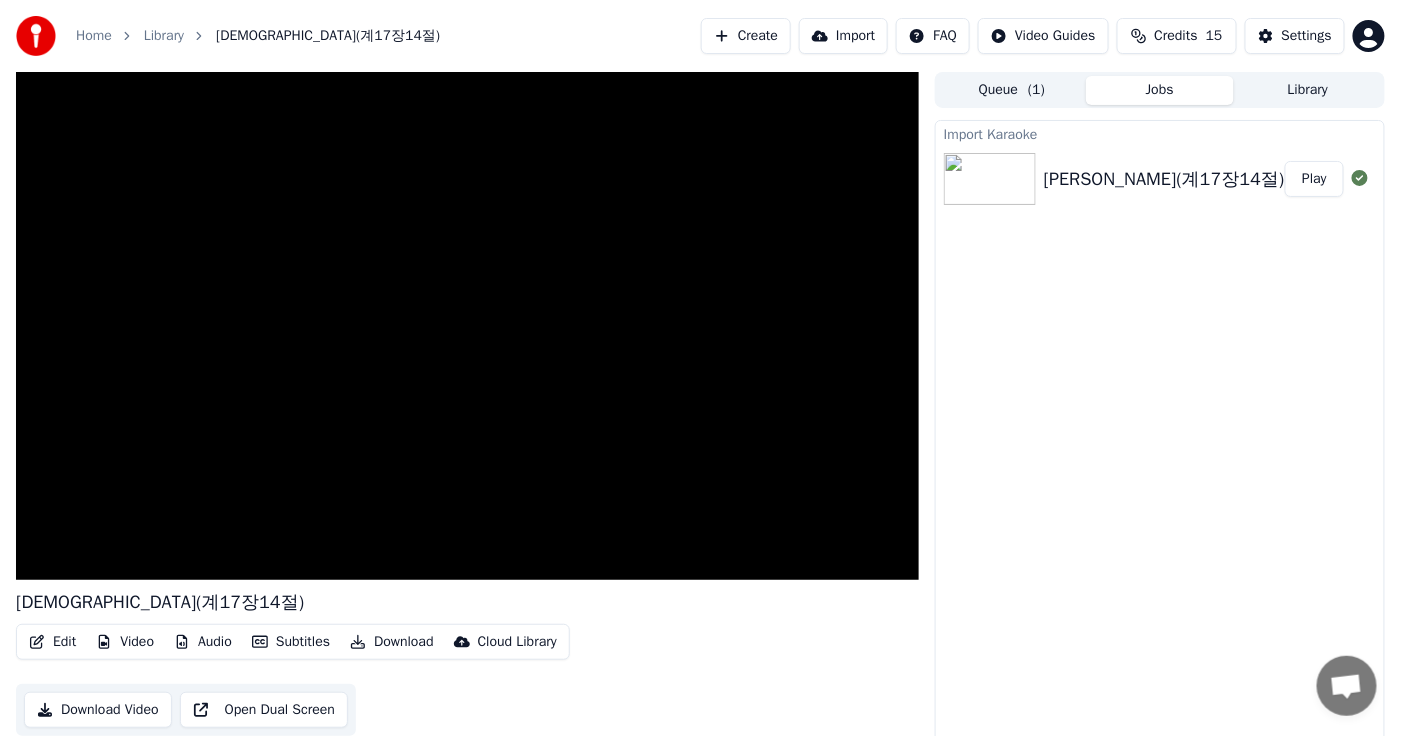 click on "Edit Video Audio Subtitles Download Cloud Library Download Video Open Dual Screen" at bounding box center [467, 680] 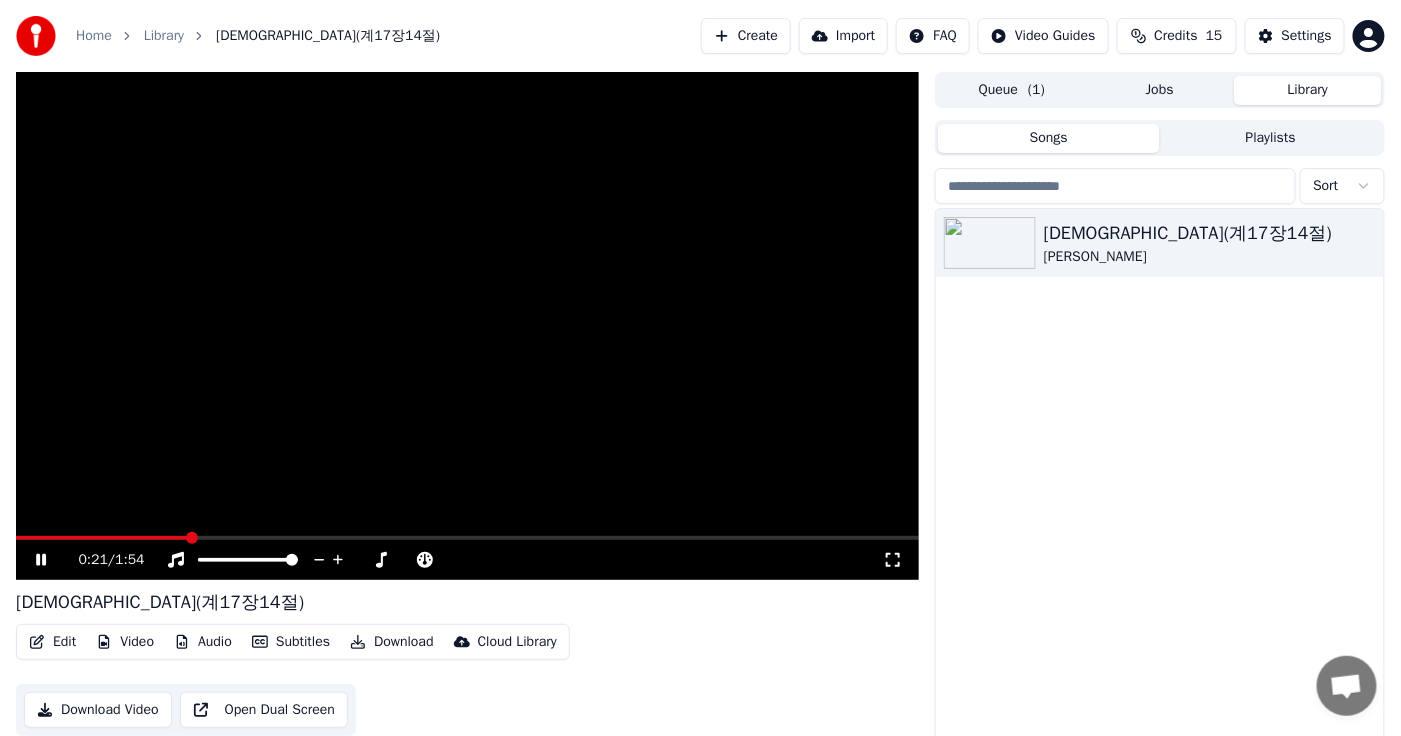 click on "Library" at bounding box center [1308, 90] 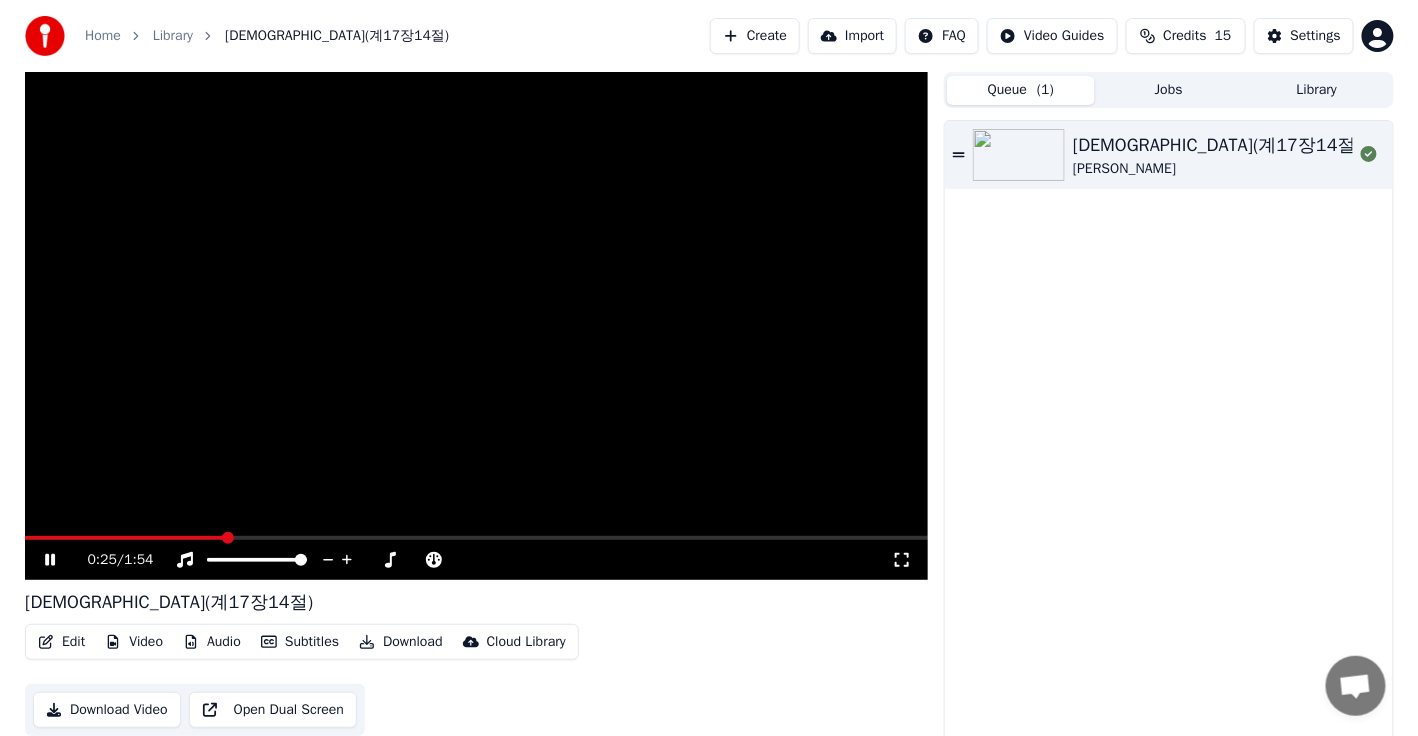 scroll, scrollTop: 9, scrollLeft: 0, axis: vertical 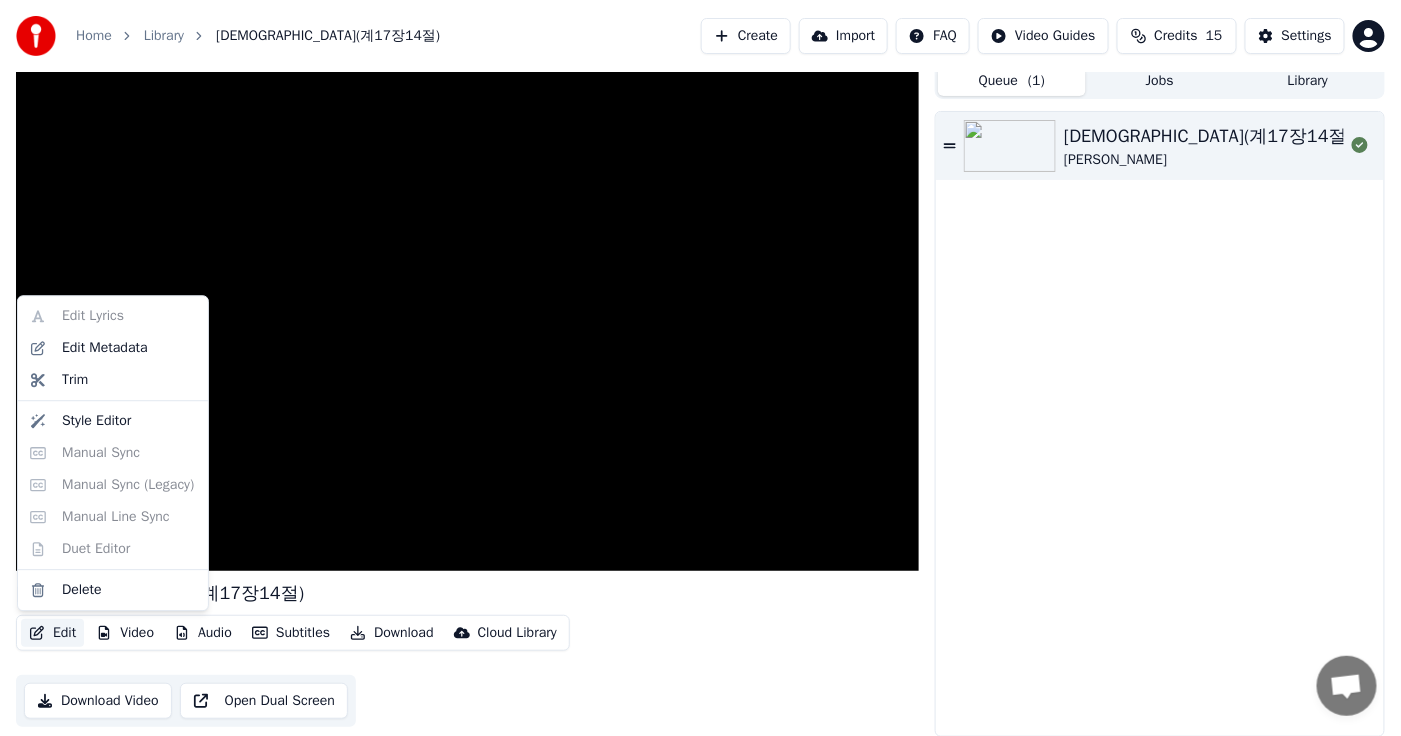 click on "Edit" at bounding box center (52, 633) 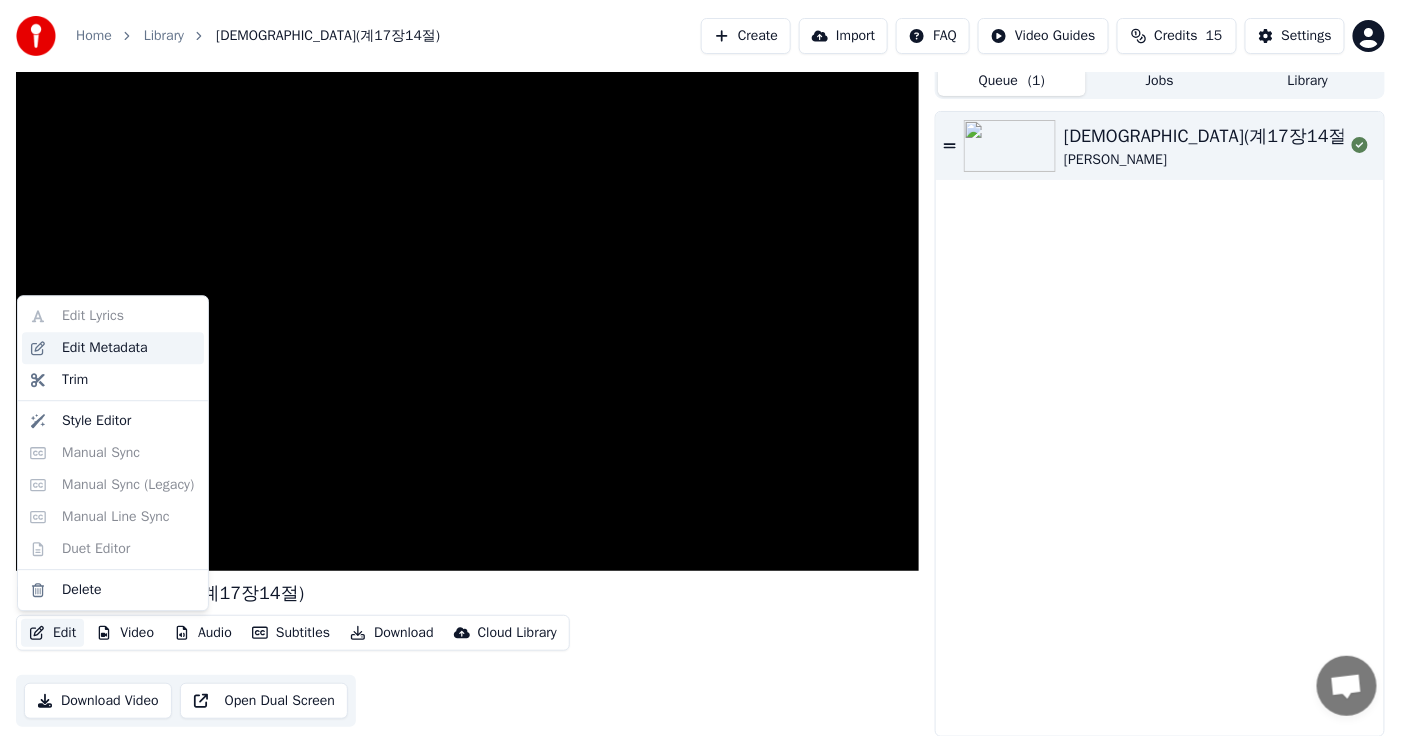 click on "Edit Metadata" at bounding box center (105, 348) 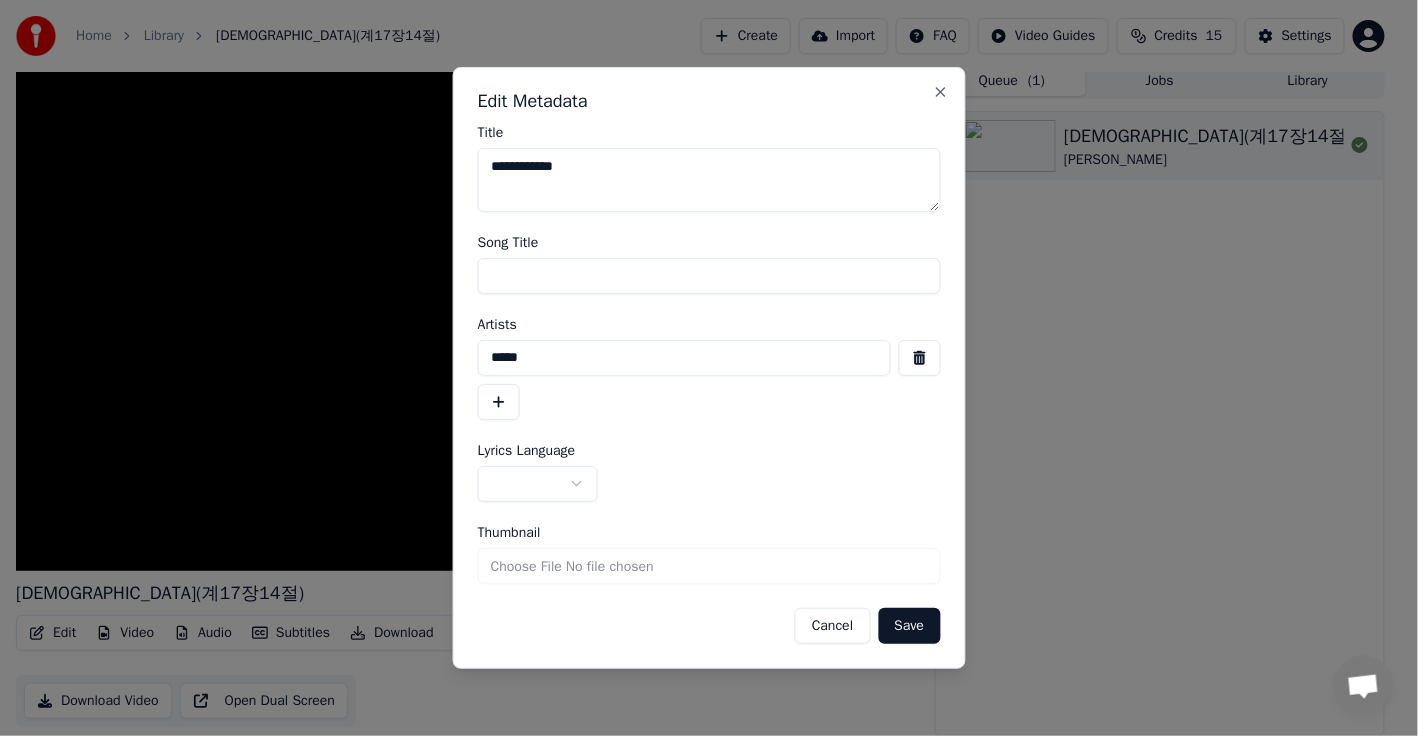 click on "*****" at bounding box center [684, 358] 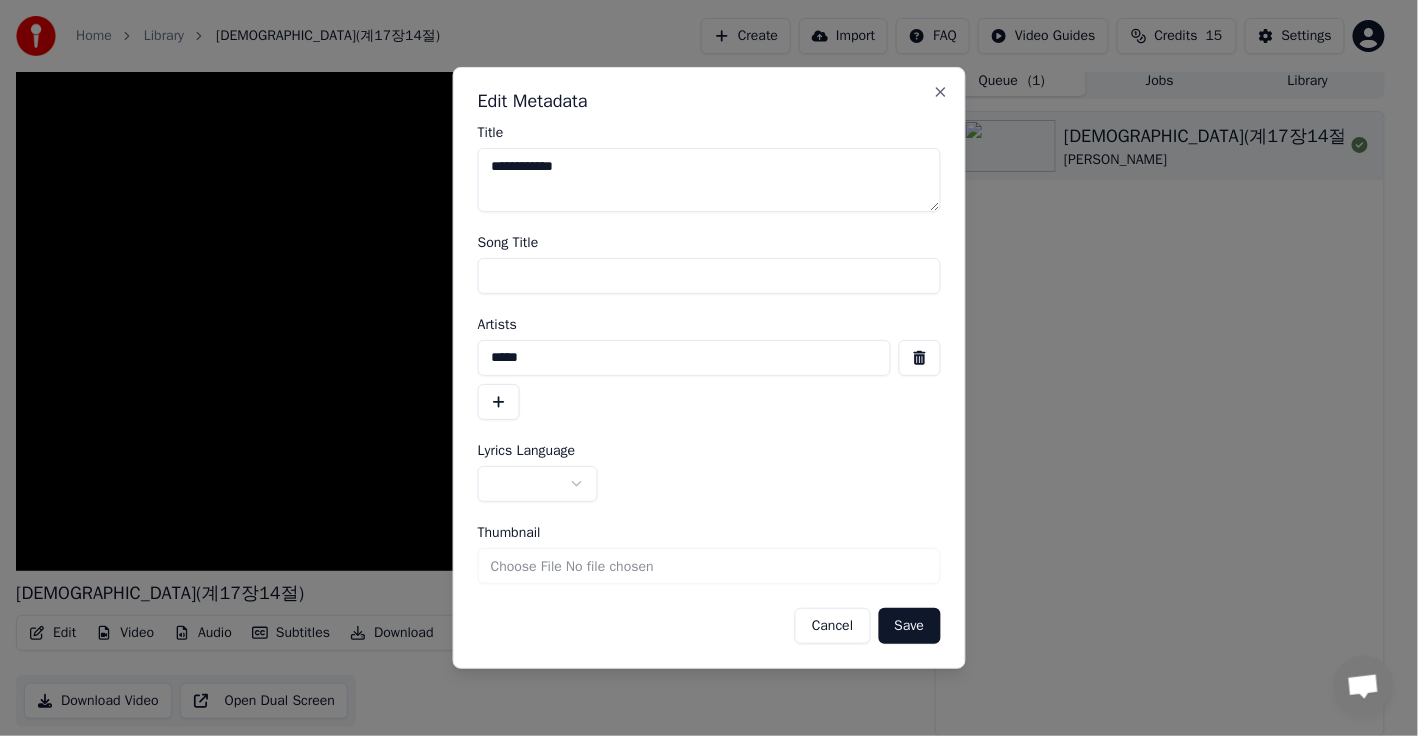 click at bounding box center (538, 484) 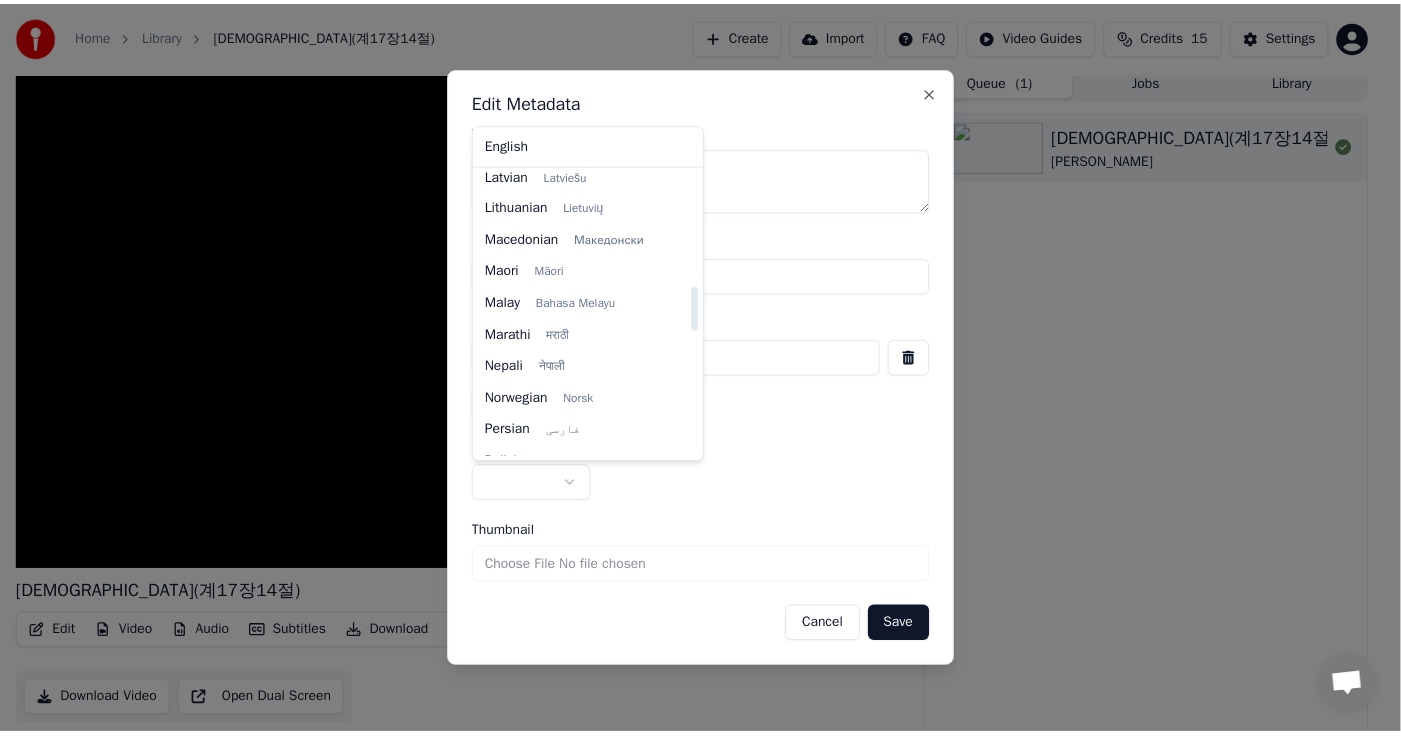 scroll, scrollTop: 735, scrollLeft: 0, axis: vertical 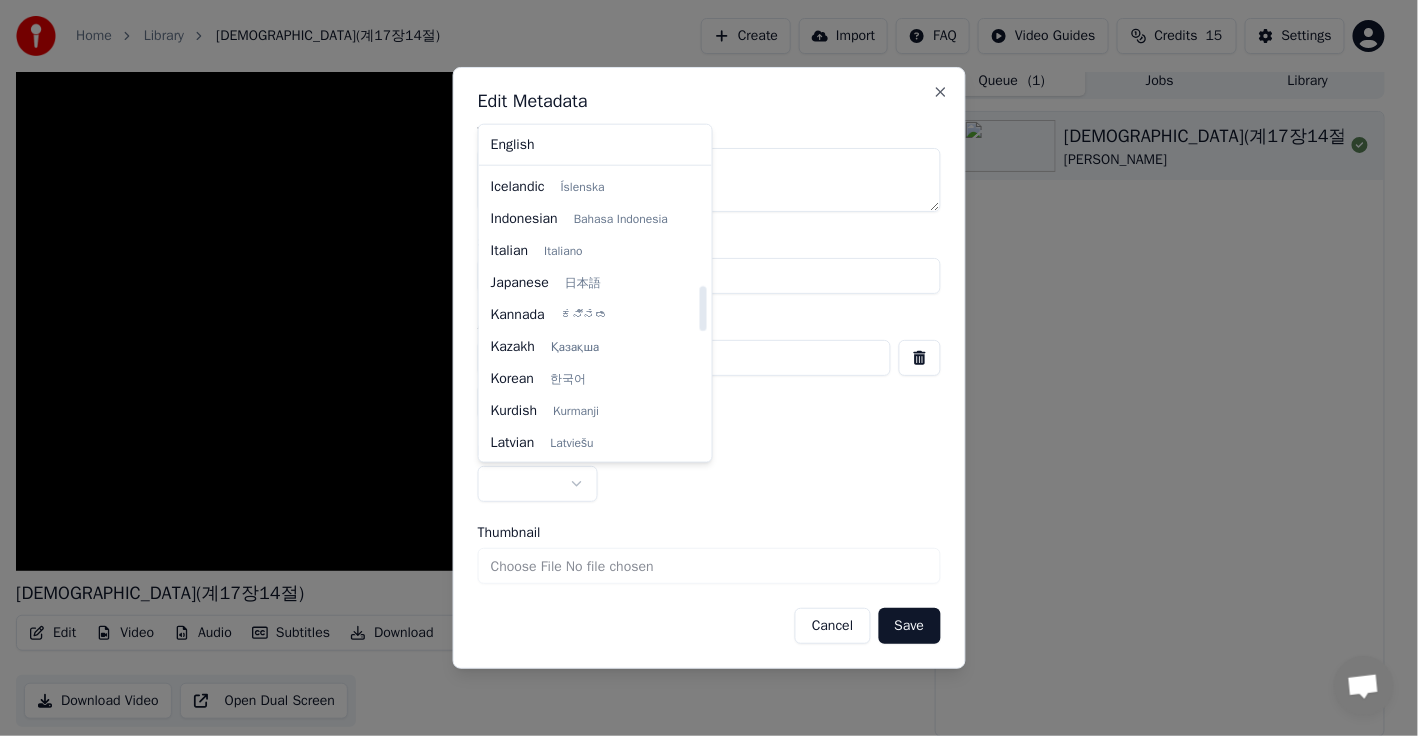 select on "**" 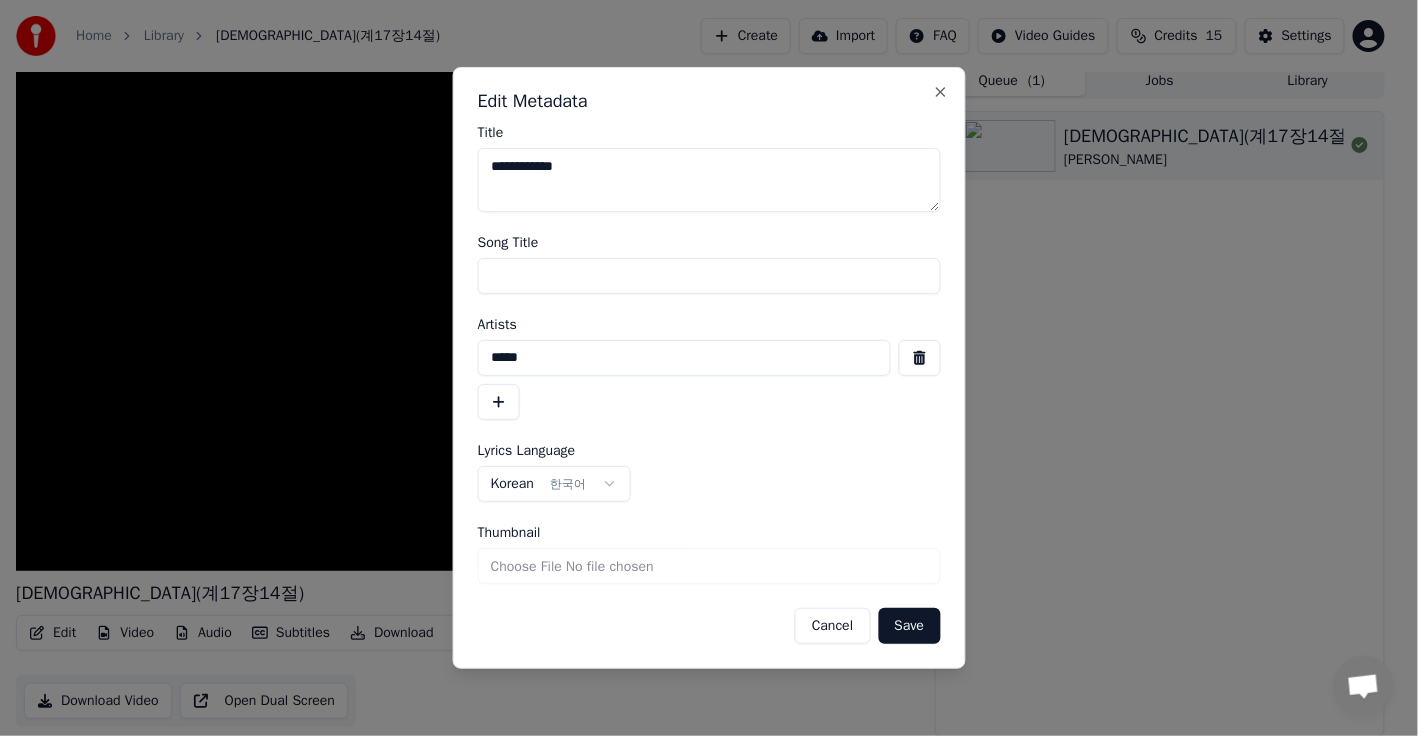 click on "*****" at bounding box center (684, 358) 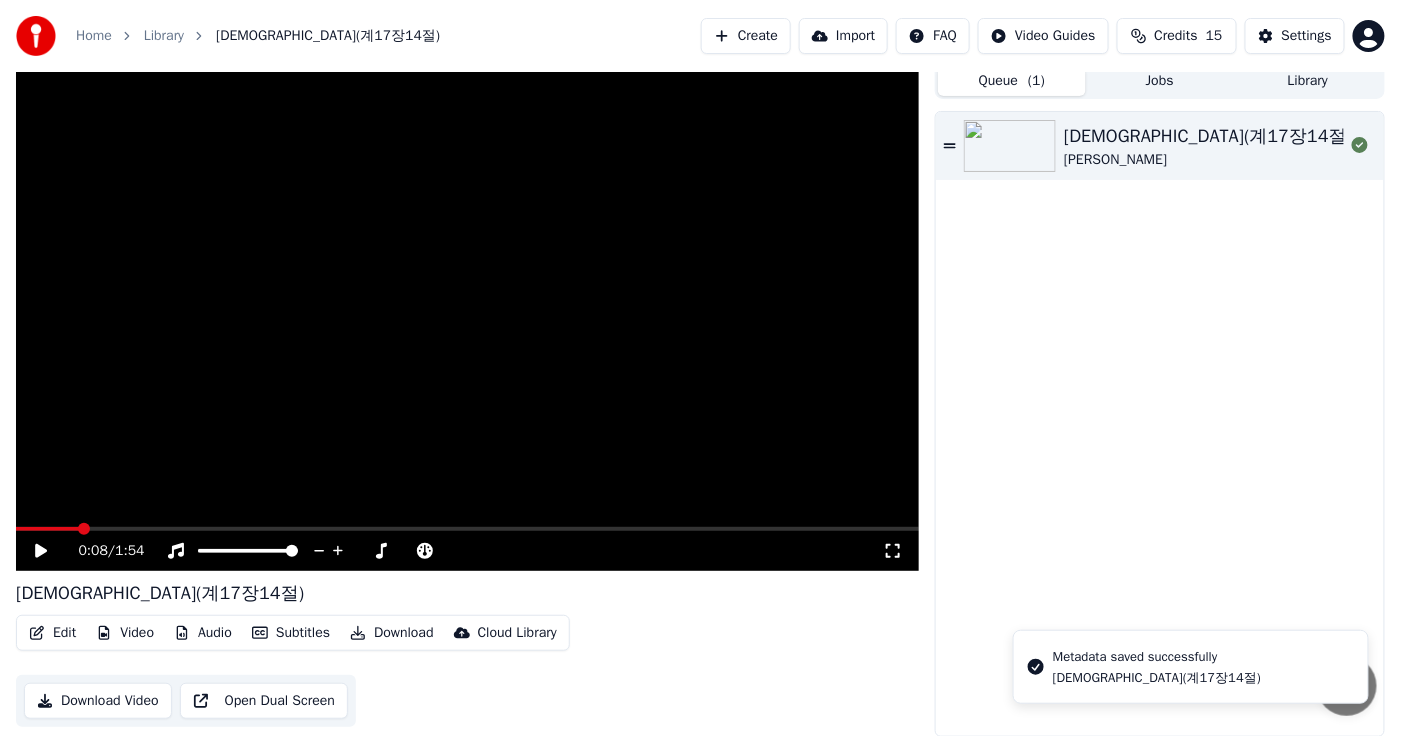 click at bounding box center [47, 529] 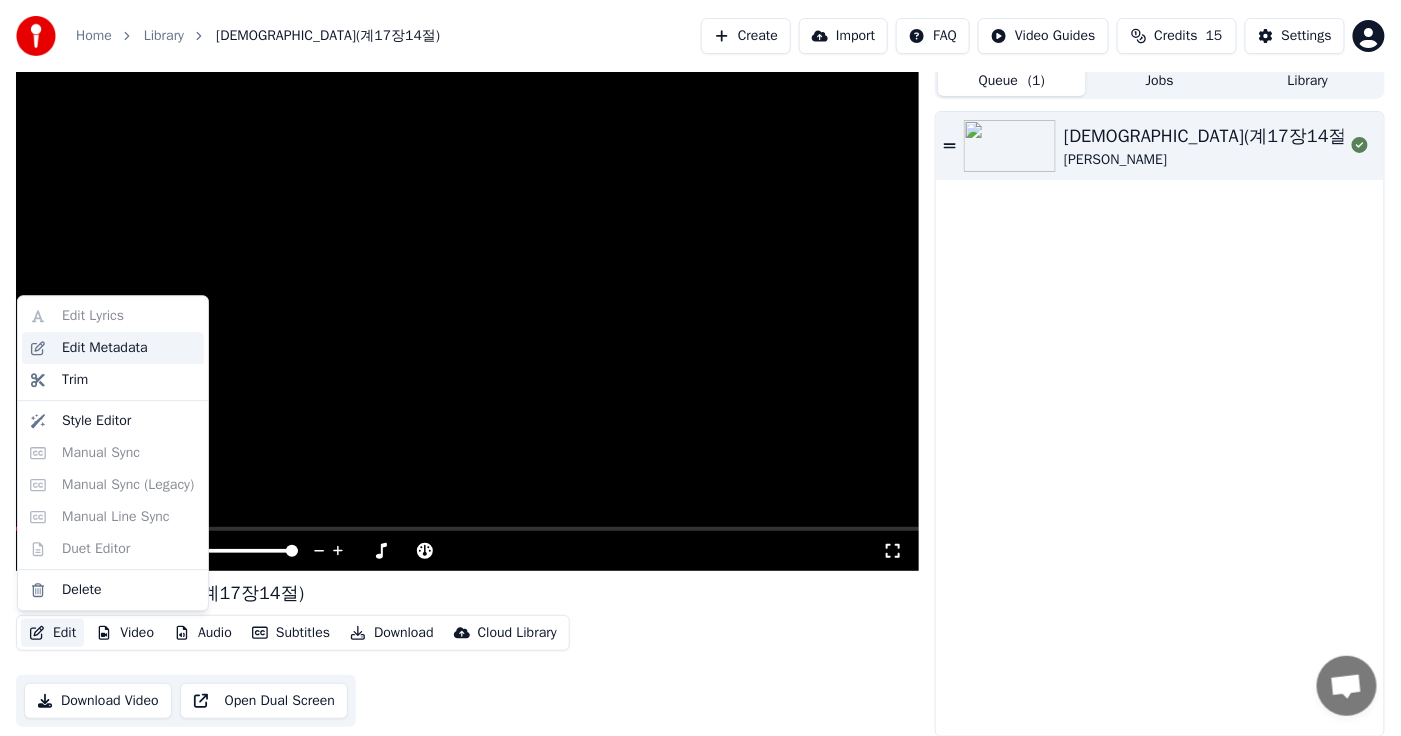 click on "Edit Metadata" at bounding box center [105, 348] 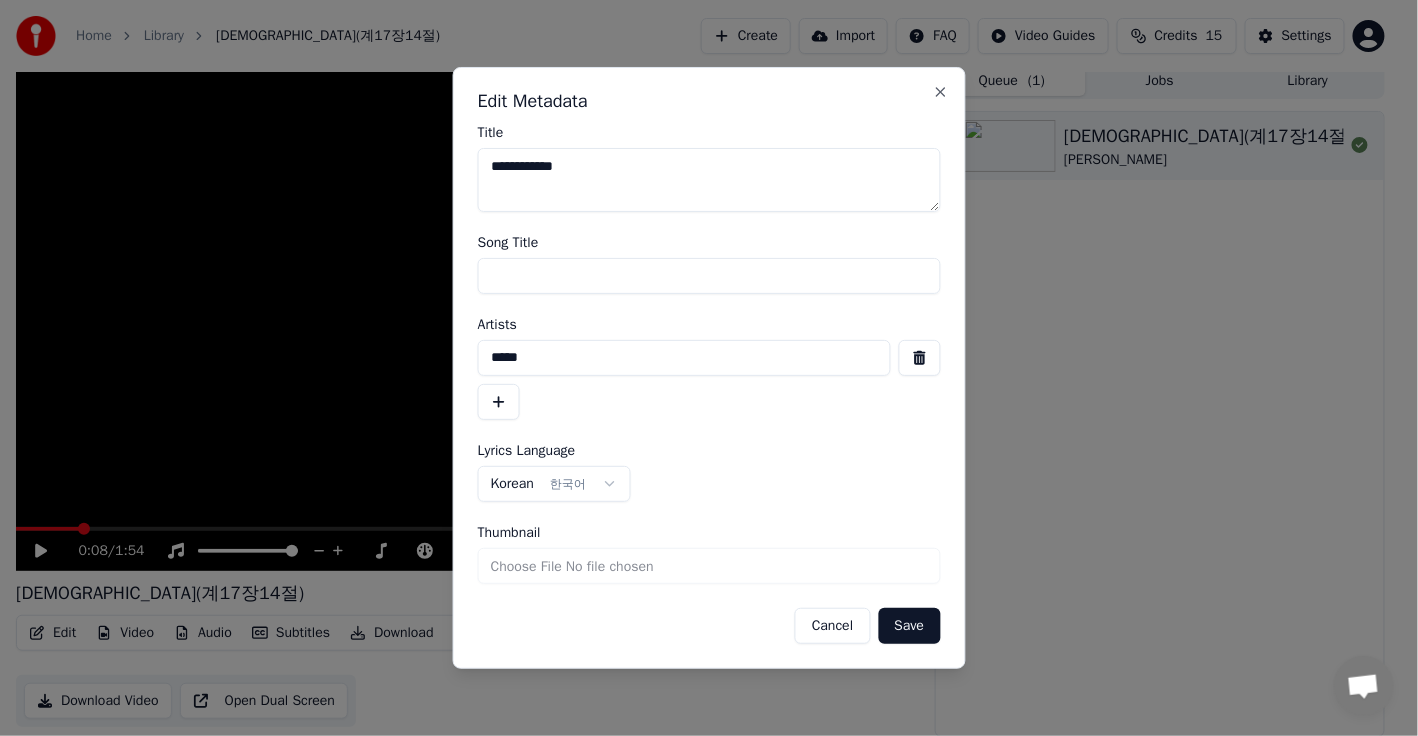 click on "*****" at bounding box center [684, 358] 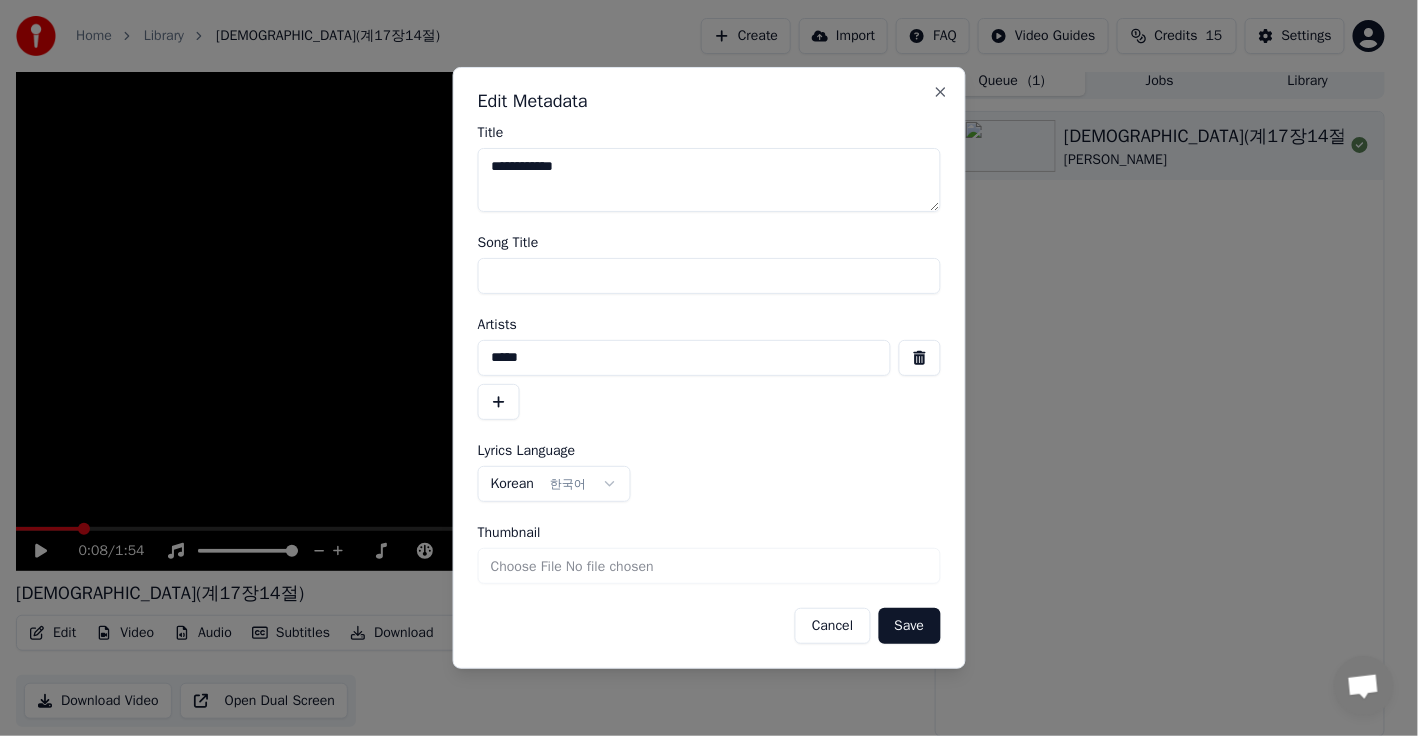 click on "*****" at bounding box center (684, 358) 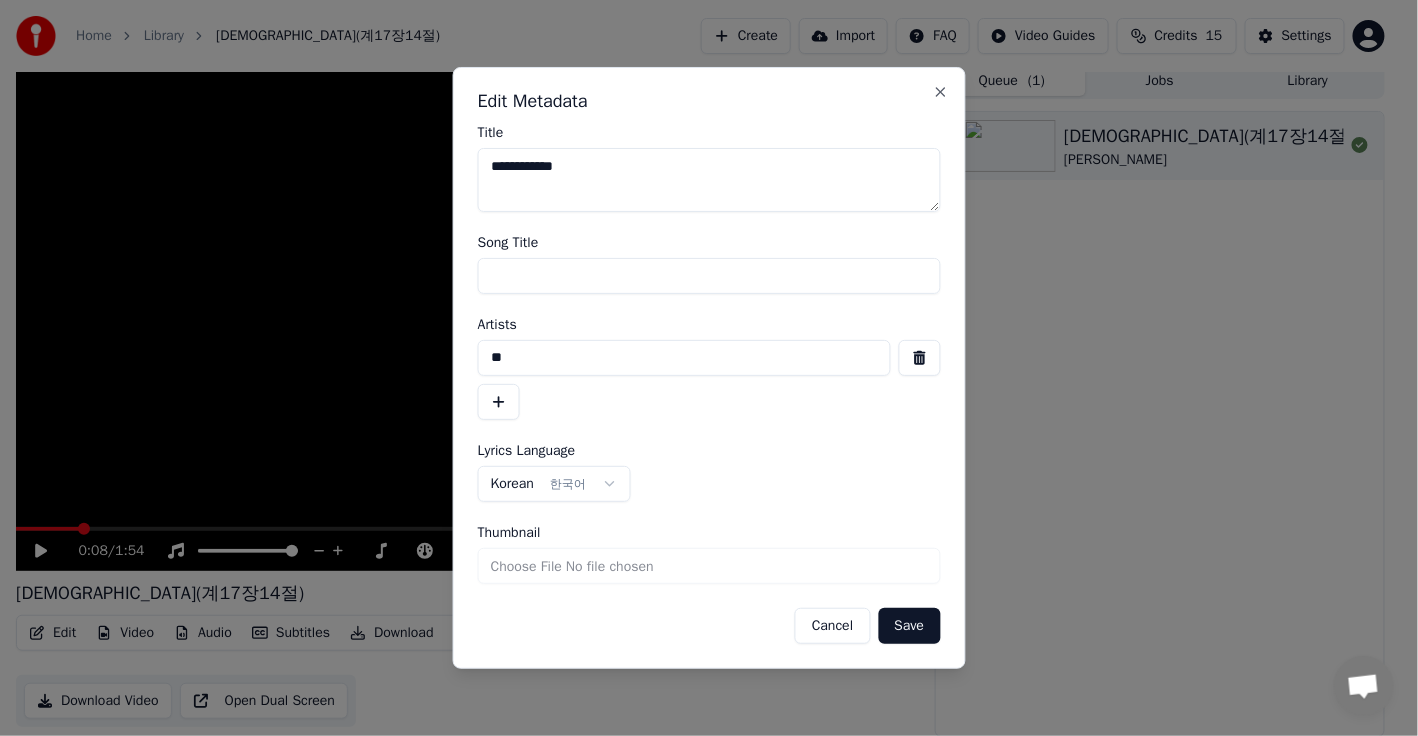 type on "*" 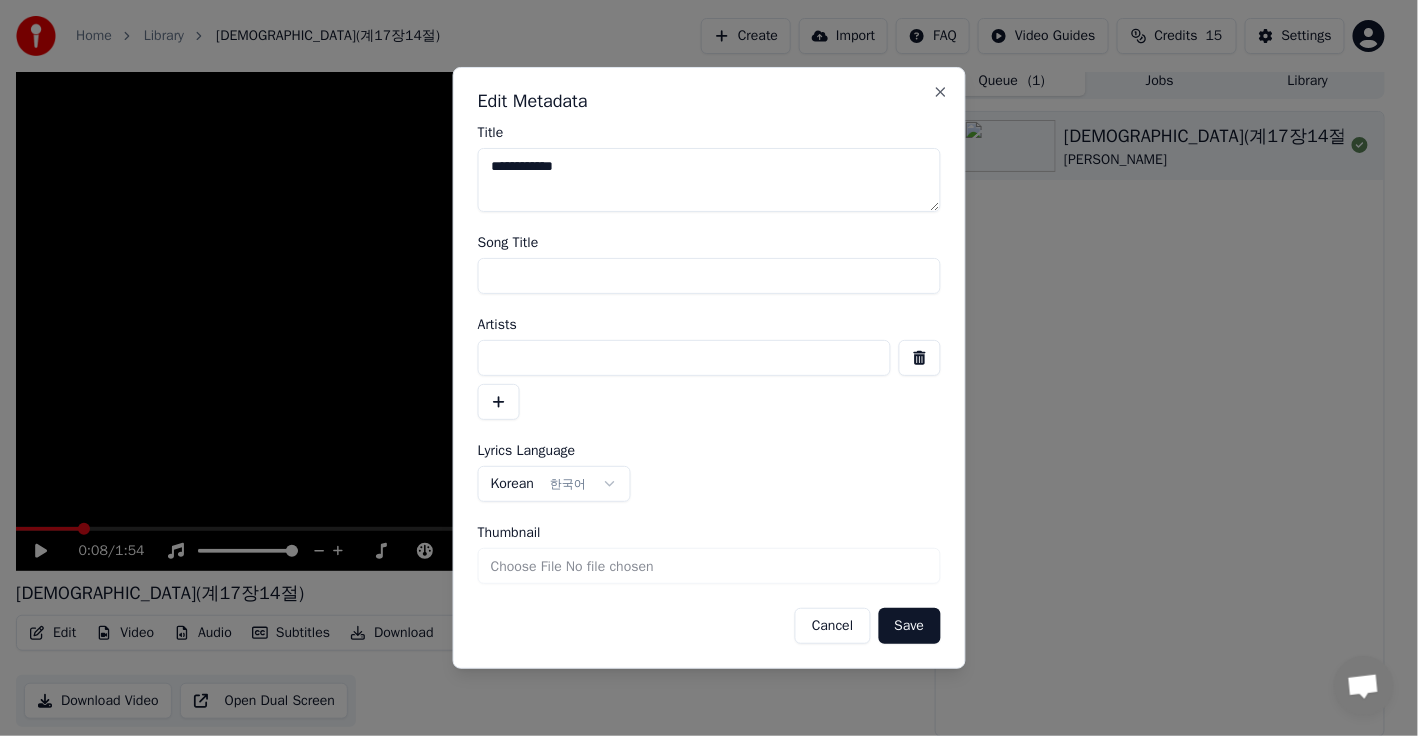 type on "*" 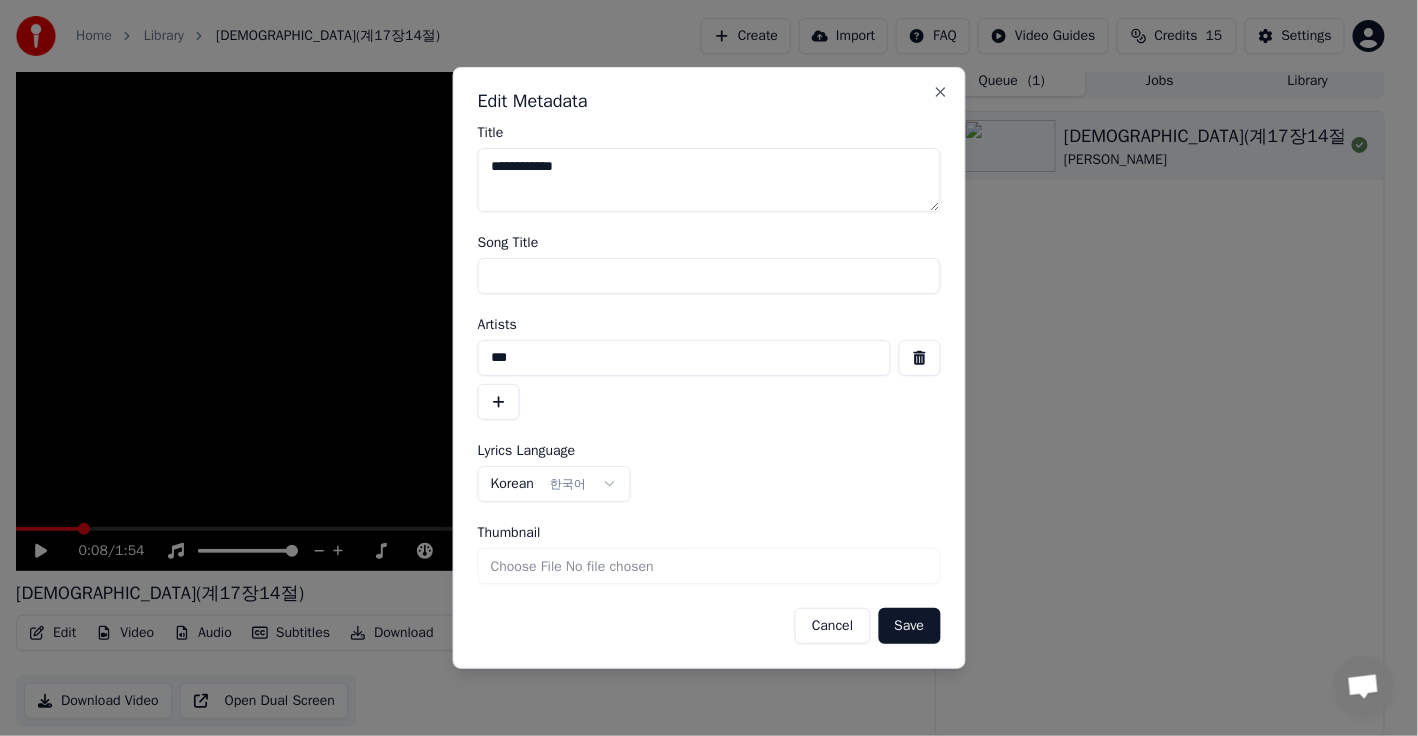 type on "***" 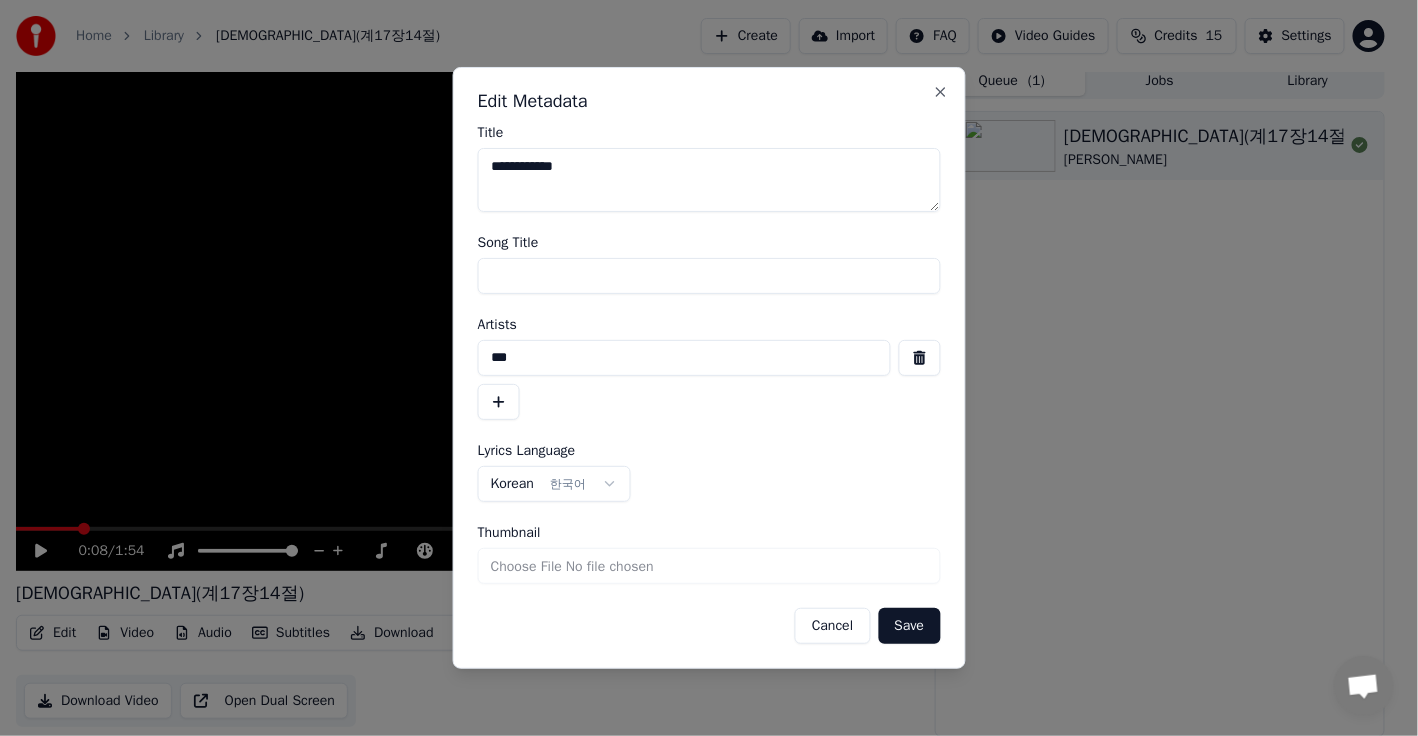 click on "**********" at bounding box center [709, 180] 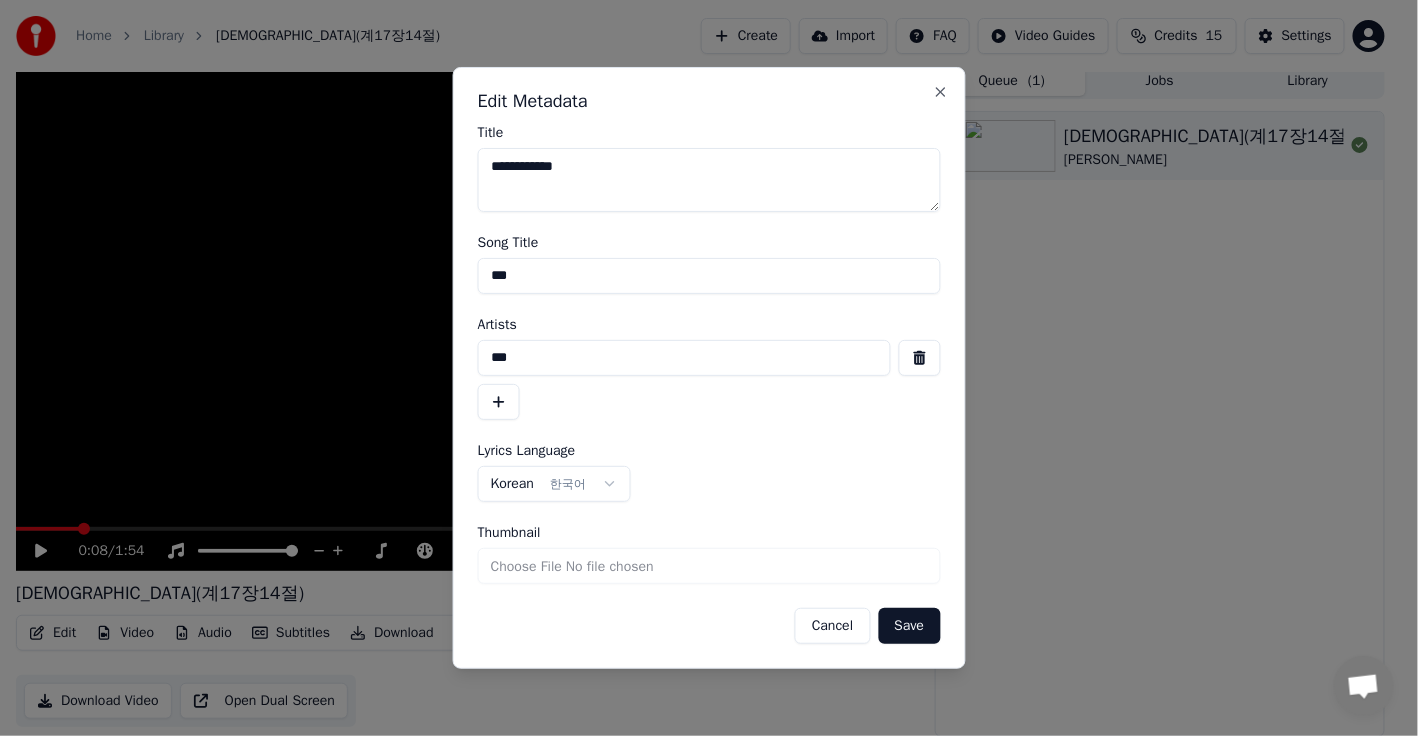 type on "***" 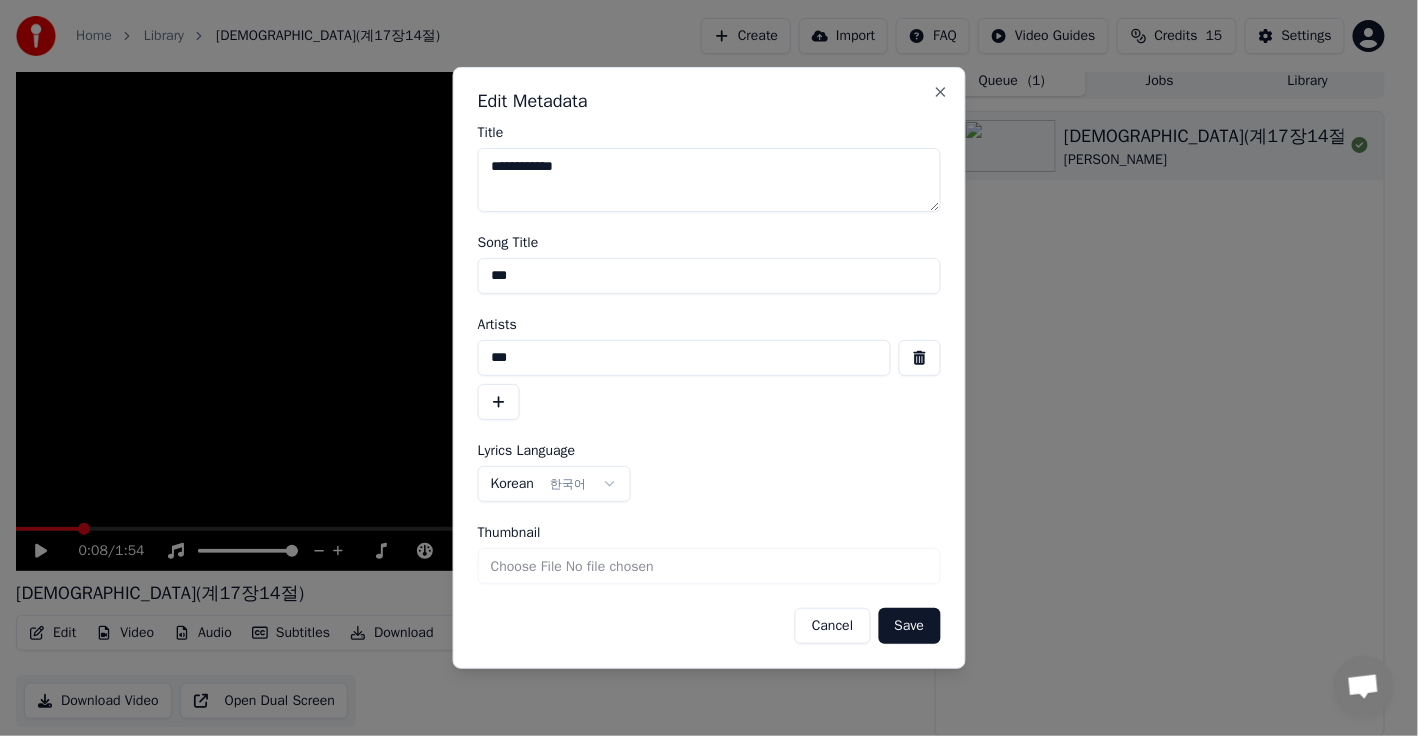 click on "Save" at bounding box center (909, 626) 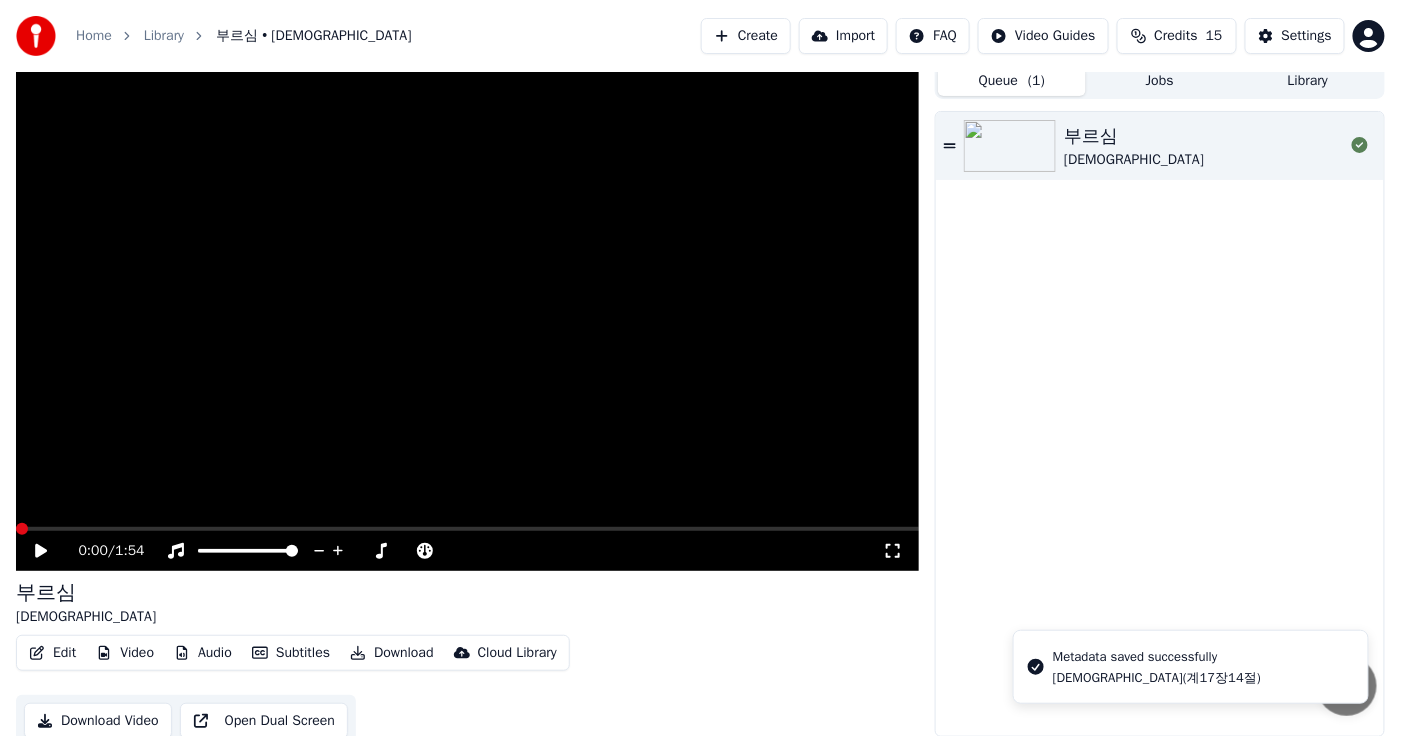 click 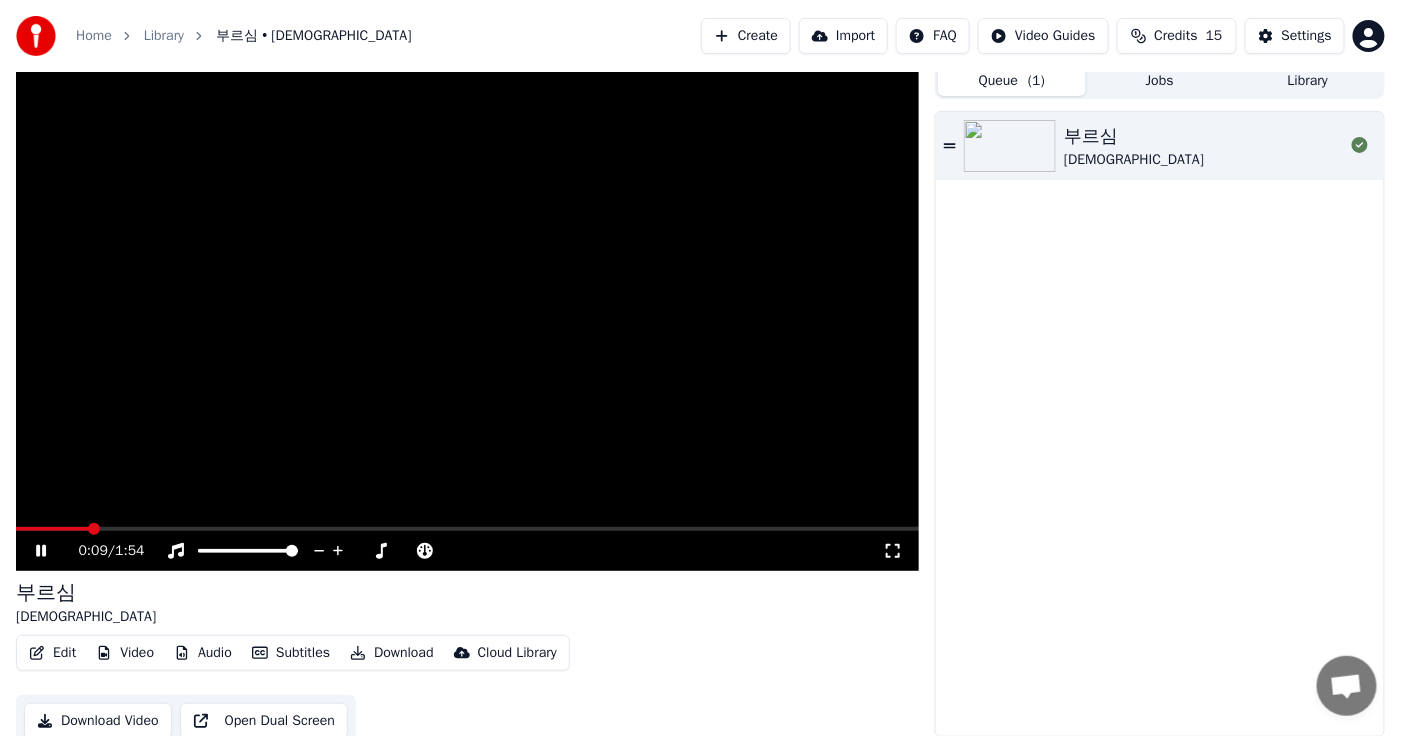 click at bounding box center (467, 317) 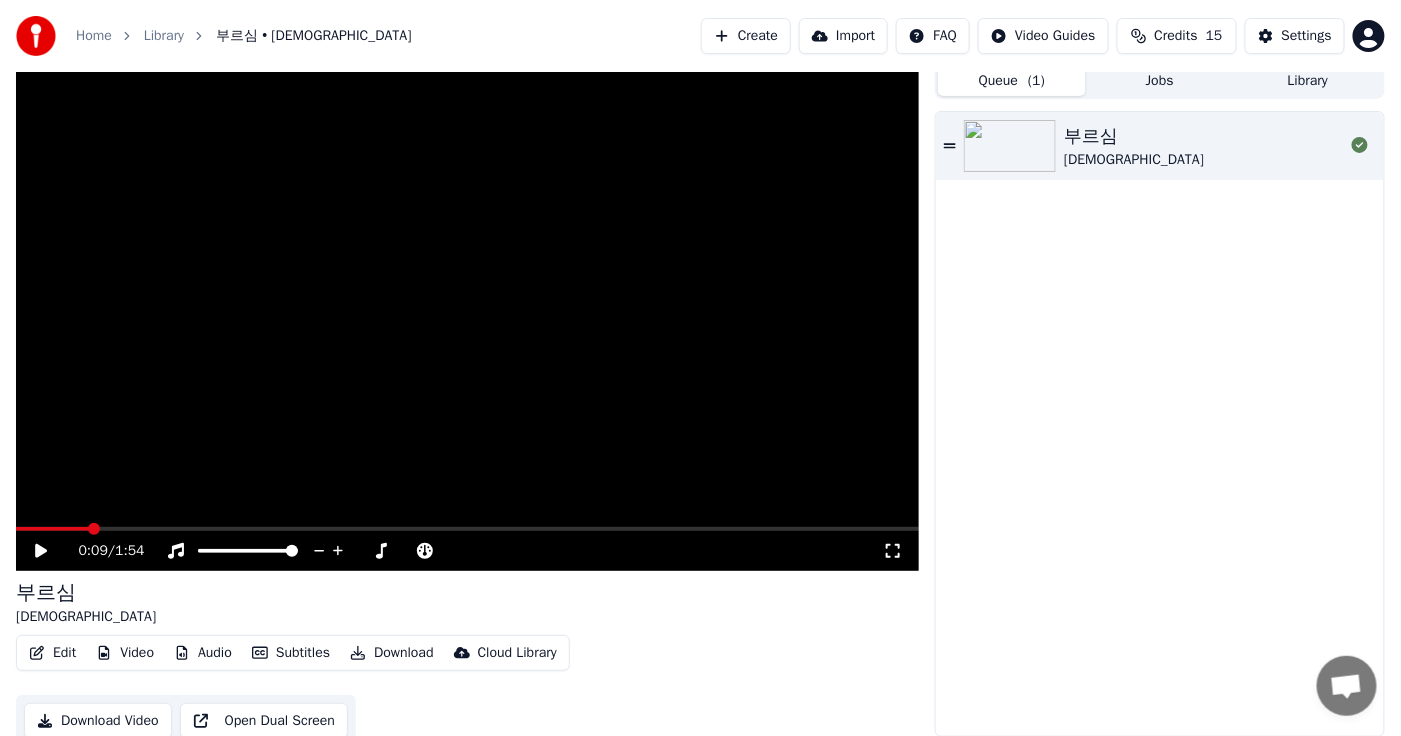 click on "0:09  /  1:54" at bounding box center (467, 551) 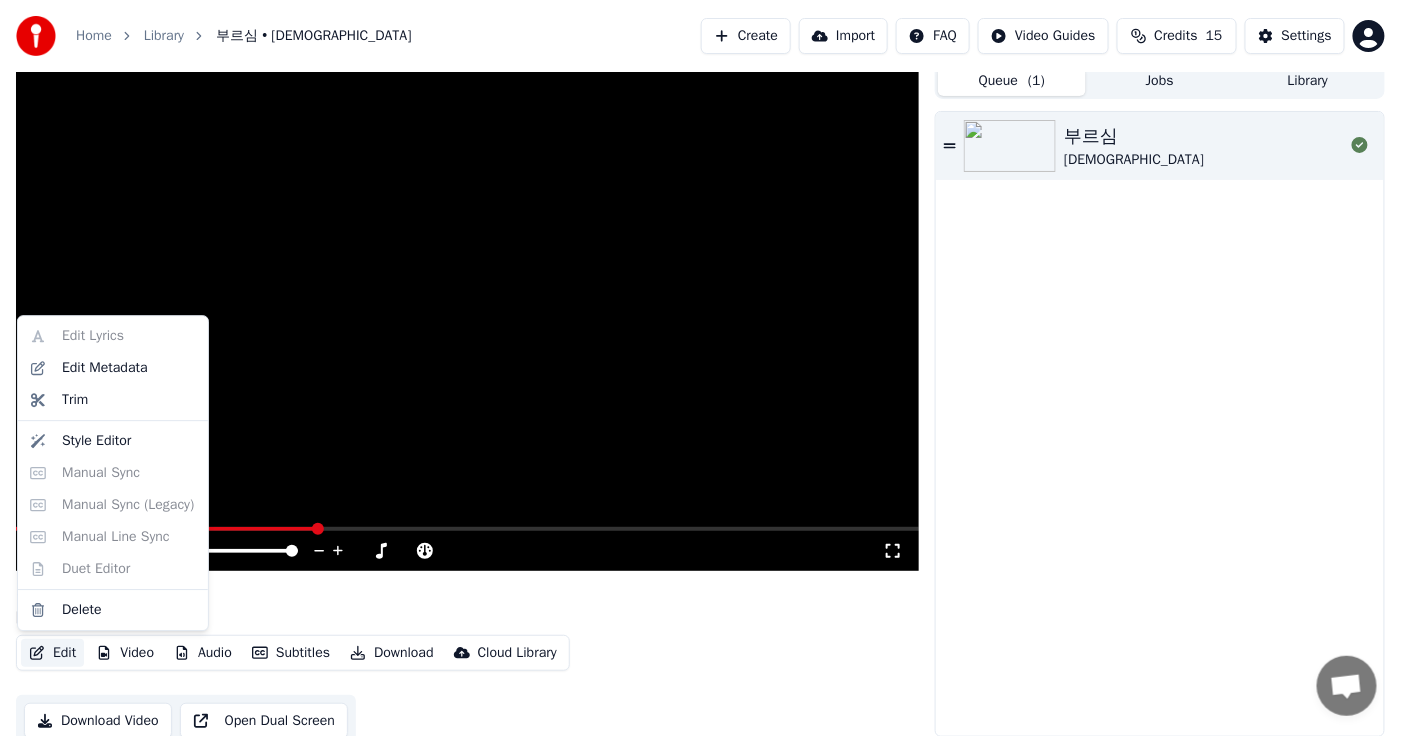click on "Edit" at bounding box center (52, 653) 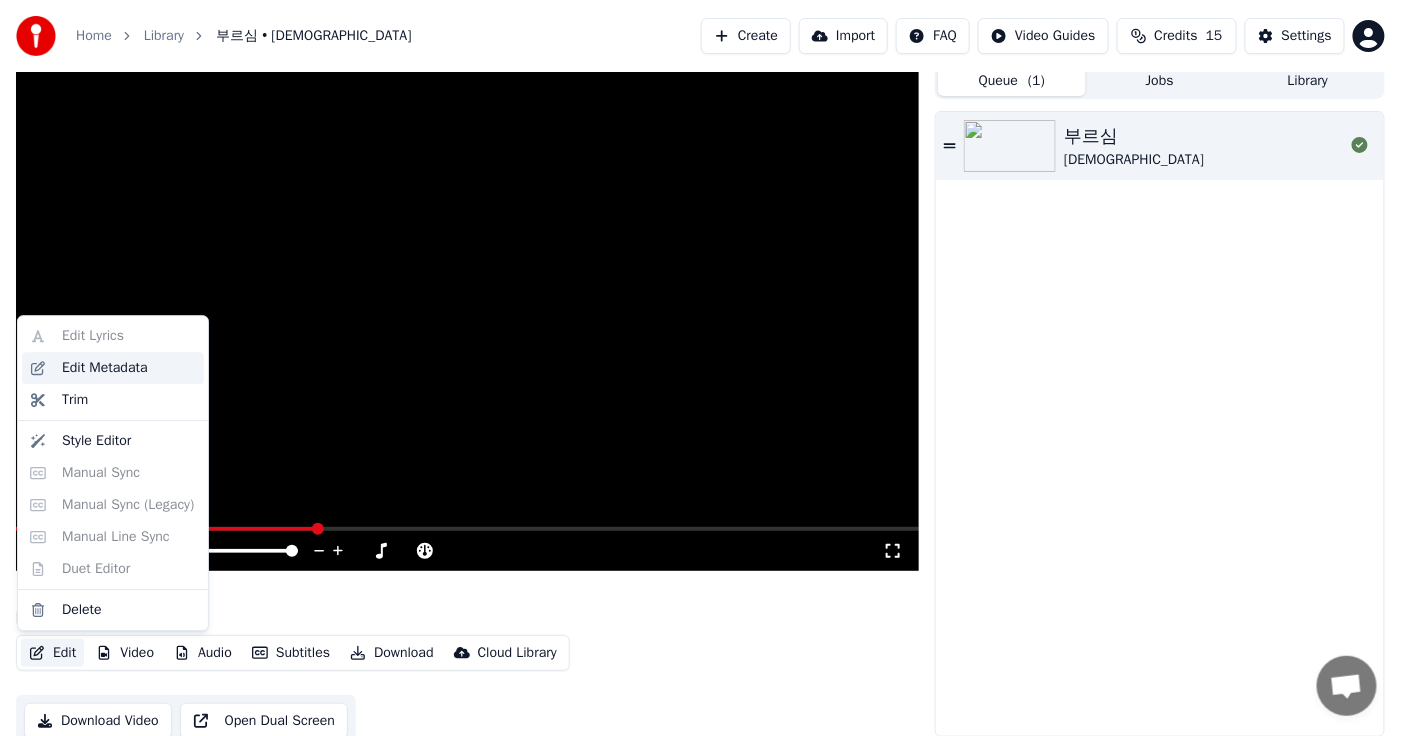 click on "Edit Metadata" at bounding box center (105, 368) 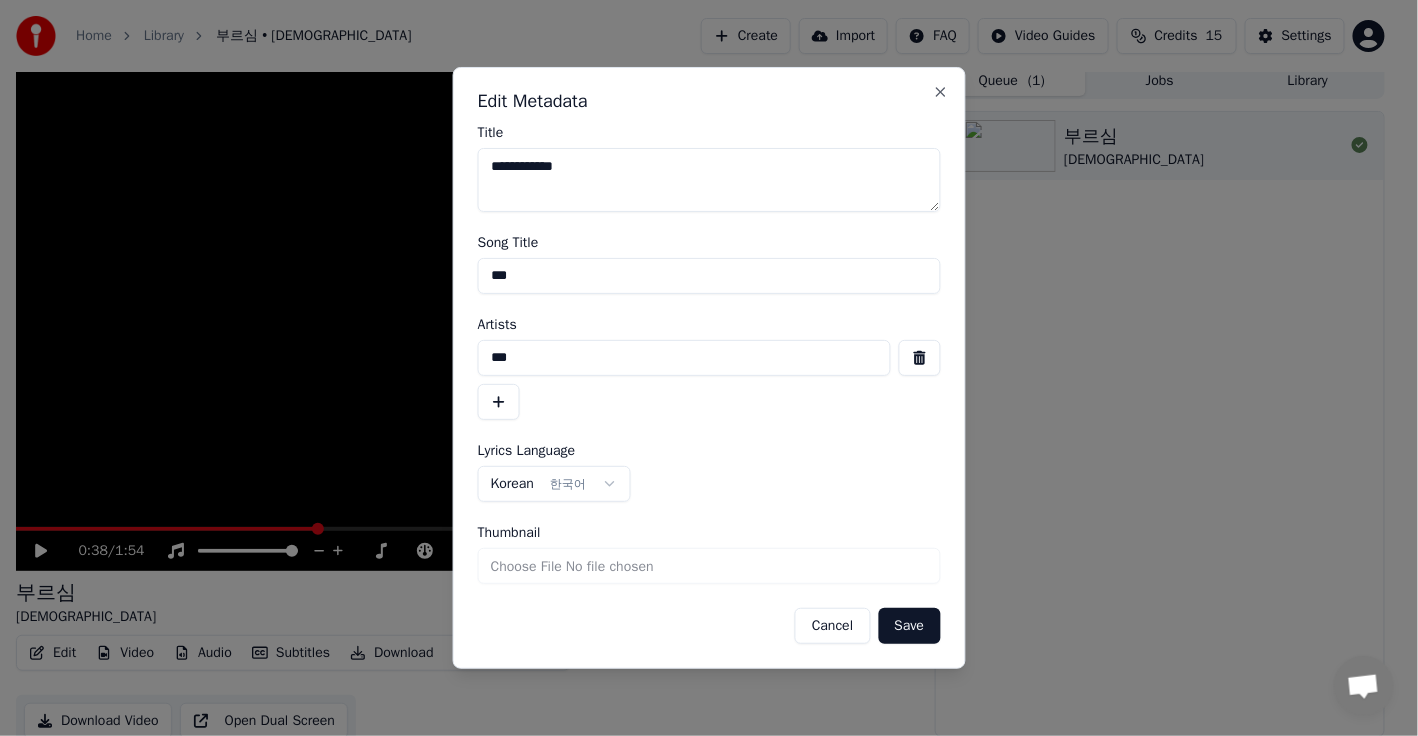 click on "***" at bounding box center (709, 276) 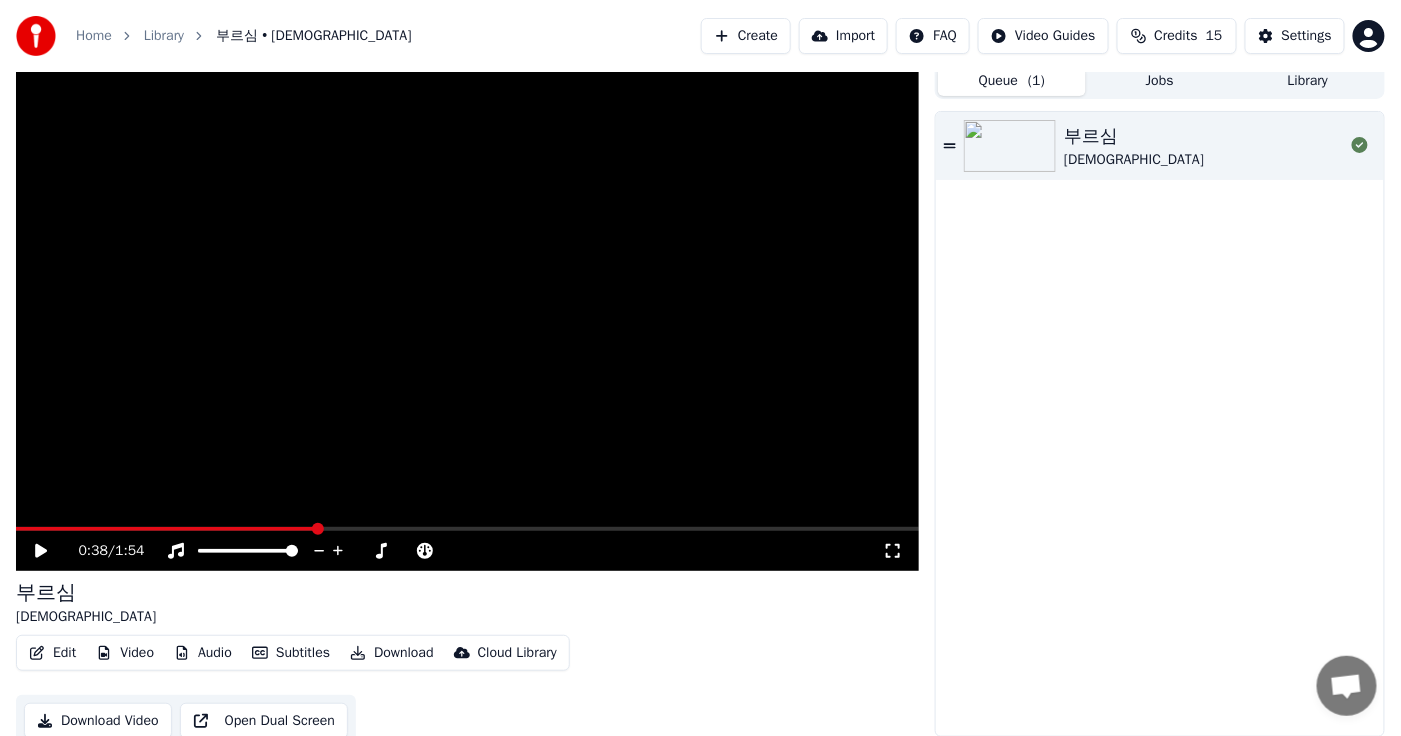 click on "Edit Video Audio Subtitles Download Cloud Library Download Video Open Dual Screen" at bounding box center (467, 691) 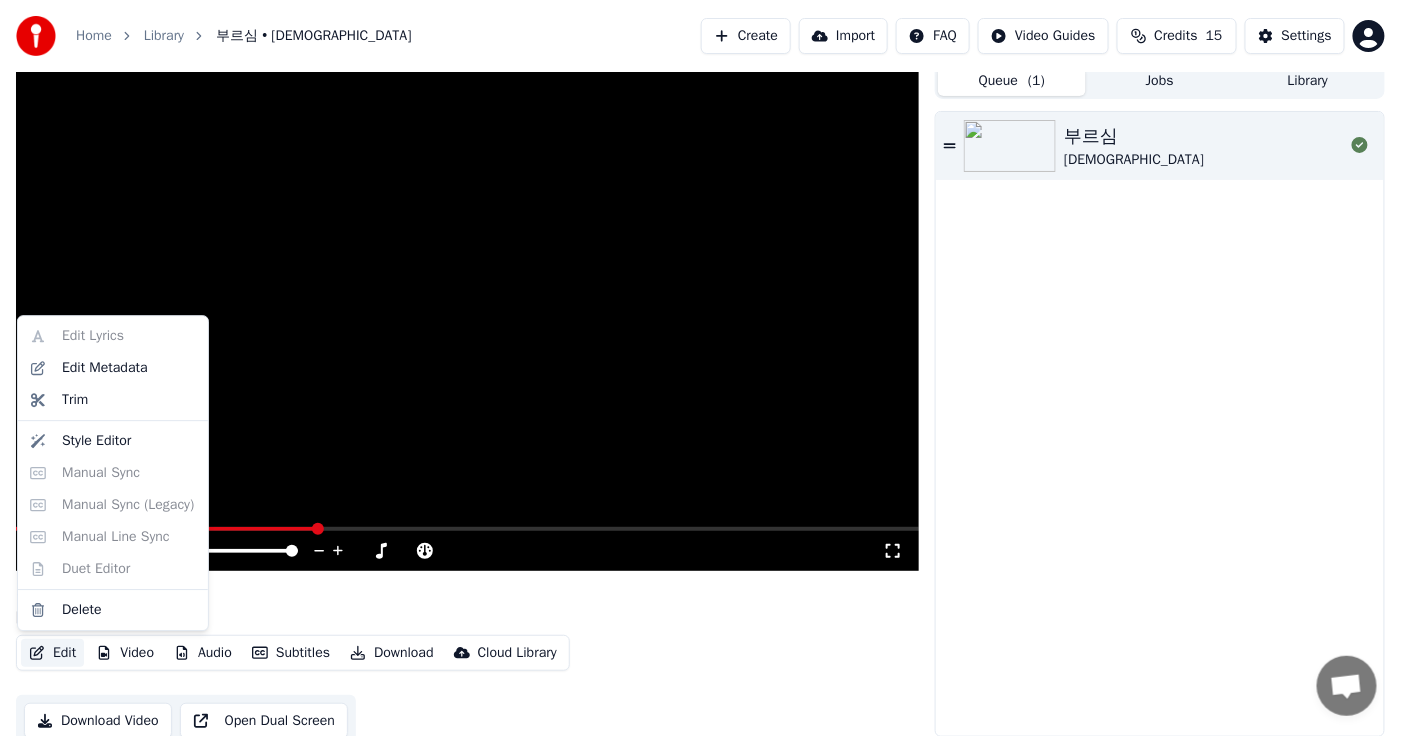 click 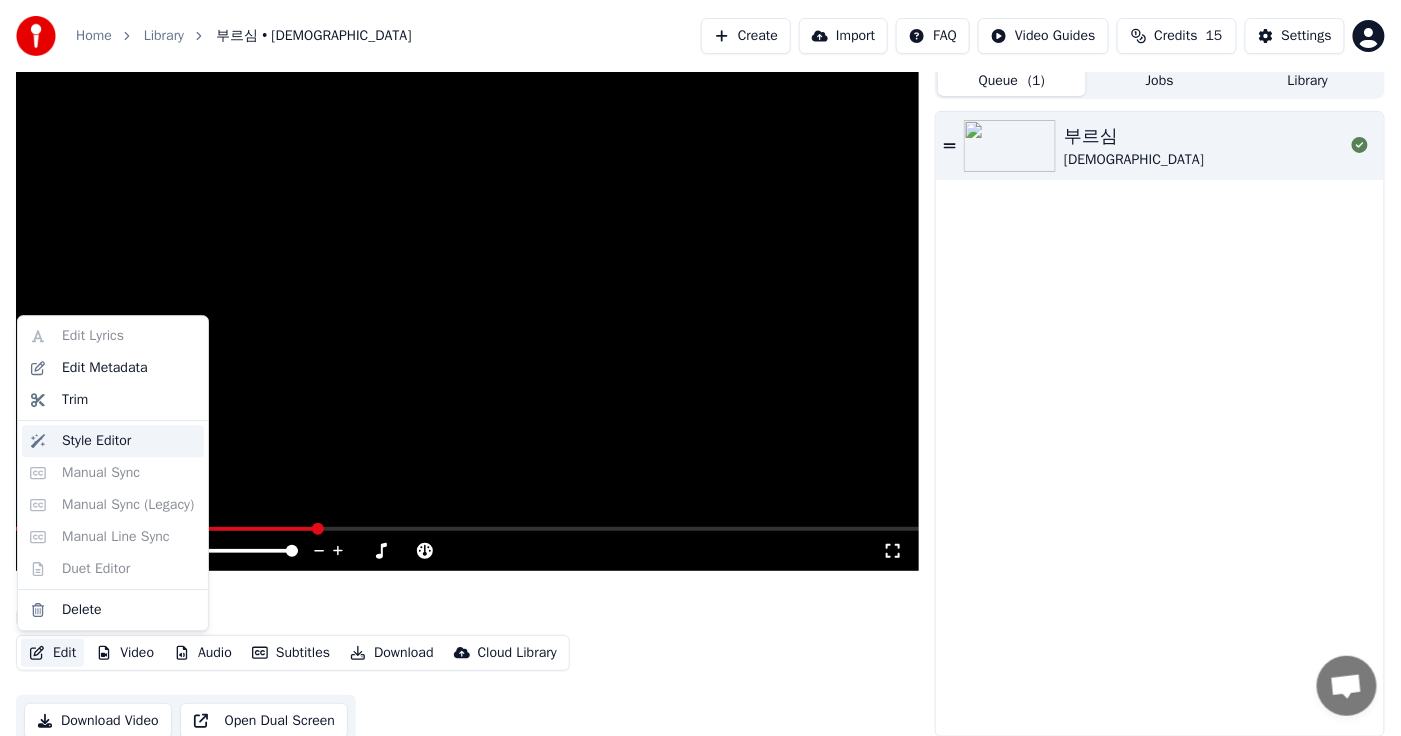 click on "Style Editor" at bounding box center [129, 441] 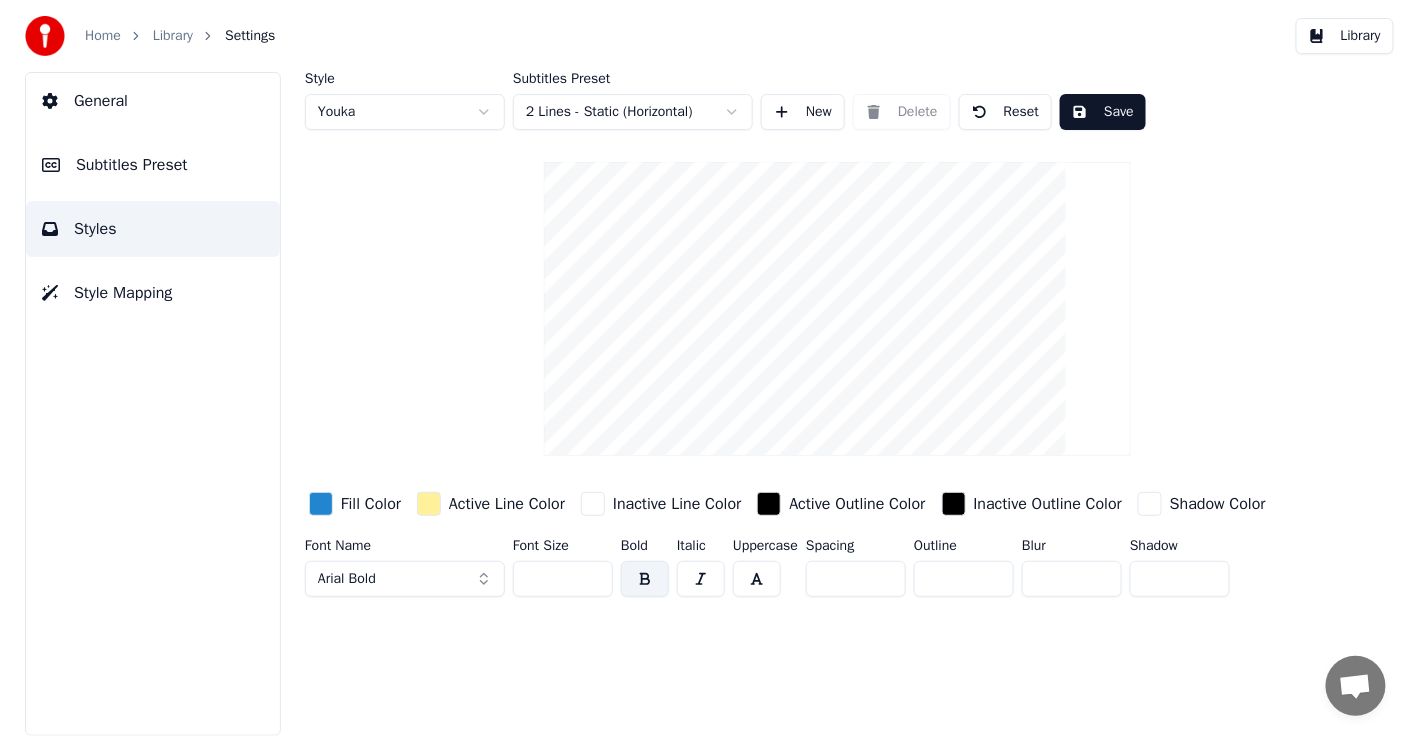 scroll, scrollTop: 0, scrollLeft: 0, axis: both 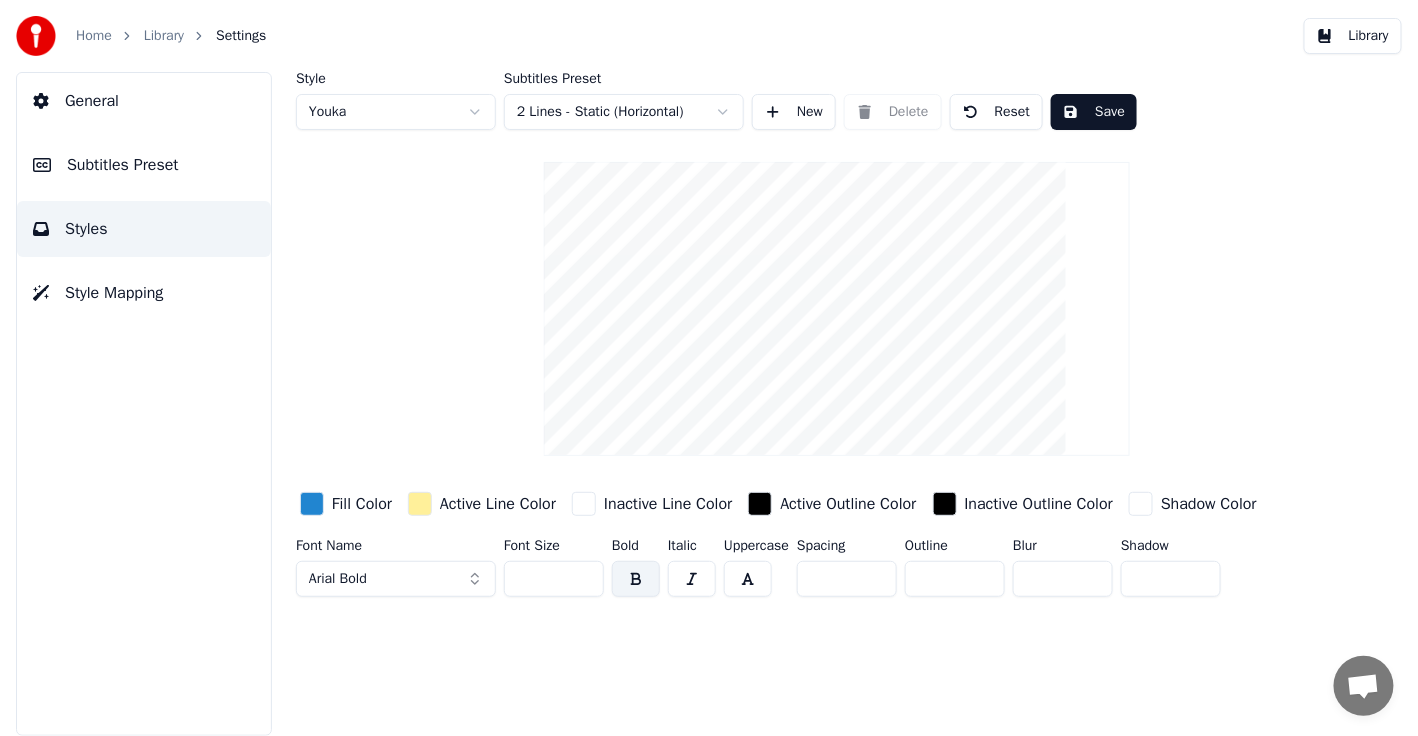 click on "General" at bounding box center (144, 101) 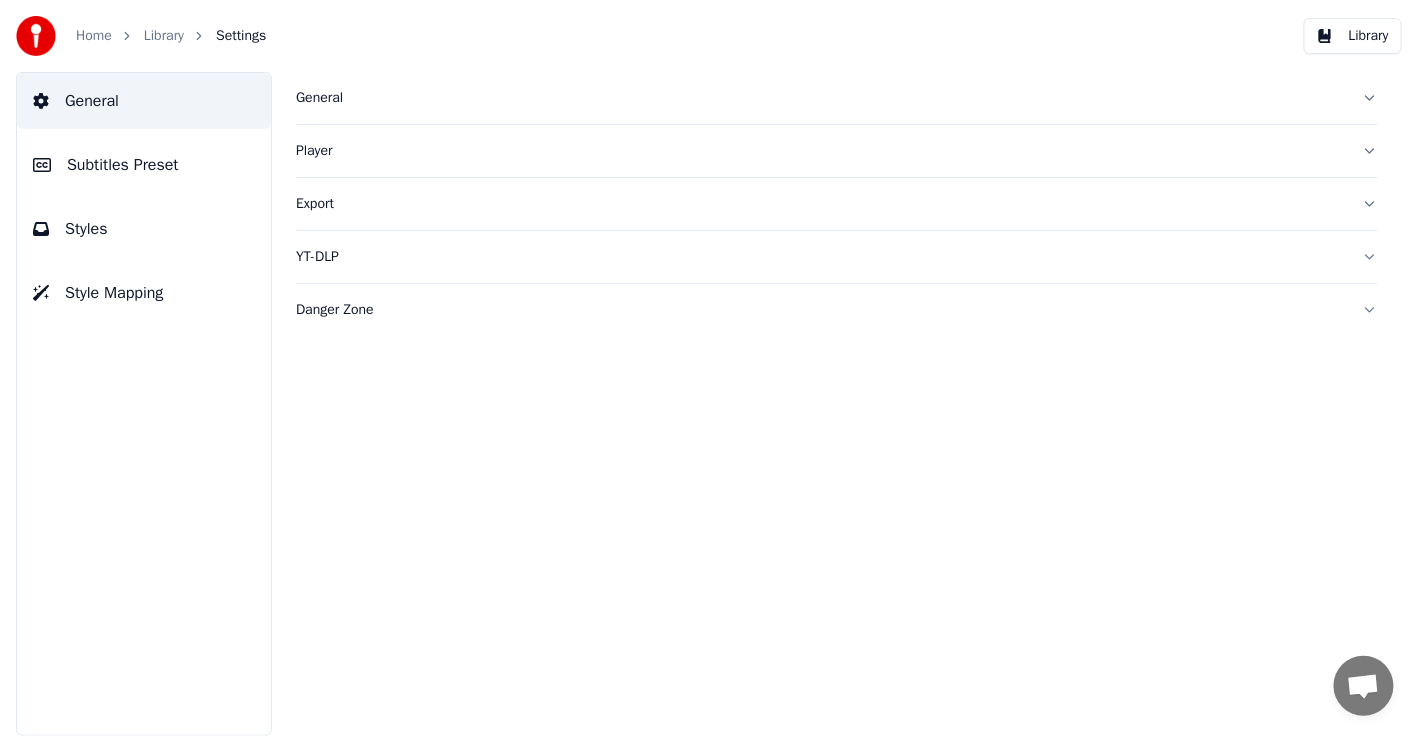 click on "Subtitles Preset" at bounding box center [123, 165] 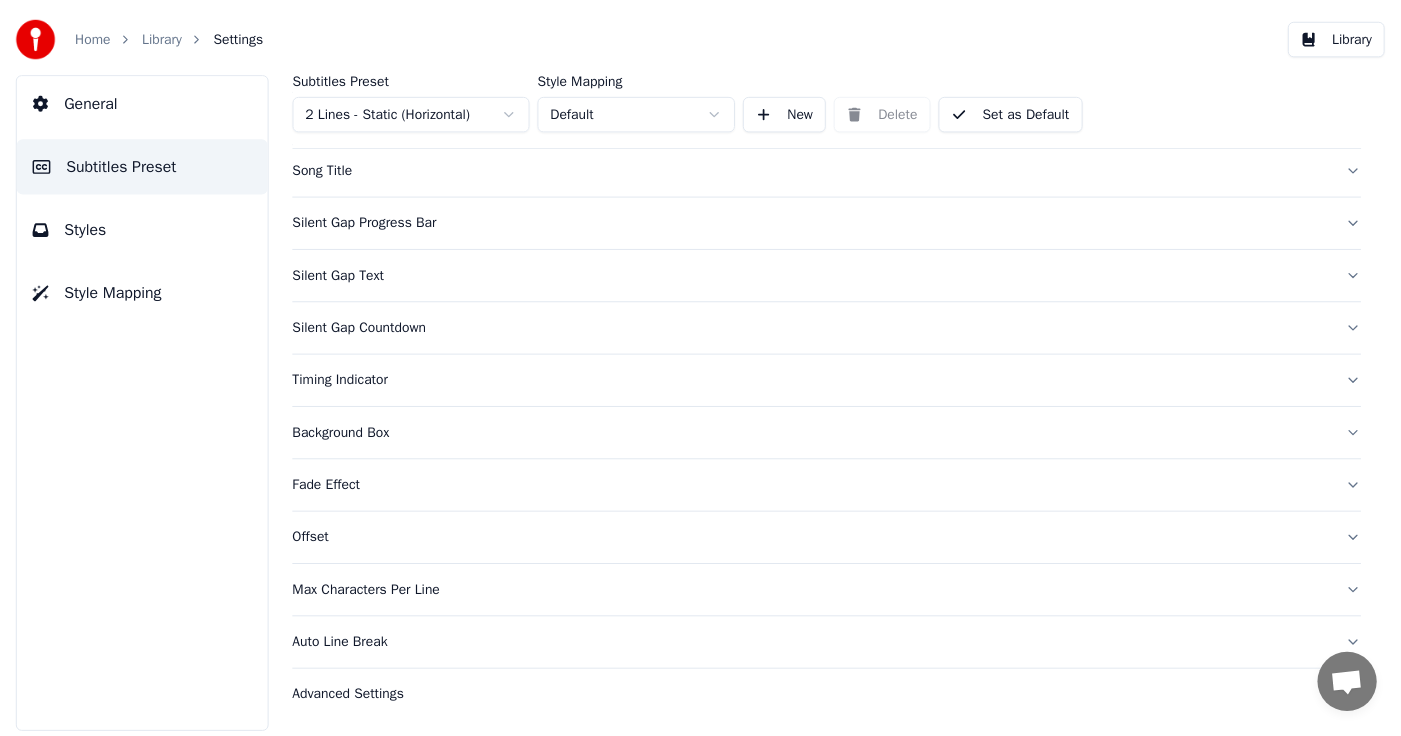 scroll, scrollTop: 0, scrollLeft: 0, axis: both 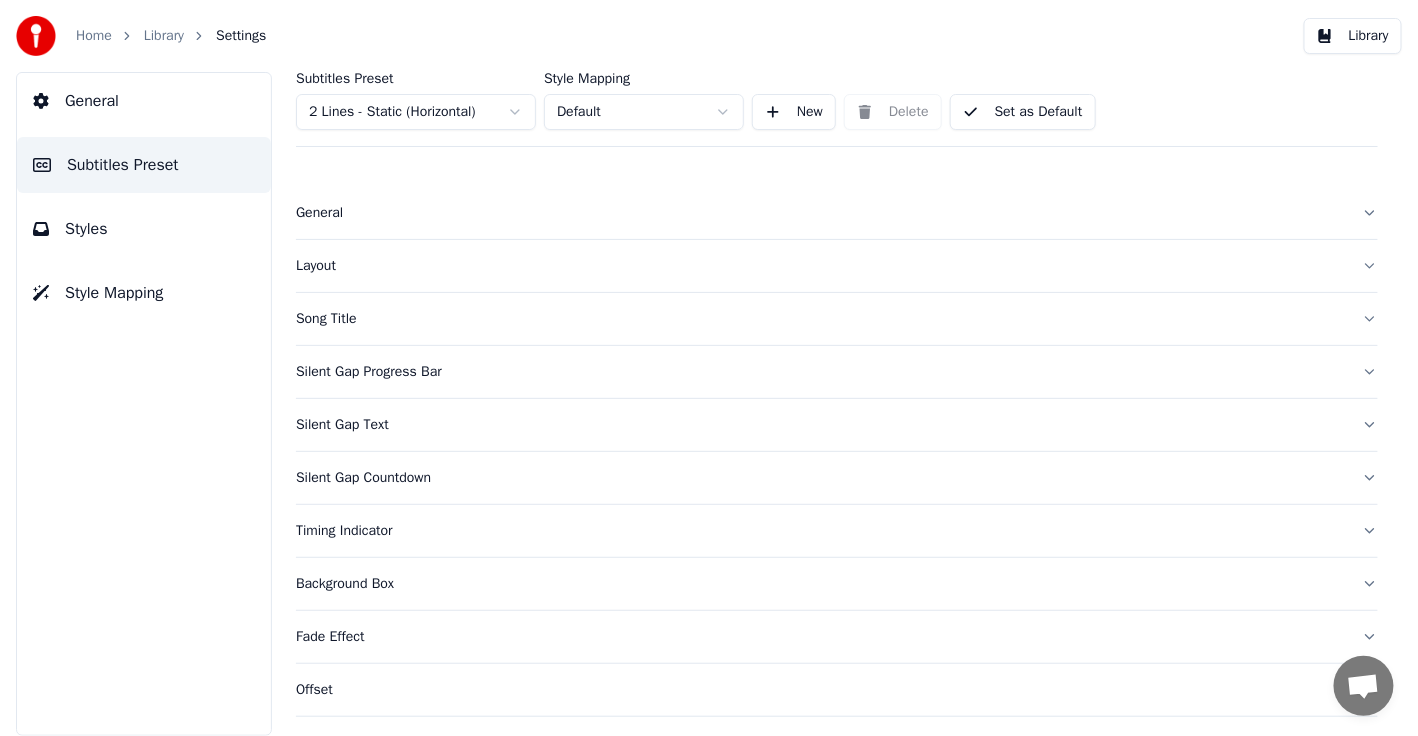 click on "General" at bounding box center [144, 101] 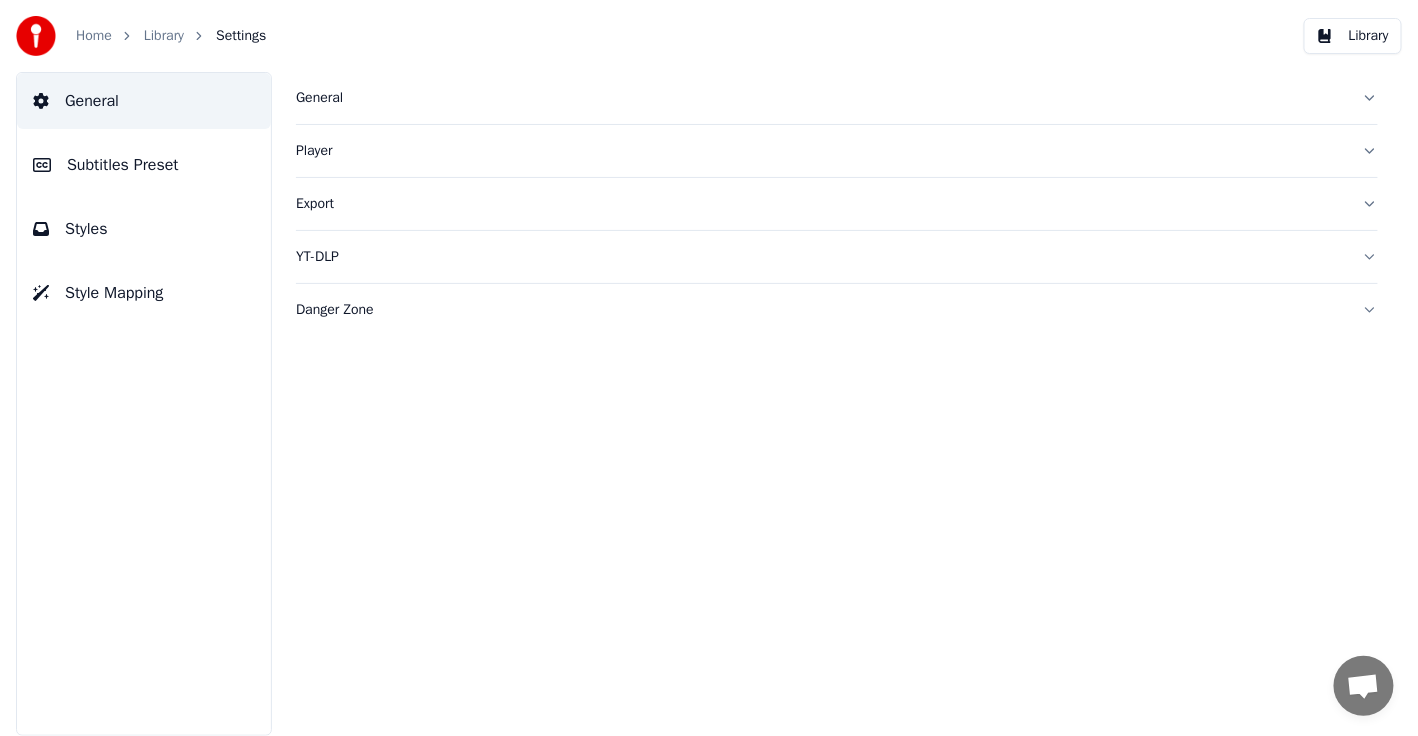 click on "Styles" at bounding box center [144, 229] 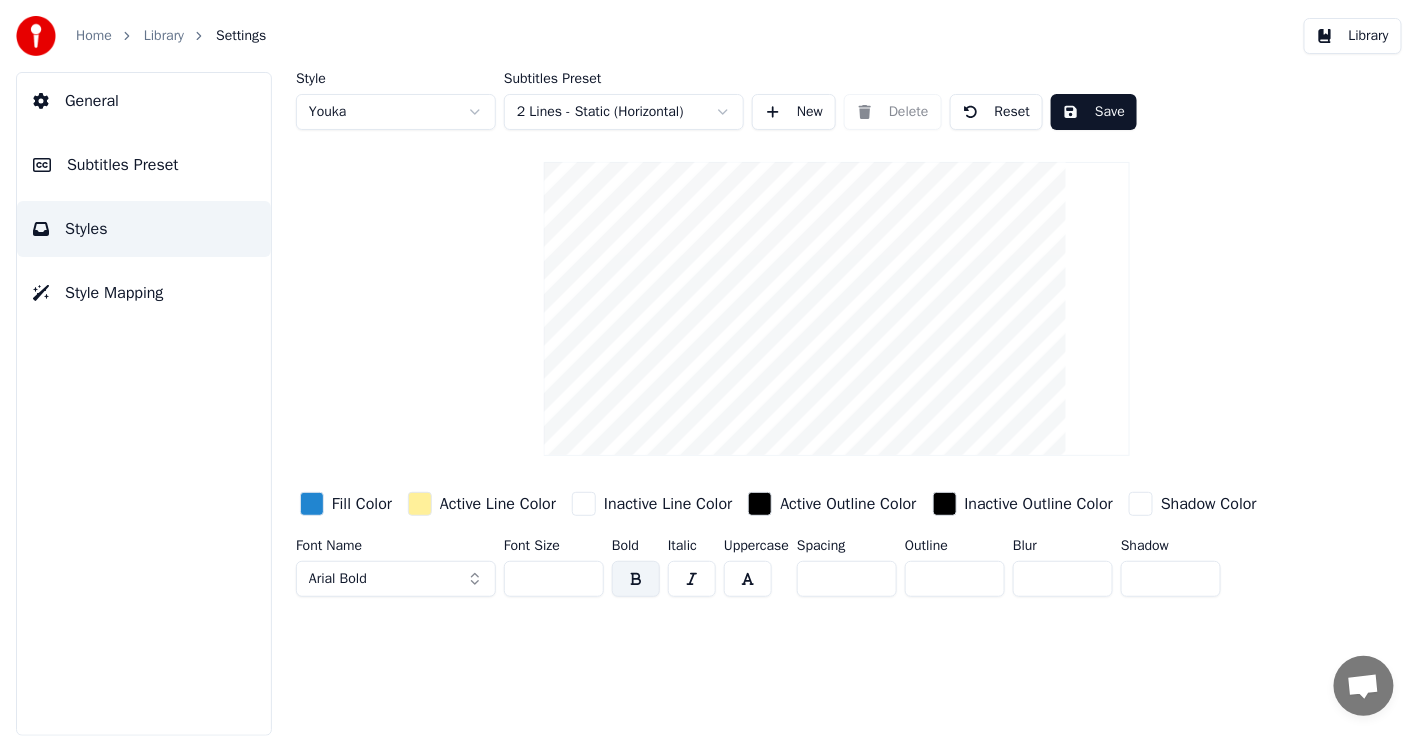 click on "Style Mapping" at bounding box center (144, 293) 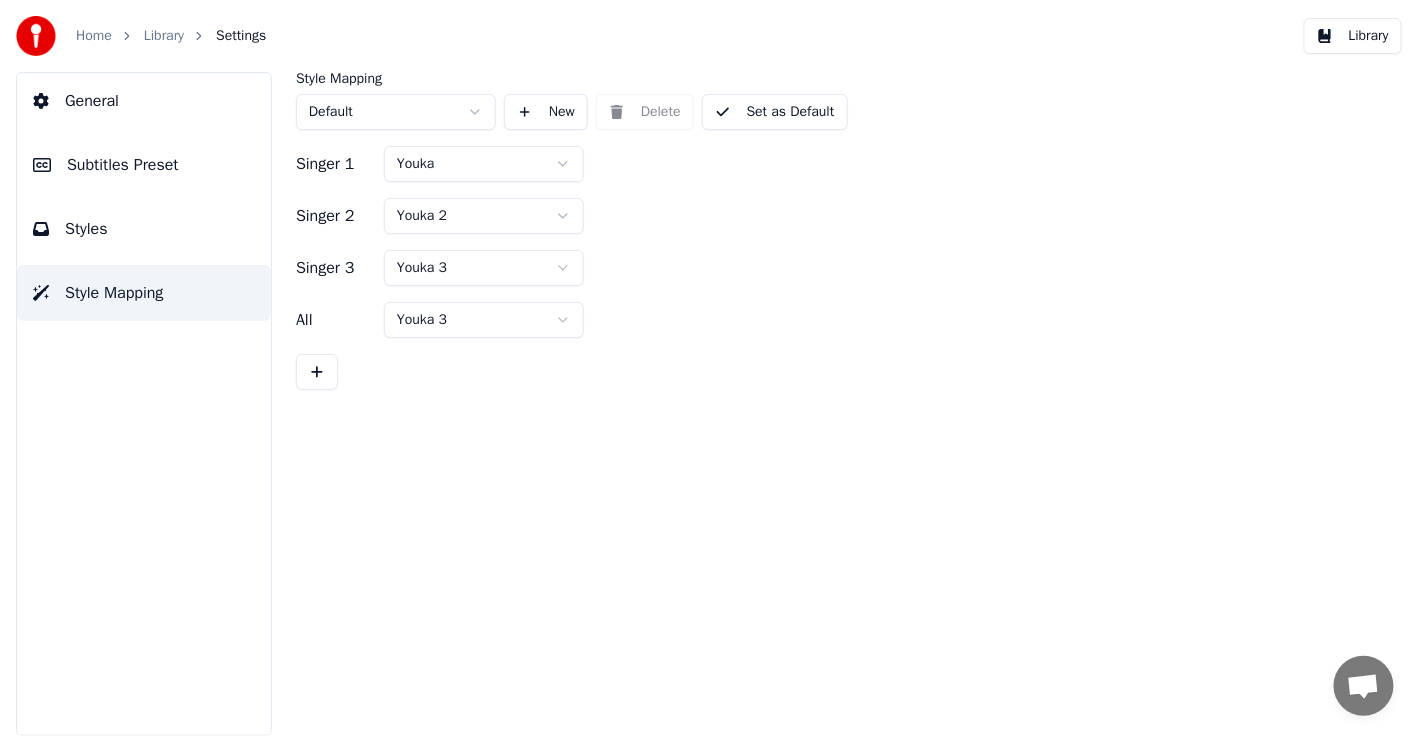 click on "Library" at bounding box center (1353, 36) 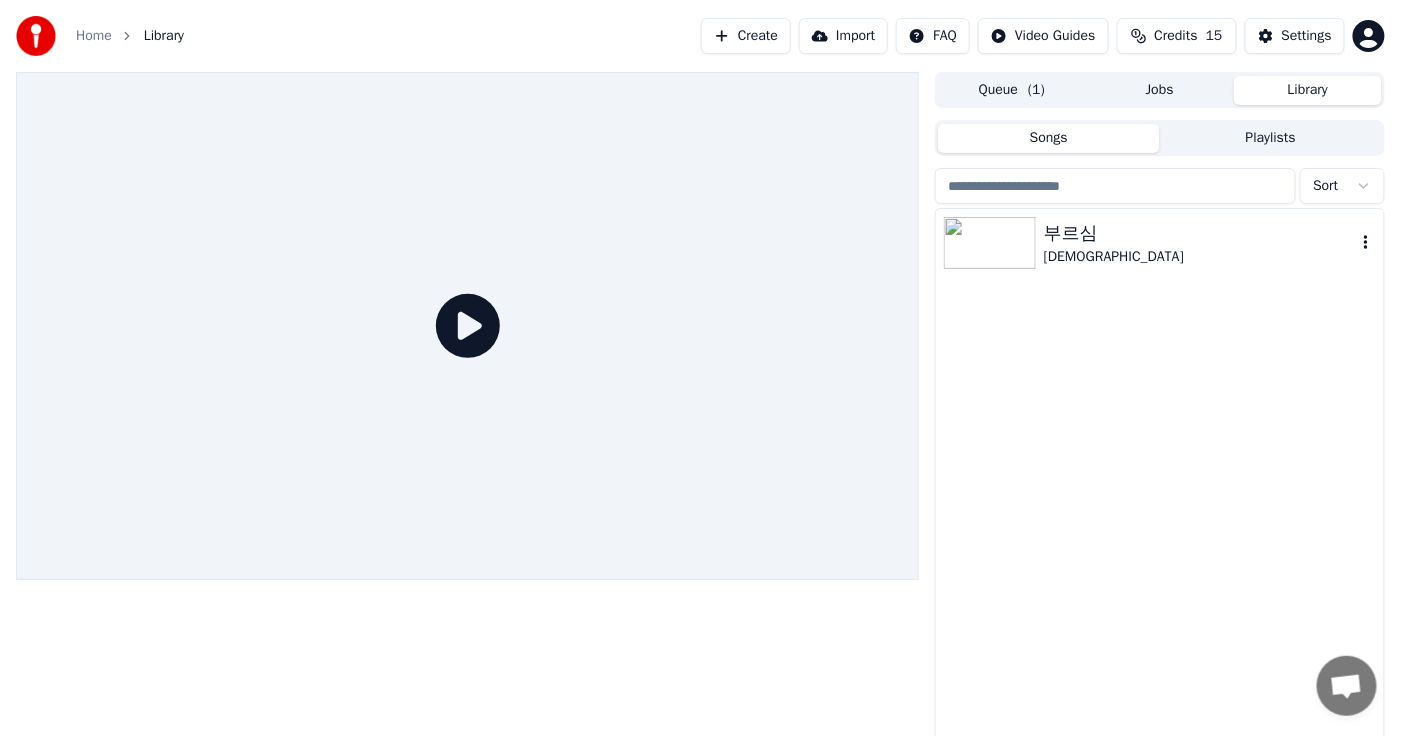 click on "부르심 [DEMOGRAPHIC_DATA]" at bounding box center [1160, 243] 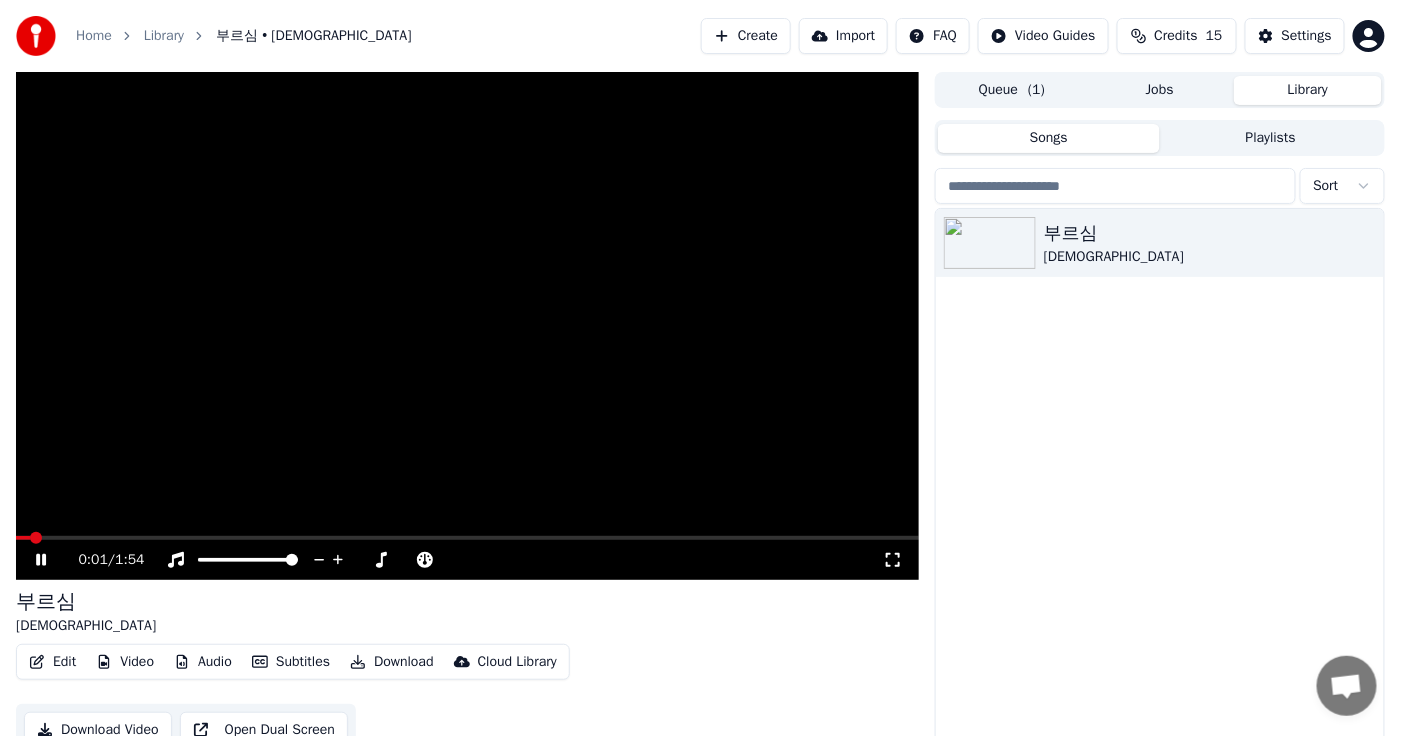 scroll, scrollTop: 23, scrollLeft: 0, axis: vertical 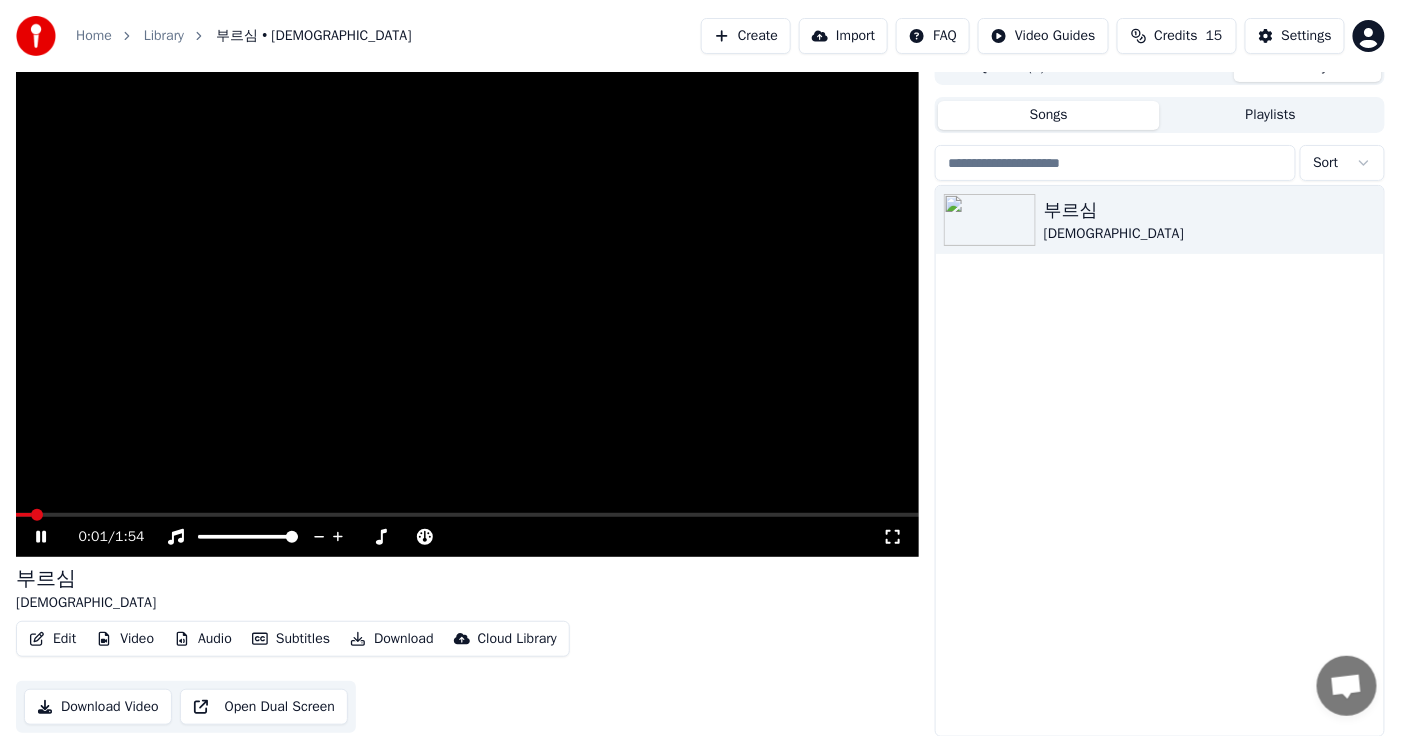 click on "Subtitles" at bounding box center [291, 639] 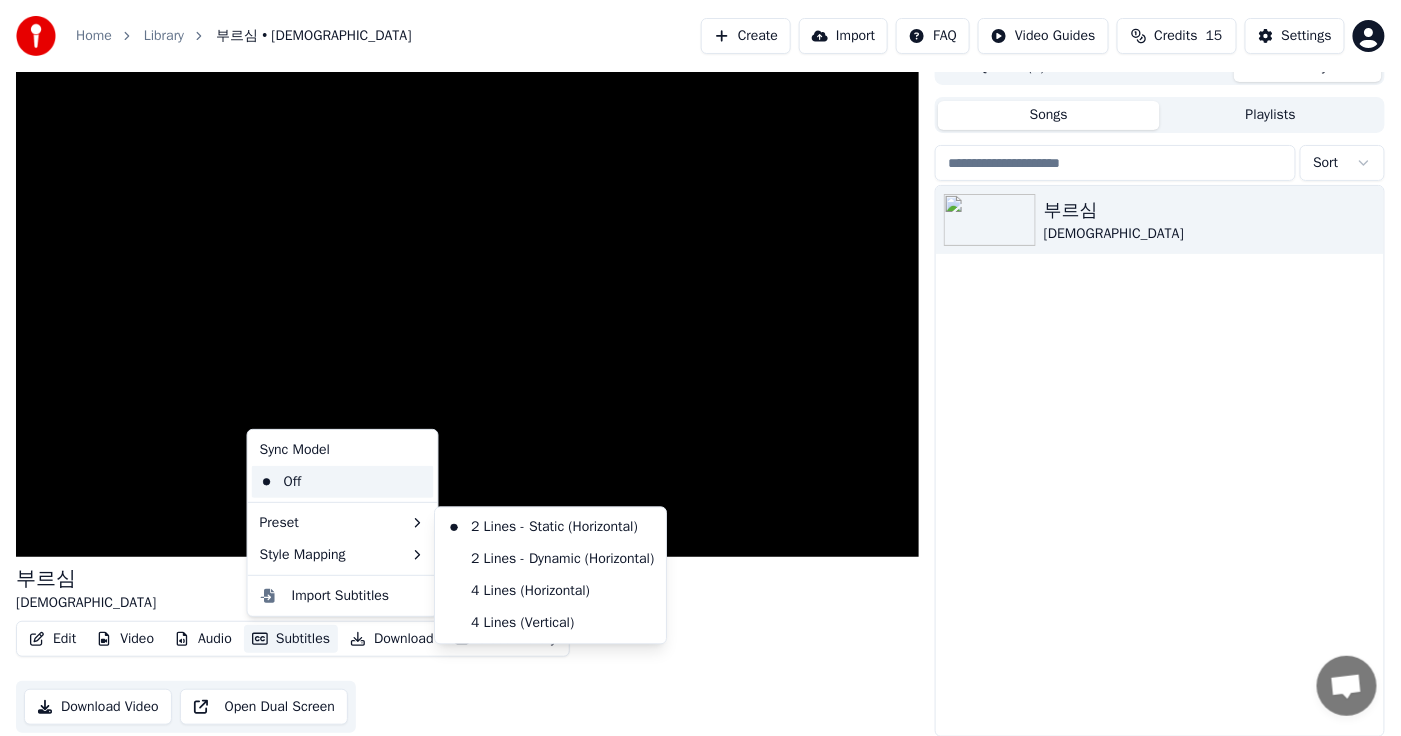 click on "Off" at bounding box center (343, 482) 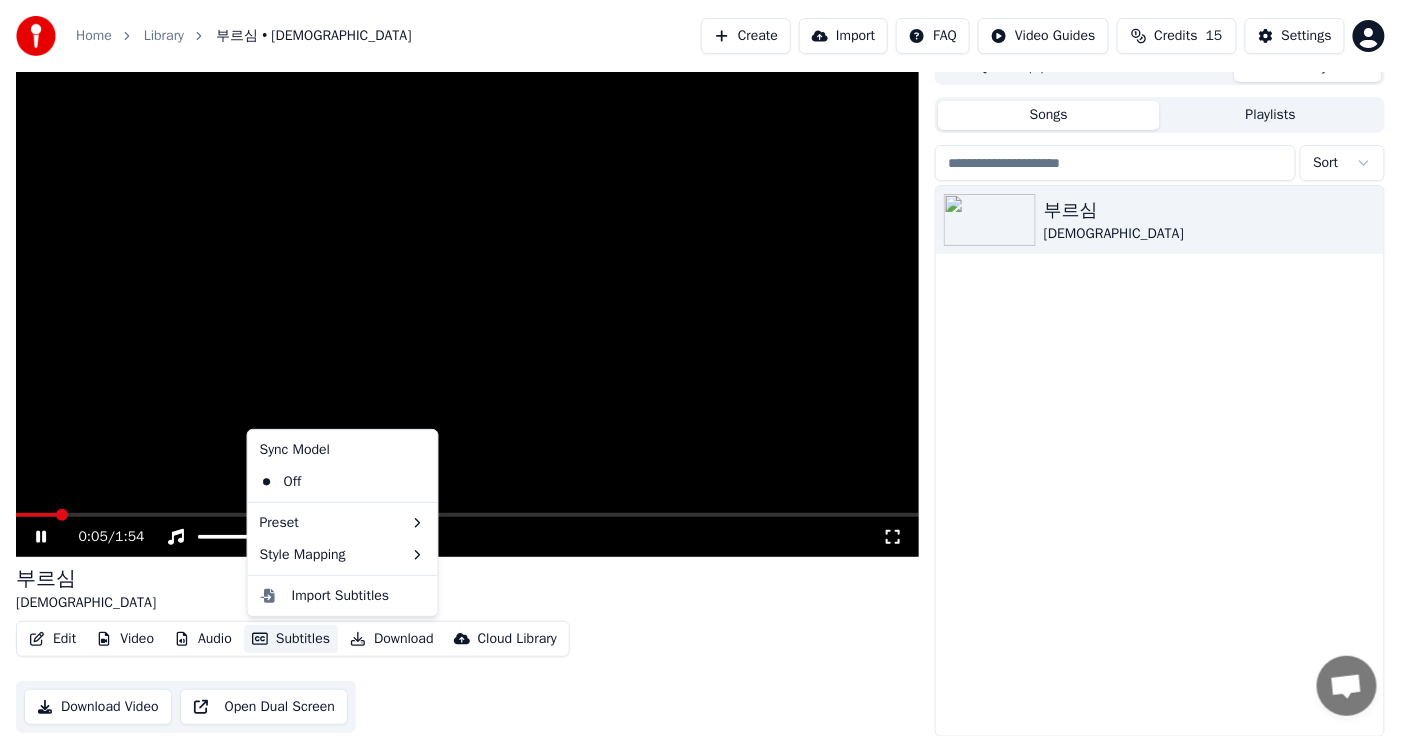 click on "Subtitles" at bounding box center (291, 639) 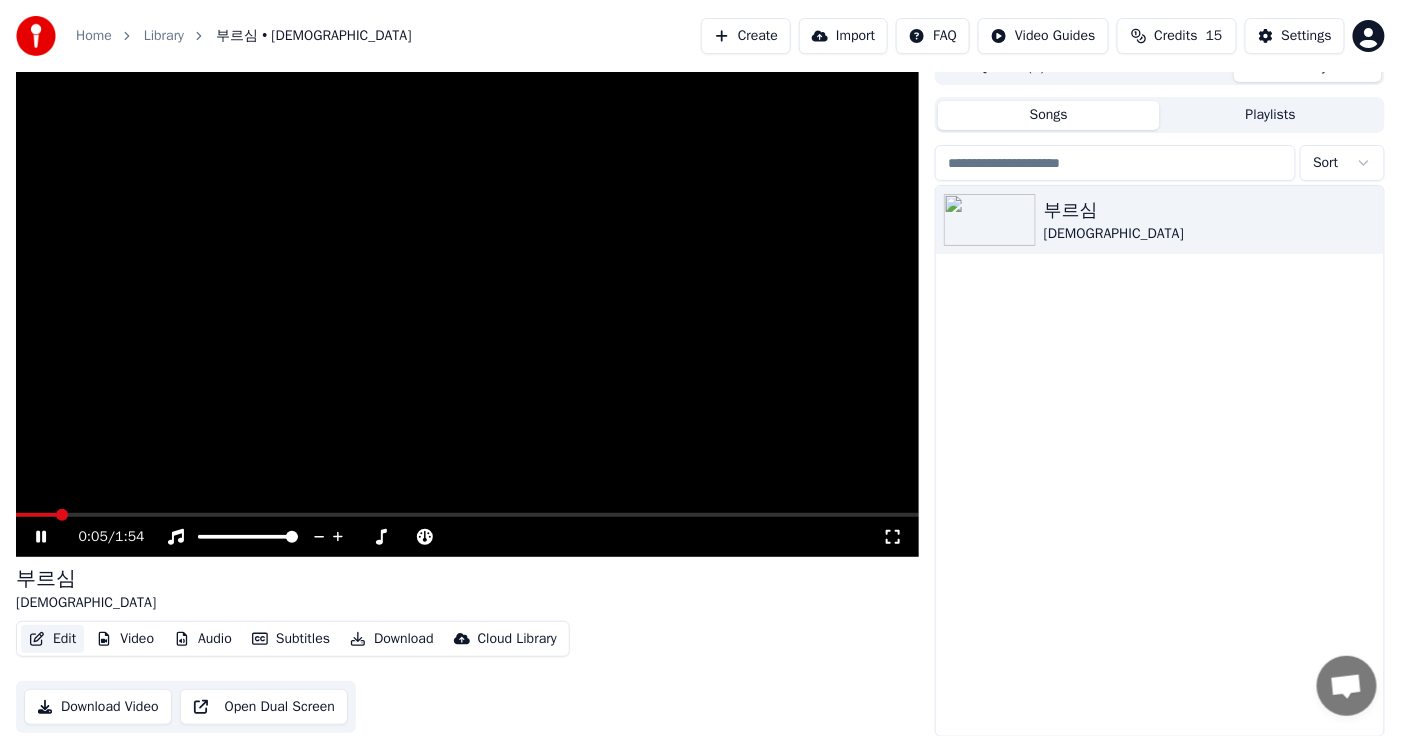click on "Edit" at bounding box center [52, 639] 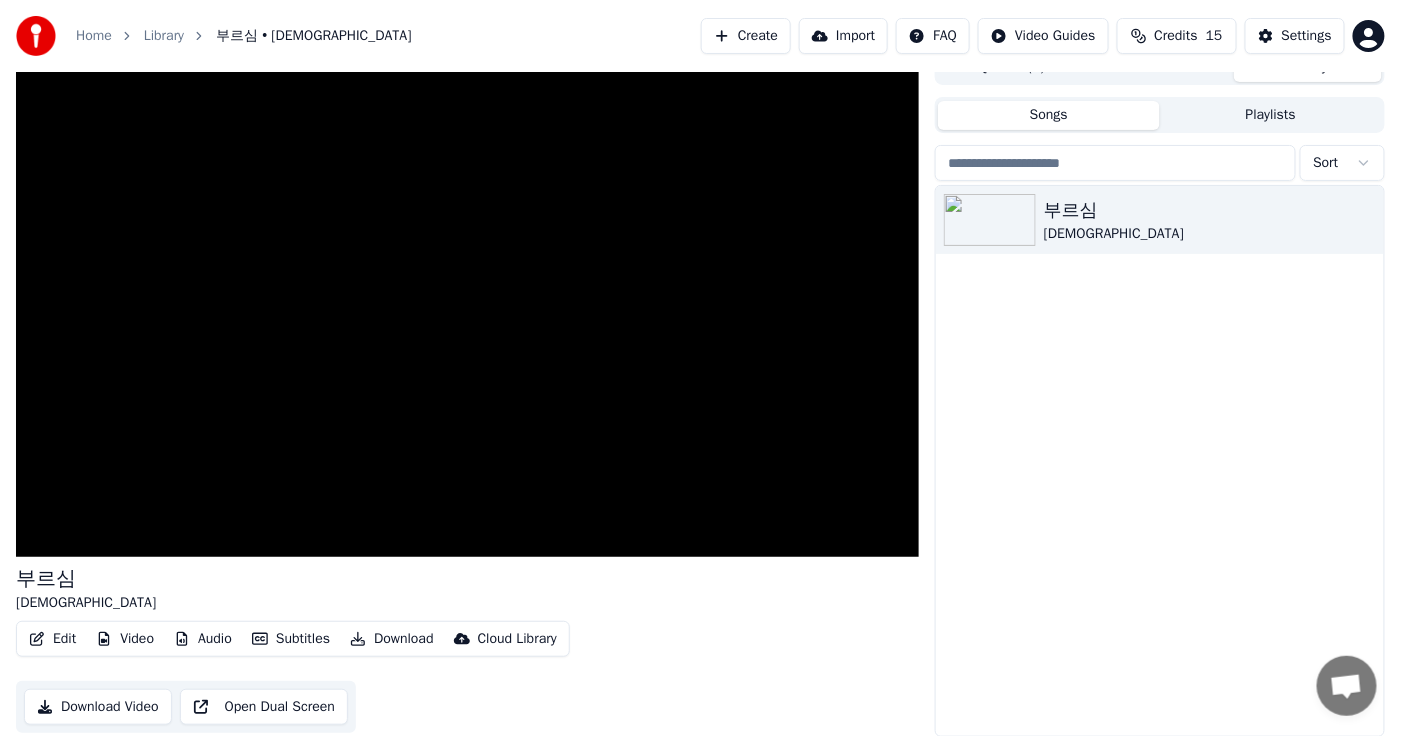 click on "Edit" at bounding box center (52, 639) 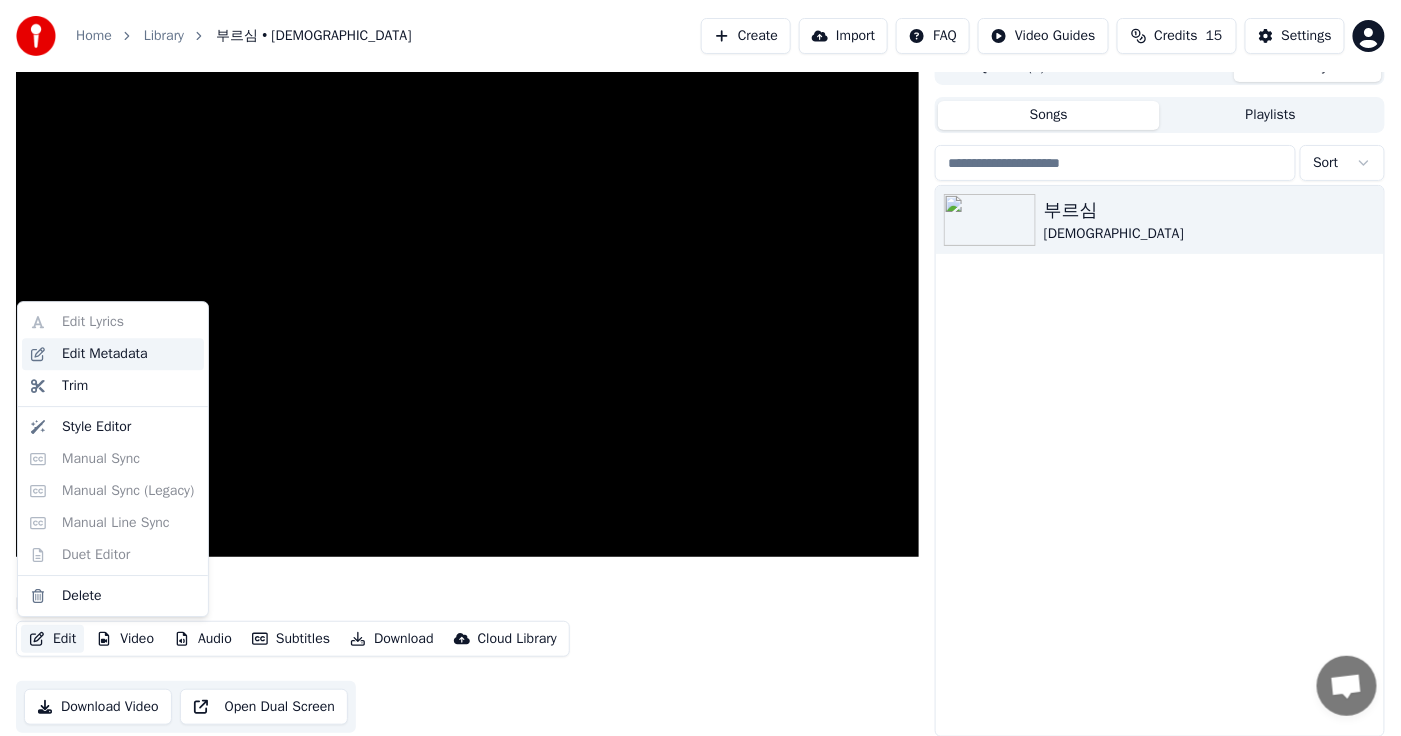 click on "Edit Metadata" at bounding box center [105, 354] 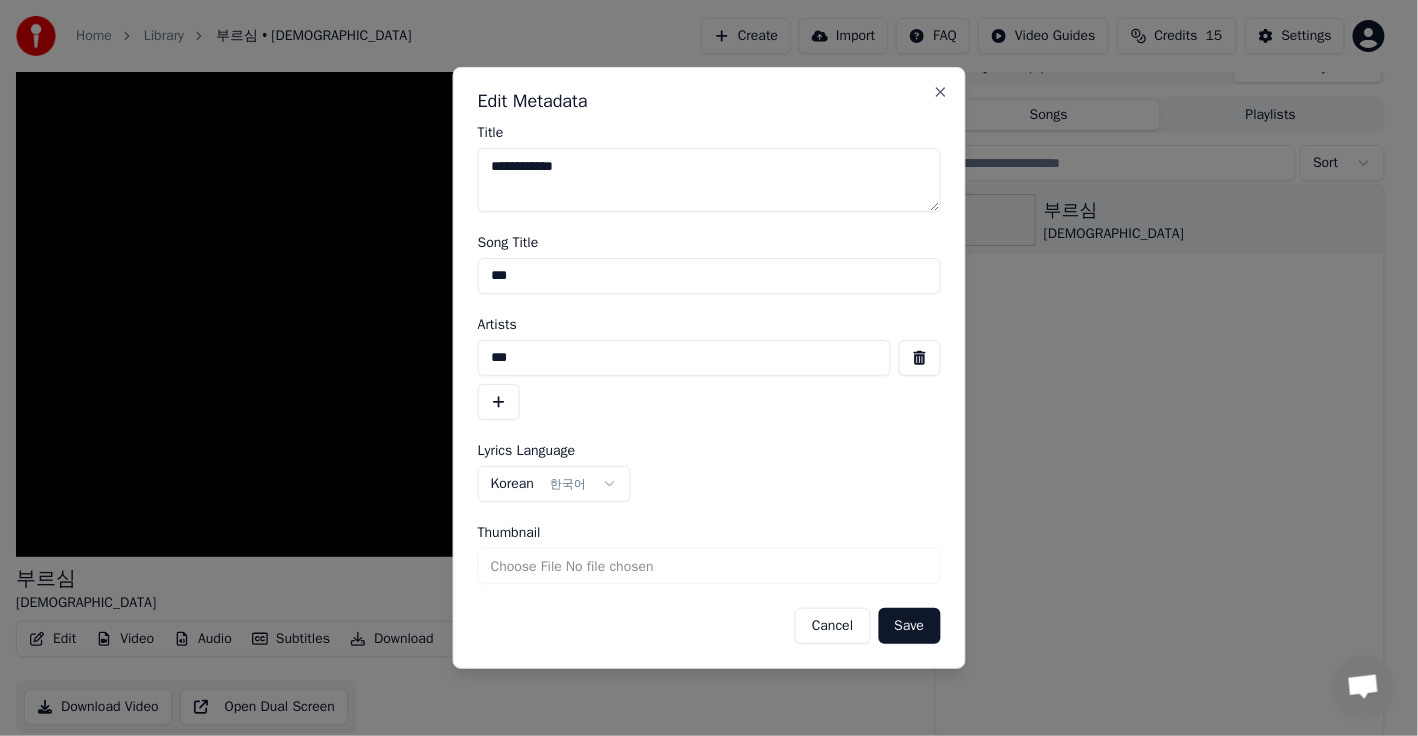 click on "Title" at bounding box center (709, 133) 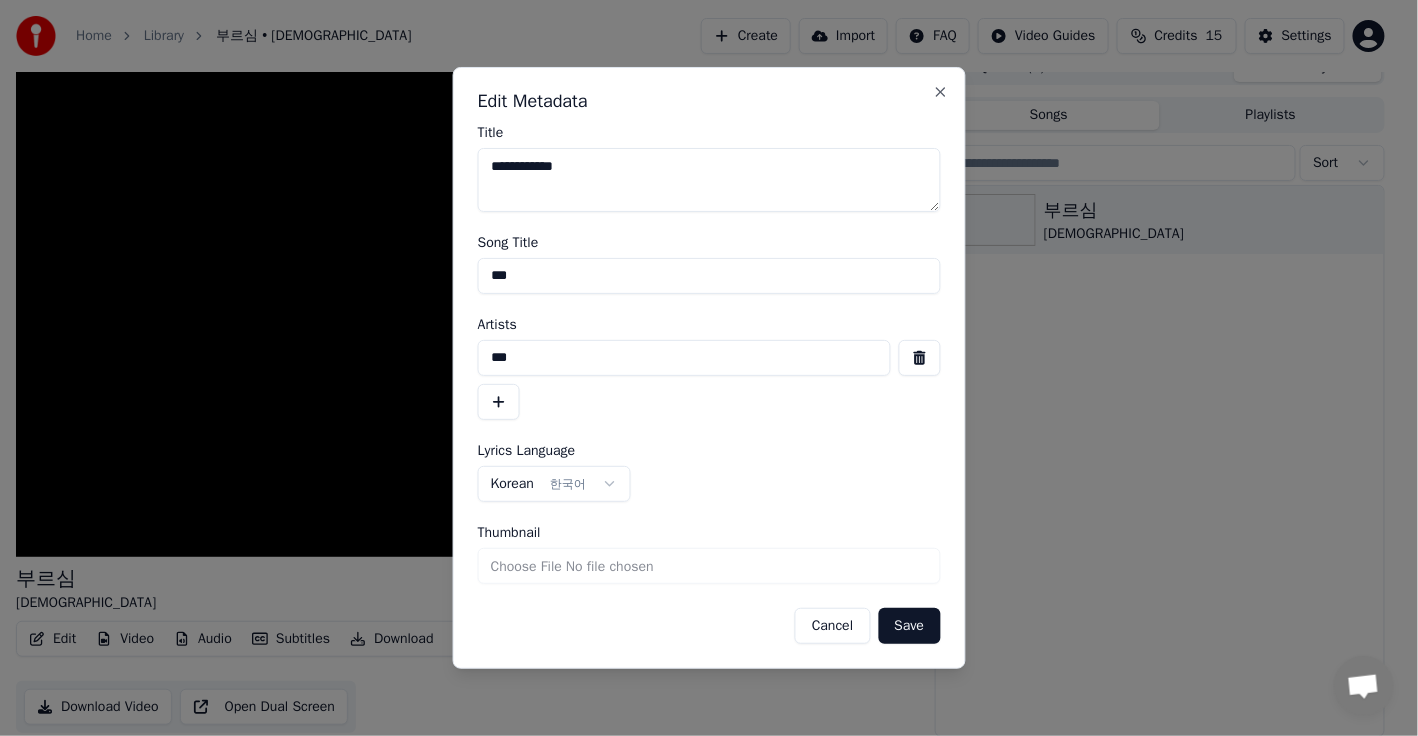 click on "**********" at bounding box center [709, 180] 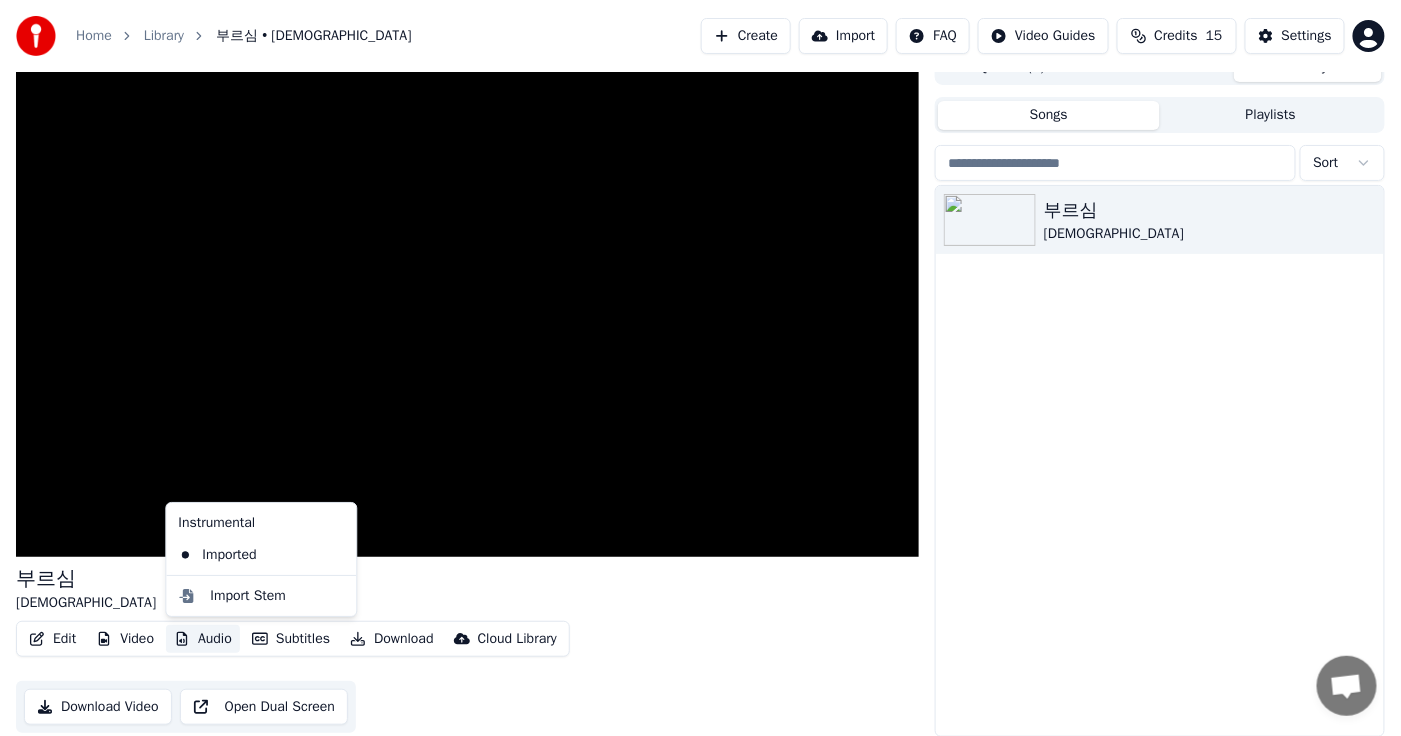 click on "Audio" at bounding box center [203, 639] 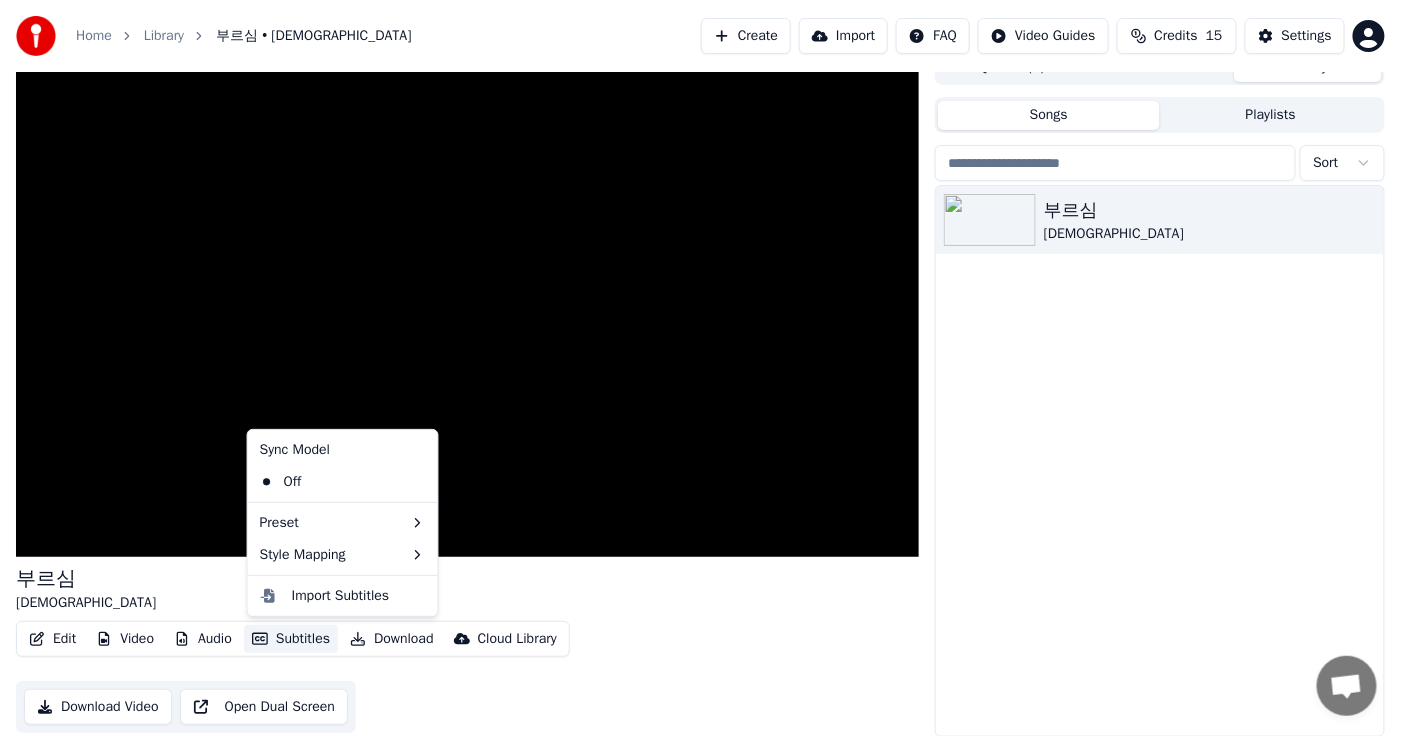 click on "Subtitles" at bounding box center [291, 639] 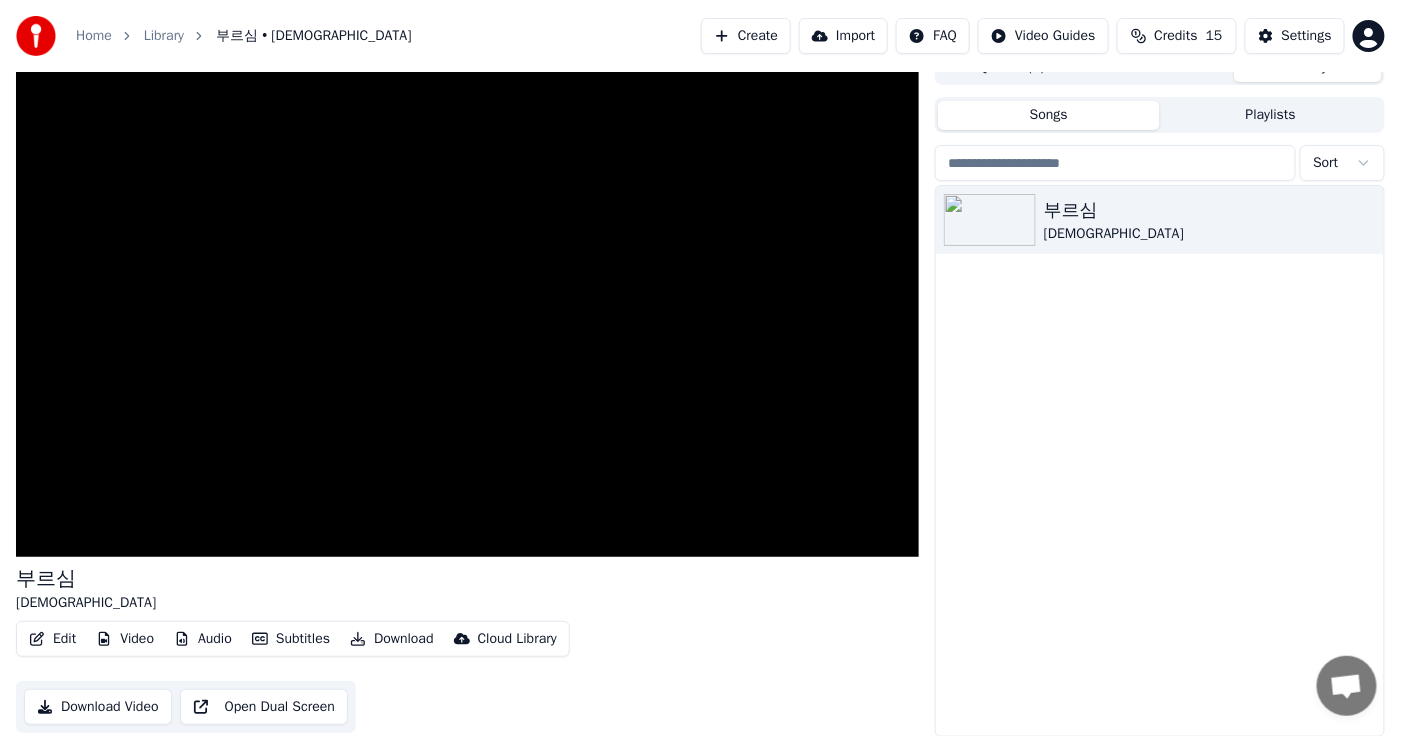 click on "Subtitles" at bounding box center [291, 639] 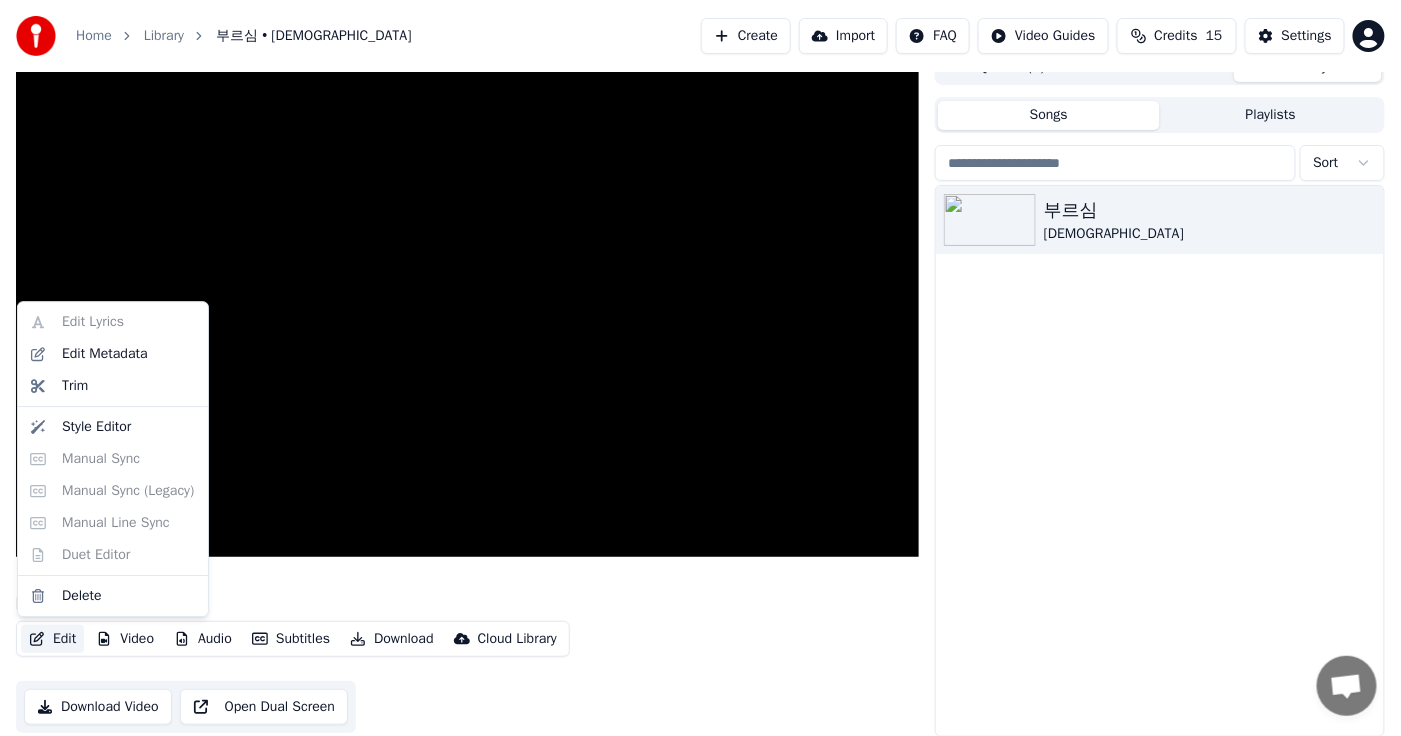 click on "Edit Lyrics Edit Metadata Trim Style Editor Manual Sync Manual Sync (Legacy) Manual Line Sync Duet Editor Delete" at bounding box center [113, 459] 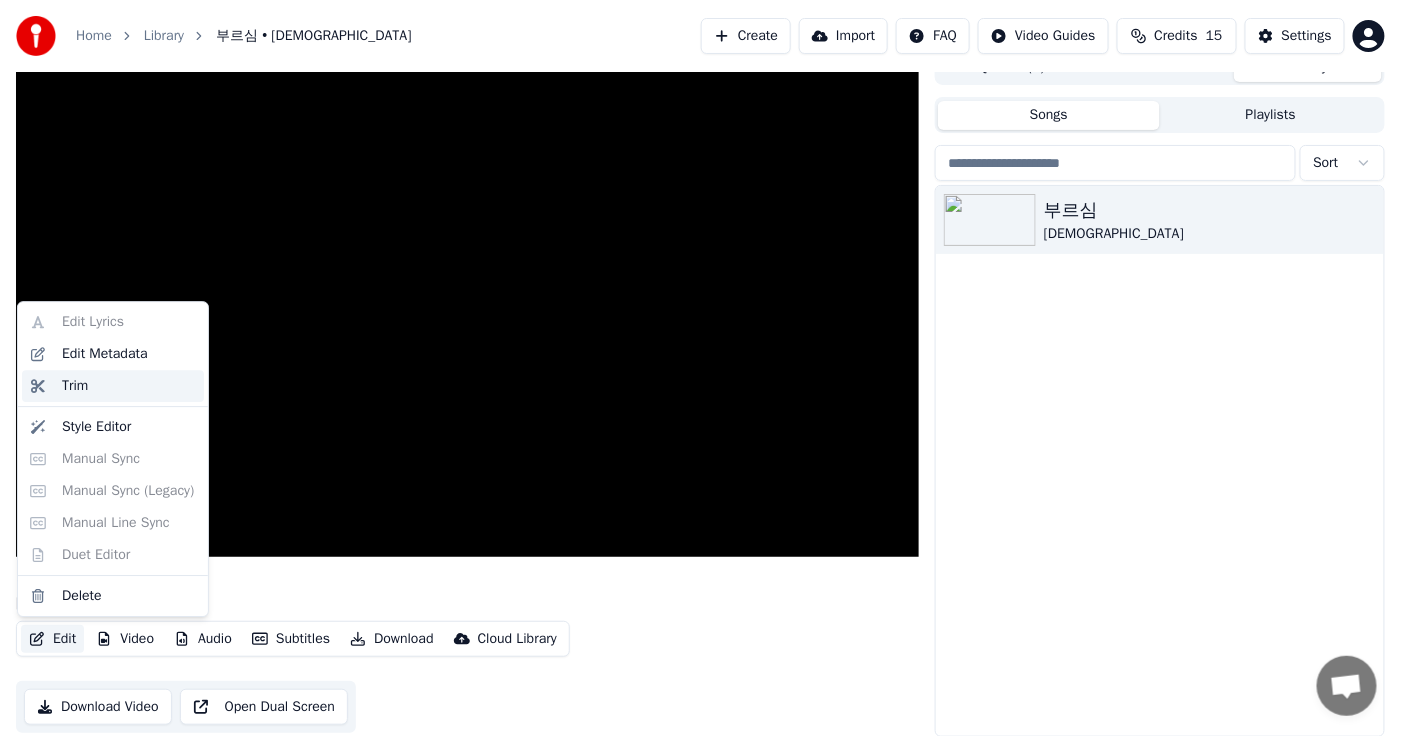 click on "Trim" at bounding box center [129, 386] 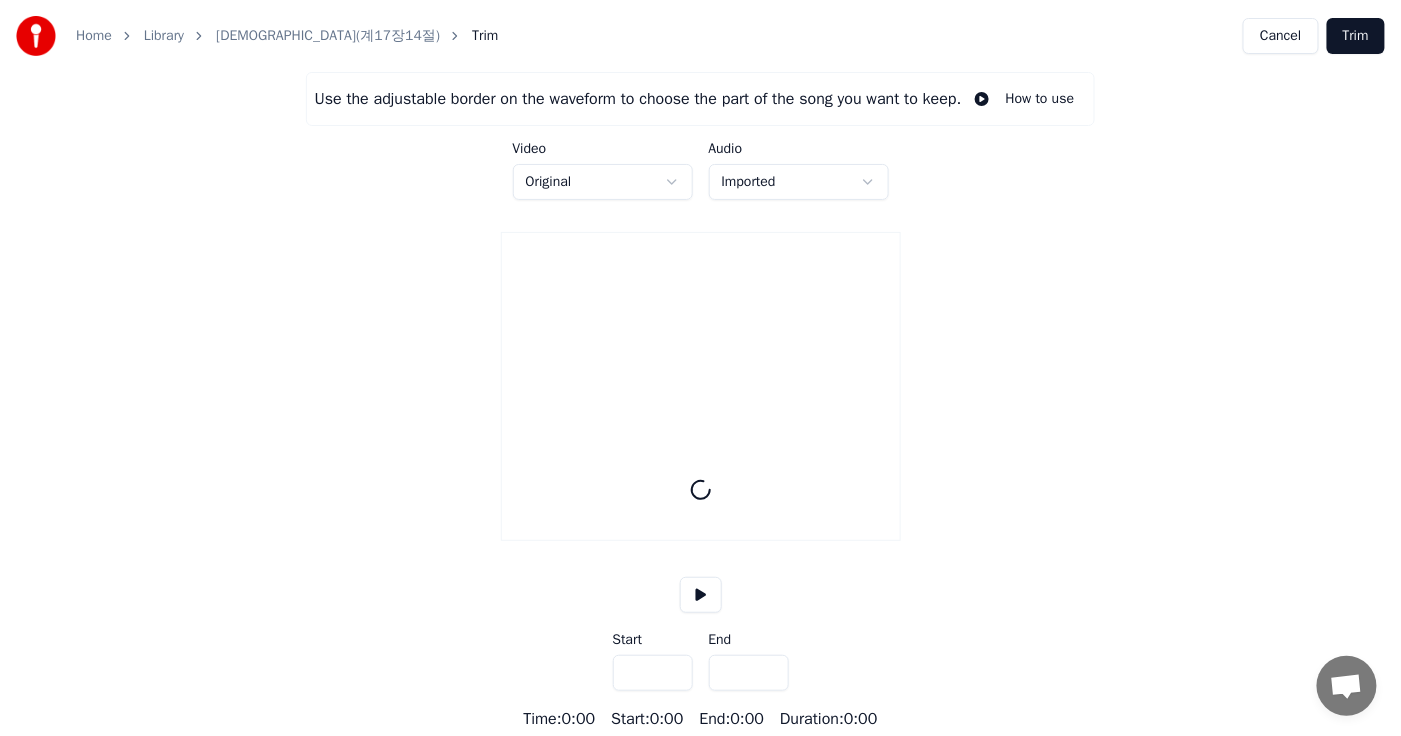 scroll, scrollTop: 0, scrollLeft: 0, axis: both 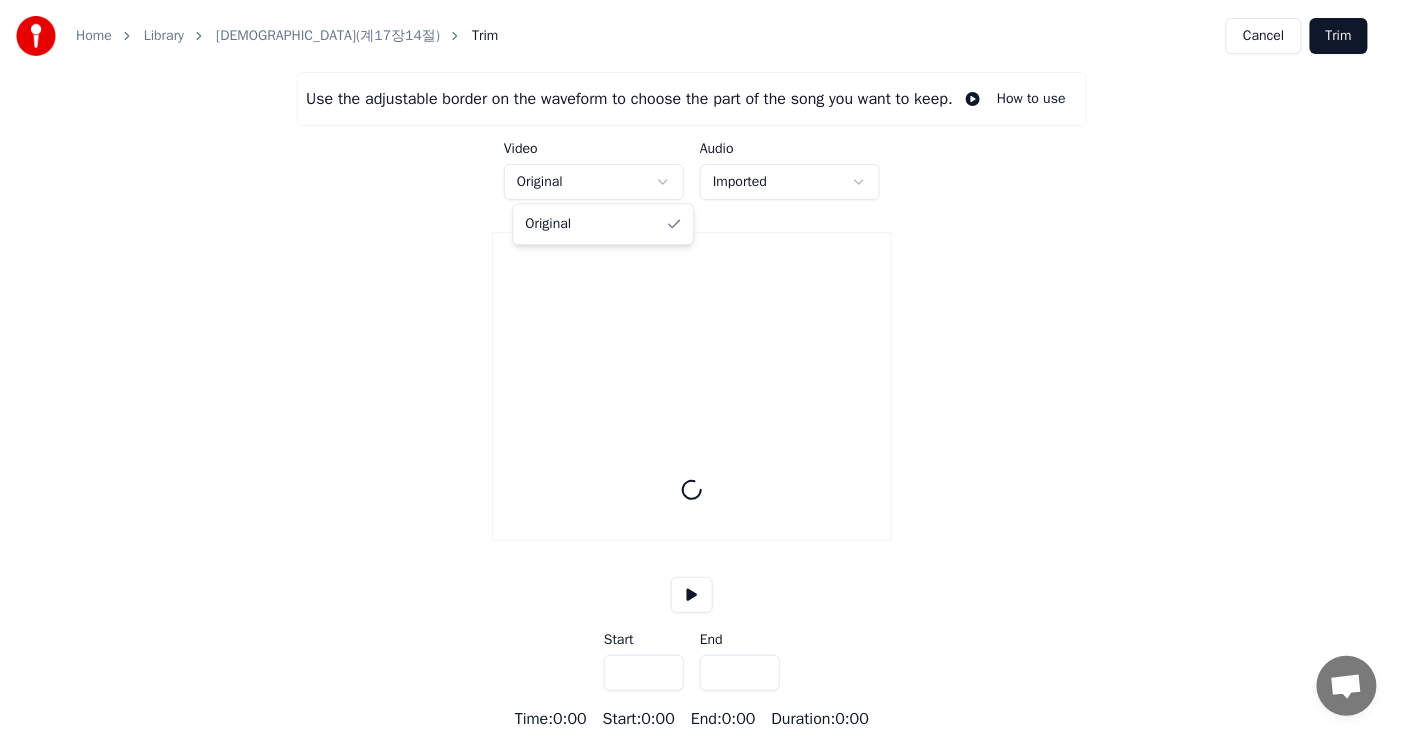 click on "Home Library 부르심(계17장14절) Trim Cancel Trim Use the adjustable border on the waveform to choose the part of the song you want to keep. How to use Video Original Audio Imported Start *** End *** Time :  0:00 Start :  0:00 End :  0:00 Duration :  0:00
Original" at bounding box center (700, 365) 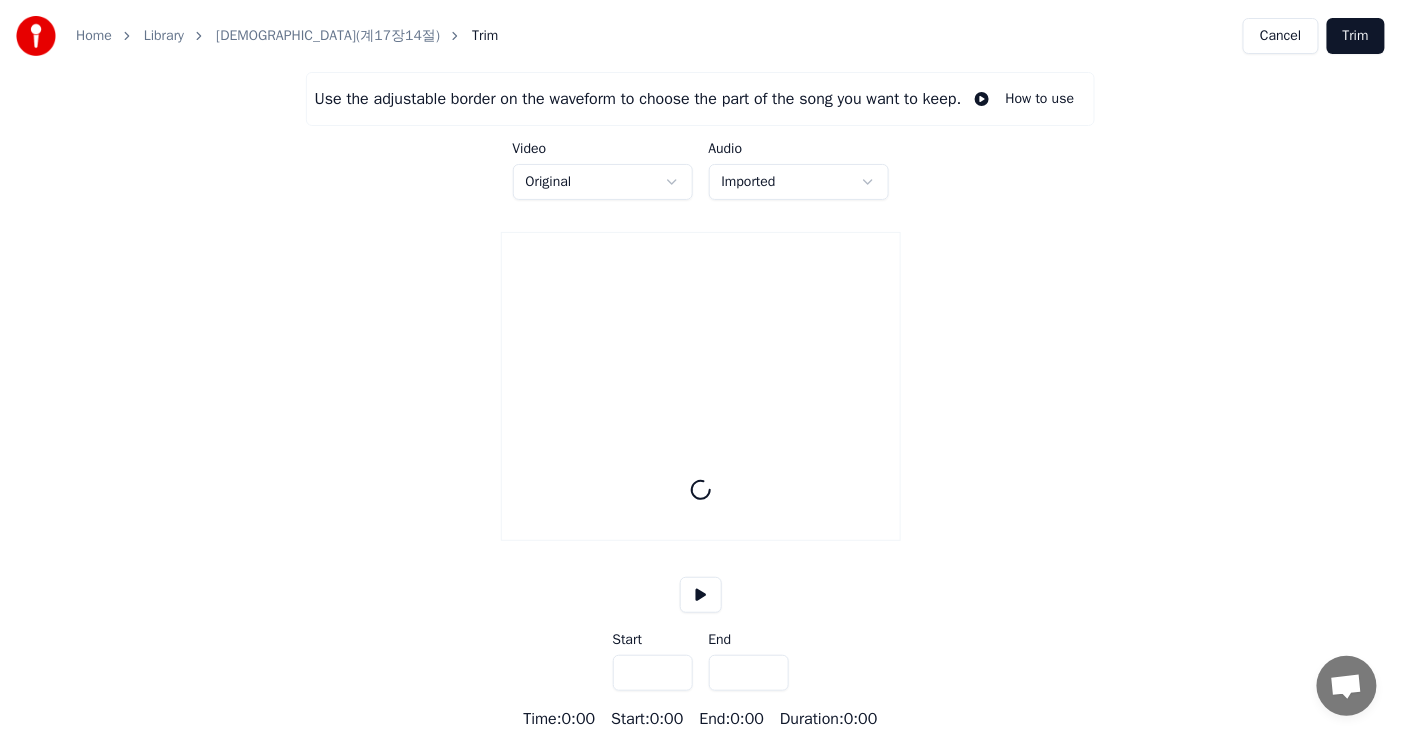 click on "Cancel" at bounding box center [1280, 36] 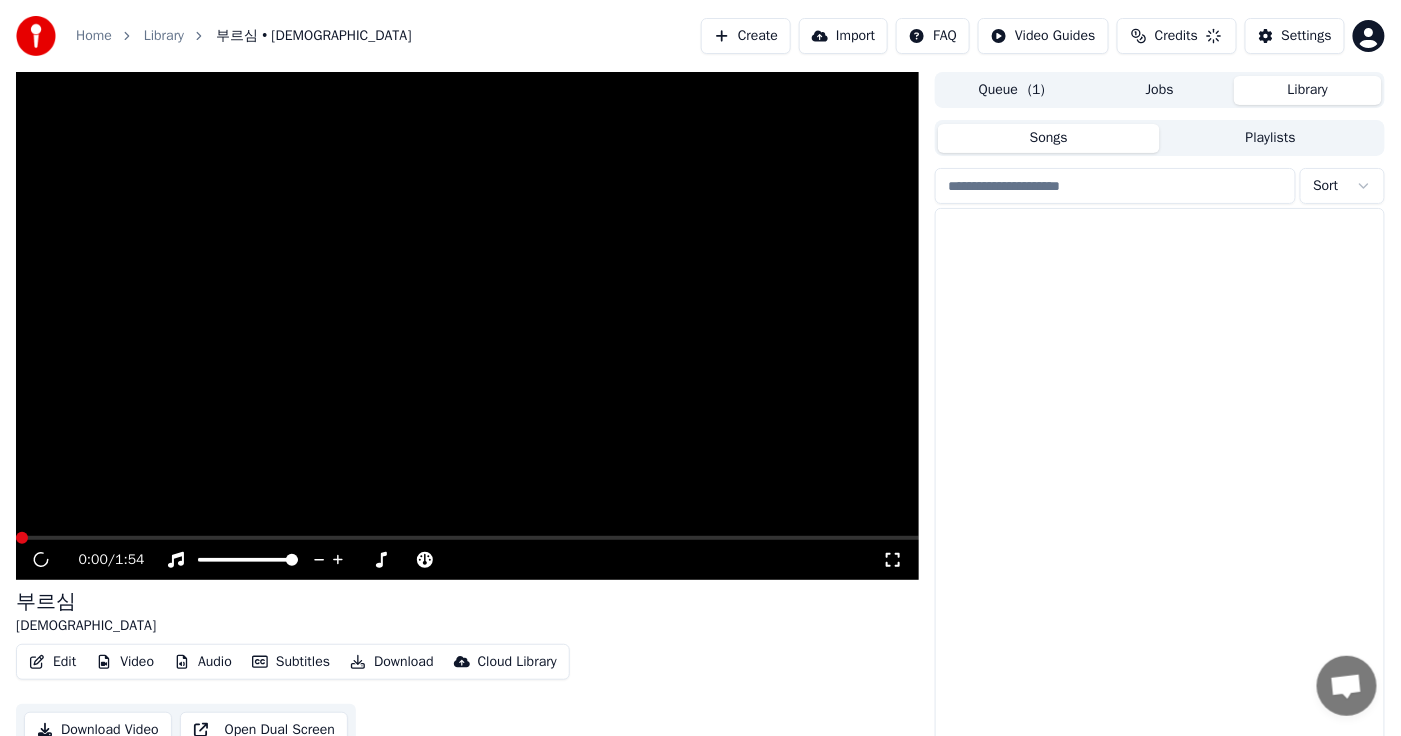 scroll, scrollTop: 23, scrollLeft: 0, axis: vertical 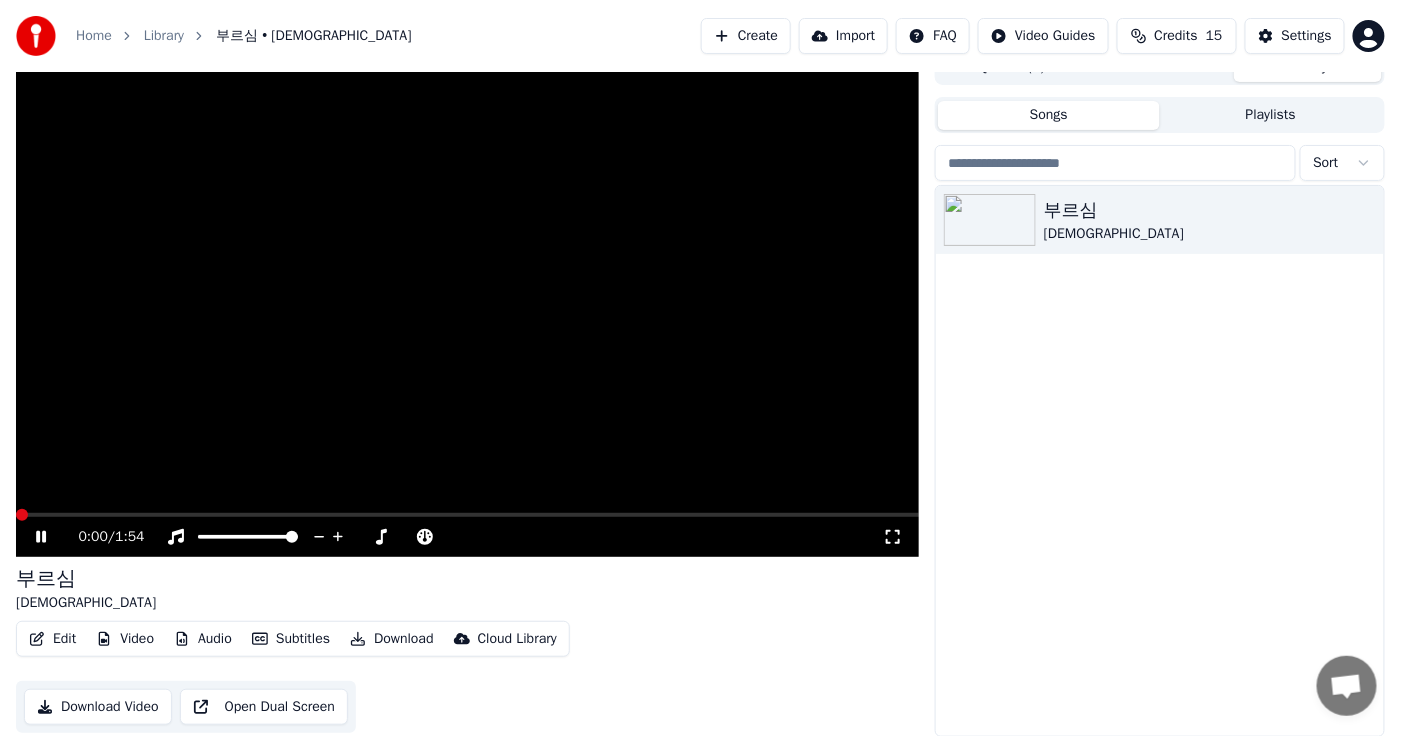 click on "Edit" at bounding box center (52, 639) 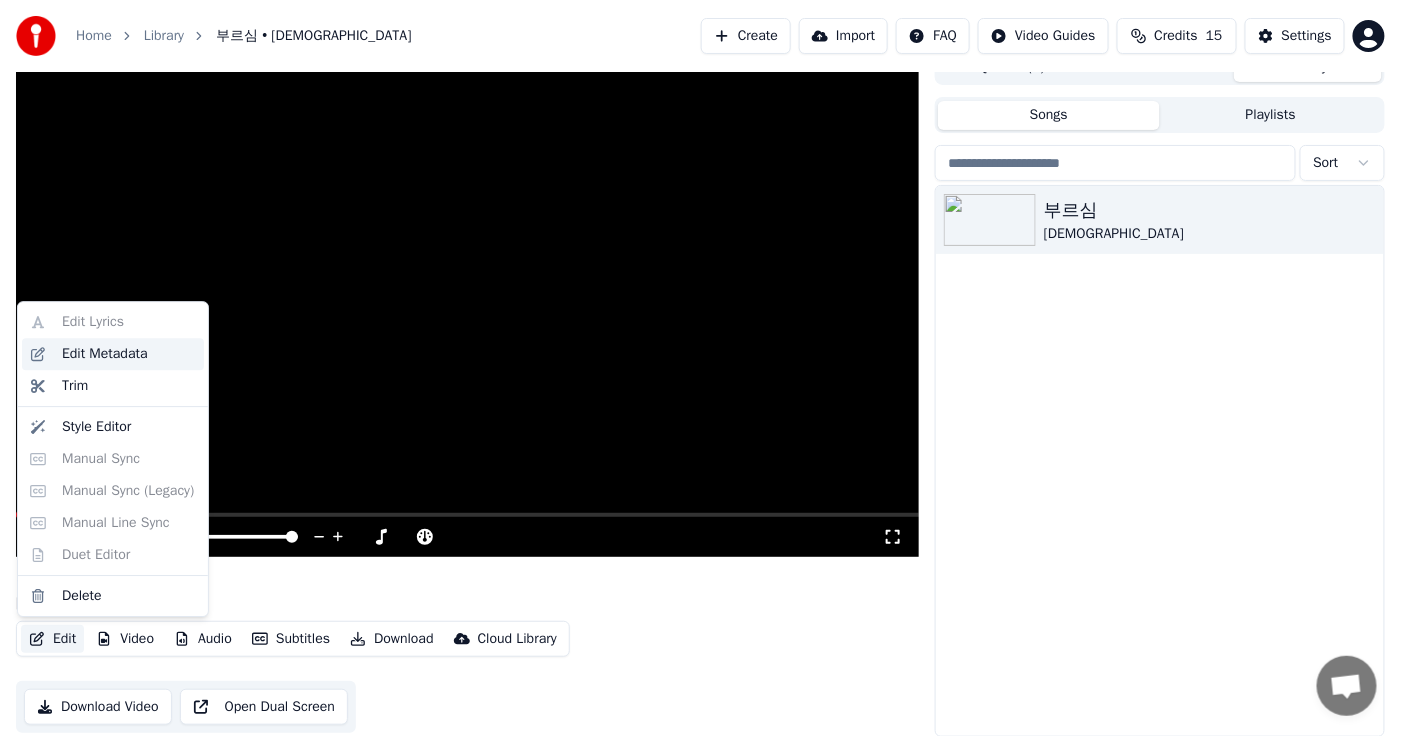 click on "Edit Metadata" at bounding box center [105, 354] 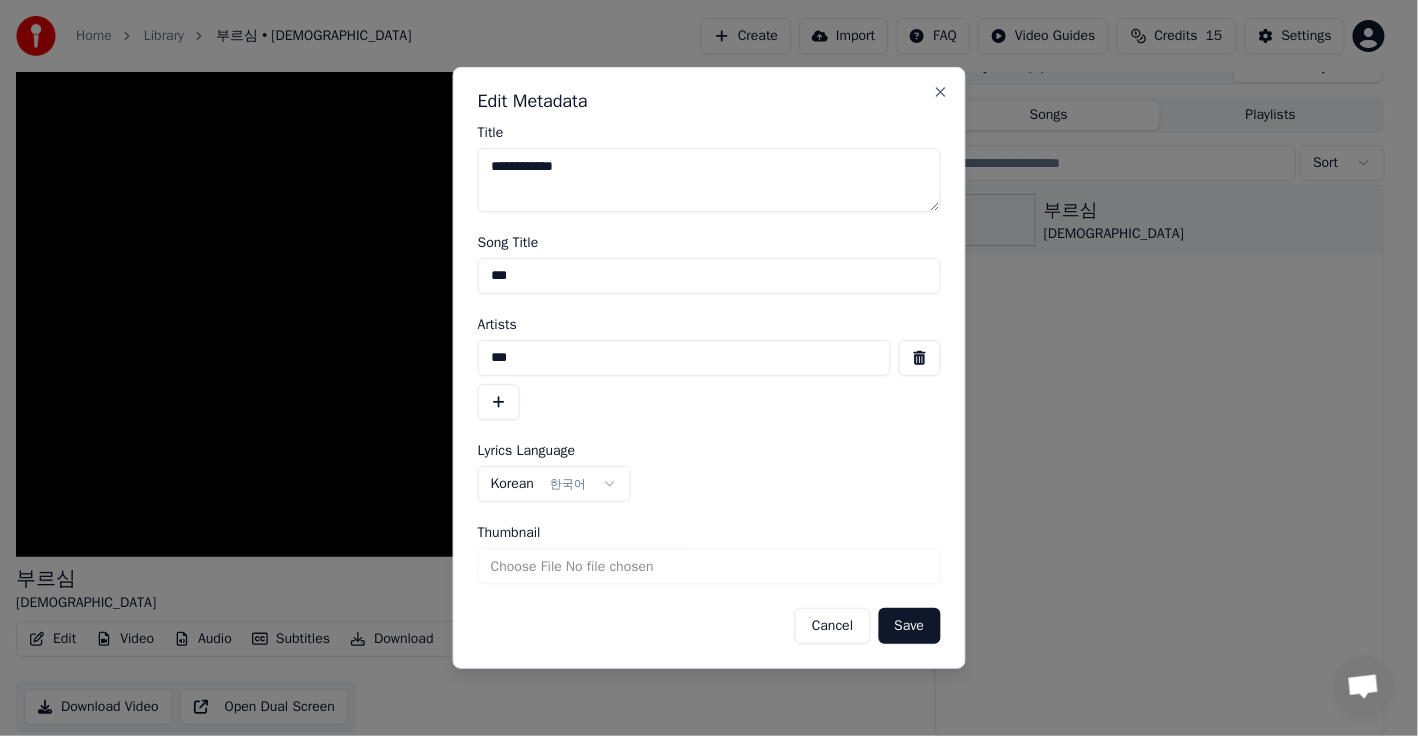 click at bounding box center (499, 402) 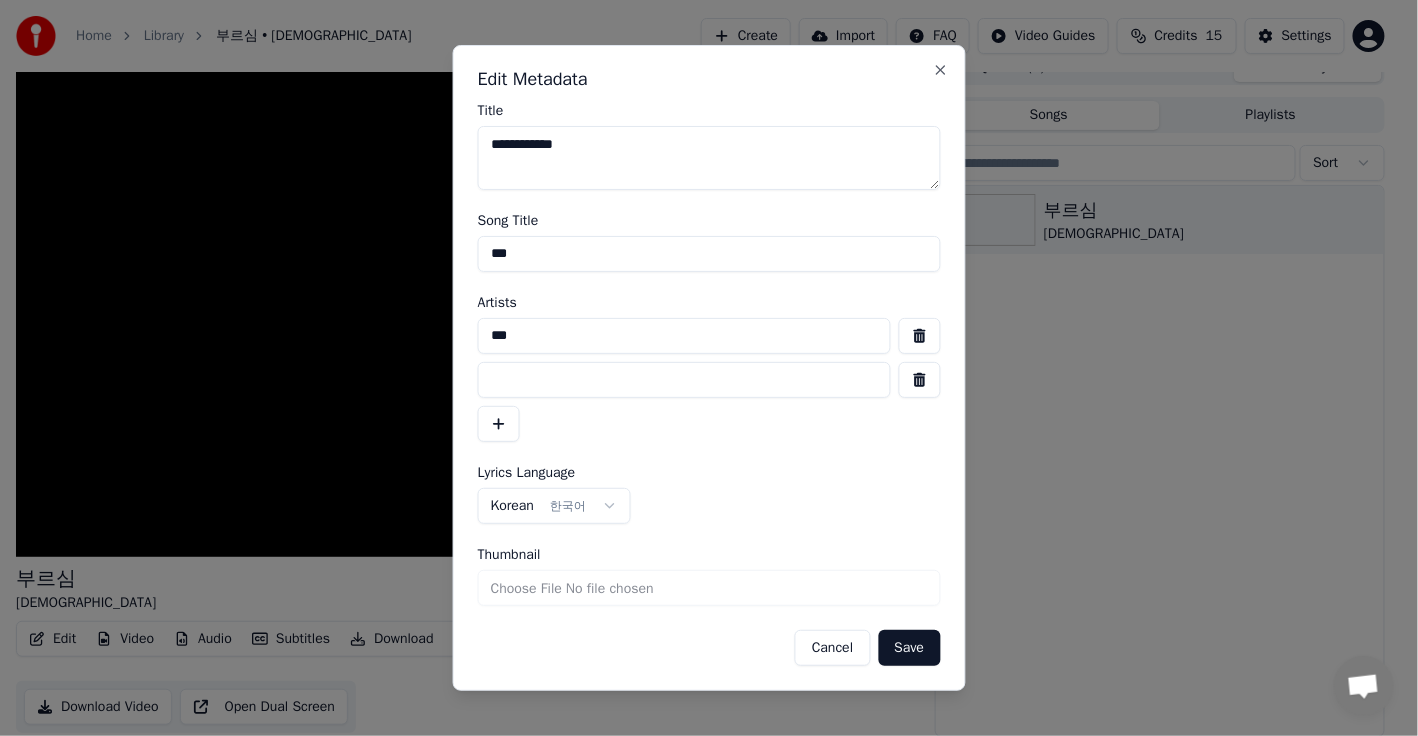 click at bounding box center (919, 380) 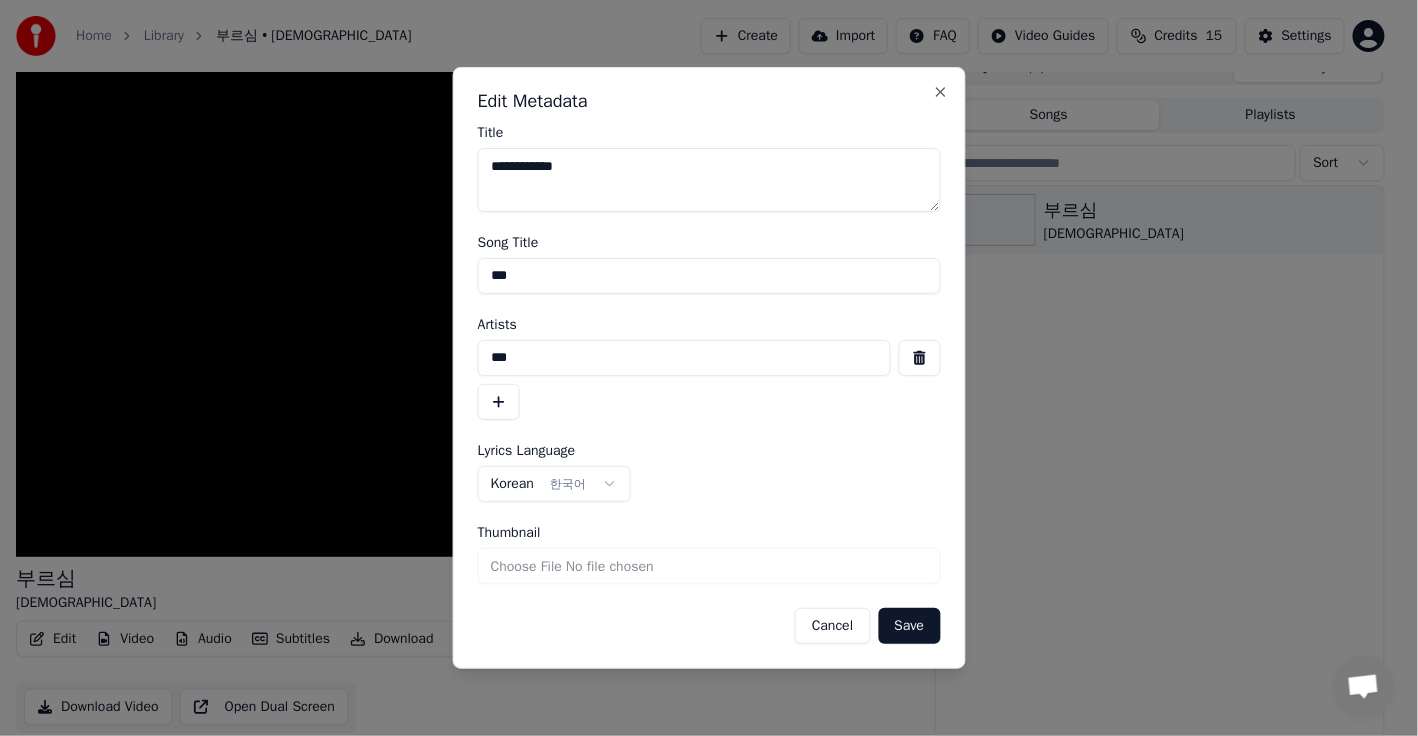 click on "Thumbnail" at bounding box center [709, 566] 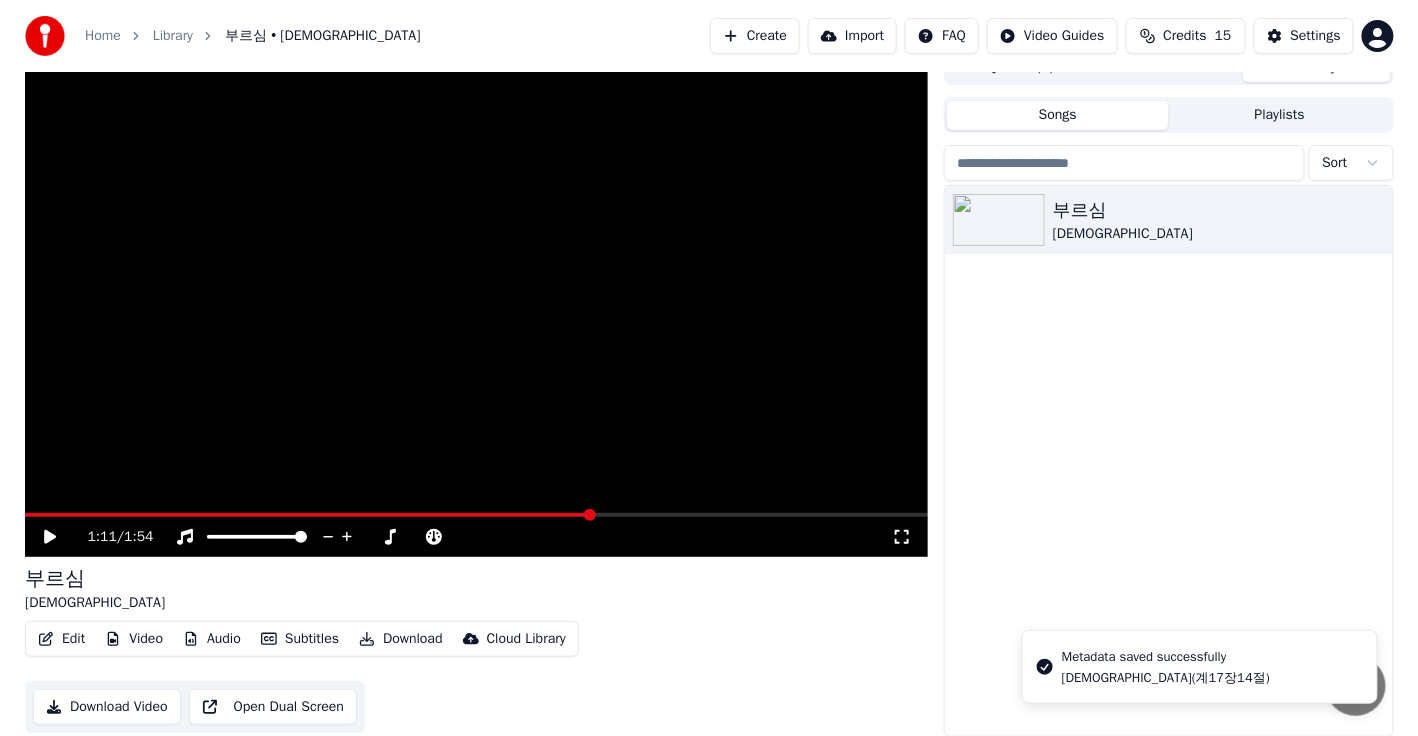scroll, scrollTop: 0, scrollLeft: 0, axis: both 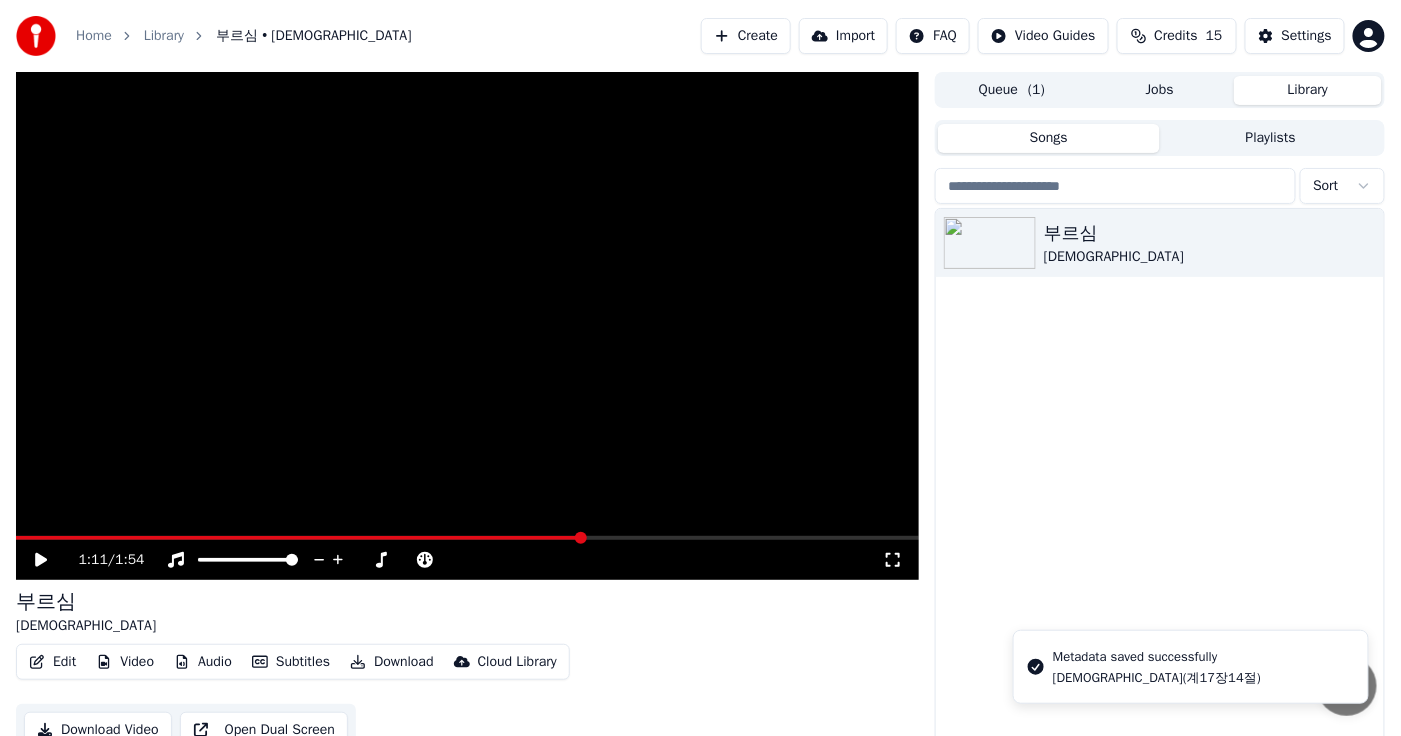click on "Playlists" at bounding box center (1271, 138) 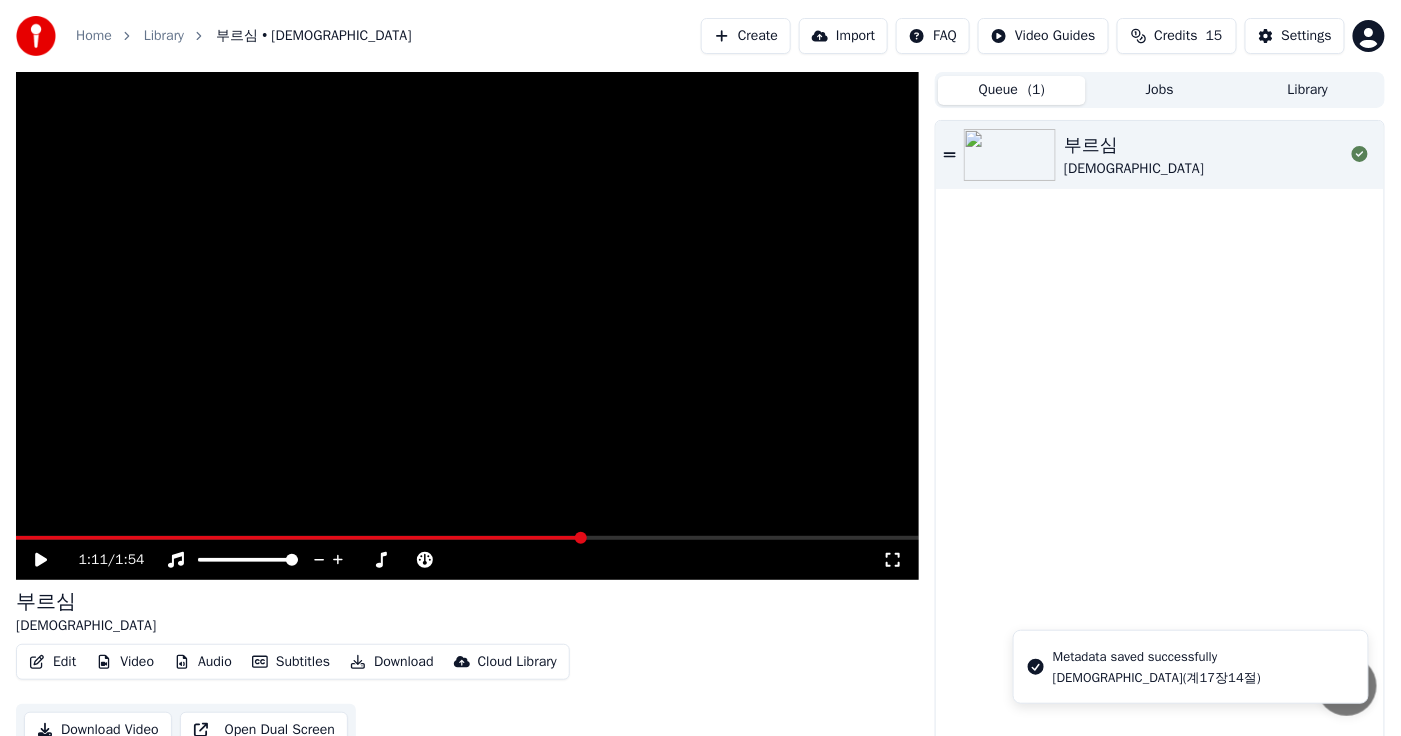 click on "Queue ( 1 )" at bounding box center (1012, 90) 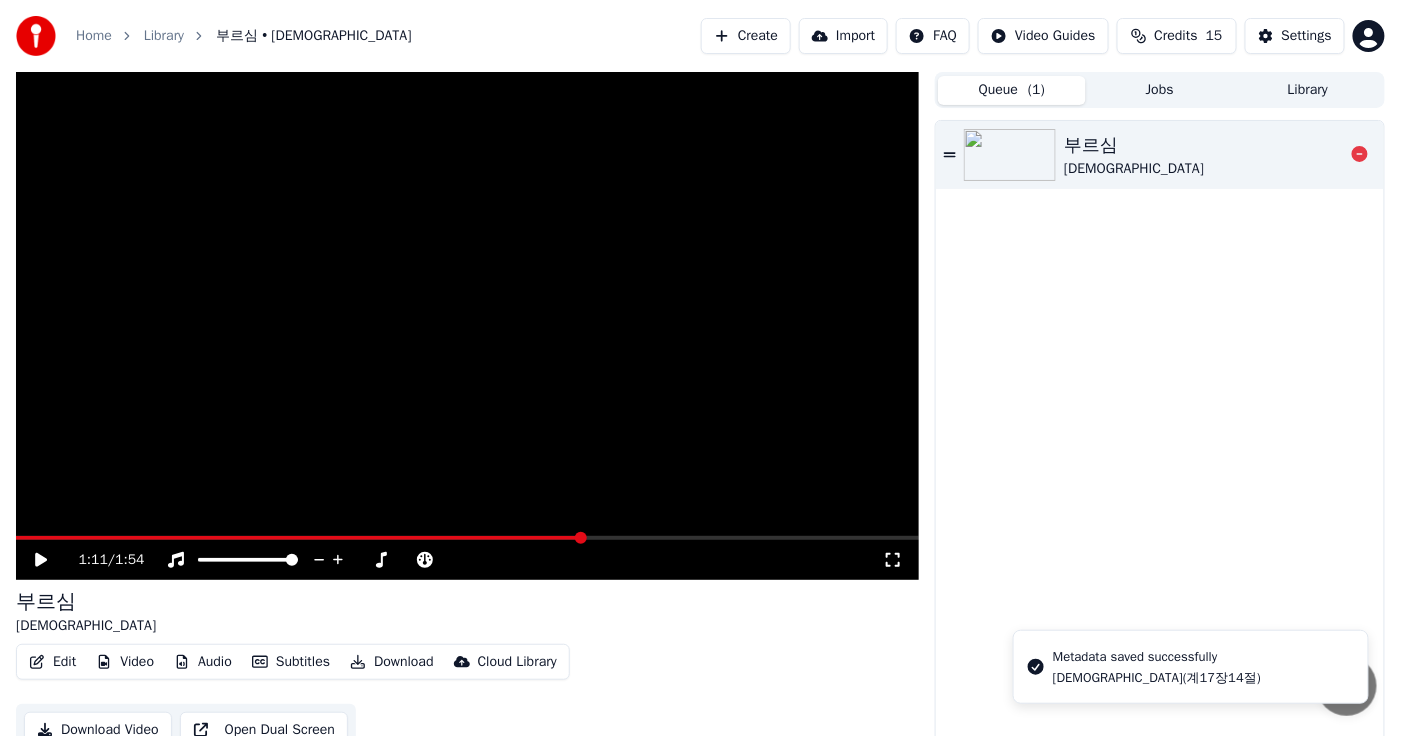 click on "부르심" at bounding box center [1134, 145] 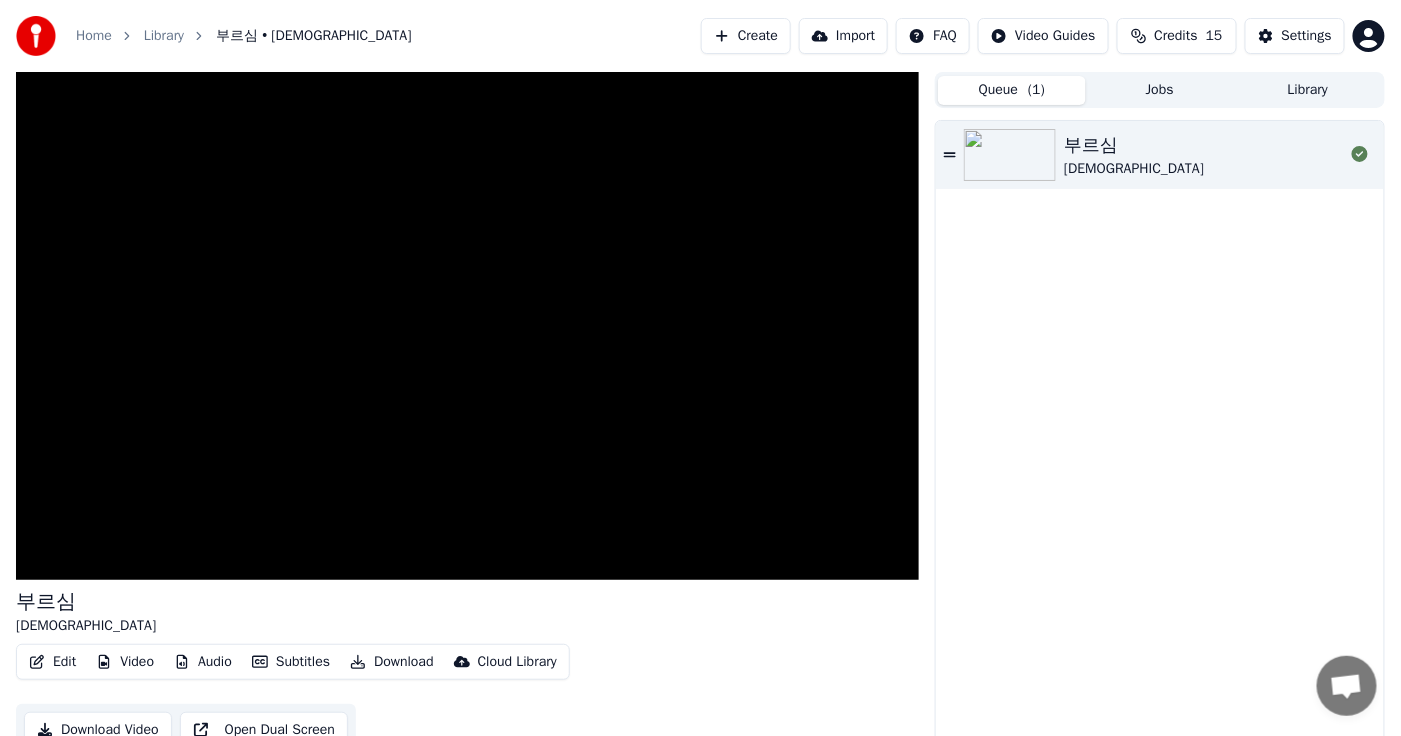 click on "Jobs" at bounding box center (1160, 90) 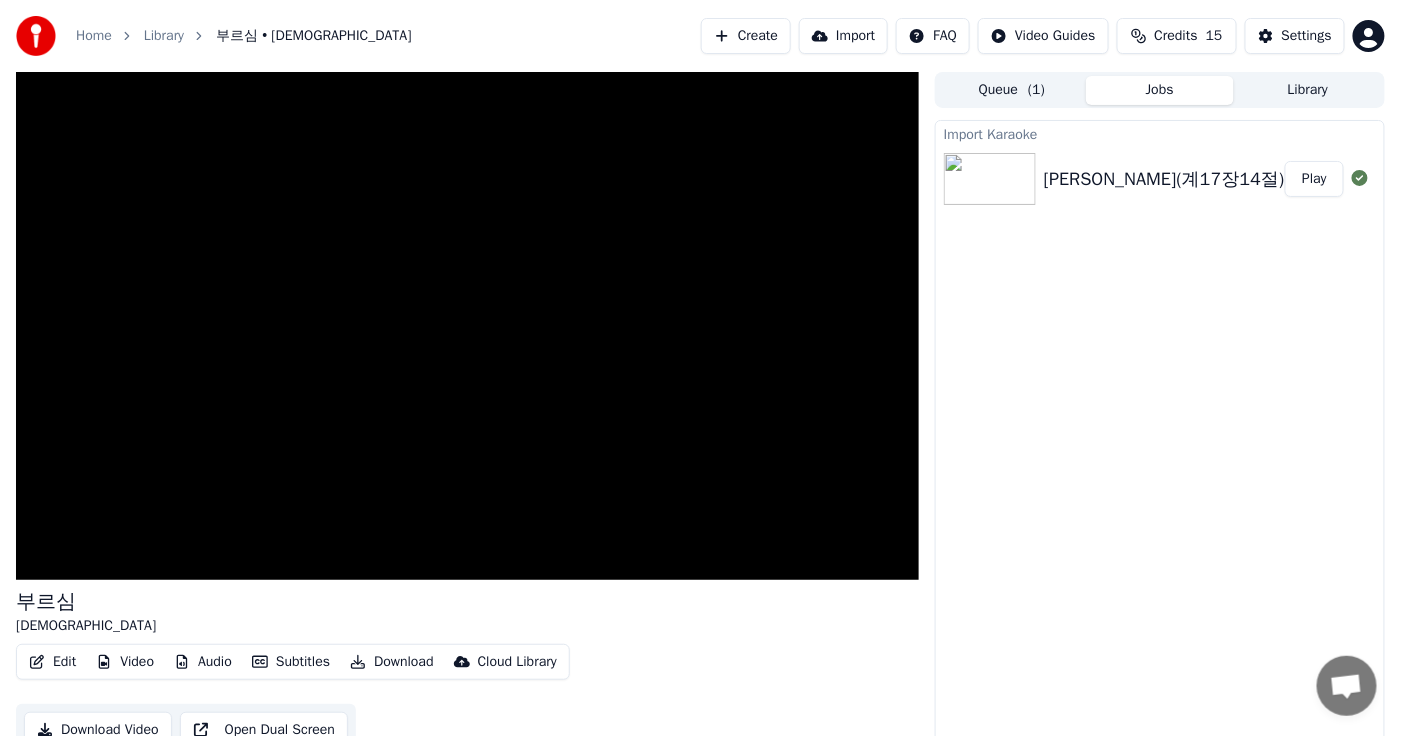 click on "Library" at bounding box center (1308, 90) 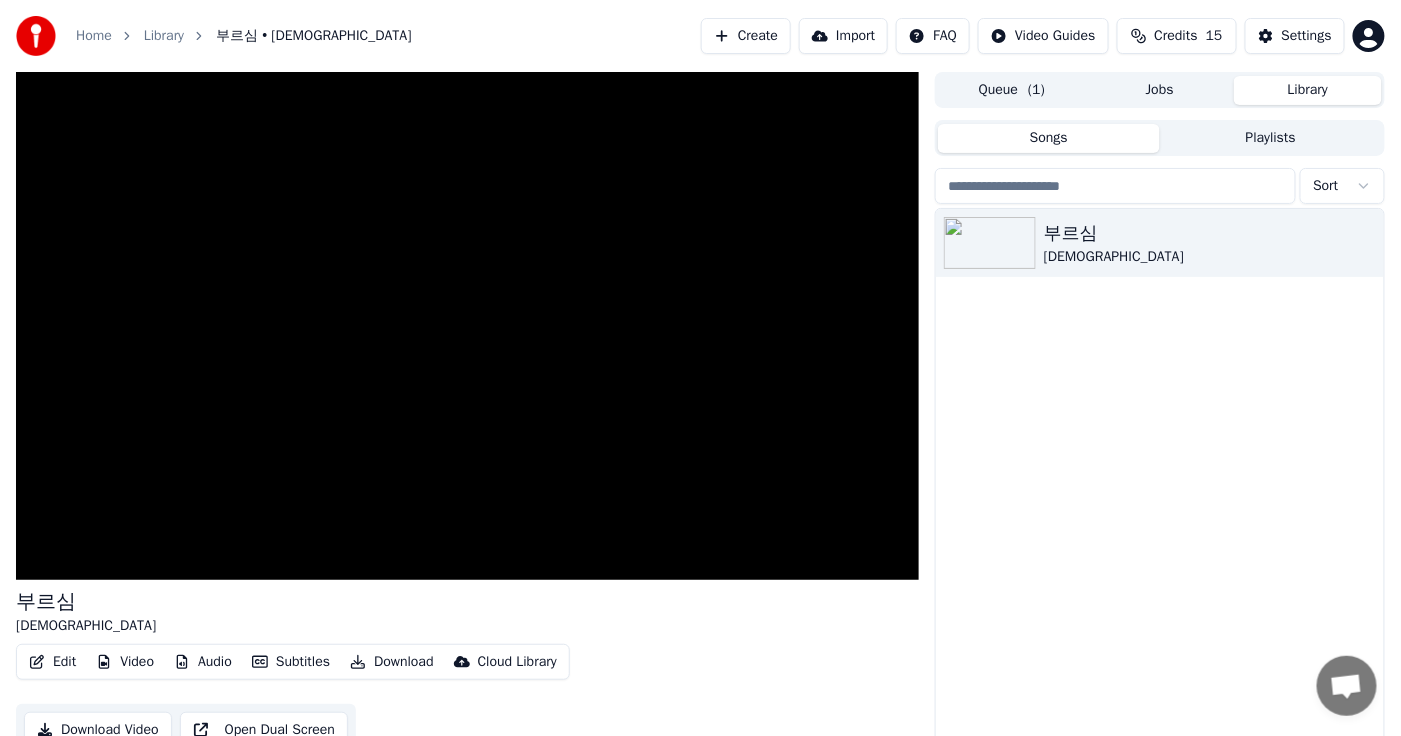 click on "Queue ( 1 )" at bounding box center [1012, 90] 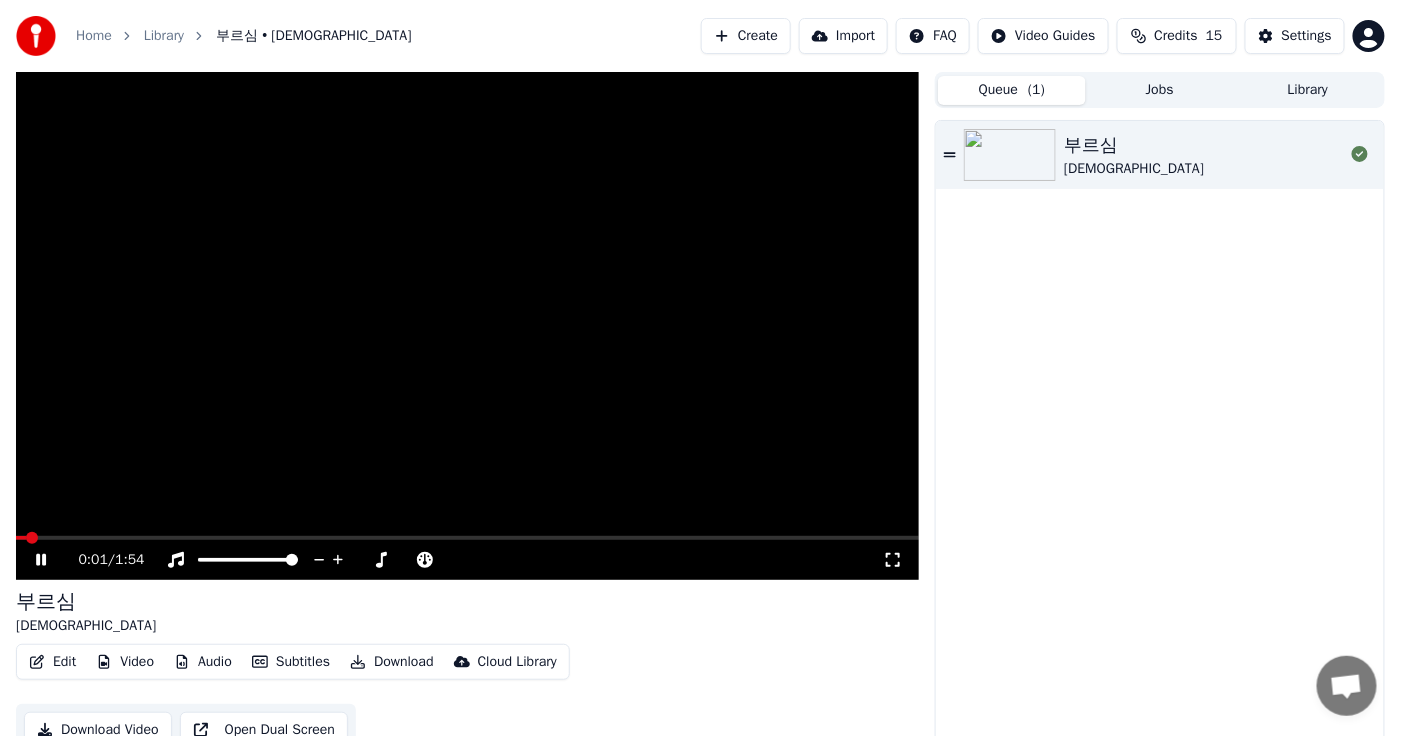 click on "Create" at bounding box center (746, 36) 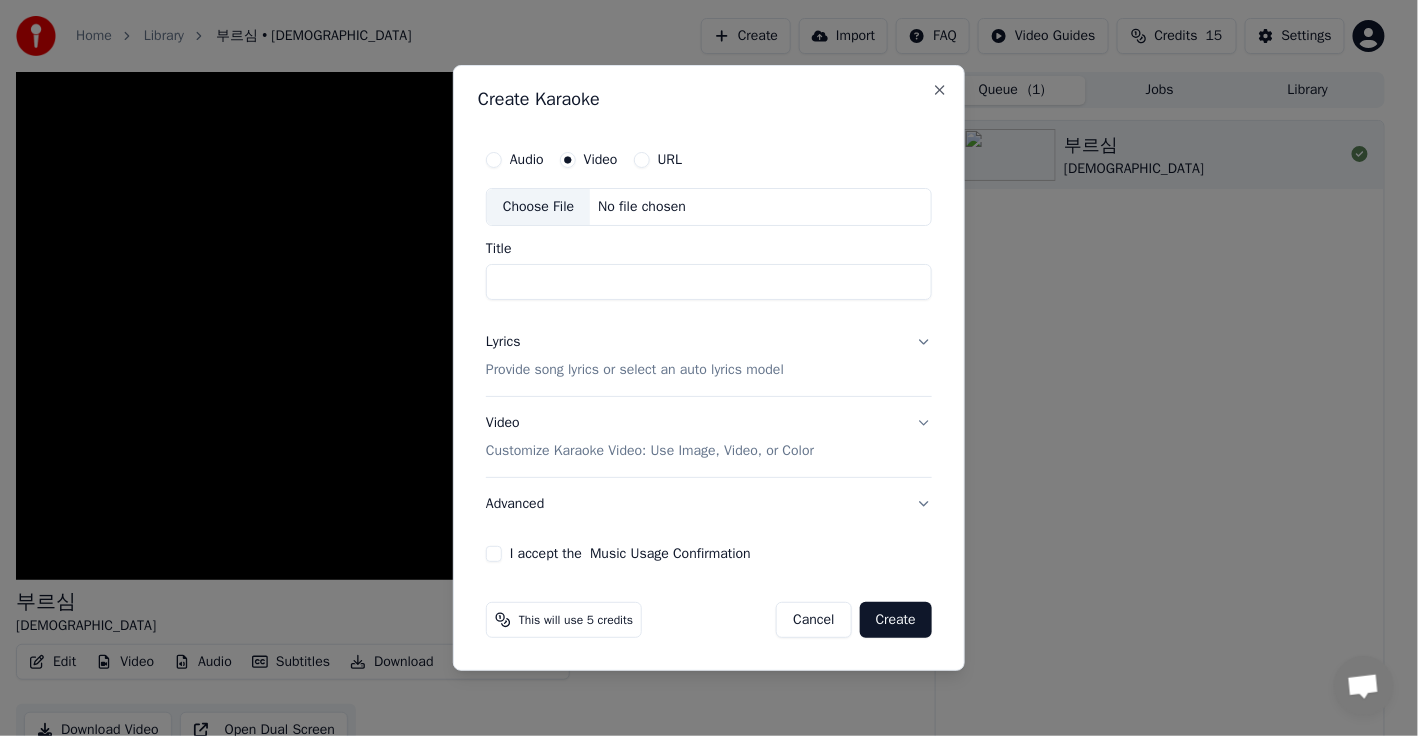 click on "Audio Video URL" at bounding box center [709, 160] 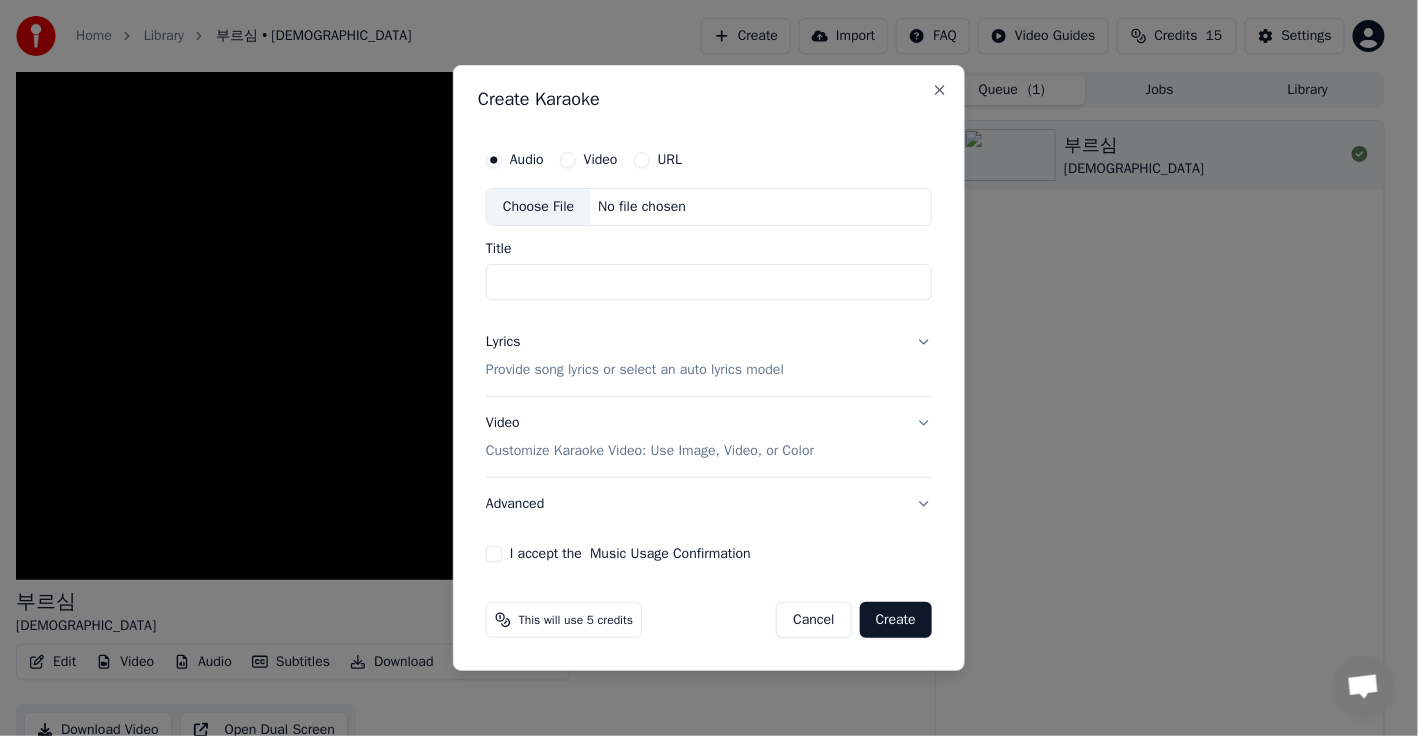 click on "Video" at bounding box center [601, 160] 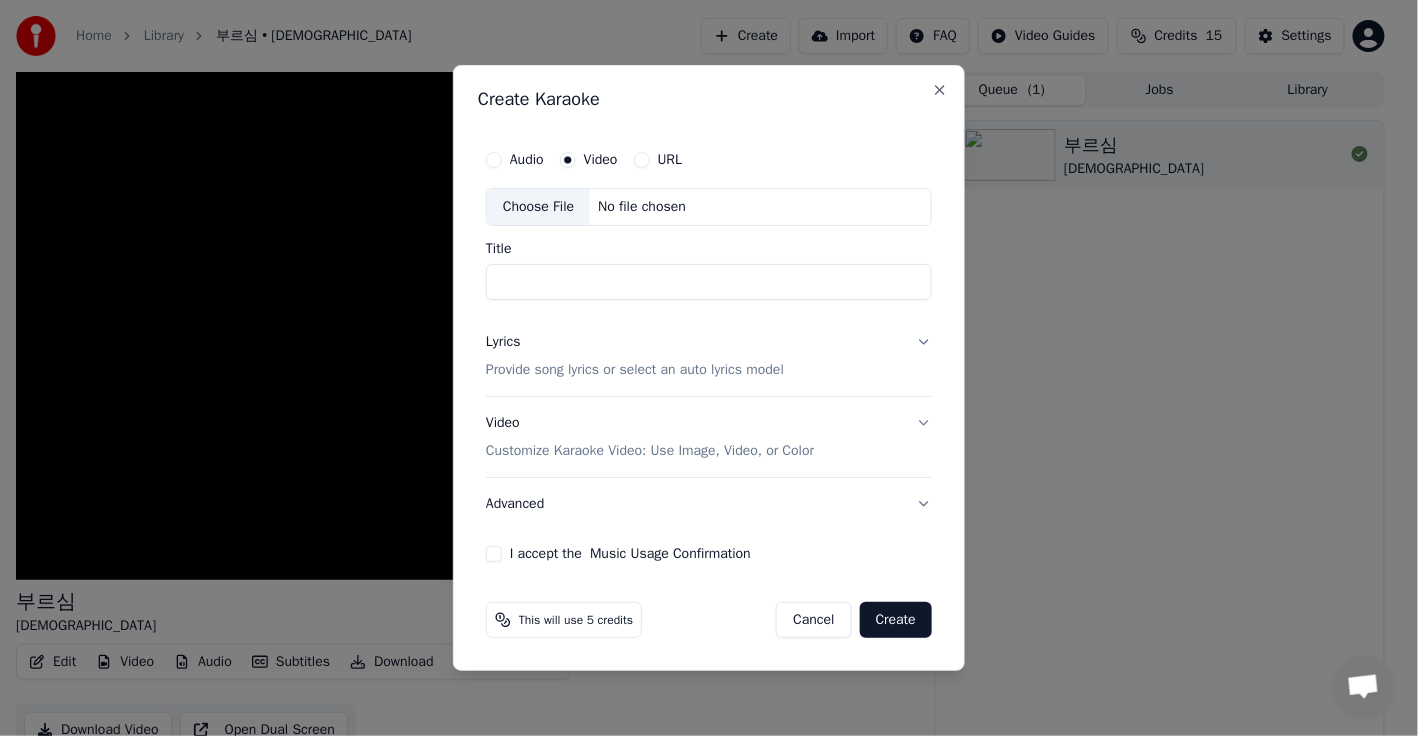 click on "Audio" at bounding box center [527, 160] 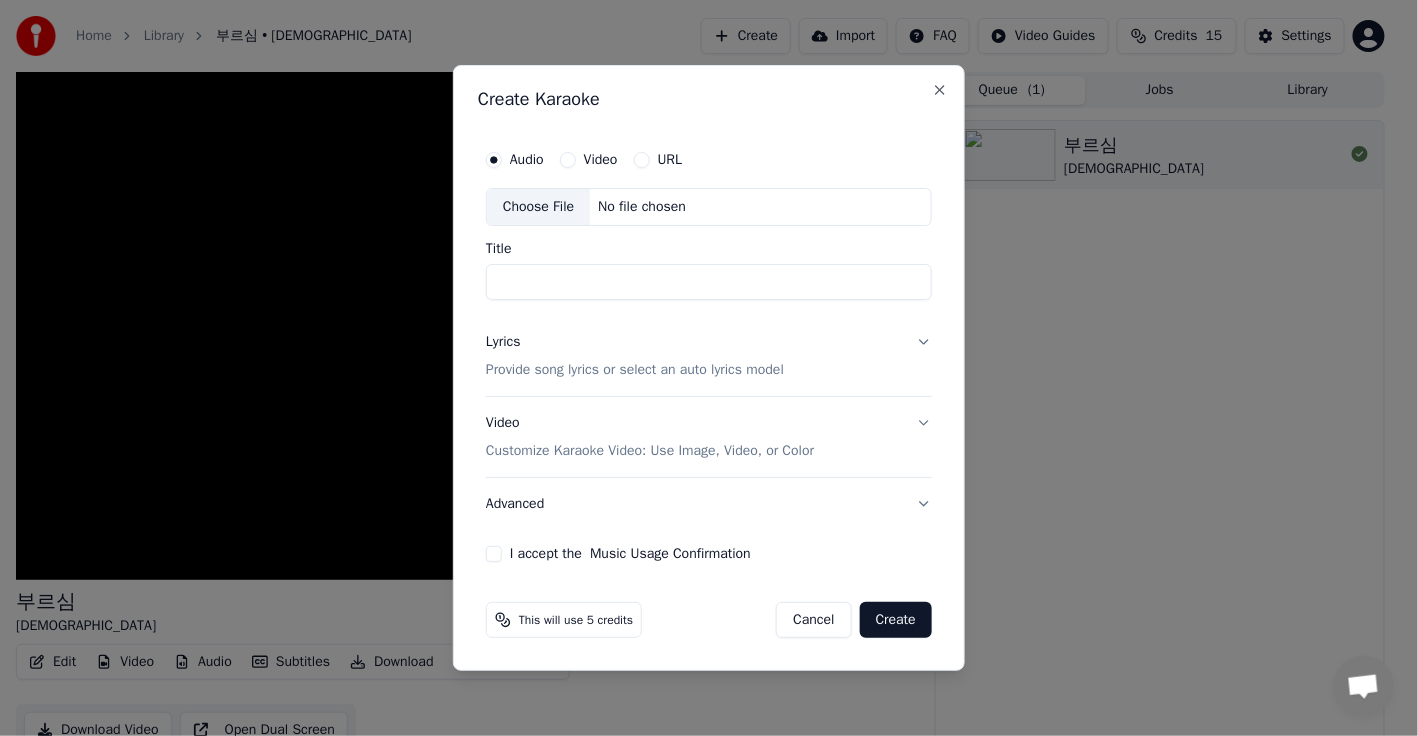 click on "Lyrics Provide song lyrics or select an auto lyrics model" at bounding box center (709, 356) 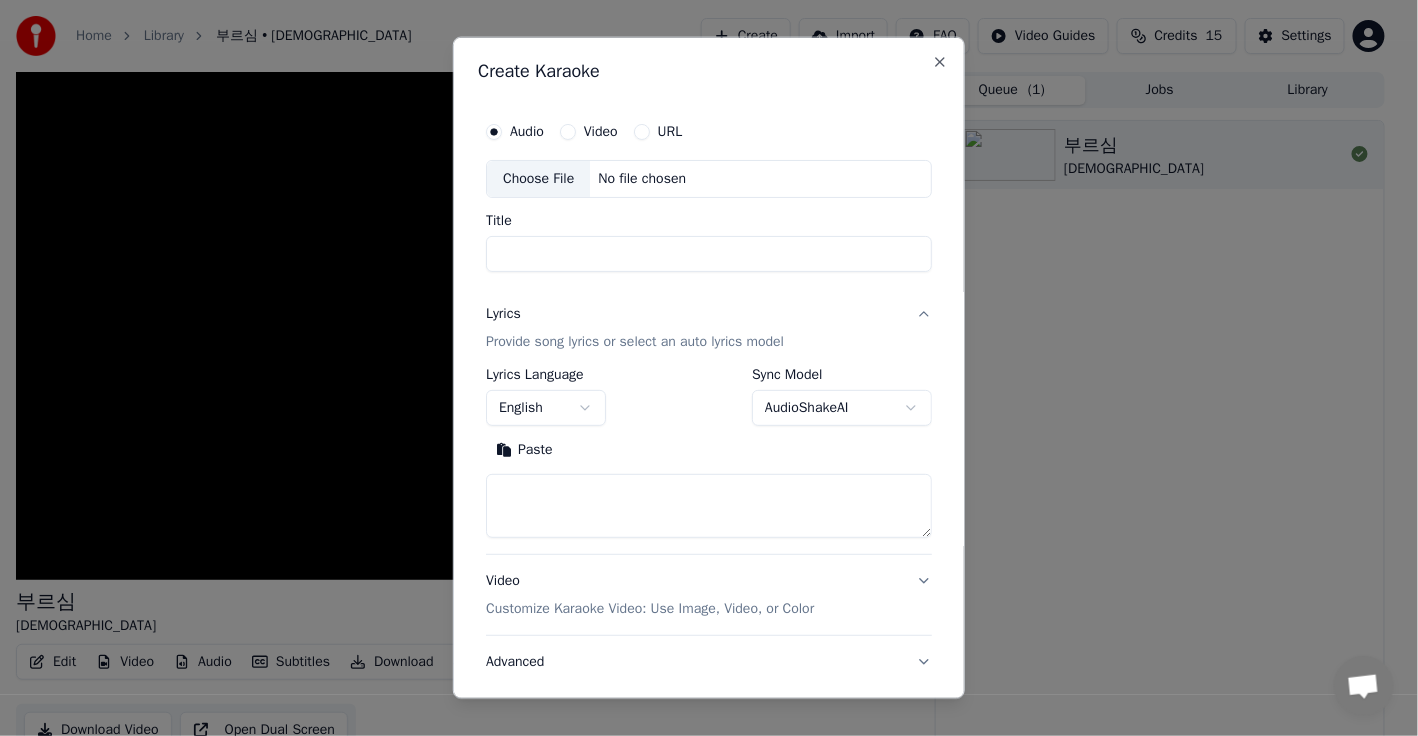 click at bounding box center (709, 506) 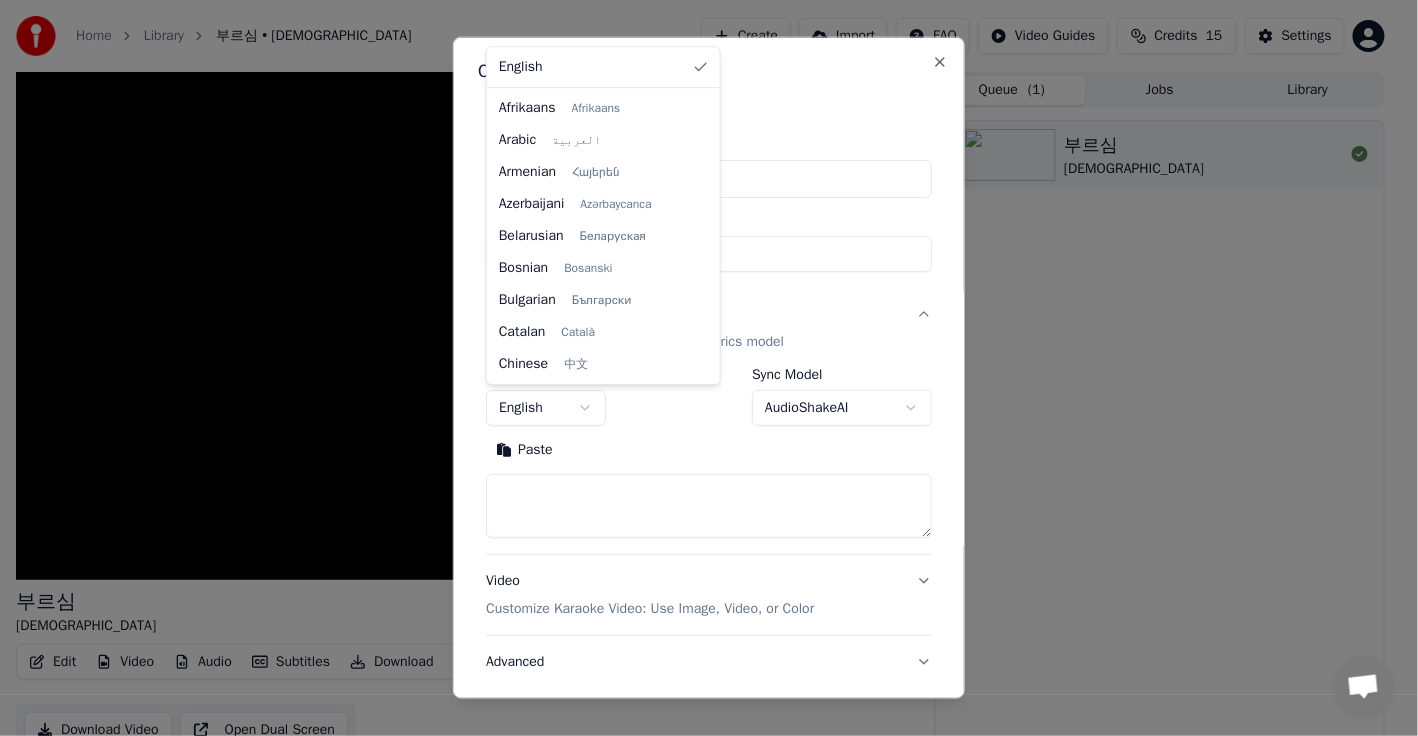 click on "**********" at bounding box center [700, 368] 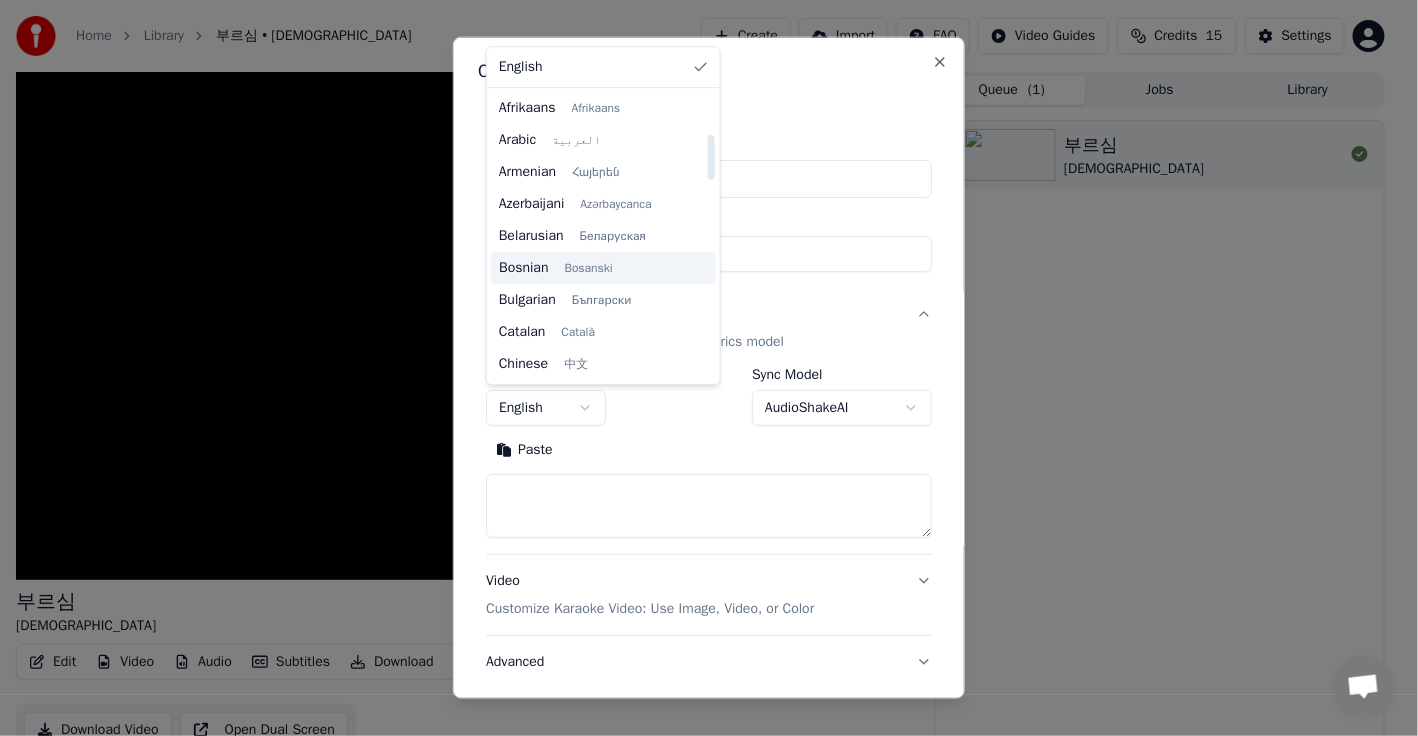 scroll, scrollTop: 1333, scrollLeft: 0, axis: vertical 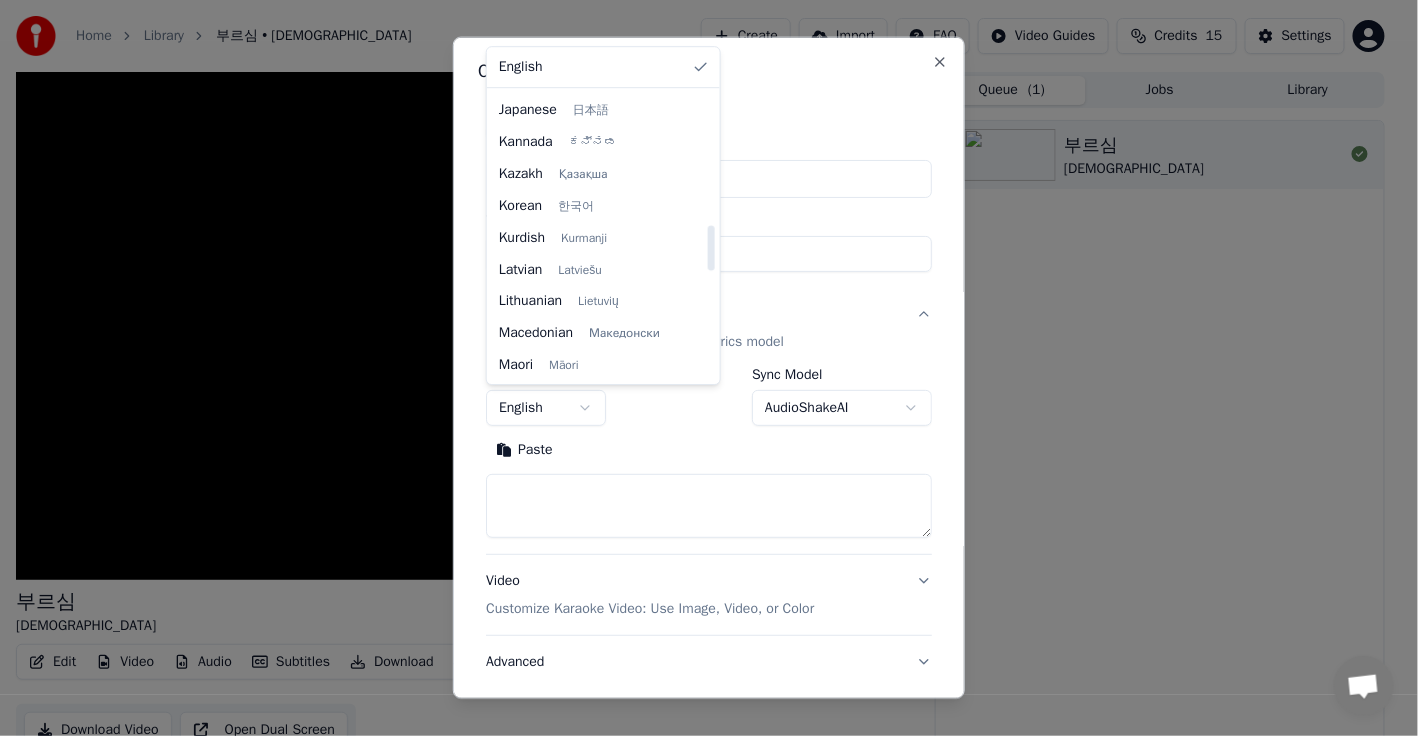 drag, startPoint x: 713, startPoint y: 287, endPoint x: 731, endPoint y: 250, distance: 41.14608 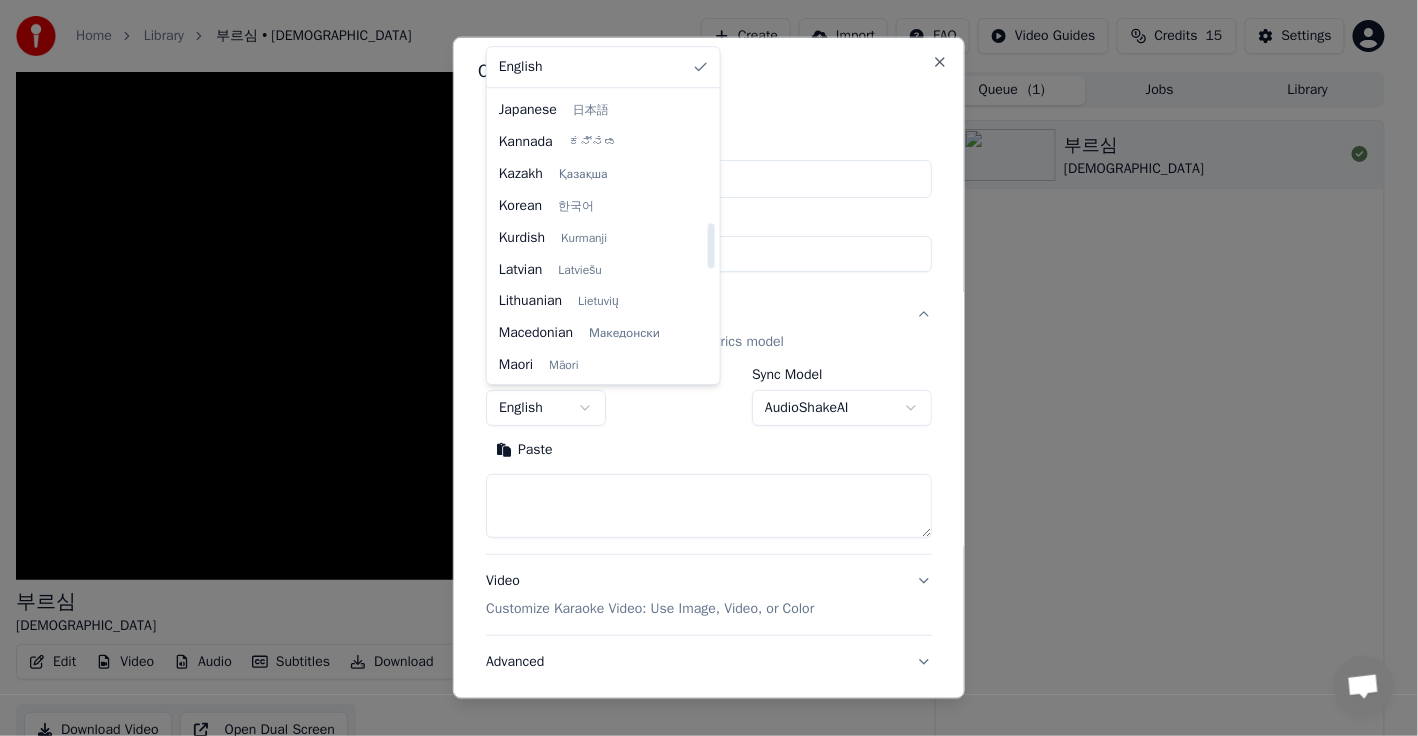 select on "**" 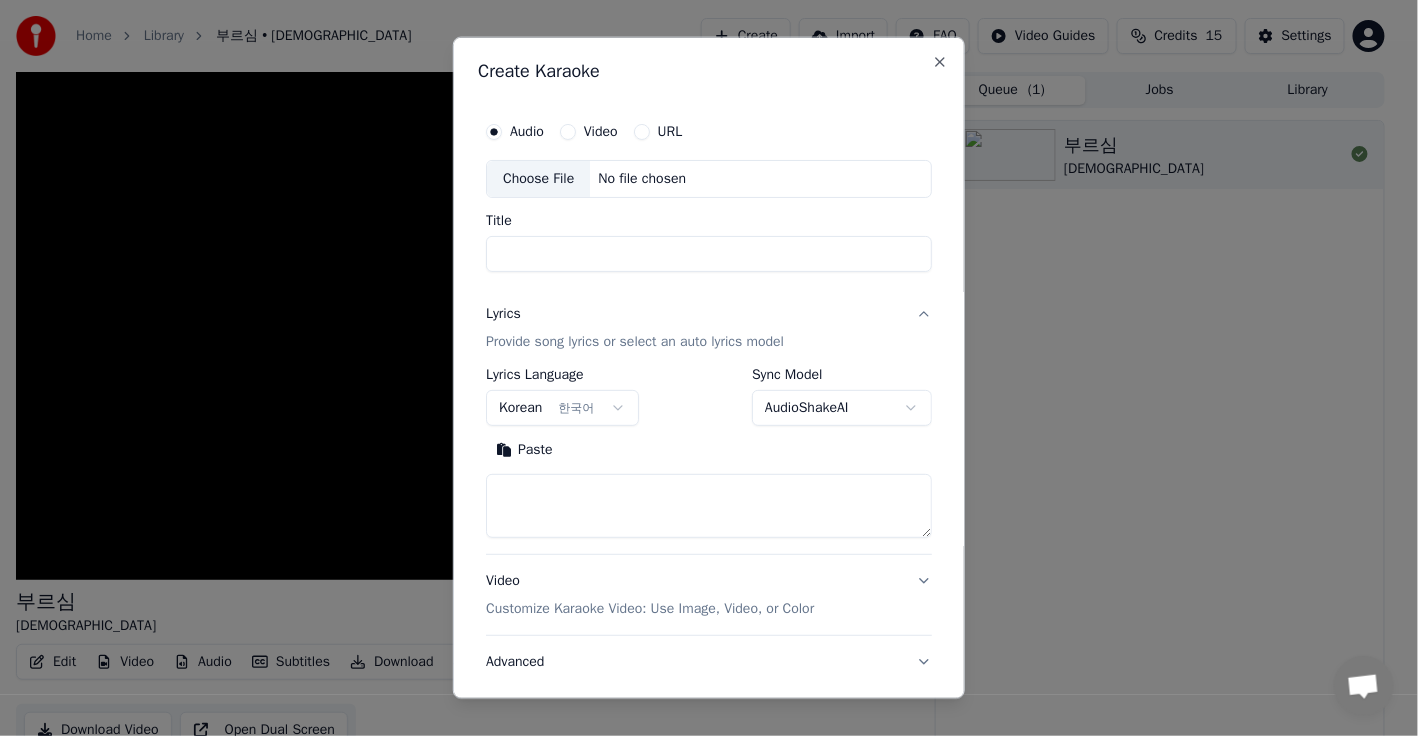 click on "**********" at bounding box center [700, 368] 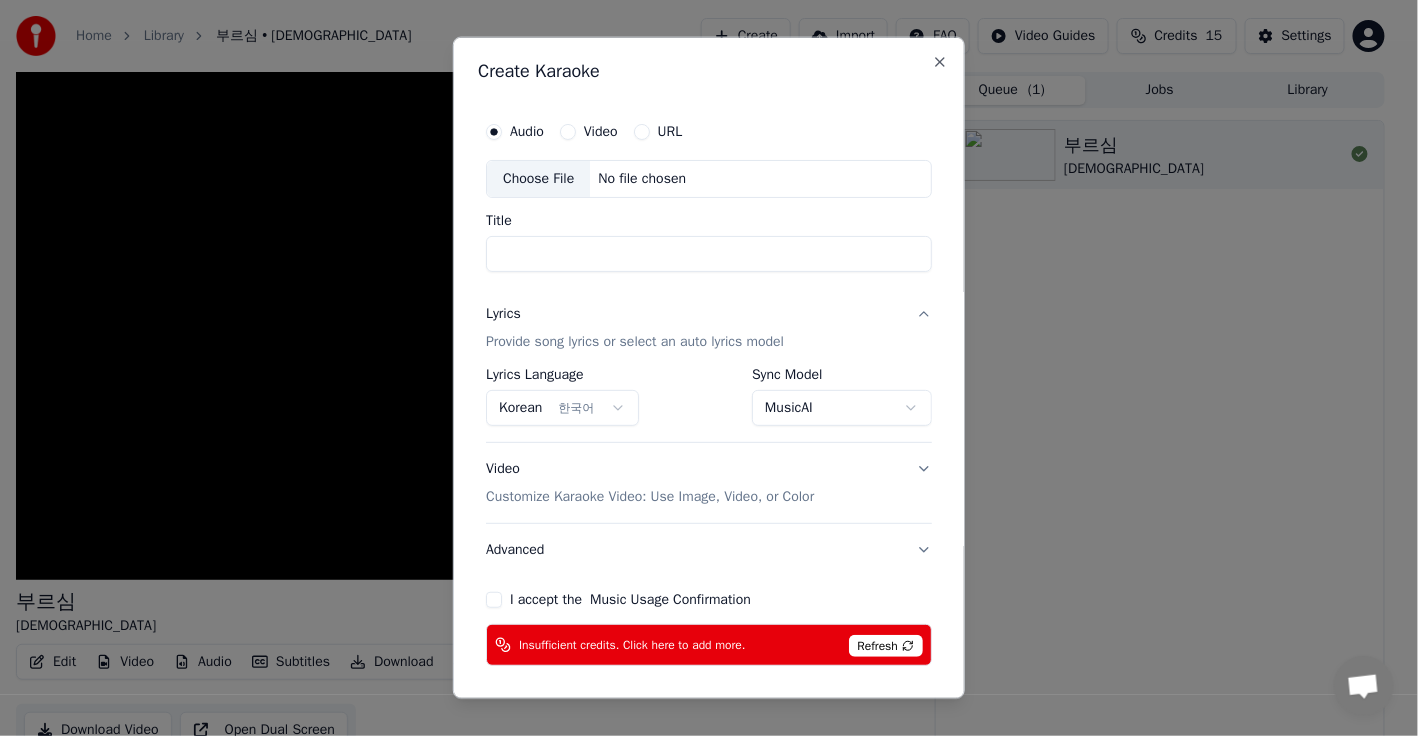 scroll, scrollTop: 73, scrollLeft: 0, axis: vertical 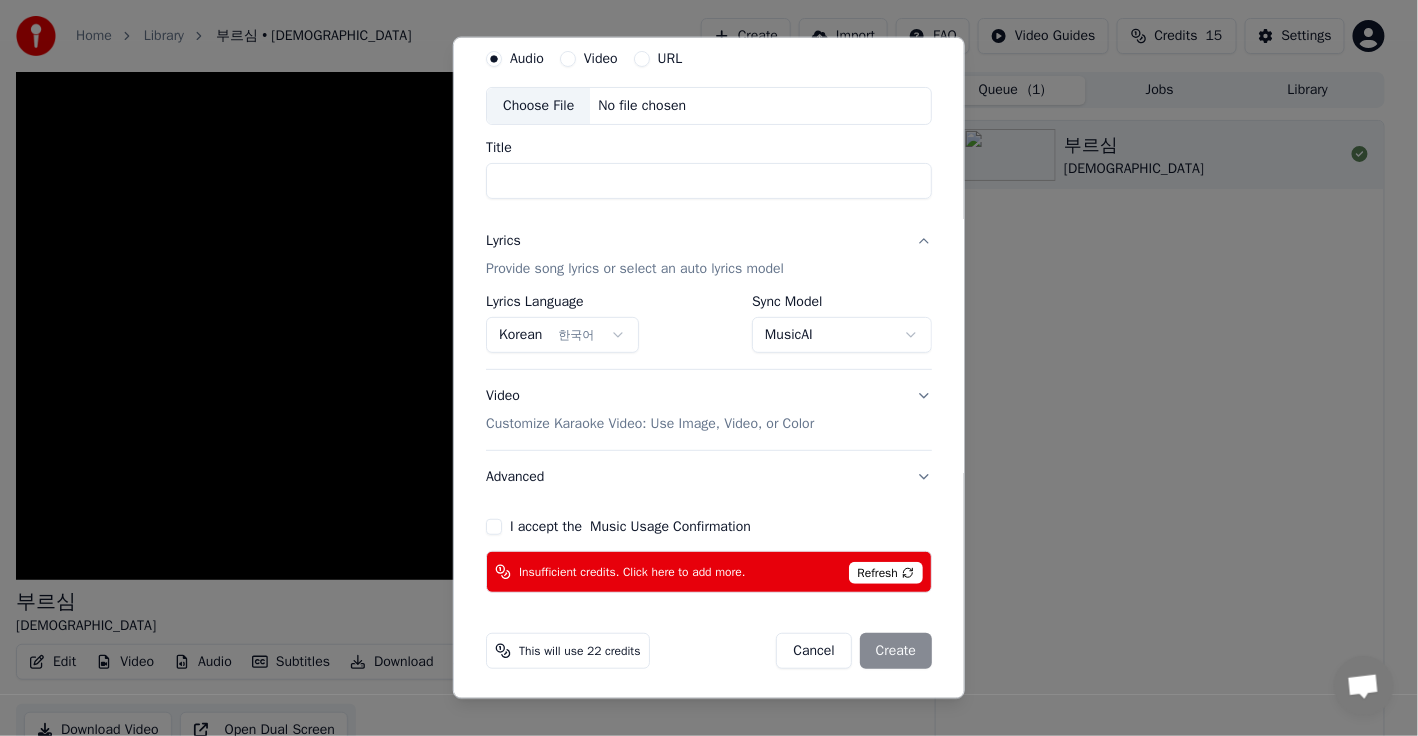 click on "I accept the   Music Usage Confirmation" at bounding box center (709, 527) 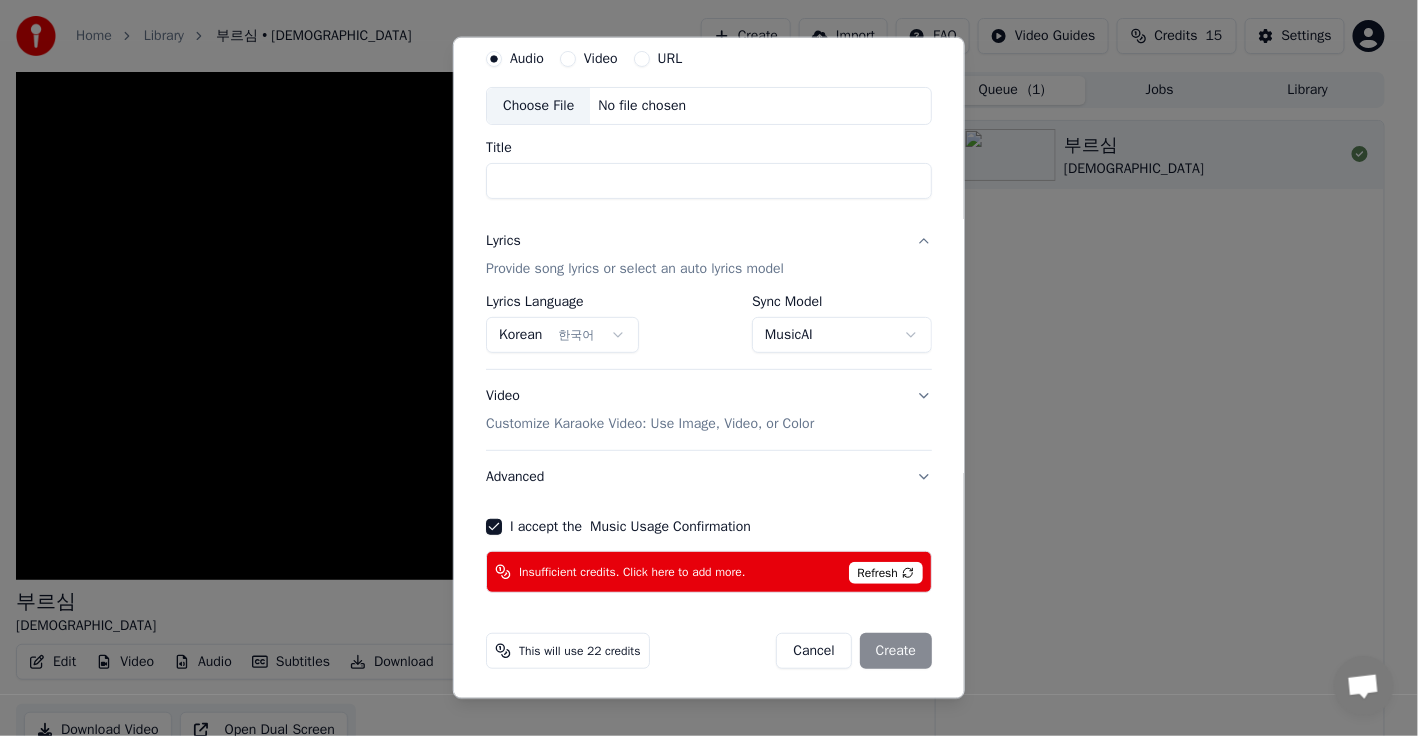 click on "Sync Model" at bounding box center (842, 302) 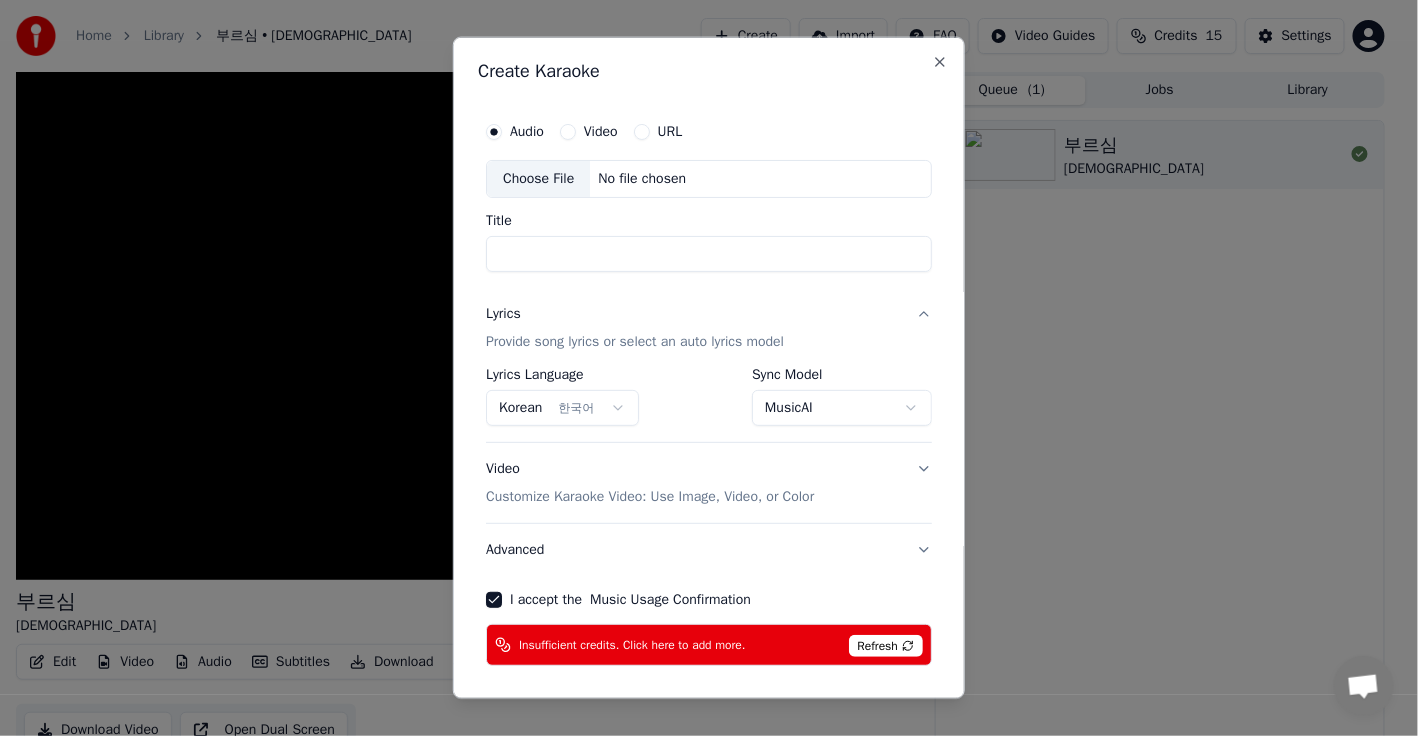 click on "Title" at bounding box center (709, 254) 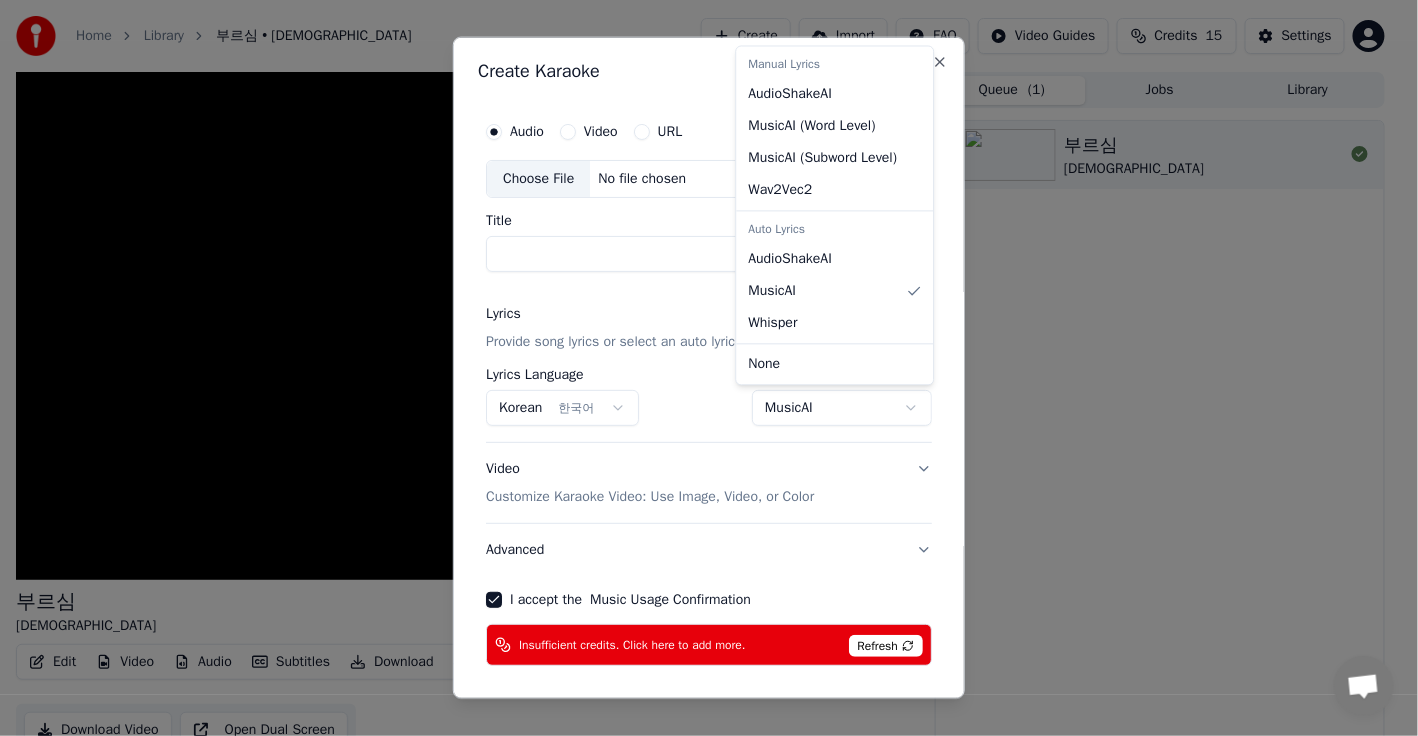 click on "**********" at bounding box center (700, 368) 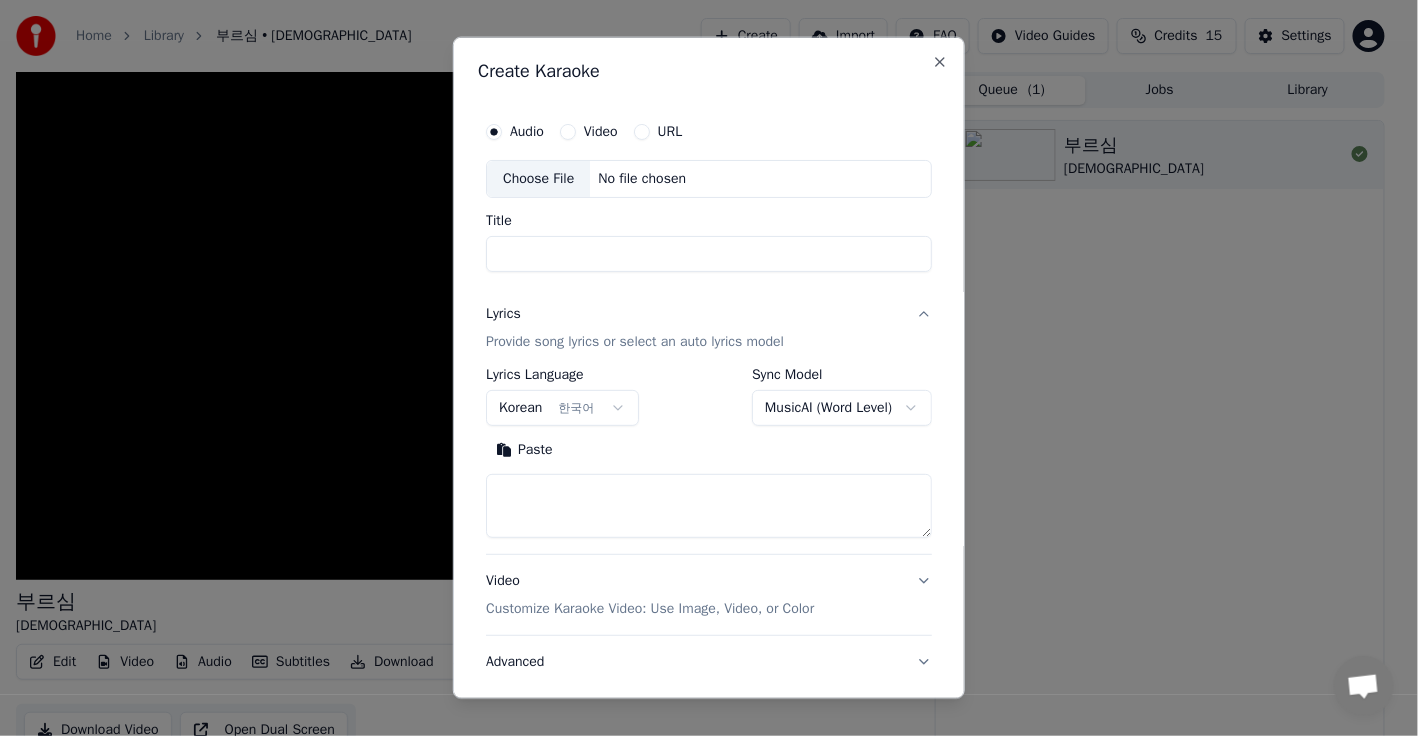 click at bounding box center (709, 506) 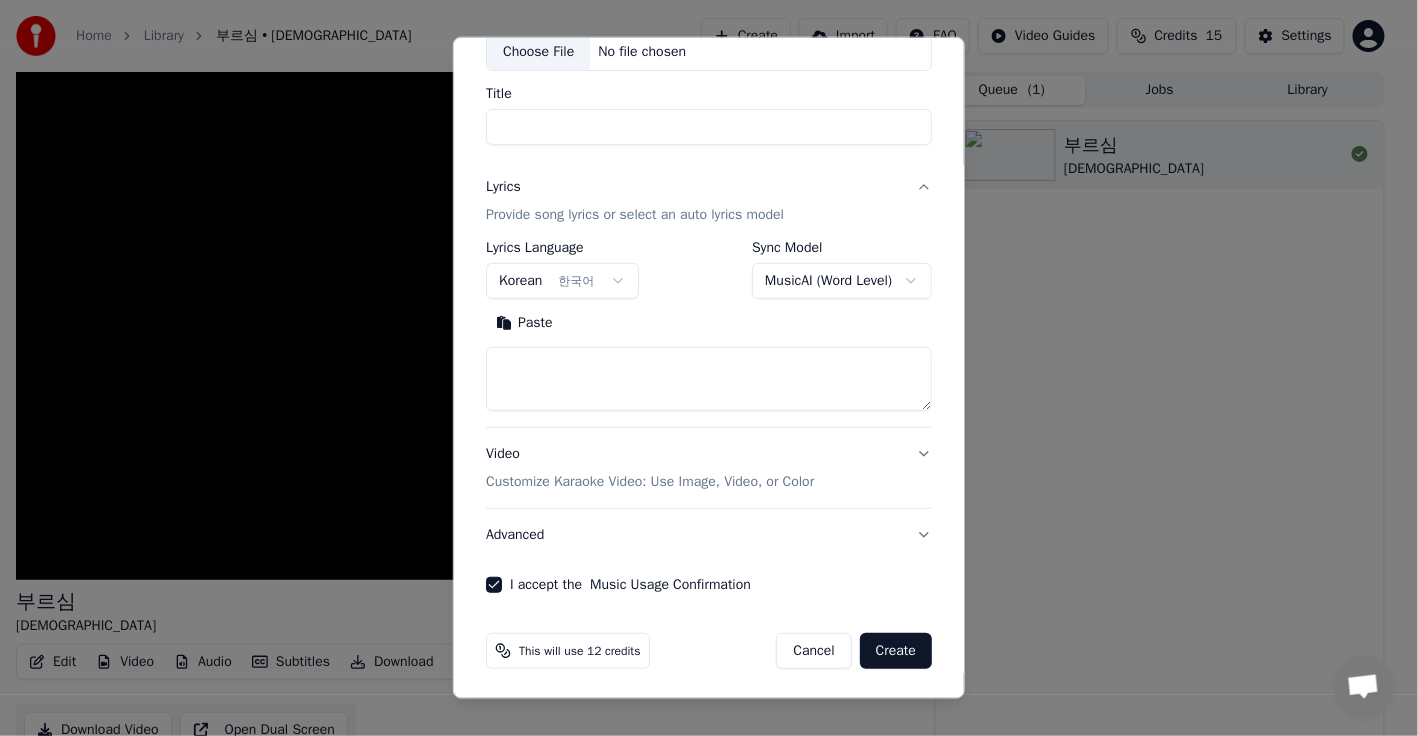 click on "Create" at bounding box center (896, 651) 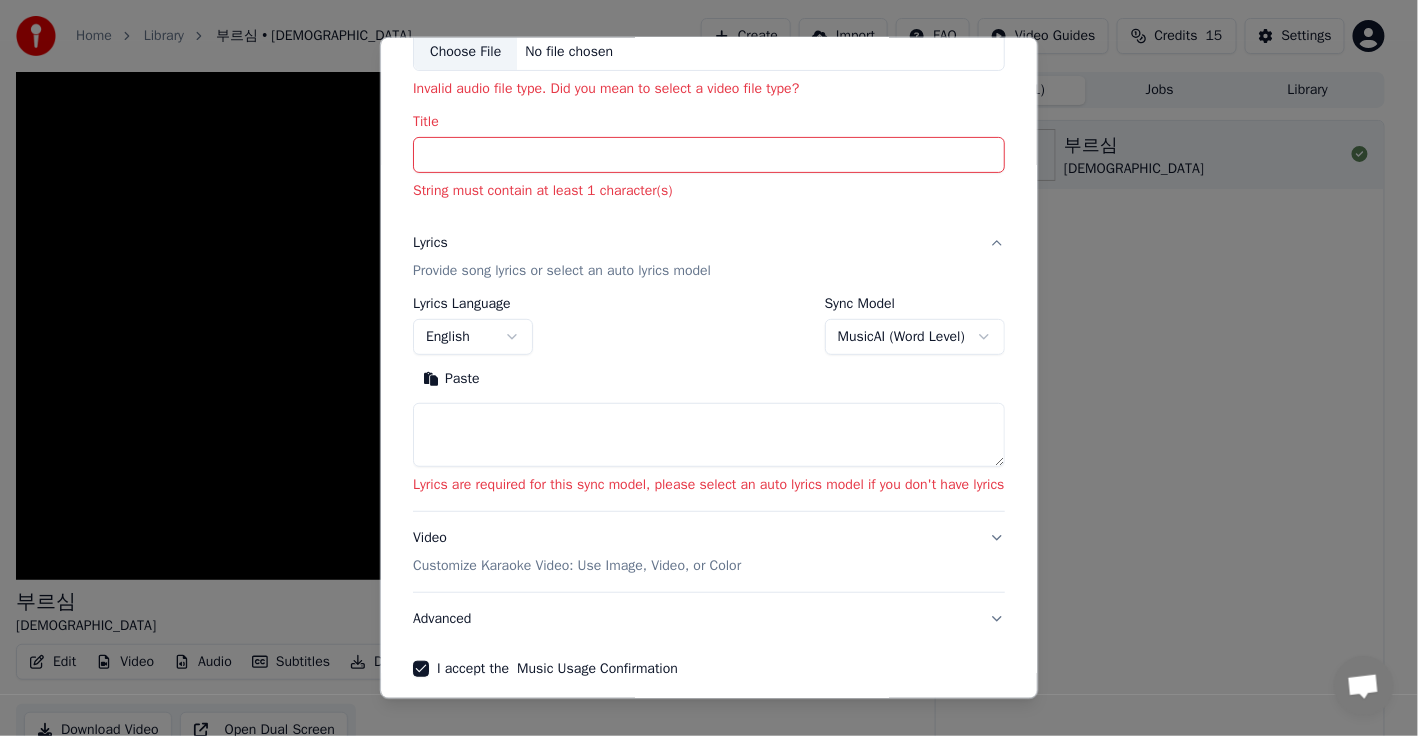 click on "Title" at bounding box center (709, 155) 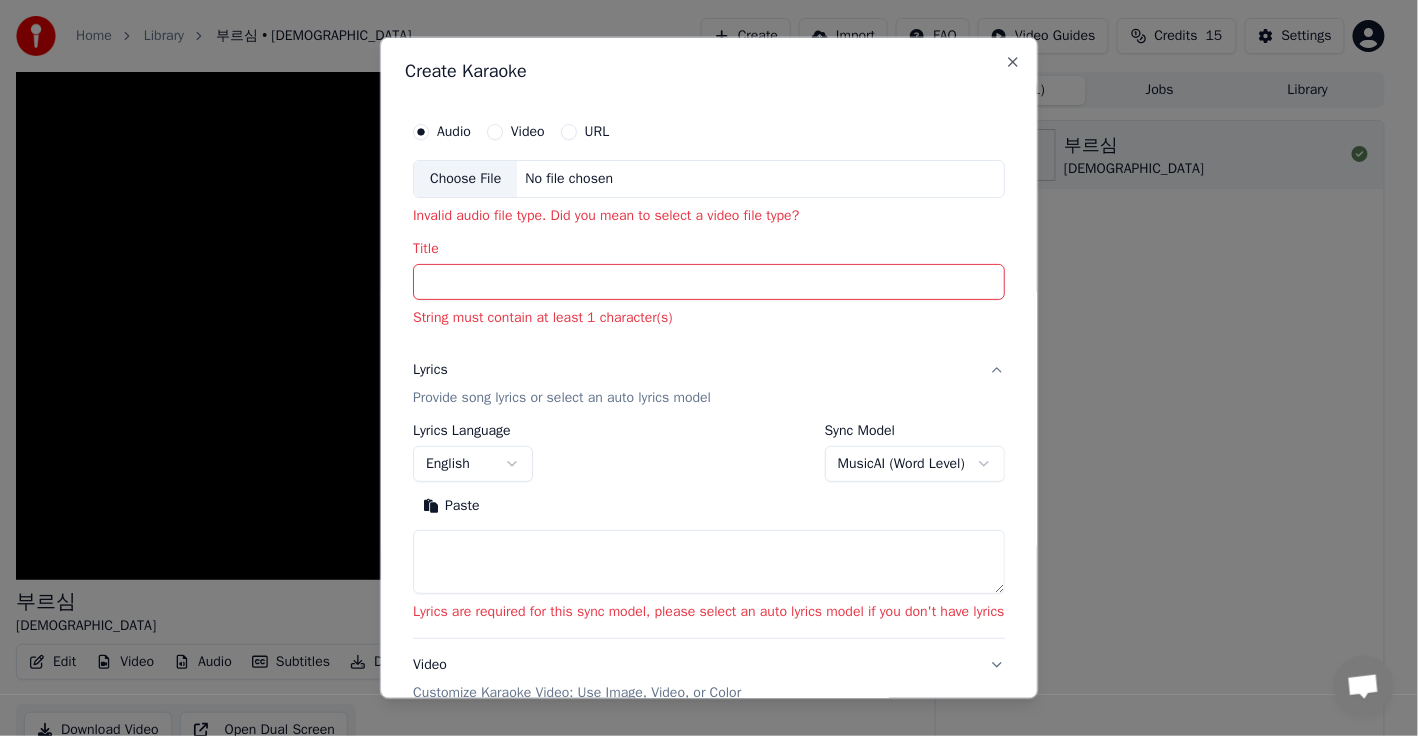 click on "Choose File No file chosen" at bounding box center [709, 179] 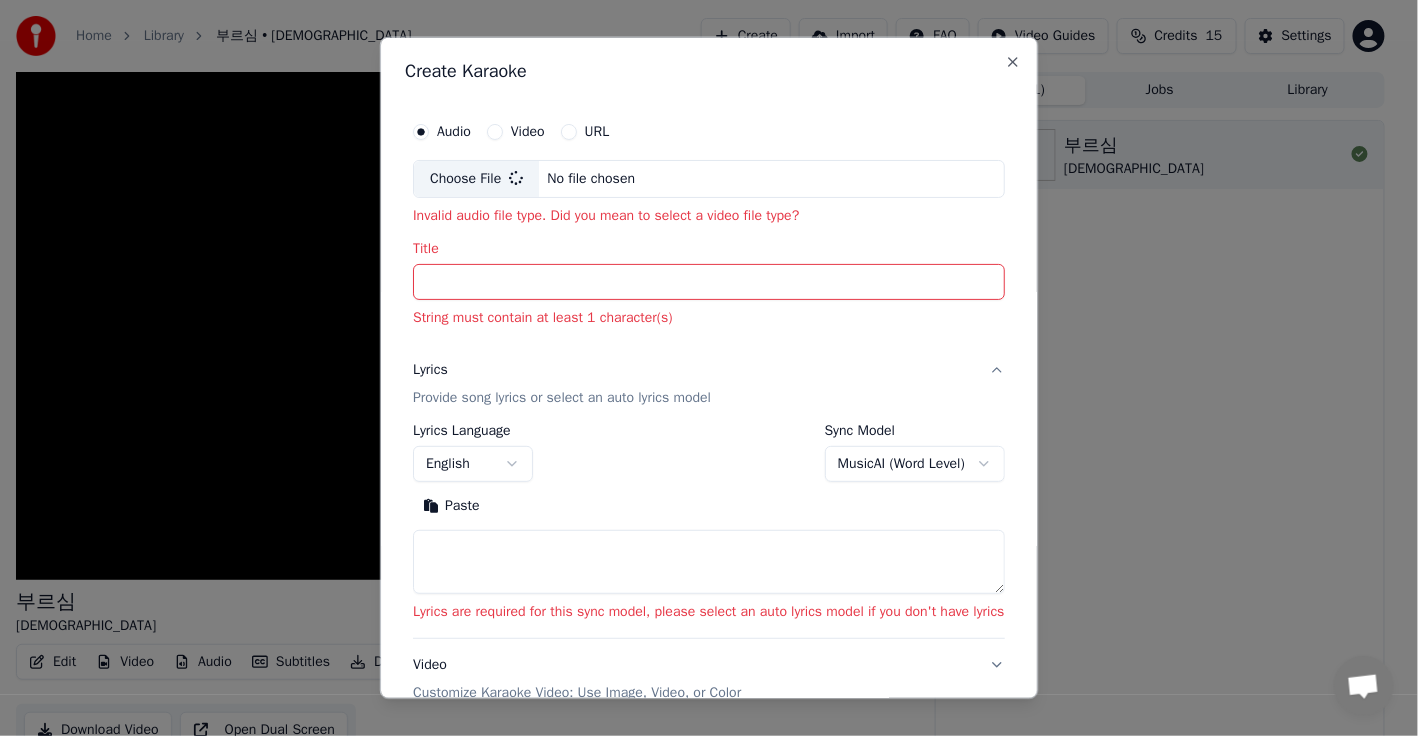 type on "**********" 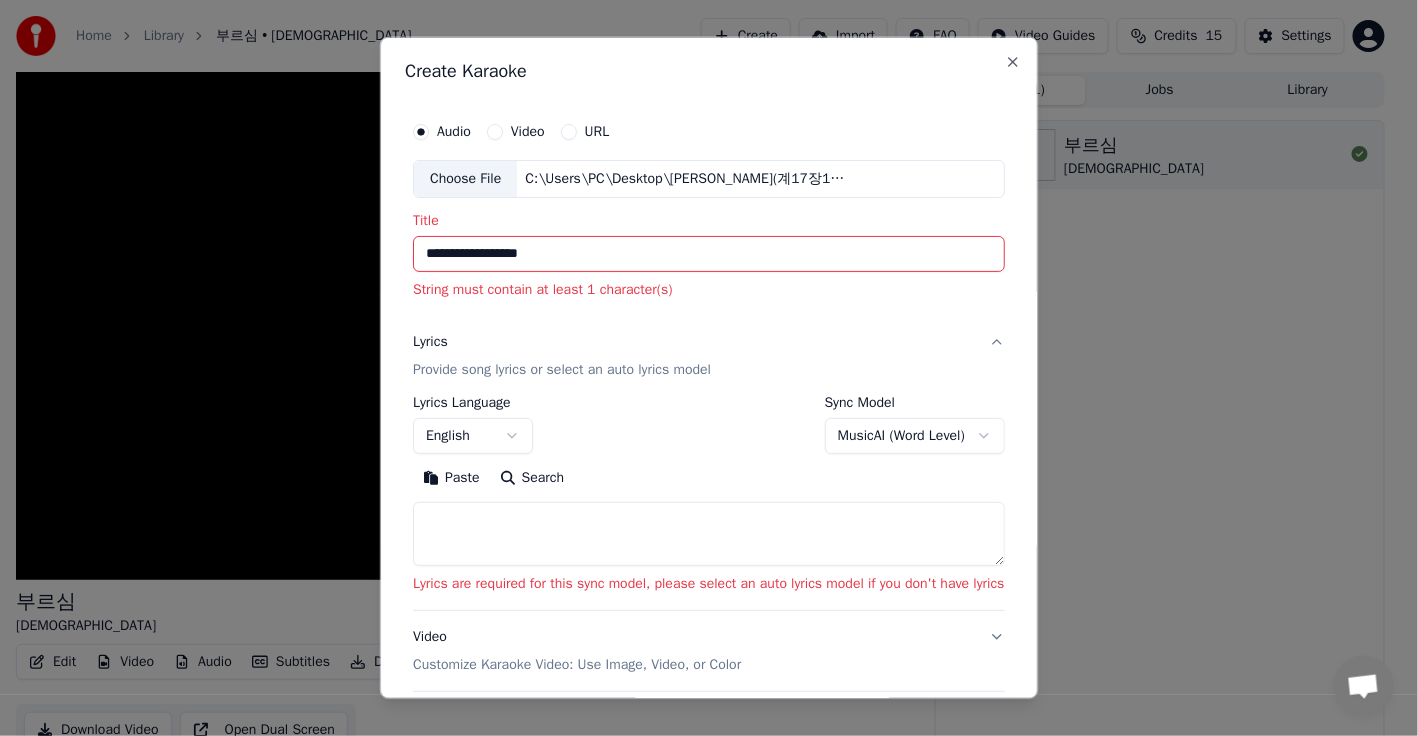 scroll, scrollTop: 183, scrollLeft: 0, axis: vertical 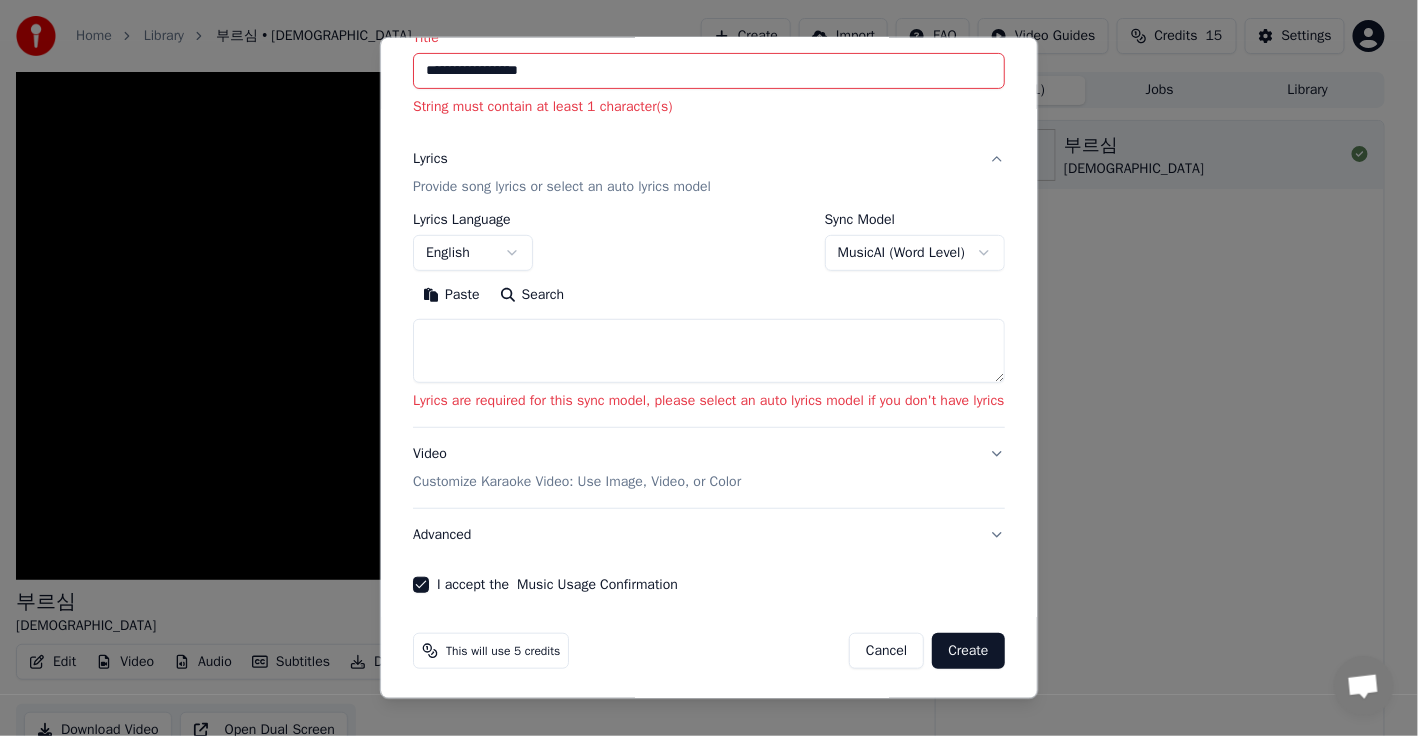click on "Create" at bounding box center (969, 651) 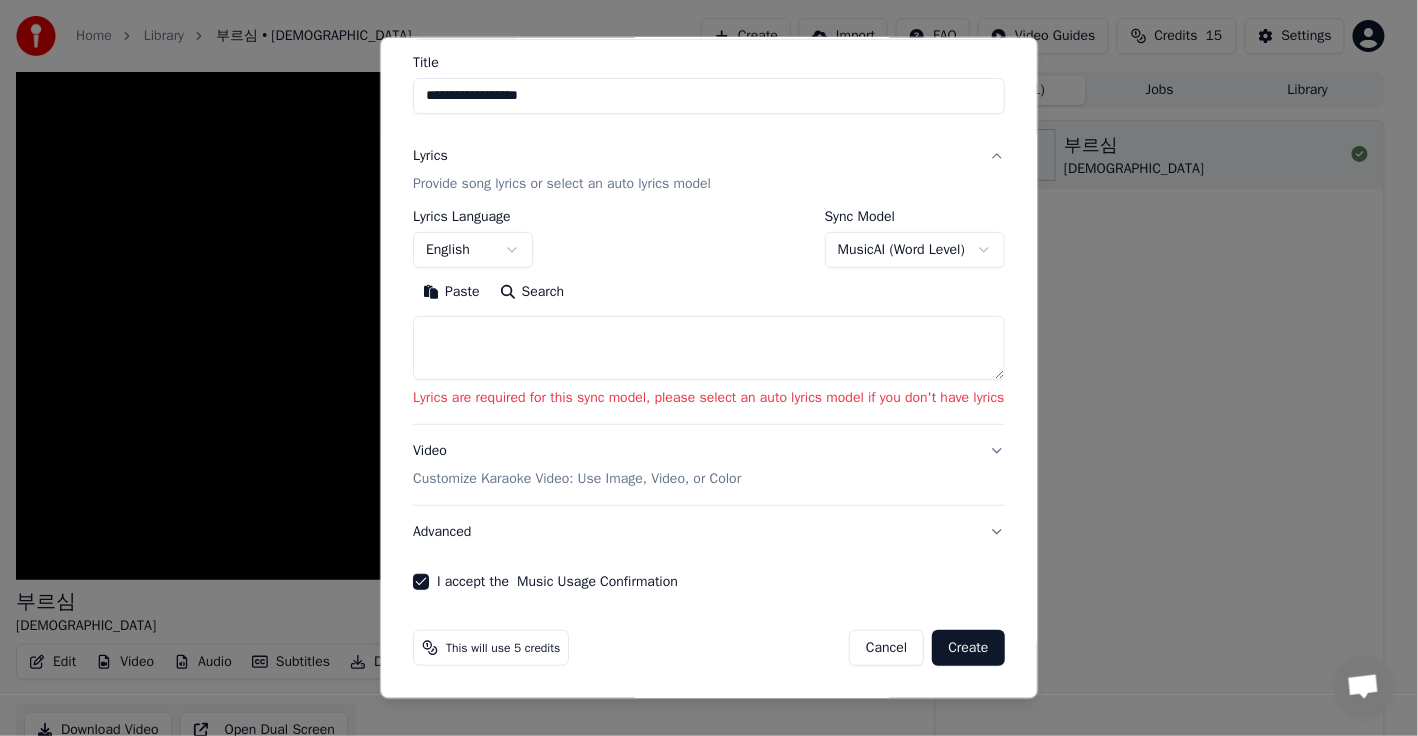 scroll, scrollTop: 155, scrollLeft: 0, axis: vertical 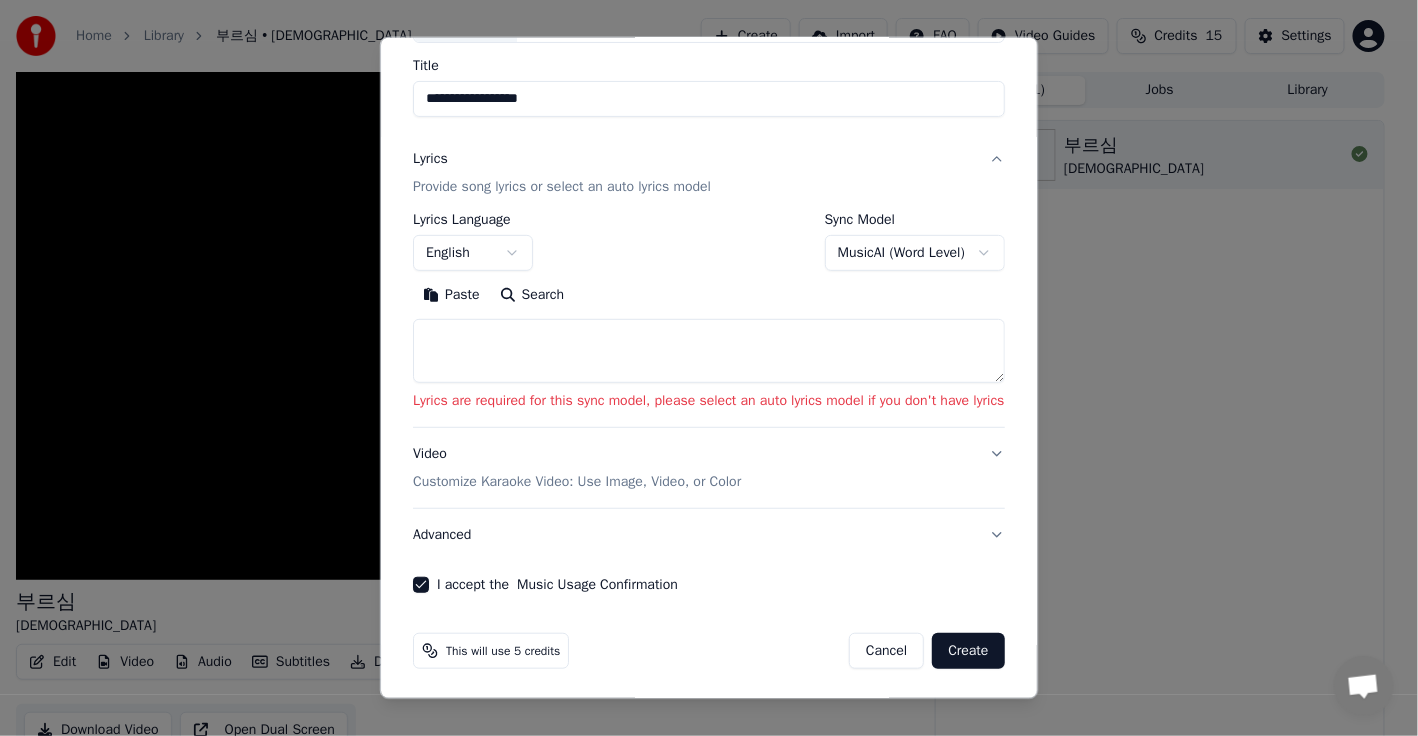click at bounding box center (709, 351) 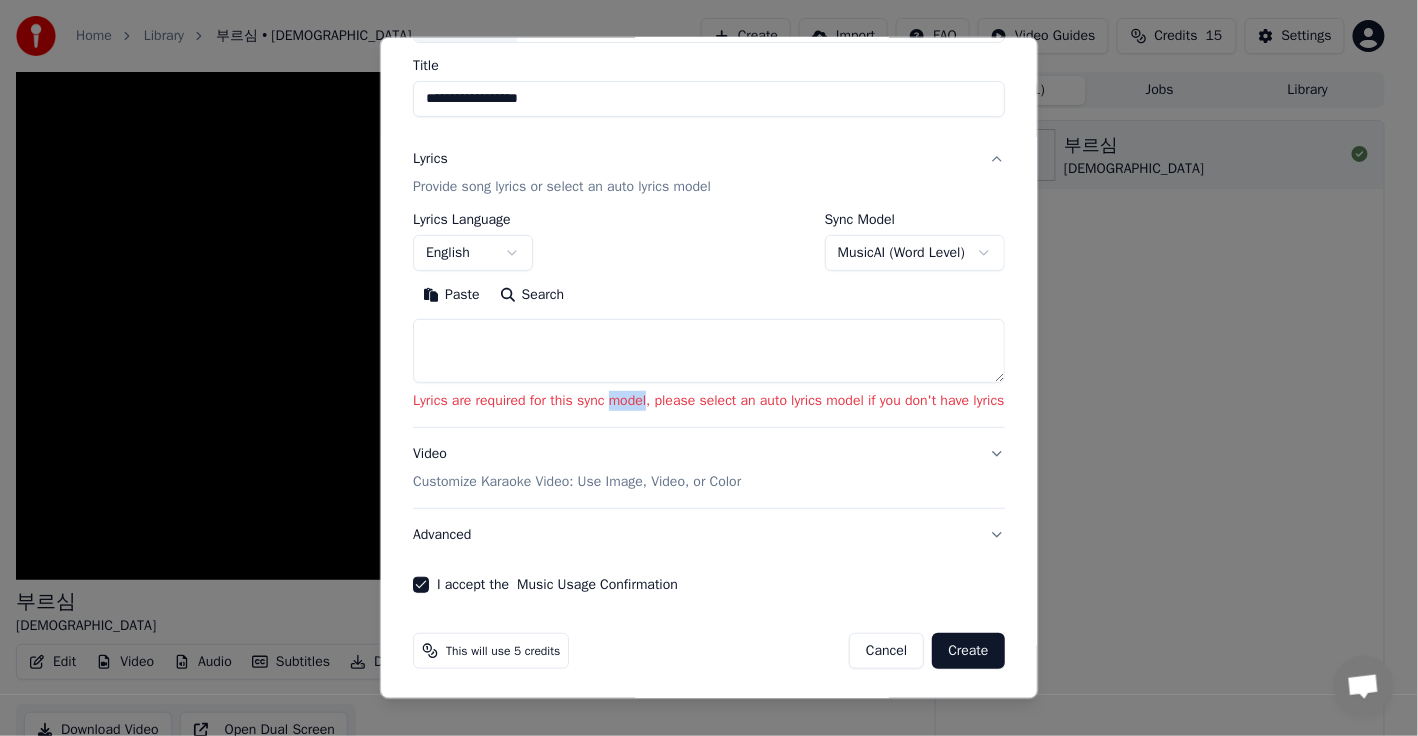 click on "Lyrics are required for this sync model, please select an auto lyrics model if you don't have lyrics" at bounding box center (709, 401) 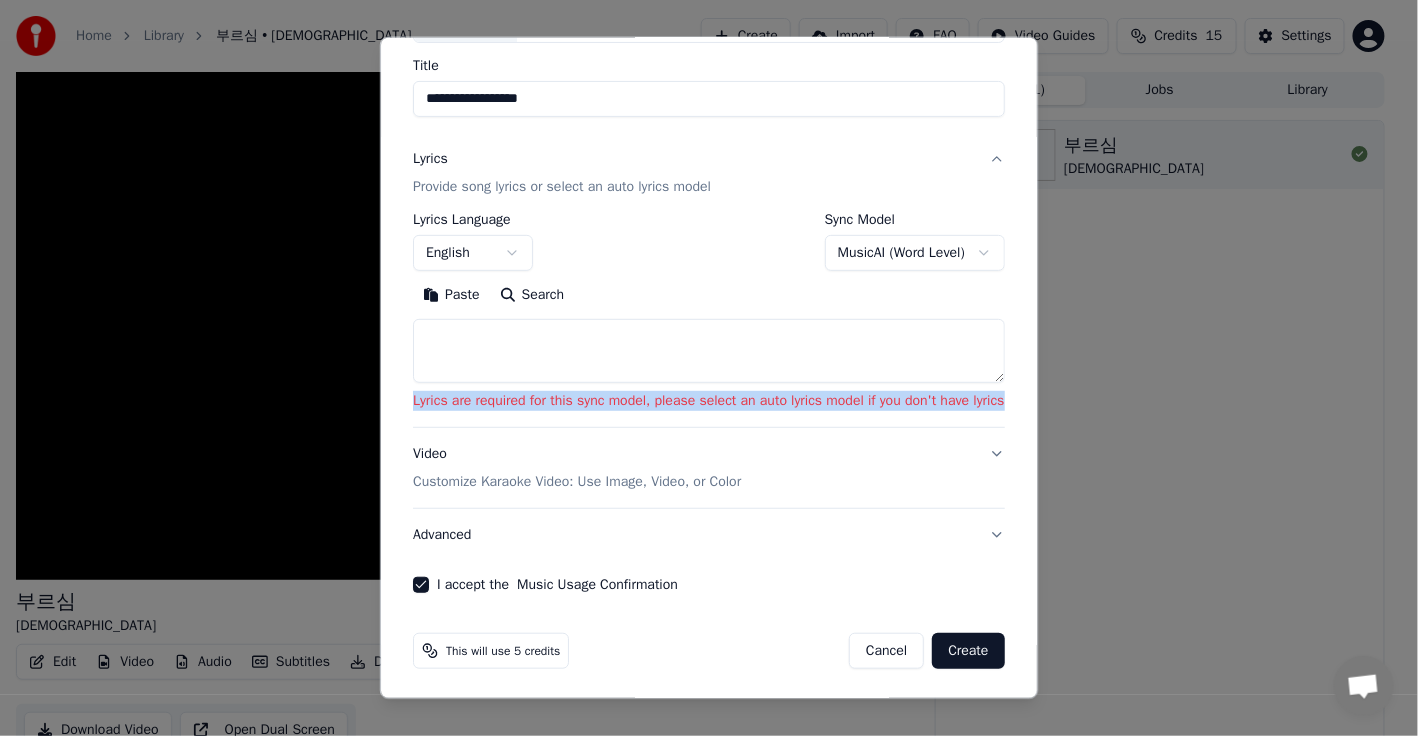 click on "Lyrics are required for this sync model, please select an auto lyrics model if you don't have lyrics" at bounding box center [709, 401] 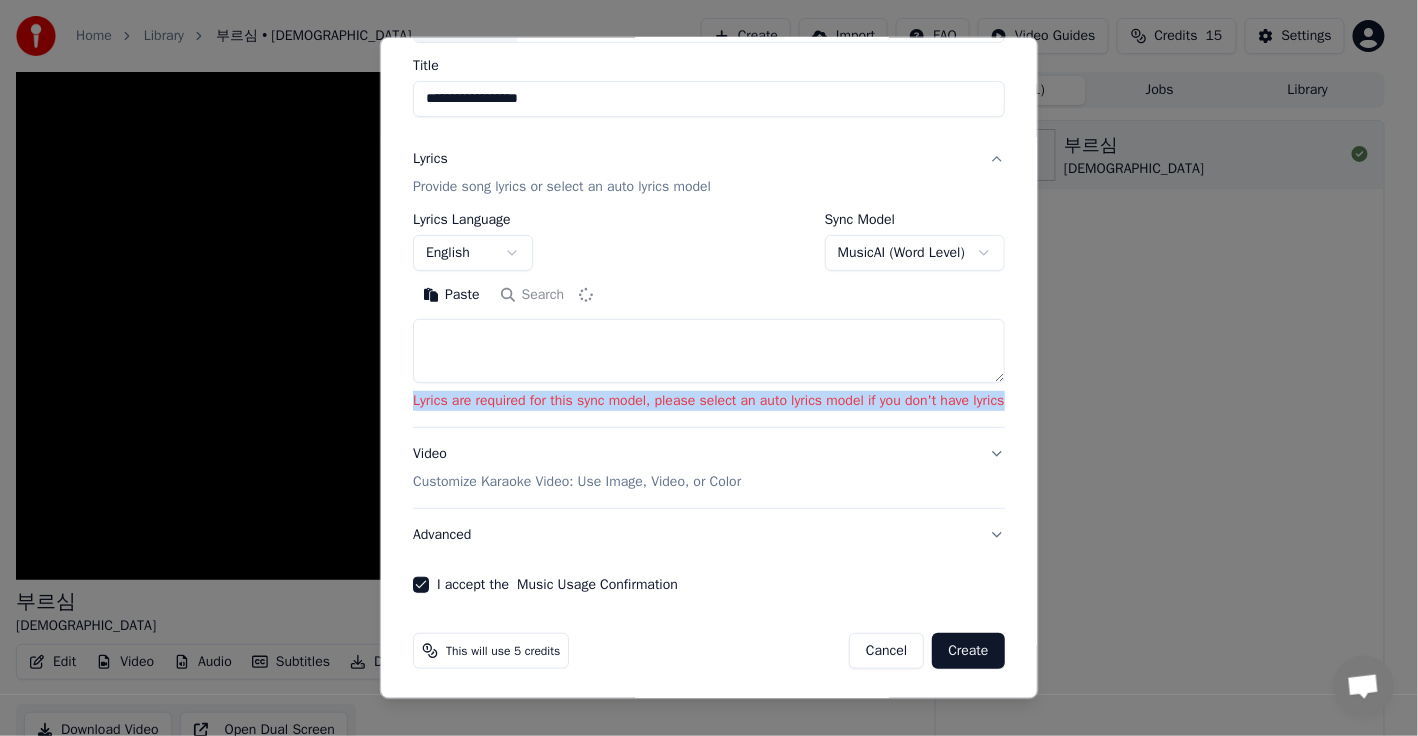 click on "**********" at bounding box center (700, 368) 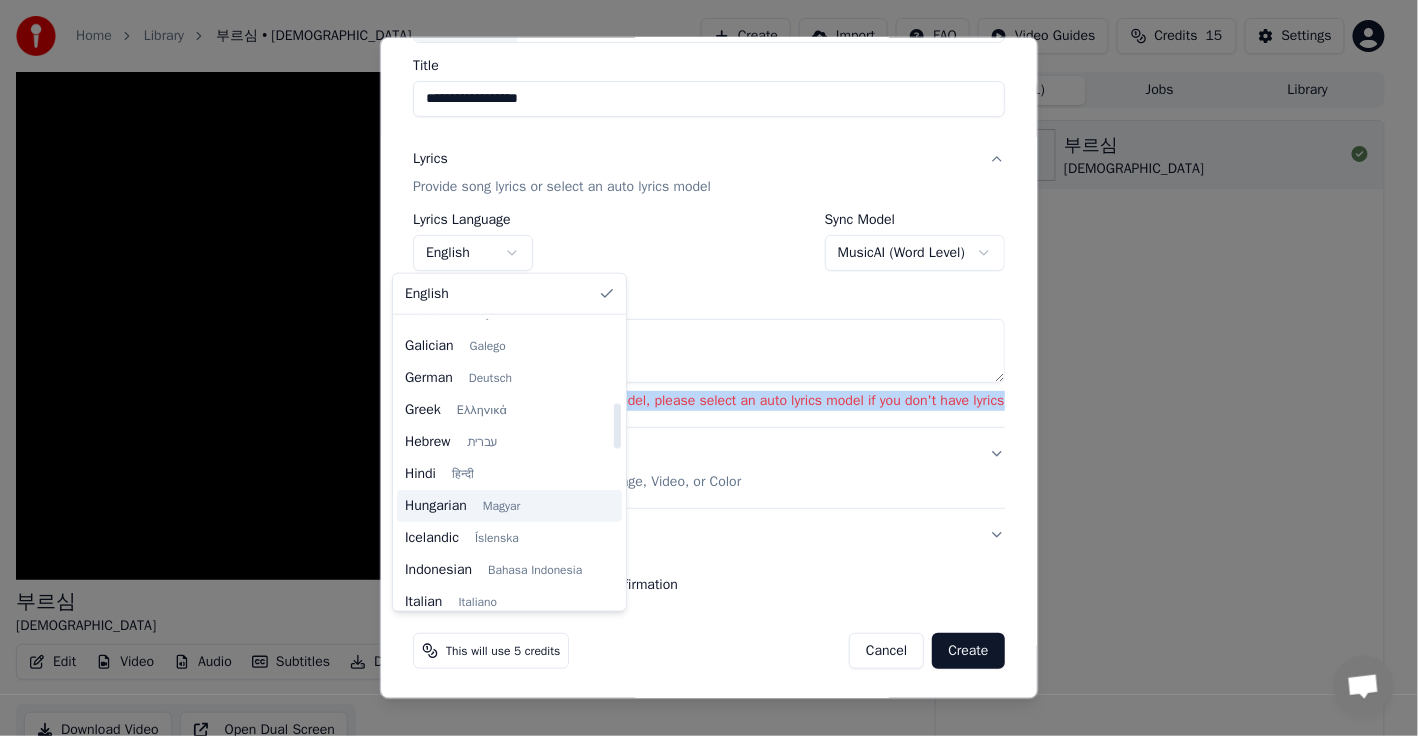 scroll, scrollTop: 799, scrollLeft: 0, axis: vertical 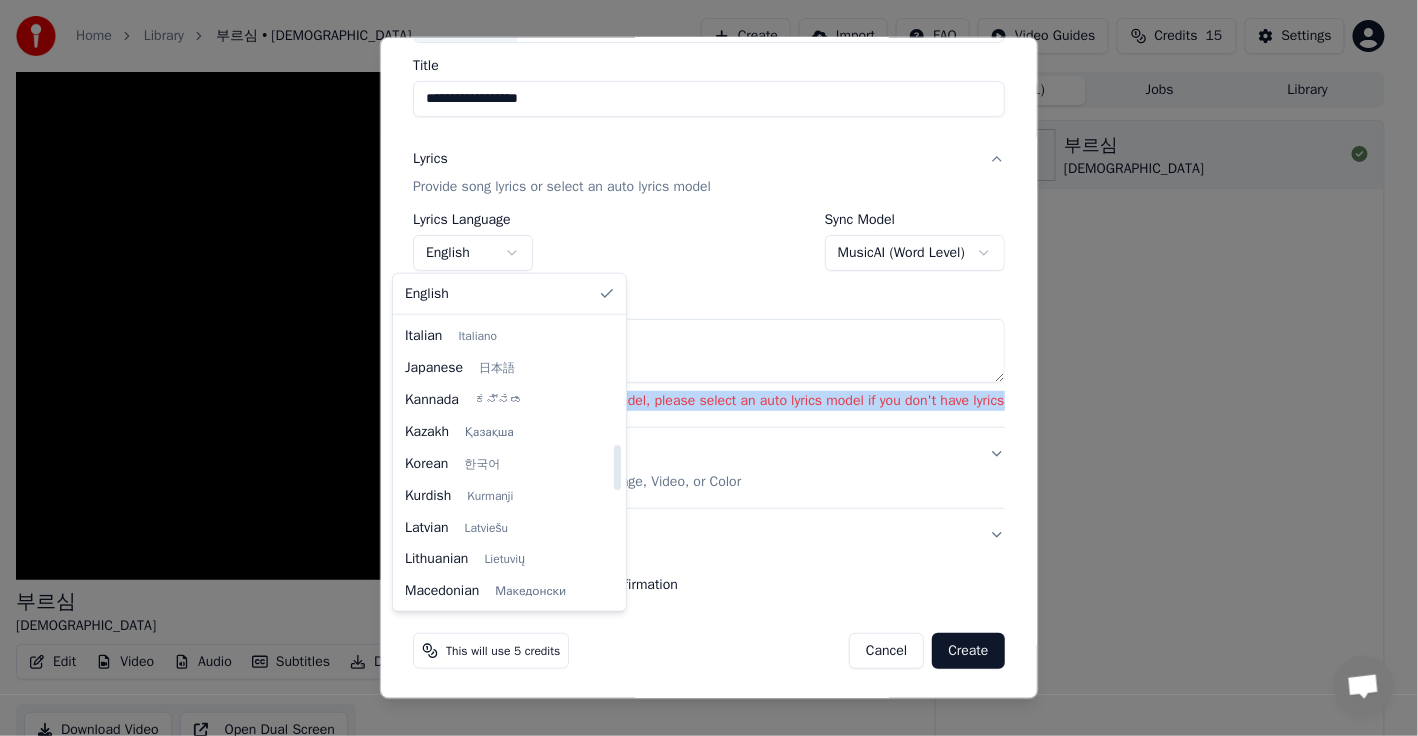 select on "**" 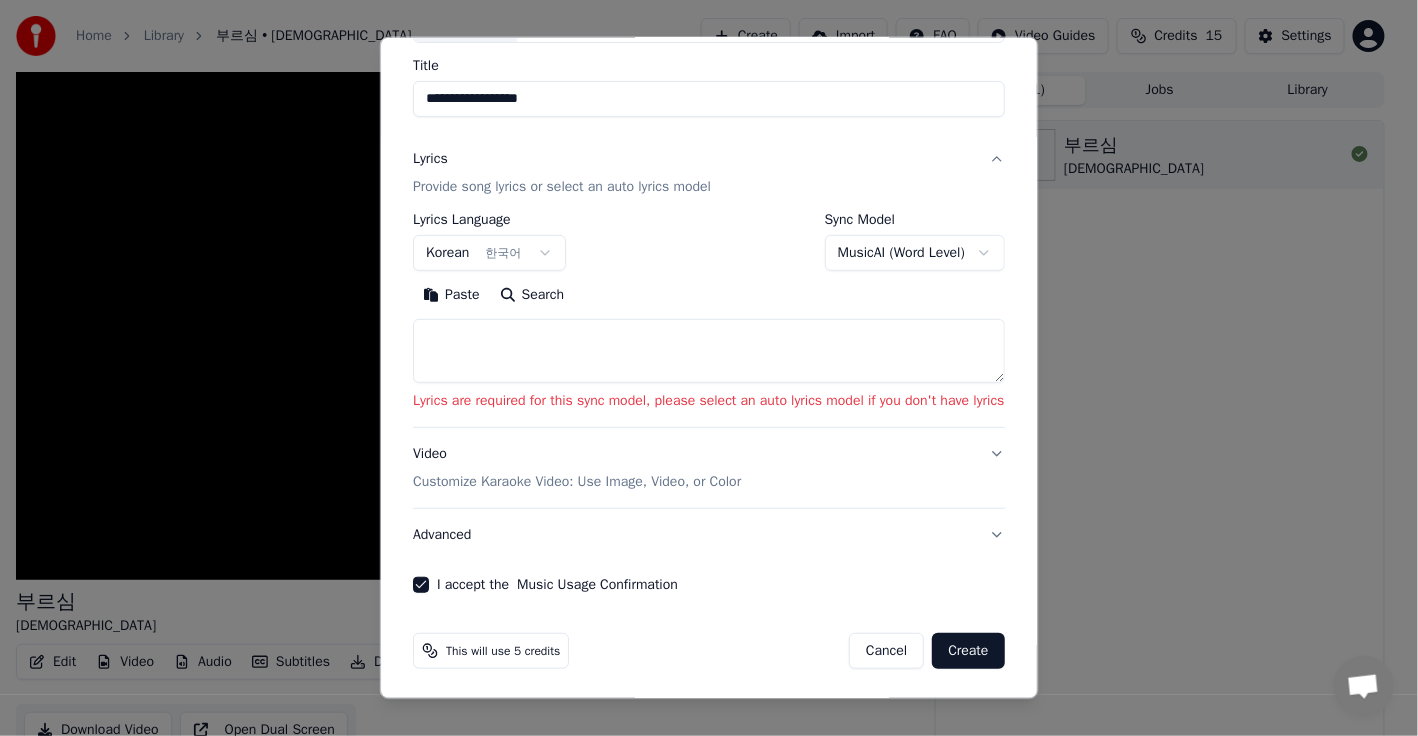 click at bounding box center [709, 351] 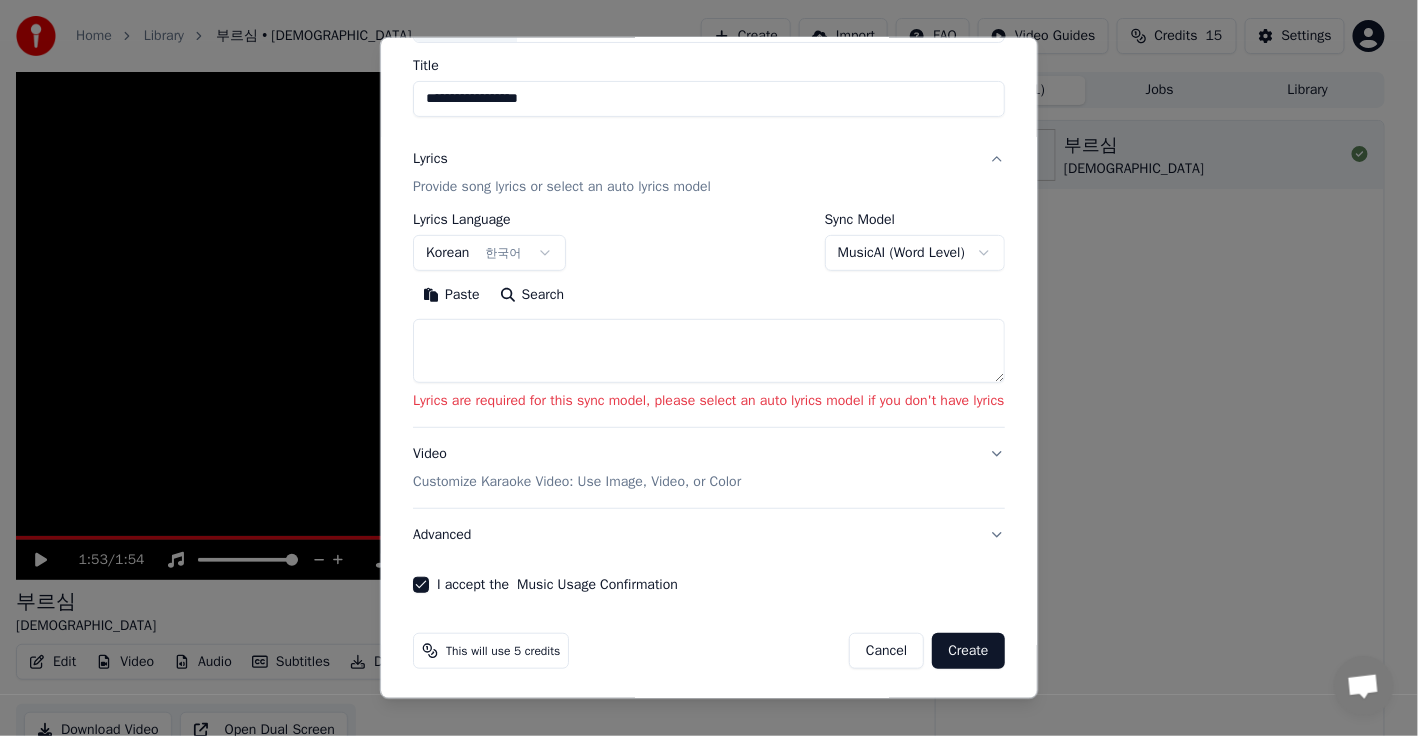 click at bounding box center [709, 351] 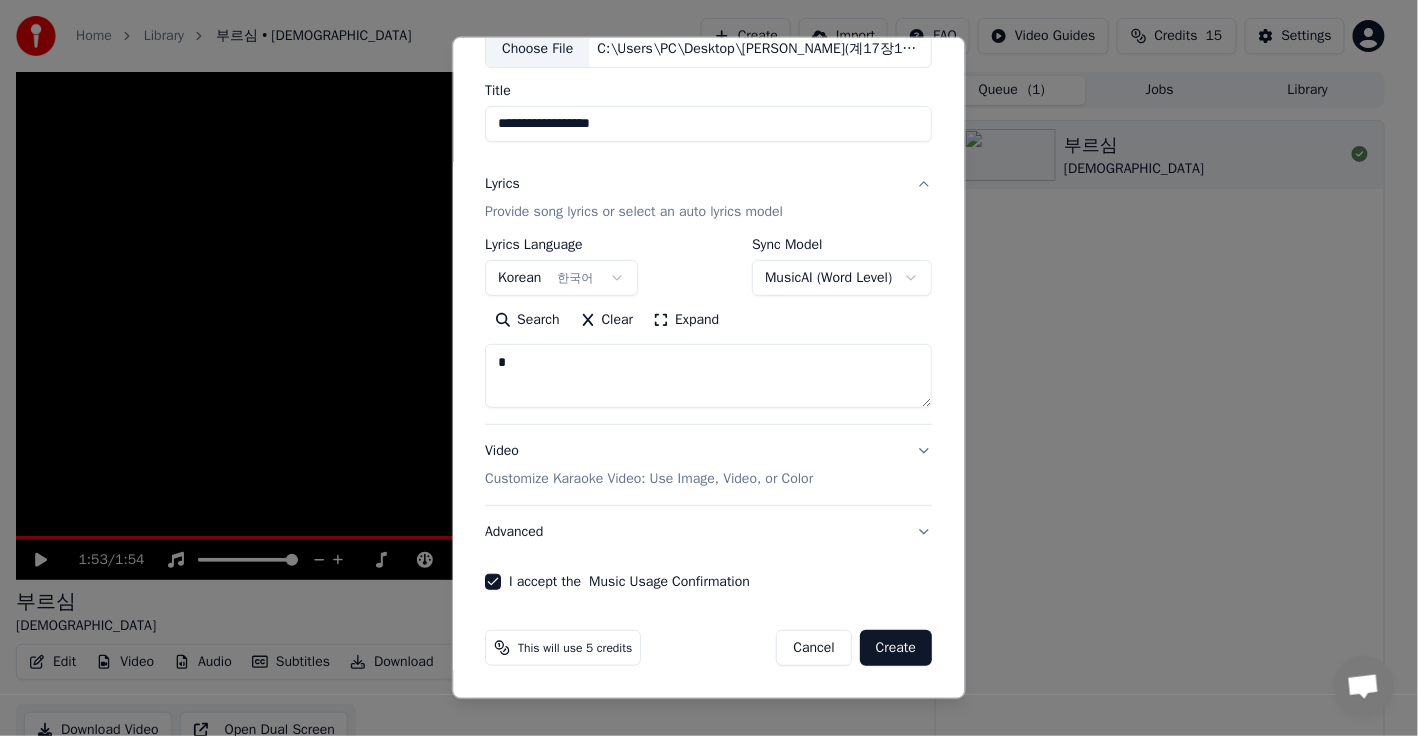 scroll, scrollTop: 127, scrollLeft: 0, axis: vertical 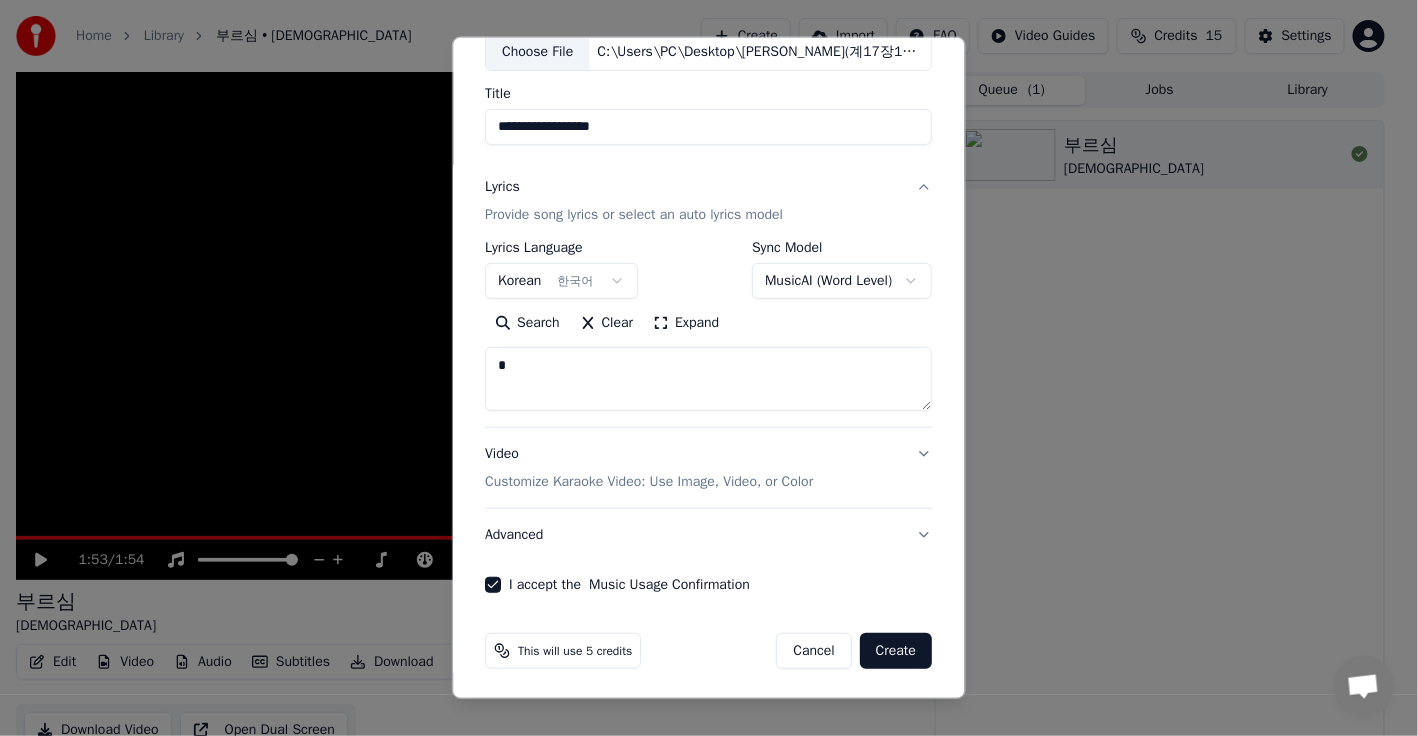 type on "*" 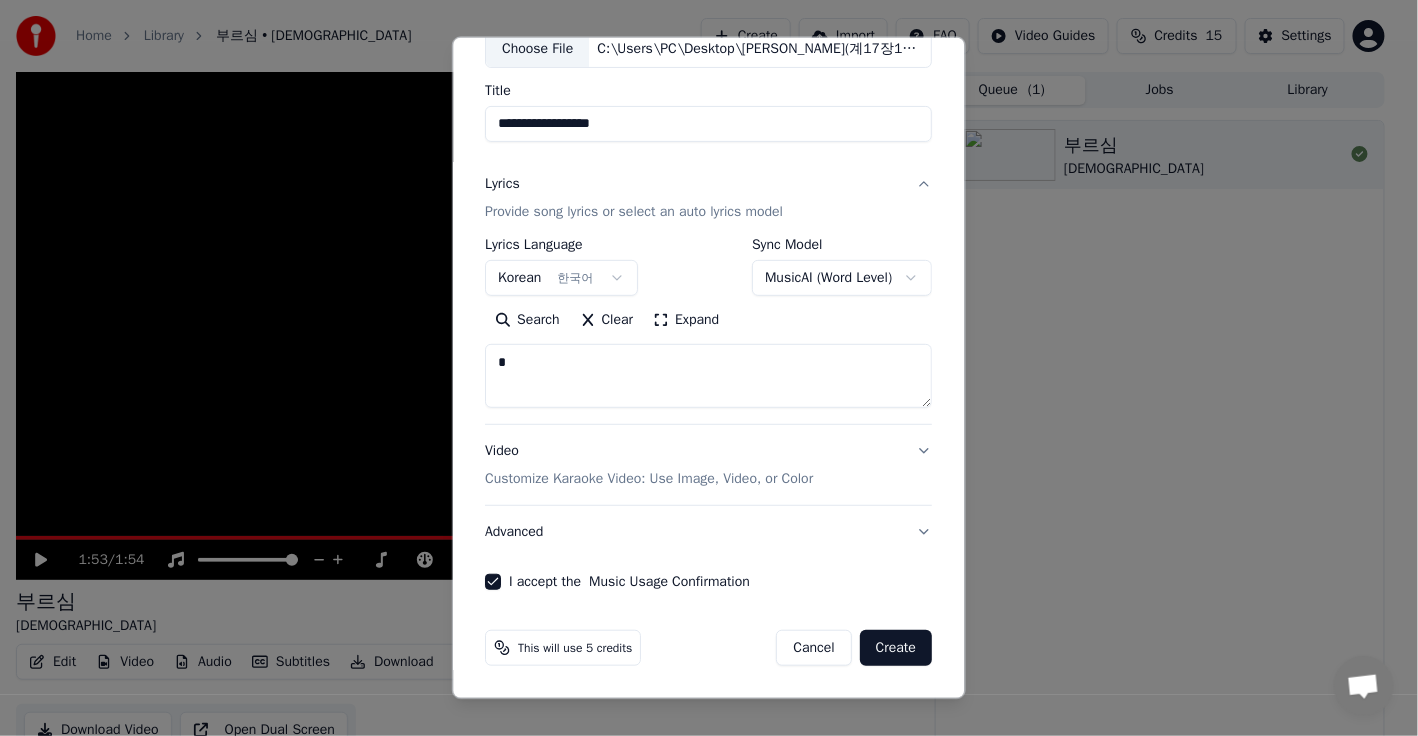scroll, scrollTop: 127, scrollLeft: 0, axis: vertical 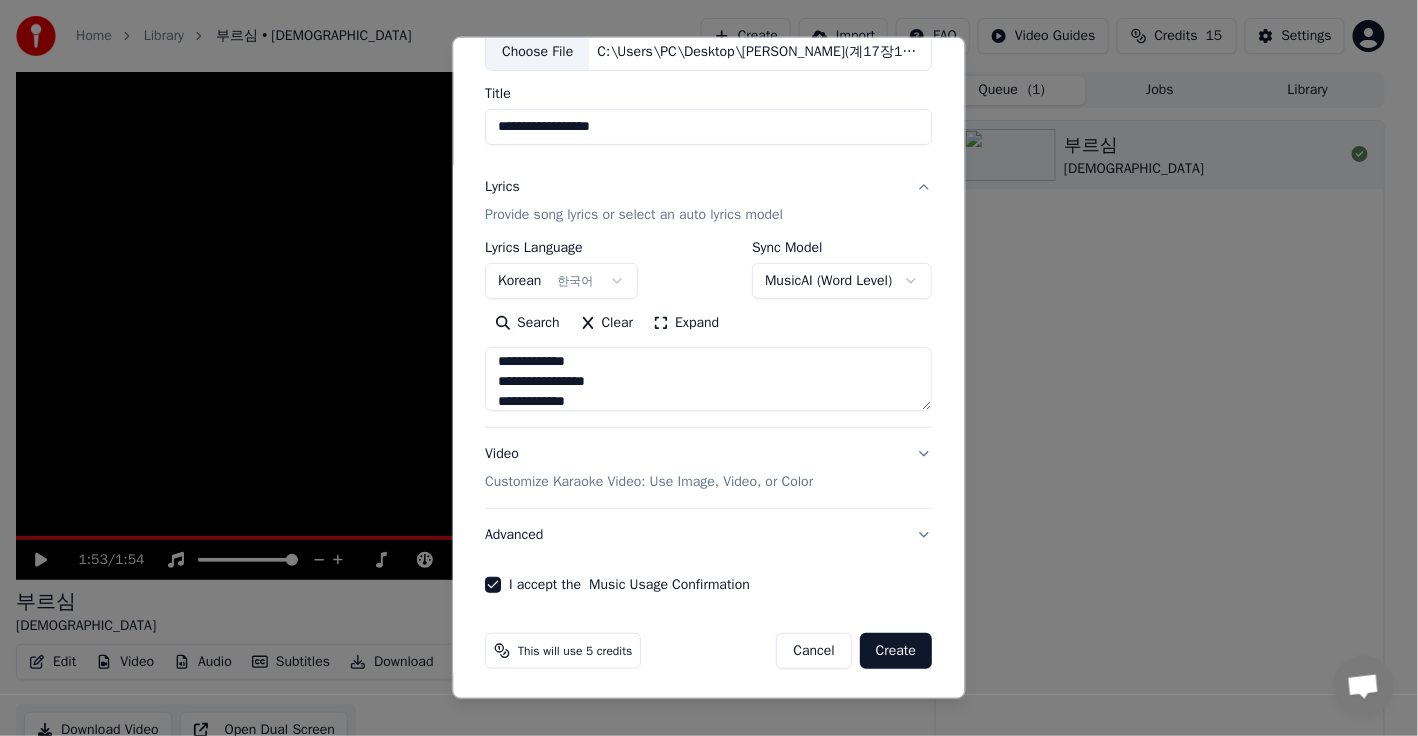 click on "This will use 5 credits Cancel Create" at bounding box center [708, 651] 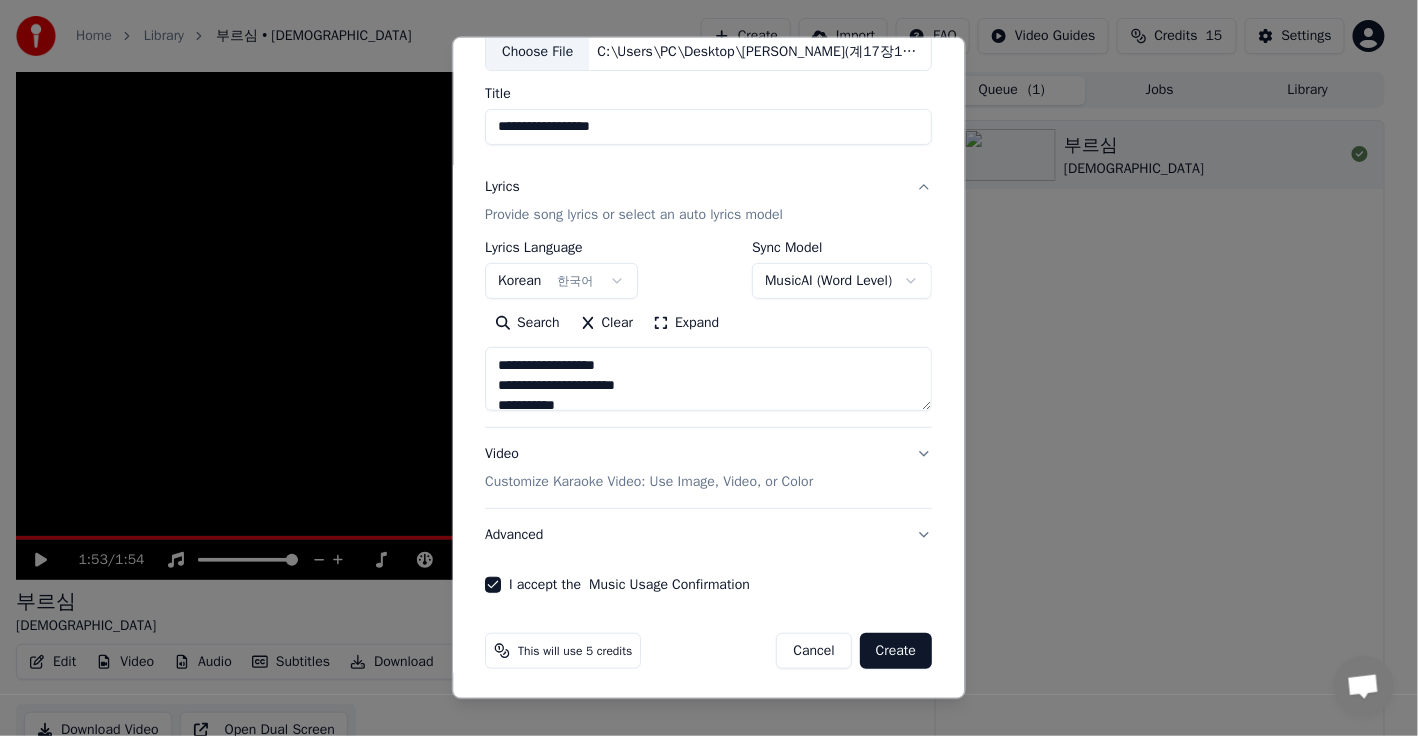 drag, startPoint x: 676, startPoint y: 388, endPoint x: 741, endPoint y: 402, distance: 66.4906 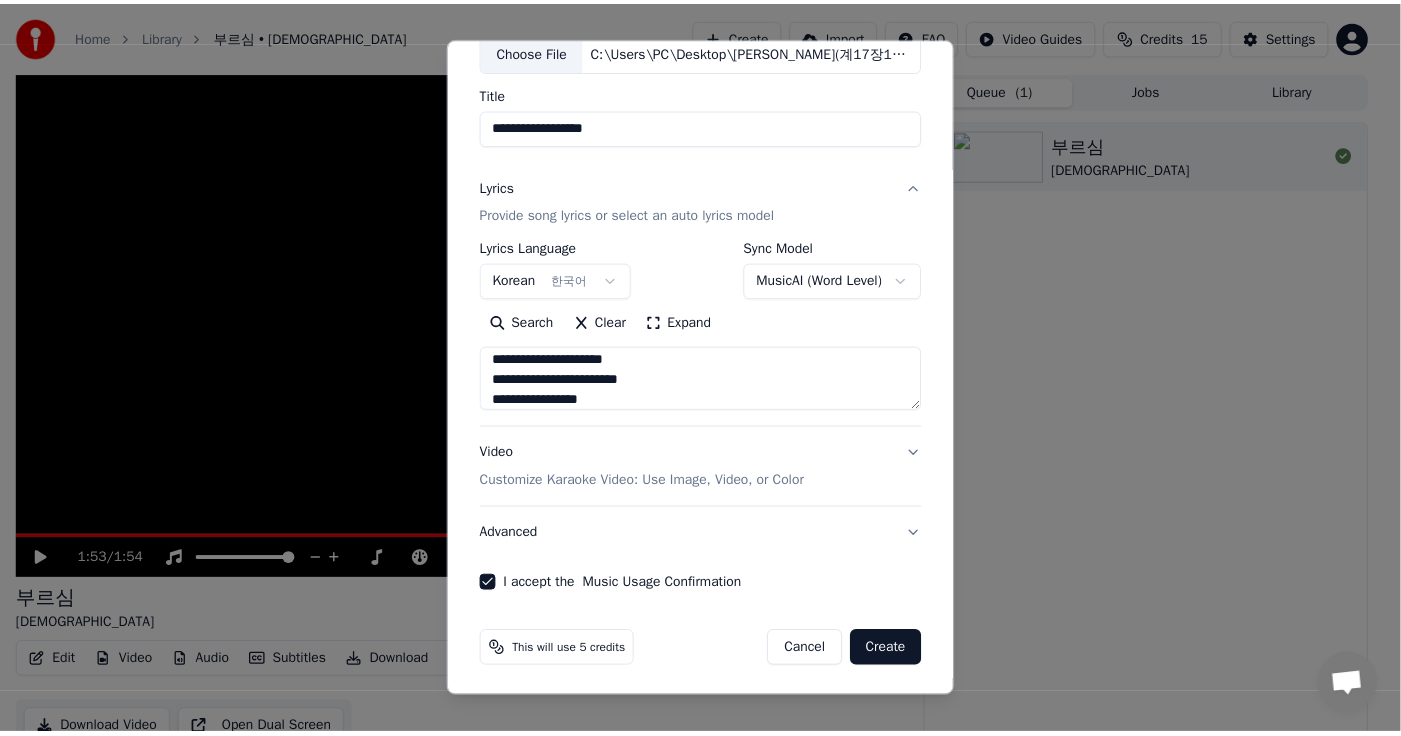 scroll, scrollTop: 45, scrollLeft: 0, axis: vertical 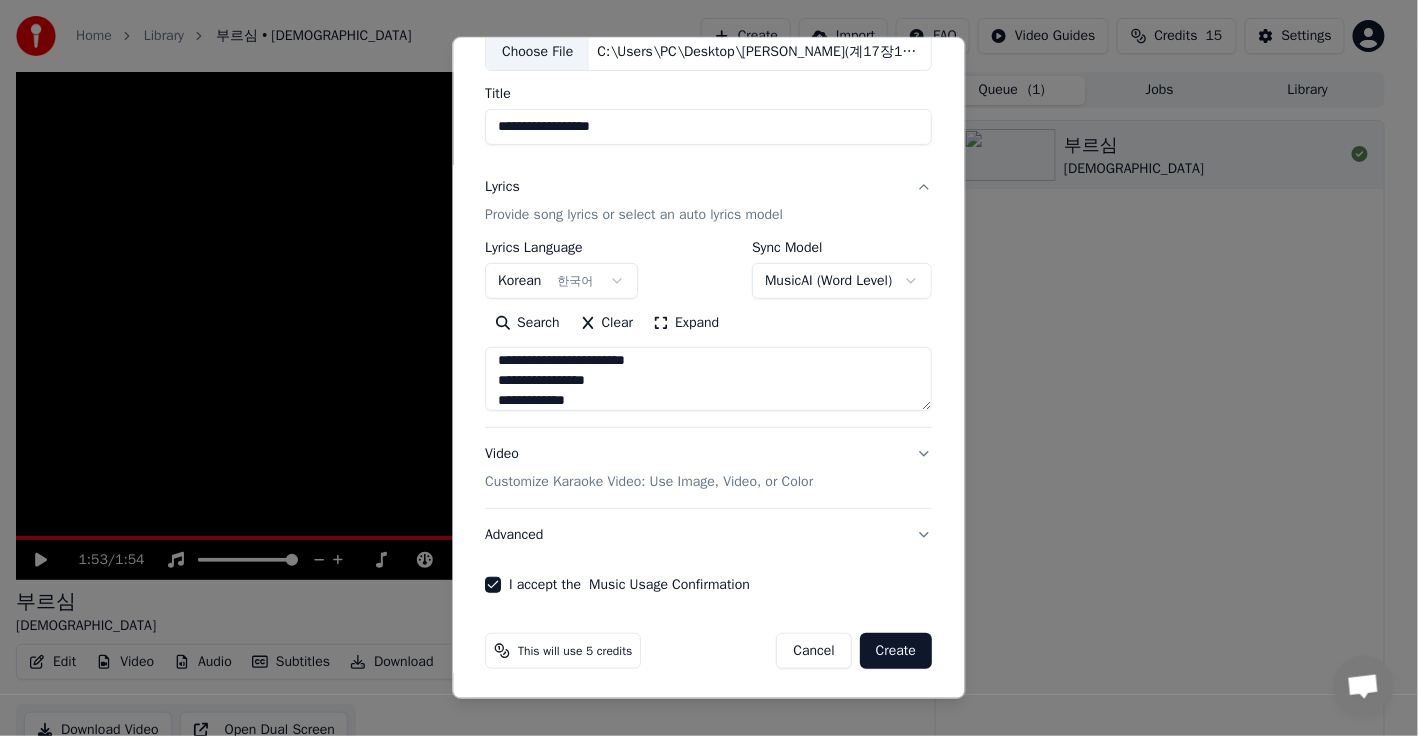 type on "**********" 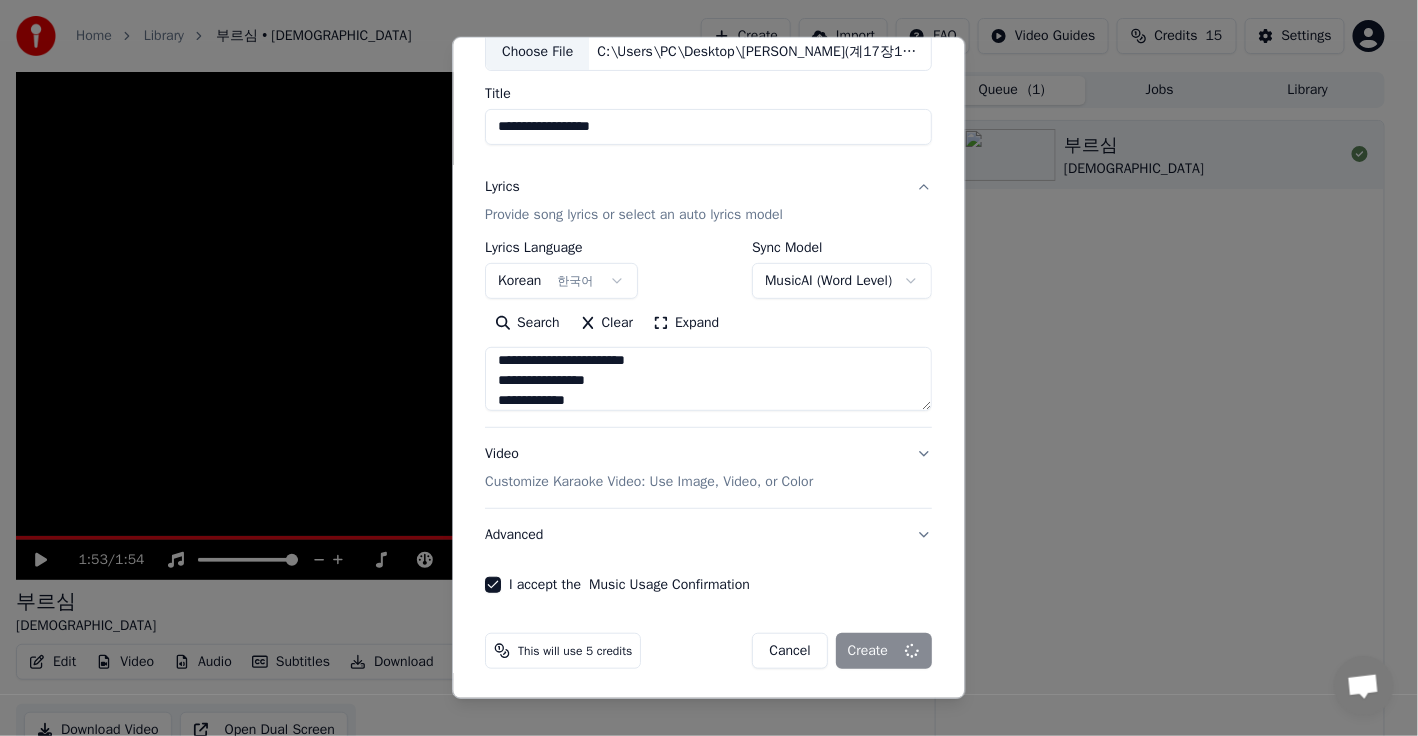 select on "**********" 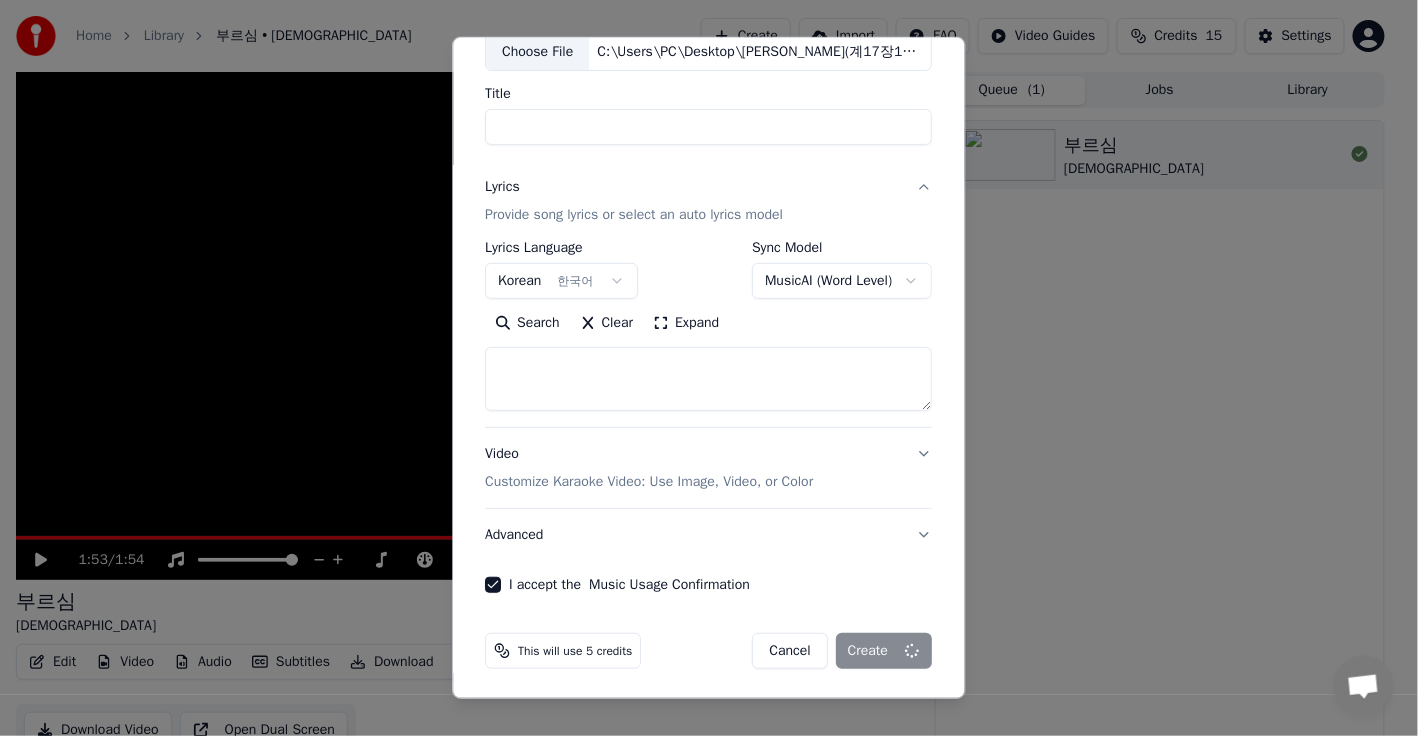 select 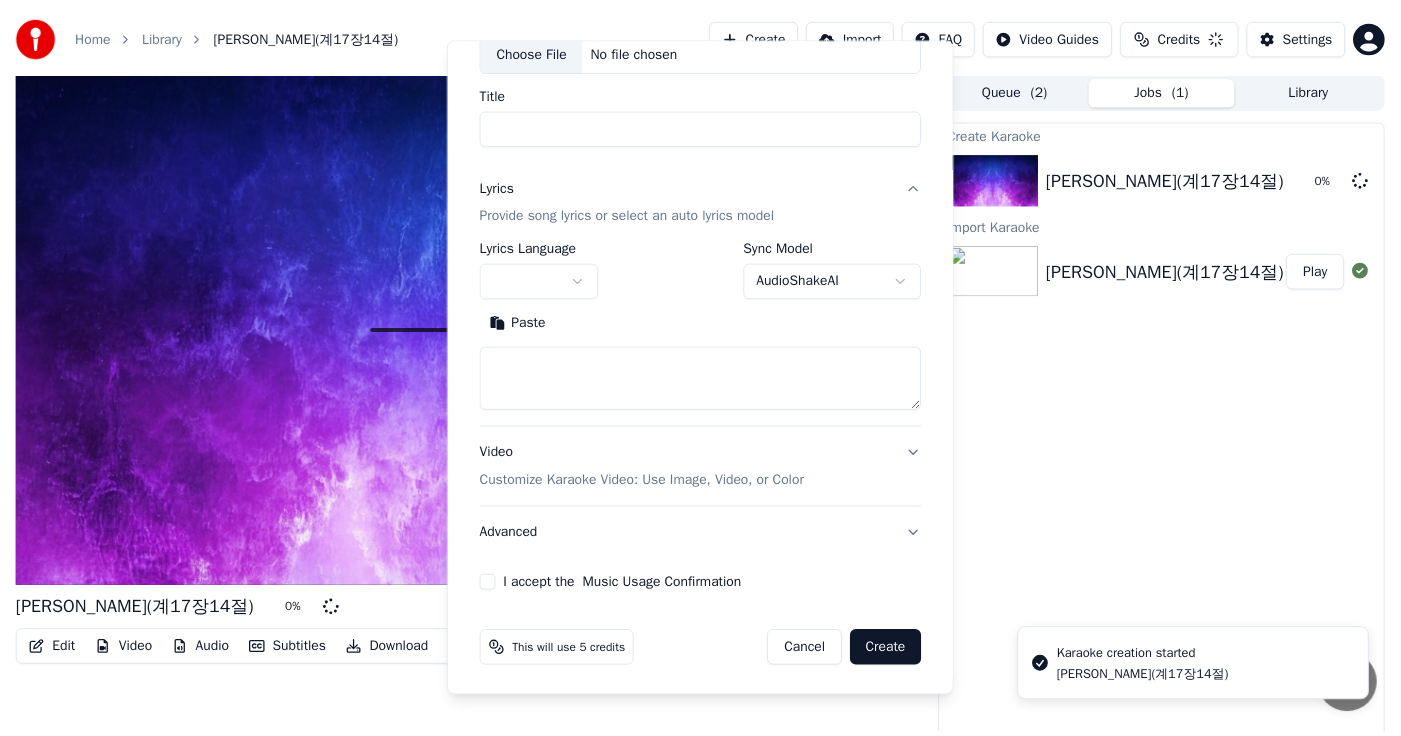 scroll, scrollTop: 0, scrollLeft: 0, axis: both 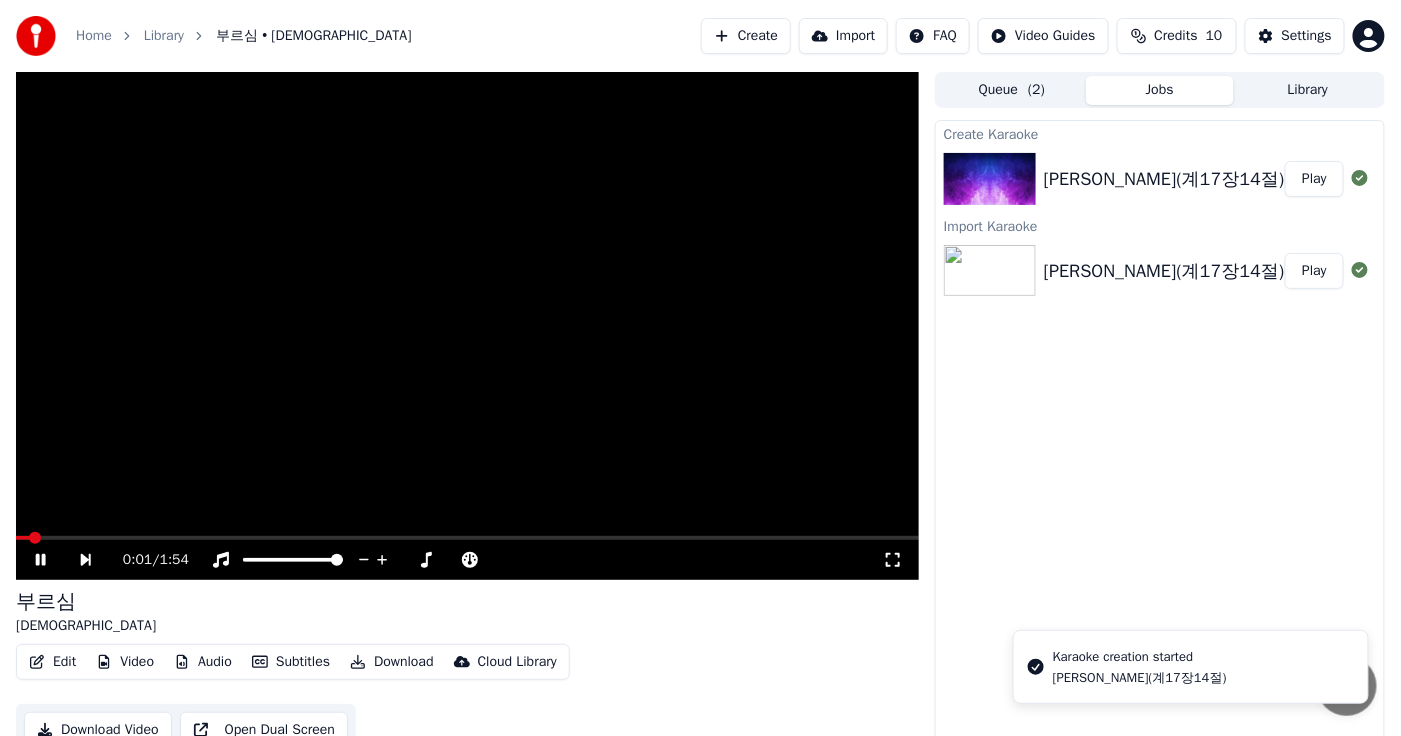 click on "[PERSON_NAME](계17장14절)" at bounding box center [1164, 179] 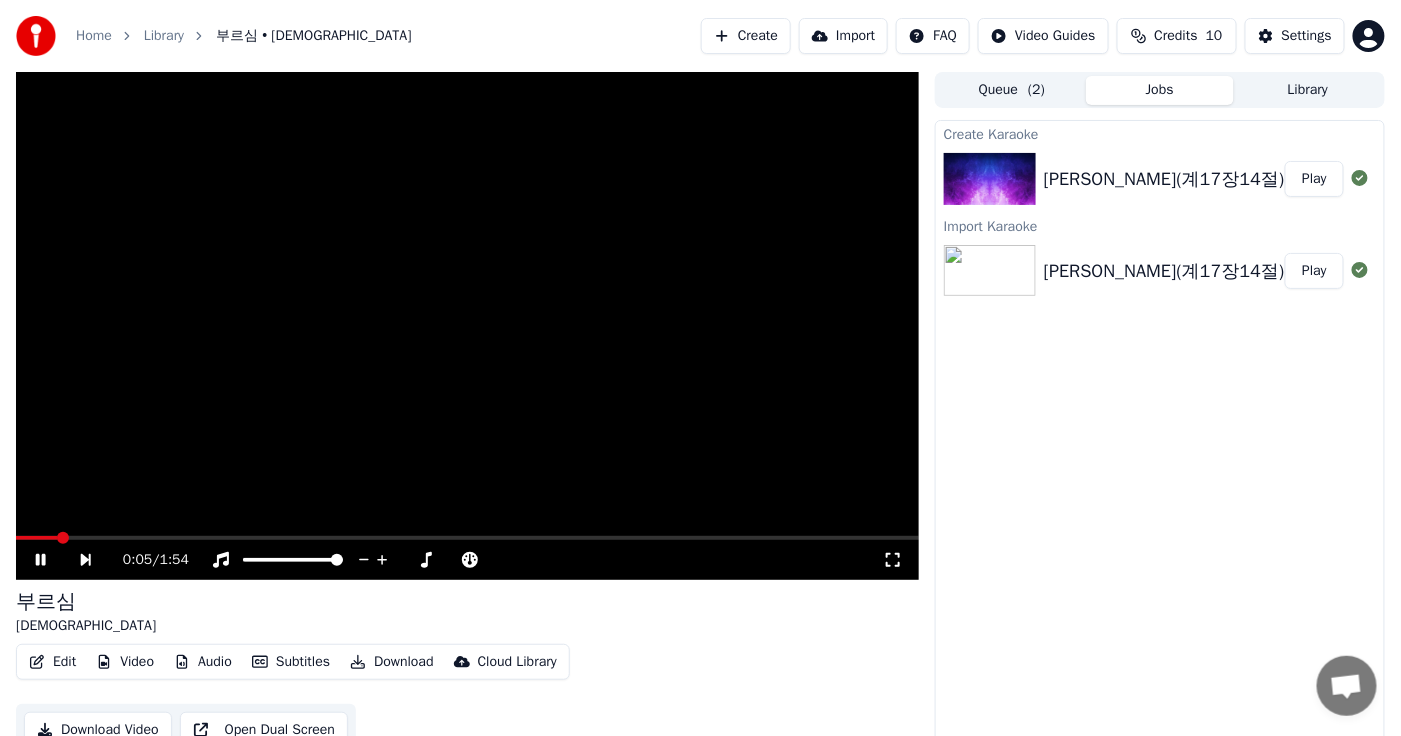 click on "[PERSON_NAME](계17장14절)" at bounding box center (1164, 271) 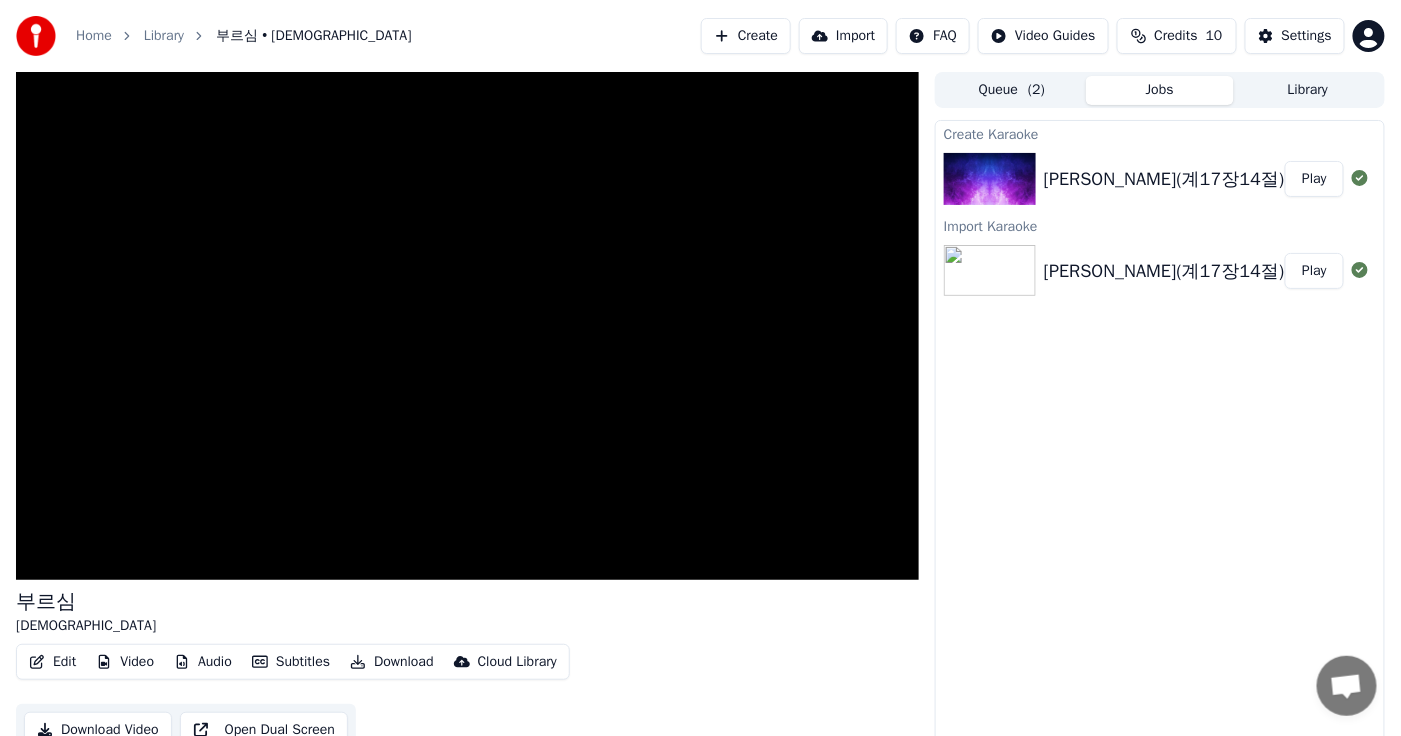 click on "Play" at bounding box center [1314, 179] 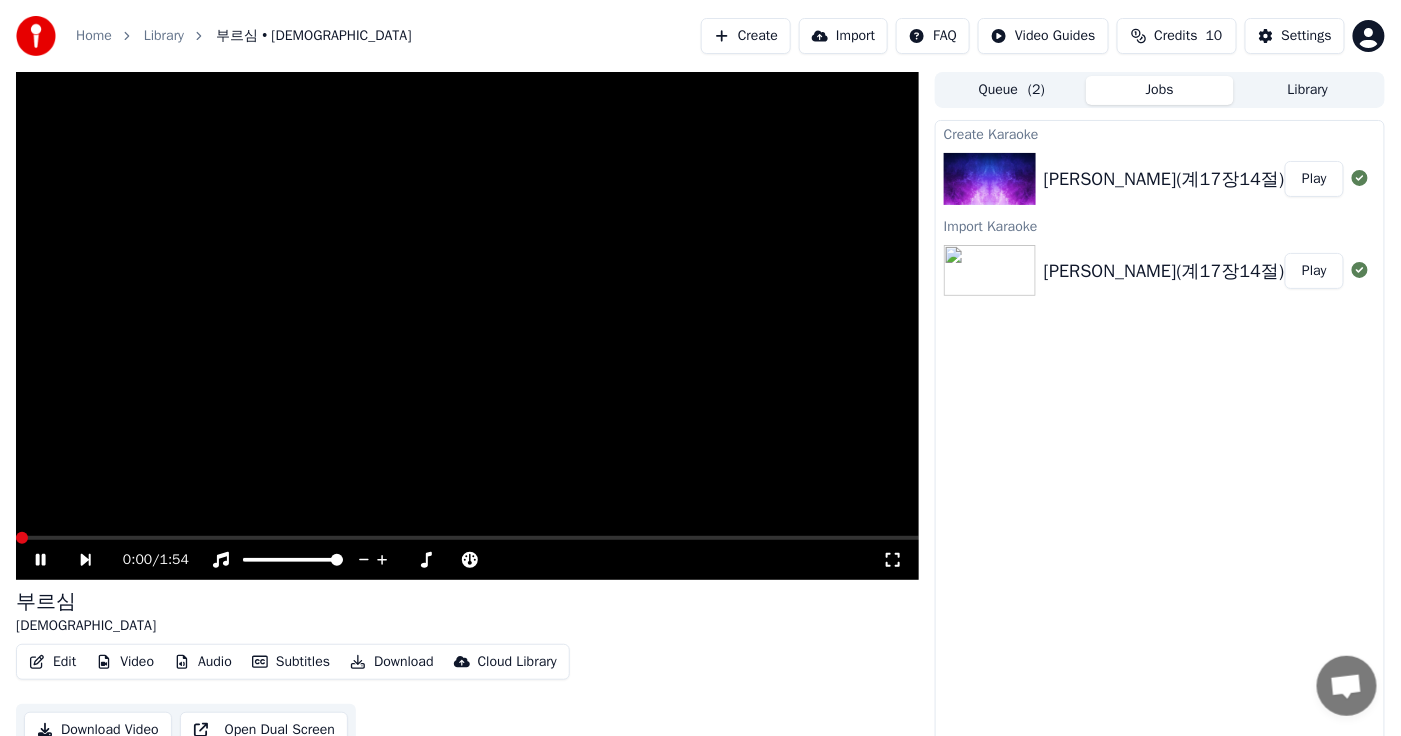 click at bounding box center (467, 538) 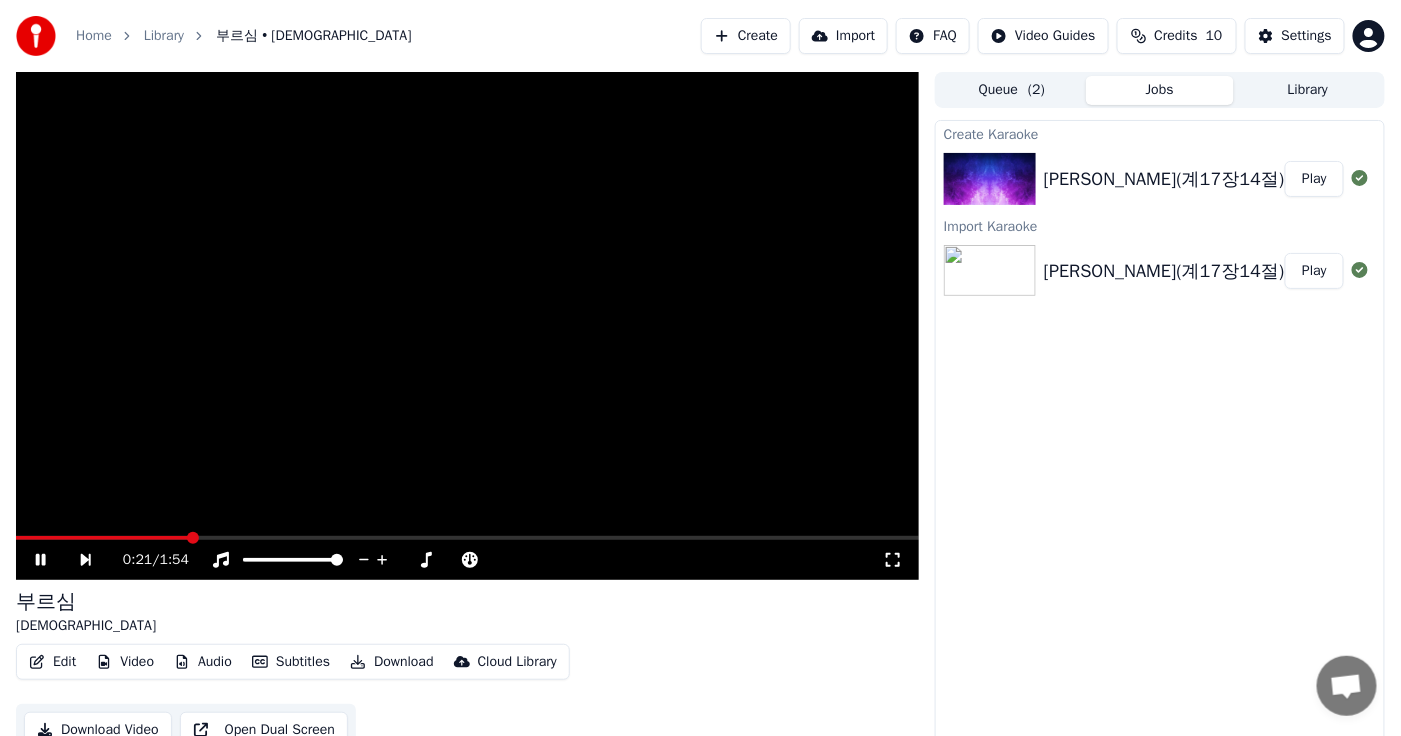 click at bounding box center [467, 538] 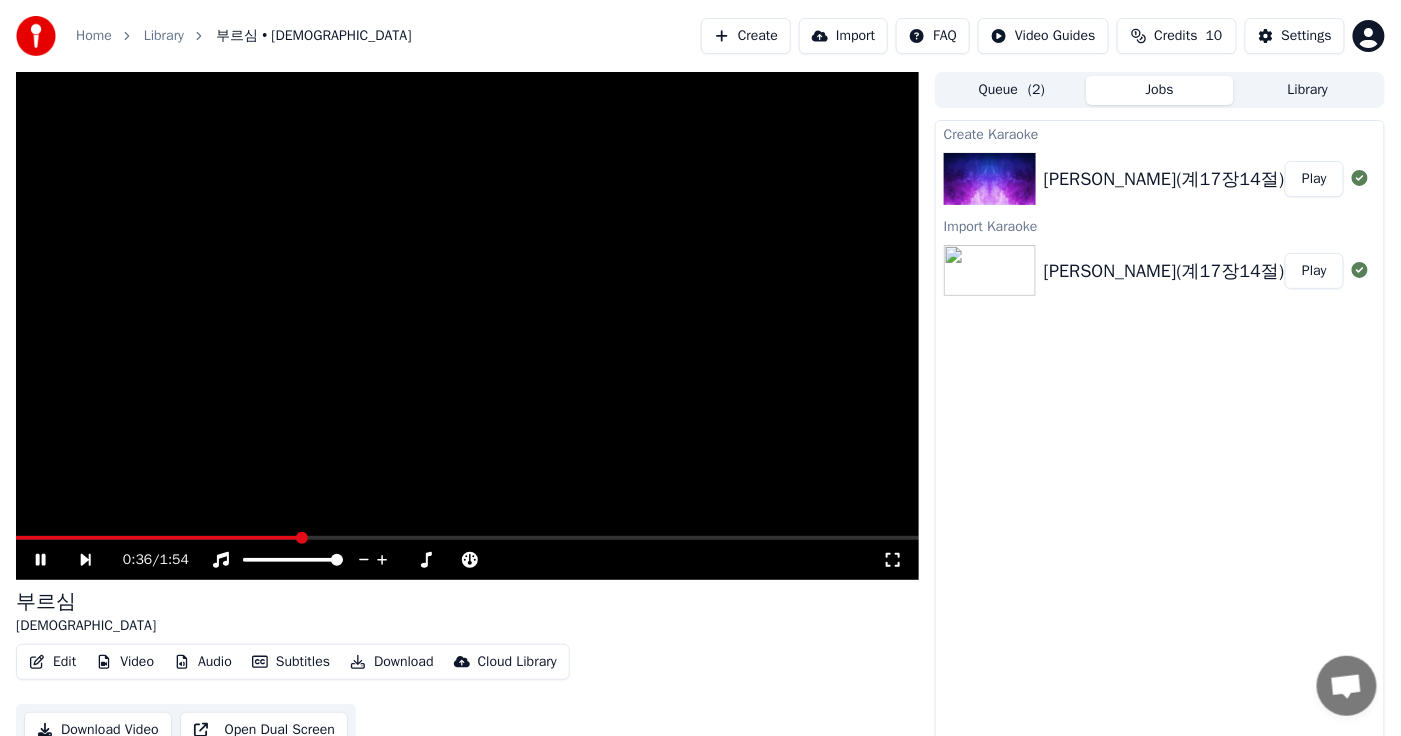 click on "0:36  /  1:54" at bounding box center (467, 560) 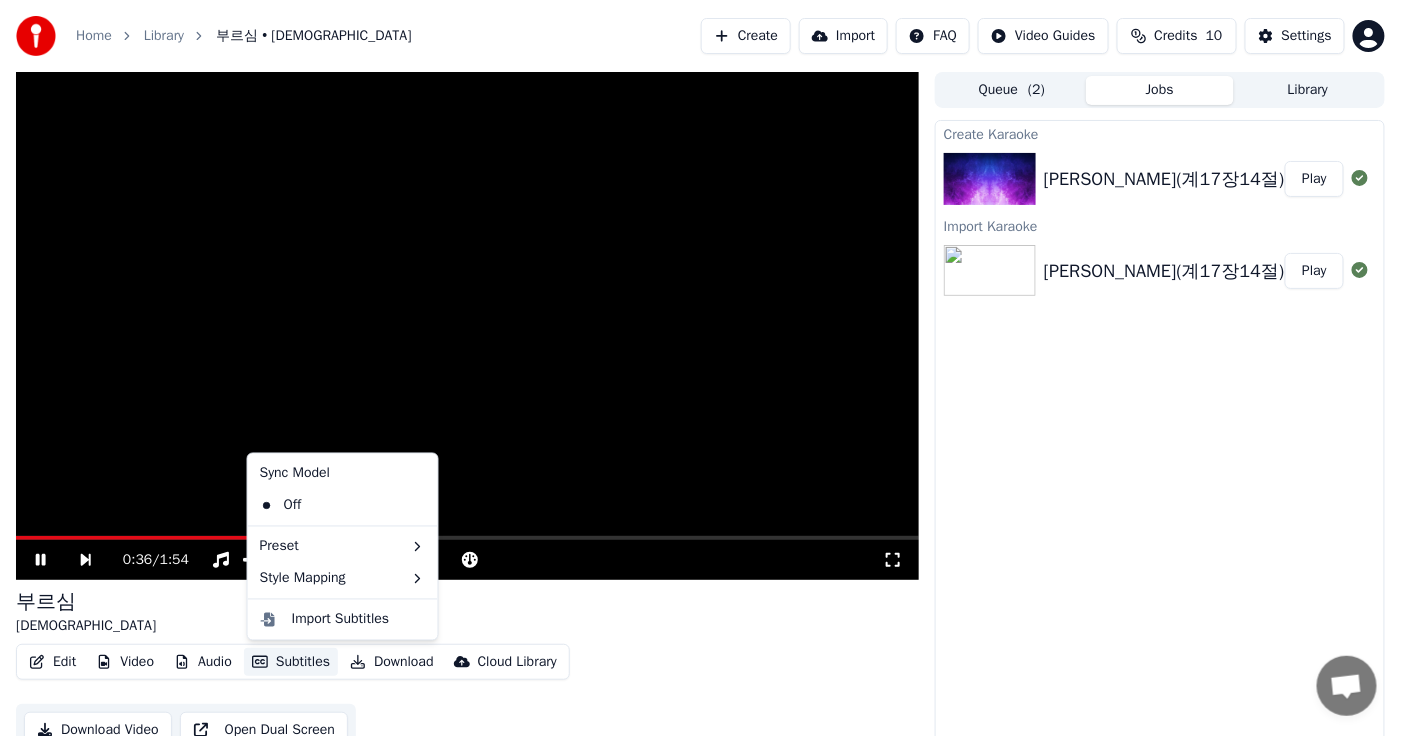 click on "Subtitles" at bounding box center [291, 662] 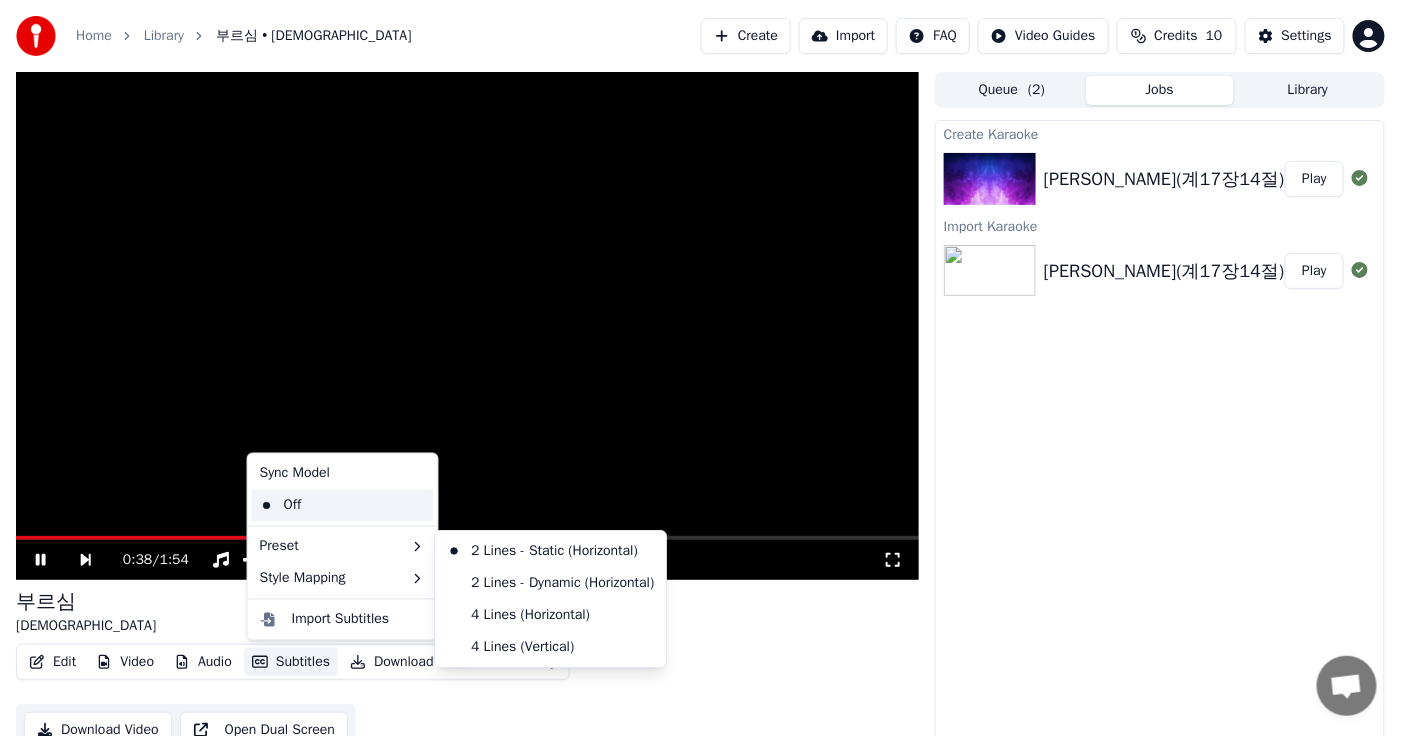 click on "Off" at bounding box center (343, 506) 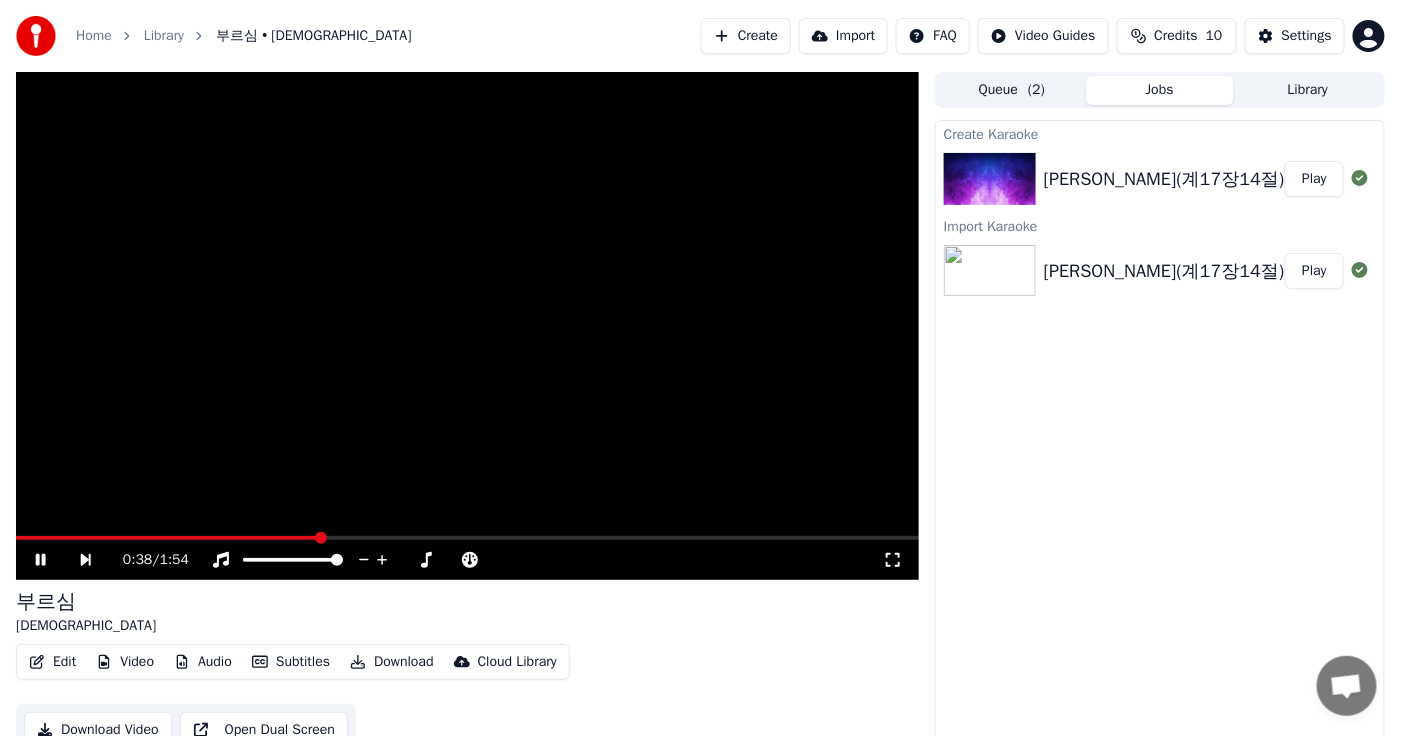 click on "부르심 [DEMOGRAPHIC_DATA] Edit Video Audio Subtitles Download Cloud Library Download Video Open Dual Screen" at bounding box center (467, 672) 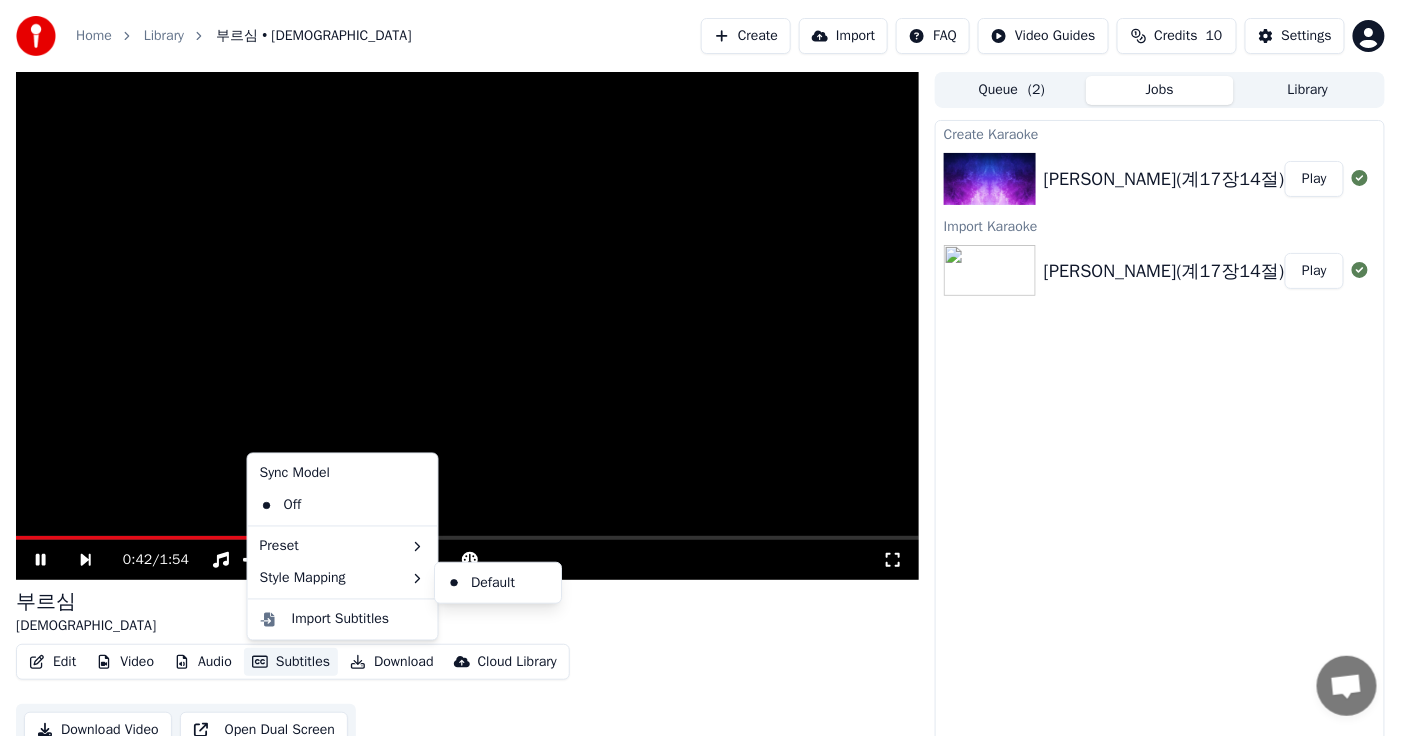 click on "부르심 [DEMOGRAPHIC_DATA]" at bounding box center [467, 612] 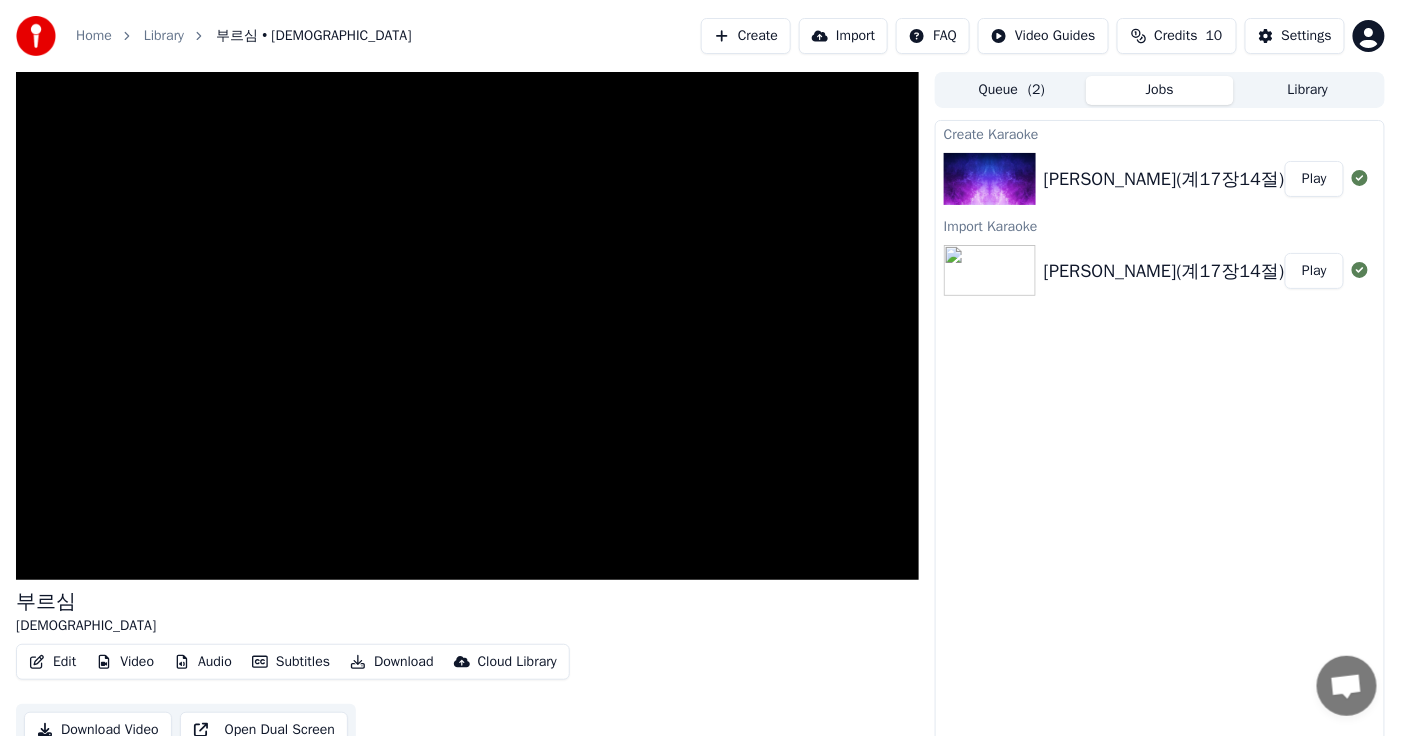 click on "Edit" at bounding box center [52, 662] 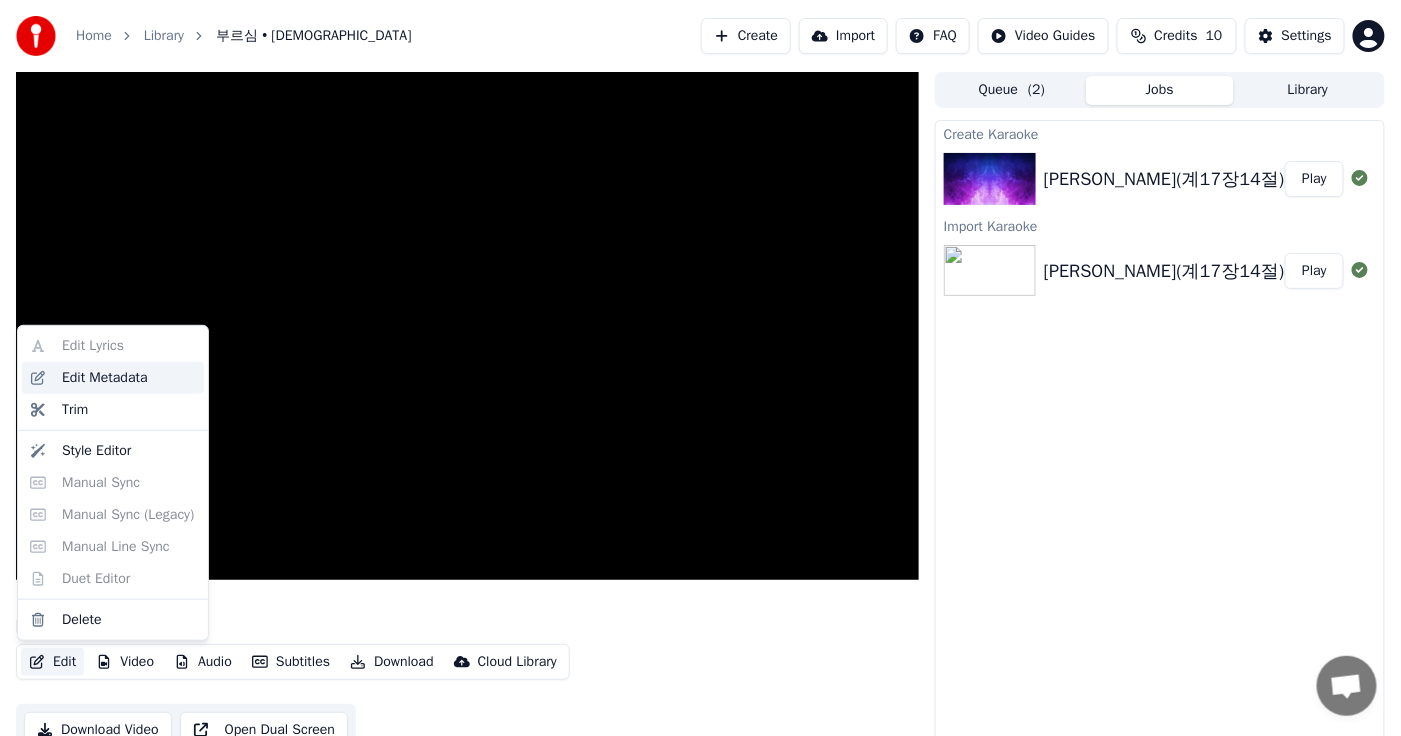 click on "Edit Metadata" at bounding box center (105, 378) 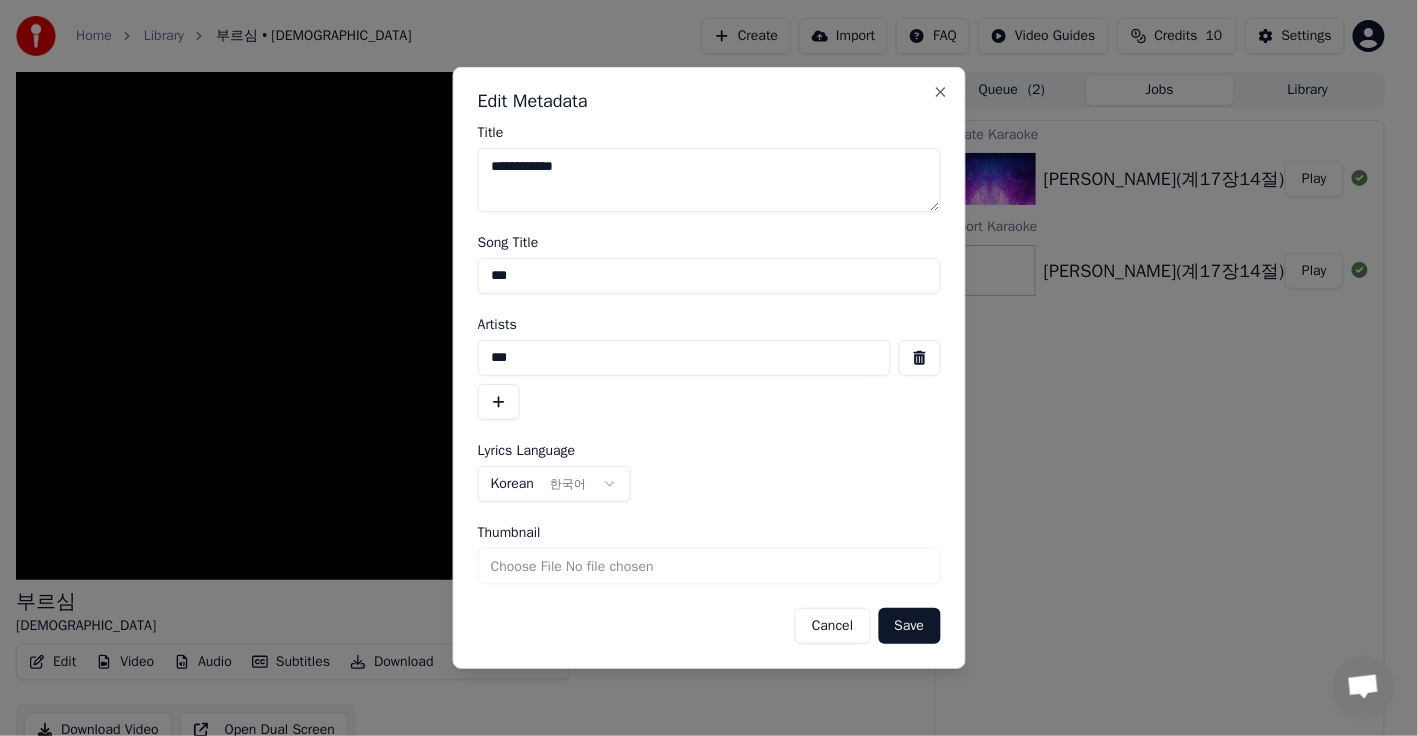 click on "Cancel" at bounding box center [832, 626] 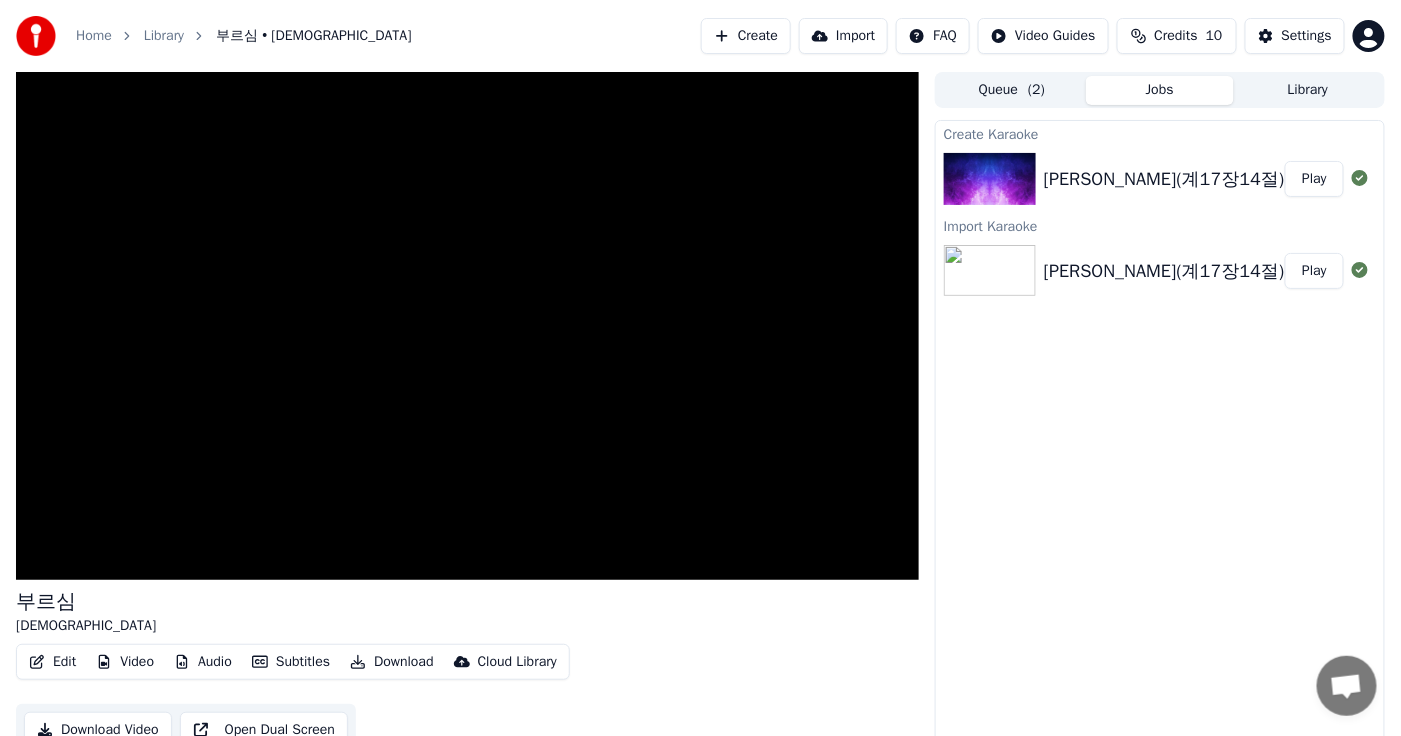 click on "[PERSON_NAME](계17장14절)" at bounding box center [1164, 271] 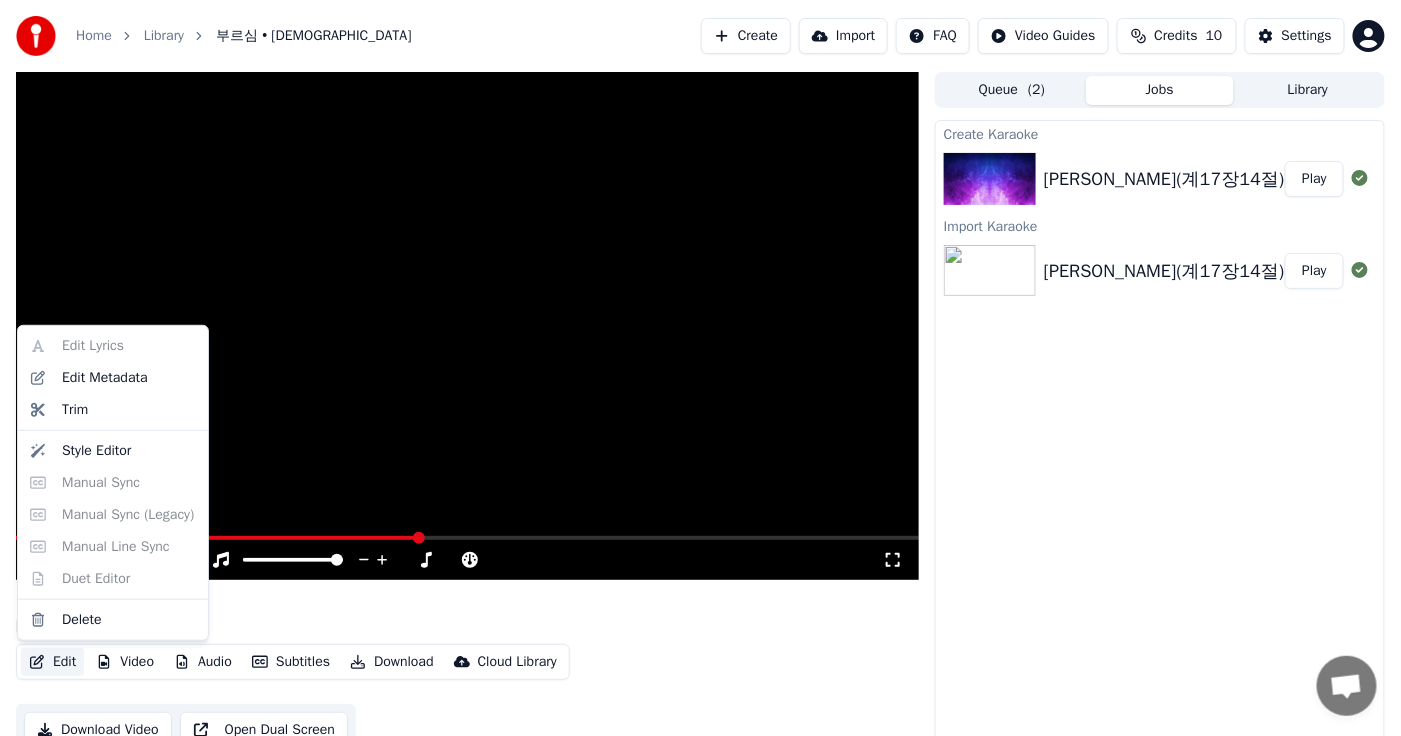click on "Edit" at bounding box center (52, 662) 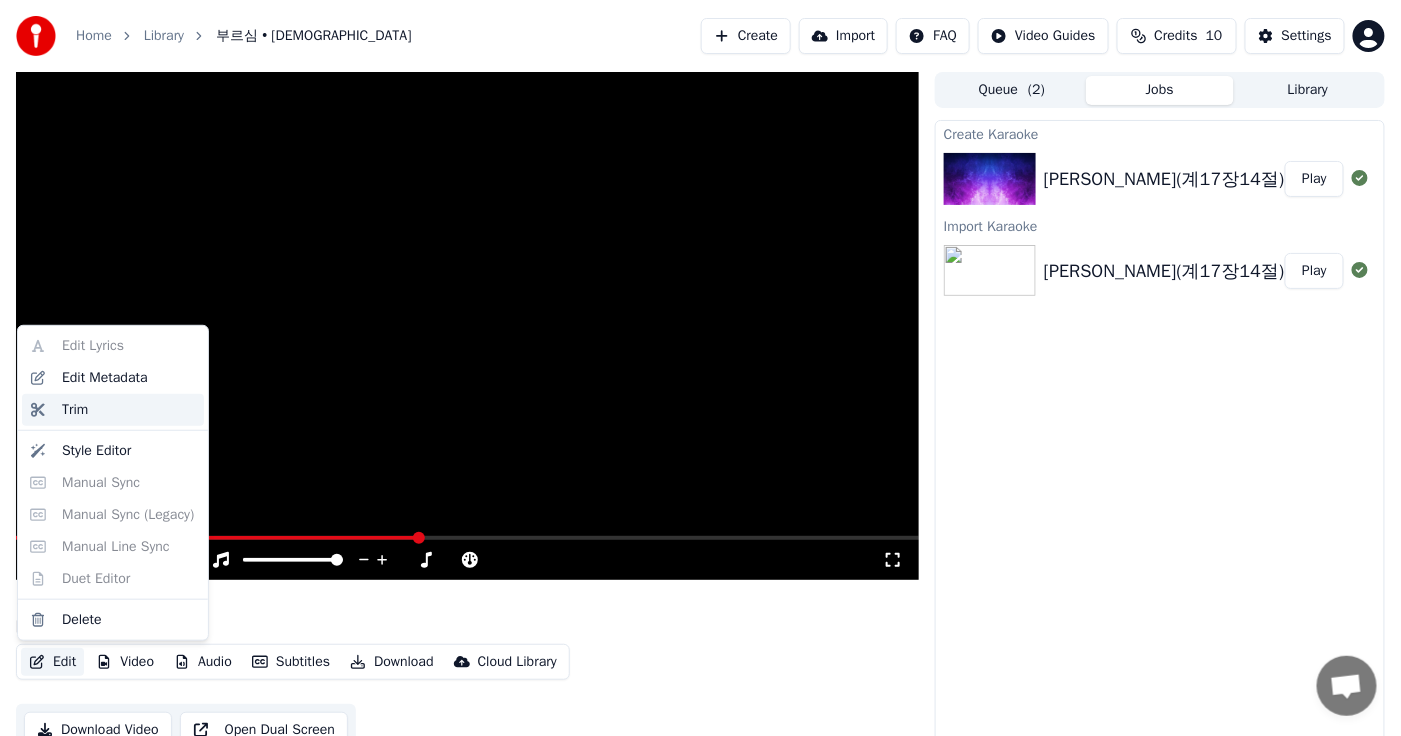 click on "Trim" at bounding box center (75, 410) 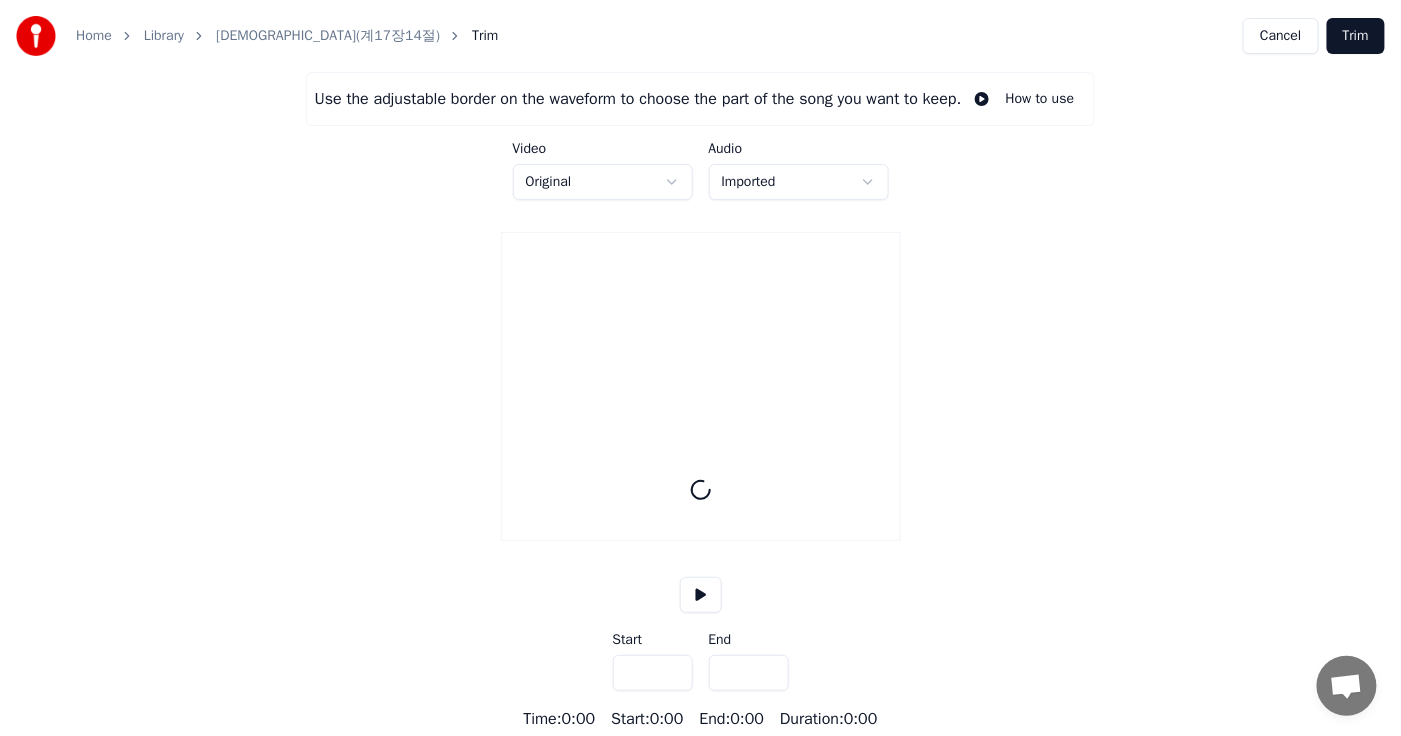 click on "Cancel" at bounding box center [1280, 36] 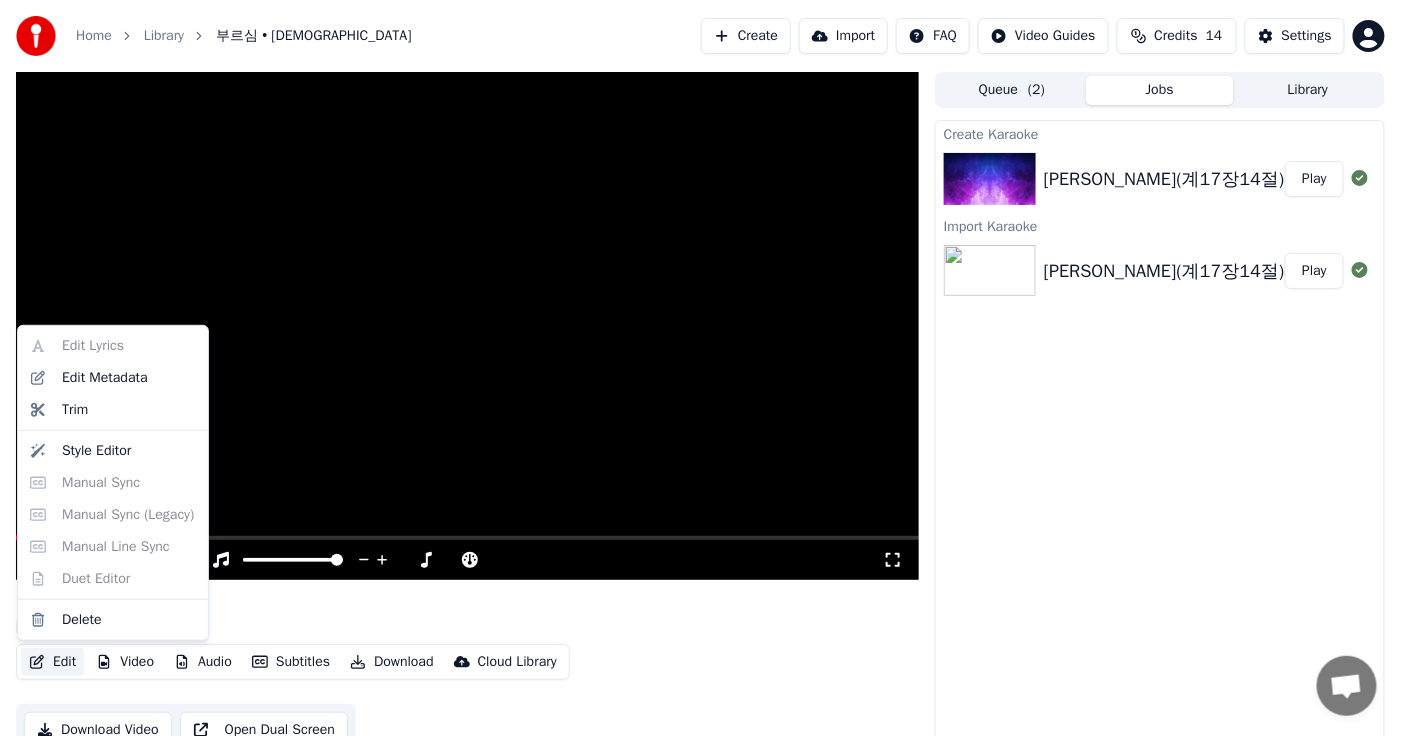click on "Edit" at bounding box center (52, 662) 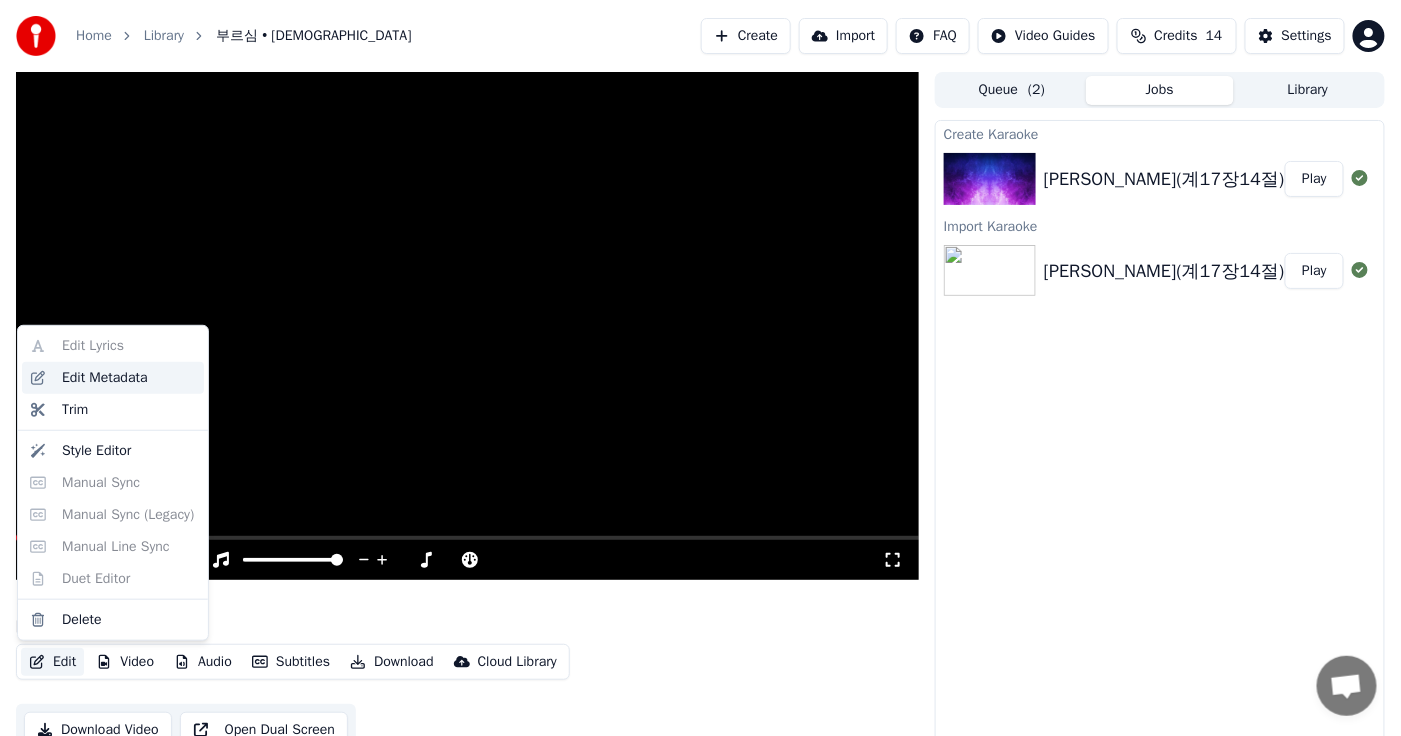 click on "Edit Metadata" at bounding box center (113, 378) 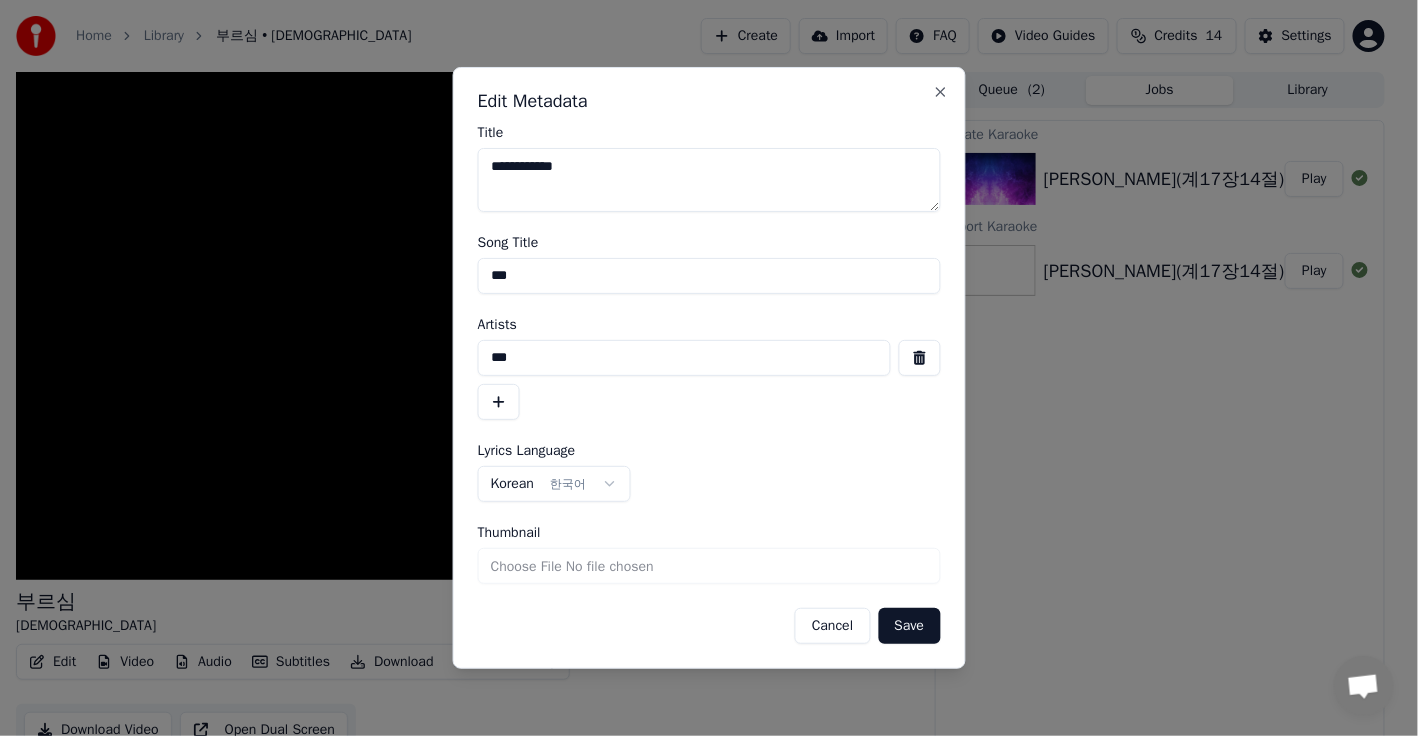 click on "Cancel" at bounding box center [832, 626] 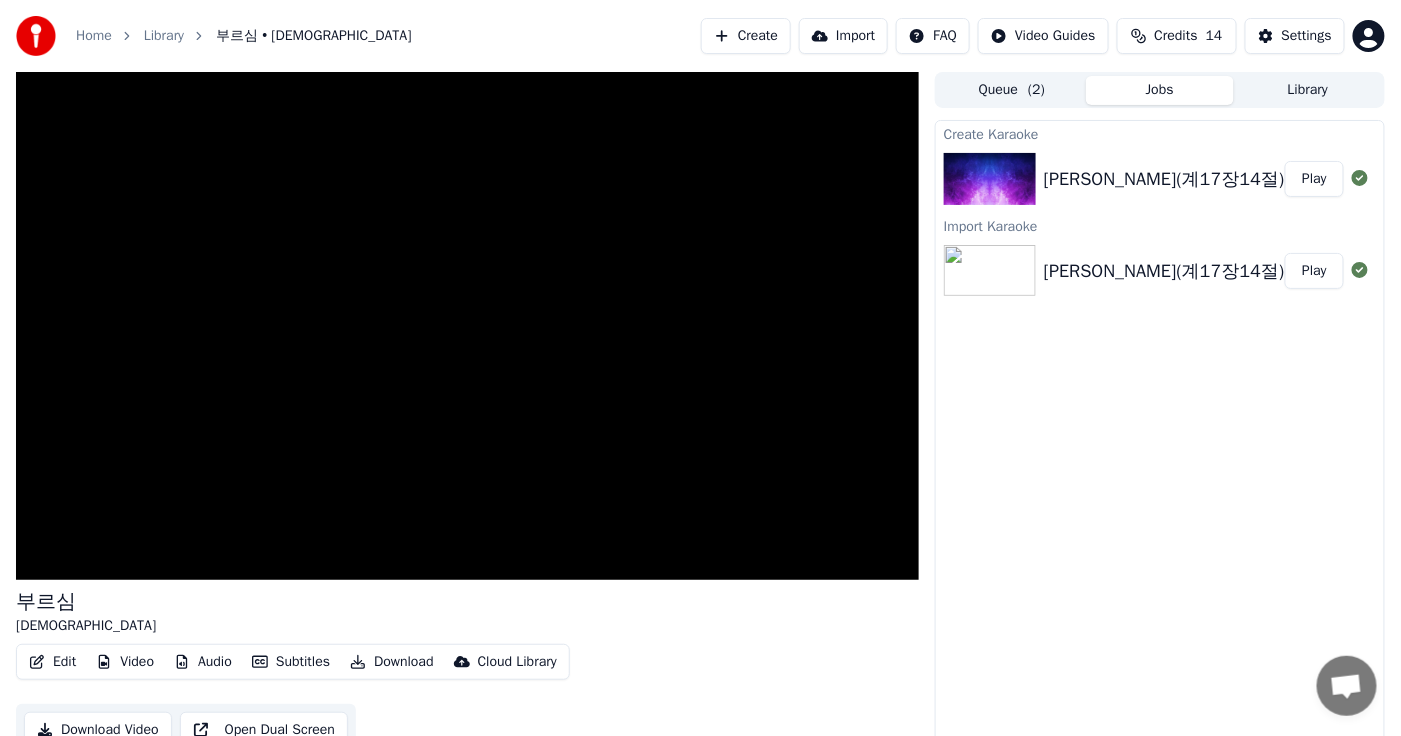 click at bounding box center (990, 179) 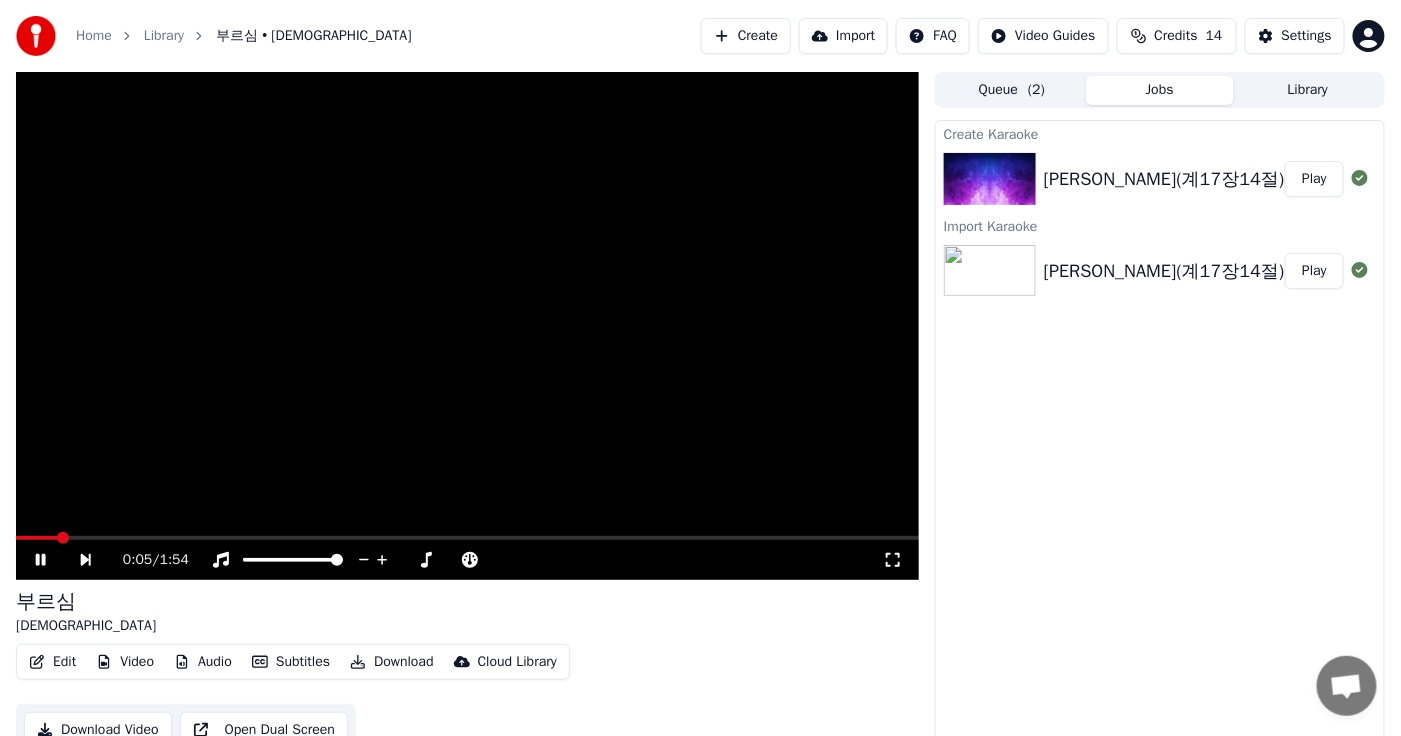 click on "Edit" at bounding box center (52, 662) 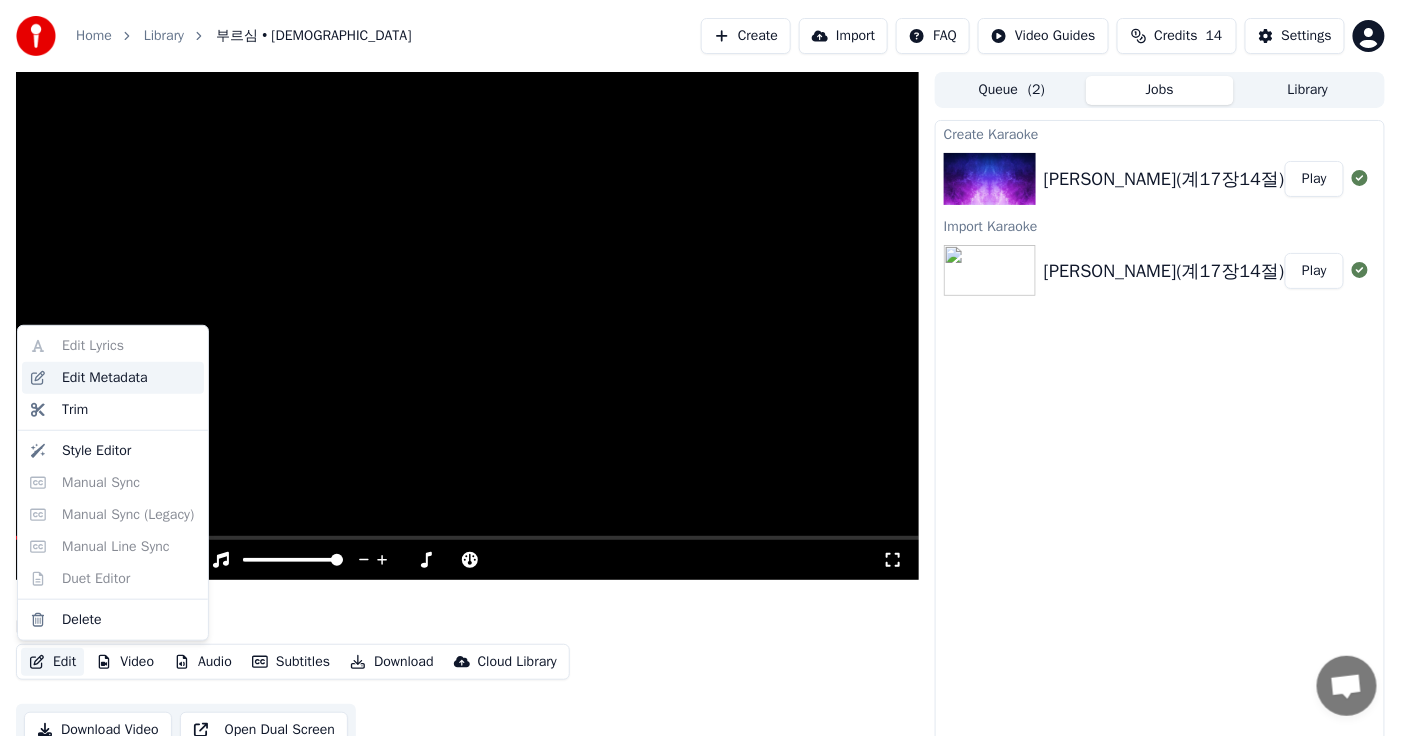 click on "Edit Metadata" at bounding box center [105, 378] 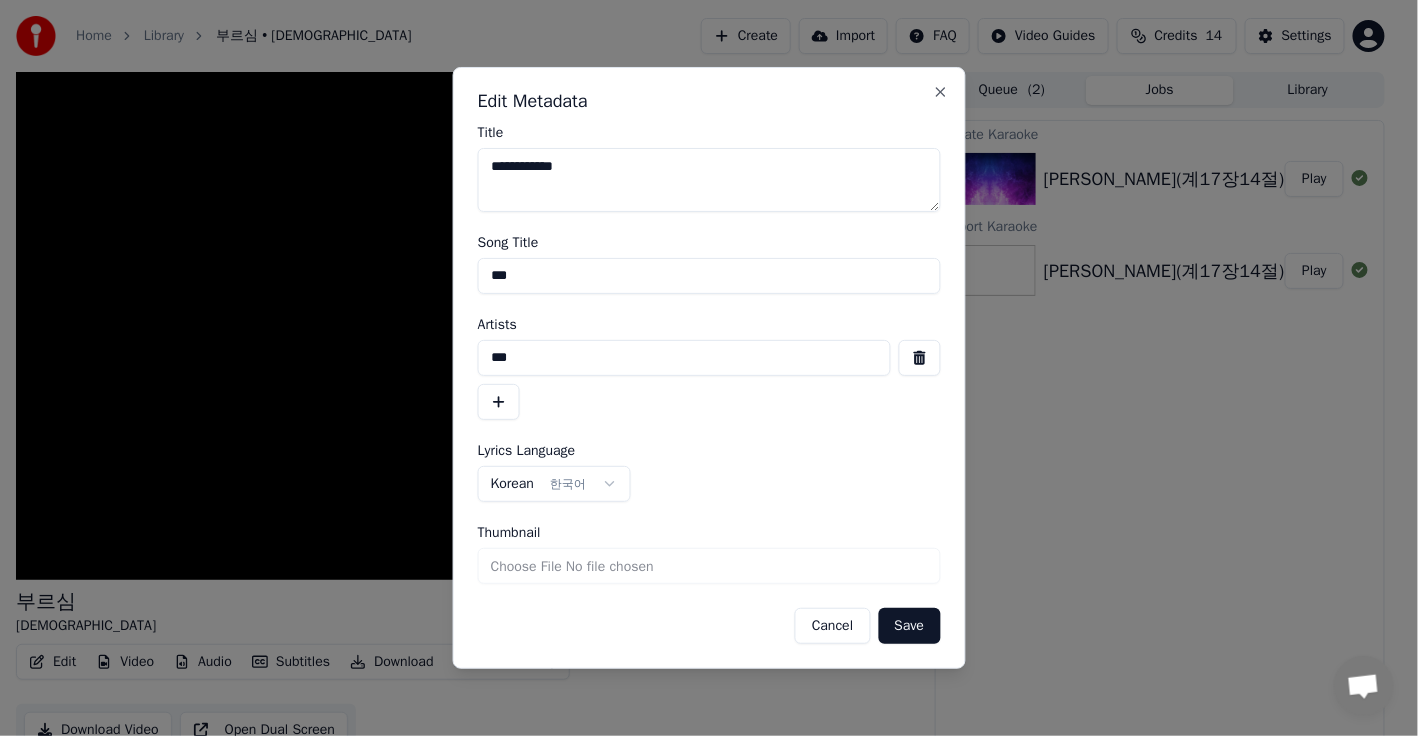 click on "Cancel" at bounding box center [832, 626] 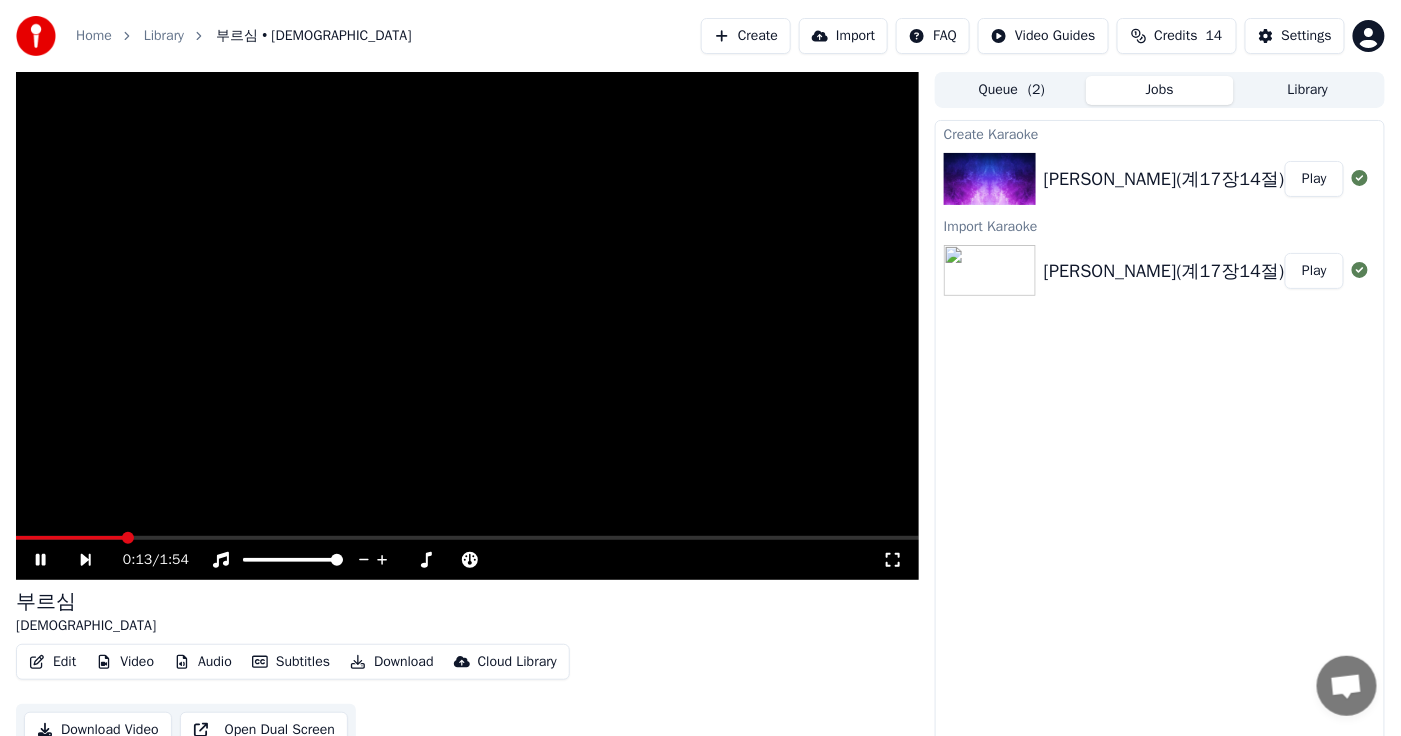 click on "Create" at bounding box center (746, 36) 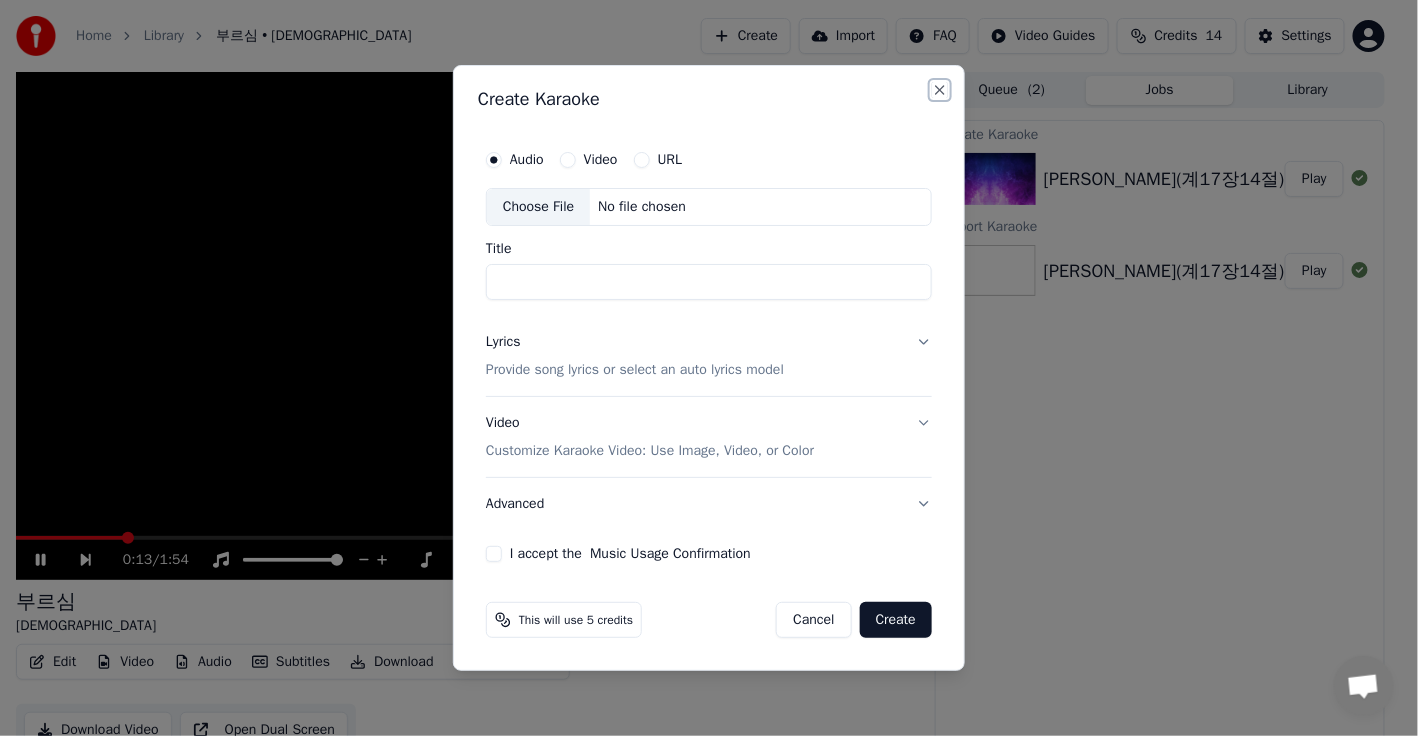 click on "Close" at bounding box center [940, 90] 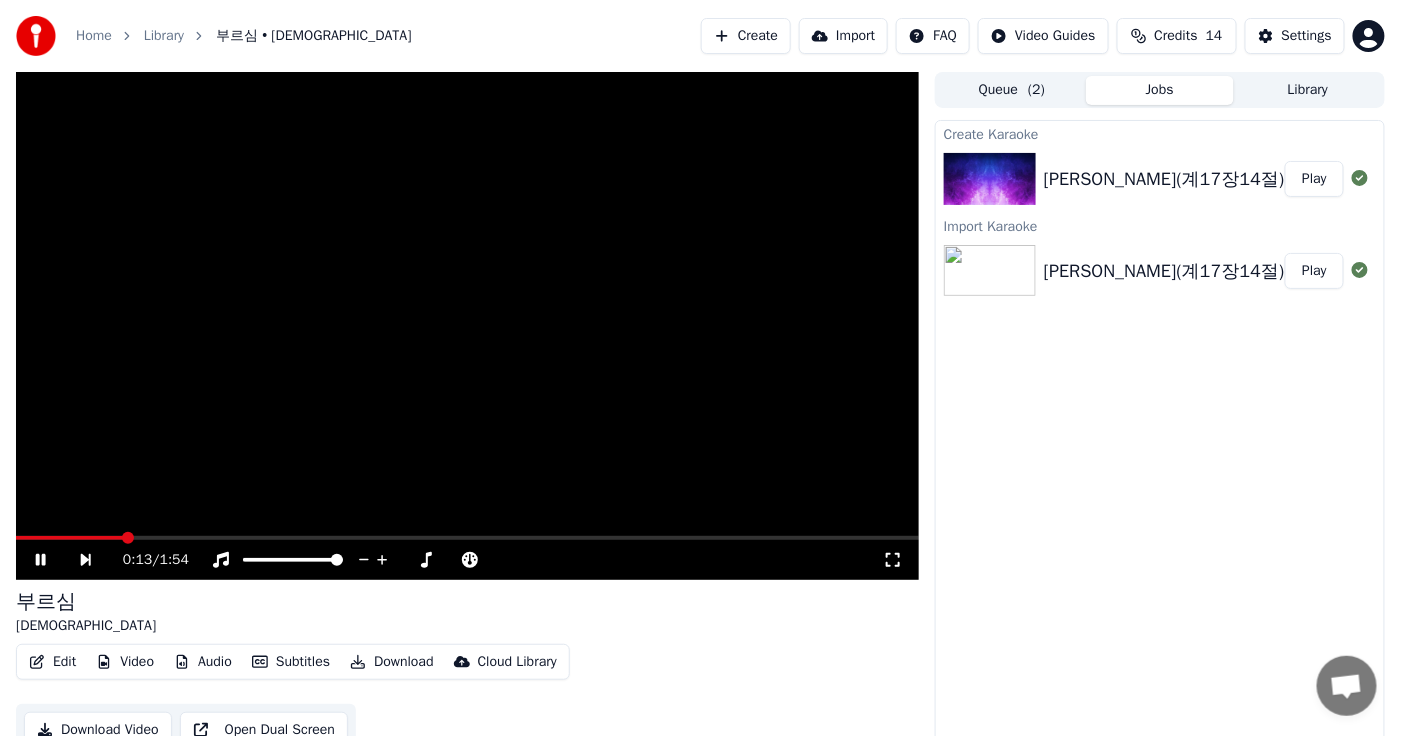click on "Queue ( 2 )" at bounding box center (1012, 90) 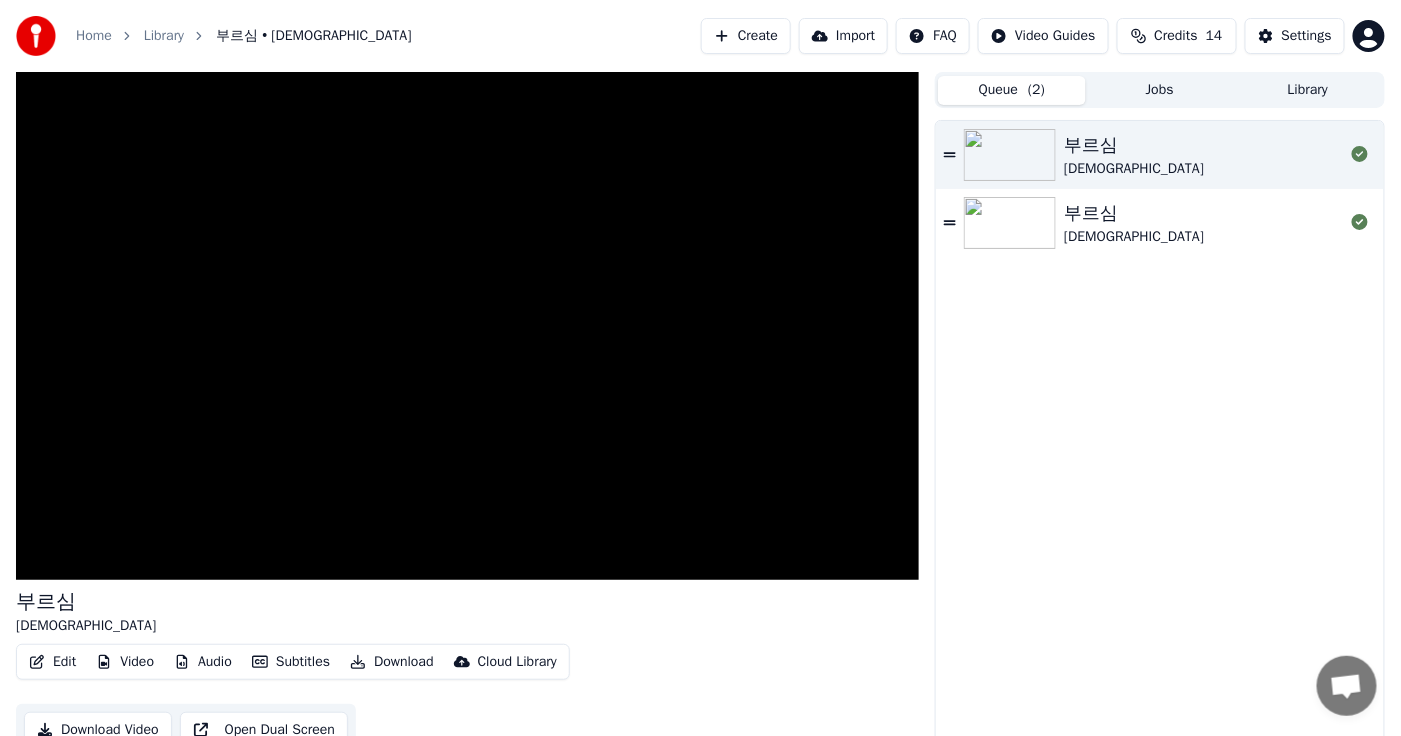 click at bounding box center (1010, 223) 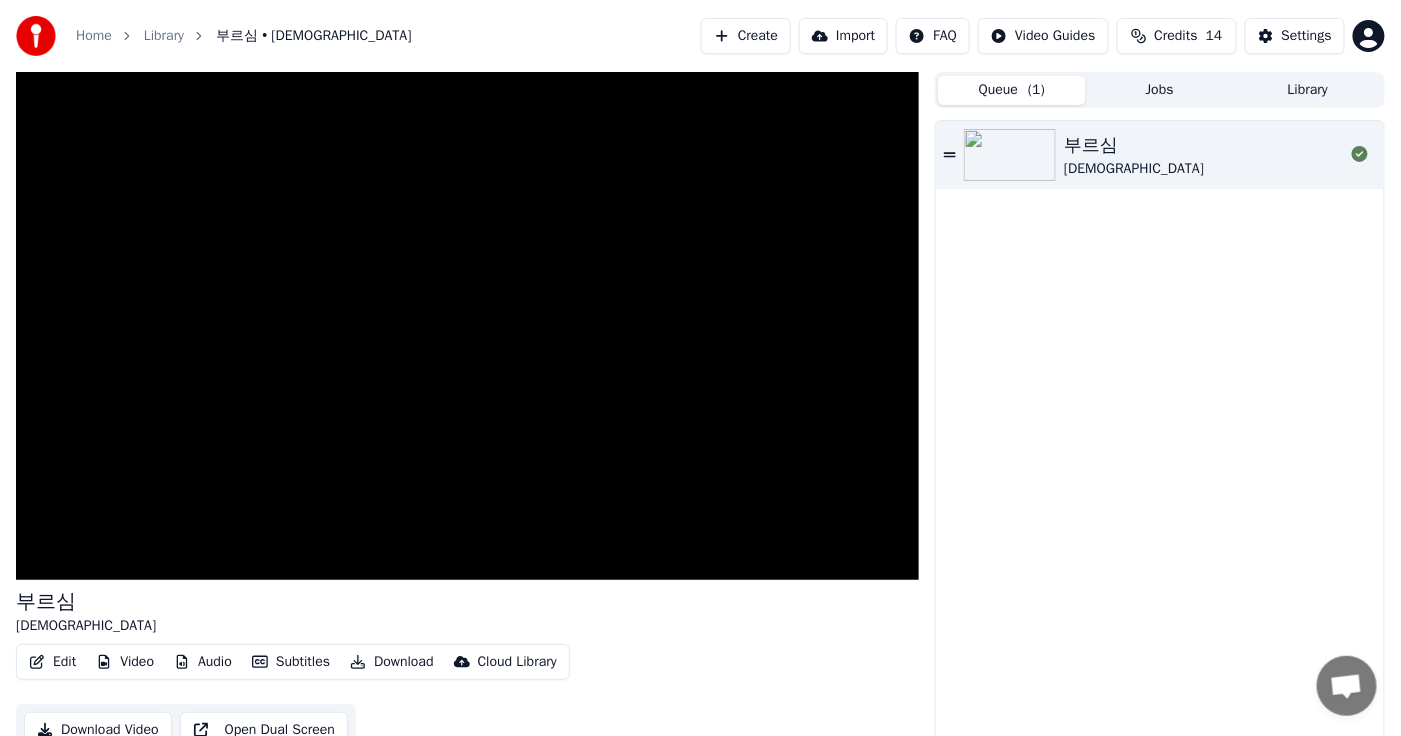 click on "[DEMOGRAPHIC_DATA]" at bounding box center (1134, 169) 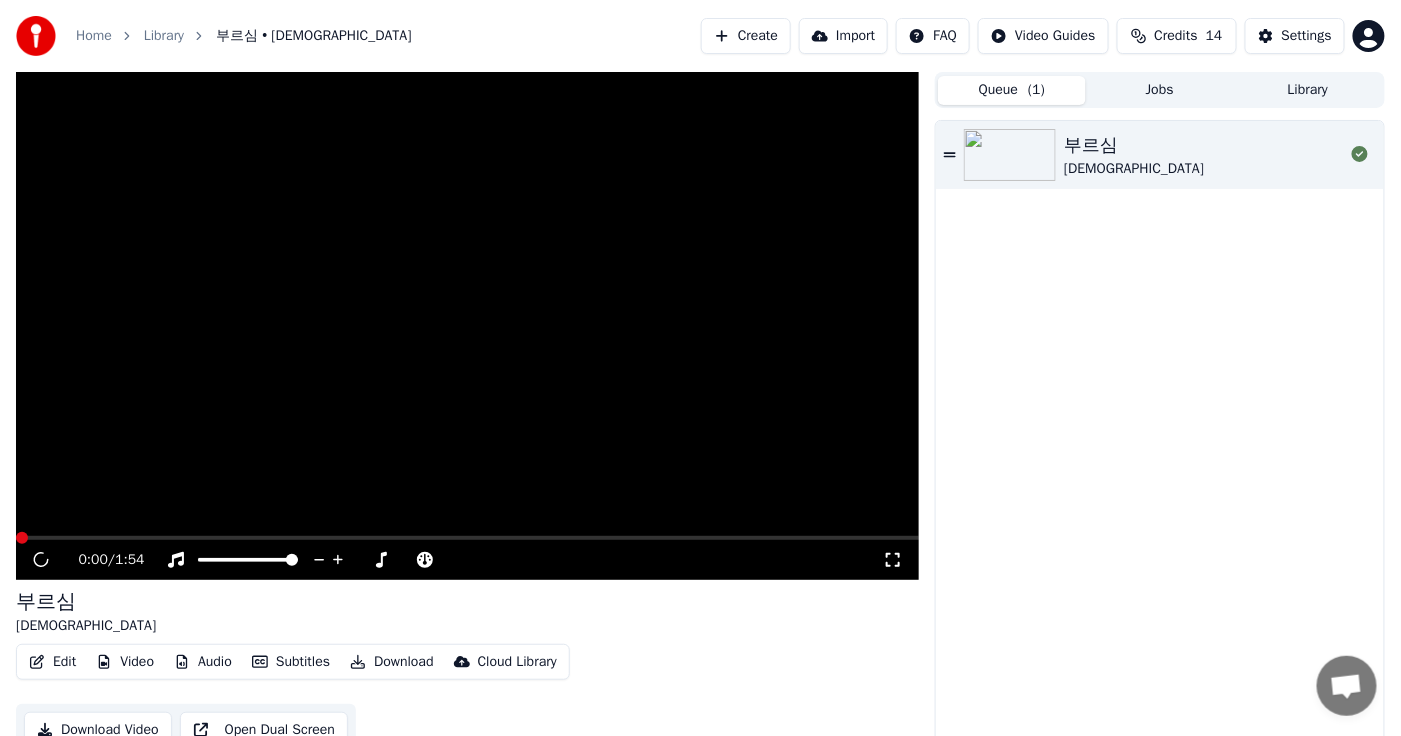 click 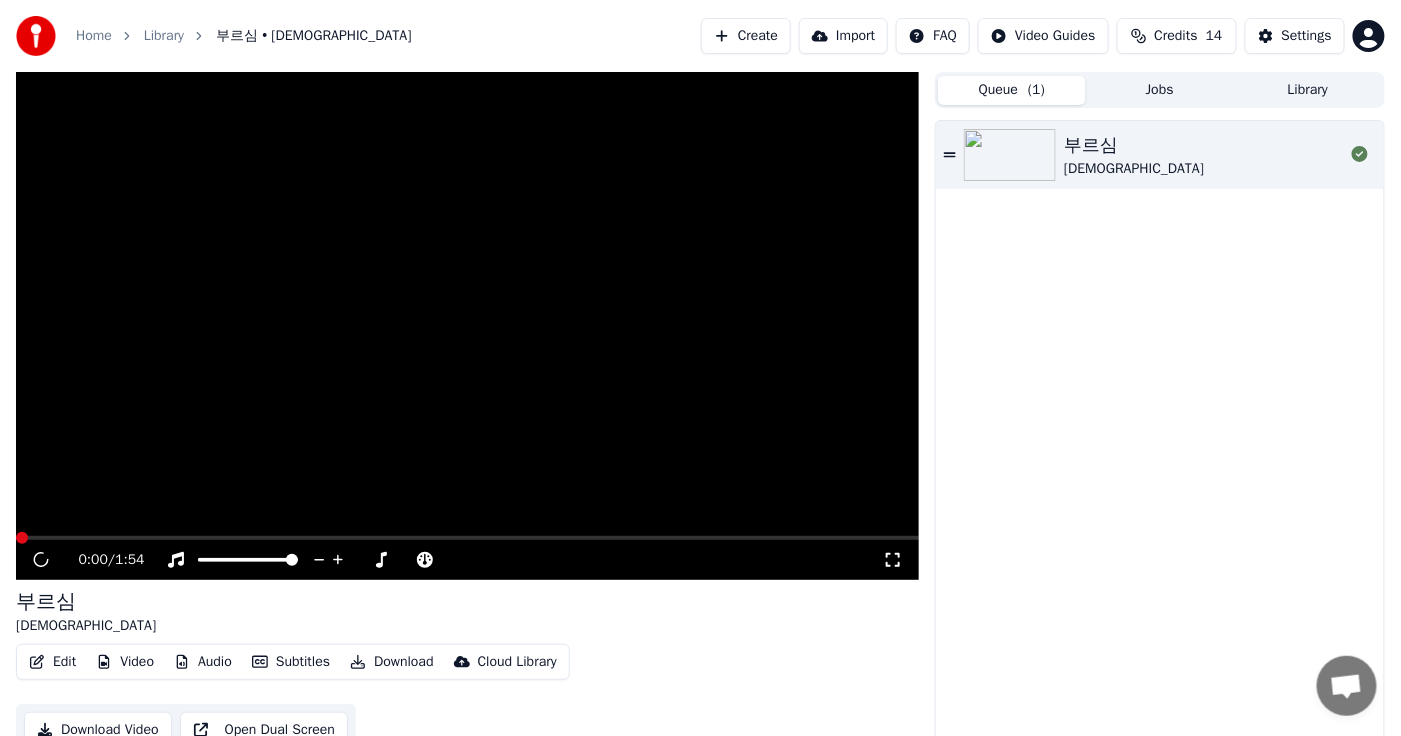 click at bounding box center (1010, 155) 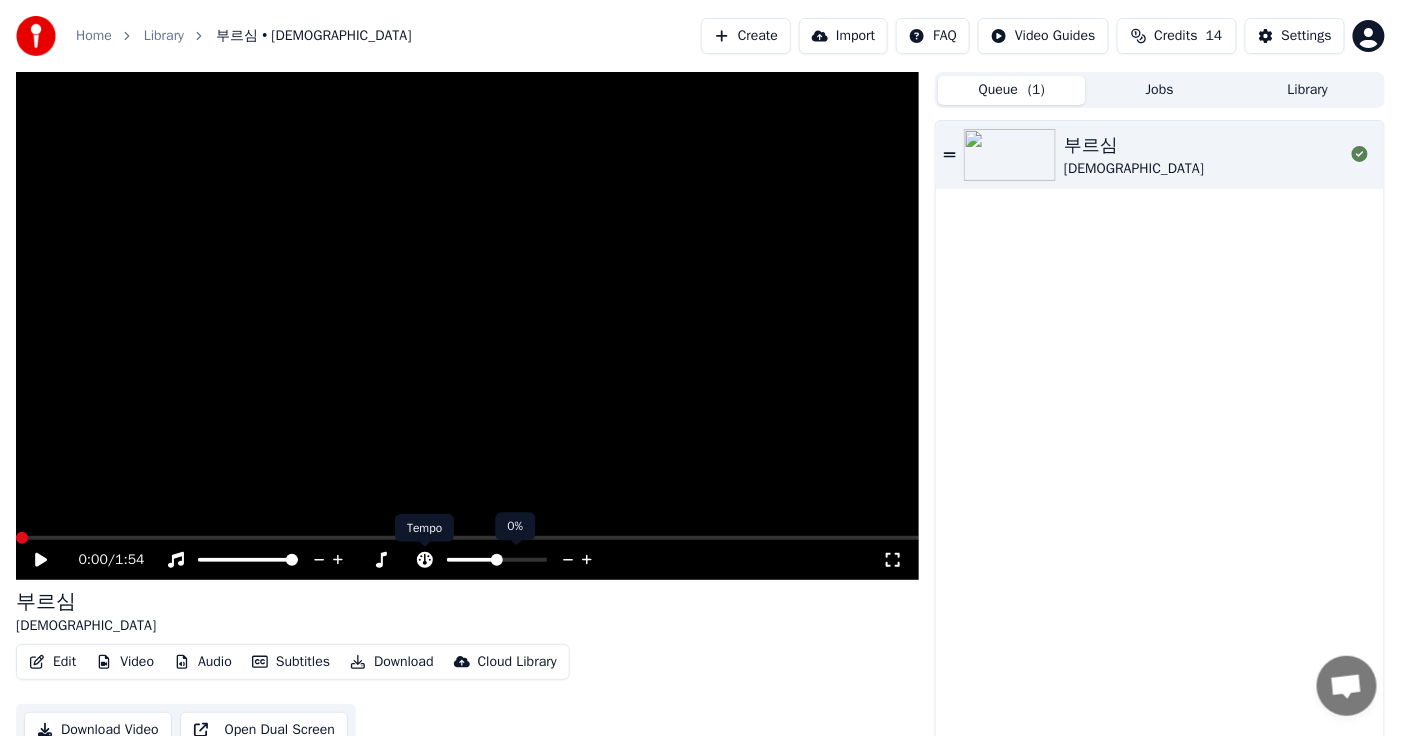 click 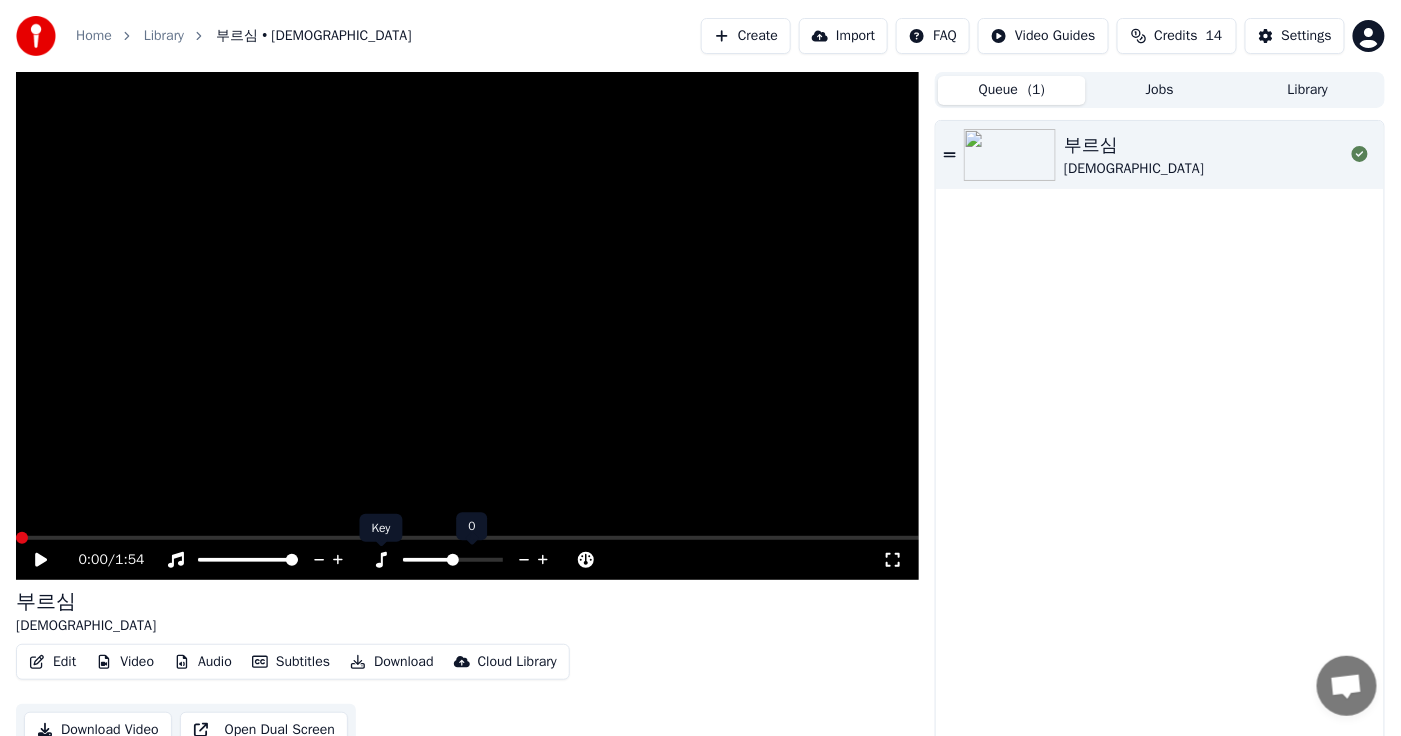 click 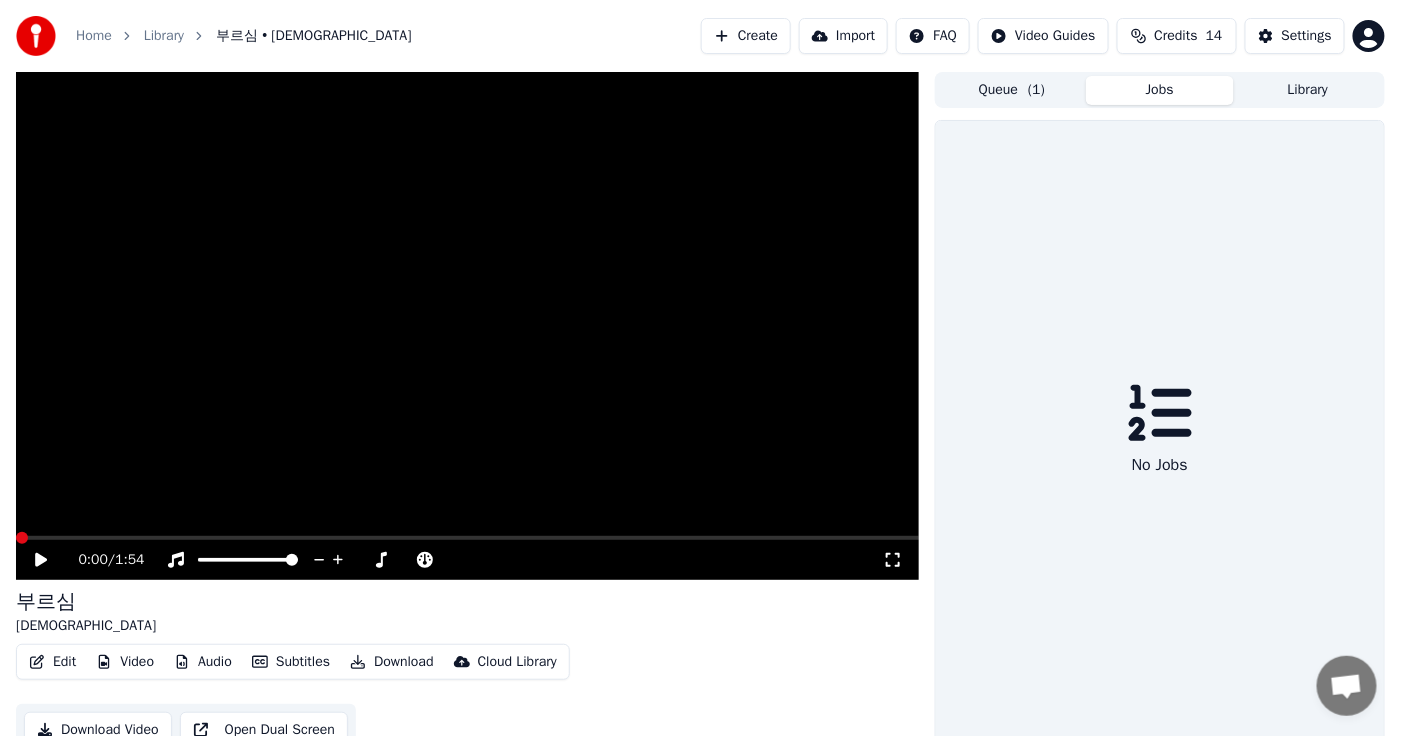 click on "Jobs" at bounding box center (1160, 90) 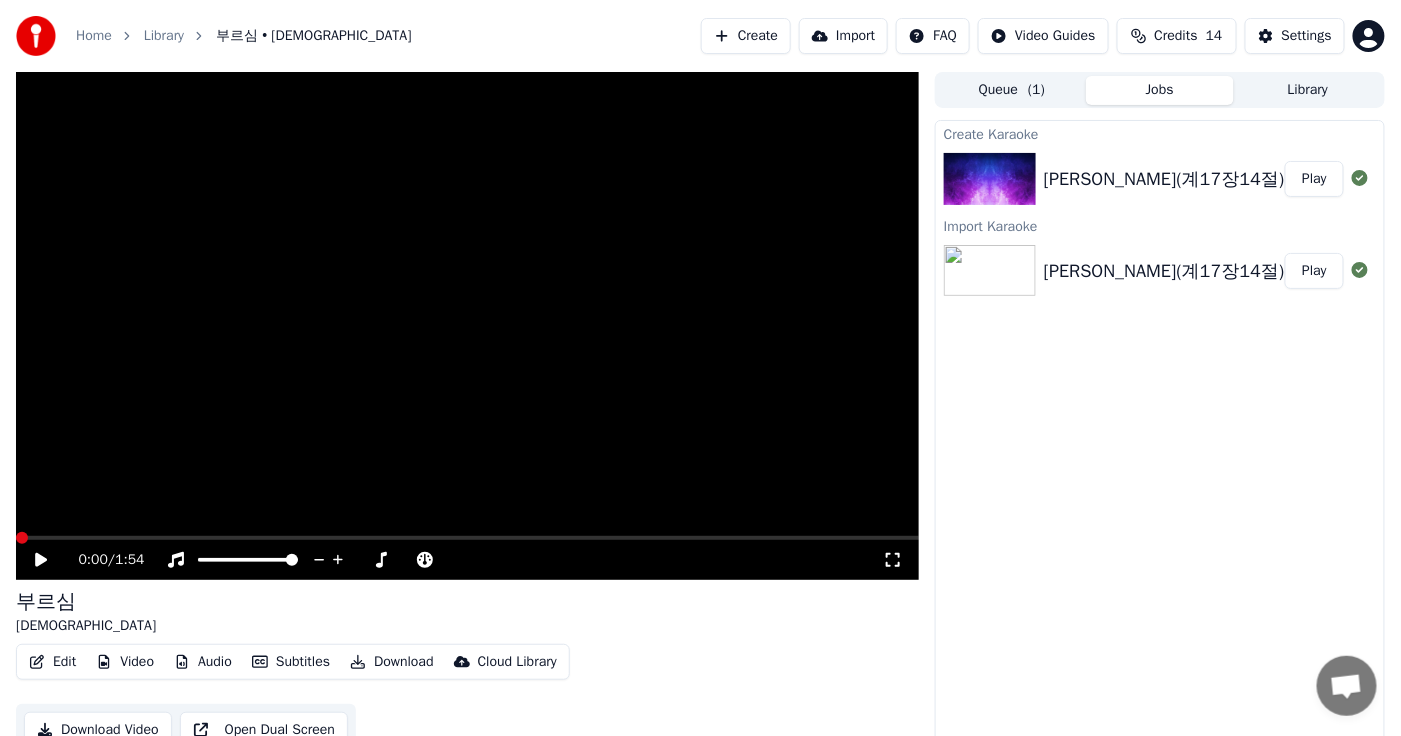 click on "Queue ( 1 ) Jobs Library" at bounding box center (1160, 90) 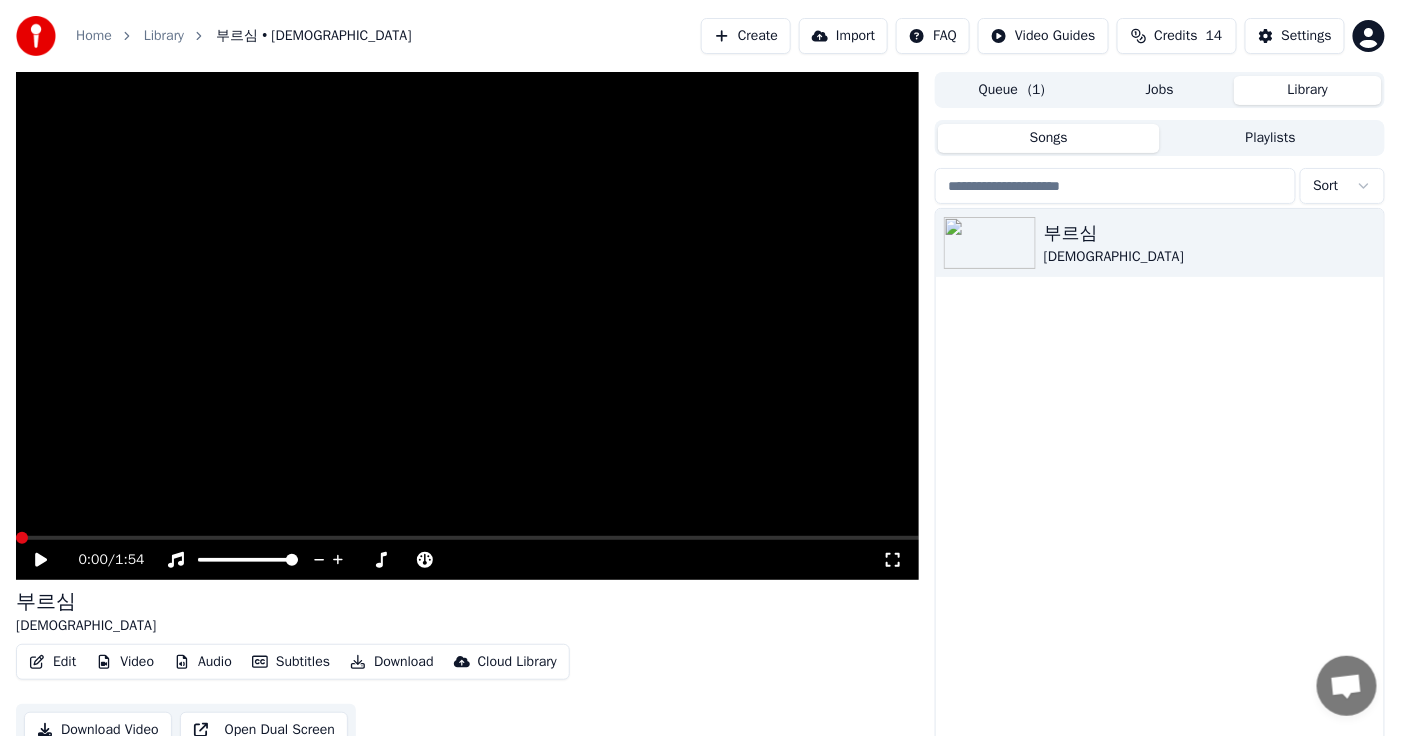 click on "Jobs" at bounding box center (1160, 90) 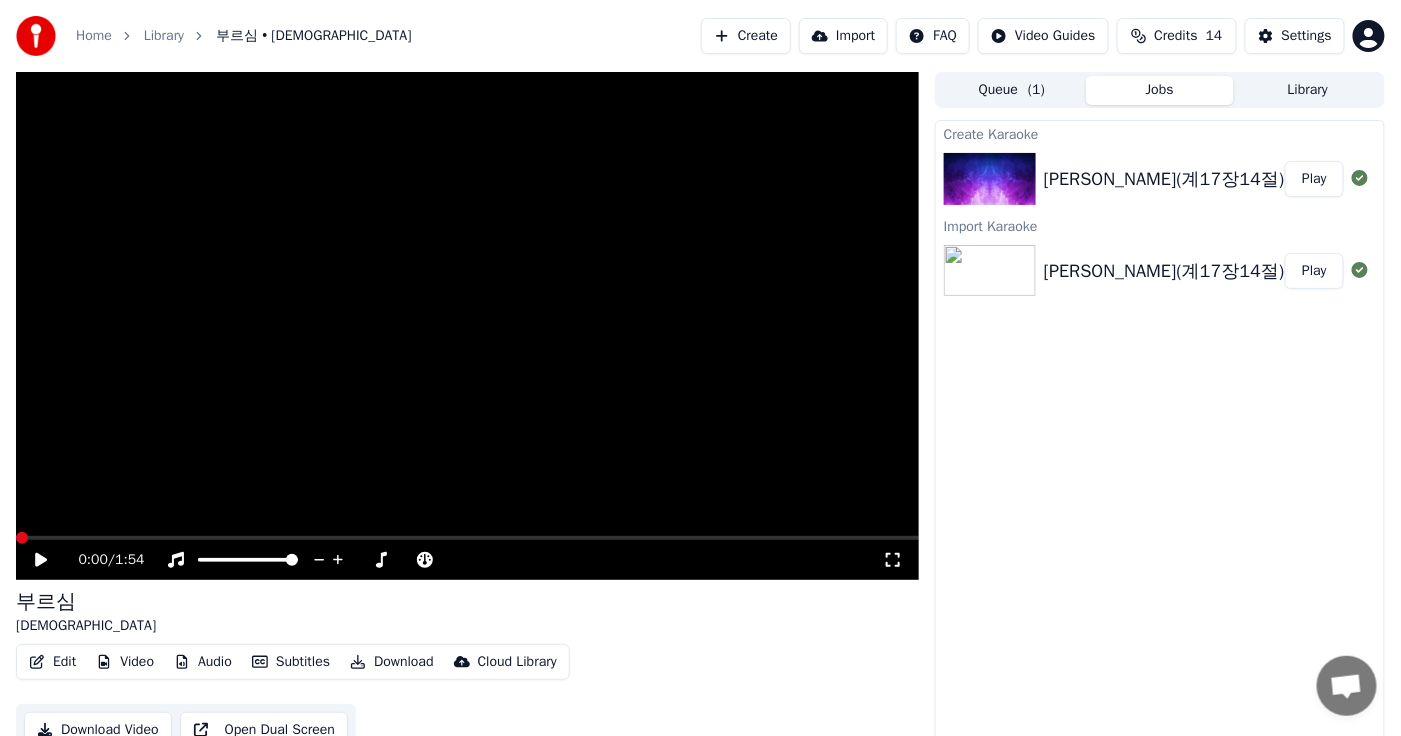 click on "[PERSON_NAME](계17장14절) Play" at bounding box center [1160, 179] 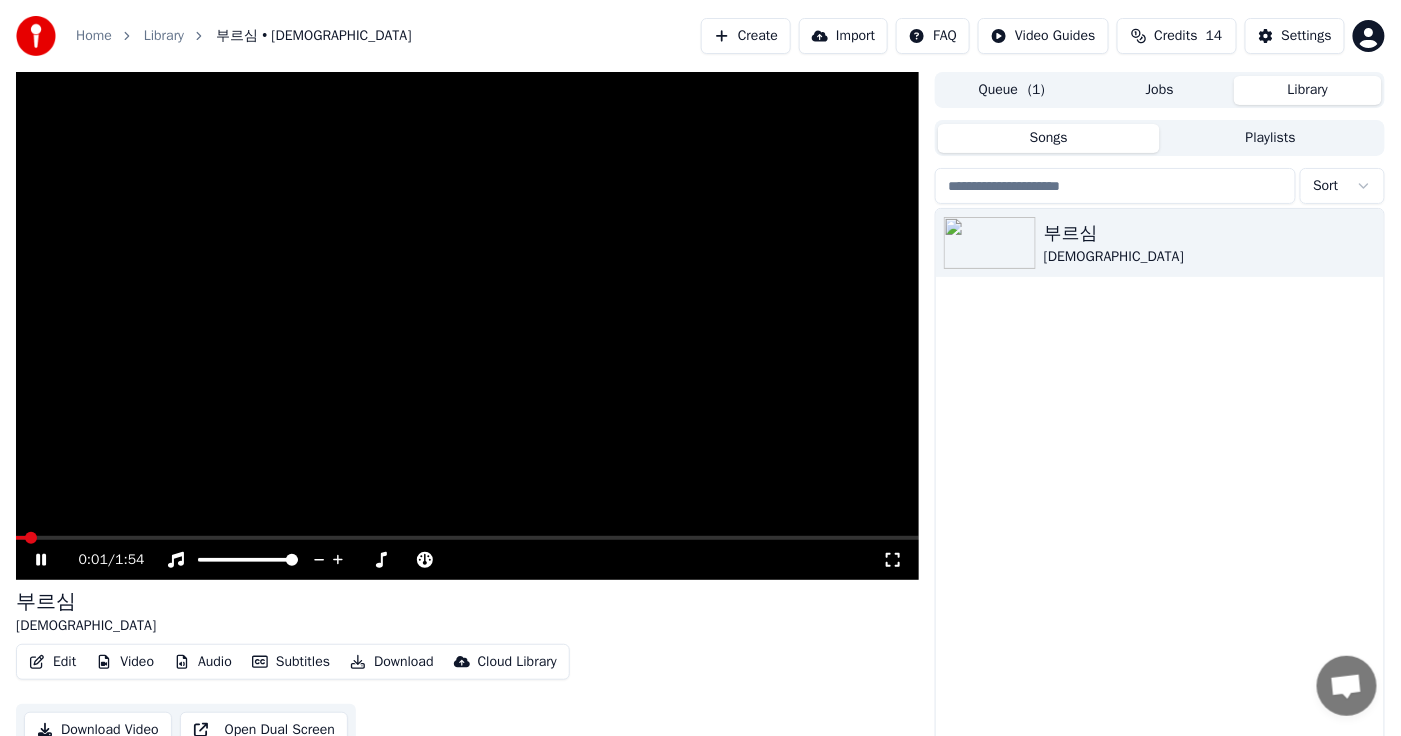 click on "Library" at bounding box center (1308, 90) 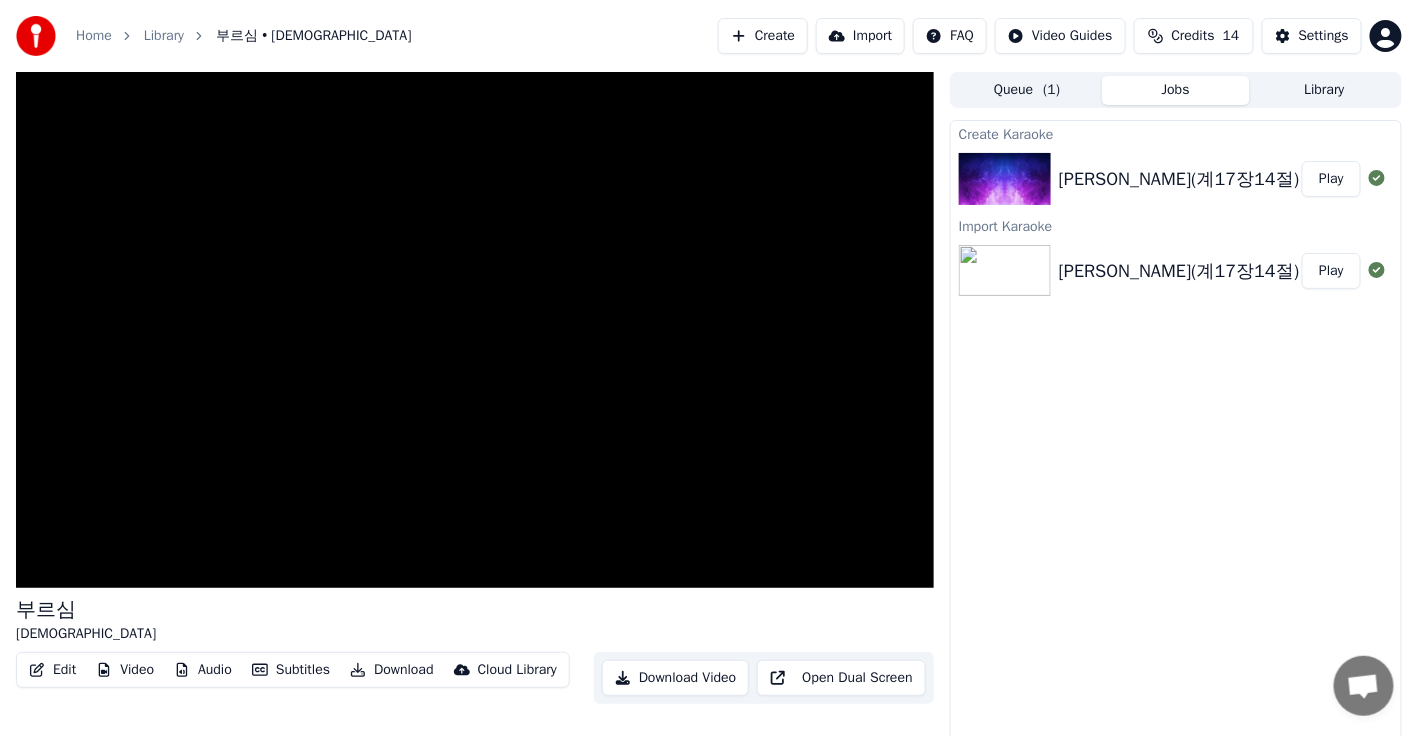 click on "Home Library 부르심 • [DEMOGRAPHIC_DATA] Create Import FAQ Video Guides Credits 14 Settings 부르심 [DEMOGRAPHIC_DATA] Edit Video Audio Subtitles Download Cloud Library Download Video Open Dual Screen Queue ( 1 ) Jobs Library Create Karaoke [PERSON_NAME]-부르심(계17장14절) Play Import Karaoke [PERSON_NAME]-  부르심(계17장14절) Play" at bounding box center (709, 368) 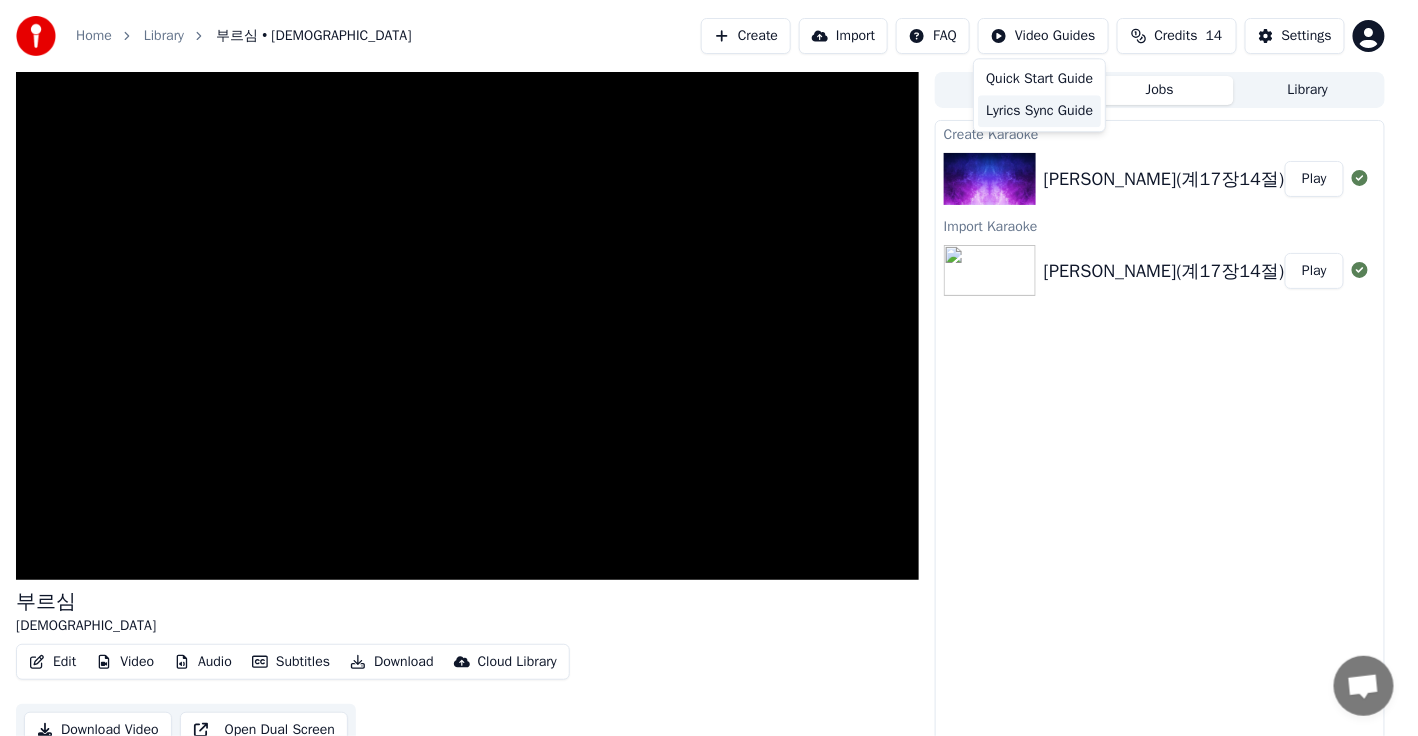 click on "Lyrics Sync Guide" at bounding box center [1039, 111] 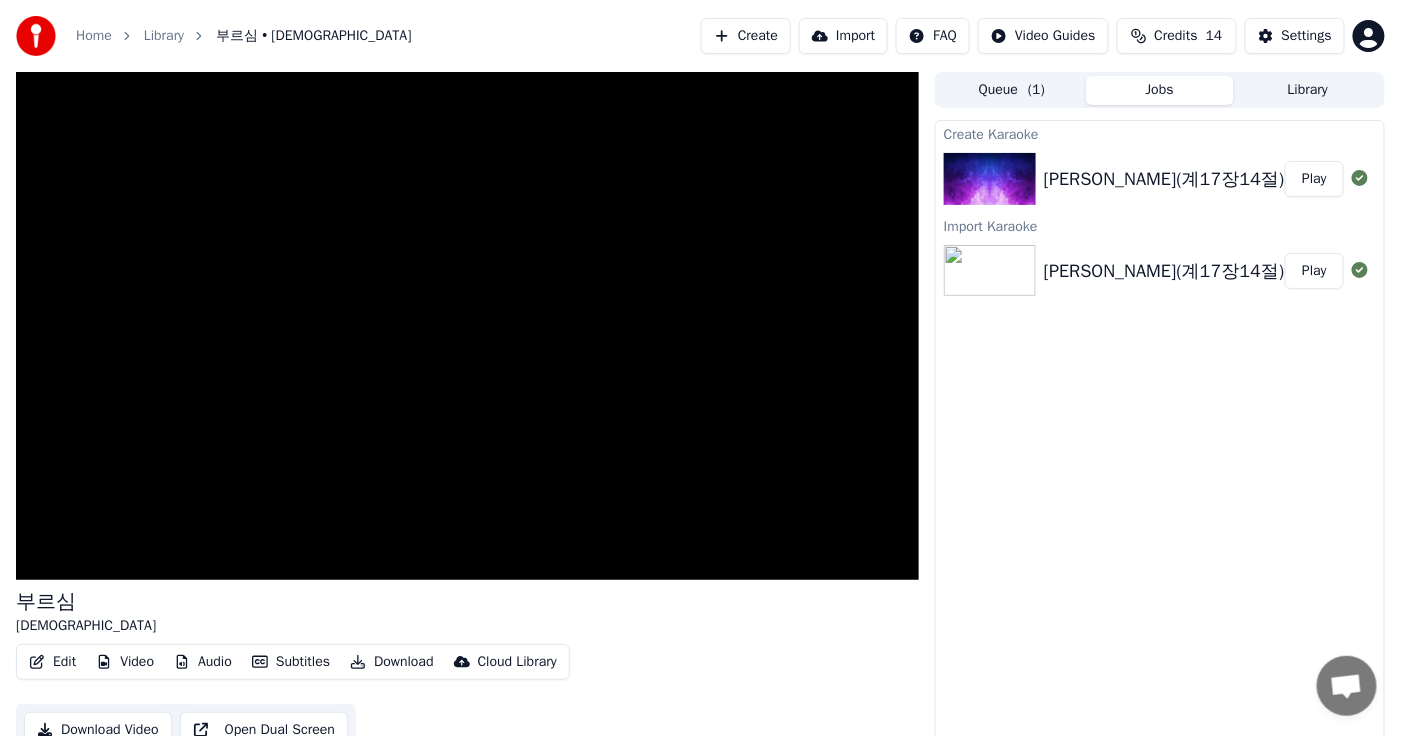 click 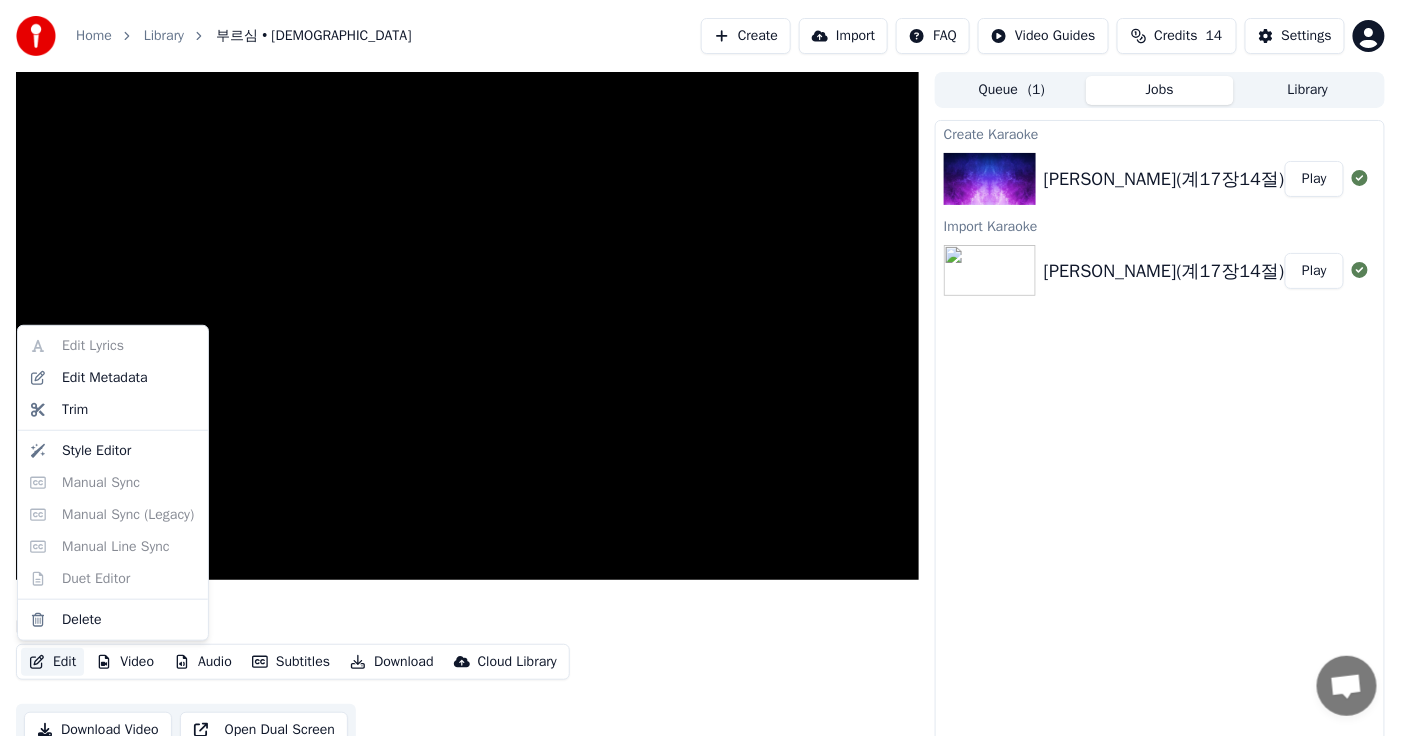 click on "Edit Lyrics Edit Metadata Trim Style Editor Manual Sync Manual Sync (Legacy) Manual Line Sync Duet Editor Delete" at bounding box center (113, 483) 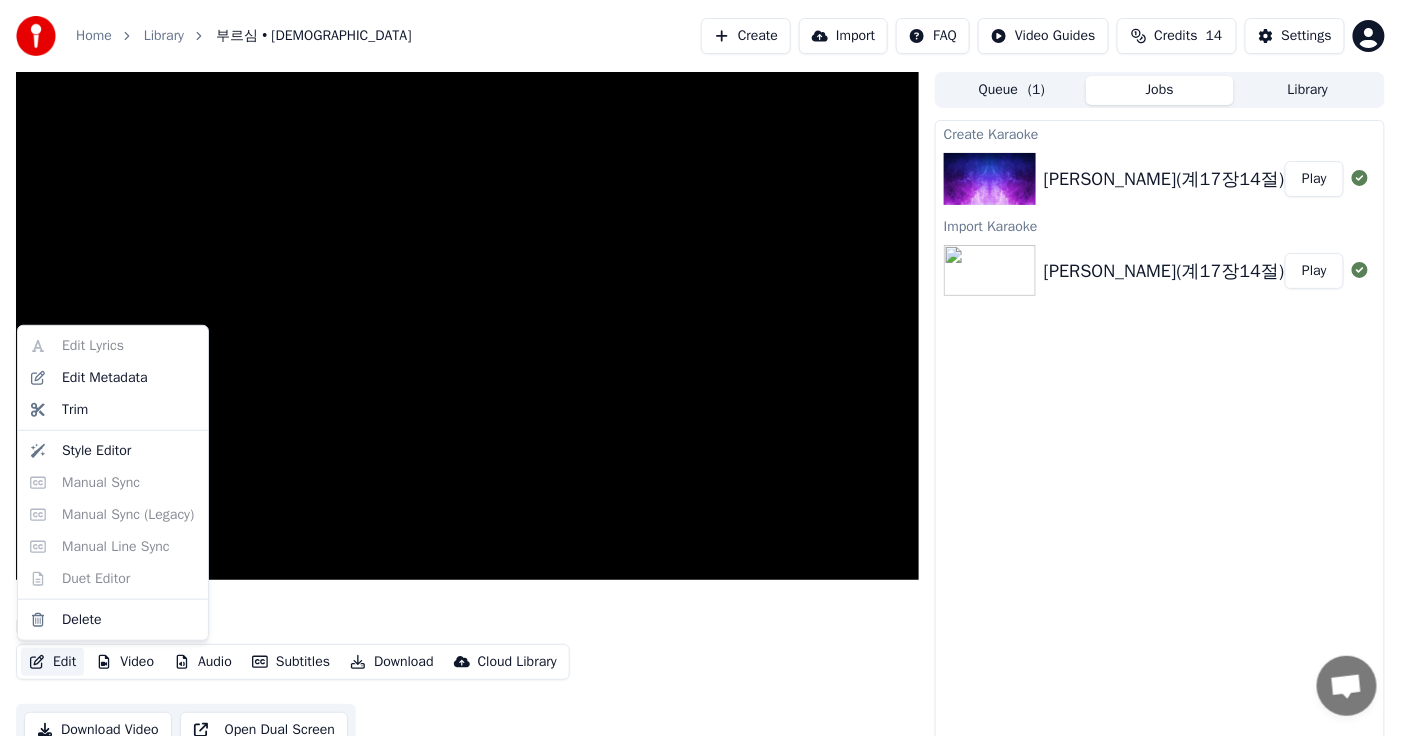 click on "Edit Lyrics Edit Metadata Trim Style Editor Manual Sync Manual Sync (Legacy) Manual Line Sync Duet Editor Delete" at bounding box center (113, 483) 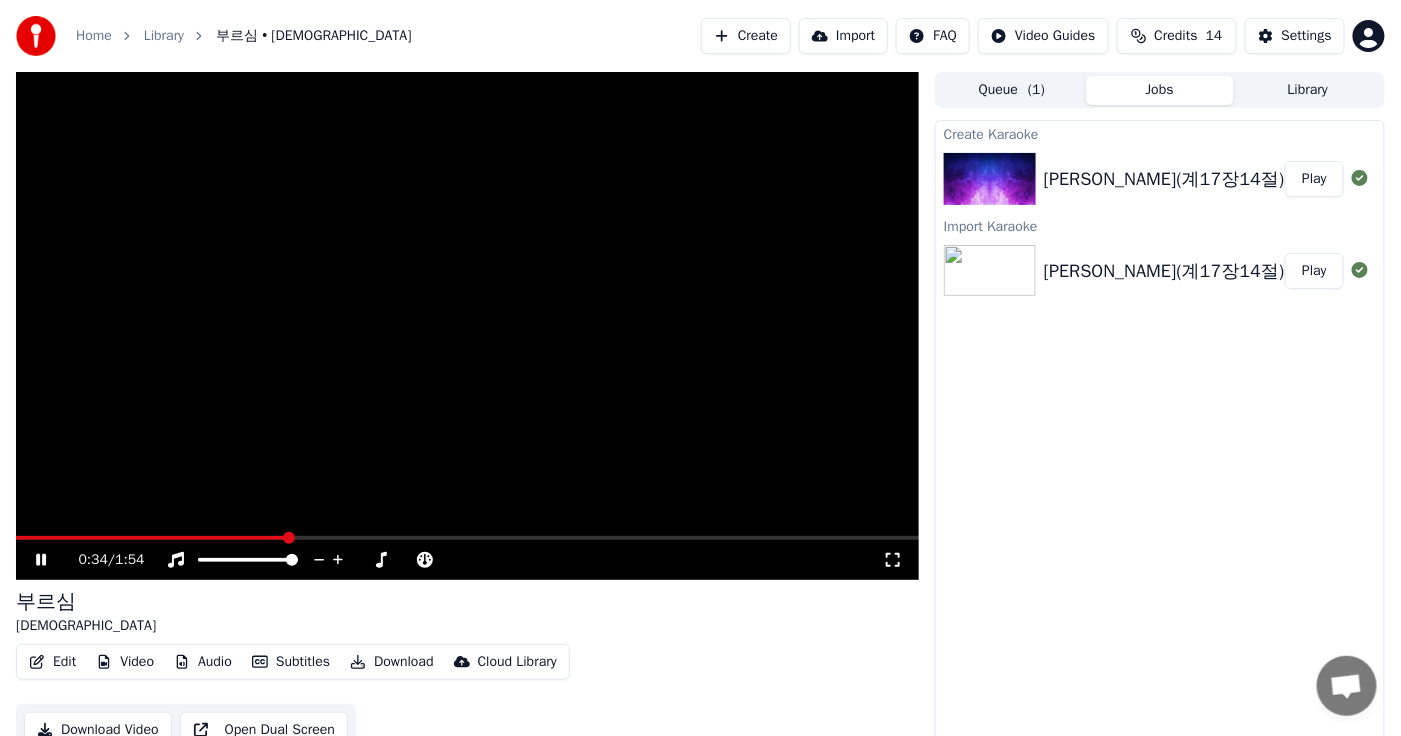 click at bounding box center (467, 326) 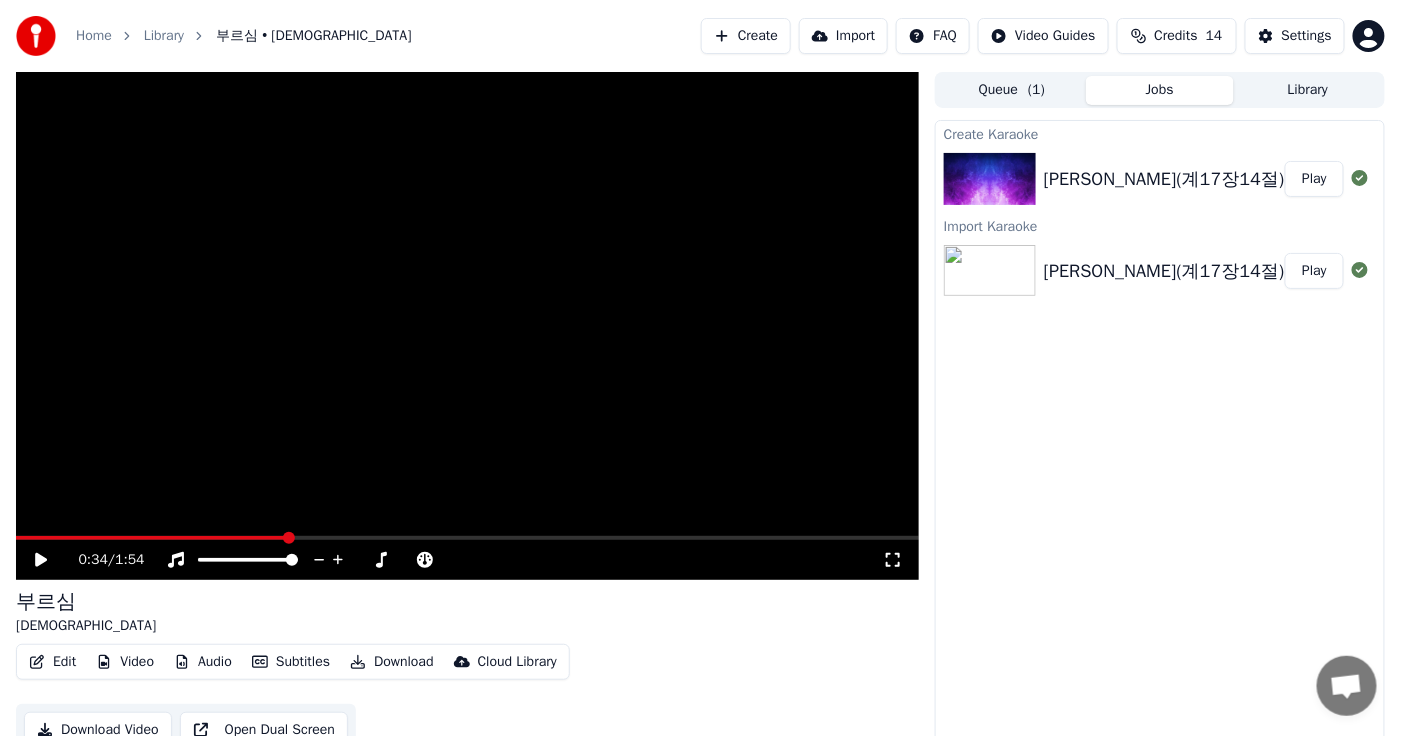 click at bounding box center (467, 326) 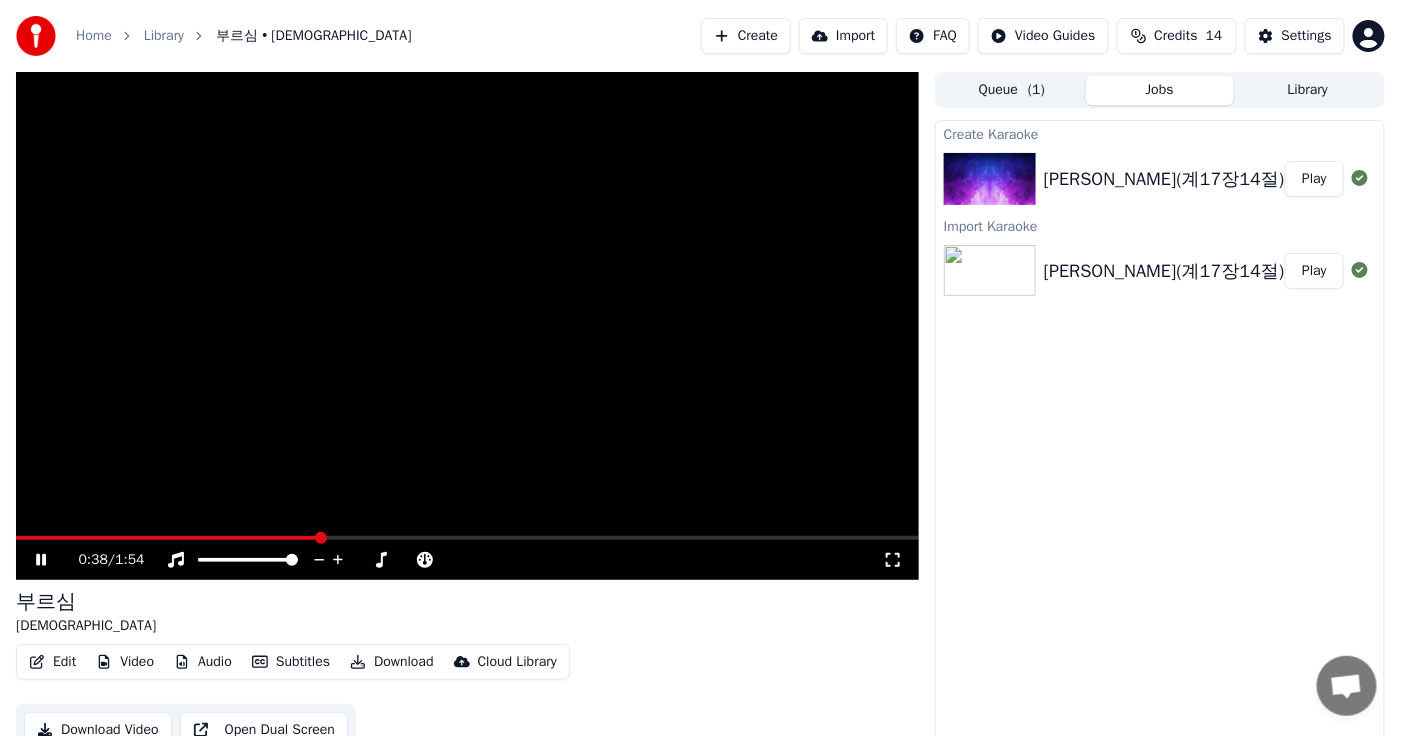 click at bounding box center [467, 326] 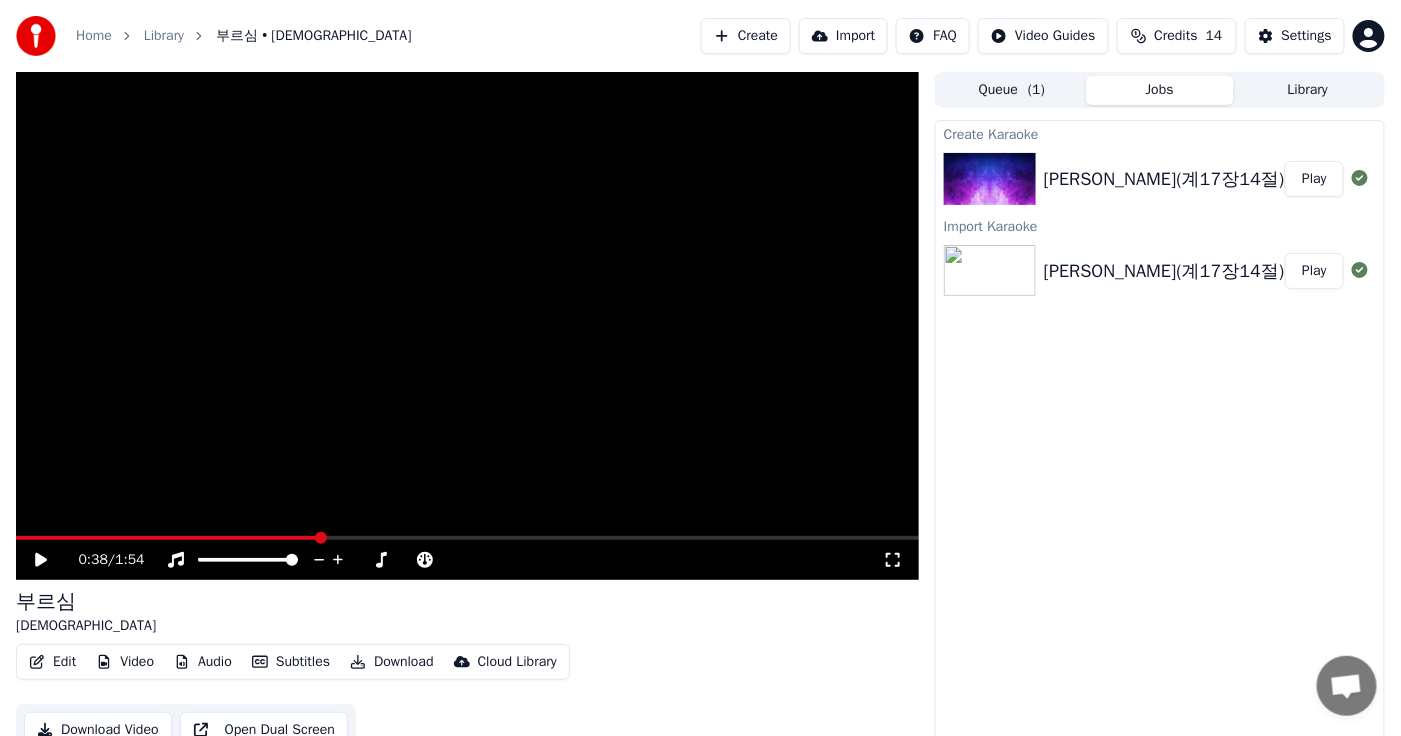 click at bounding box center (467, 538) 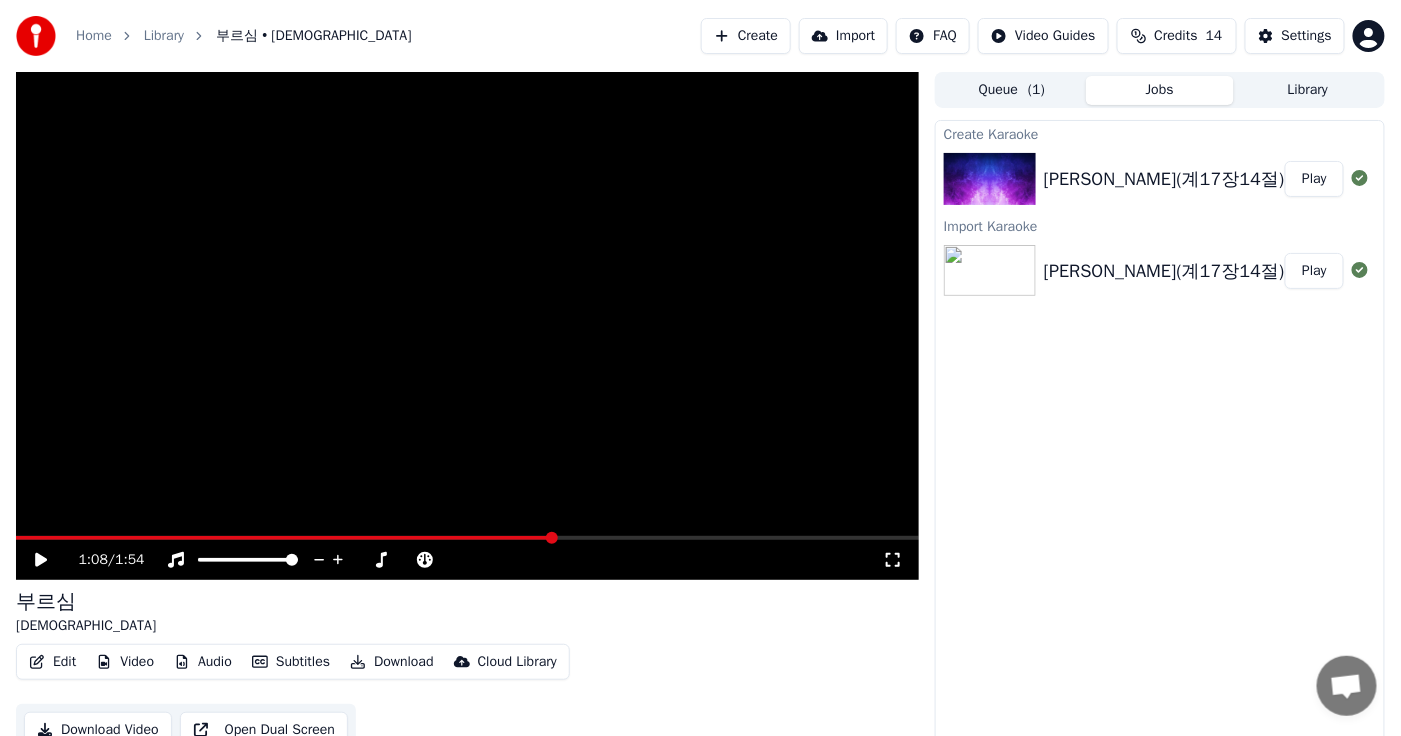 click at bounding box center (467, 538) 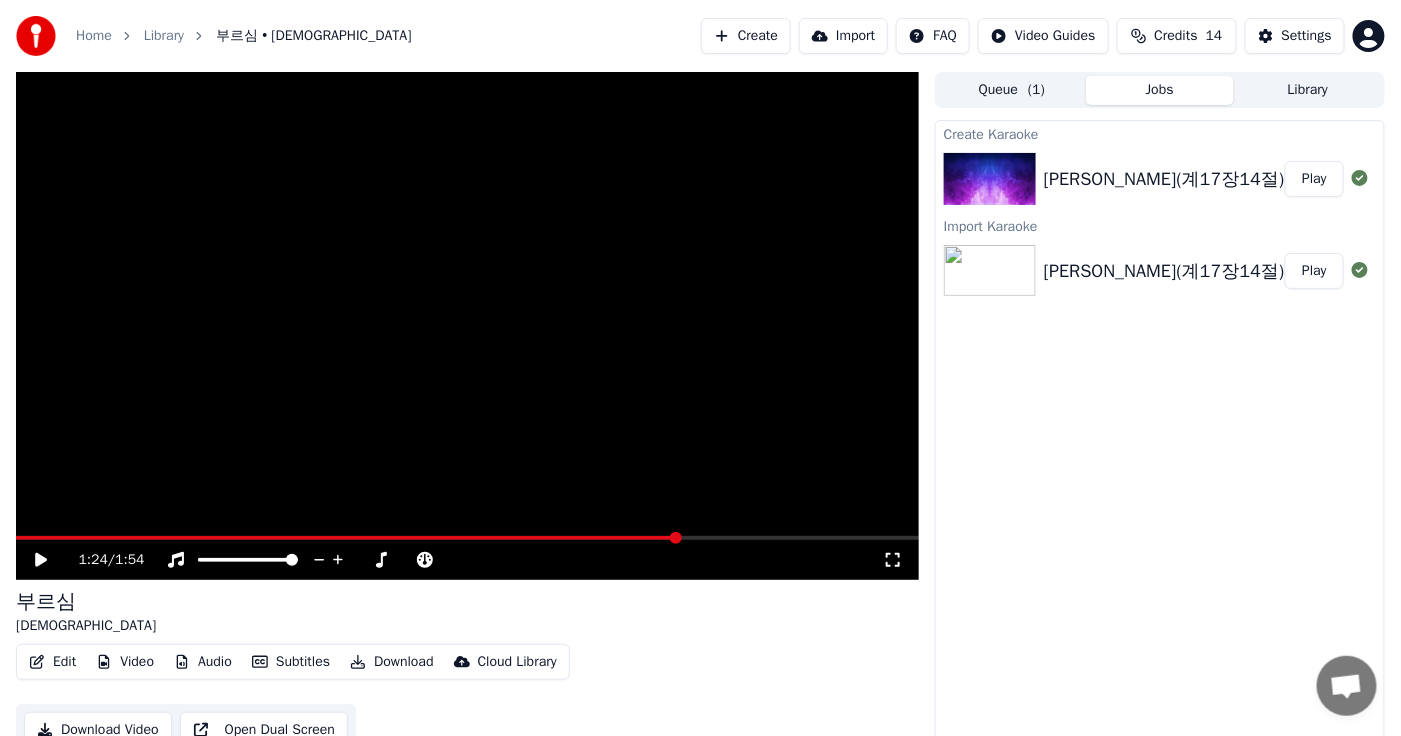 click on "1:24  /  1:54" at bounding box center [467, 560] 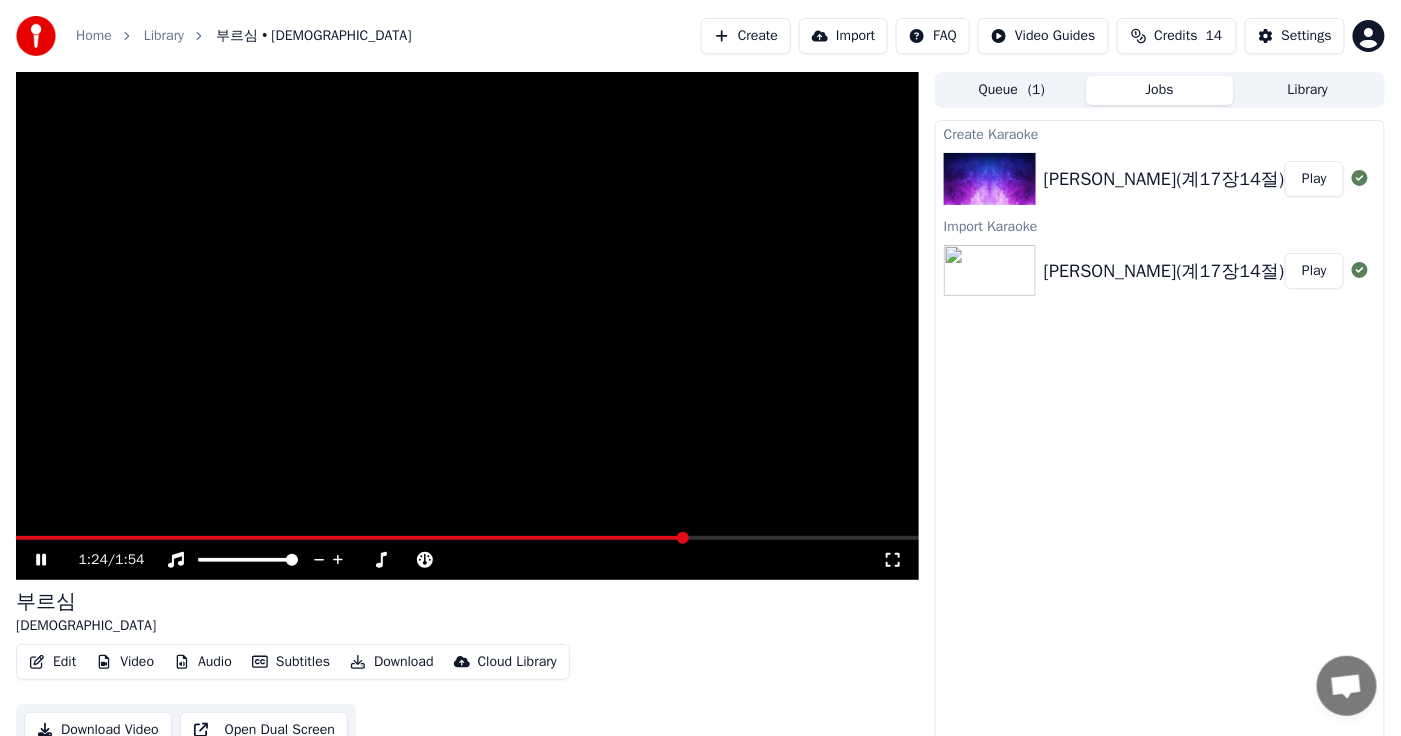 click at bounding box center (467, 326) 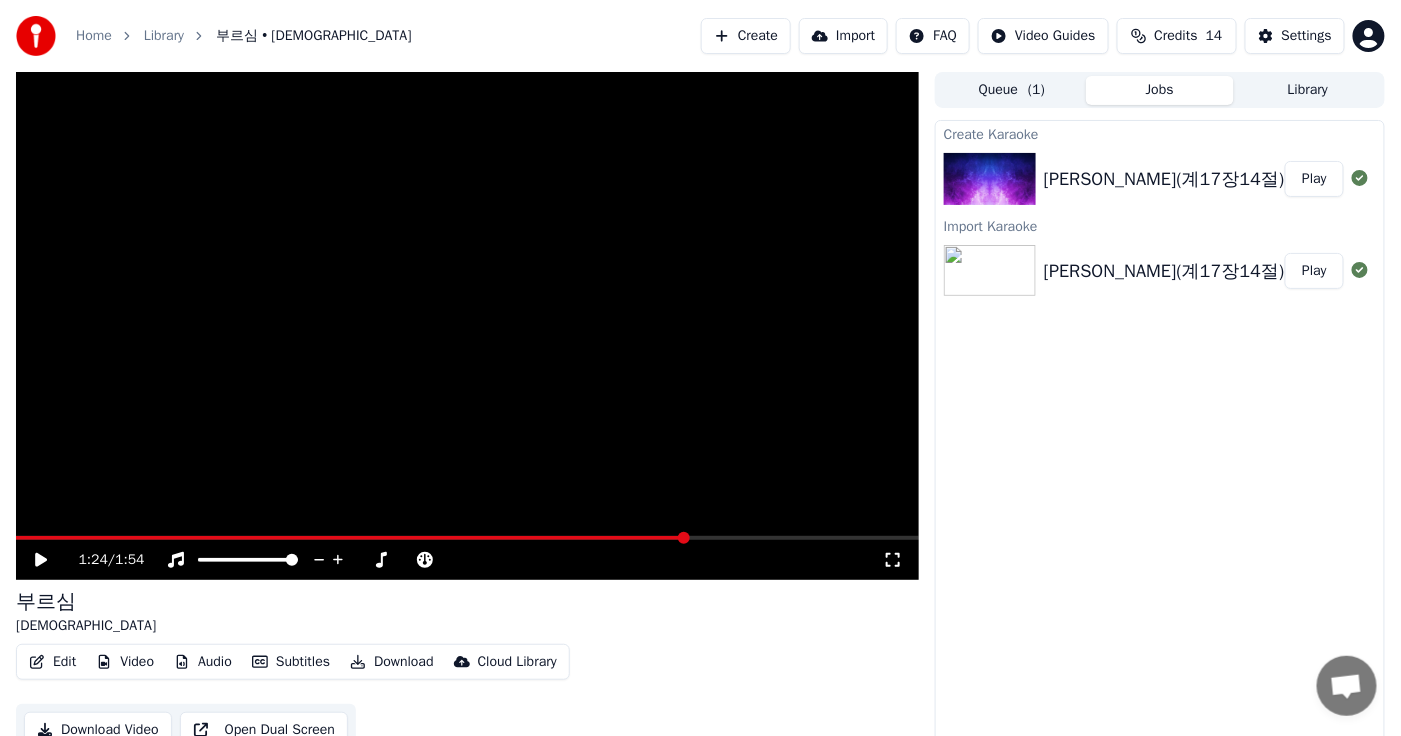 click at bounding box center [351, 538] 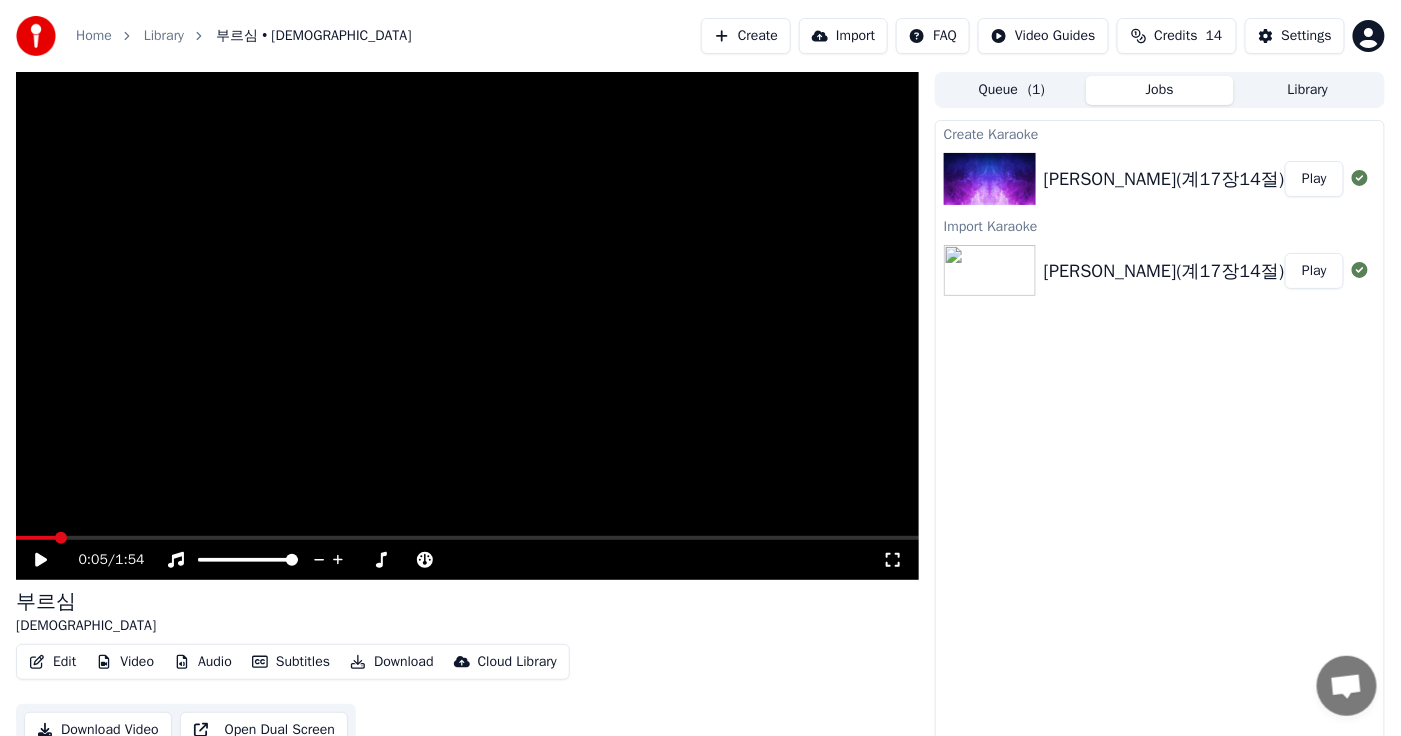 scroll, scrollTop: 19, scrollLeft: 0, axis: vertical 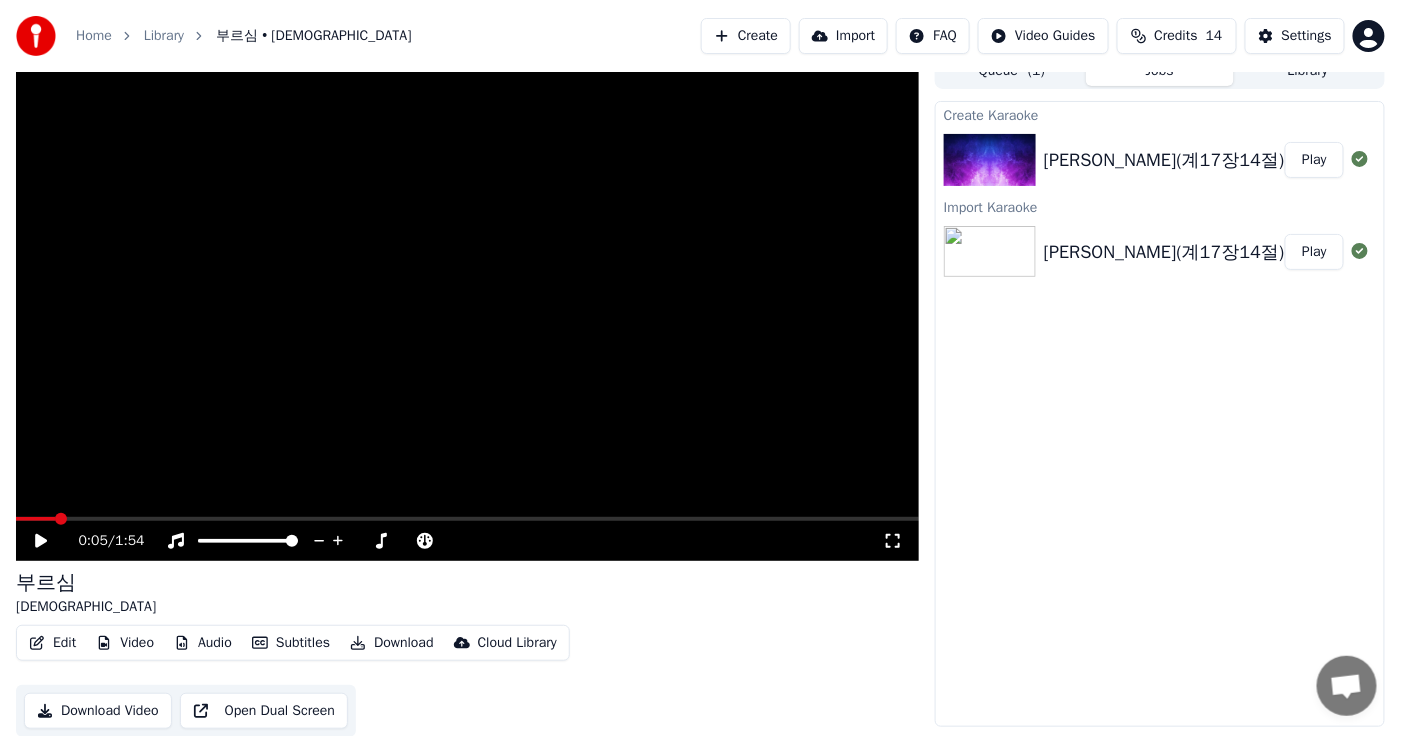 click on "[PERSON_NAME](계17장14절) Play" at bounding box center (1160, 252) 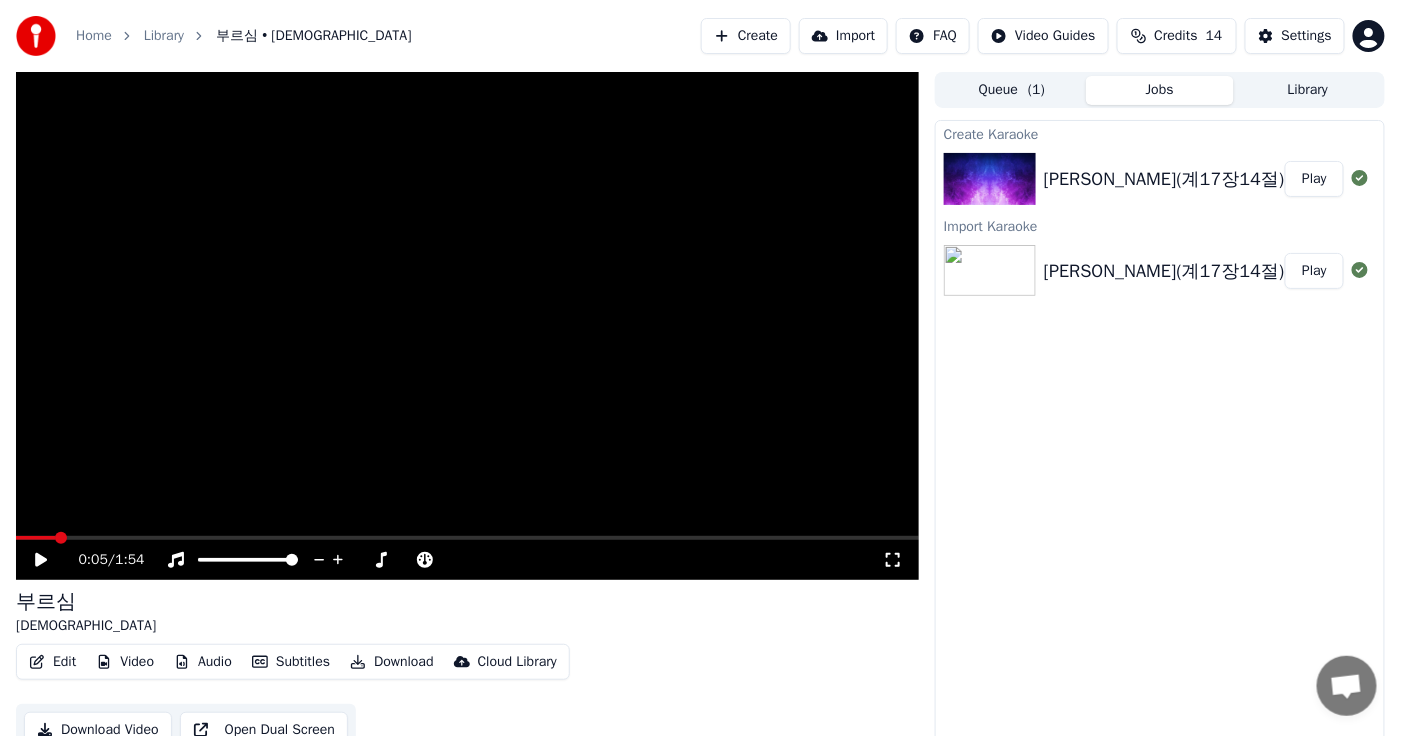 click on "Library" at bounding box center (1308, 90) 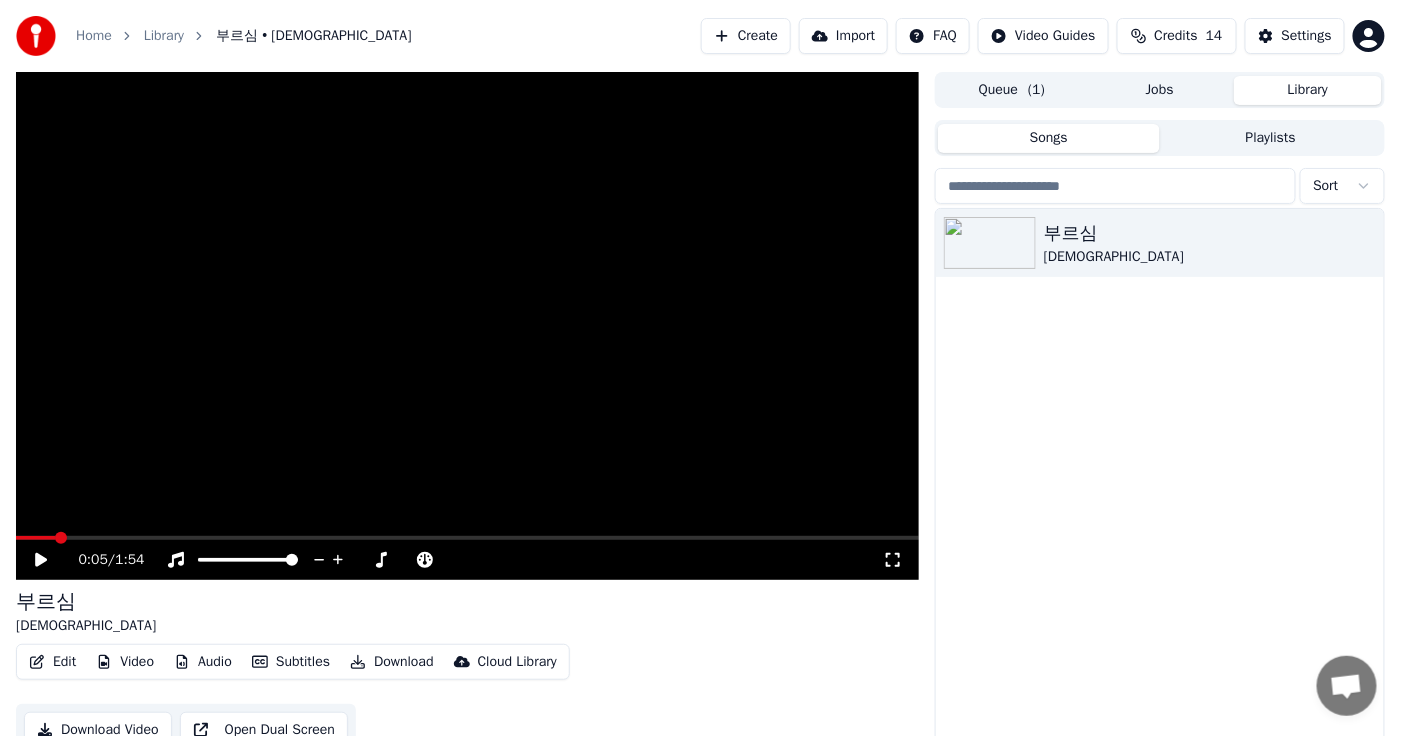 click on "( 1 )" at bounding box center [1036, 90] 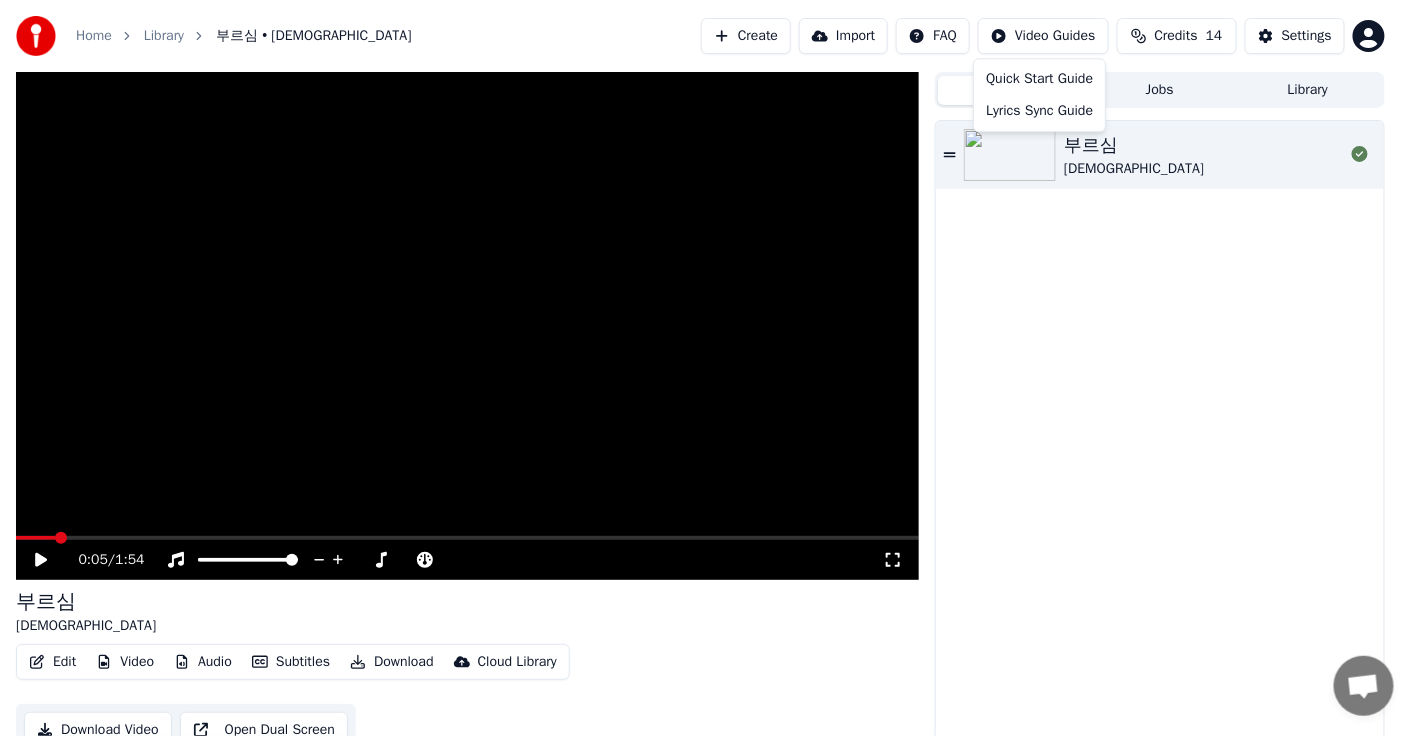 click on "Home Library 부르심 • [DEMOGRAPHIC_DATA] Create Import FAQ Video Guides Credits 14 Settings 0:05  /  1:54 부르심 [DEMOGRAPHIC_DATA] Edit Video Audio Subtitles Download Cloud Library Download Video Open Dual Screen Queue ( 1 ) Jobs Library 부르심 [DEMOGRAPHIC_DATA]
Quick Start Guide Lyrics Sync Guide" at bounding box center [709, 368] 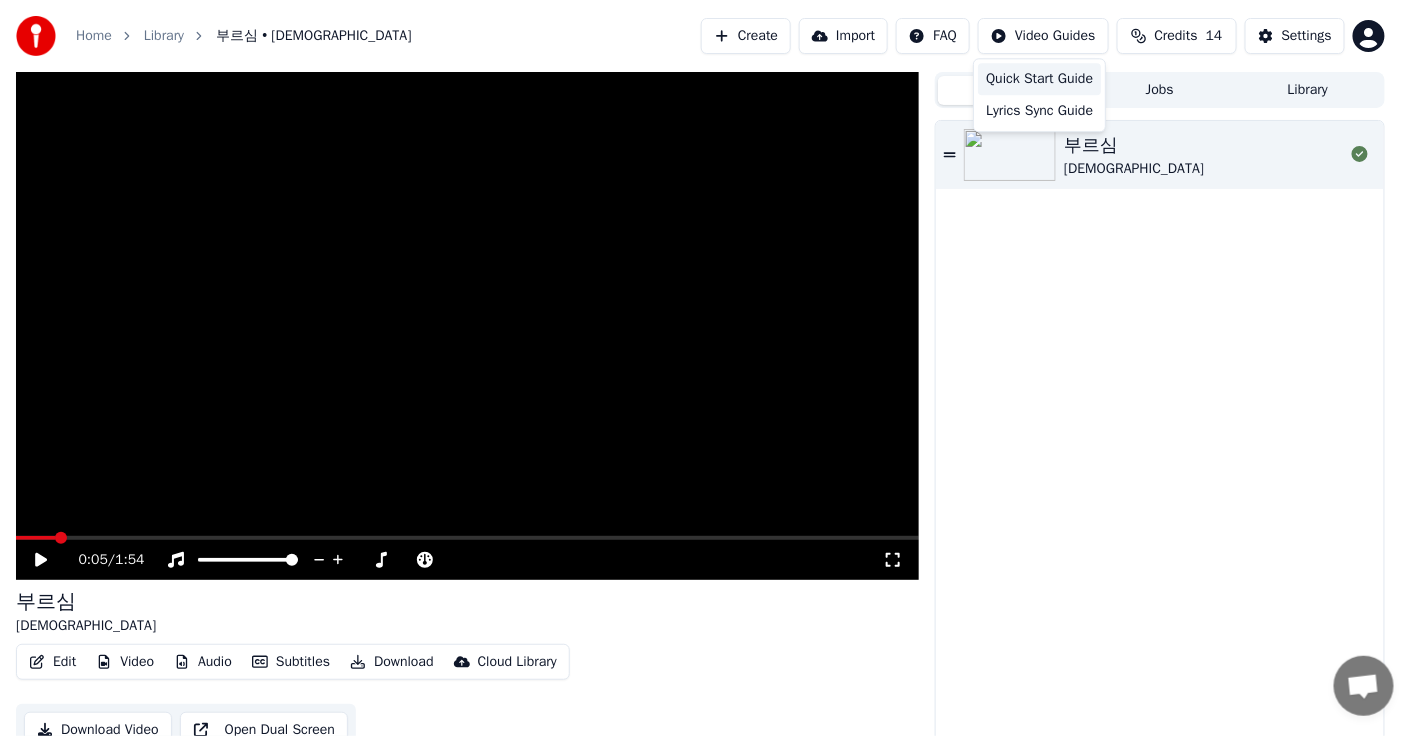 click on "Quick Start Guide" at bounding box center (1039, 79) 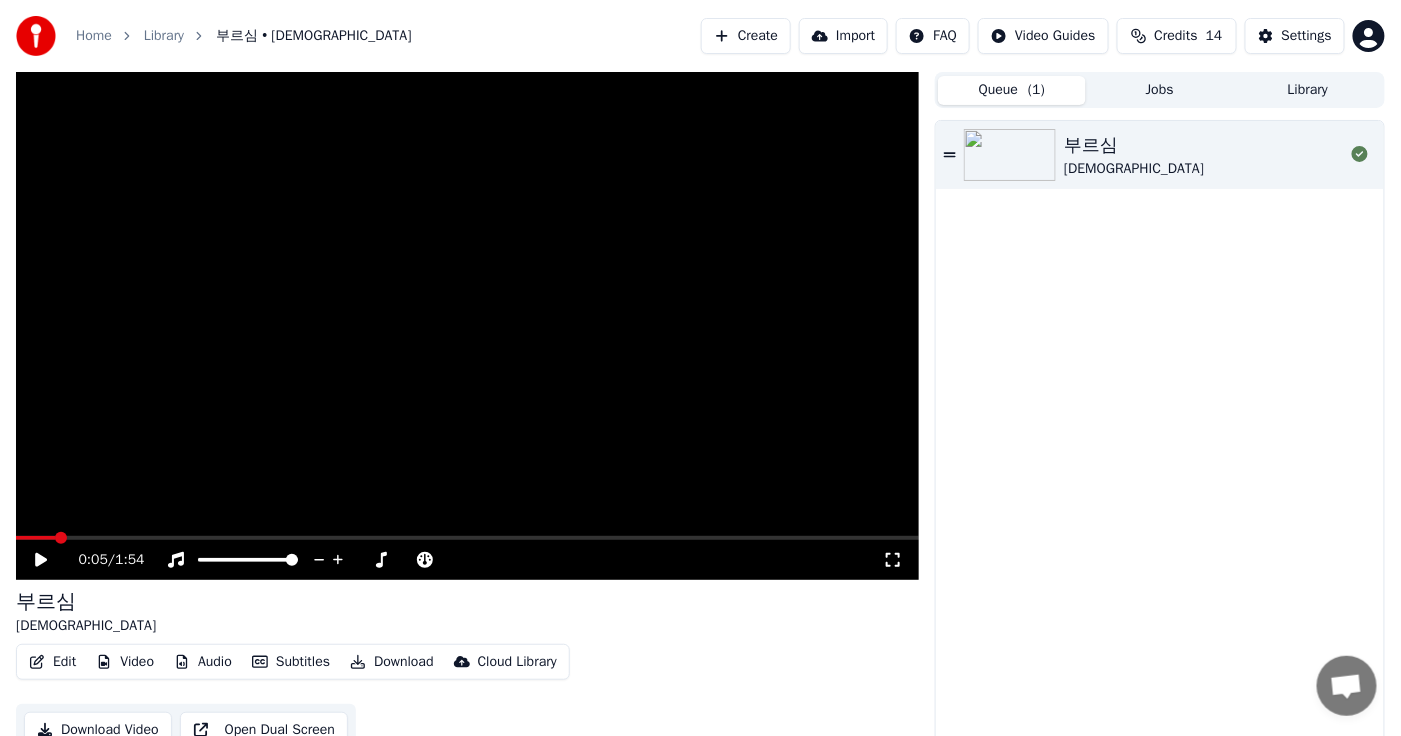 click on "Home Library 부르심 • [DEMOGRAPHIC_DATA] Create Import FAQ Video Guides Credits 14 Settings" at bounding box center [700, 36] 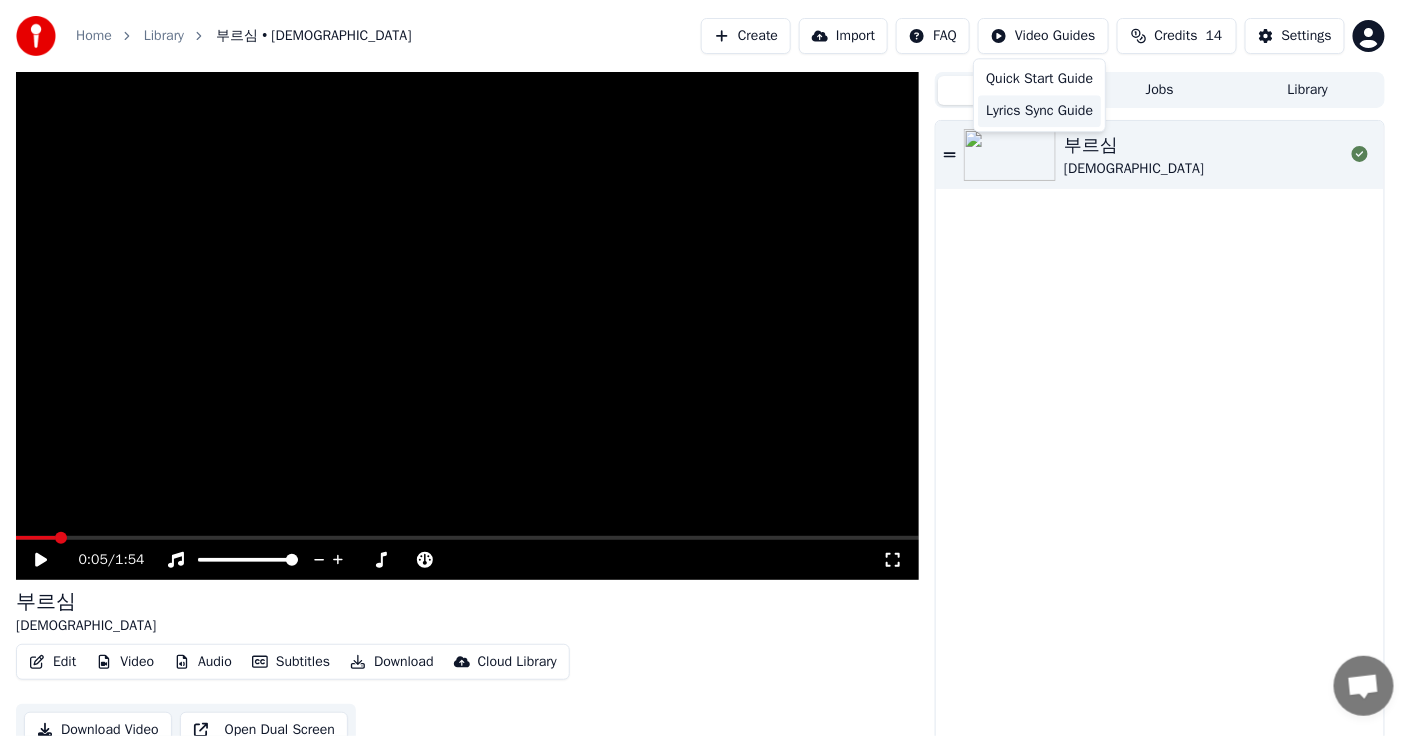 click on "Lyrics Sync Guide" at bounding box center [1039, 111] 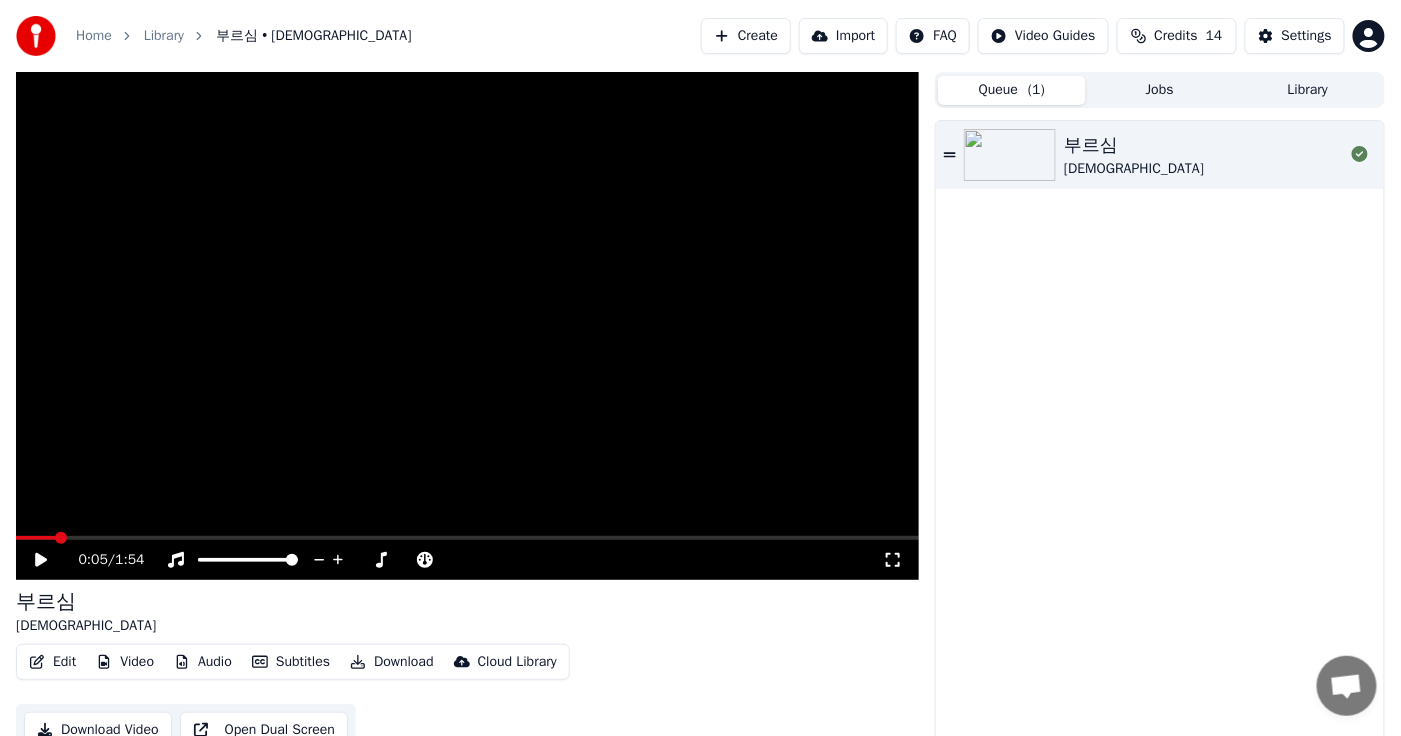 click on "Edit" at bounding box center (52, 662) 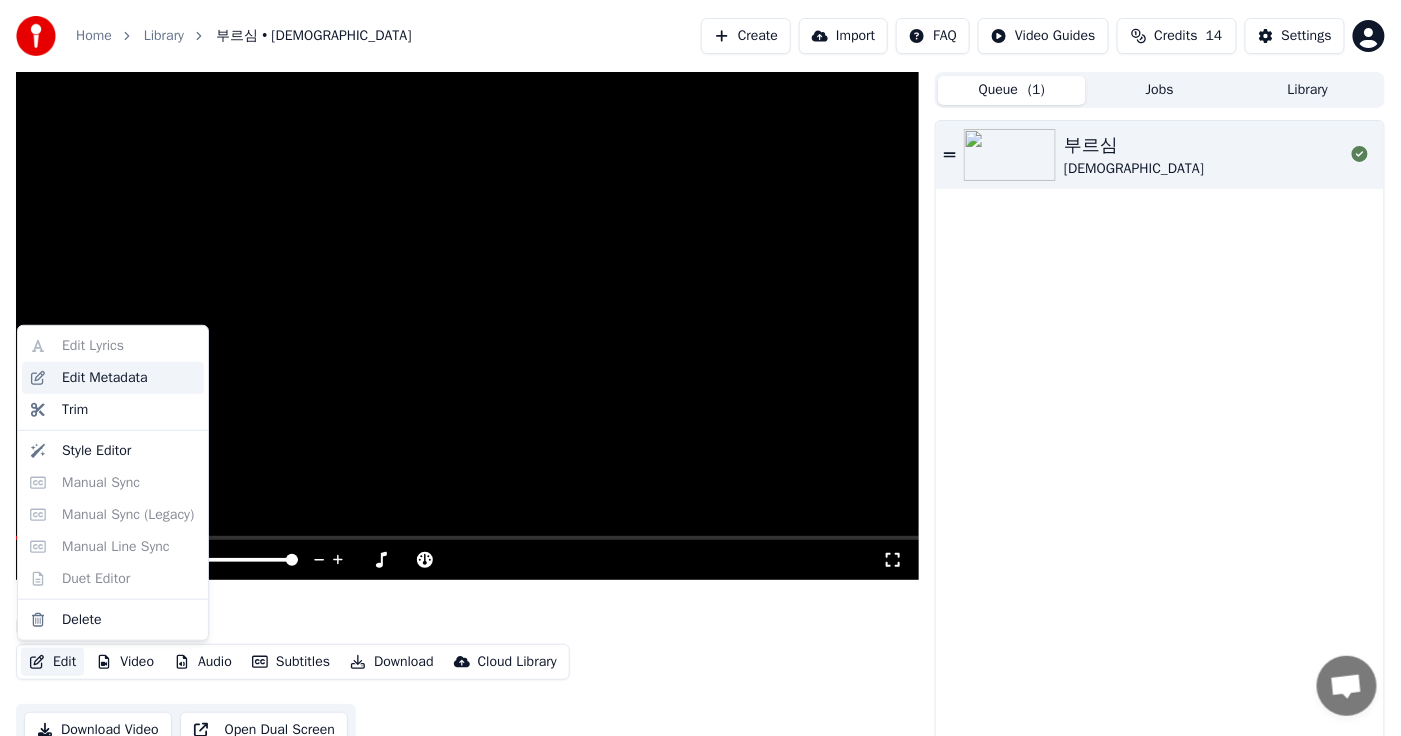 click on "Edit Metadata" at bounding box center [105, 378] 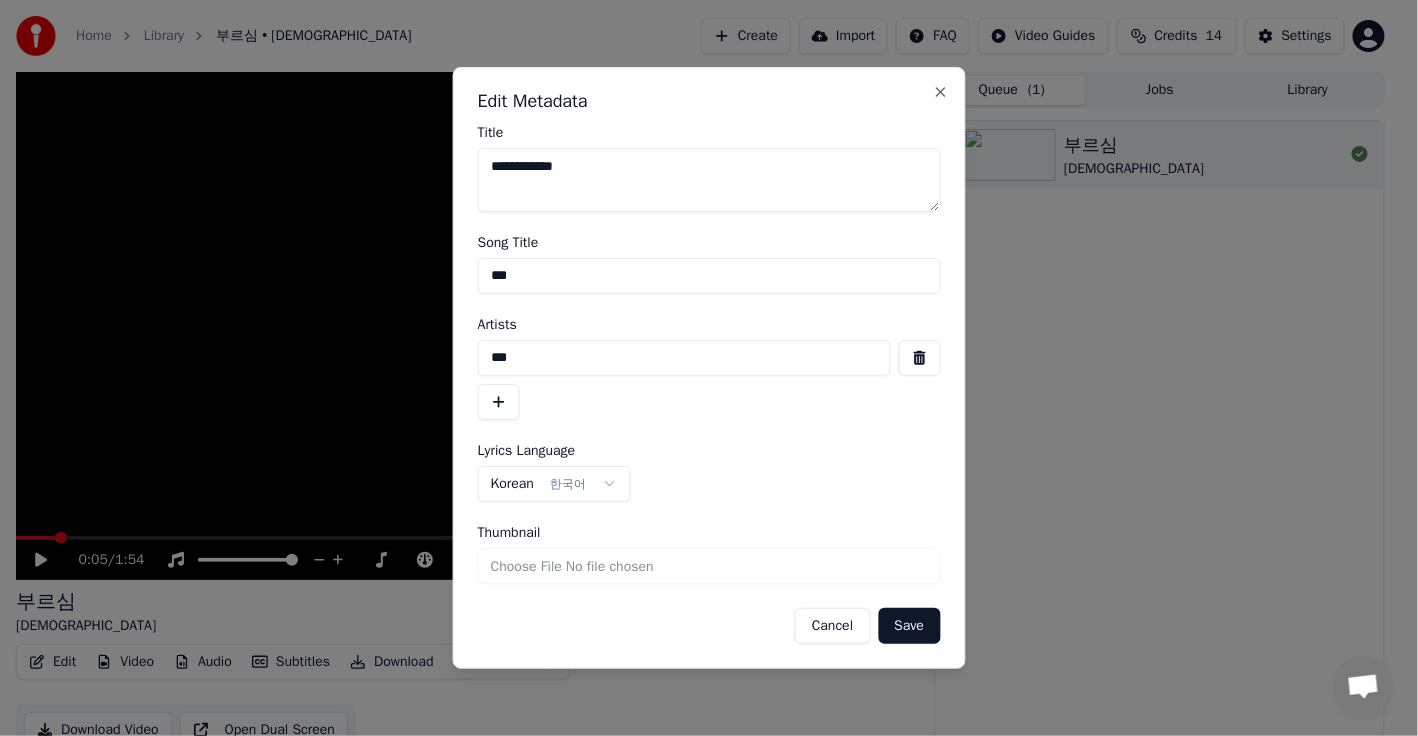 click on "Cancel" at bounding box center (832, 626) 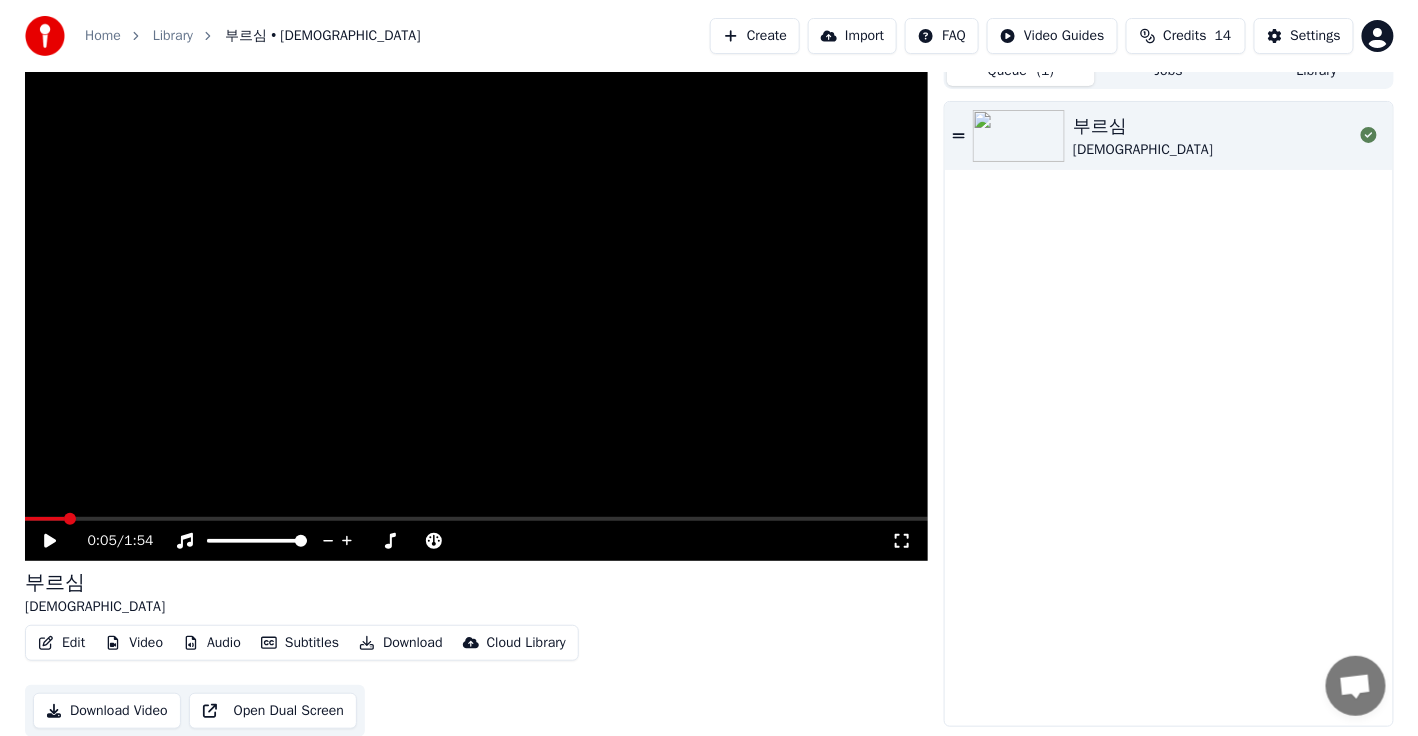 scroll, scrollTop: 0, scrollLeft: 0, axis: both 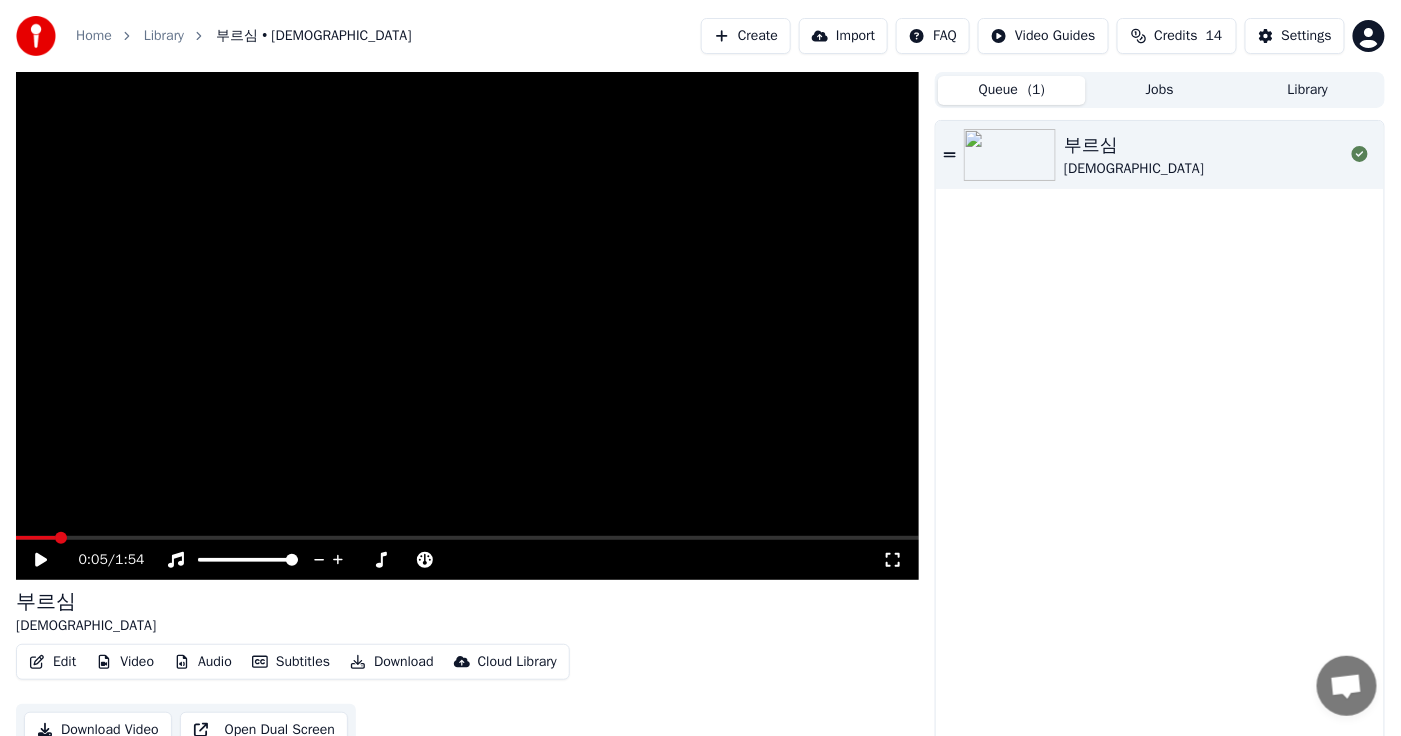 click on "Queue ( 1 ) Jobs Library 부르심 [DEMOGRAPHIC_DATA]" at bounding box center (1160, 409) 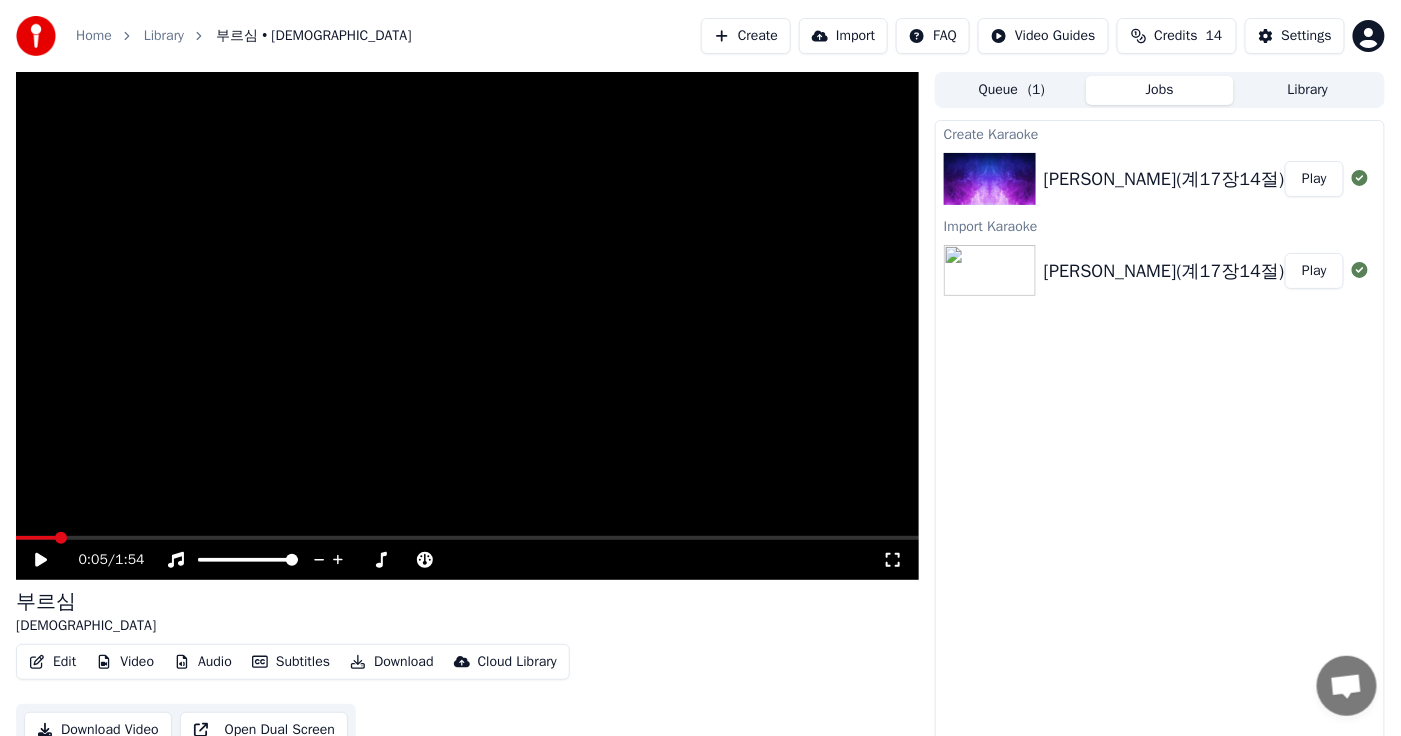 click on "[PERSON_NAME](계17장14절)" at bounding box center (1164, 271) 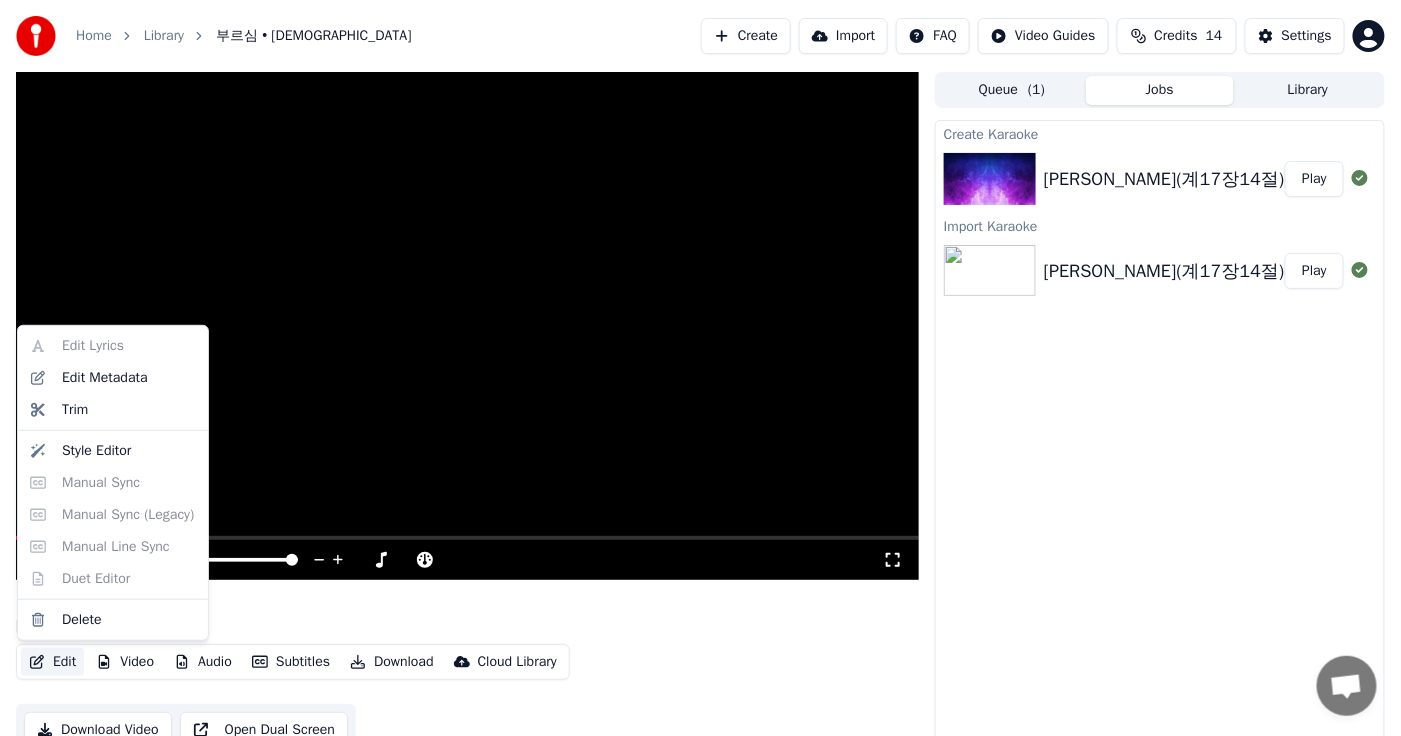 click 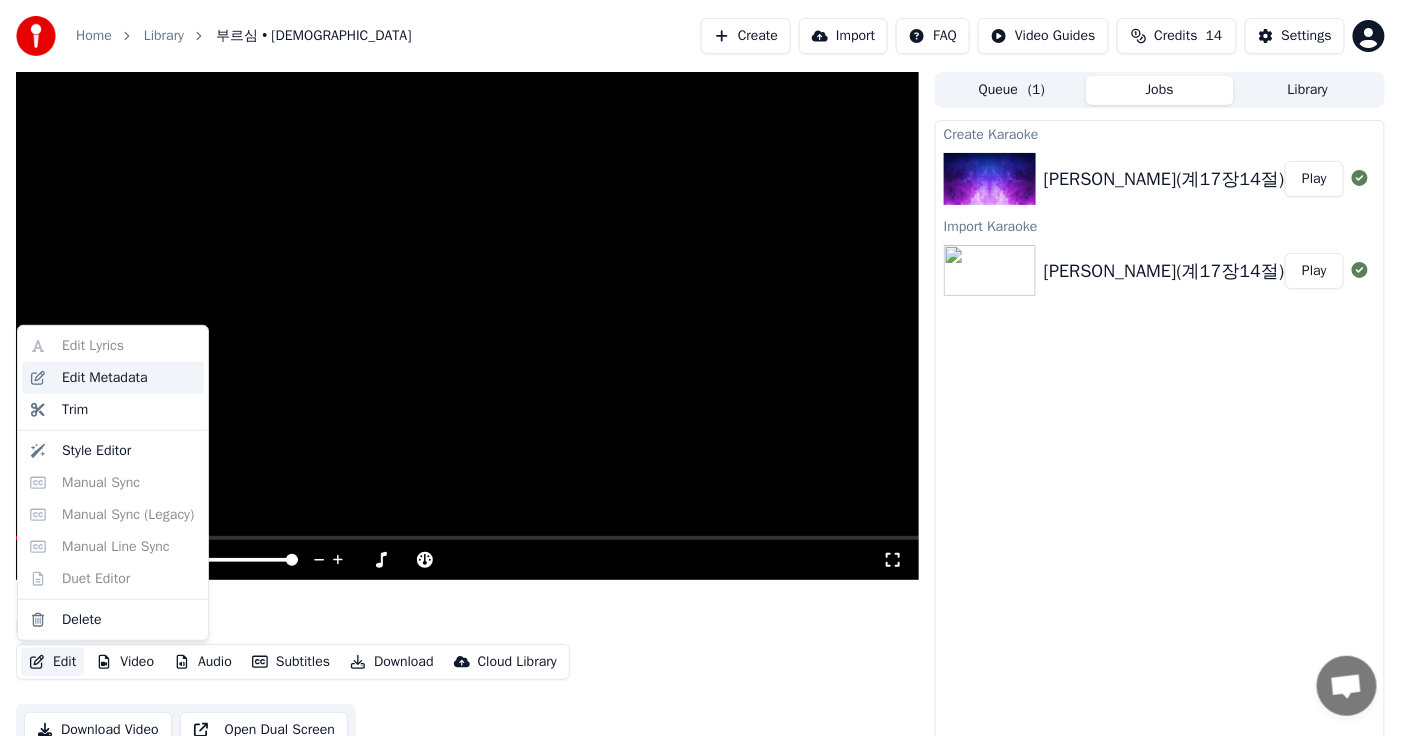 click on "Edit Metadata" at bounding box center [105, 378] 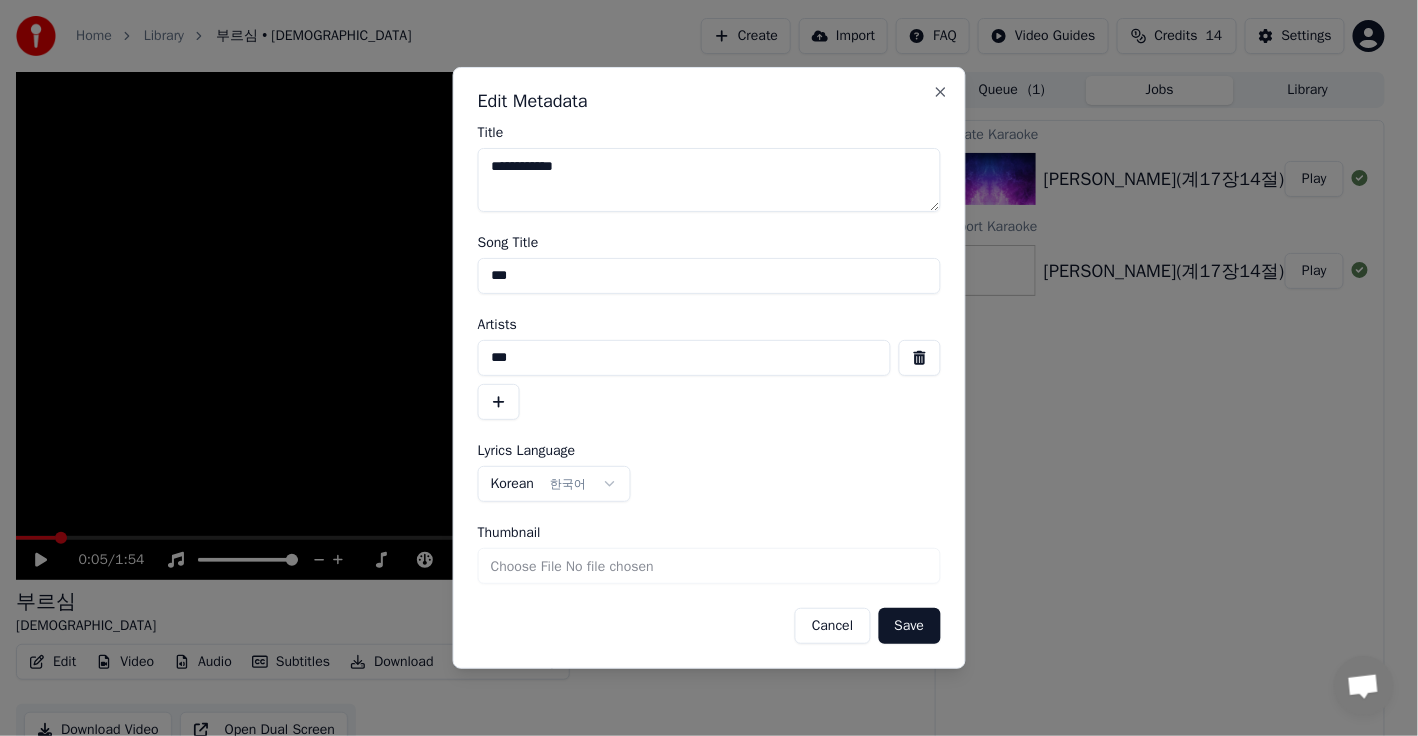 click on "Cancel" at bounding box center (832, 626) 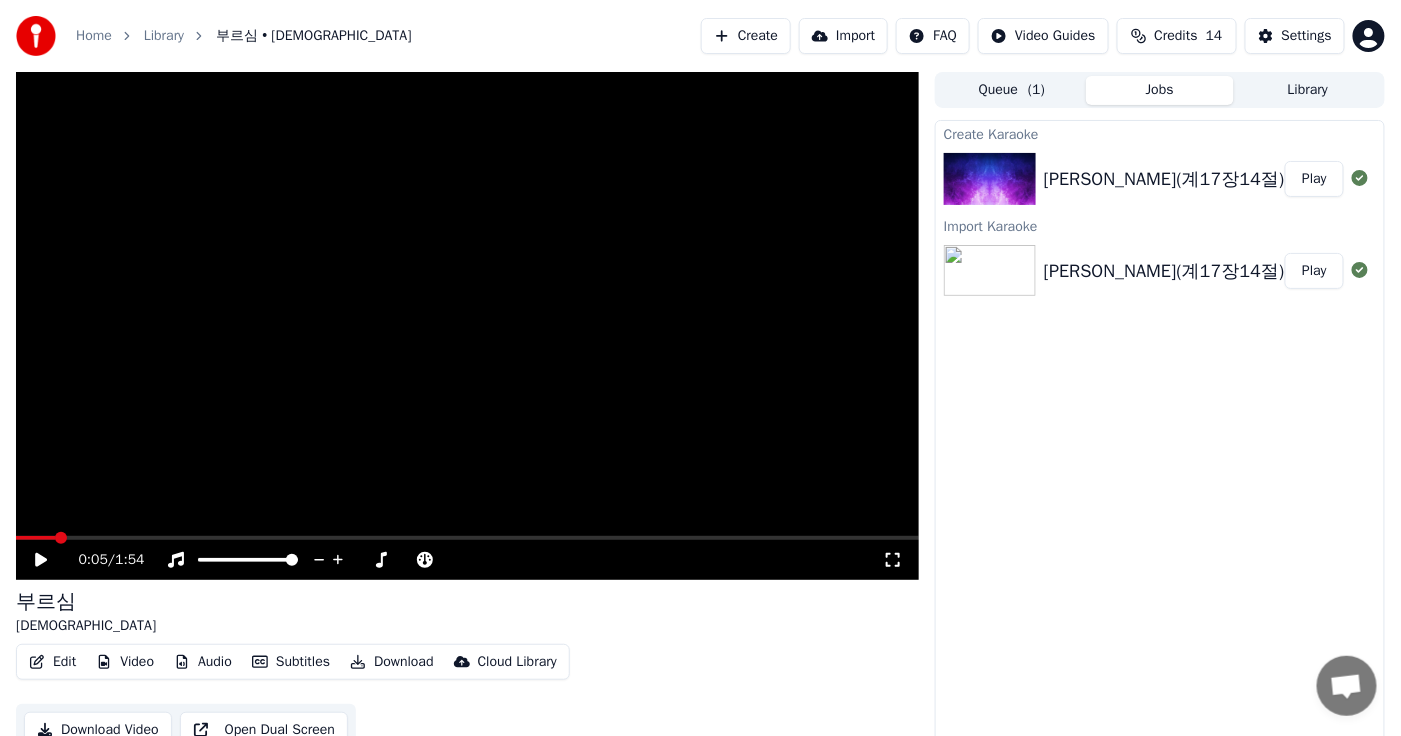 click on "[PERSON_NAME](계17장14절) Play" at bounding box center [1160, 179] 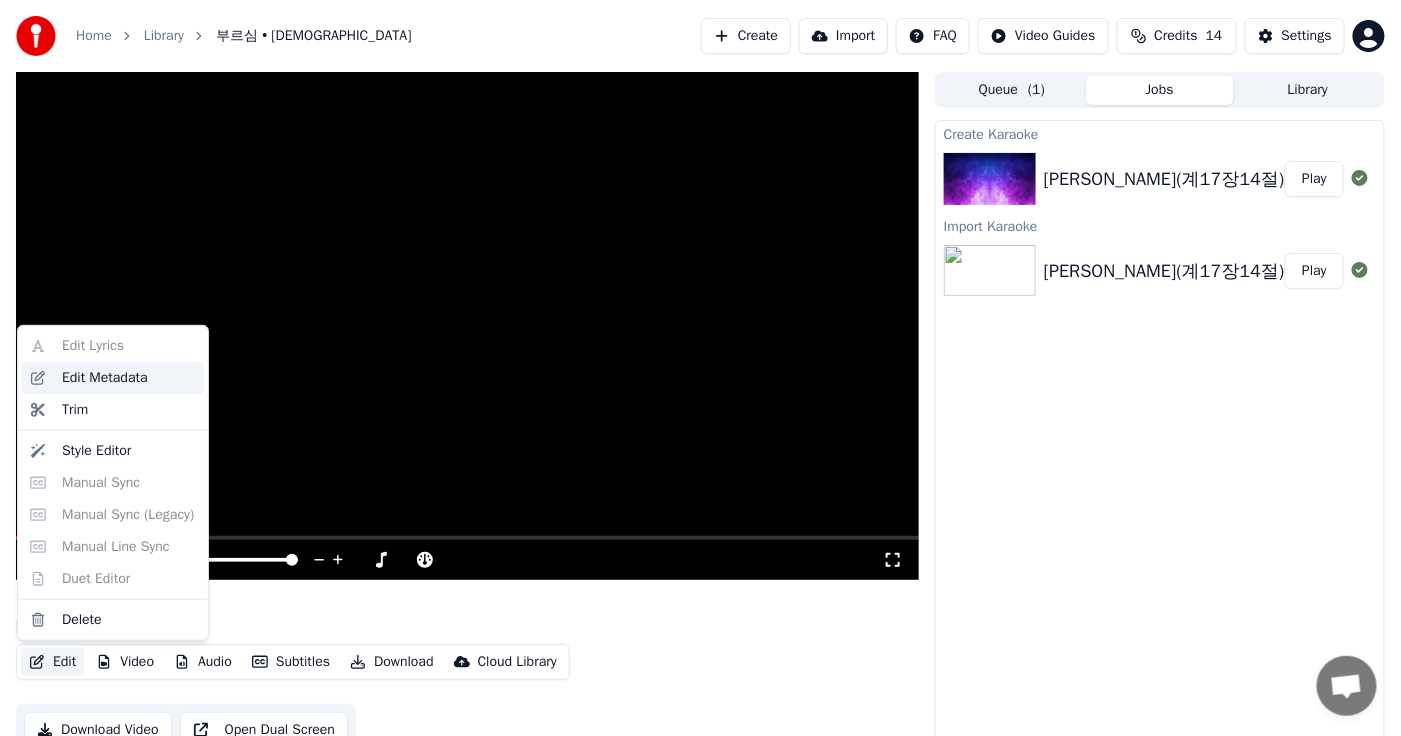 click on "Edit Metadata" at bounding box center (105, 378) 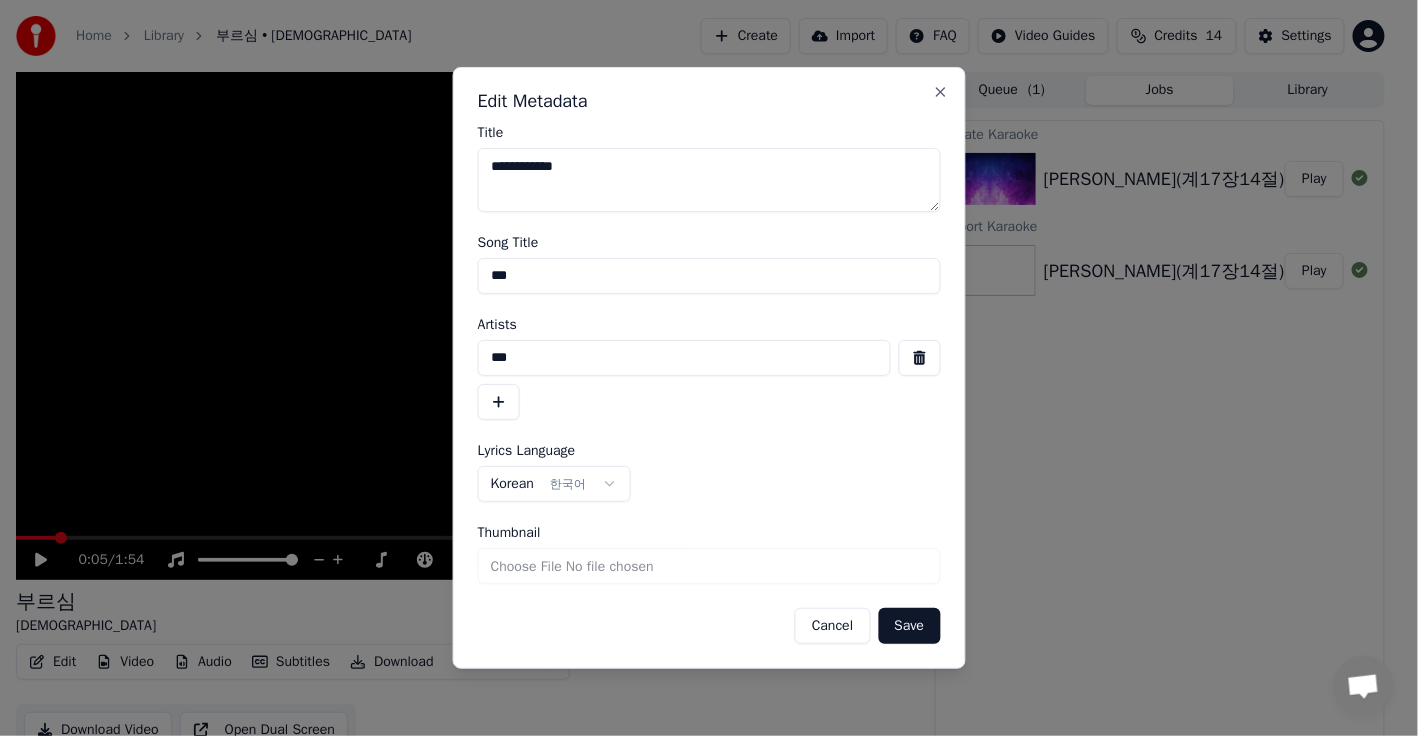 click on "Cancel" at bounding box center [832, 626] 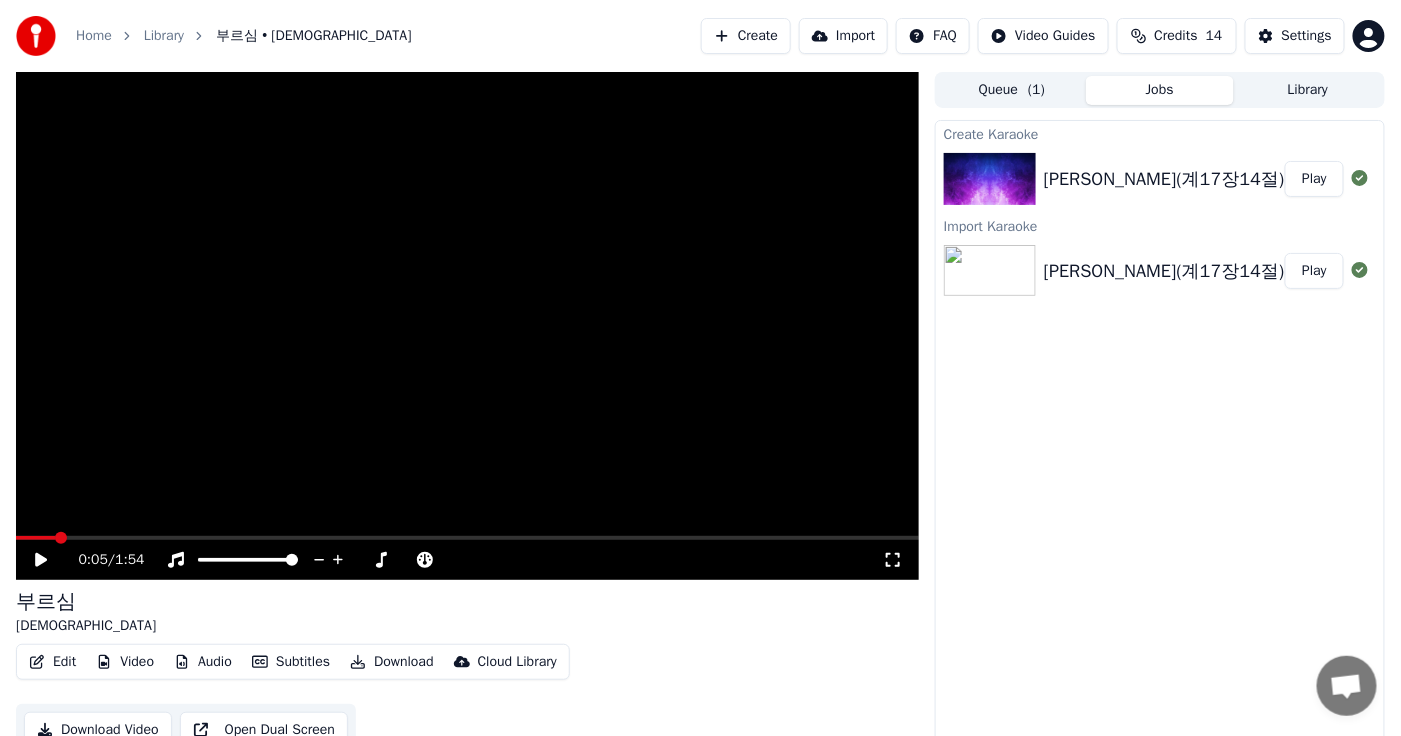 click on "Create" at bounding box center (746, 36) 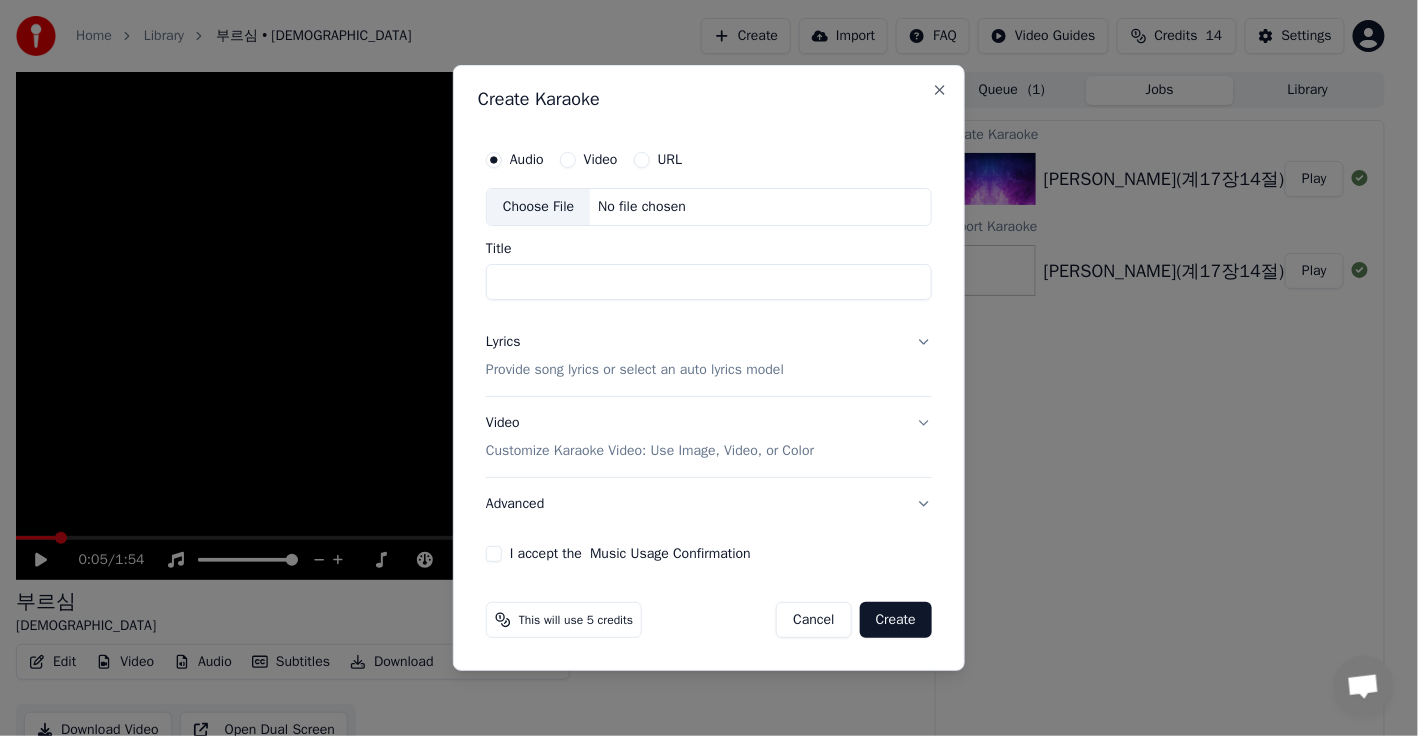 click on "Choose File" at bounding box center (538, 207) 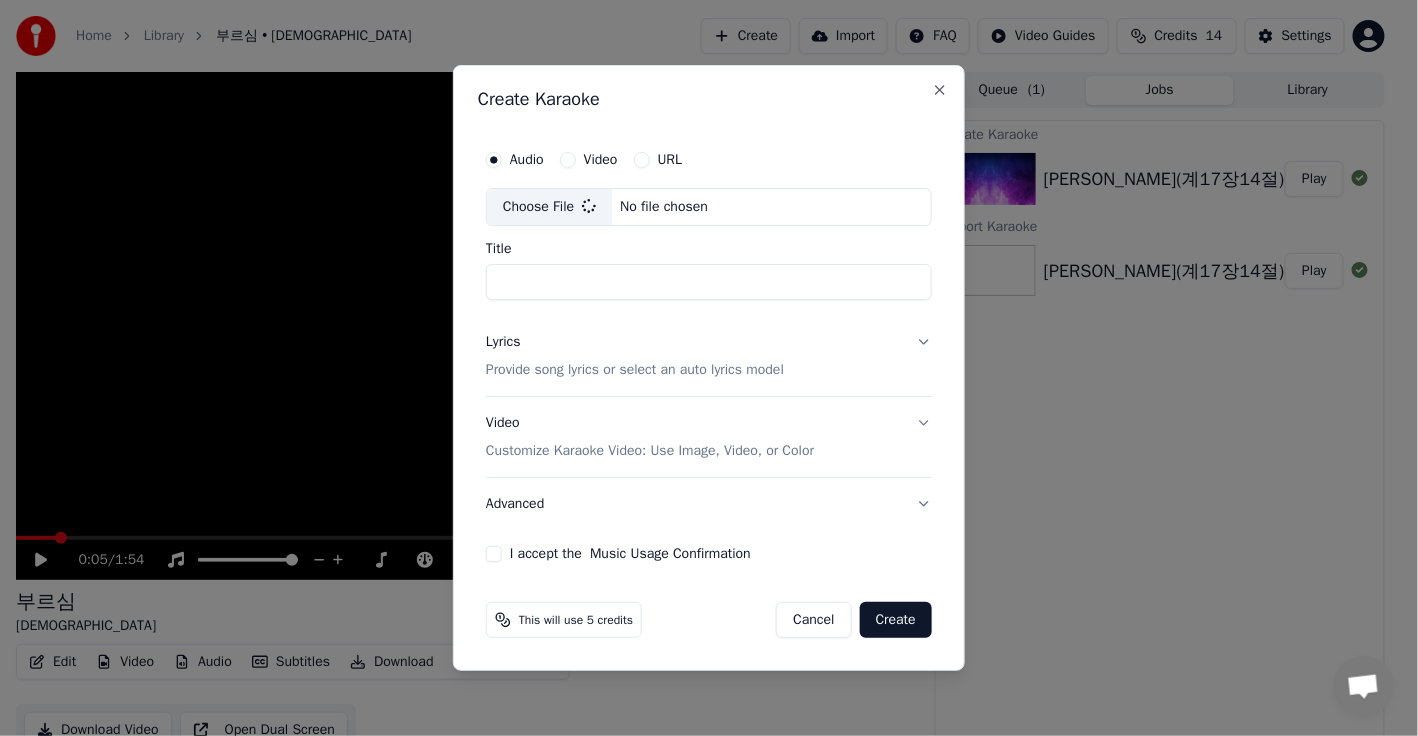 type on "**********" 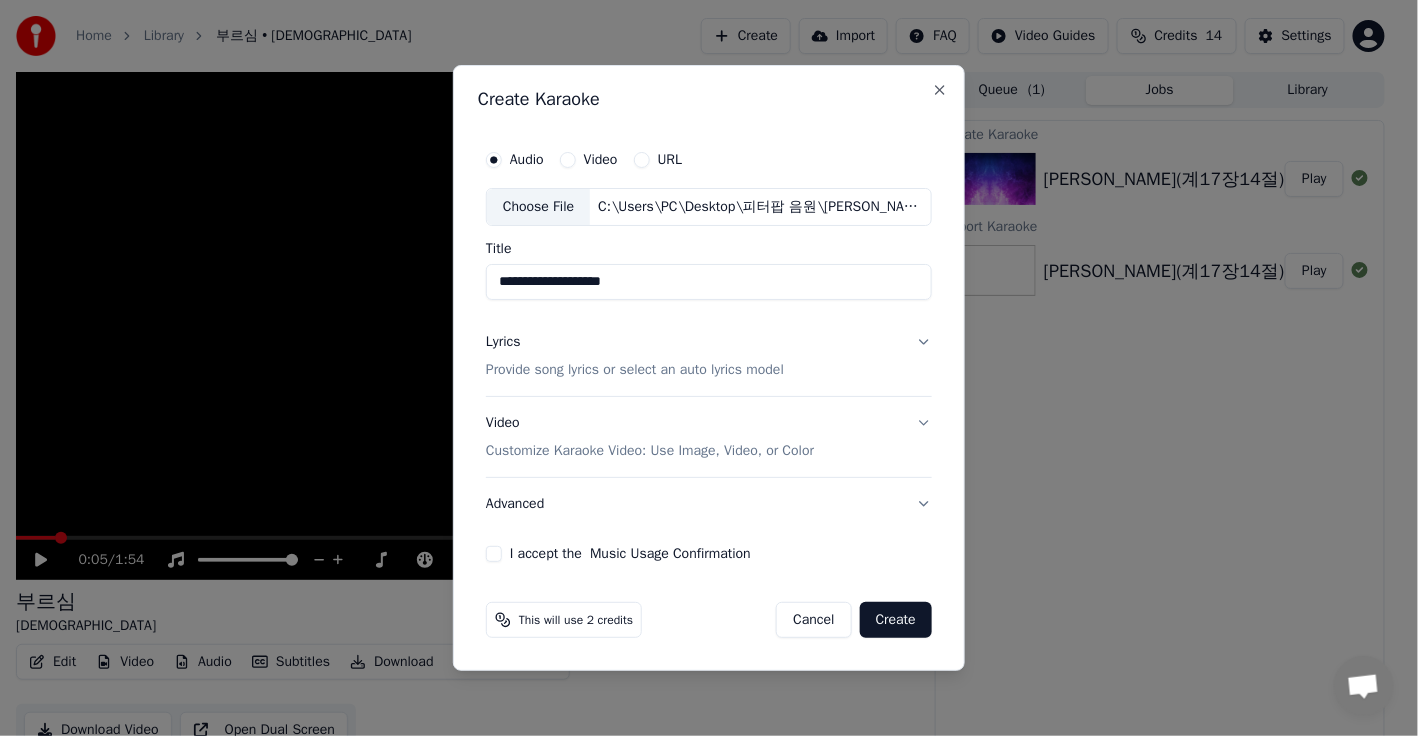 click on "Lyrics Provide song lyrics or select an auto lyrics model" at bounding box center [635, 356] 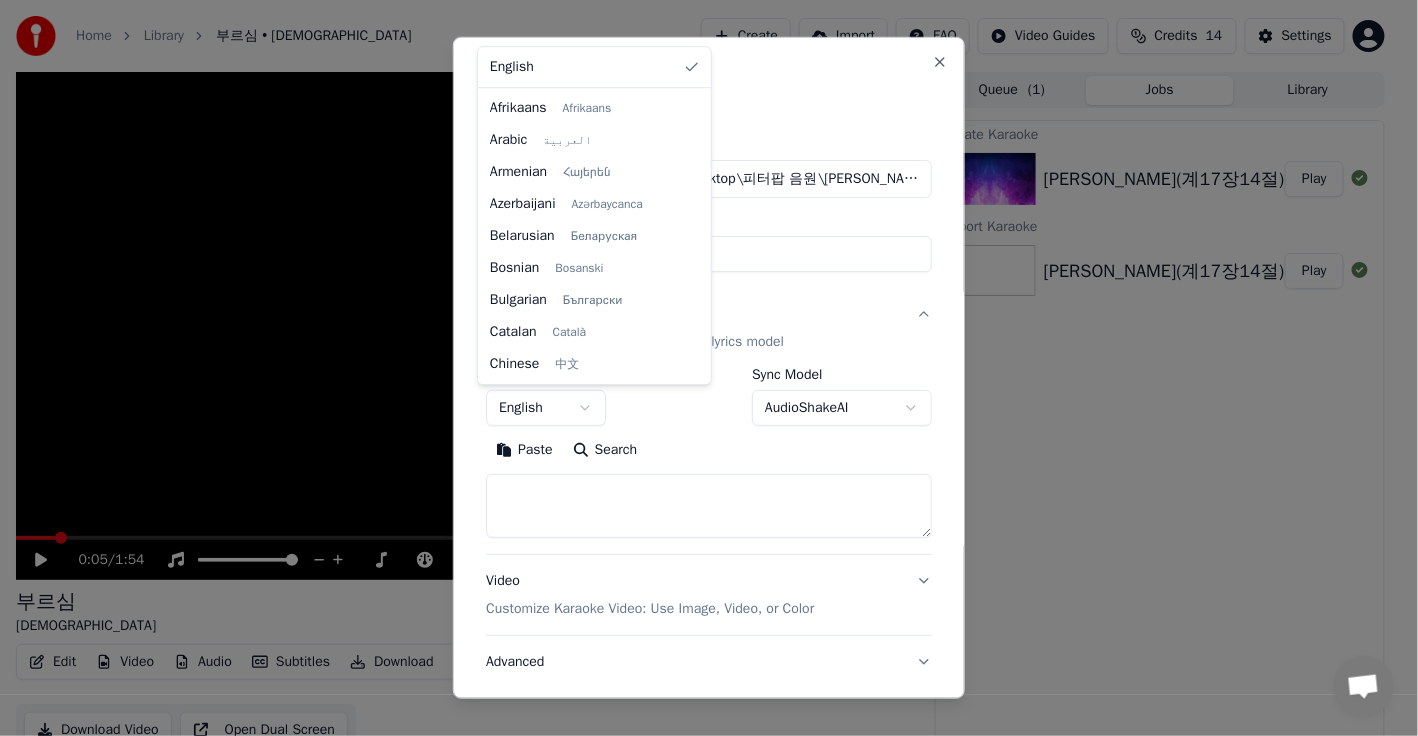 click on "**********" at bounding box center (700, 368) 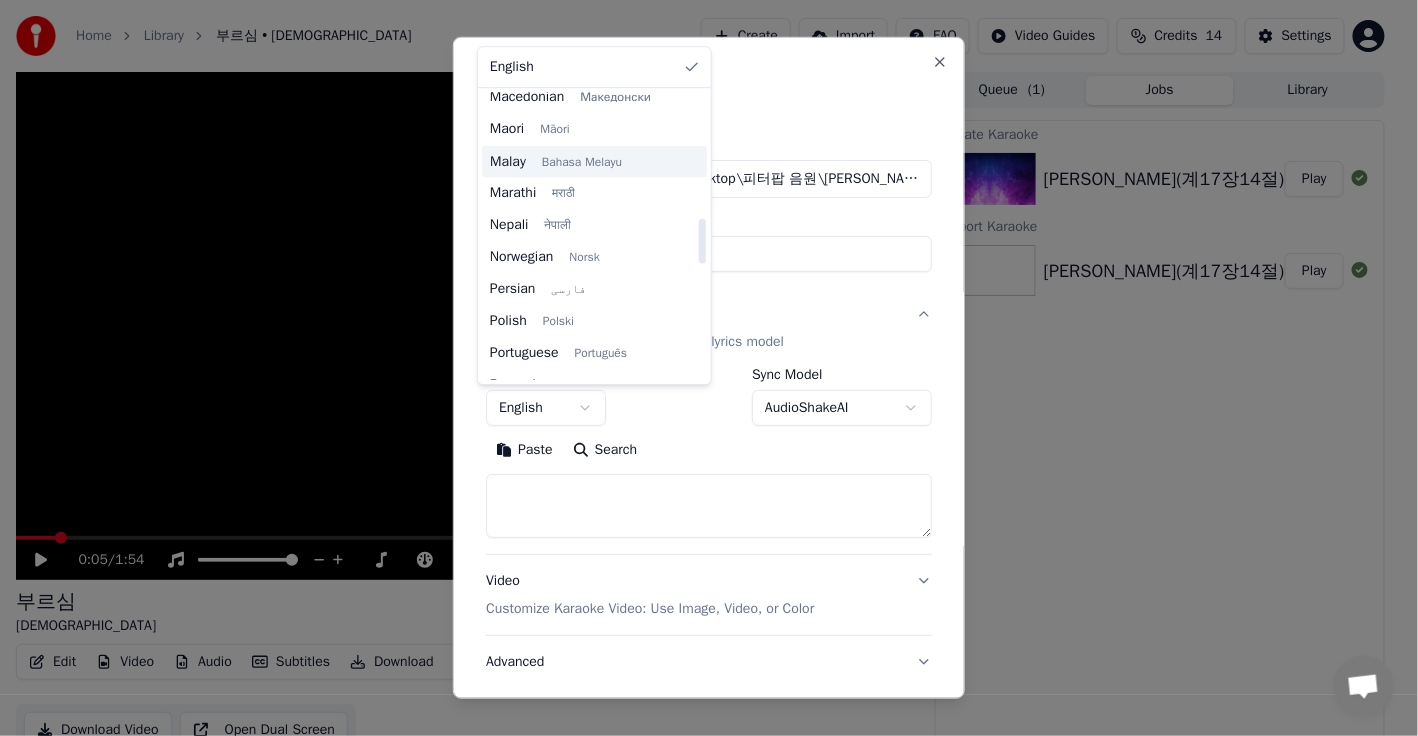 scroll, scrollTop: 799, scrollLeft: 0, axis: vertical 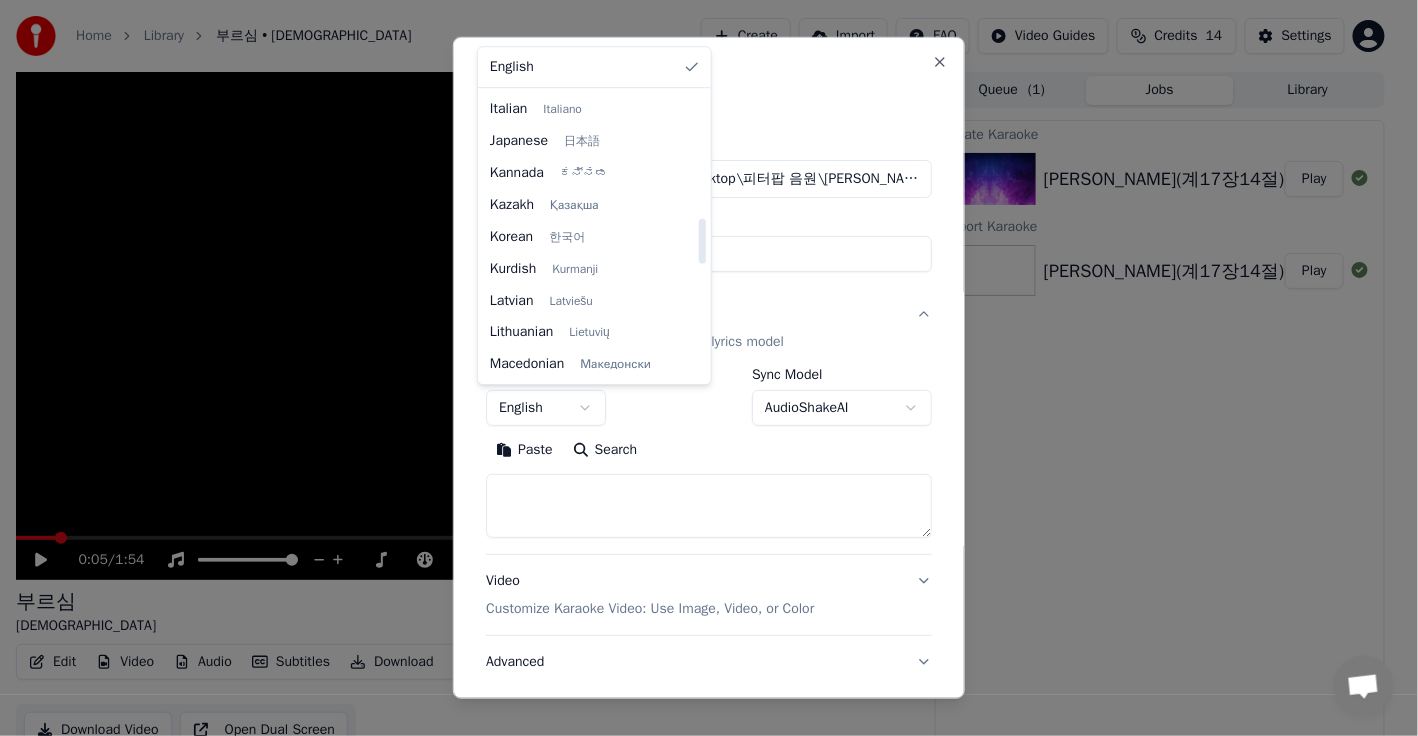 select on "**" 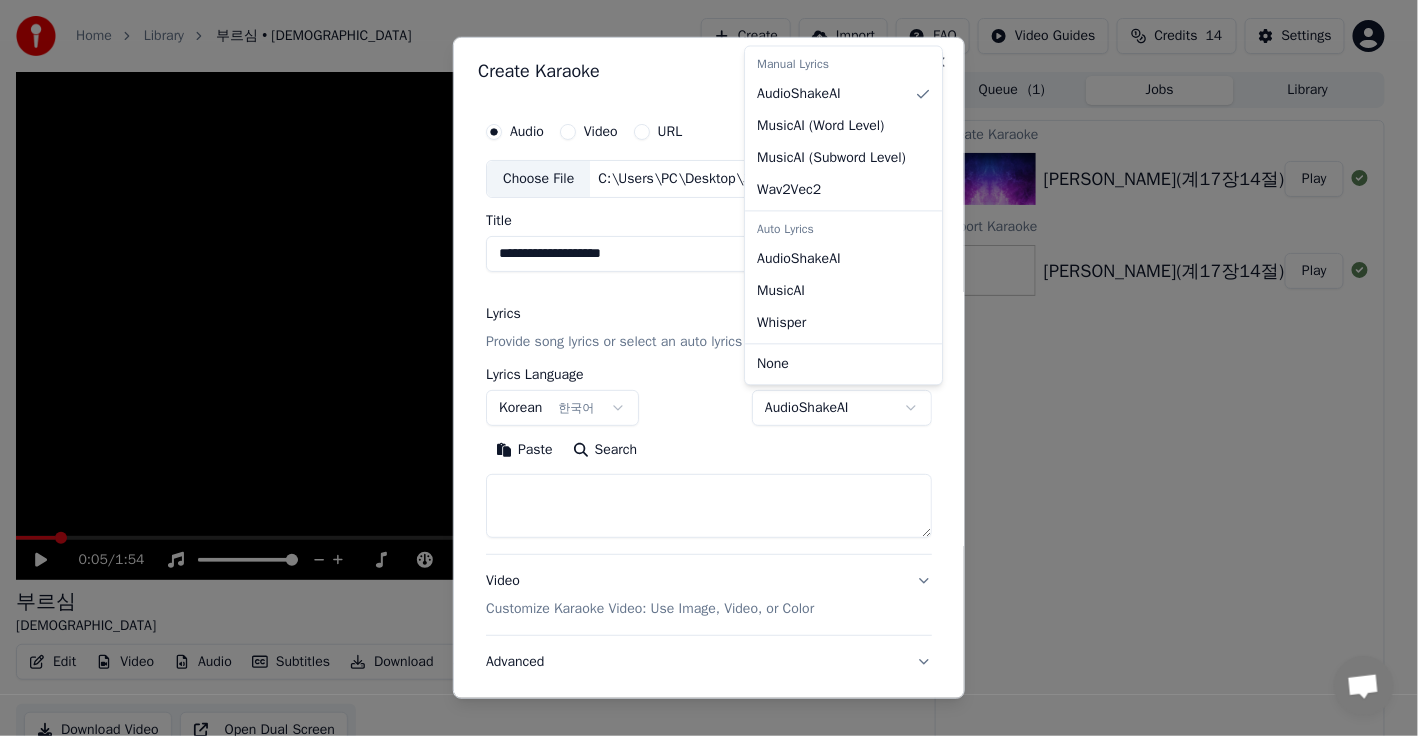 click on "**********" at bounding box center (700, 368) 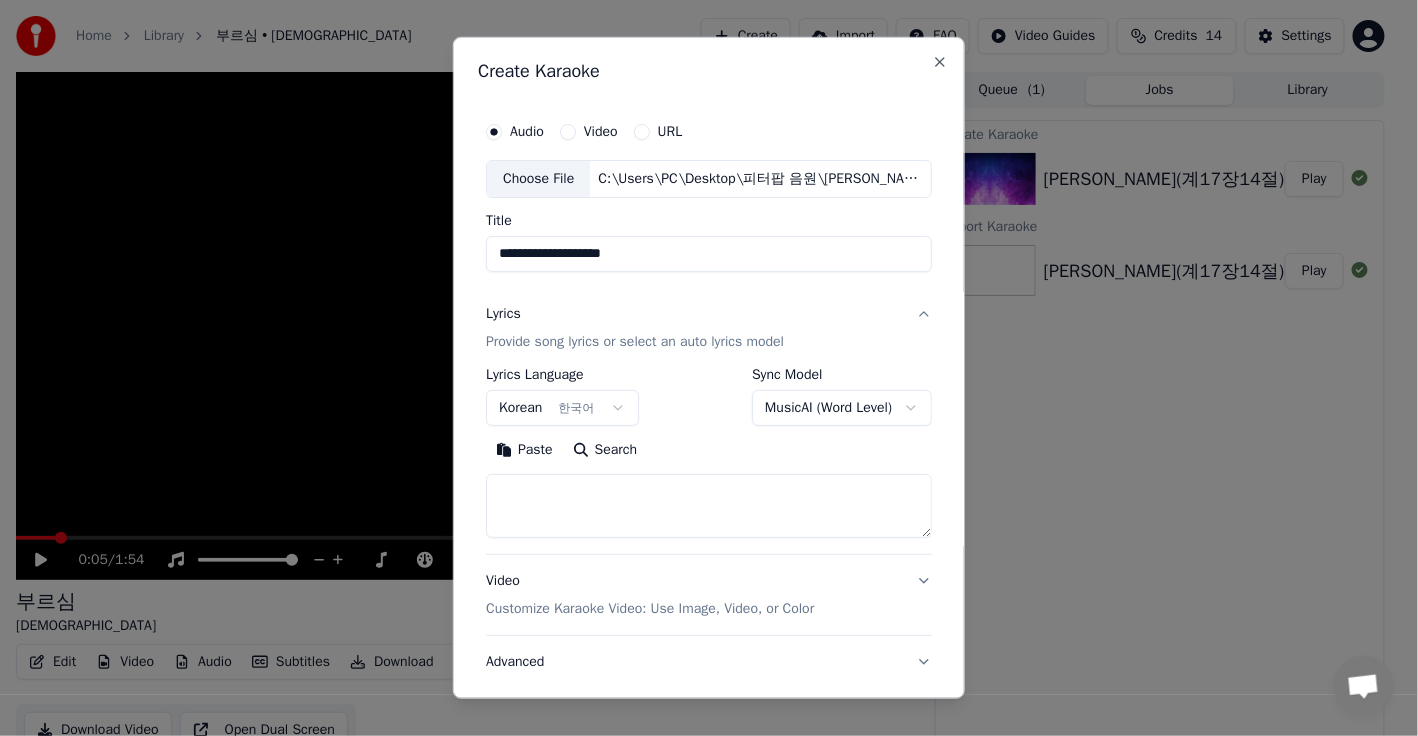 click at bounding box center [709, 506] 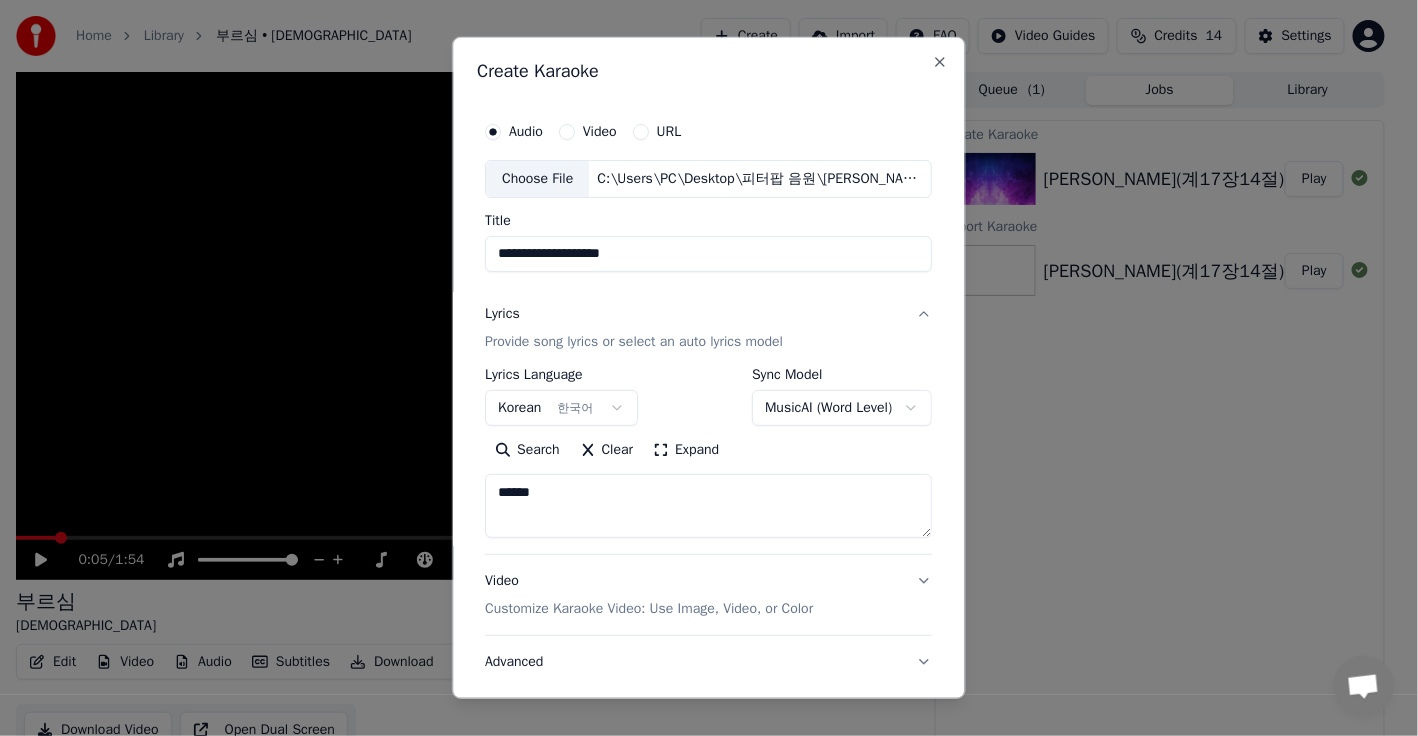 click on "Clear" at bounding box center [607, 450] 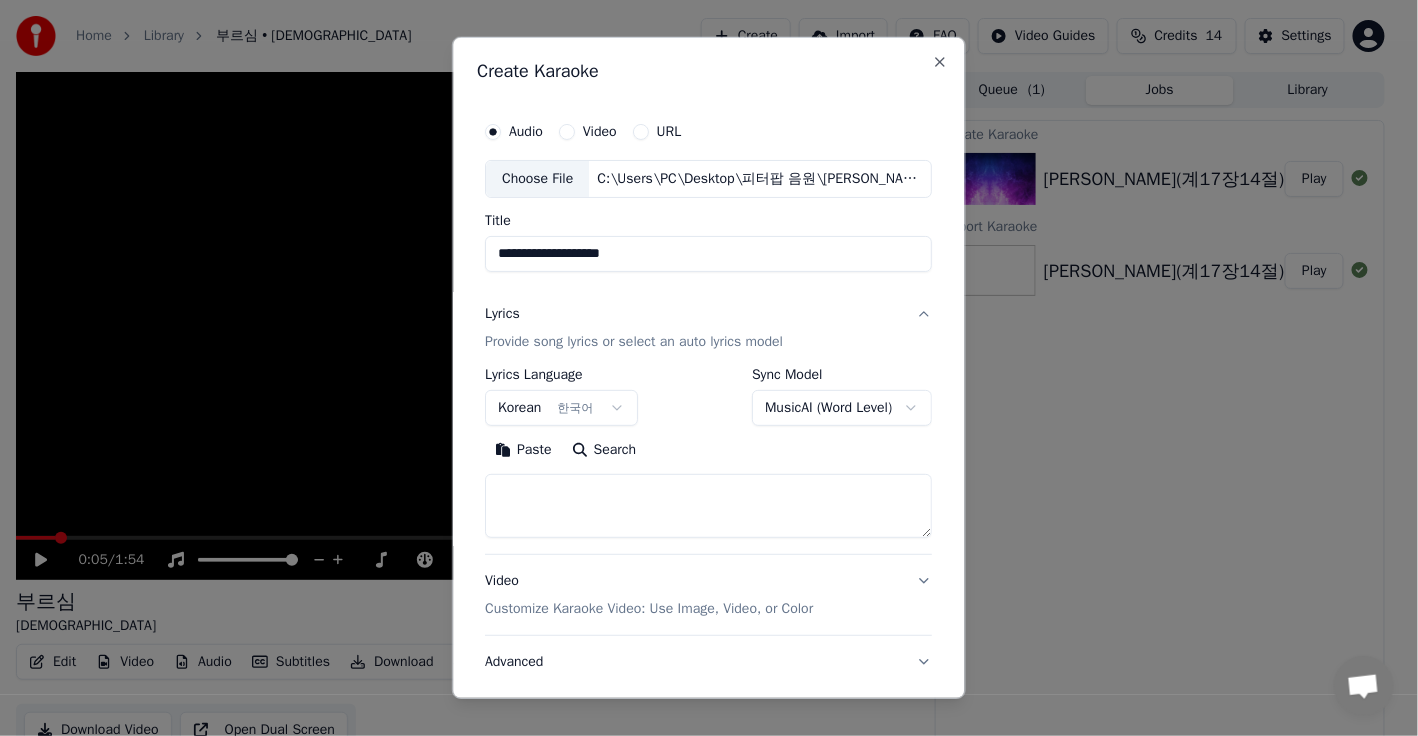click on "Search" at bounding box center [604, 450] 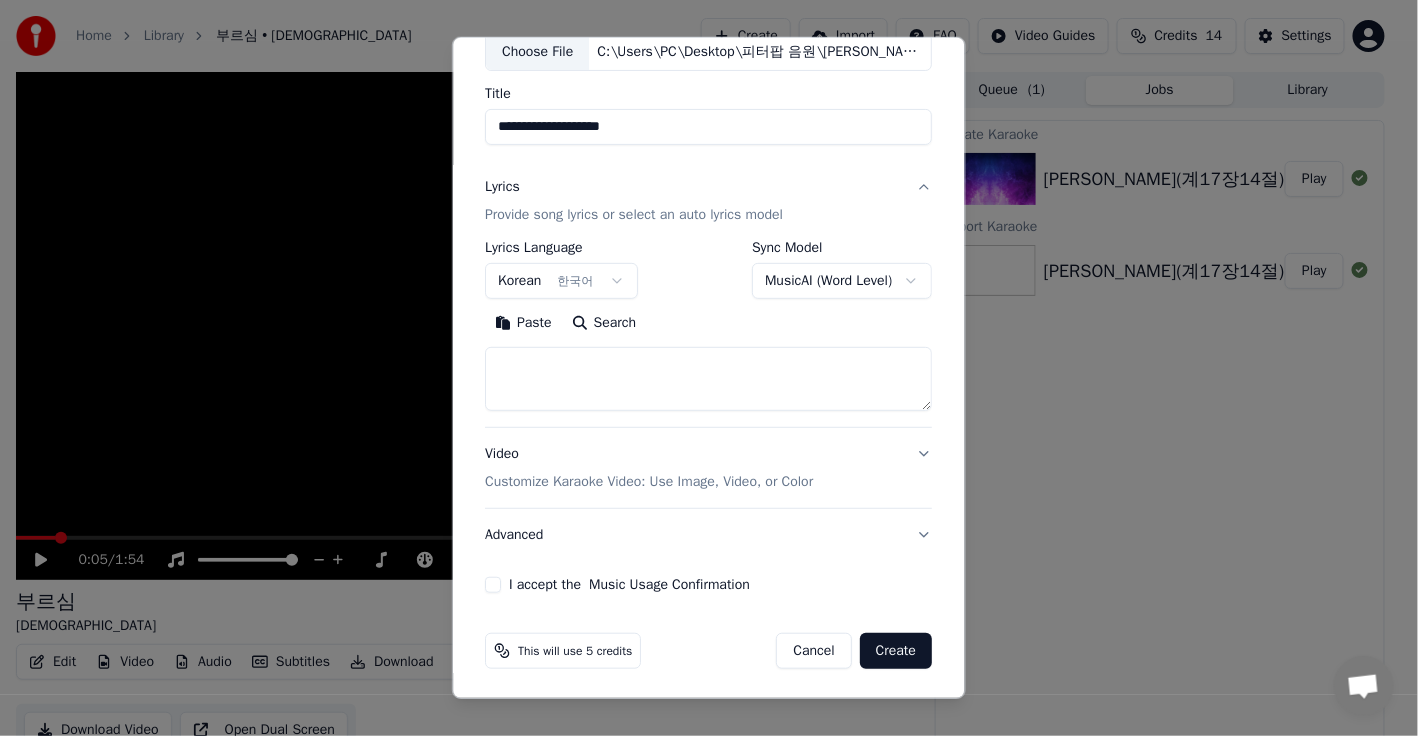 click at bounding box center (708, 379) 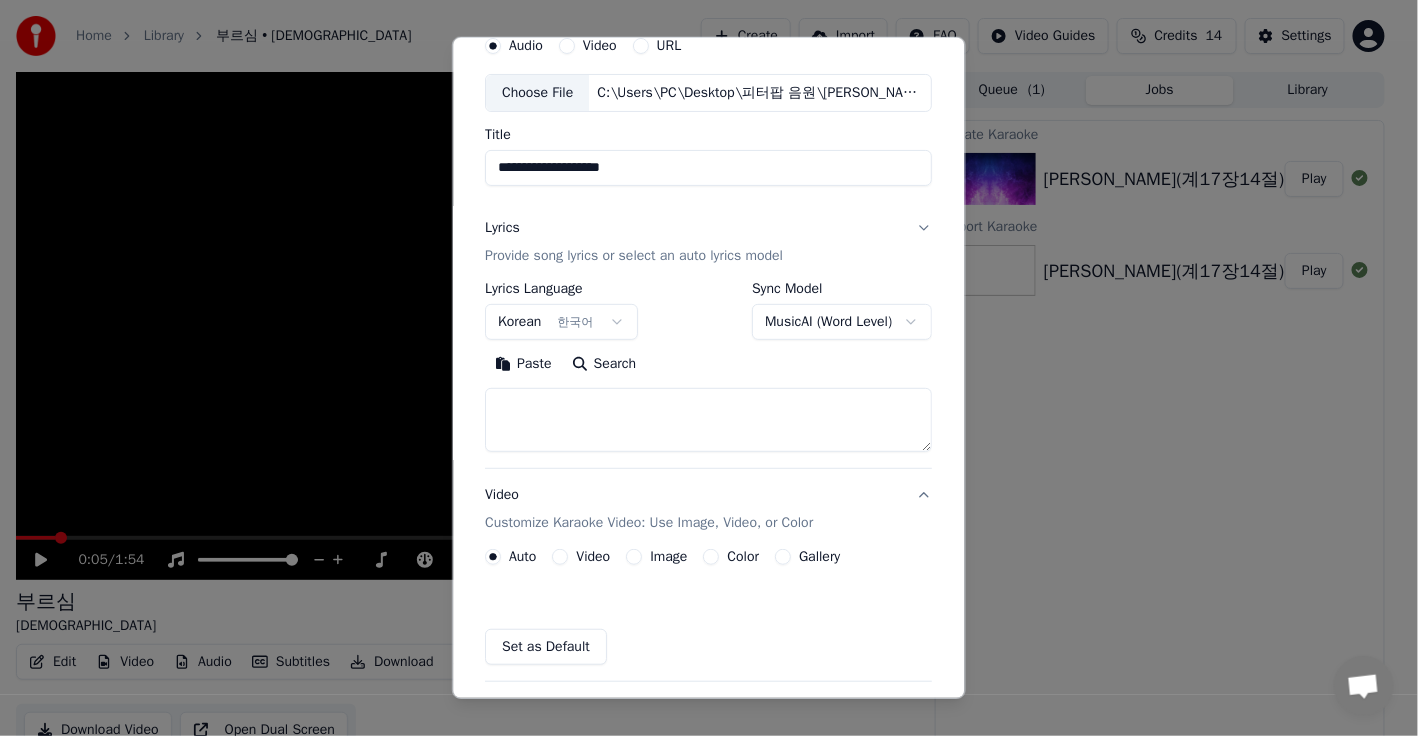 scroll, scrollTop: 73, scrollLeft: 0, axis: vertical 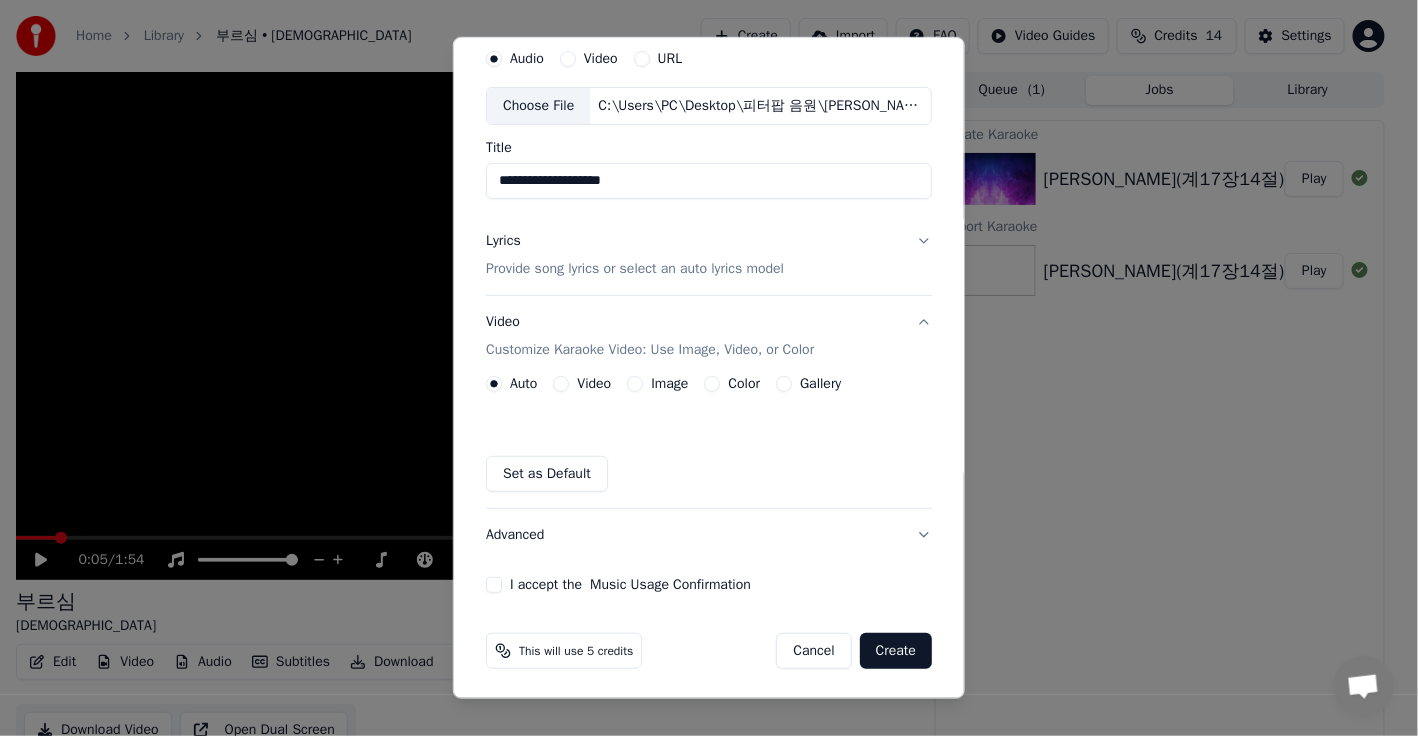 click on "Color" at bounding box center (744, 384) 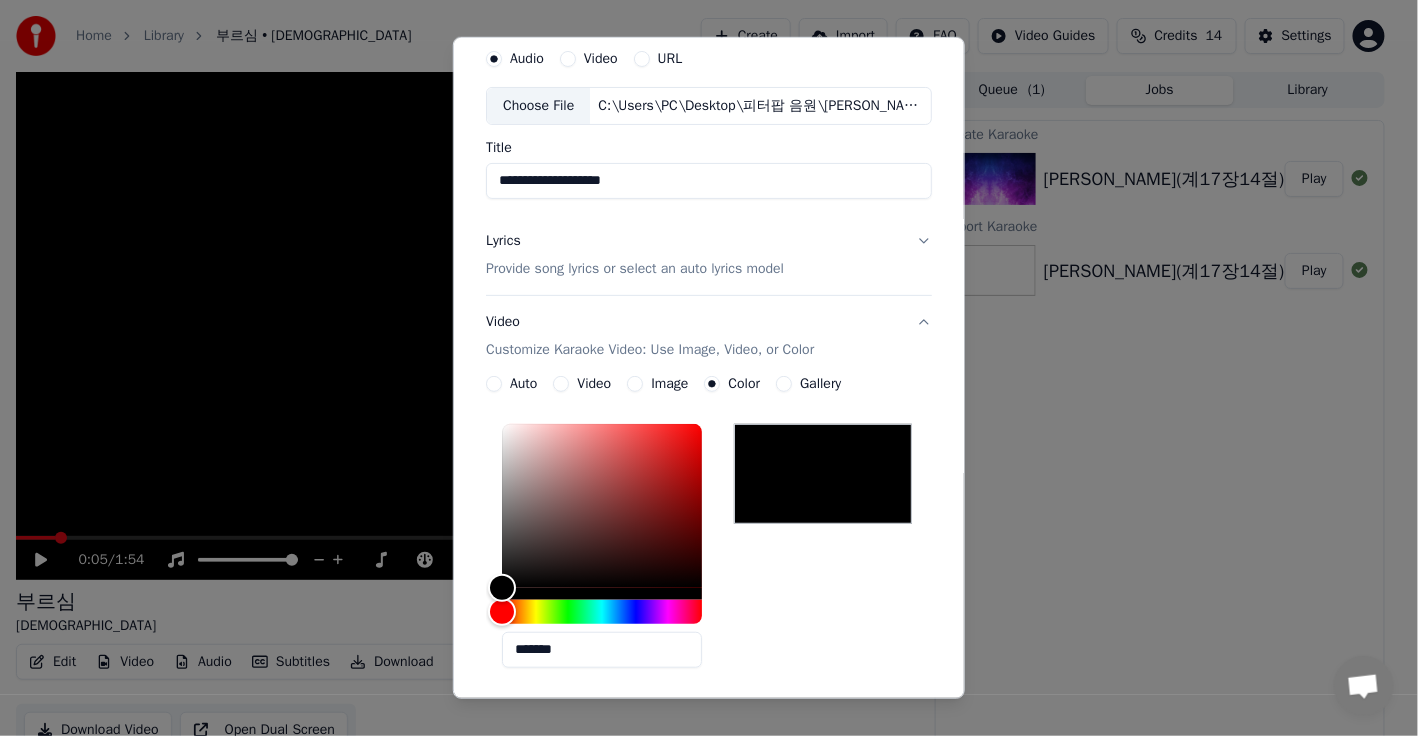 click on "Color" at bounding box center [744, 384] 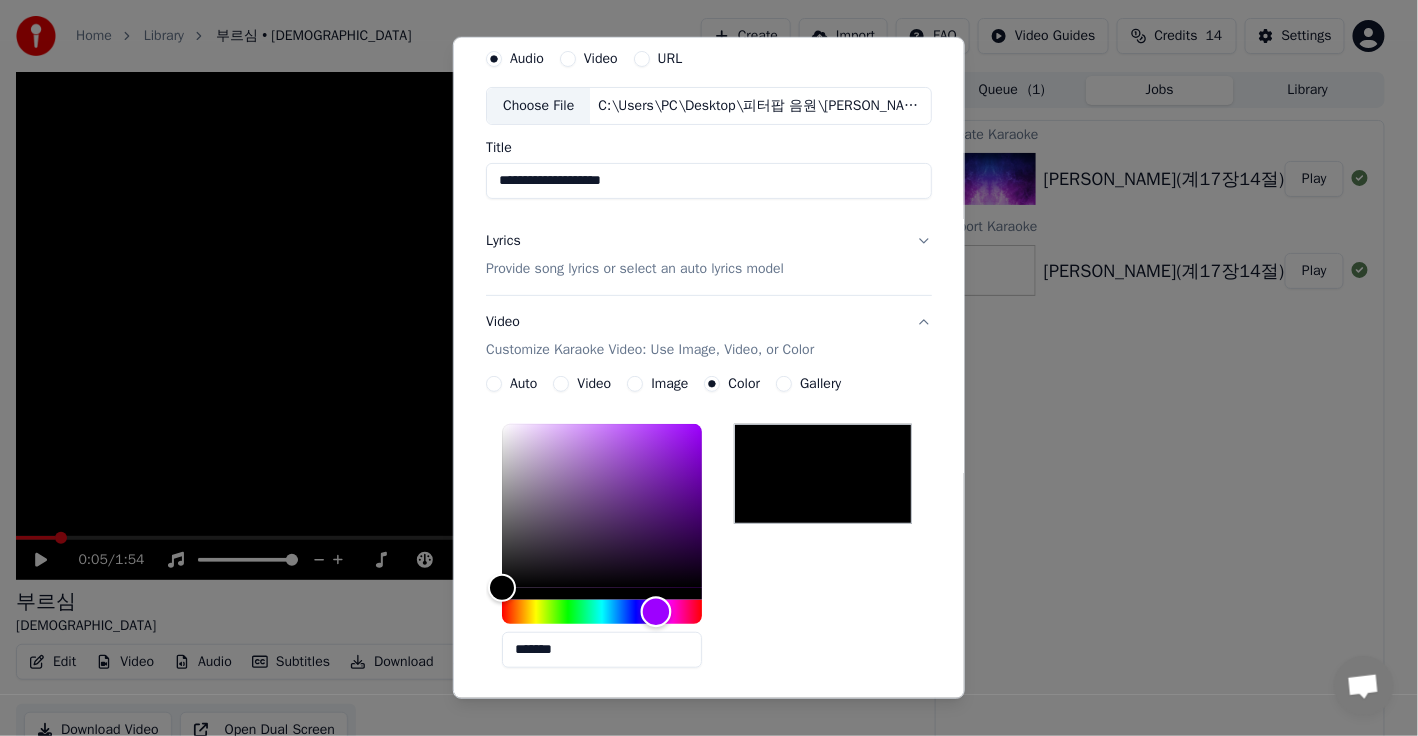 click at bounding box center (602, 612) 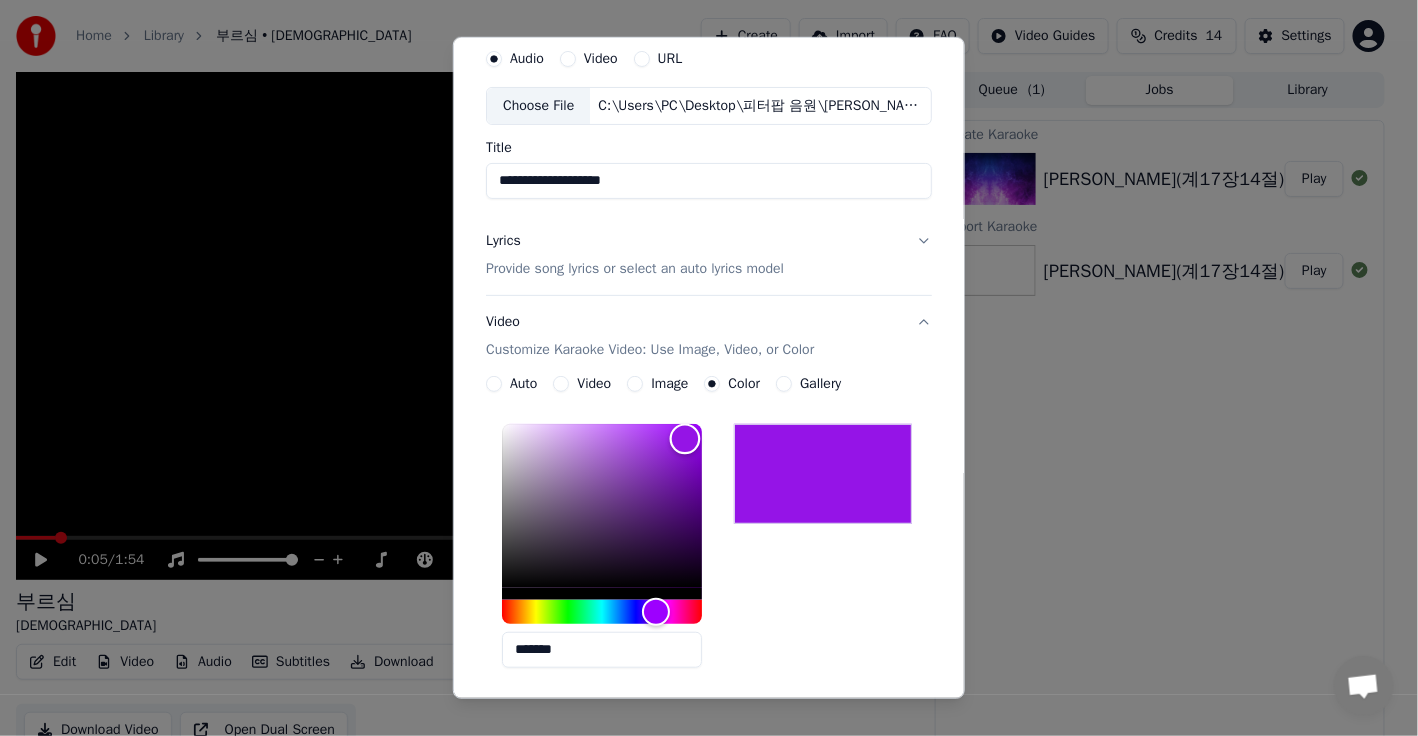 type on "*******" 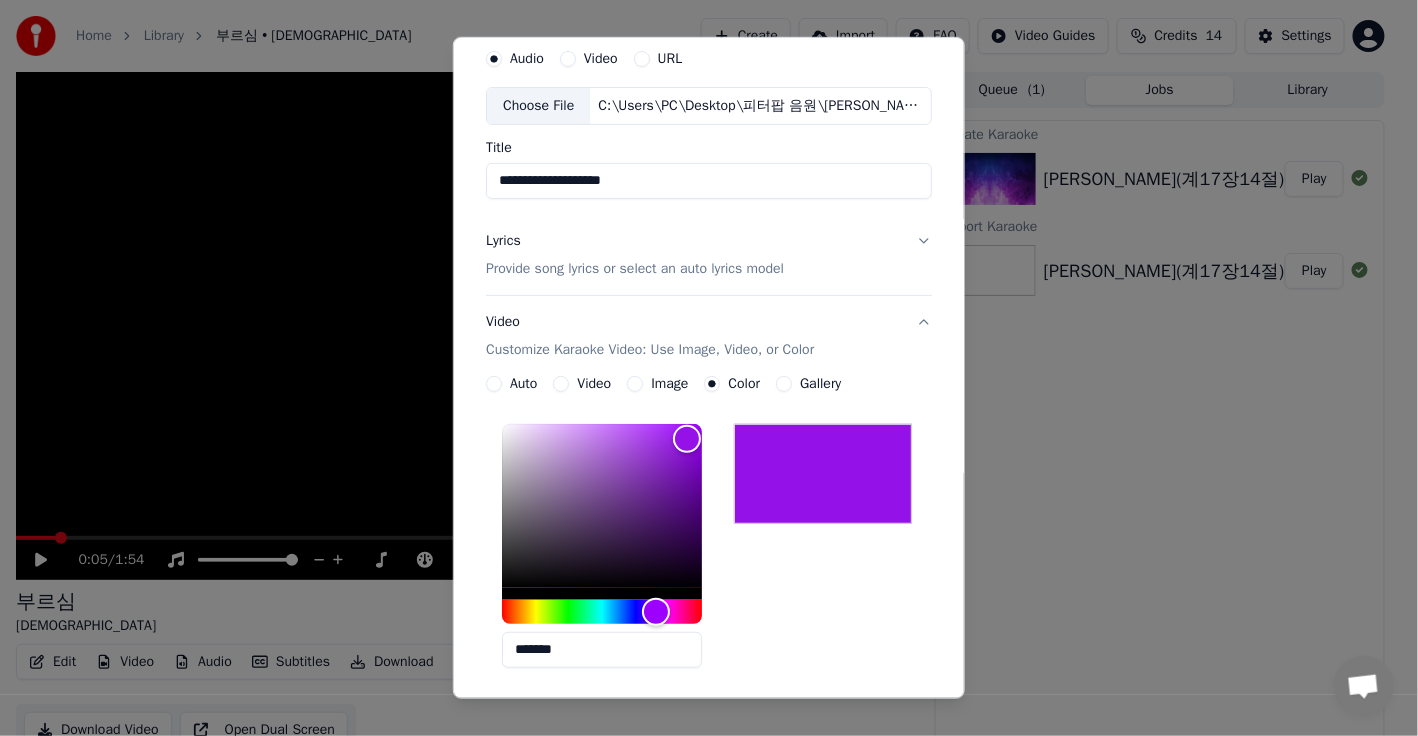 click on "**********" at bounding box center (709, 609) 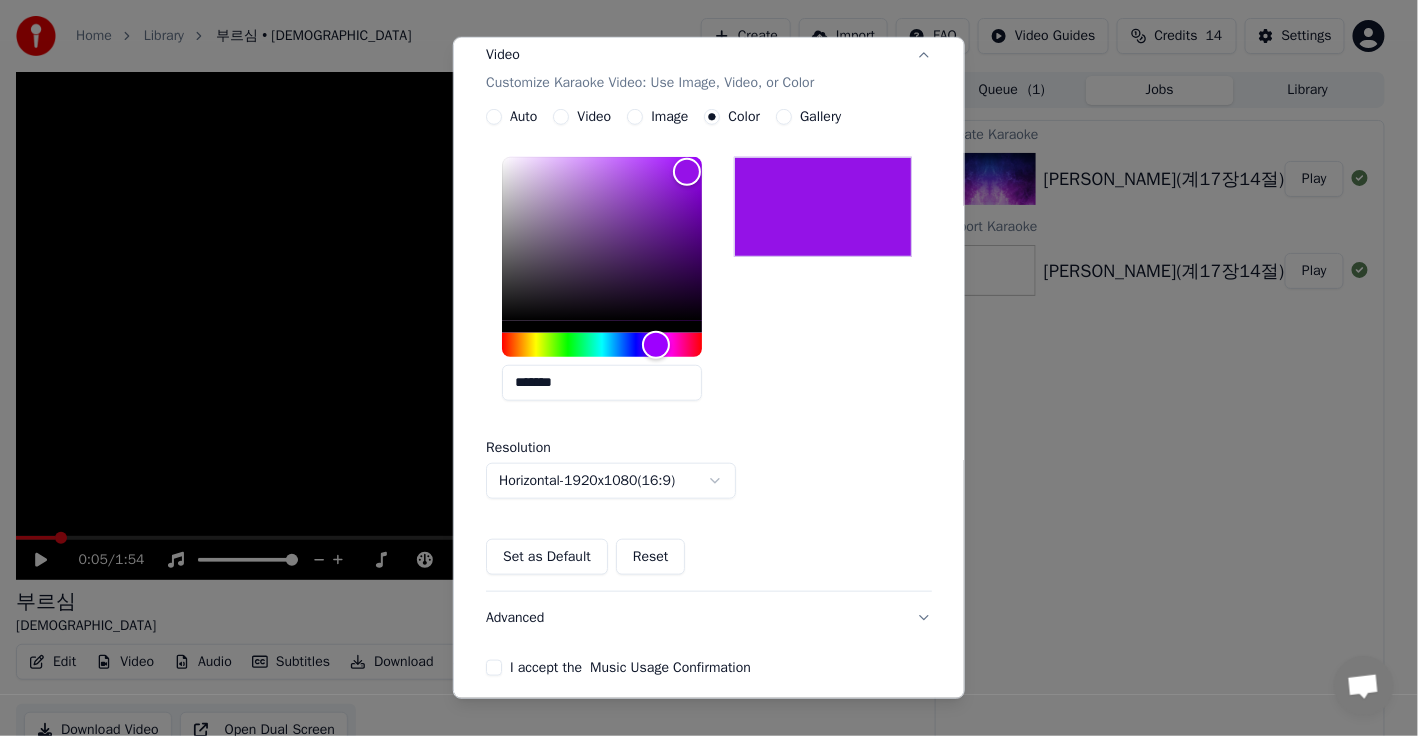 scroll, scrollTop: 423, scrollLeft: 0, axis: vertical 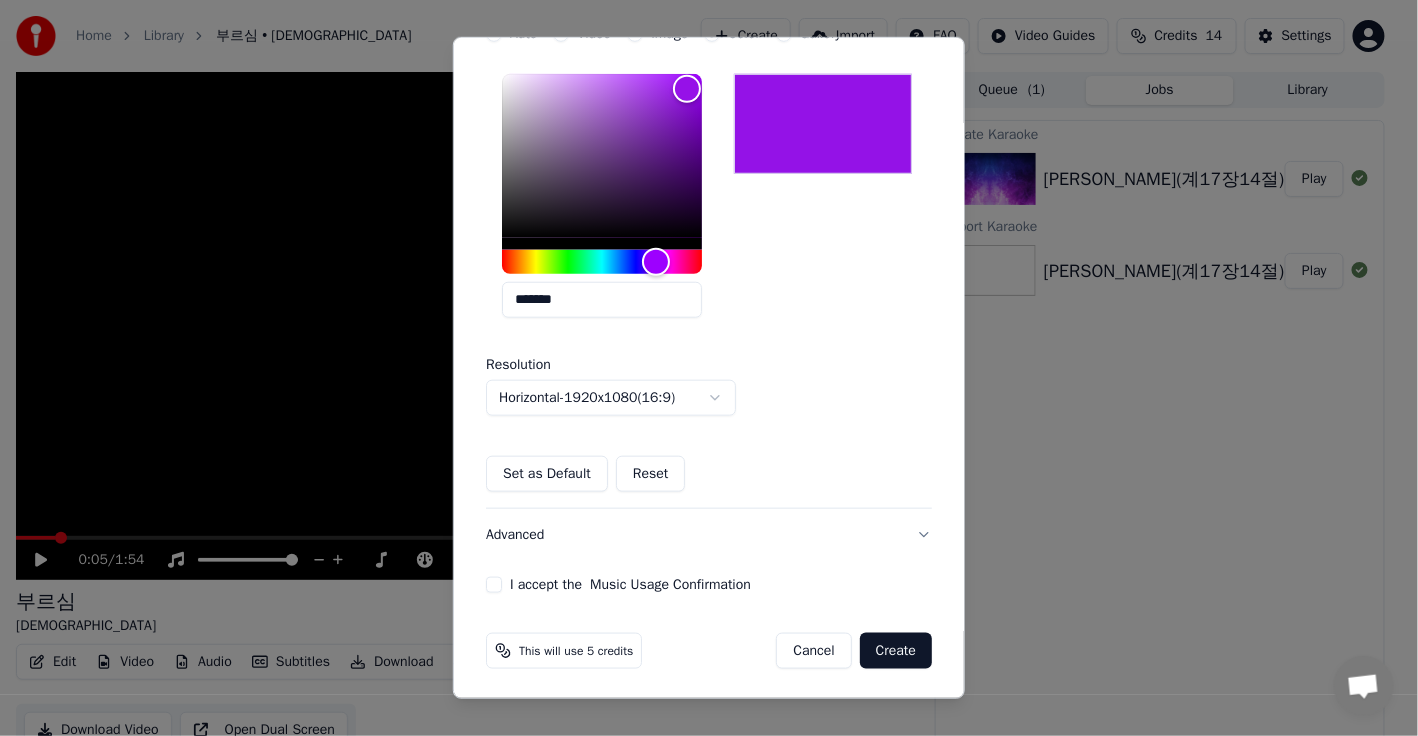 click on "**********" at bounding box center (700, 368) 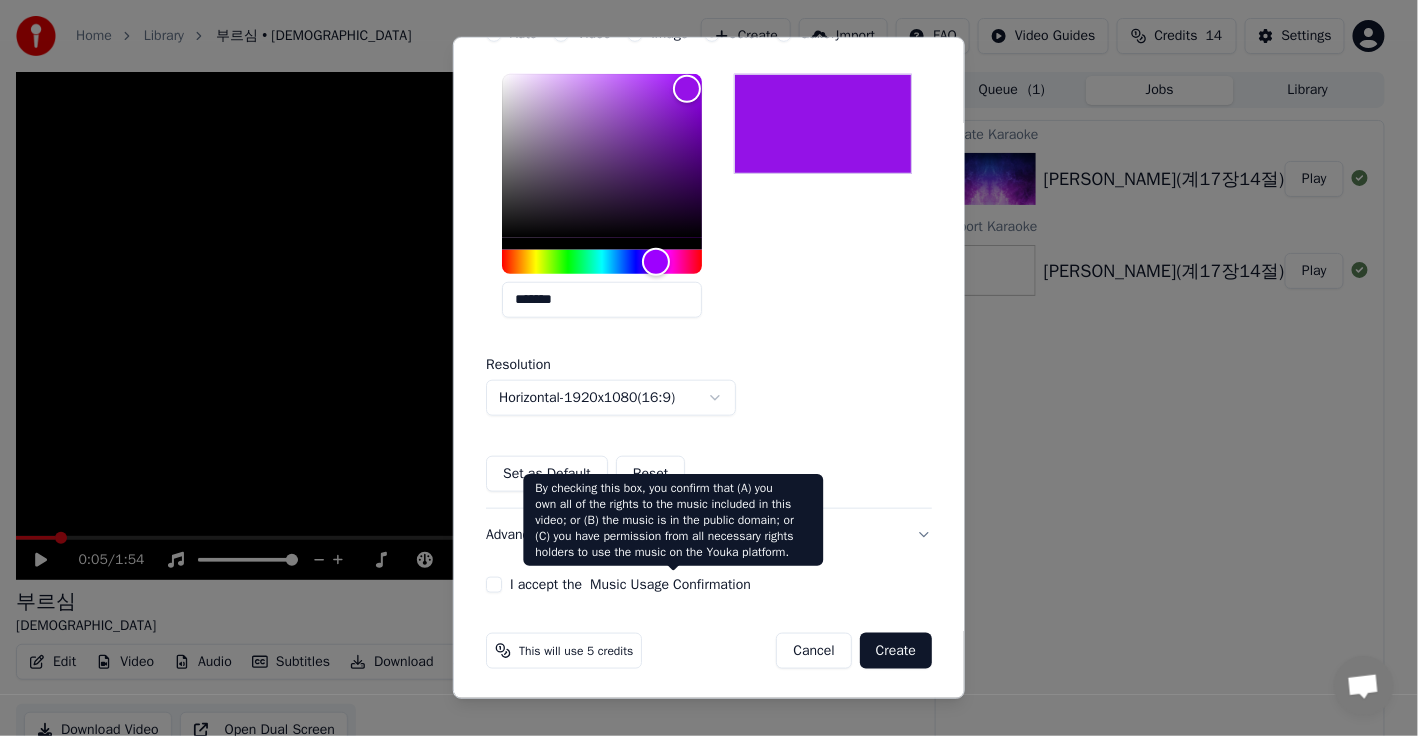 click on "Music Usage Confirmation" at bounding box center (670, 585) 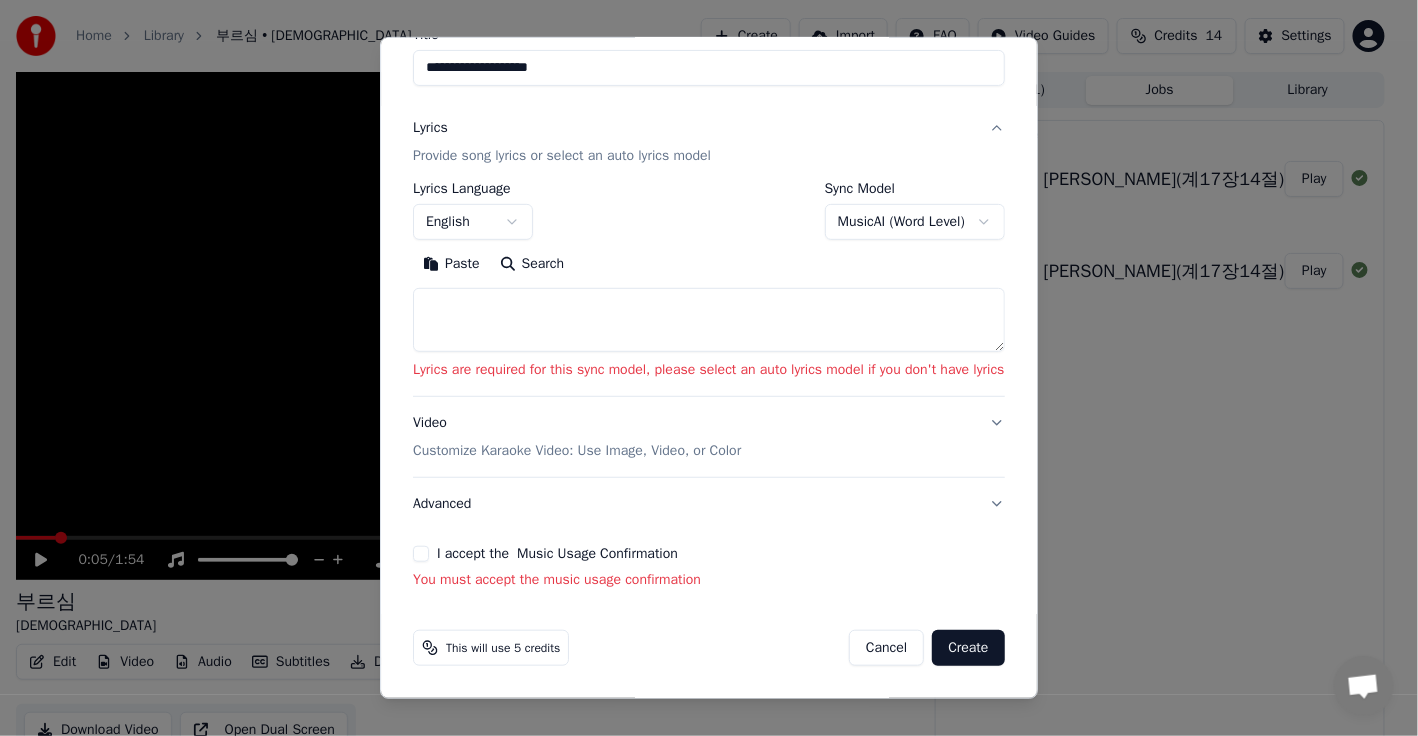 scroll, scrollTop: 183, scrollLeft: 0, axis: vertical 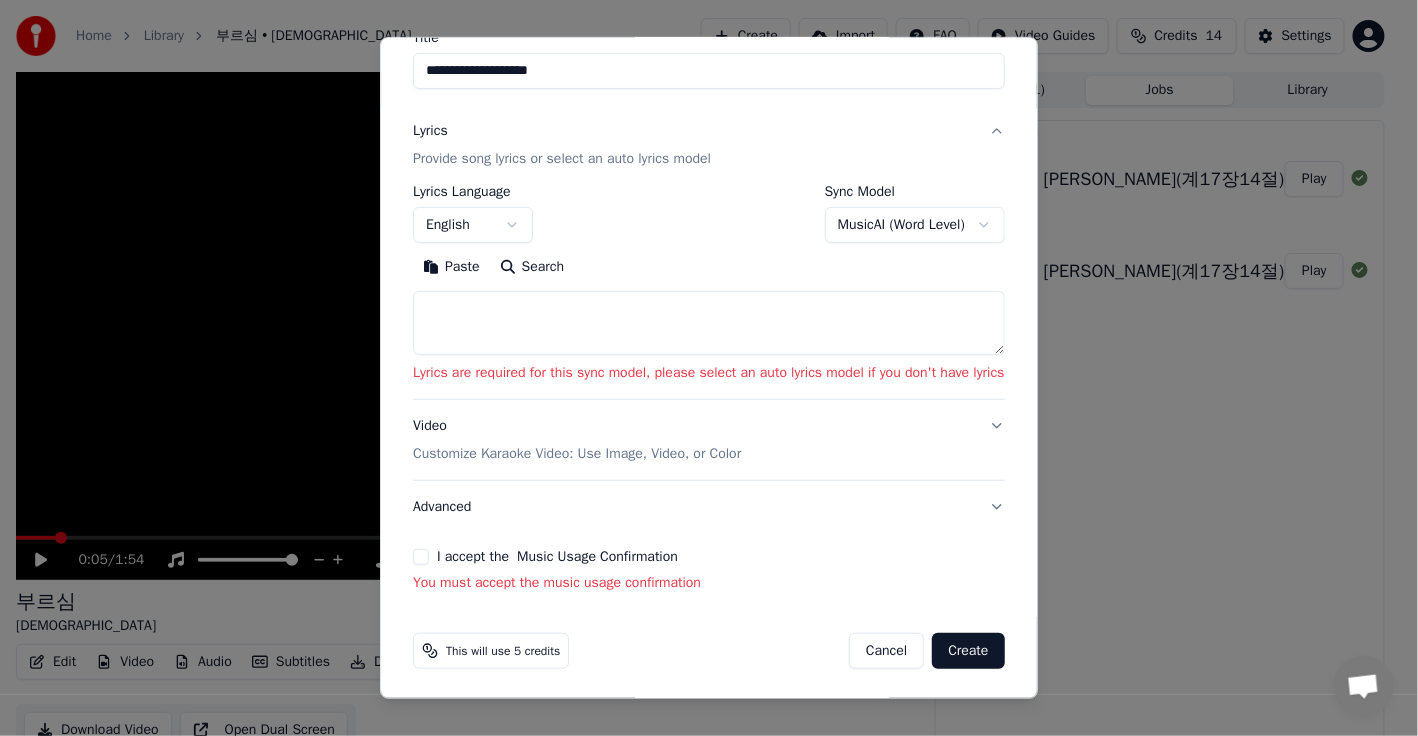 click at bounding box center [709, 323] 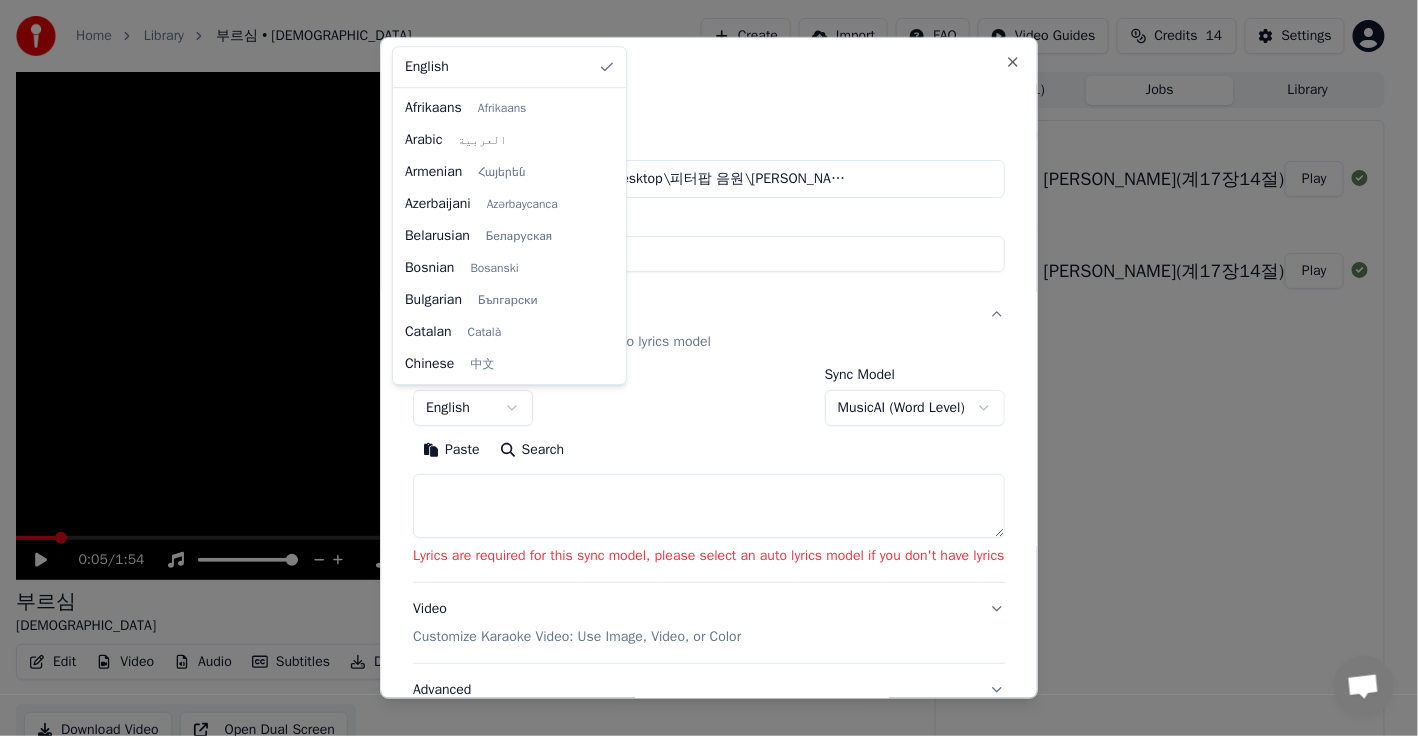 click on "**********" at bounding box center [700, 368] 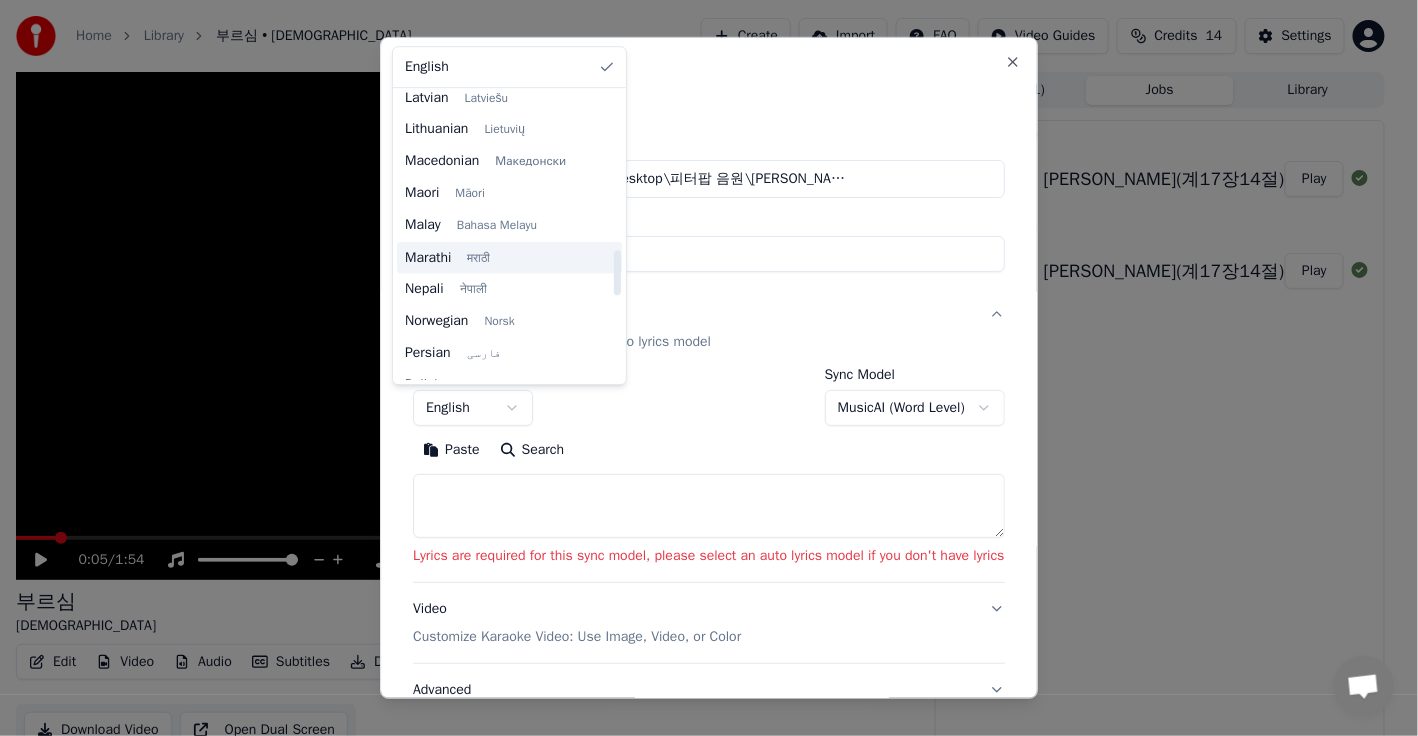 scroll, scrollTop: 735, scrollLeft: 0, axis: vertical 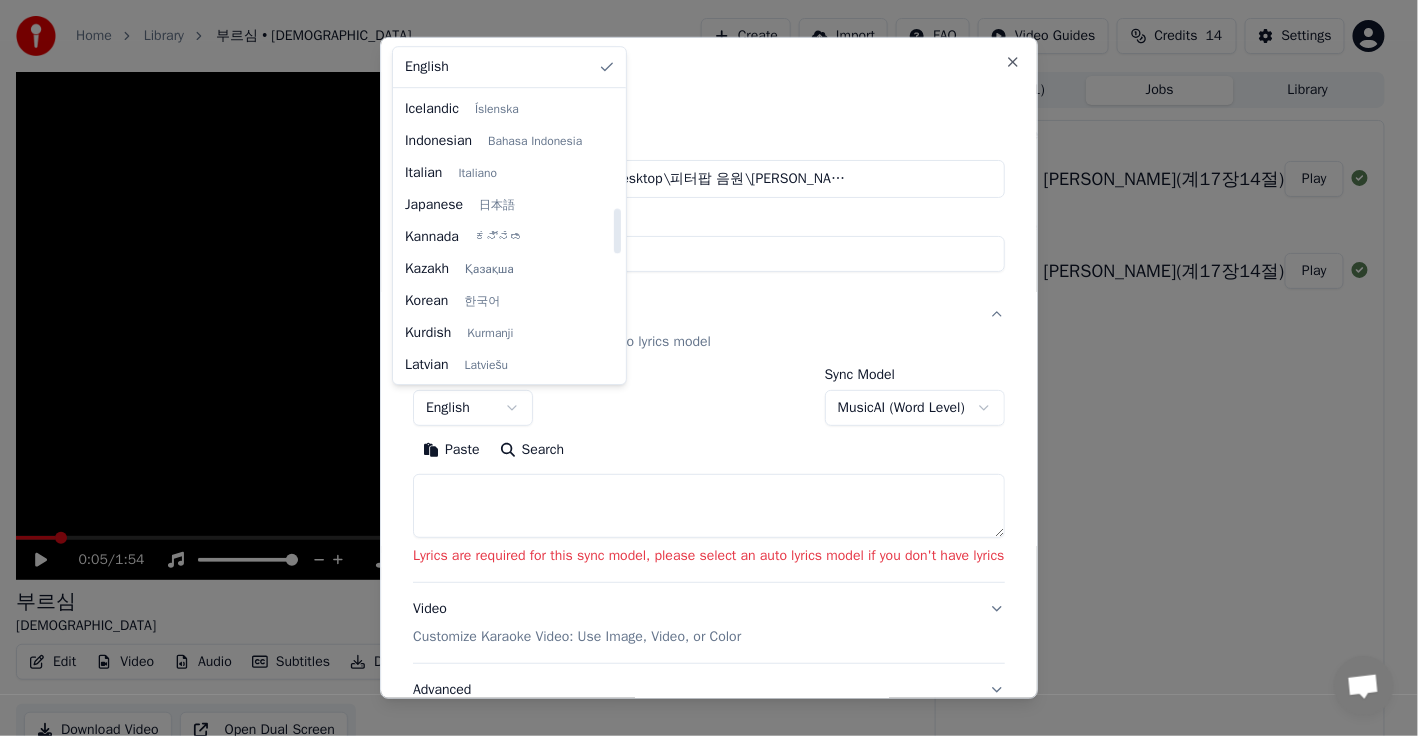 select on "**" 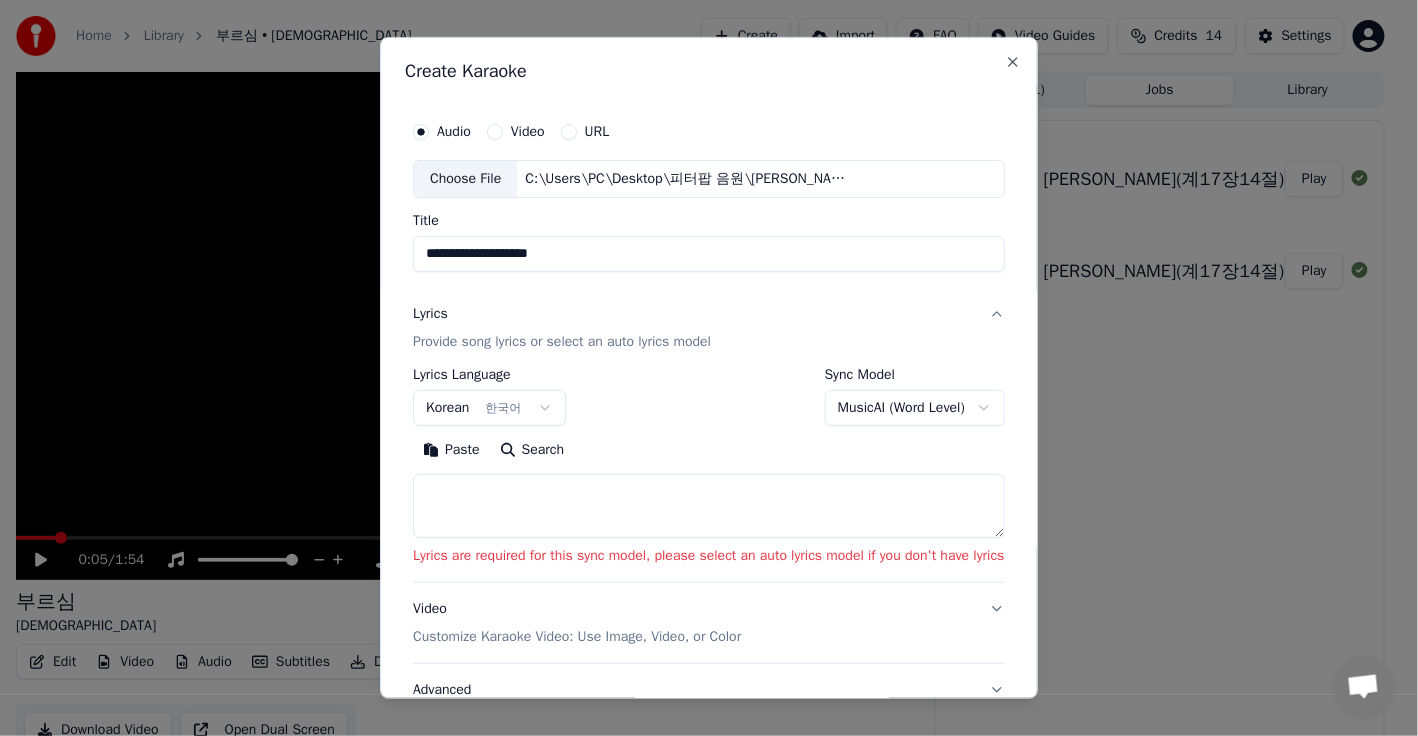 click at bounding box center [709, 506] 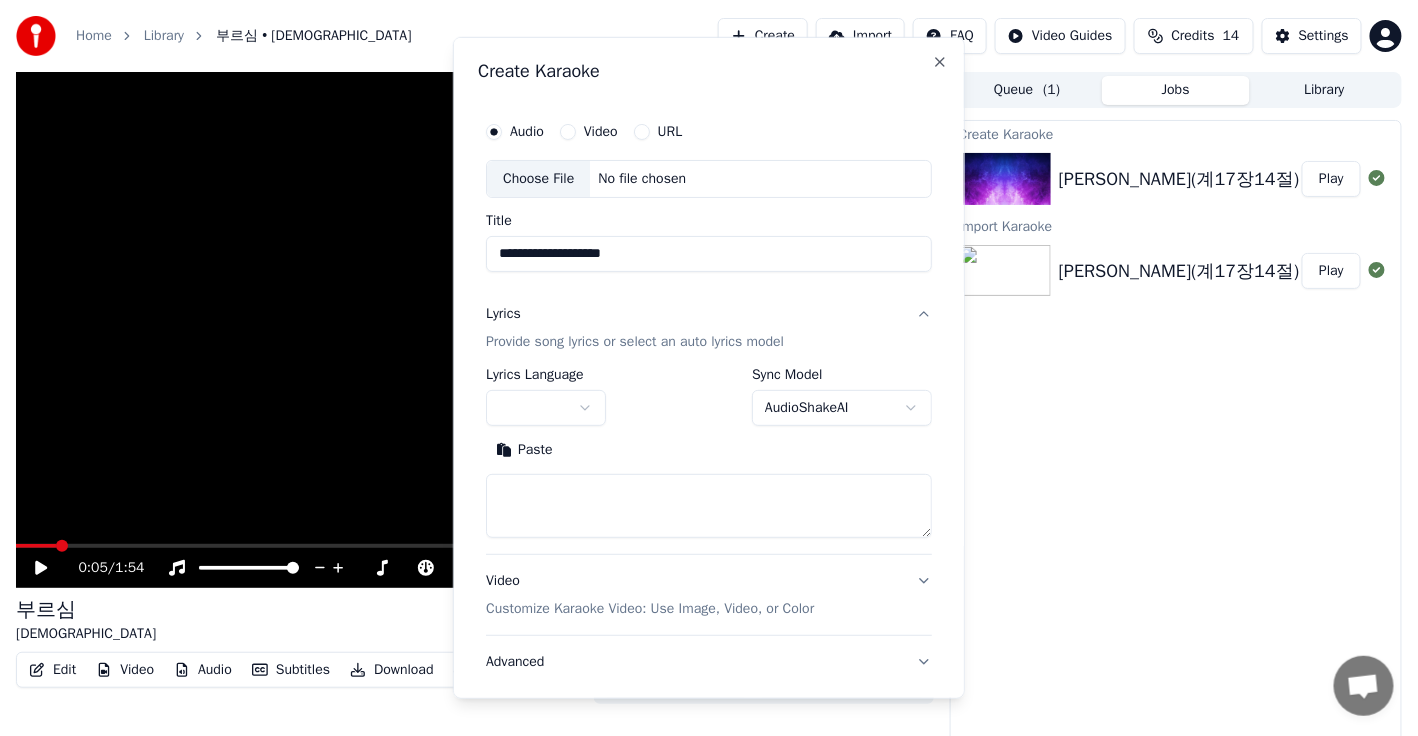 type 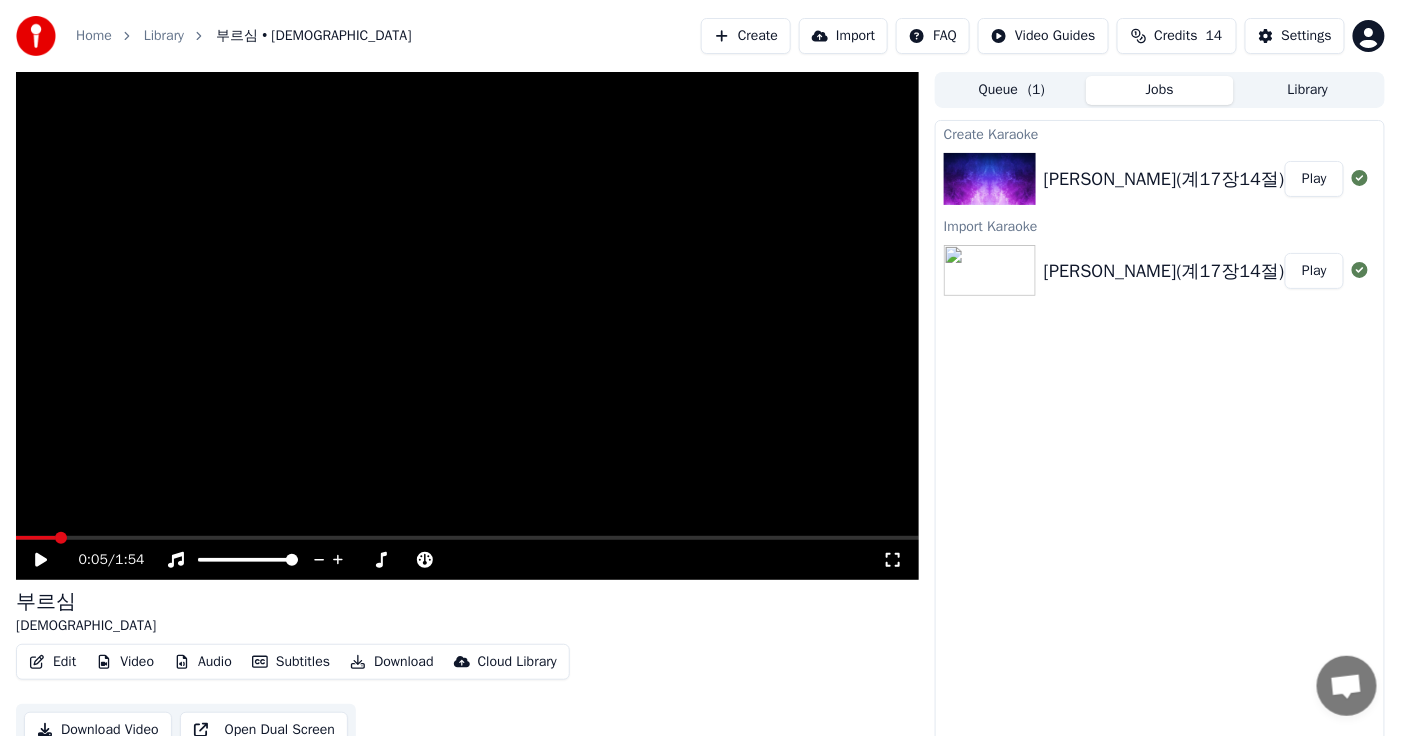 click on "Create Karaoke [PERSON_NAME](계17장14절) Play Import Karaoke [PERSON_NAME]-  부르심(계17장14절) Play" at bounding box center [1160, 433] 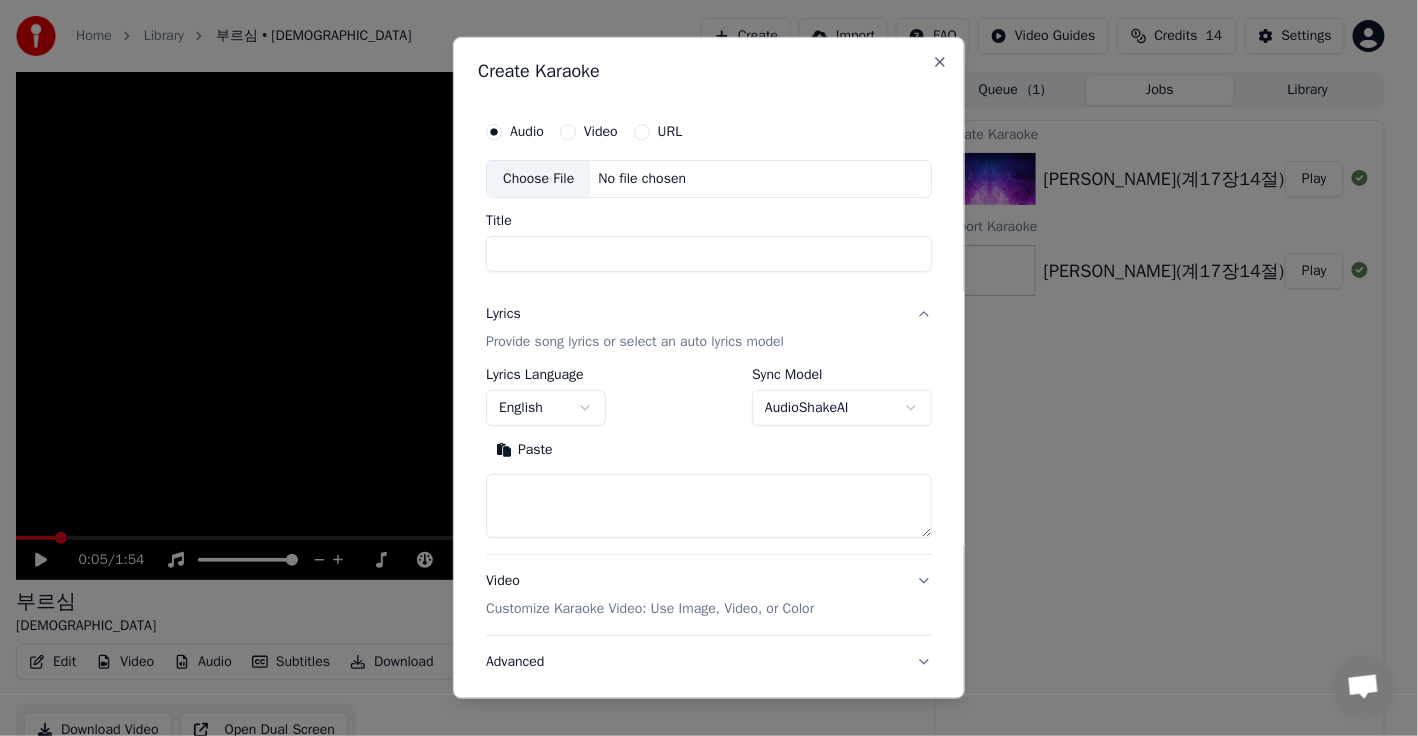 click on "Choose File" at bounding box center [538, 179] 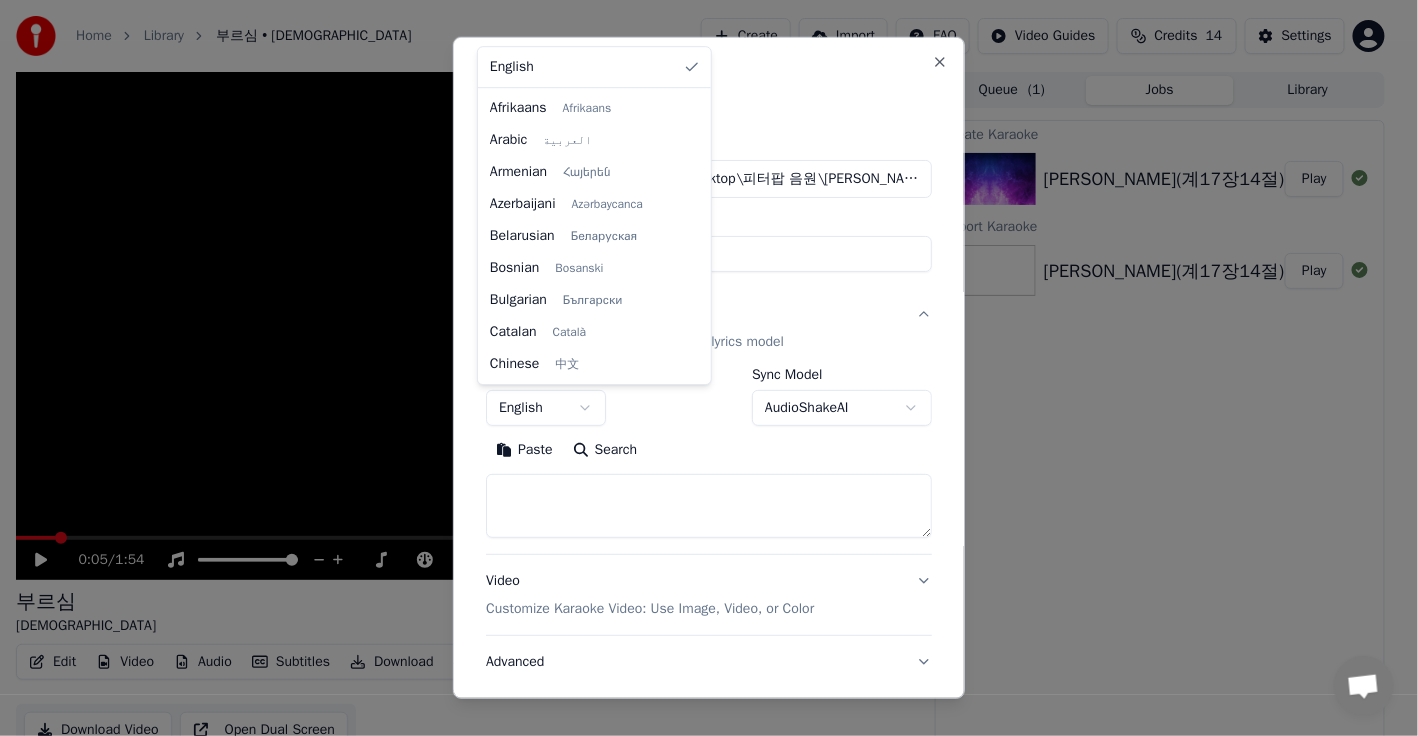 click on "**********" at bounding box center [700, 368] 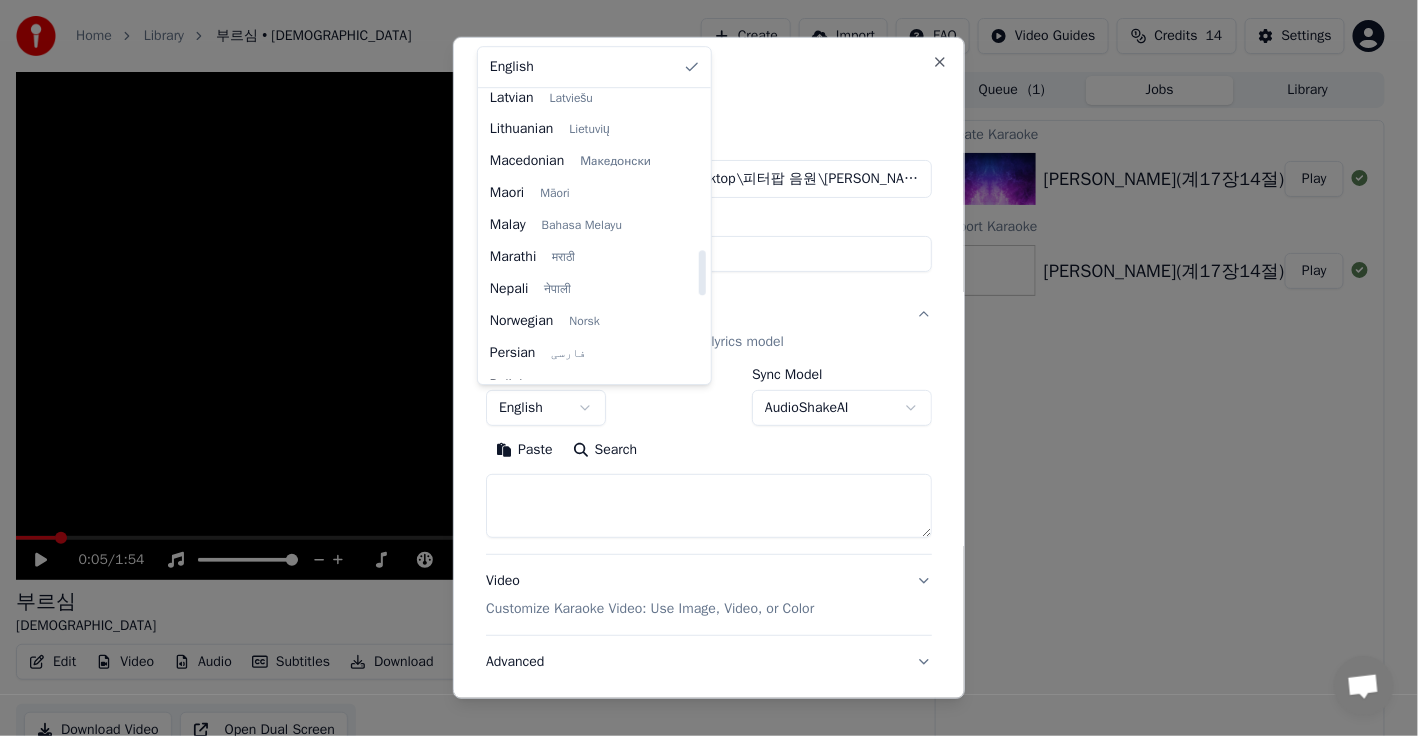 scroll, scrollTop: 735, scrollLeft: 0, axis: vertical 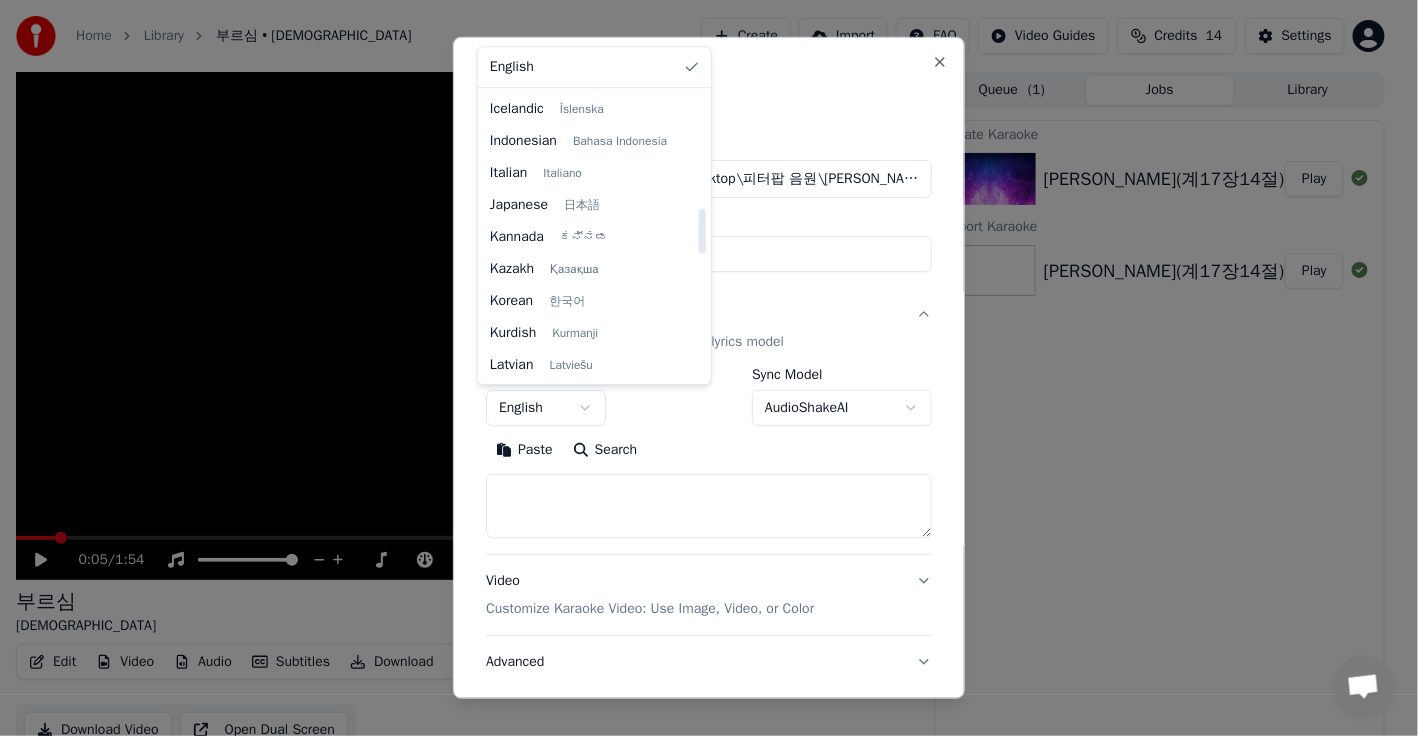 select on "**" 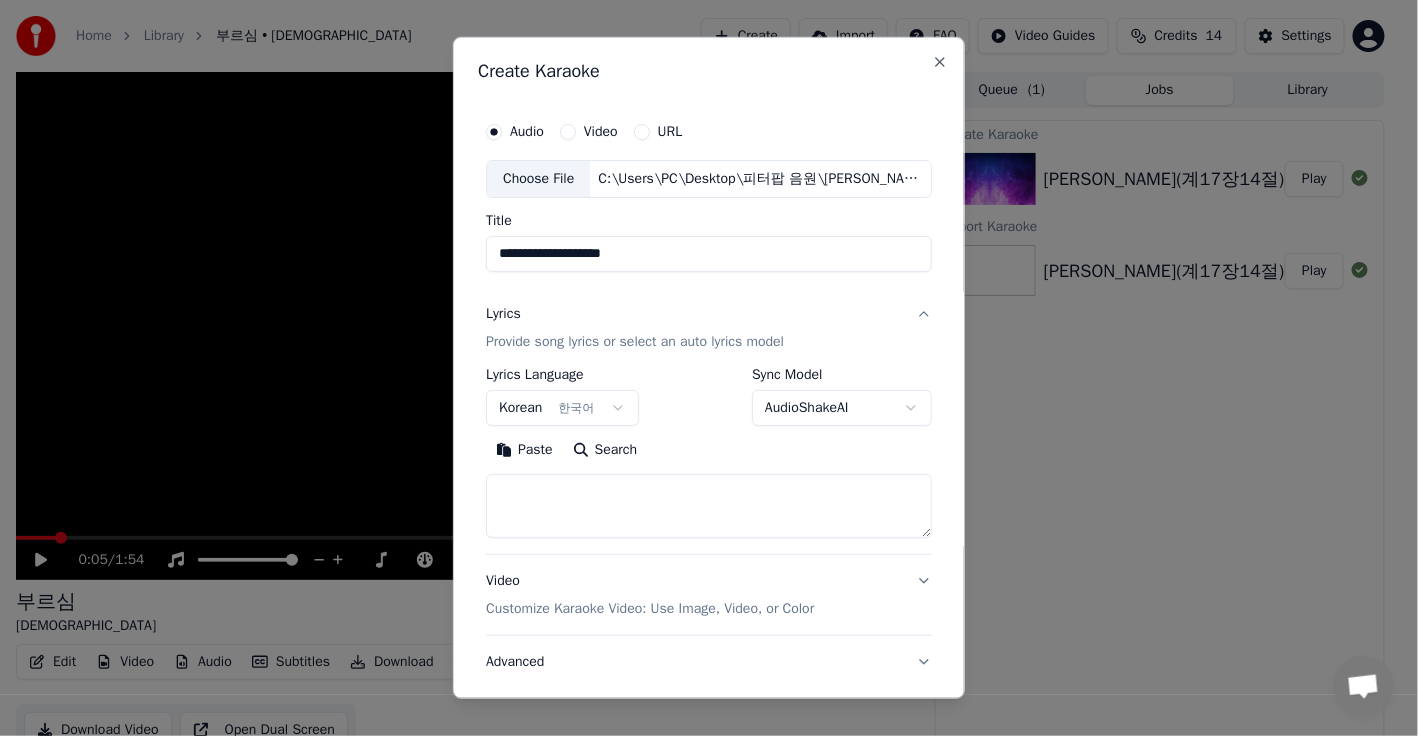 click at bounding box center [709, 506] 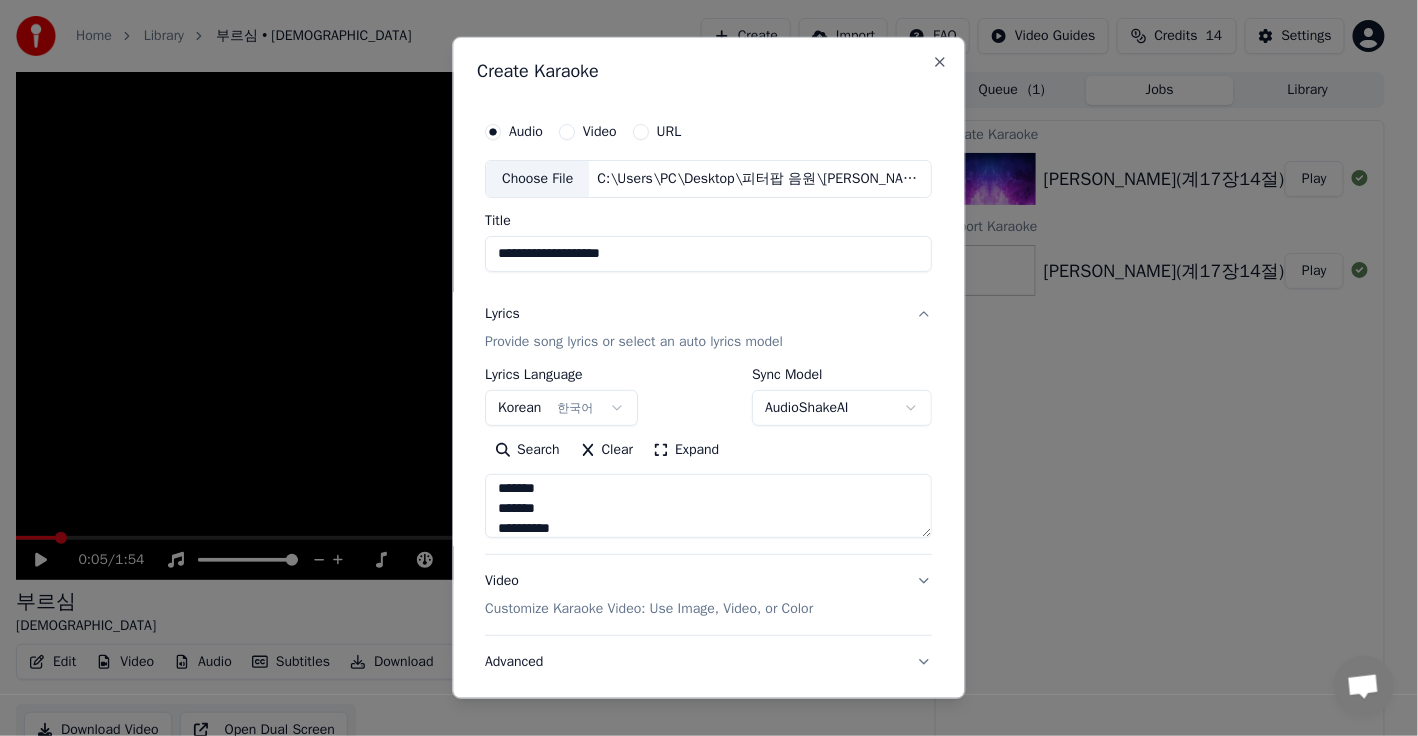 scroll, scrollTop: 184, scrollLeft: 0, axis: vertical 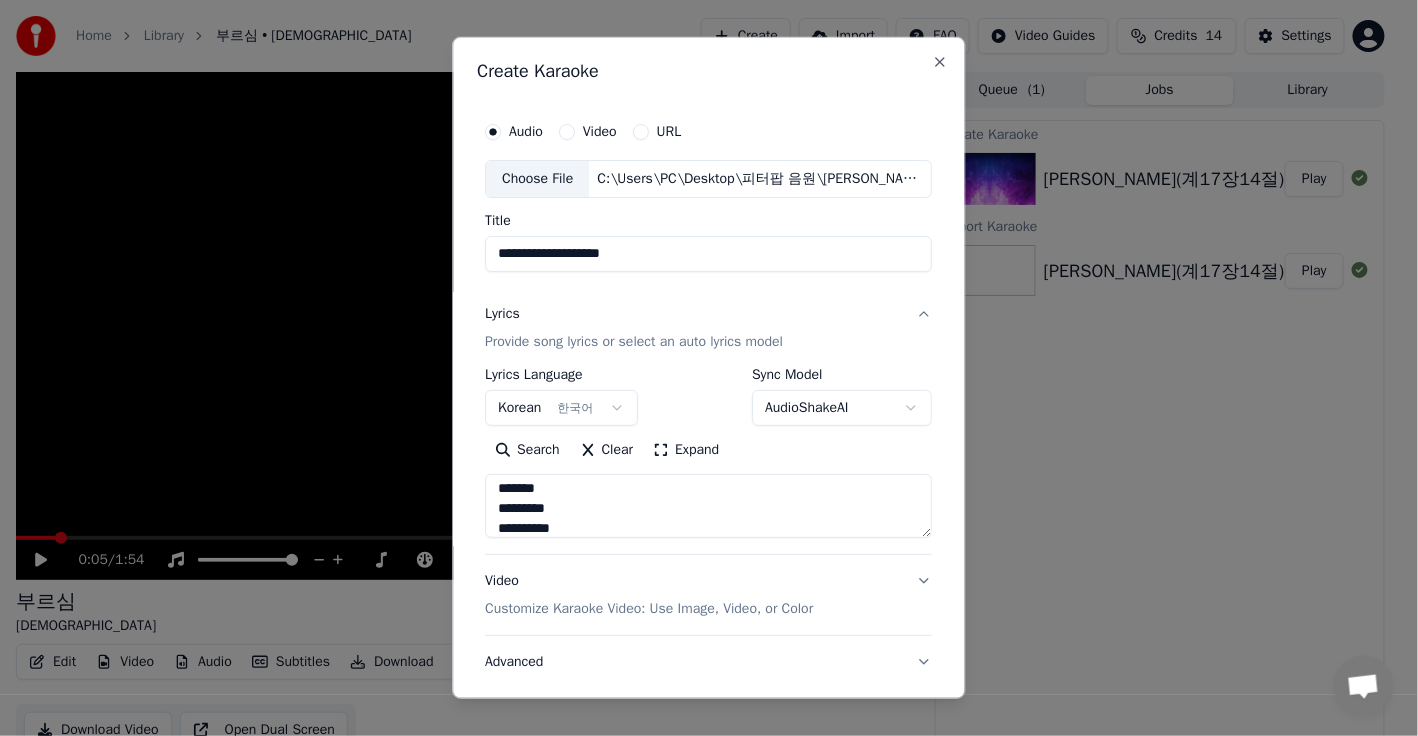click on "**********" at bounding box center [708, 506] 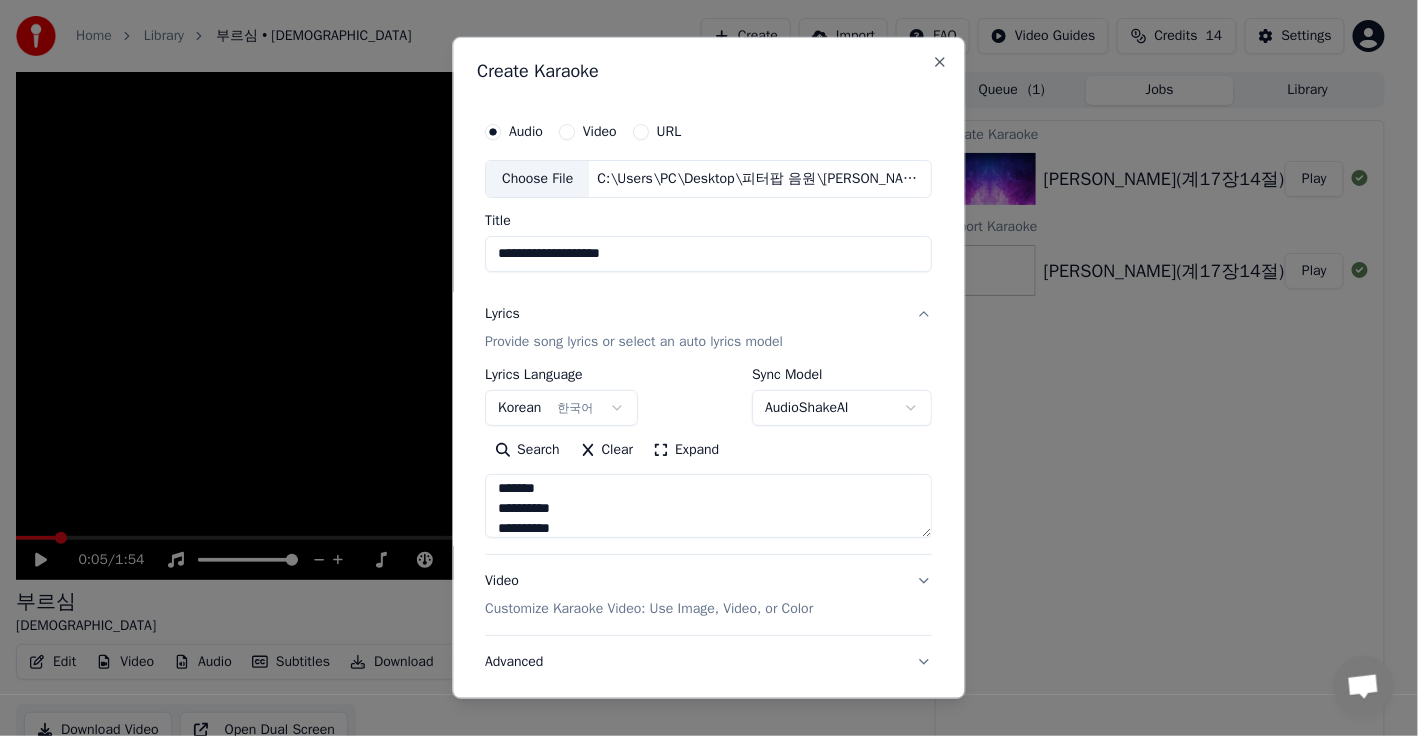 type on "**********" 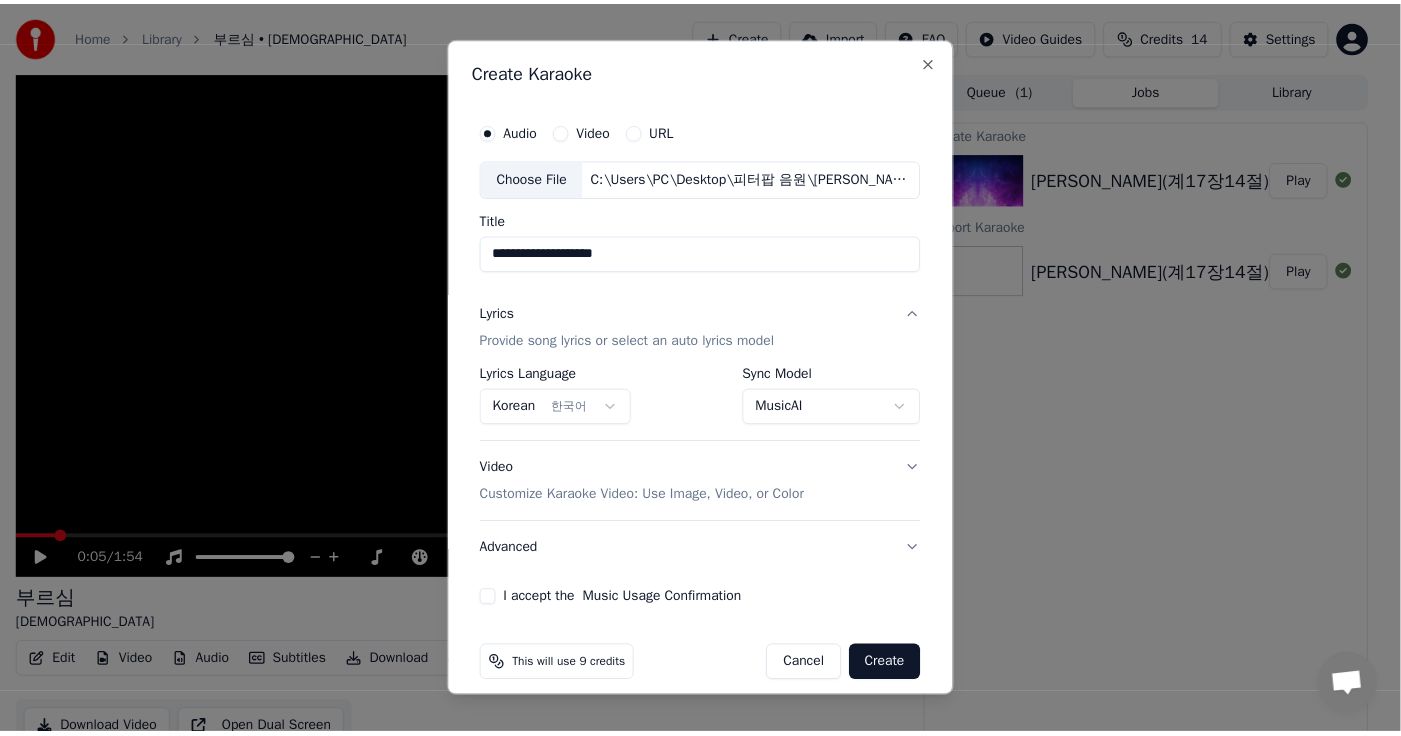 scroll, scrollTop: 15, scrollLeft: 0, axis: vertical 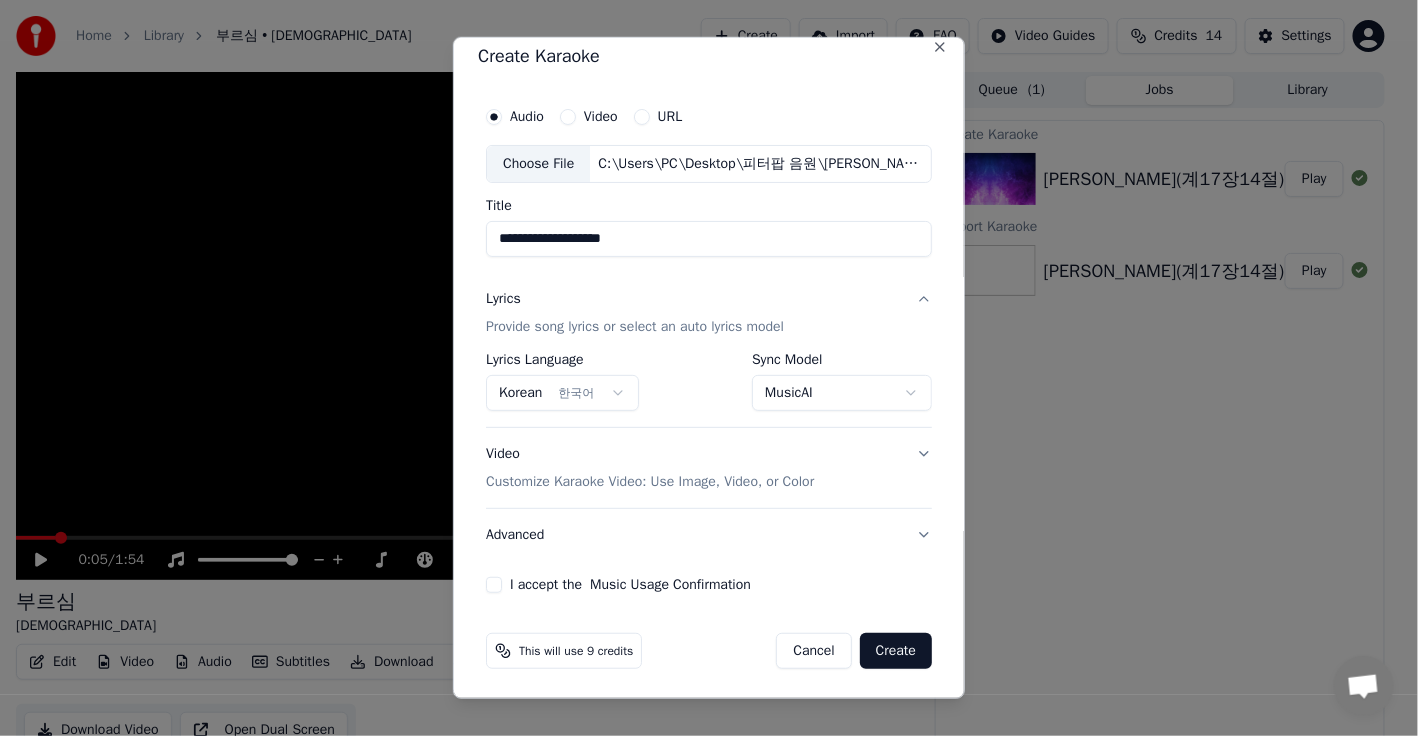 click on "I accept the   Music Usage Confirmation" at bounding box center (630, 585) 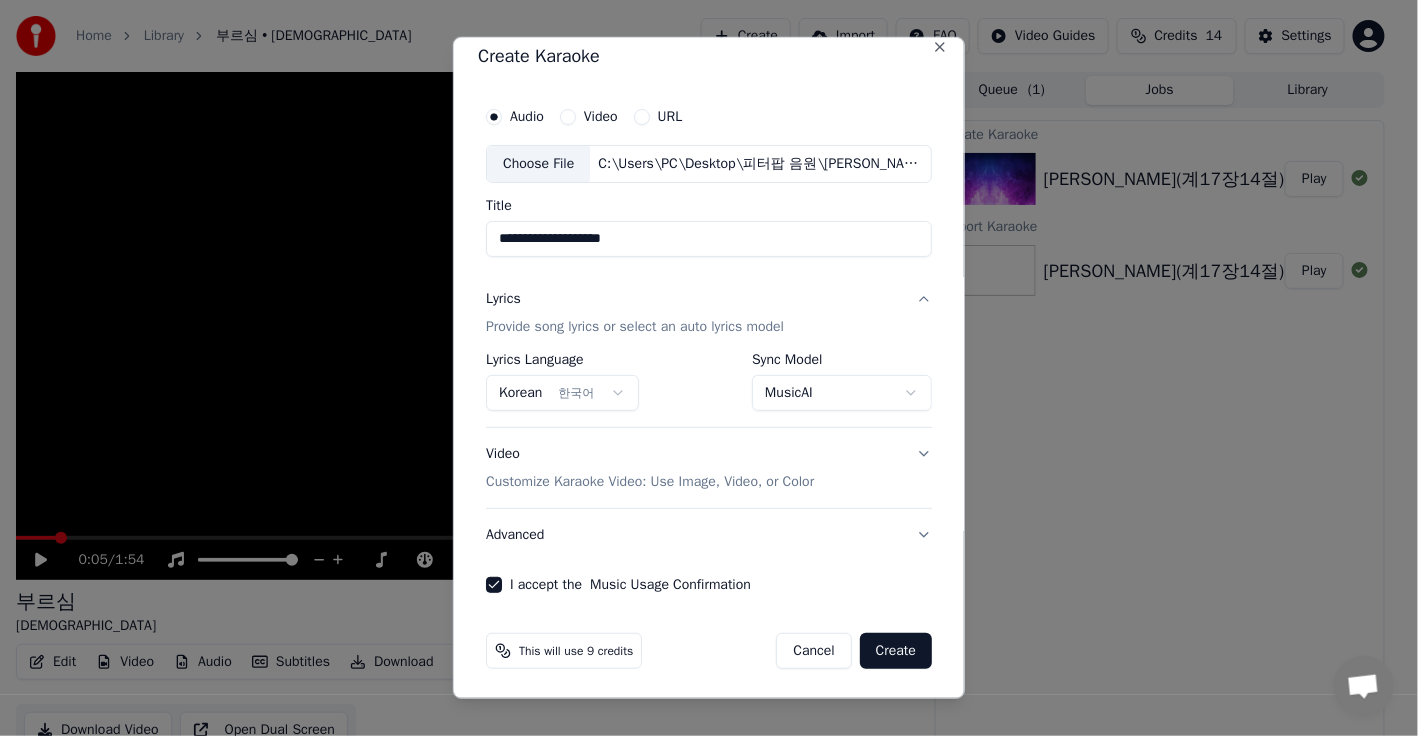click on "Create" at bounding box center (896, 651) 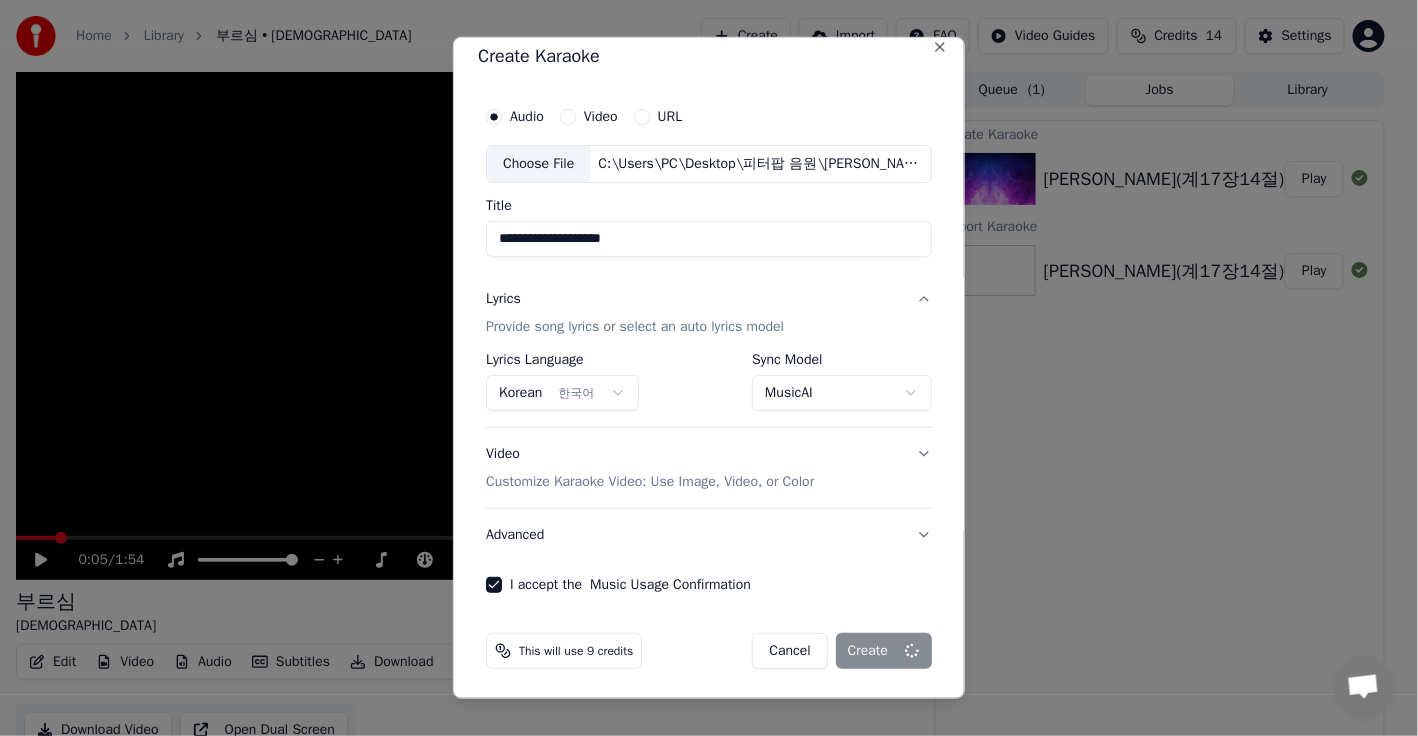 select on "**********" 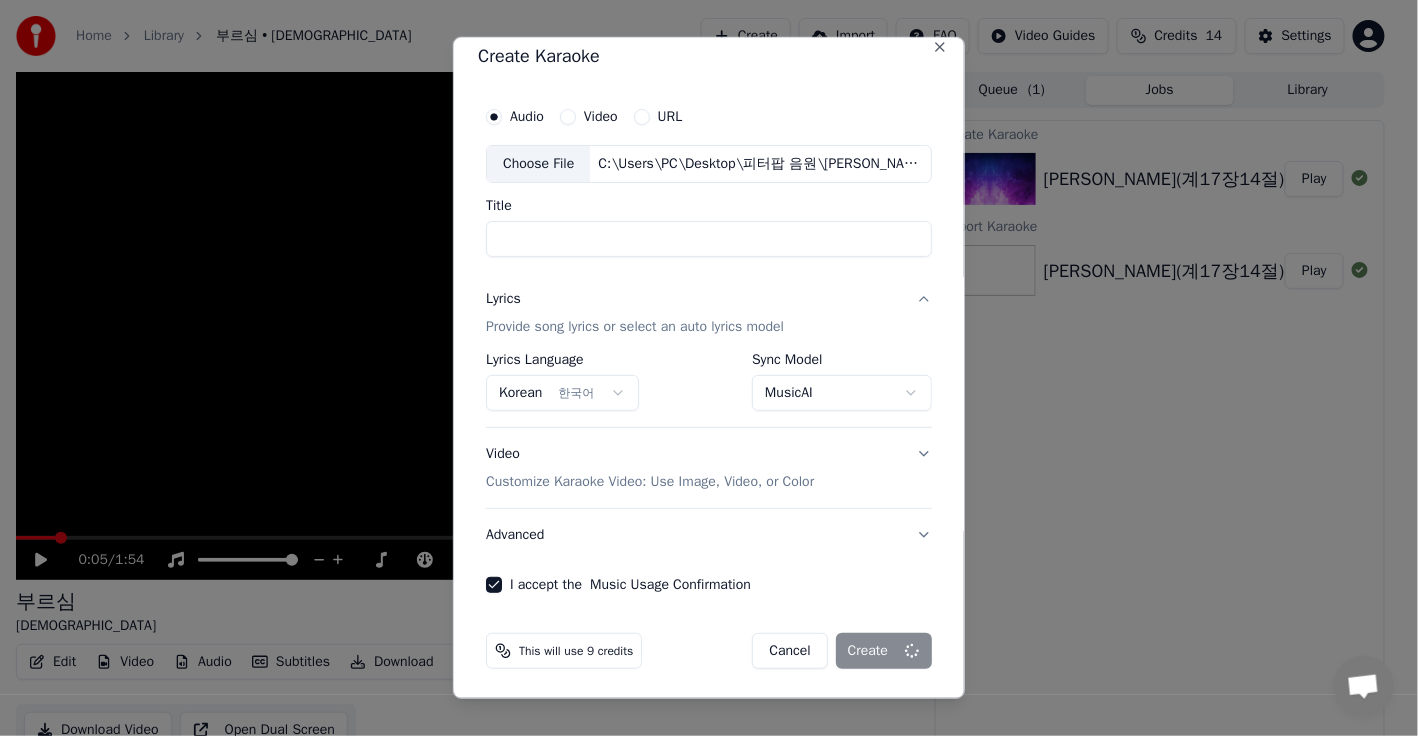 select 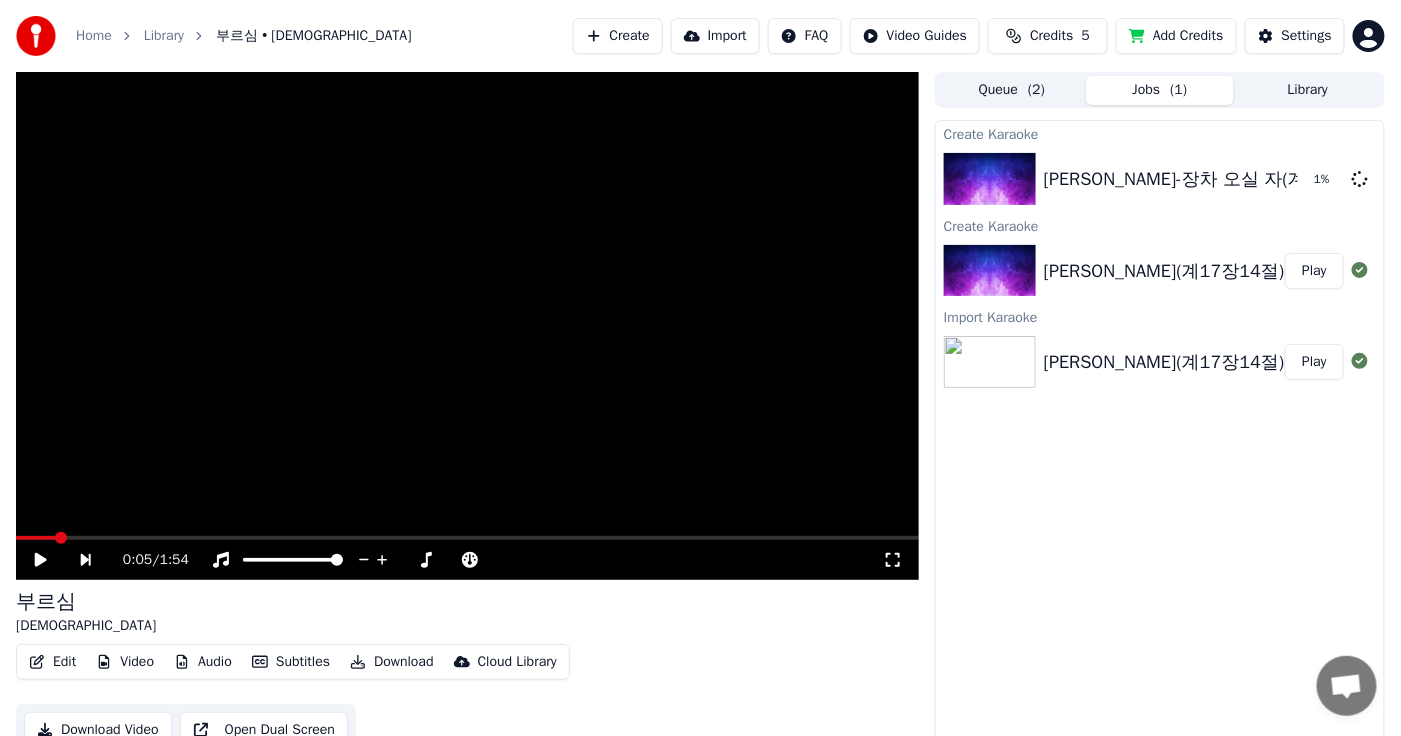 click on "Add Credits" at bounding box center [1176, 36] 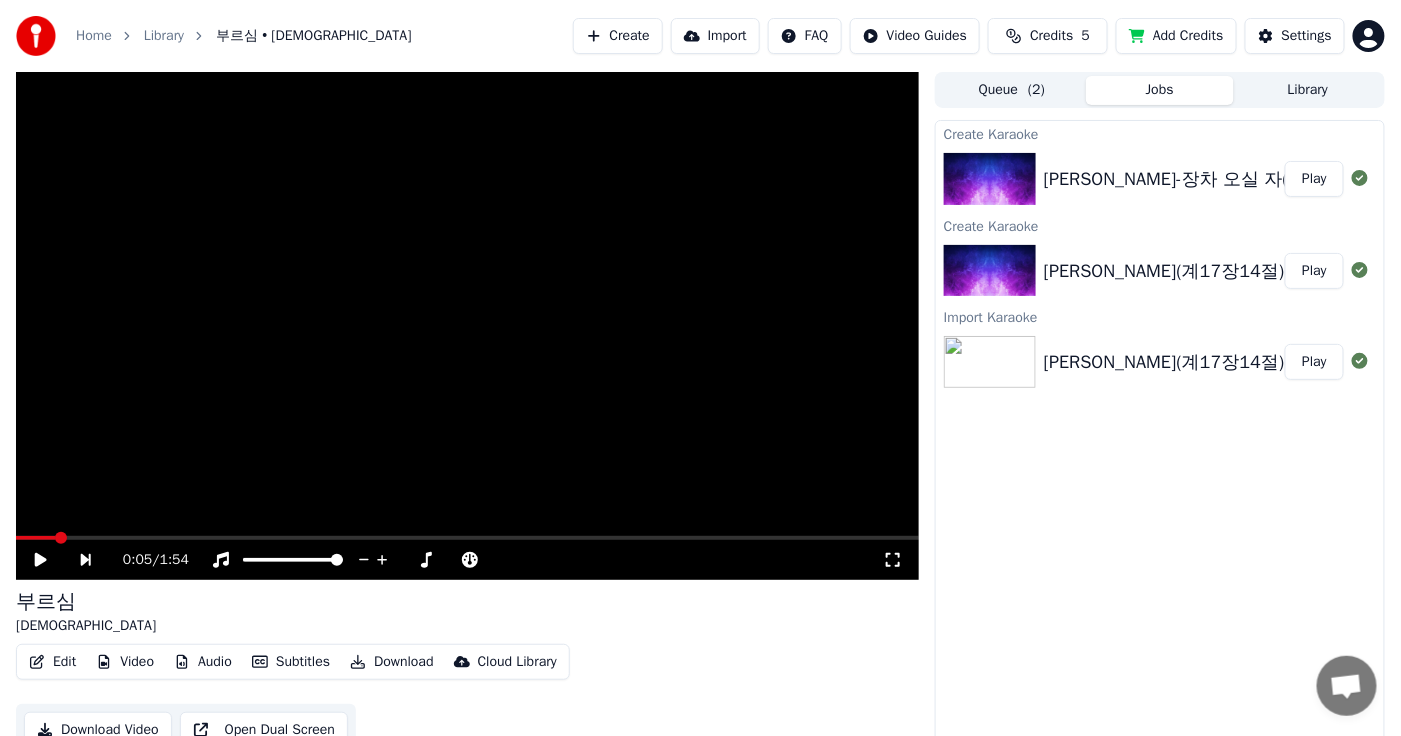 click on "0:05  /  1:54 부르심 [DEMOGRAPHIC_DATA] Edit Video Audio Subtitles Download Cloud Library Download Video Open Dual Screen Queue ( 2 ) Jobs Library Create Karaoke [PERSON_NAME]-장차 오실 자(계4장8절) Play Create Karaoke [PERSON_NAME]-부르심(계17장14절) Play Import Karaoke [PERSON_NAME]-  부르심(계17장14절) Play" at bounding box center (700, 414) 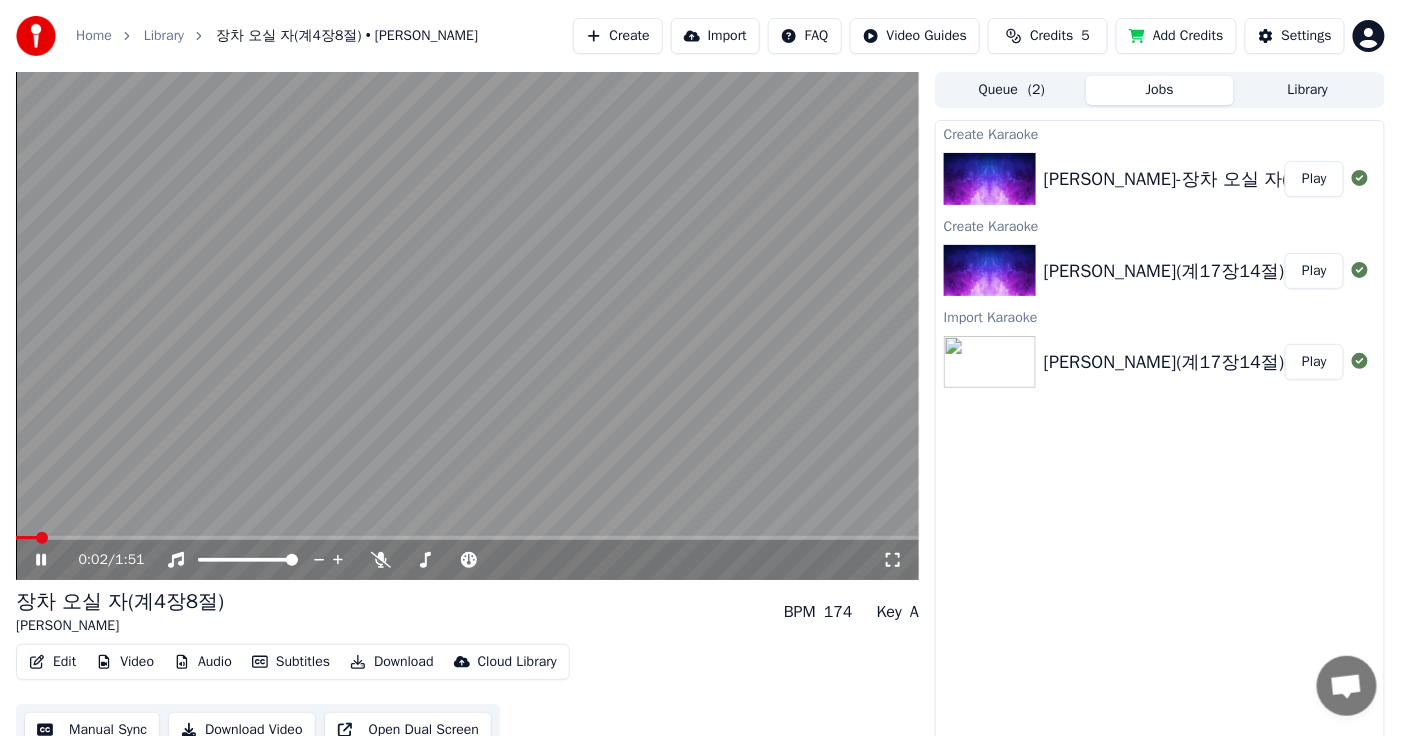 click on "Edit" at bounding box center [52, 662] 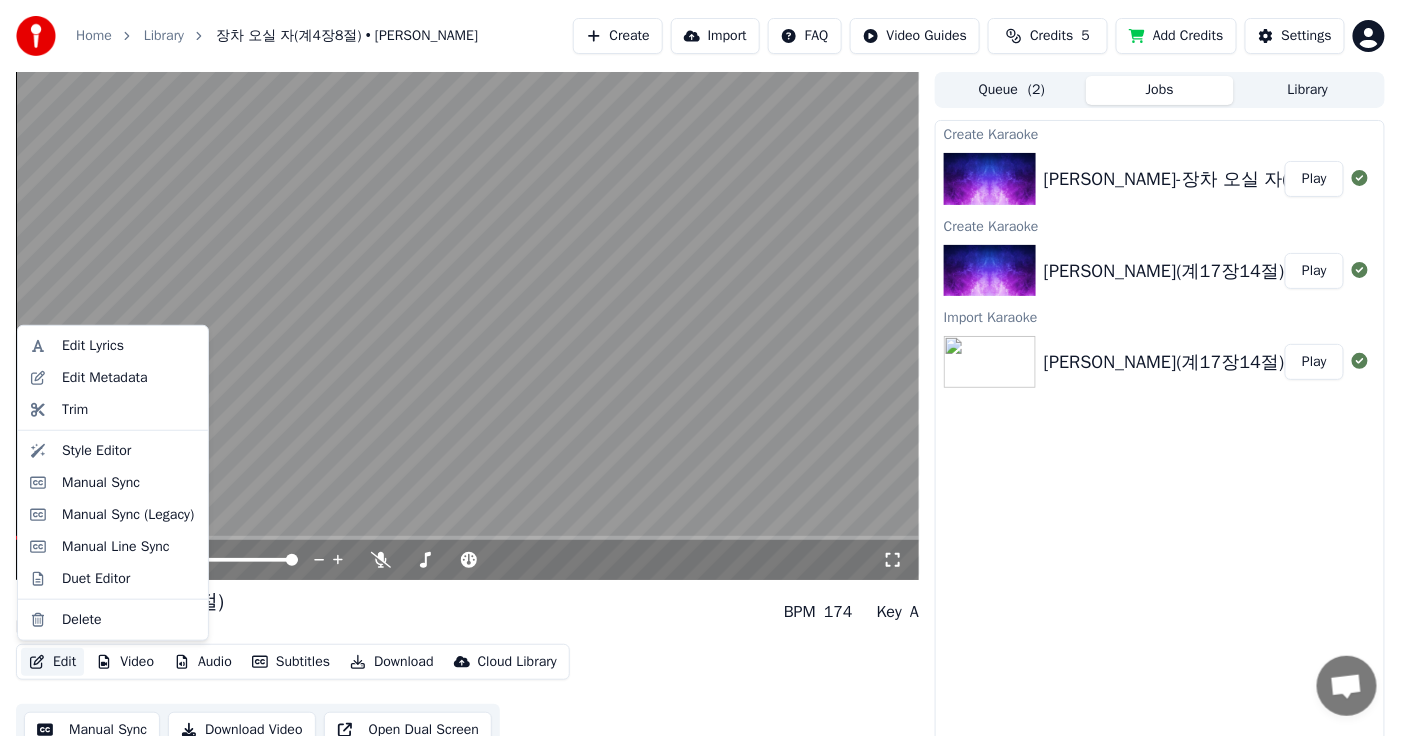 click on "Edit" at bounding box center (52, 662) 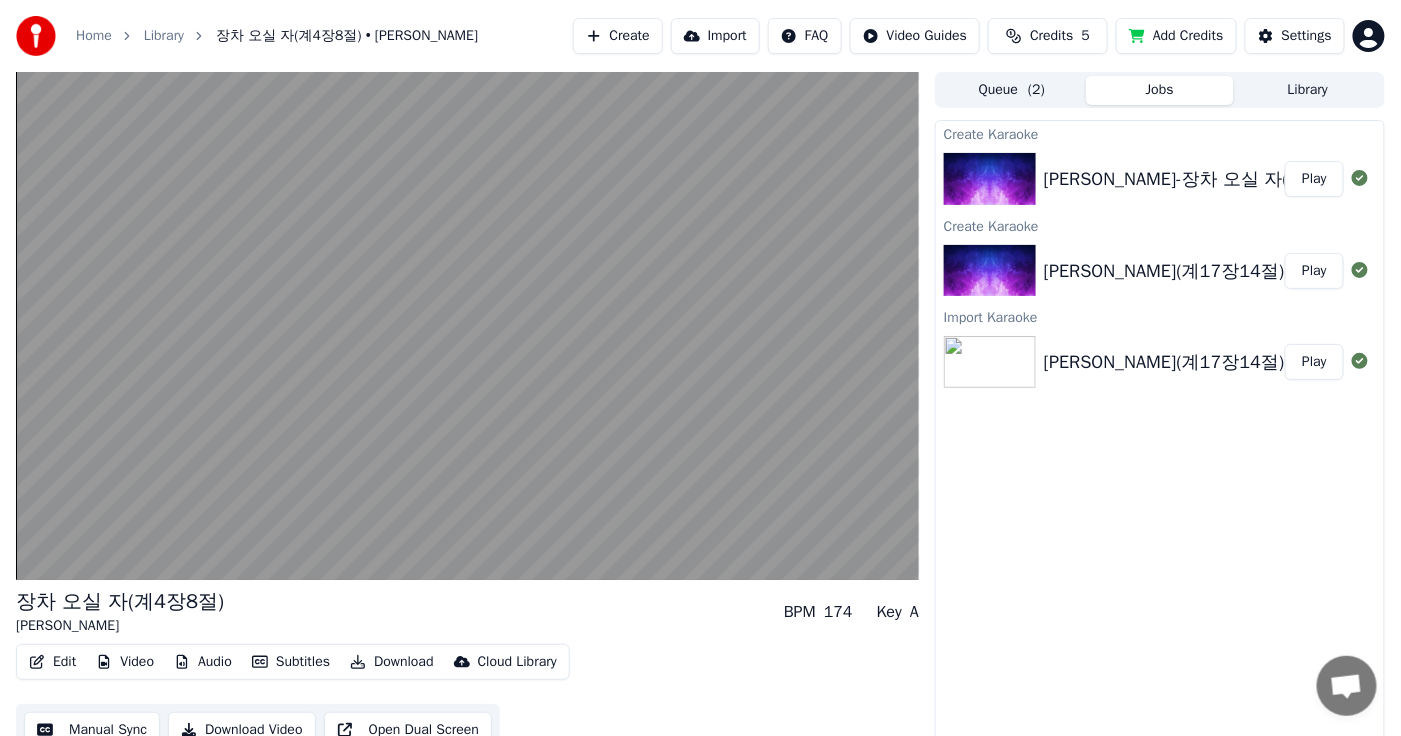 click on "장차 오실 자(계4장8절) [PERSON_NAME] BPM 174 Key A" at bounding box center [467, 612] 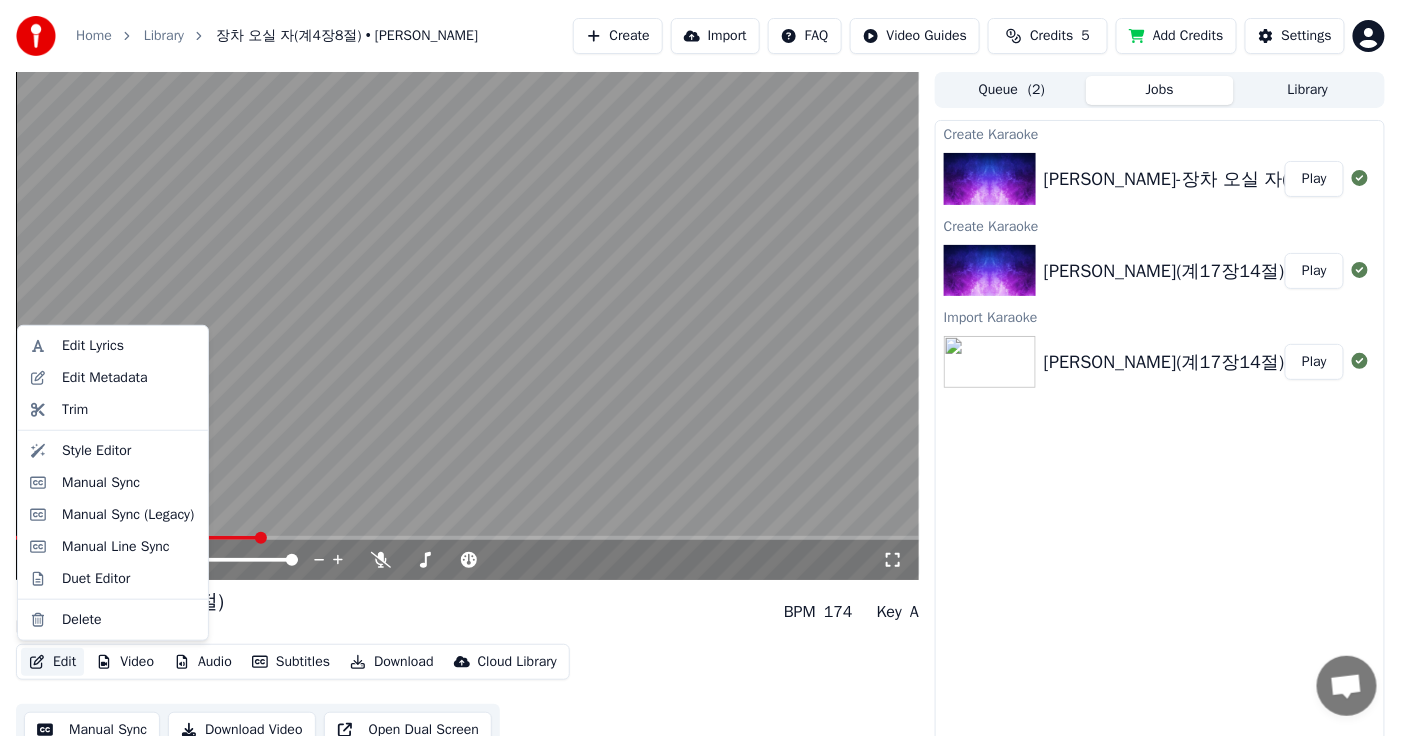 click on "Edit" at bounding box center [52, 662] 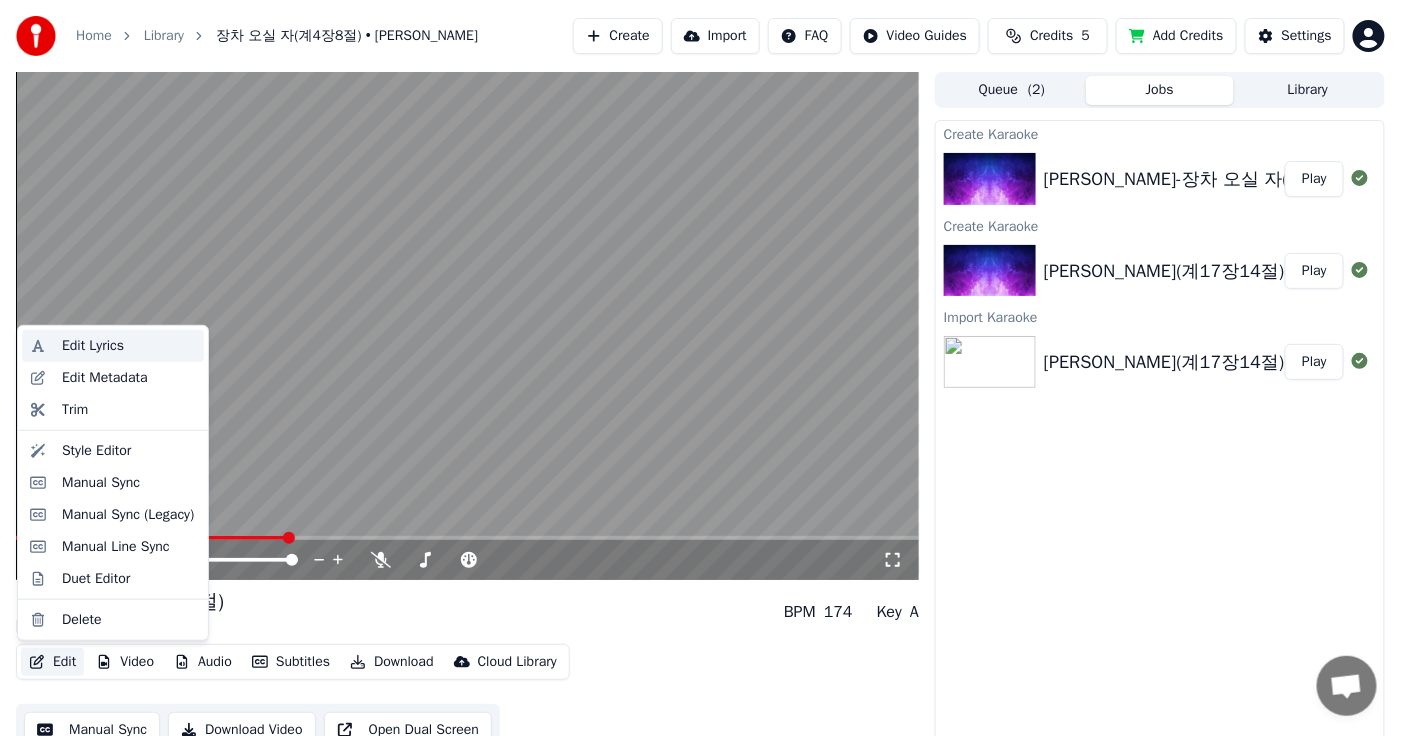 click on "Edit Lyrics" at bounding box center (93, 346) 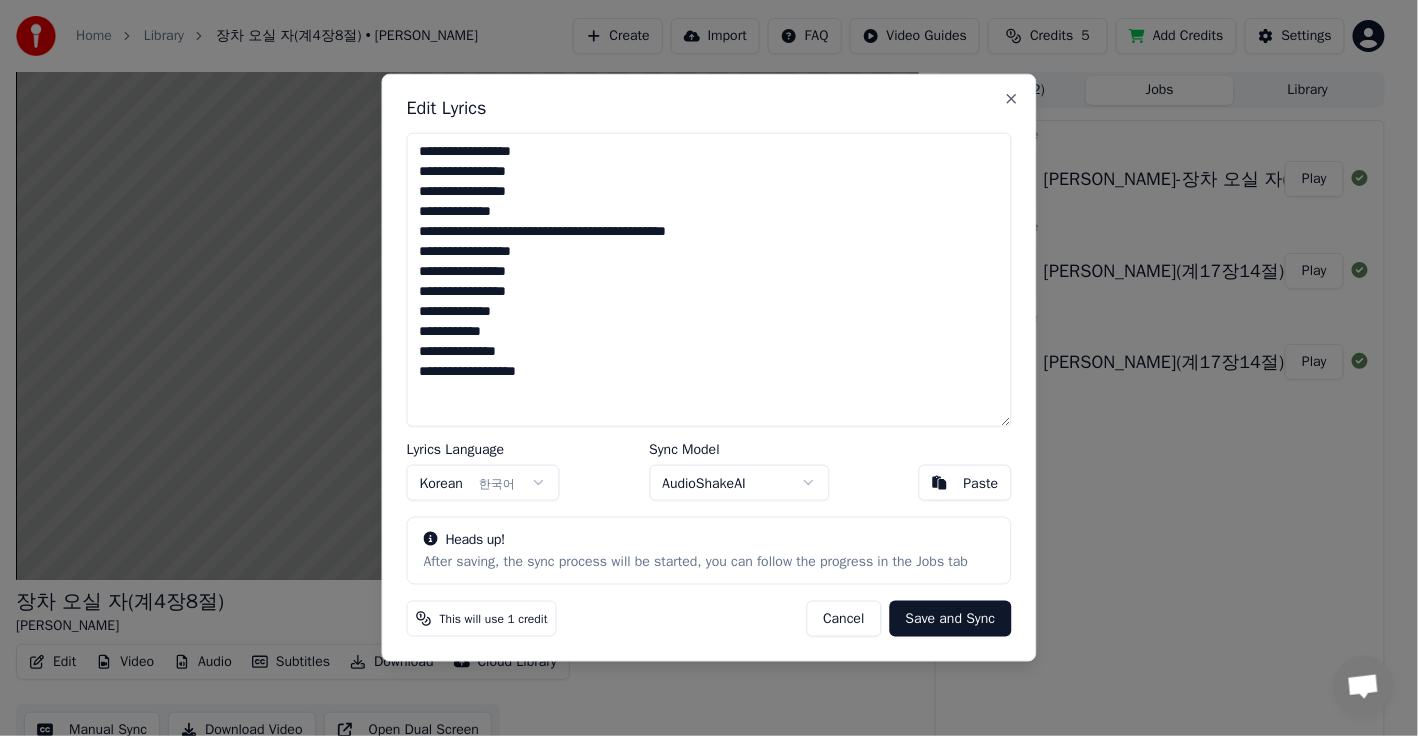 click on "**********" at bounding box center (709, 280) 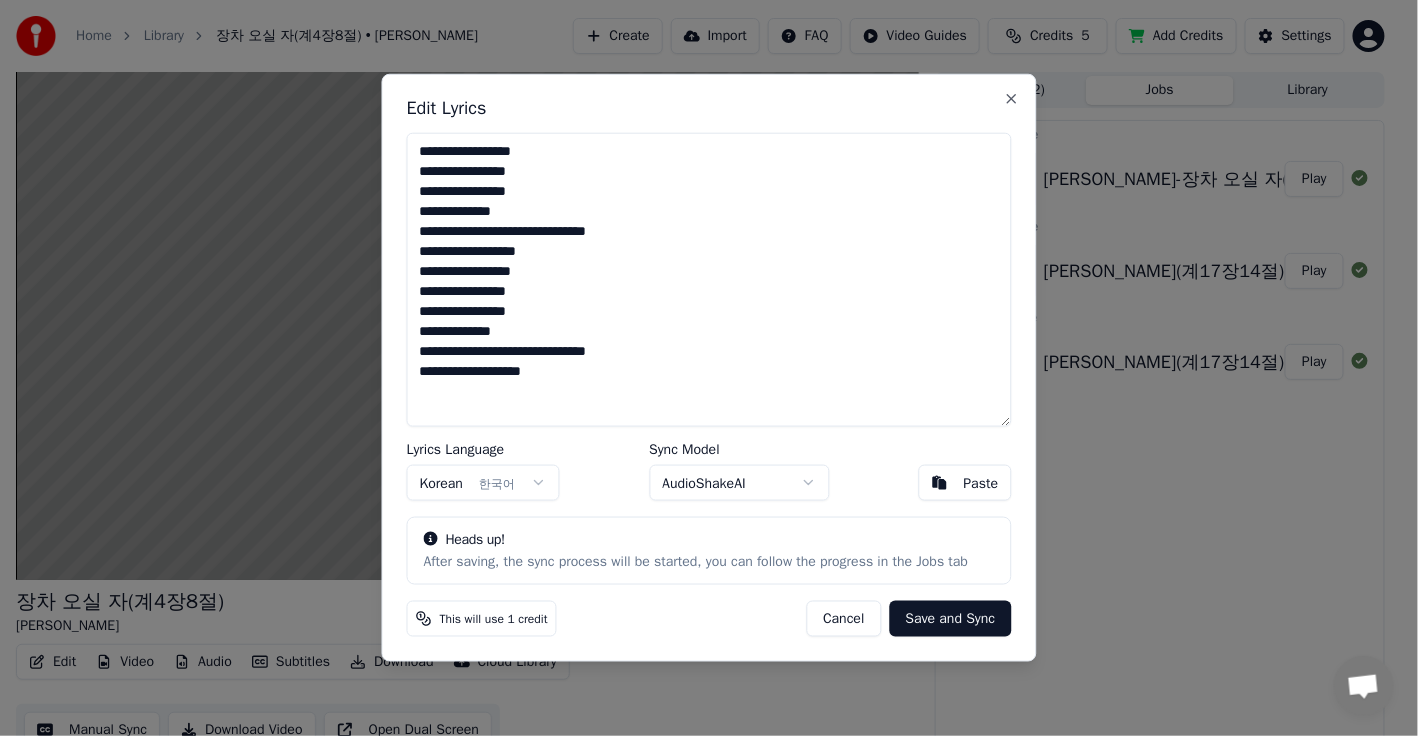 click on "Save and Sync" at bounding box center [951, 619] 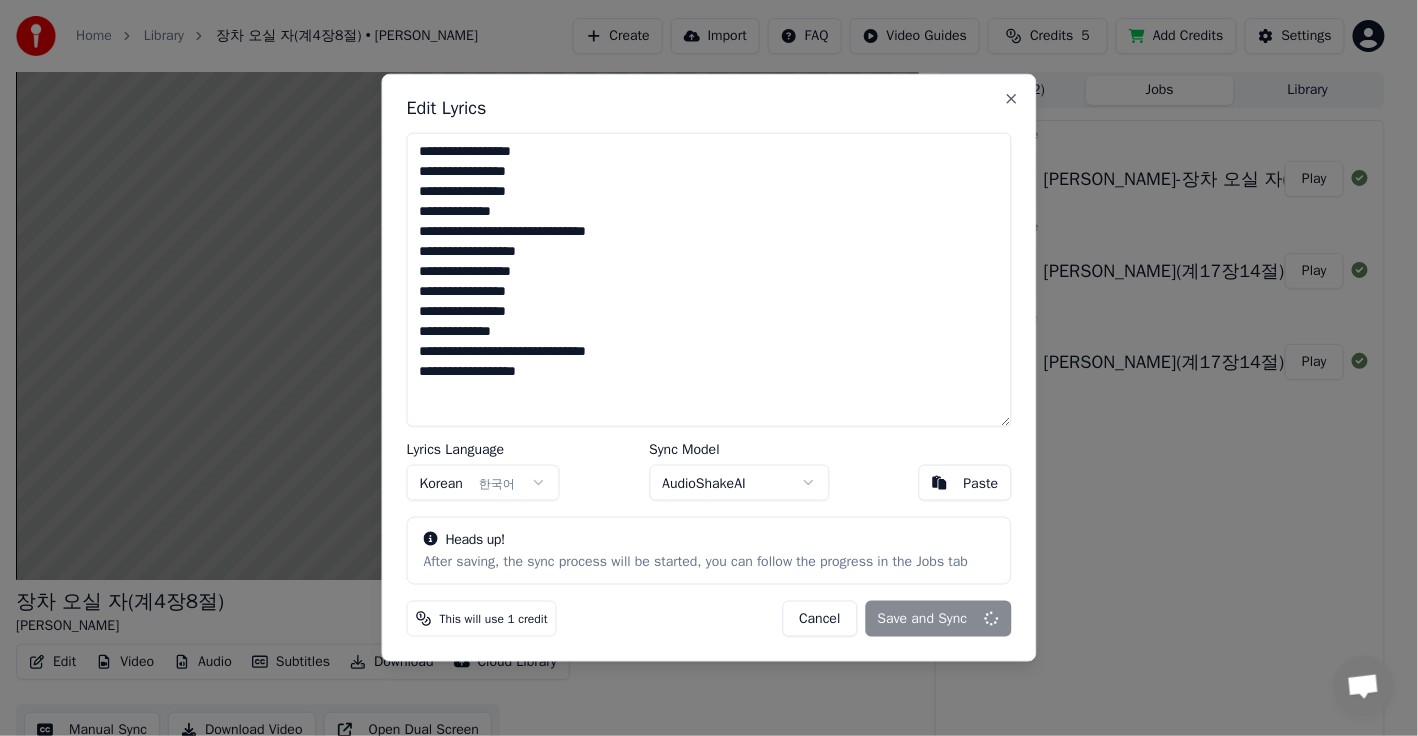 type on "**********" 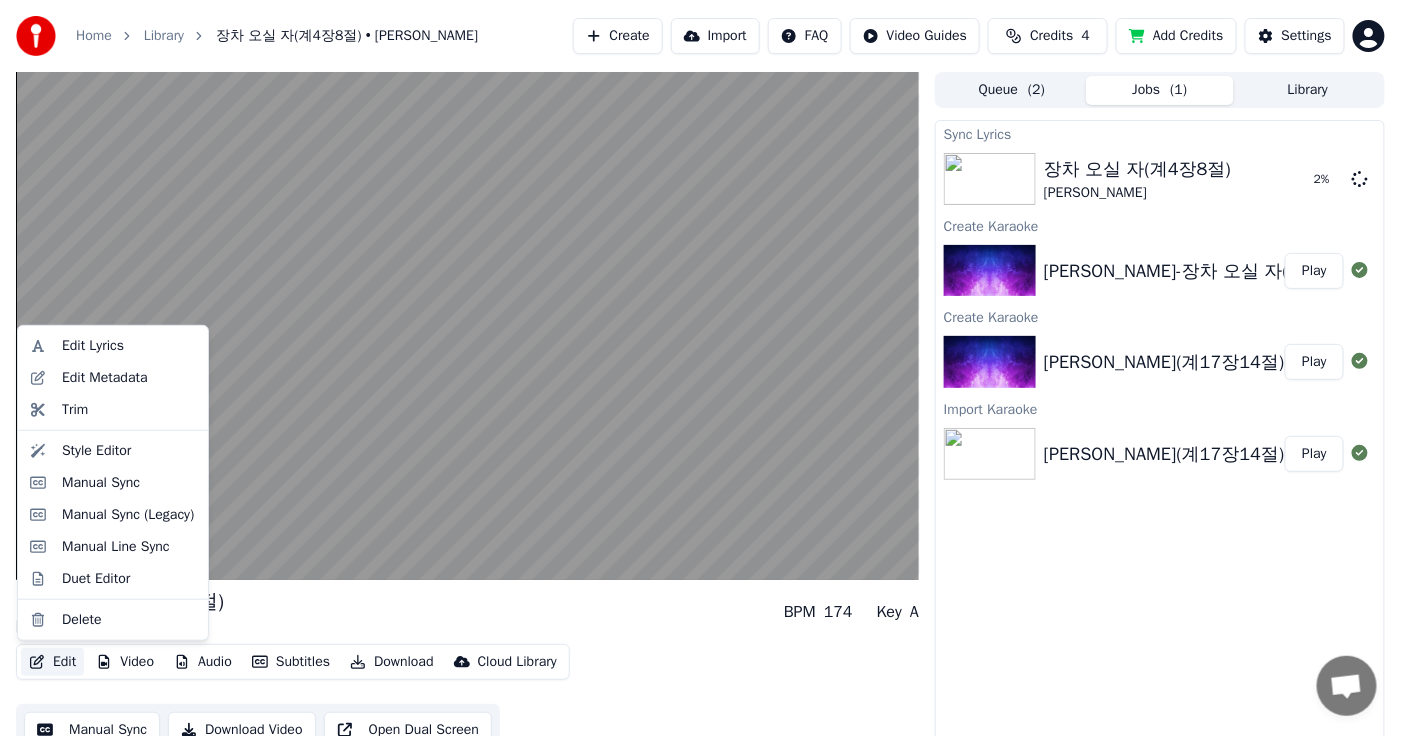 click on "Edit" at bounding box center (52, 662) 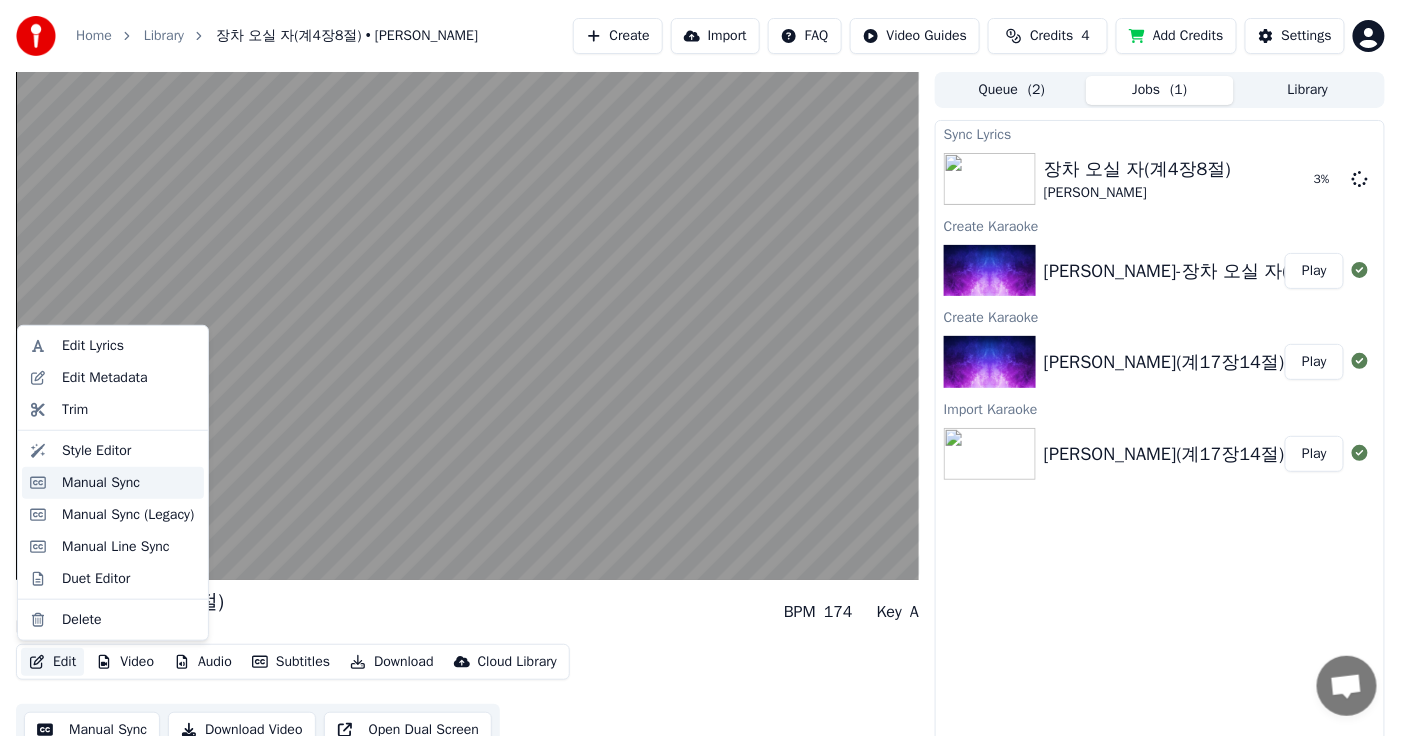 click on "Manual Sync" at bounding box center [101, 483] 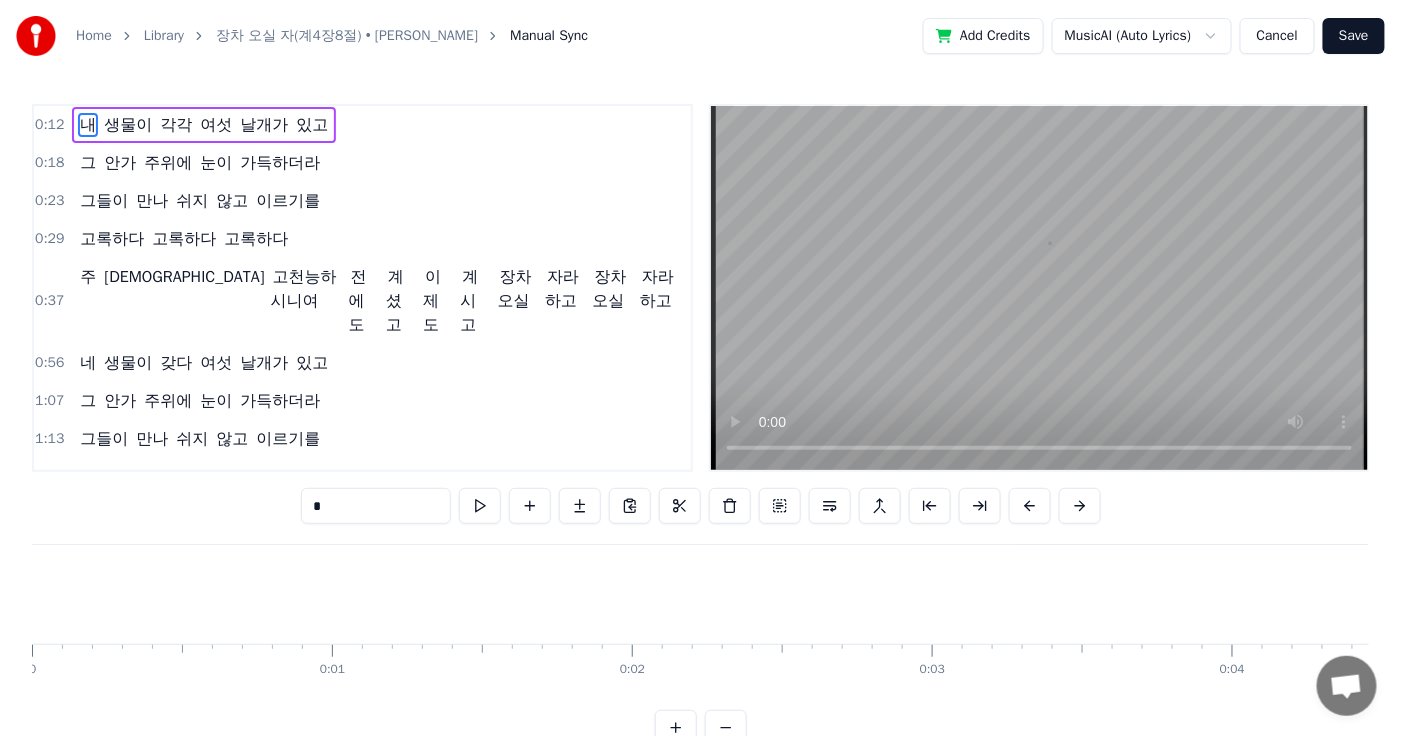 scroll, scrollTop: 0, scrollLeft: 3745, axis: horizontal 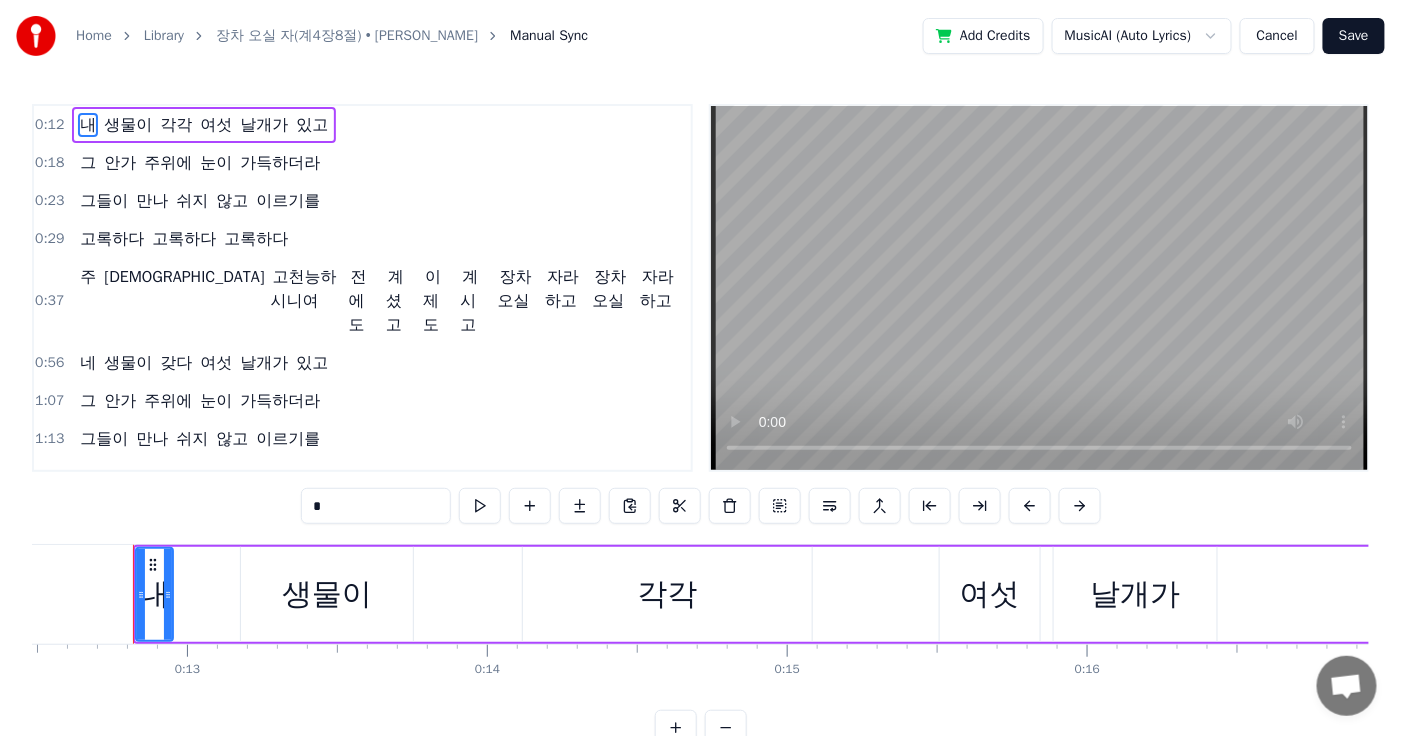 click on "Cancel" at bounding box center [1277, 36] 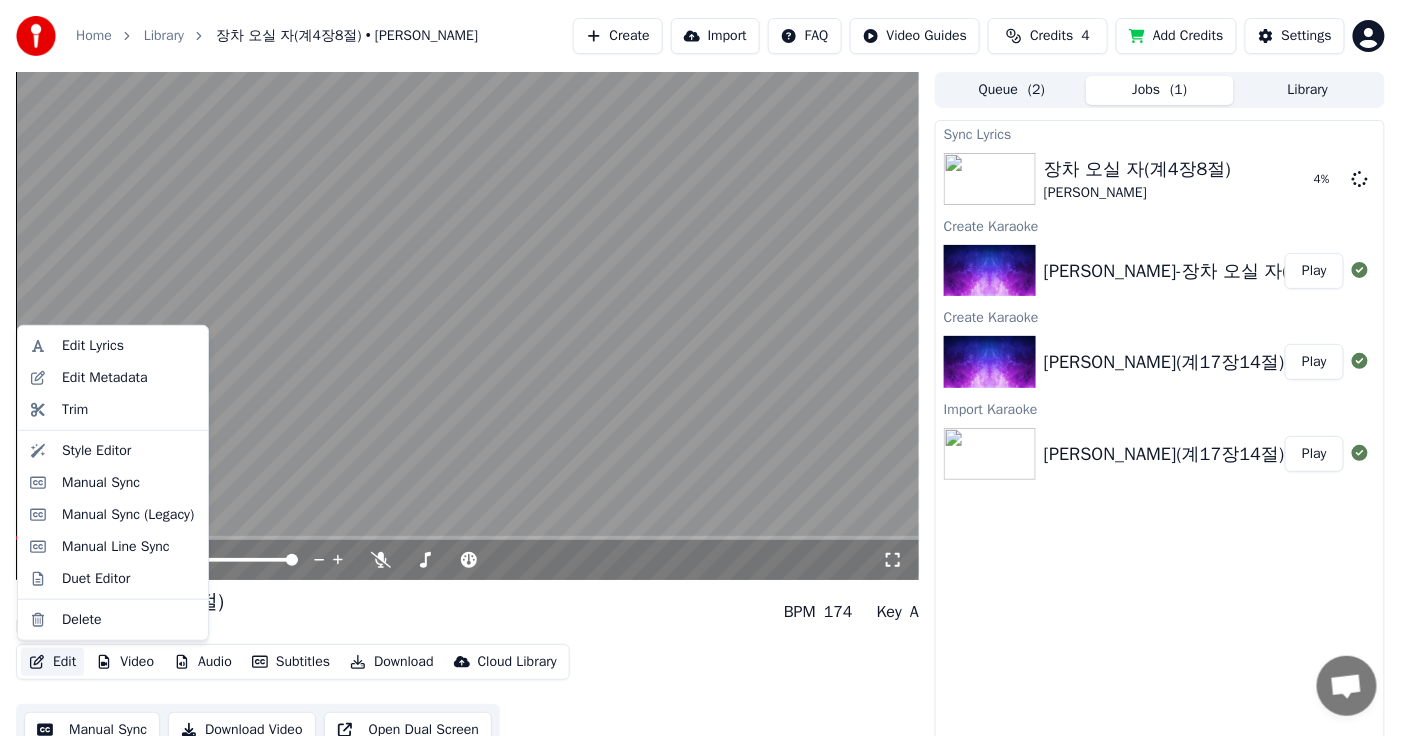 click on "Edit" at bounding box center [52, 662] 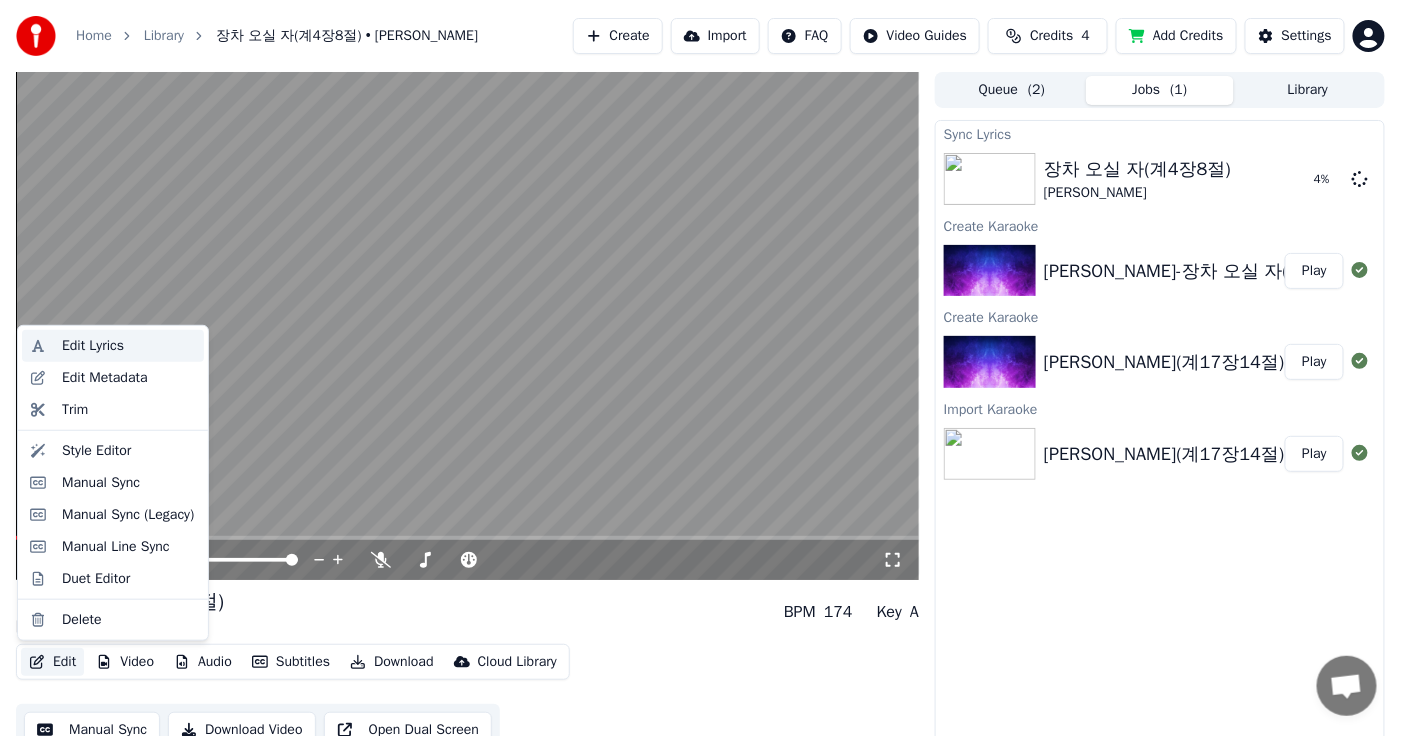 click on "Edit Lyrics" at bounding box center [93, 346] 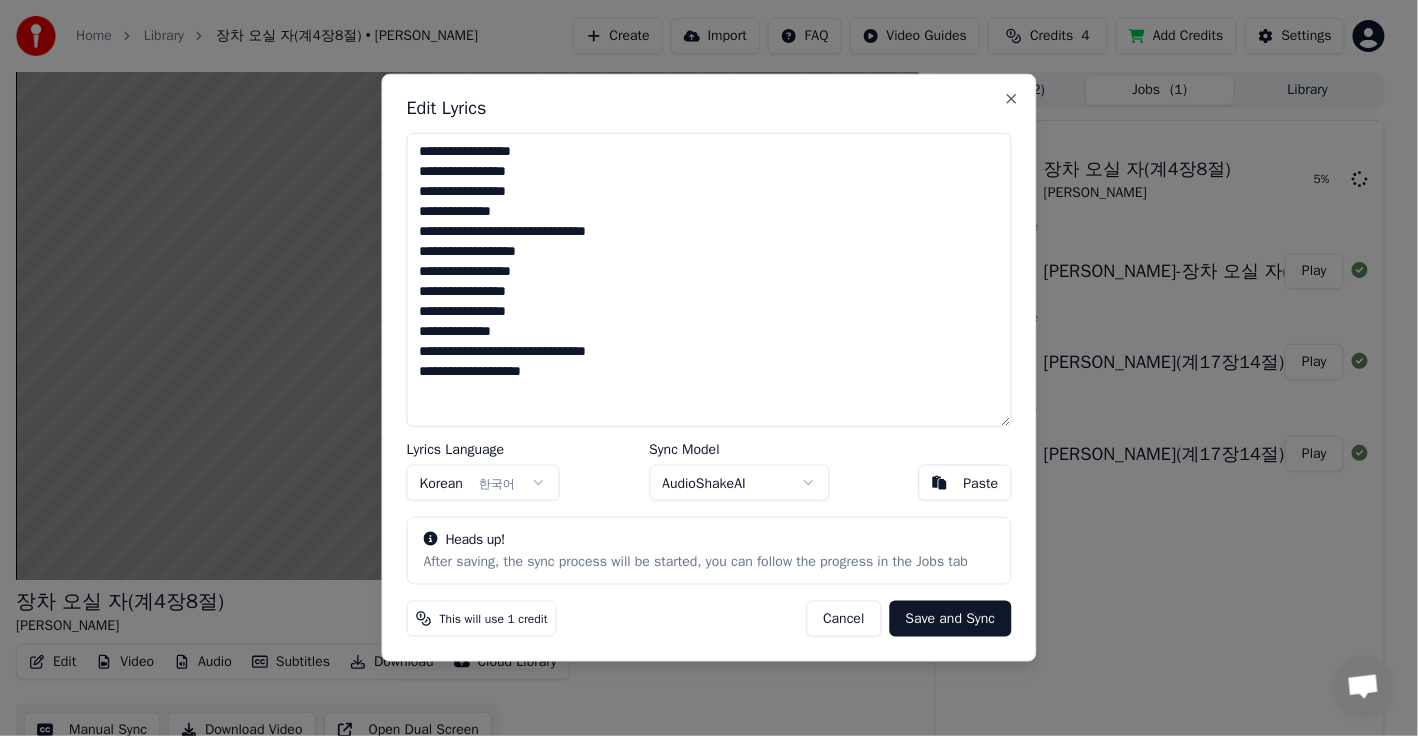 click on "Paste" at bounding box center [981, 483] 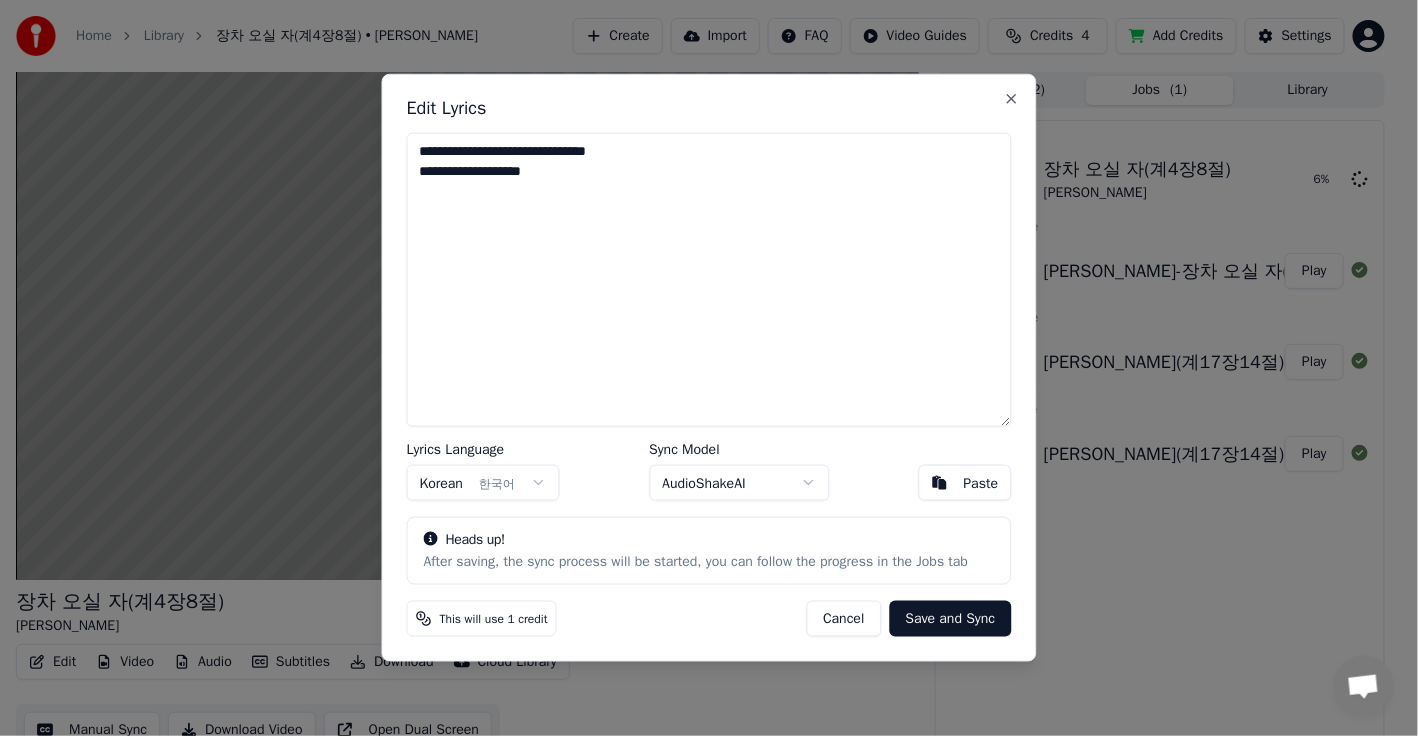 type on "**********" 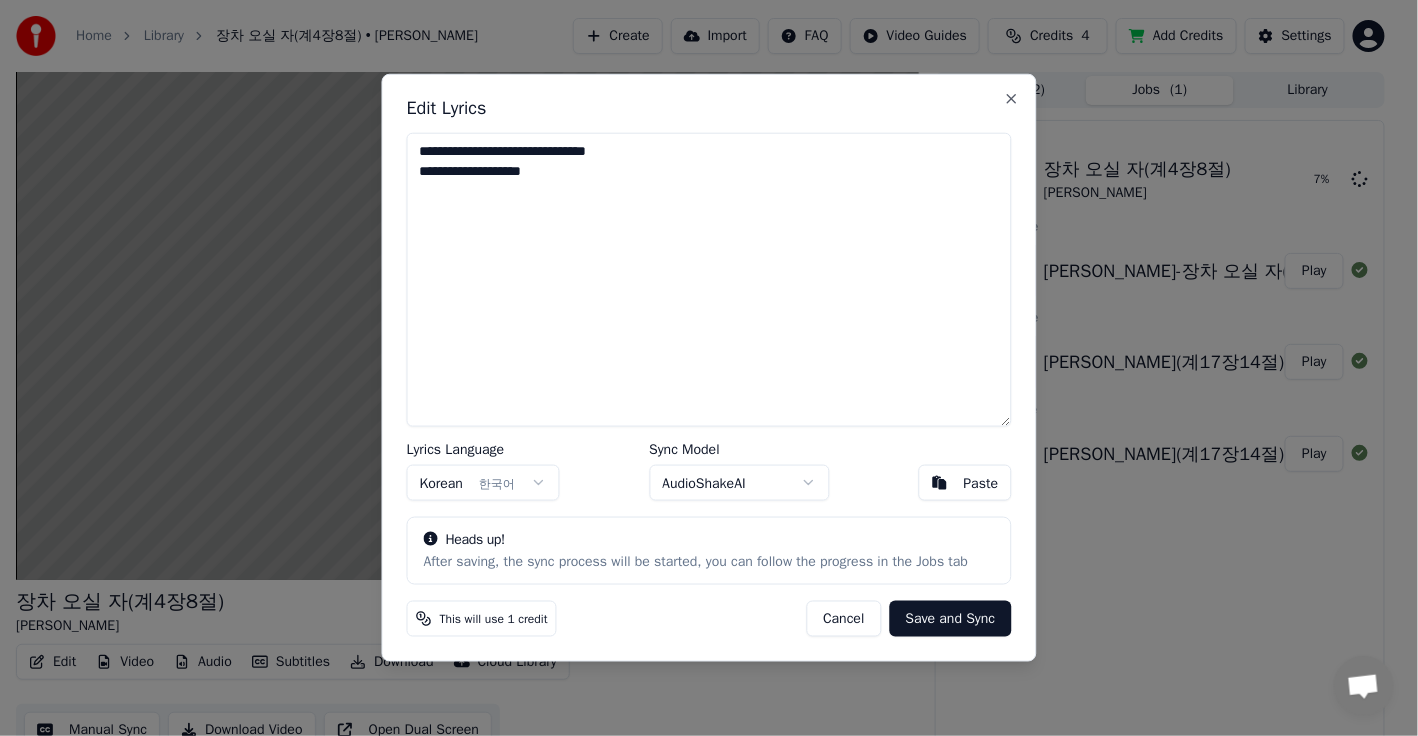 click on "Cancel" at bounding box center (843, 619) 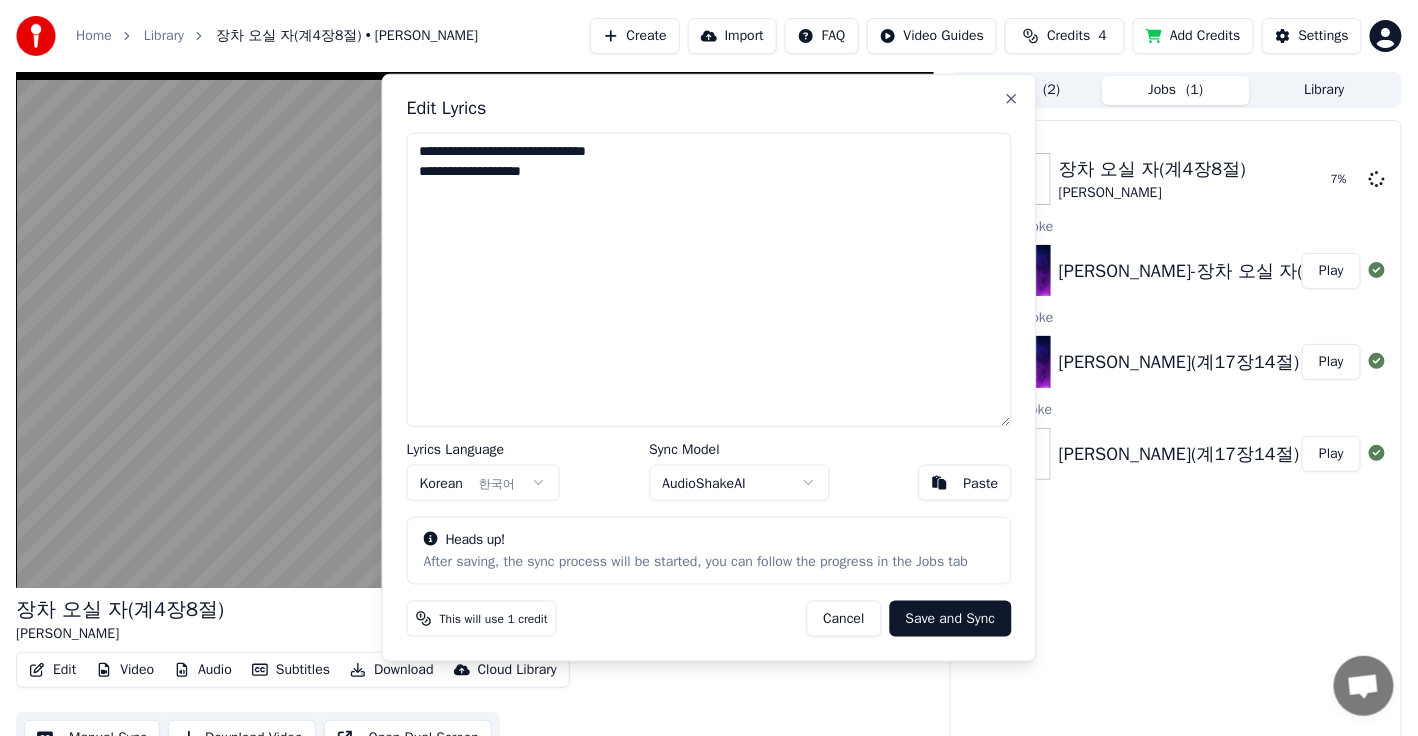 type on "**********" 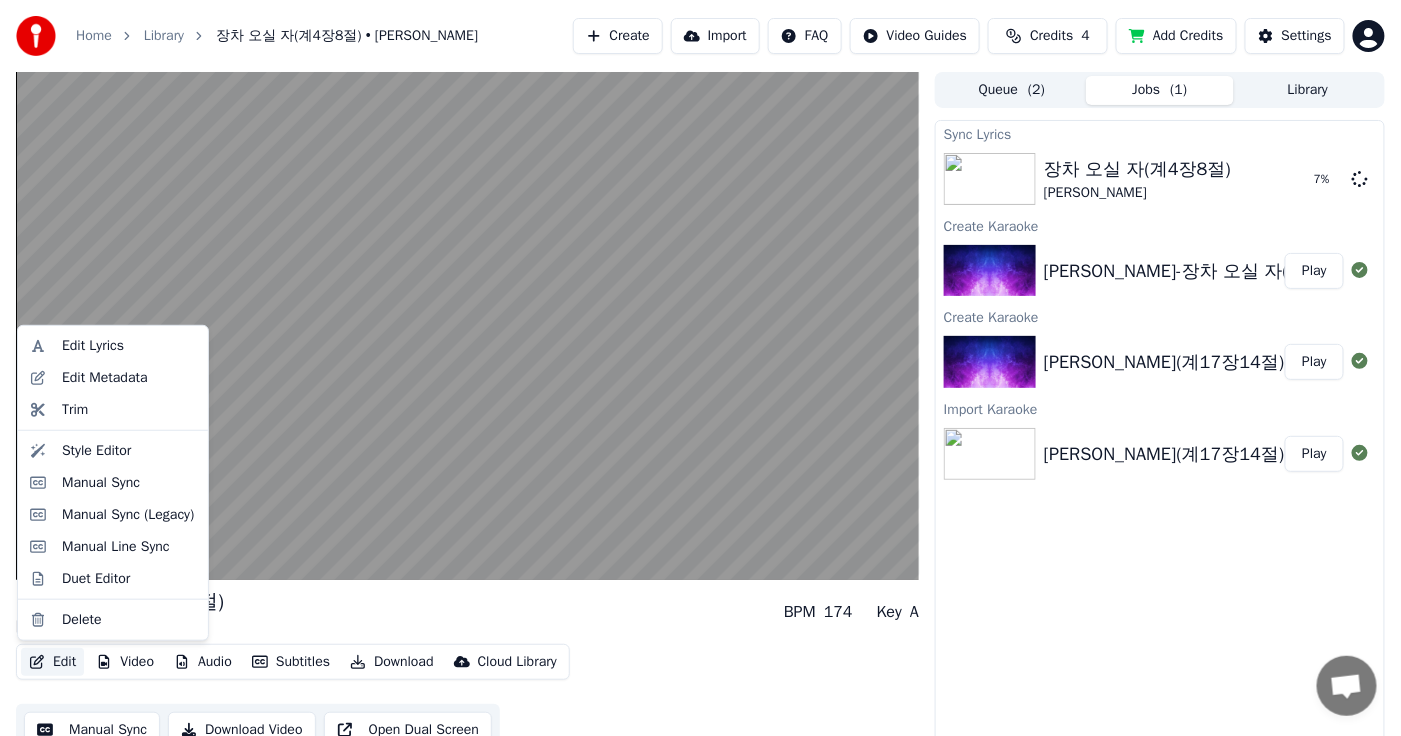 click 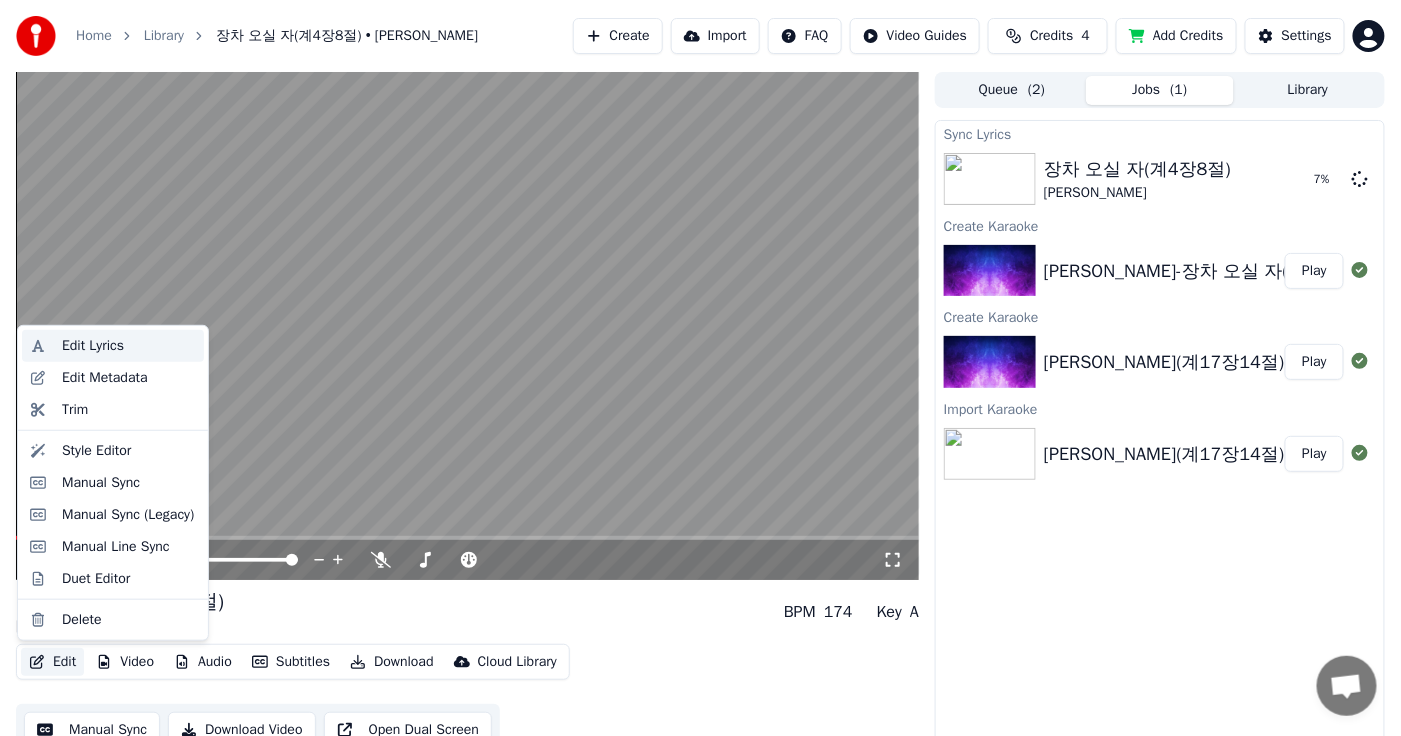 click on "Edit Lyrics" at bounding box center [93, 346] 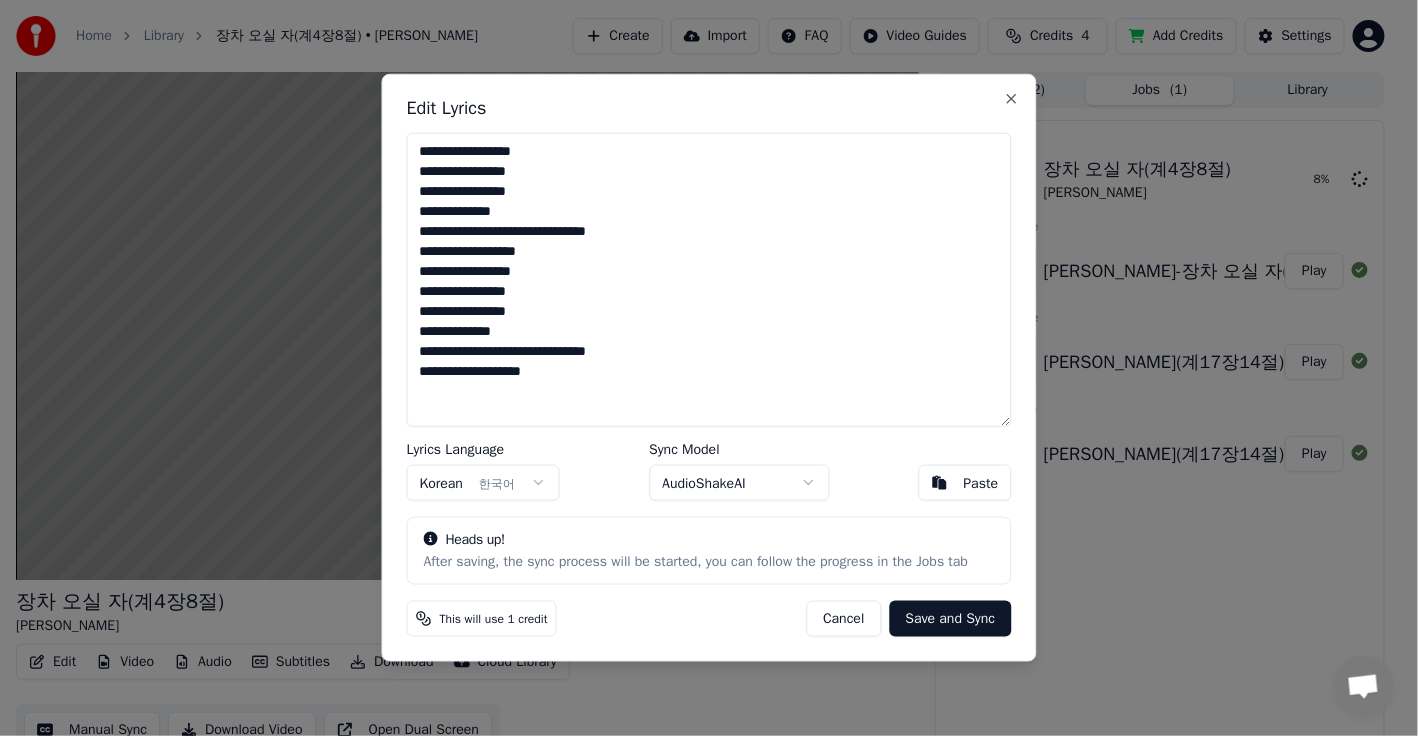 click on "**********" at bounding box center (709, 280) 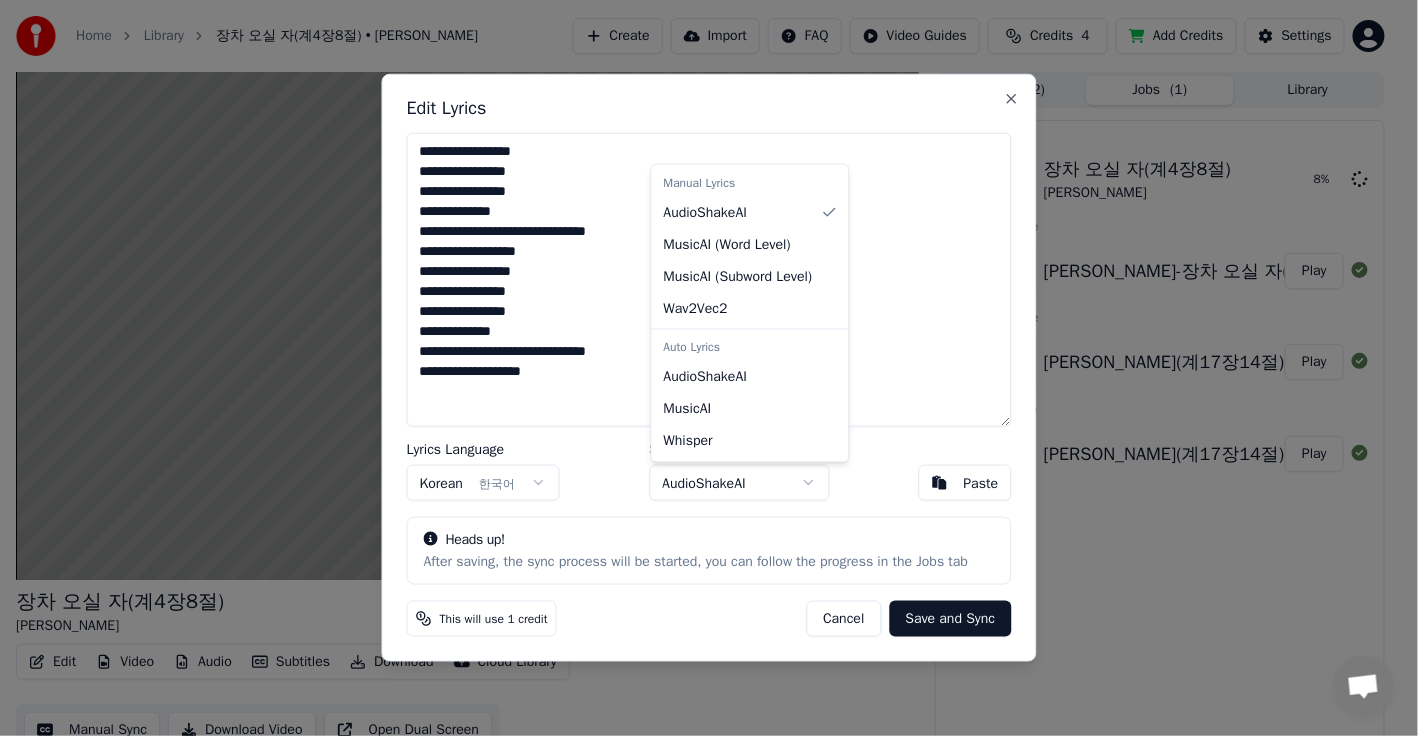 click on "**********" at bounding box center (700, 368) 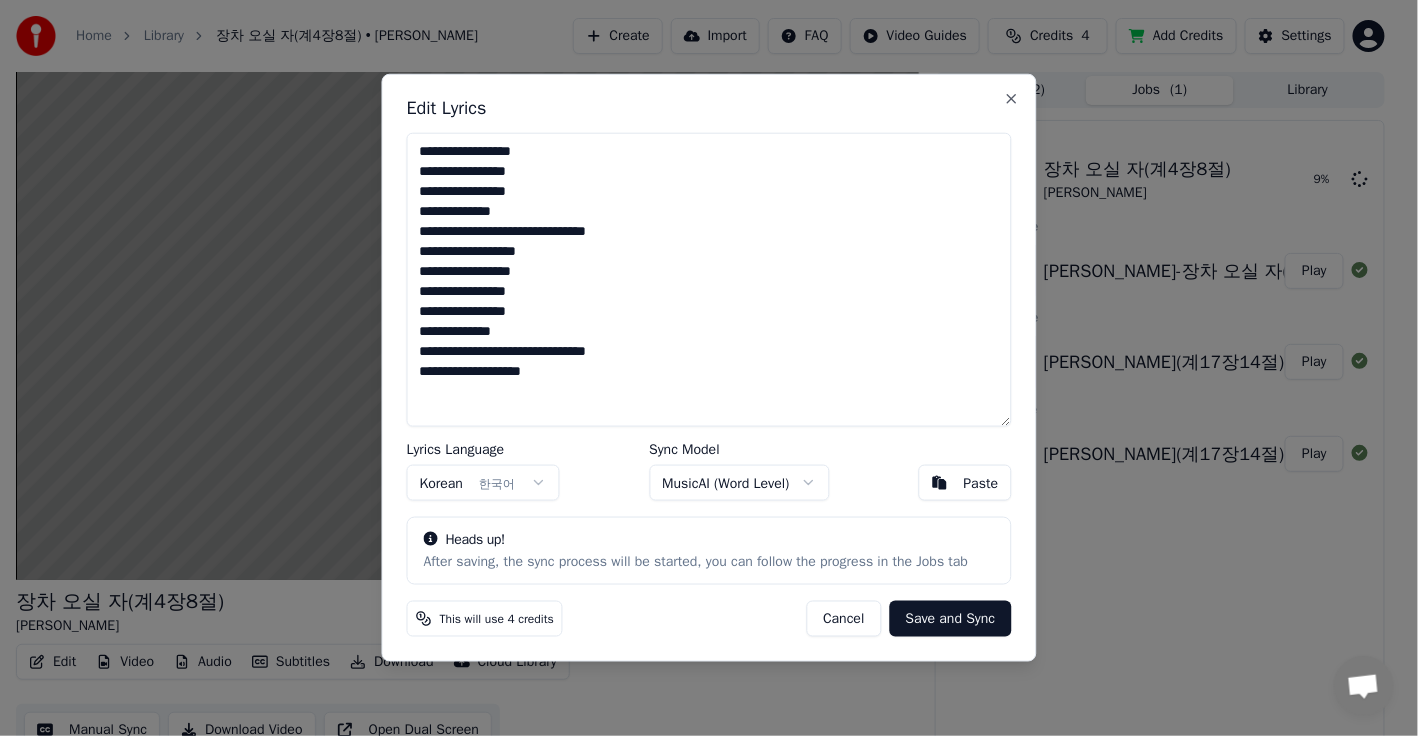 click on "Save and Sync" at bounding box center [951, 619] 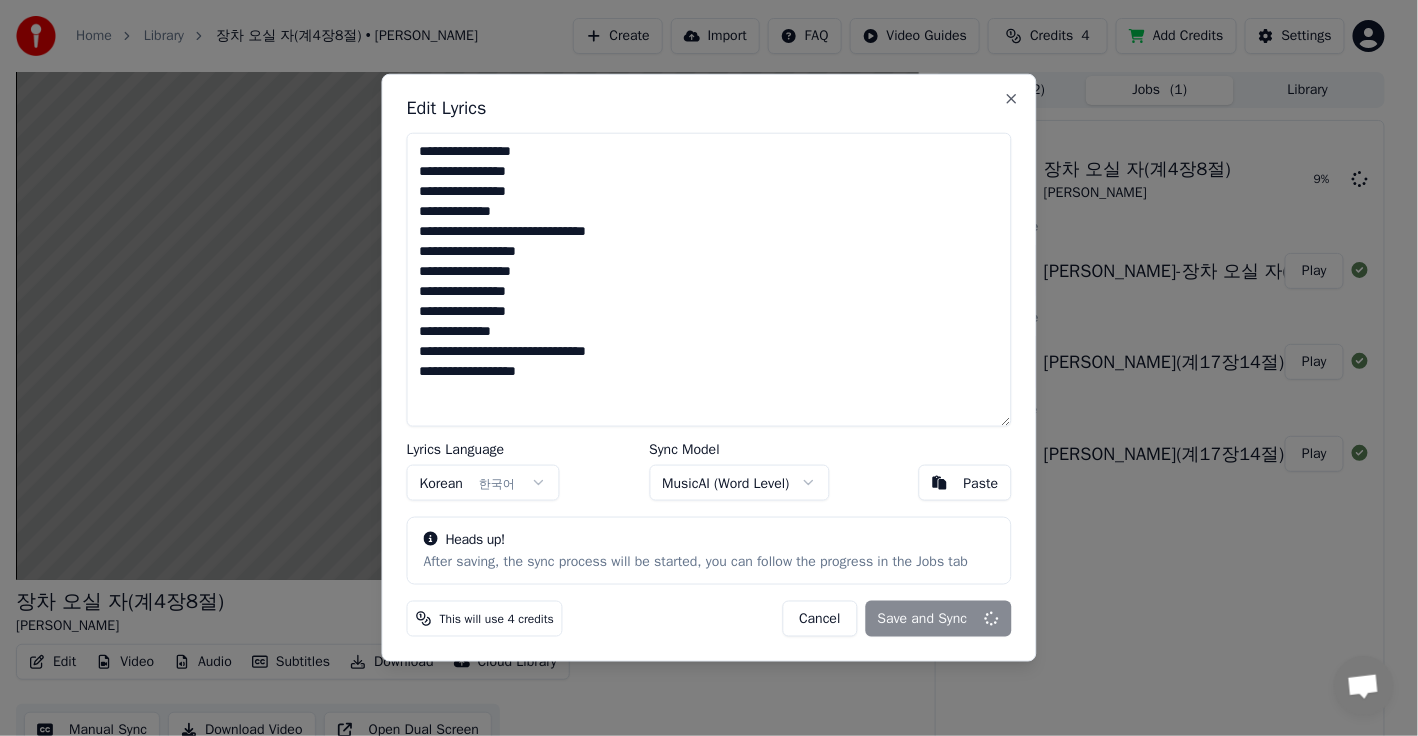 type on "**********" 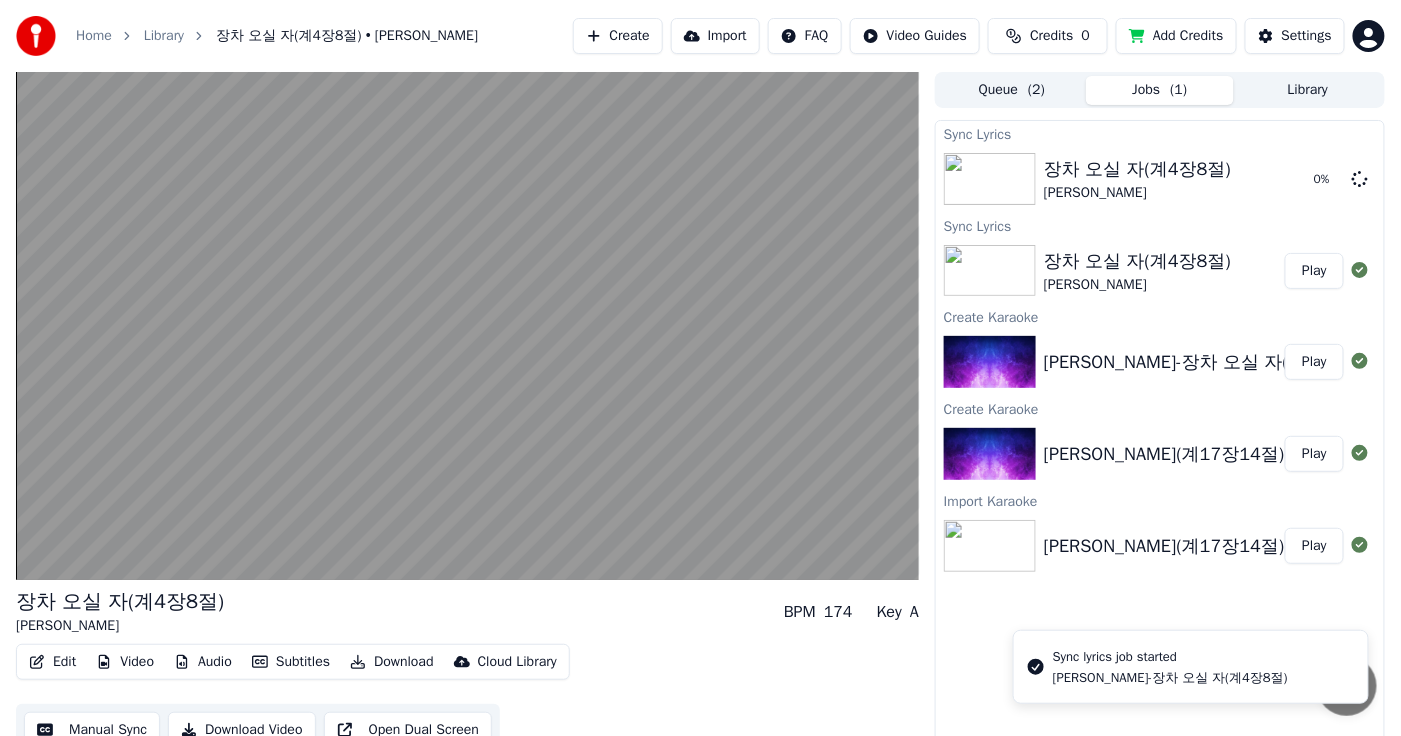 click on "Edit" at bounding box center [52, 662] 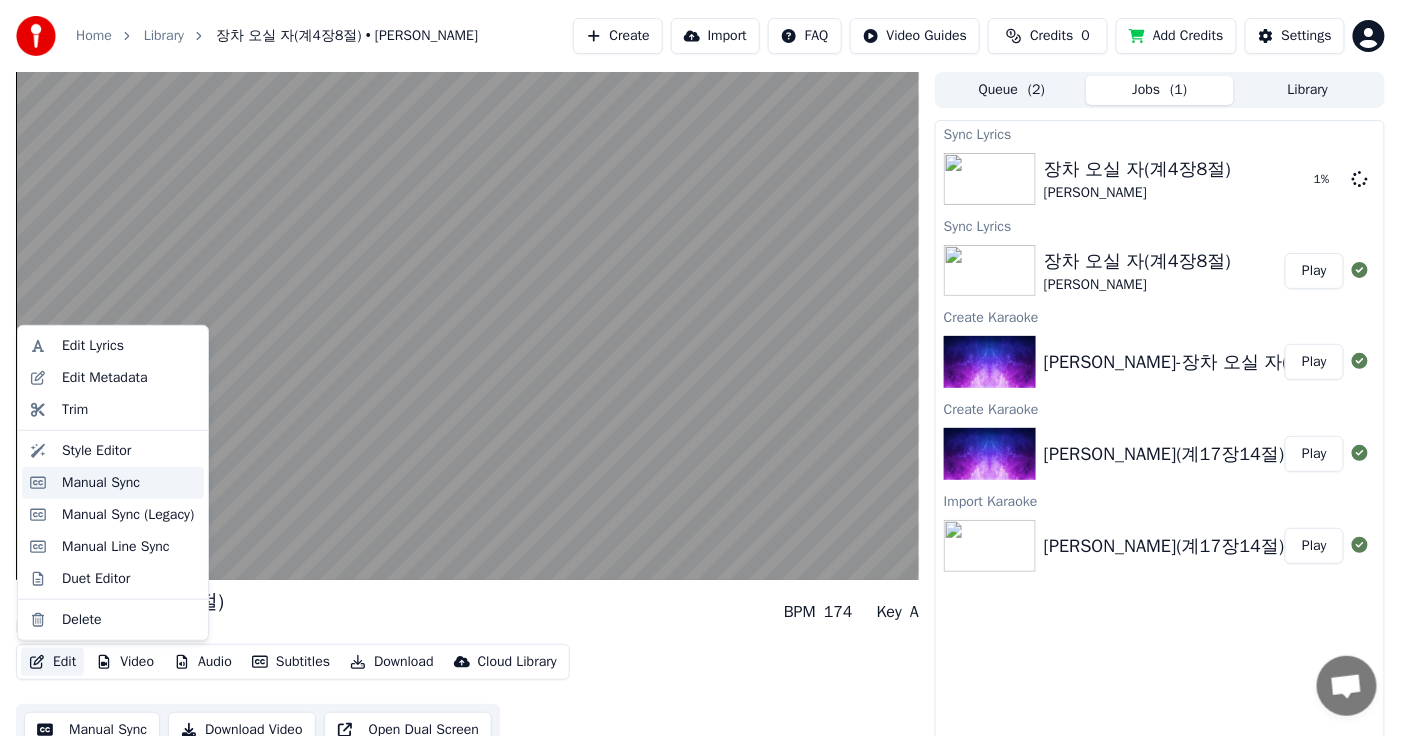 click on "Manual Sync" at bounding box center (101, 483) 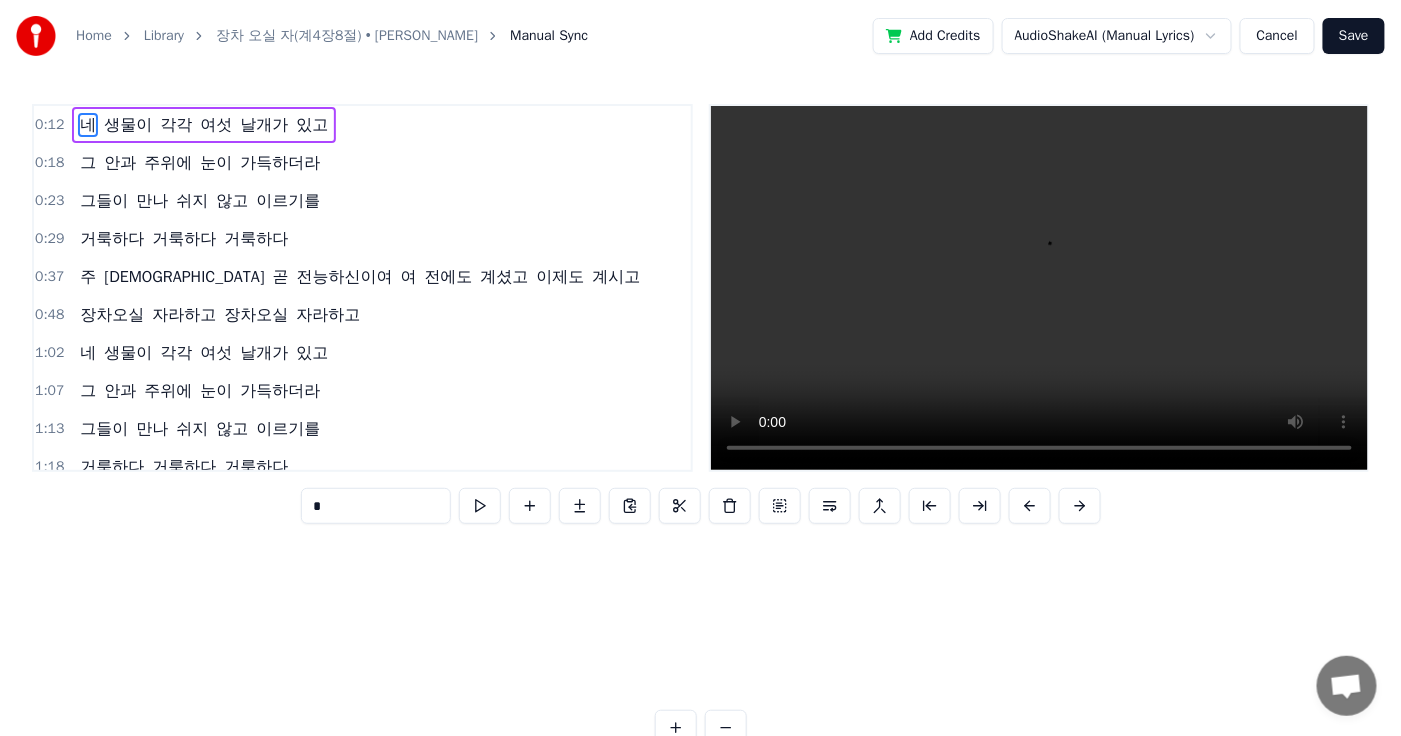 scroll, scrollTop: 0, scrollLeft: 3763, axis: horizontal 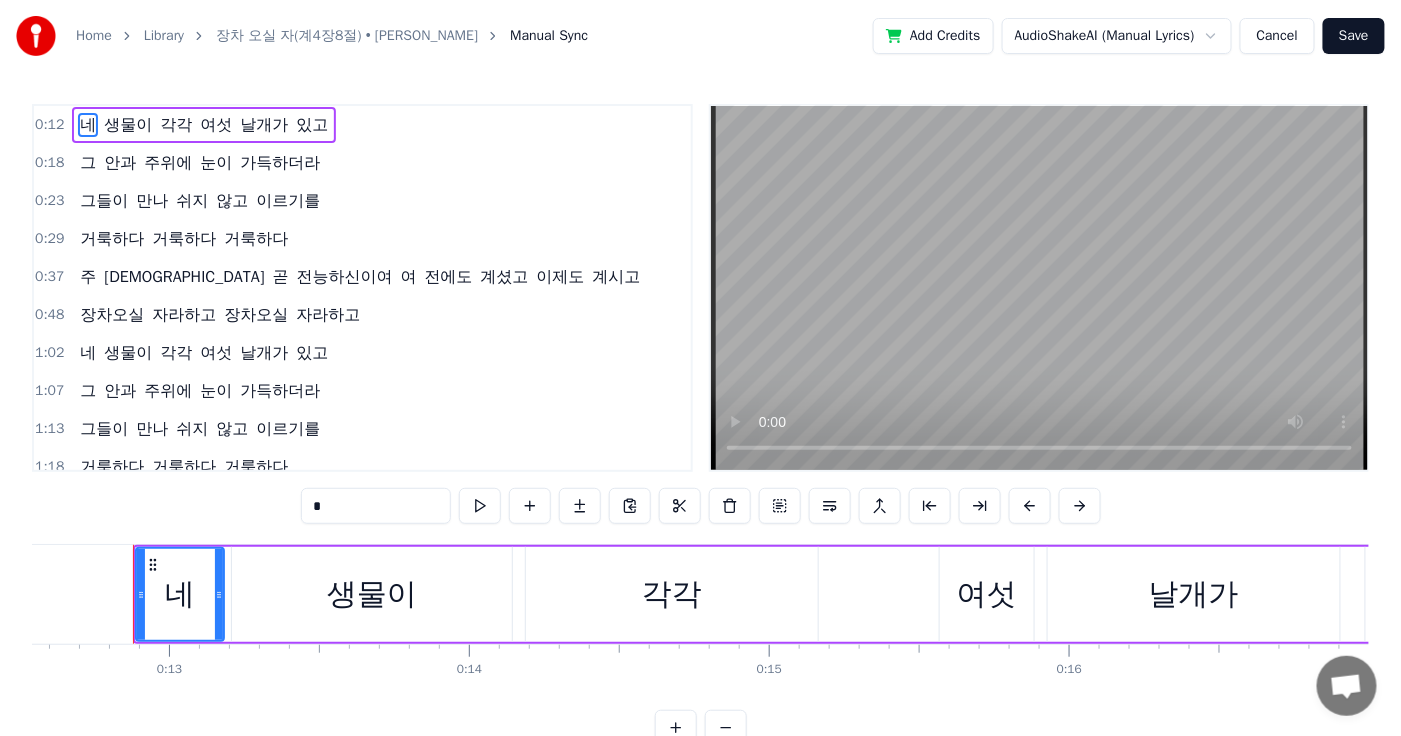 click on "각각" at bounding box center (672, 594) 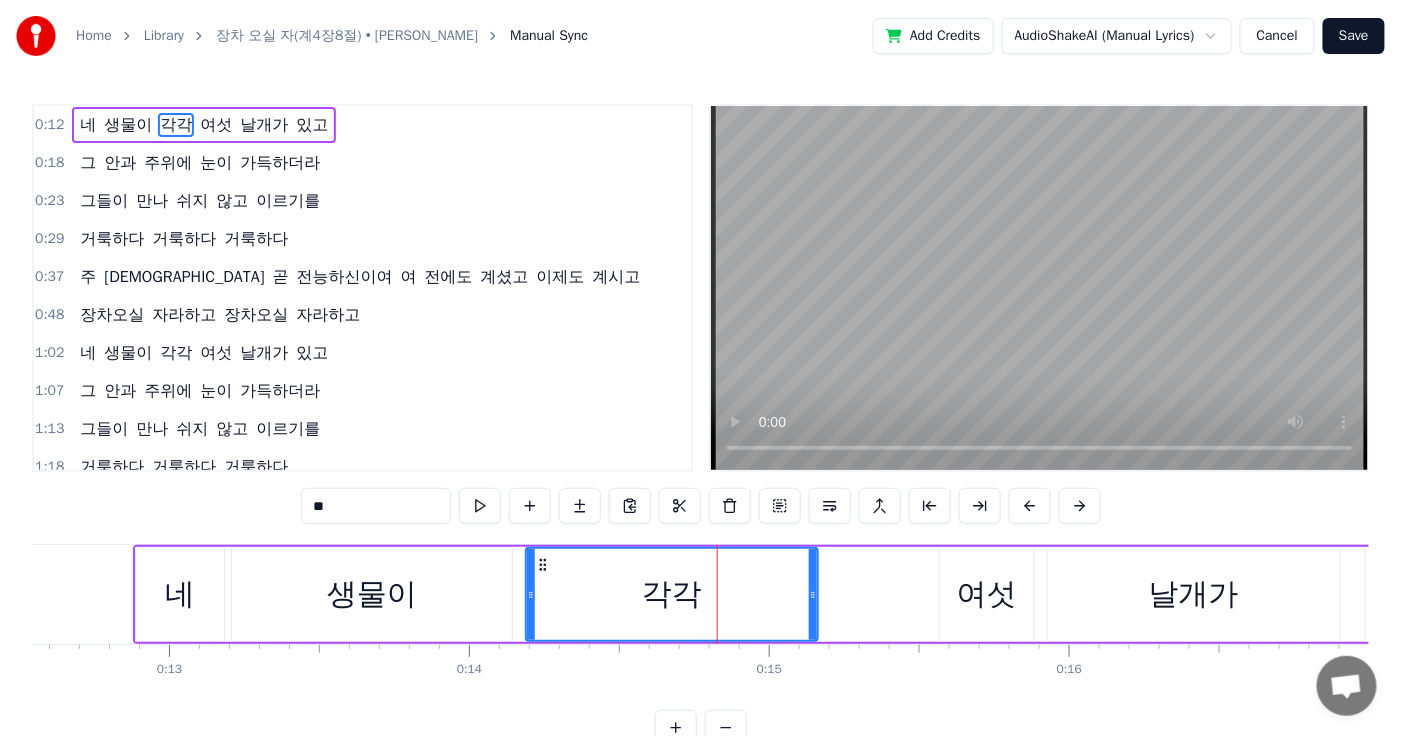 click on "여섯" at bounding box center (987, 594) 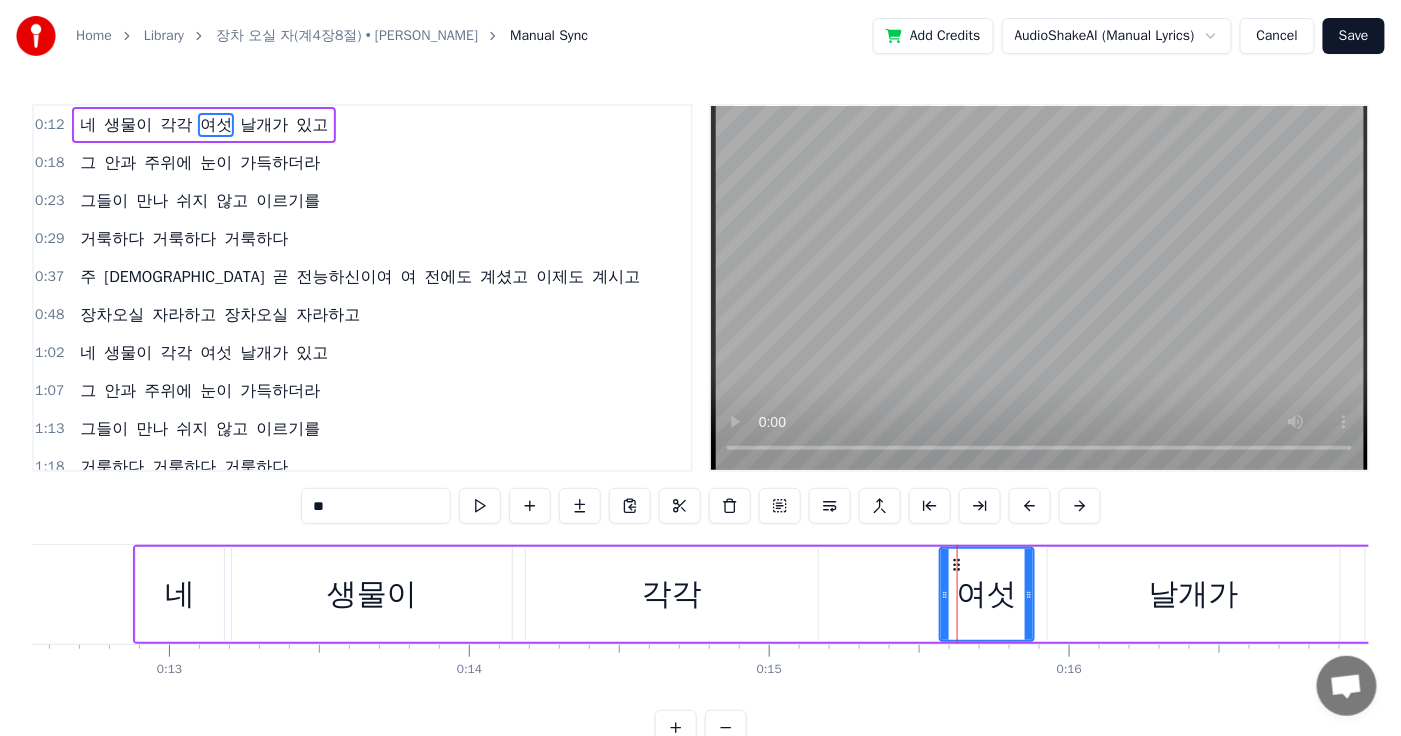 click on "날개가" at bounding box center [1194, 594] 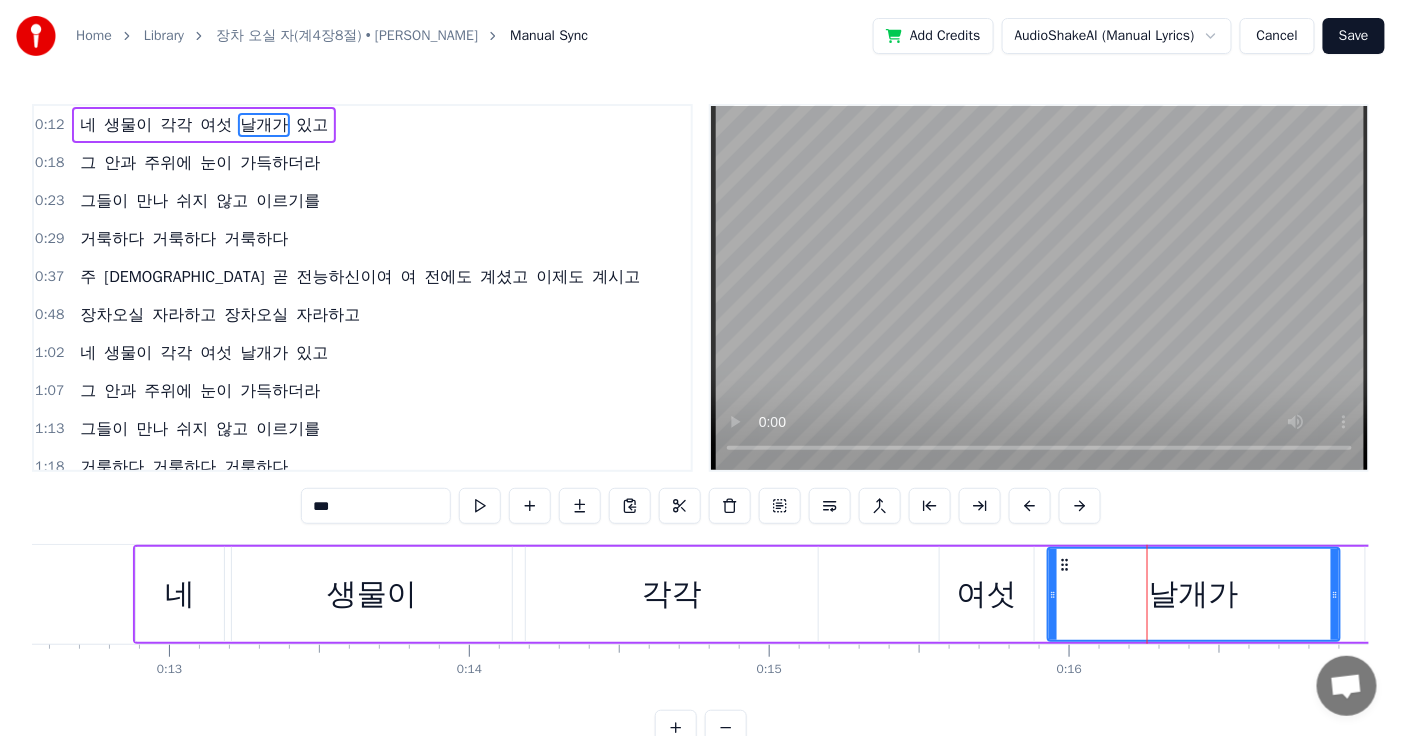 type 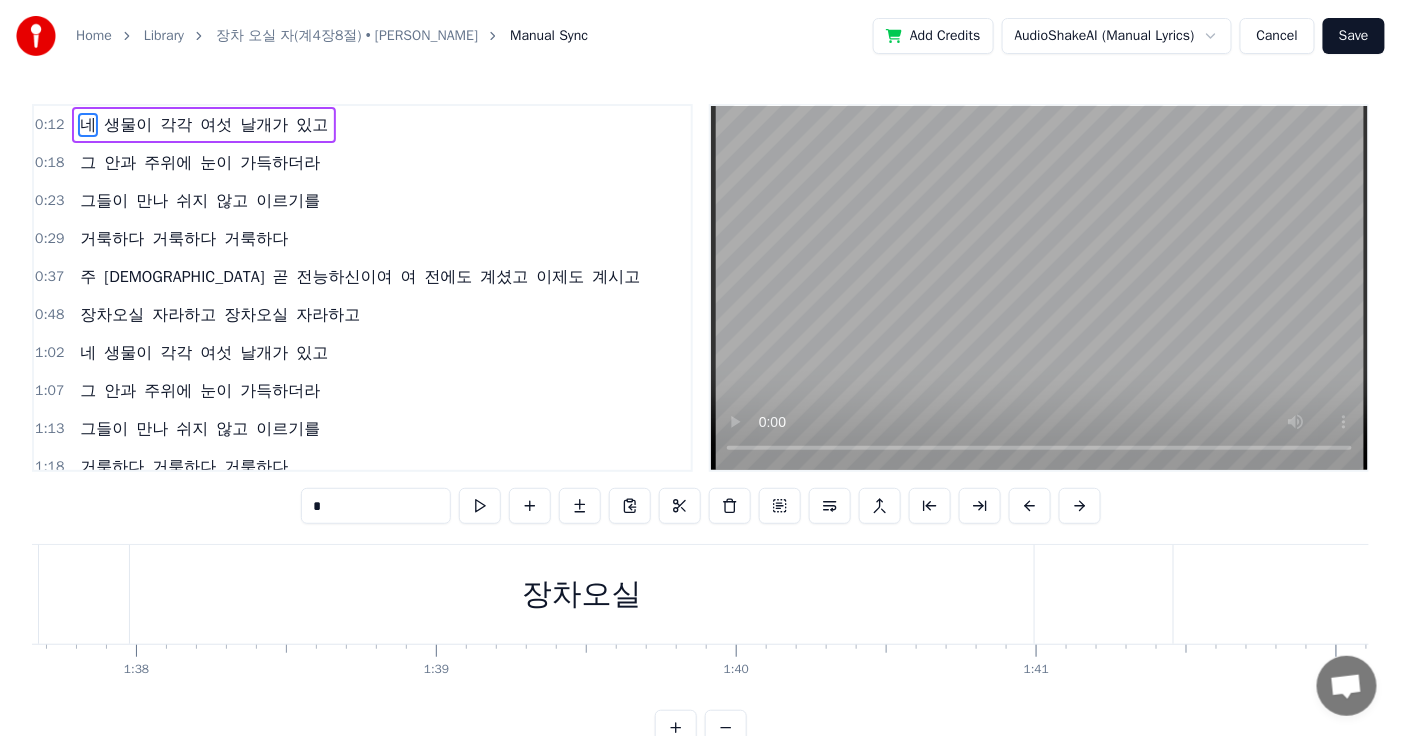 scroll, scrollTop: 0, scrollLeft: 32242, axis: horizontal 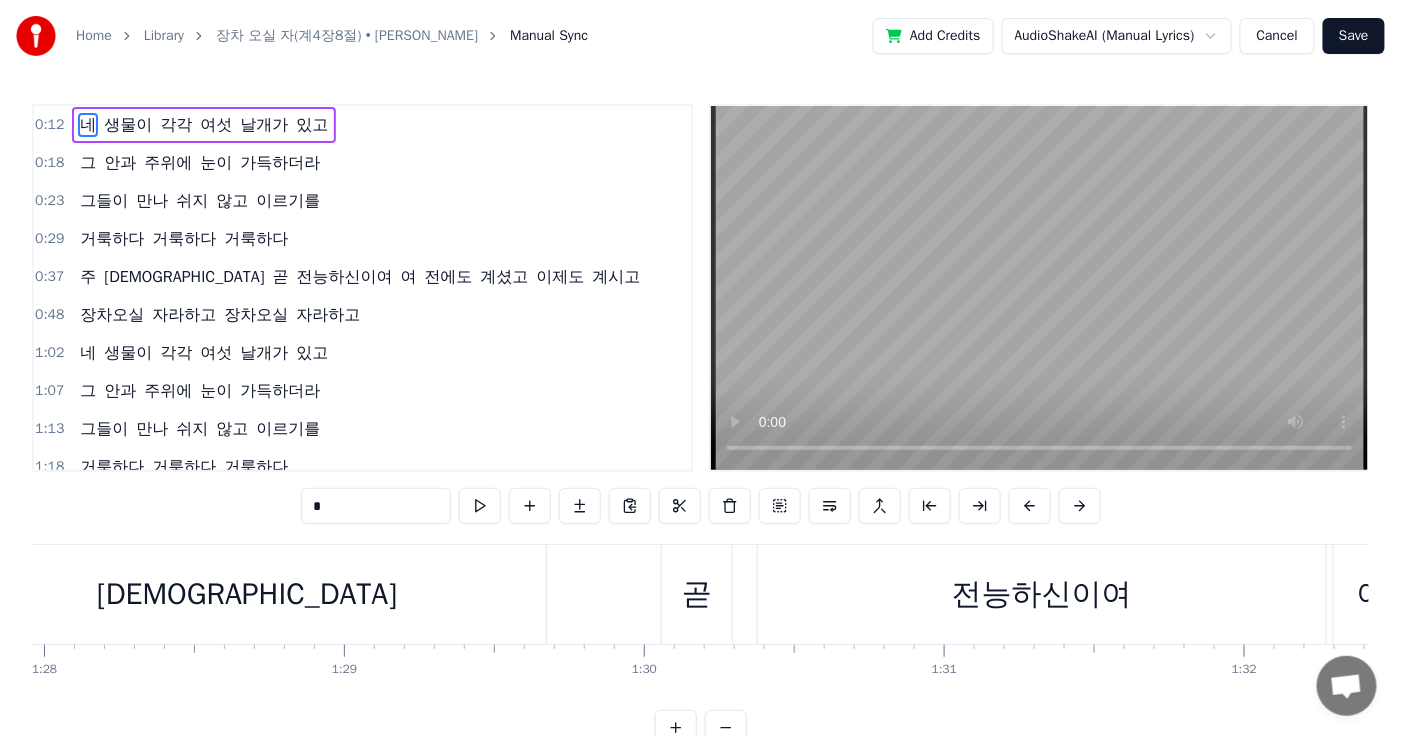 drag, startPoint x: 269, startPoint y: 714, endPoint x: 295, endPoint y: 714, distance: 26 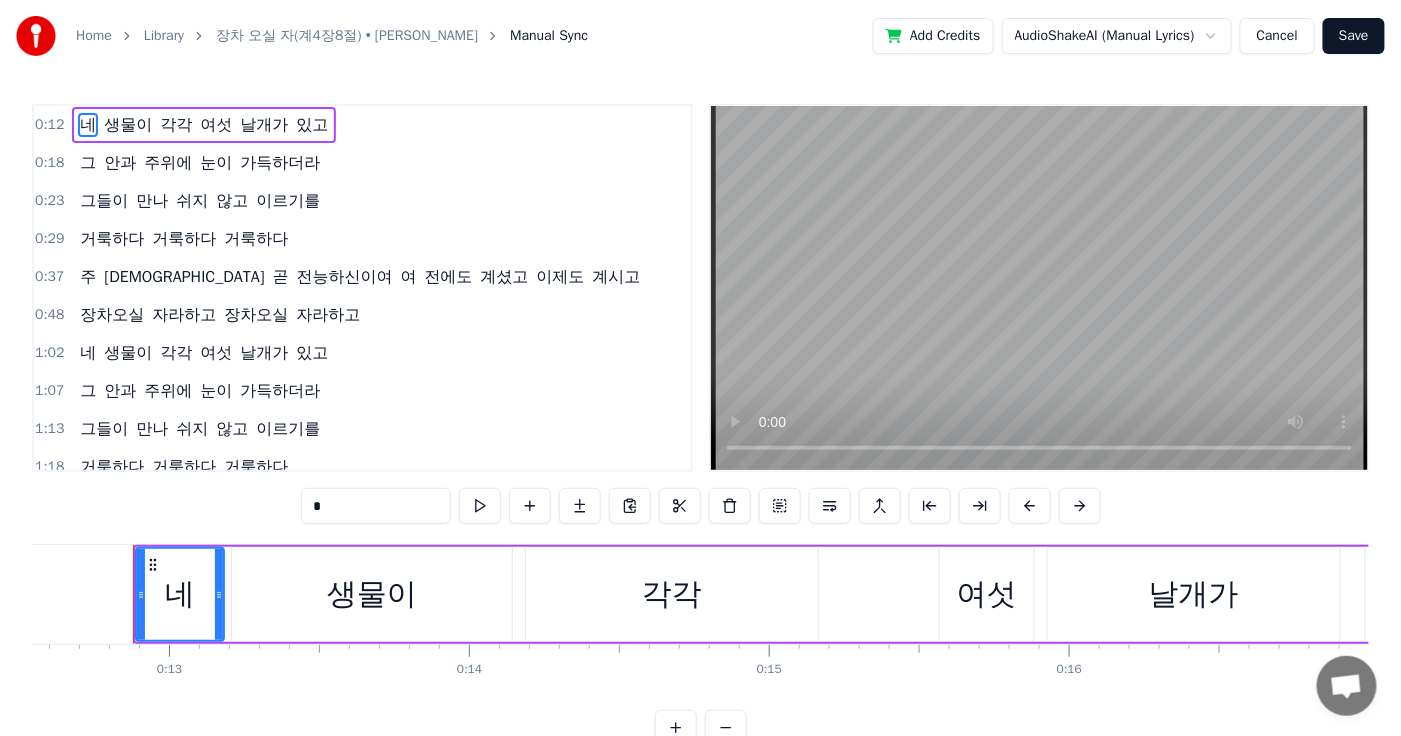 scroll, scrollTop: 0, scrollLeft: 3593, axis: horizontal 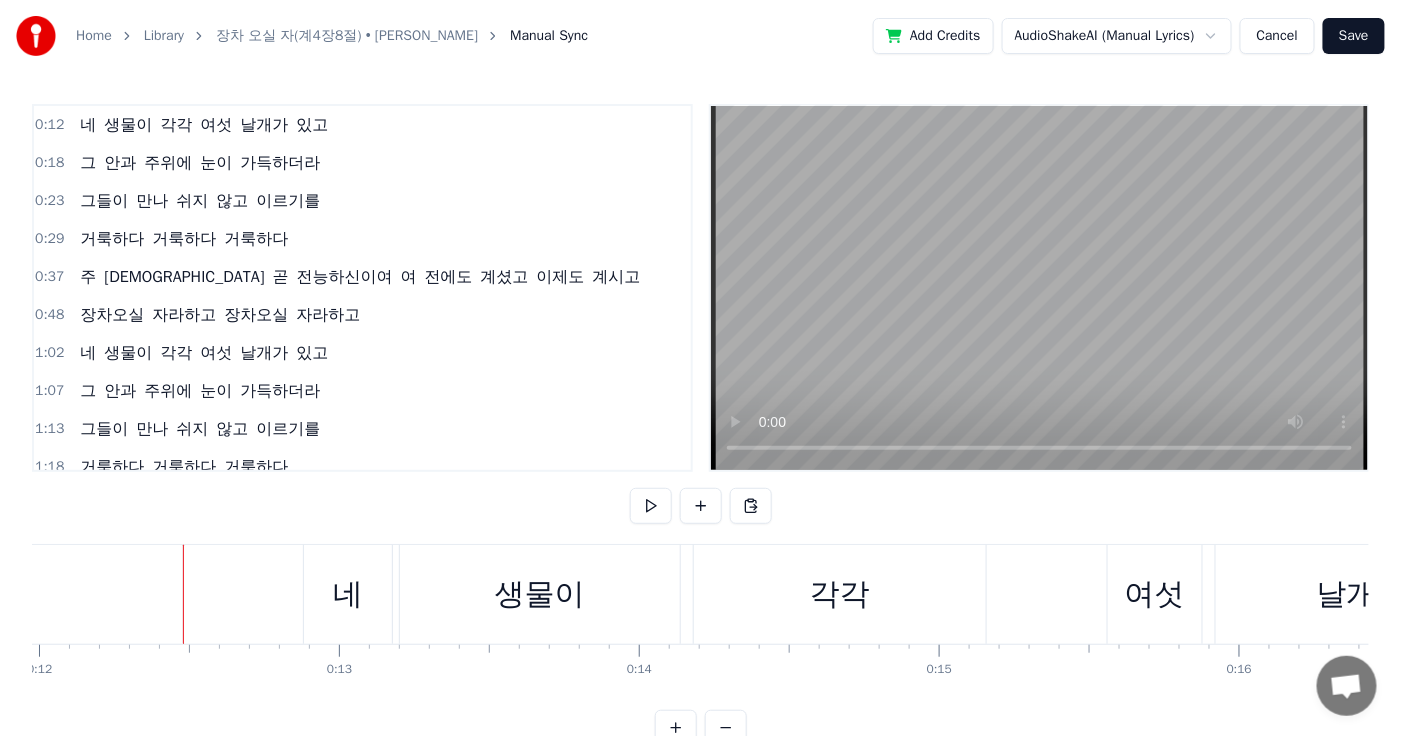 click at bounding box center [183, 594] 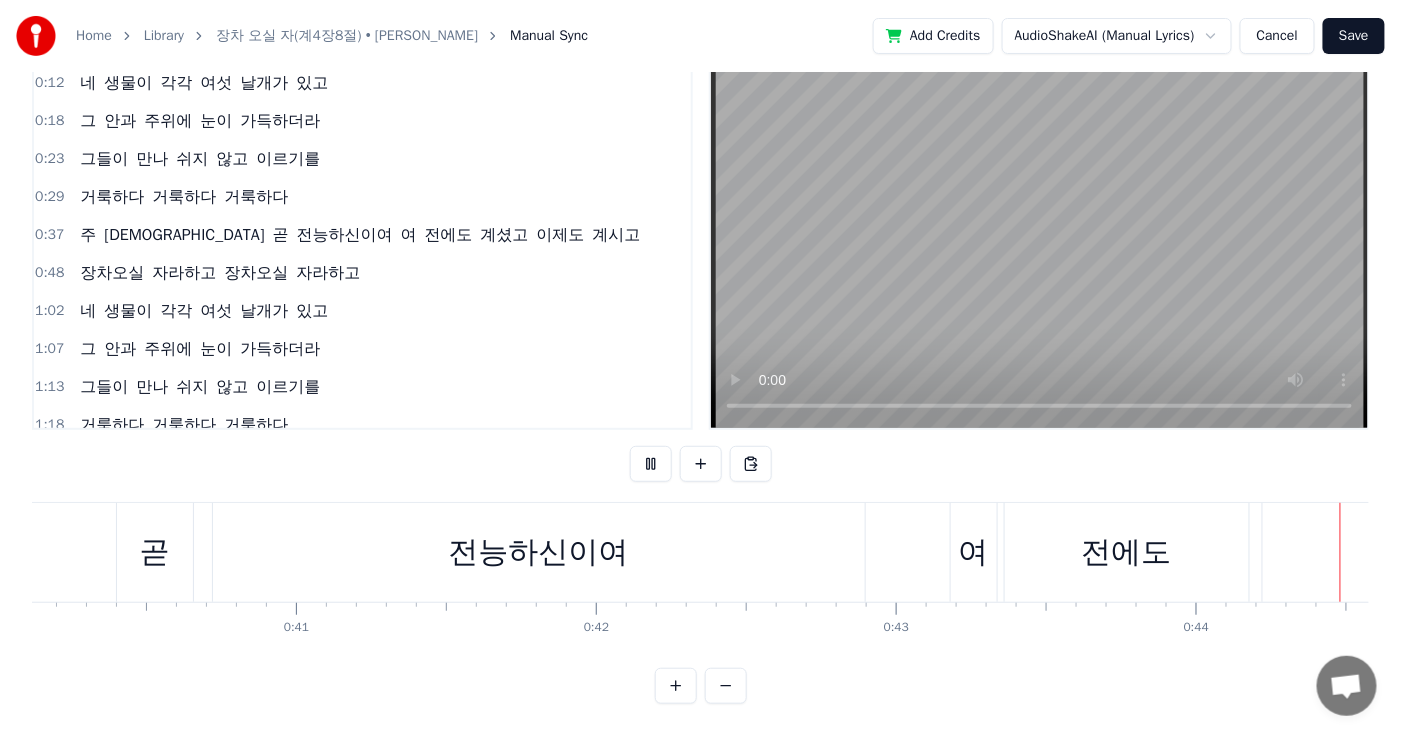 scroll, scrollTop: 0, scrollLeft: 13250, axis: horizontal 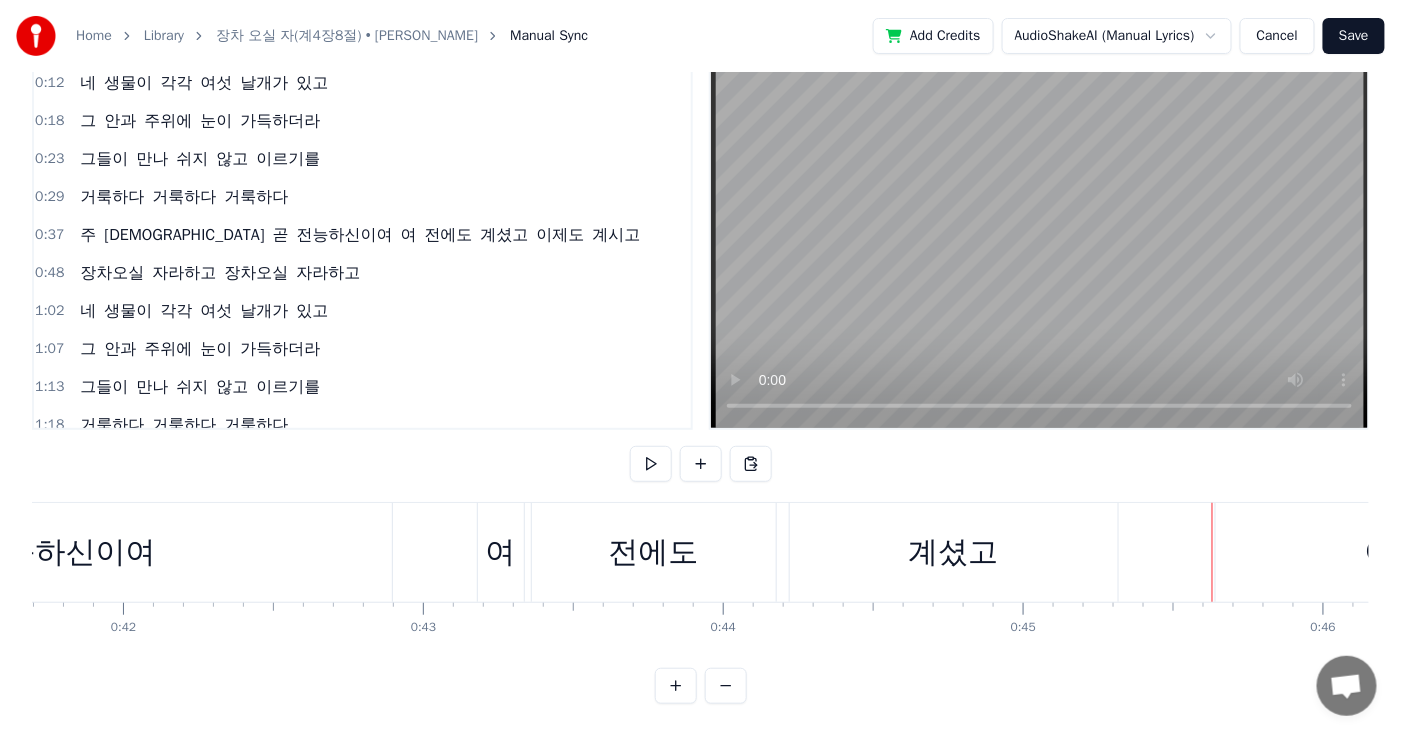 click on "여" at bounding box center [501, 552] 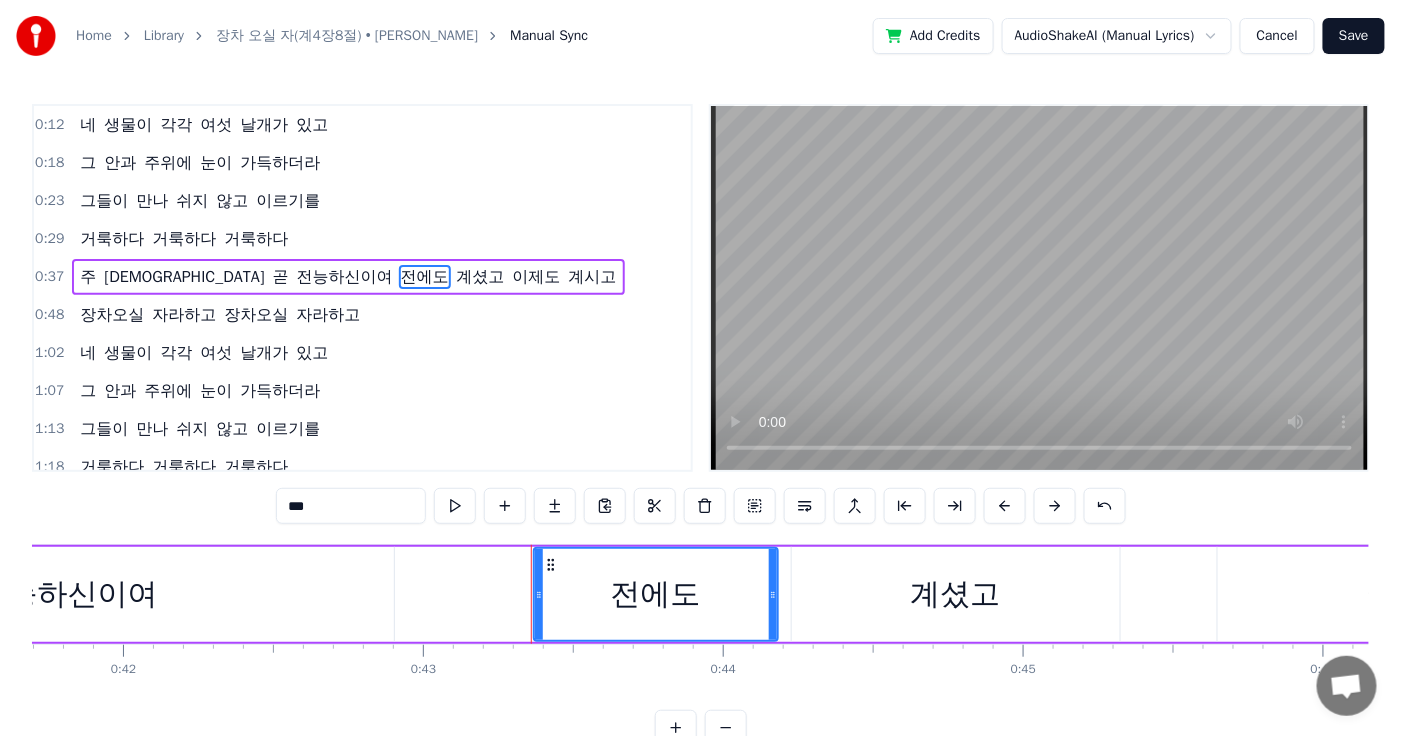 click on "전능하신이여" at bounding box center (68, 594) 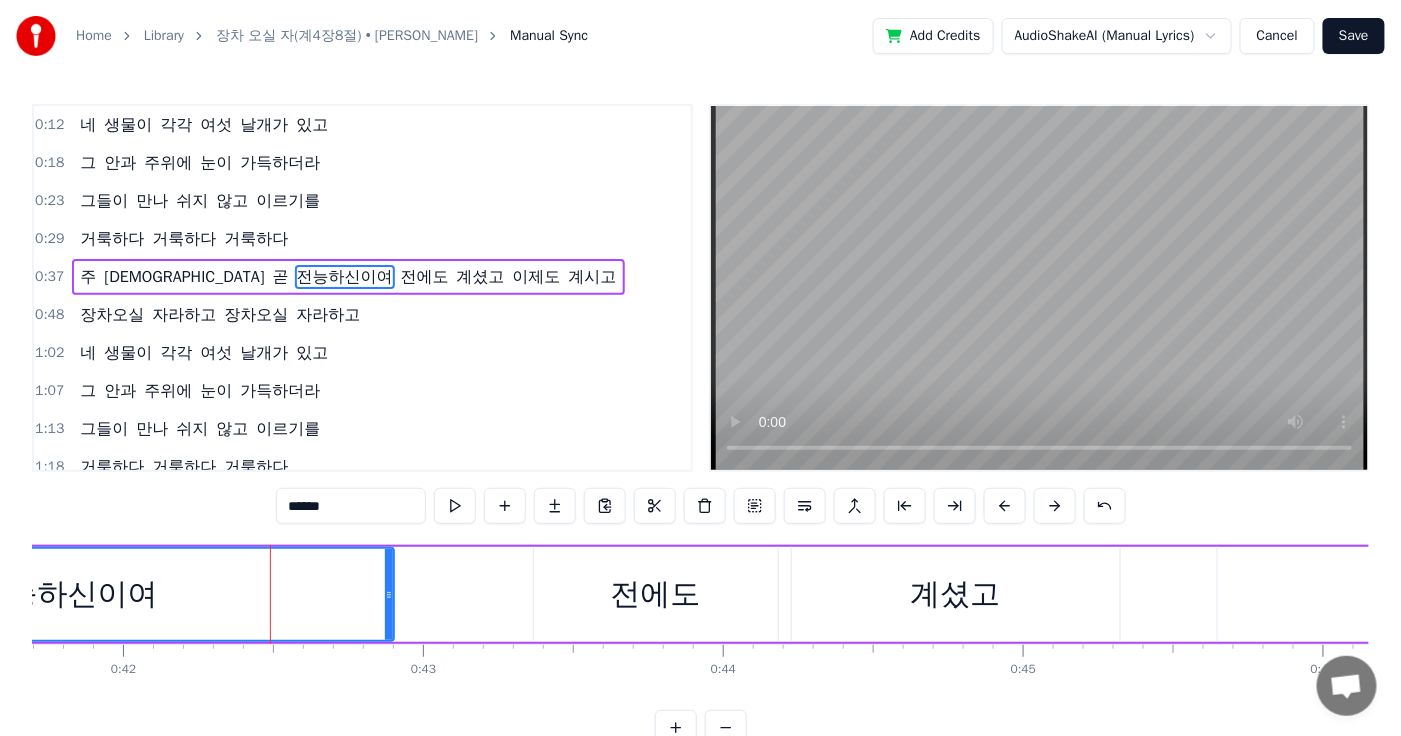 scroll, scrollTop: 59, scrollLeft: 0, axis: vertical 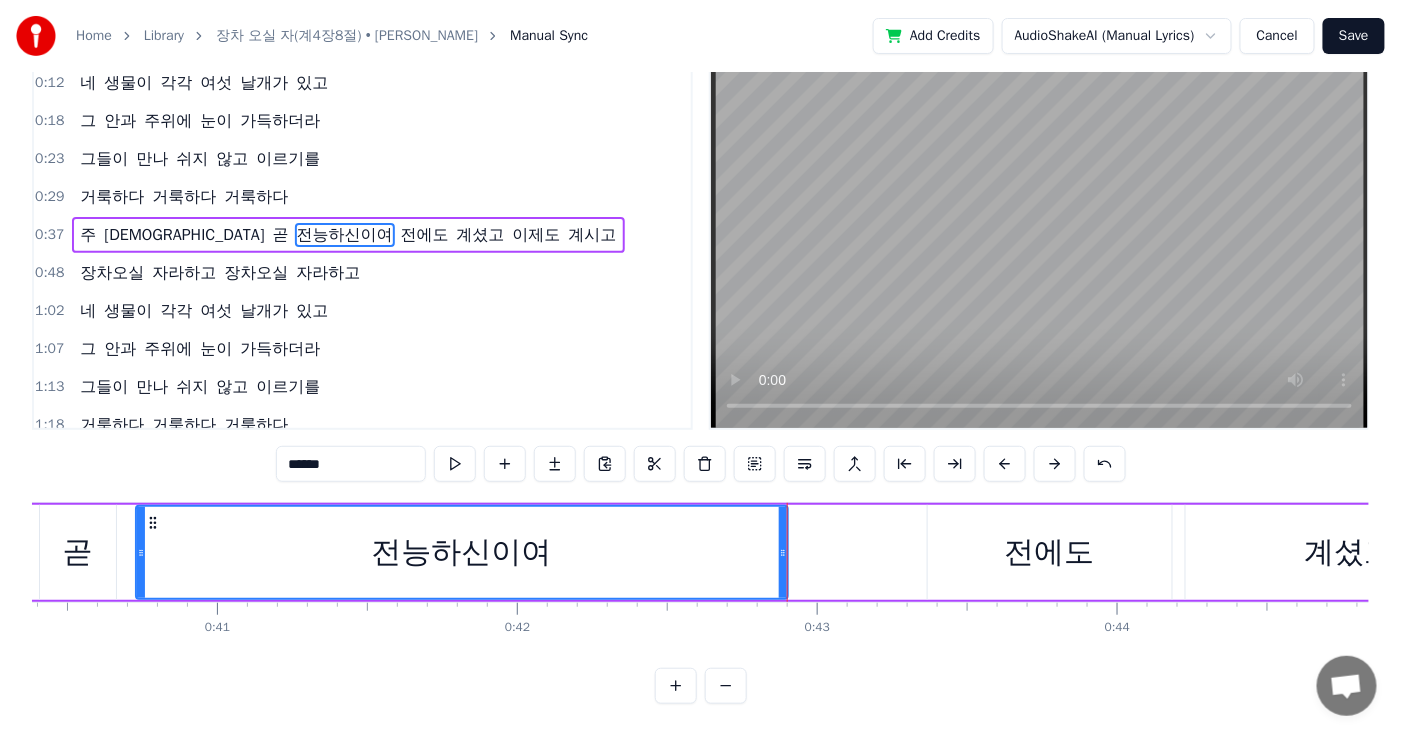 click on "네 생물이 각각 여섯 날개가 있고 그 안과 주위에 눈이 가득하더라 그들이 만나 쉬지 않고 이르기를 거룩하다 거룩하다 거룩하다 주 [DEMOGRAPHIC_DATA] 곧 전능하신이여 전에도 계셨고 이제도 계시고 장차오실 자라하고 장차오실 자라하고 네 생물이 각각 여섯 날개가 있고 그 안과 주위에 눈이 가득하더라 그들이 만나 쉬지 않고 이르기를 거룩하다 거룩하다 거룩하다 주 하나님 곧 전능하신이여 여 전에도 계셨고 이제도 계시고 장차오실 자라하고 장차오실 자라하고
To pick up a draggable item, press the space bar.
While dragging, use the arrow keys to move the item.
Press space again to drop the item in its new position, or press escape to cancel.
0 0:01 0:02 0:03 0:04 0:05 0:06 0:07 0:08 0:09 0:10 0:11 0:12 0:13 0:14 0:15 0:16 0:17 0:18 0:19 0:20 0:21 0:22 0:23 0:24 0:25 0:26 0:27 0:28 0:29 0:30 0:31 0:32 0:33 0:34 0:35 0:36 0:37 0:38 0:39 0:40 0:41 0:42 0:43" at bounding box center [700, 577] 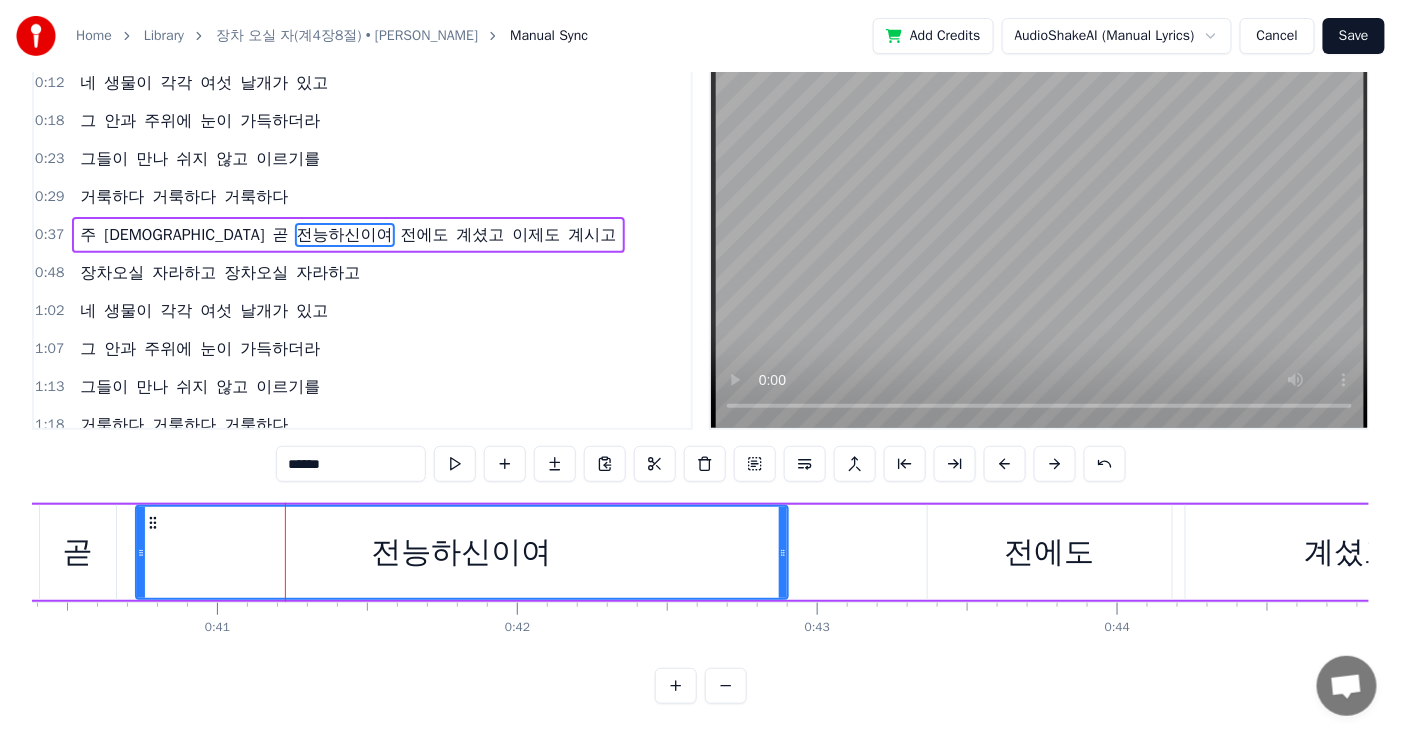 click on "주 [DEMOGRAPHIC_DATA] 곧 전능하신이여 전에도 계셨고 이제도 계시고" at bounding box center (726, 552) 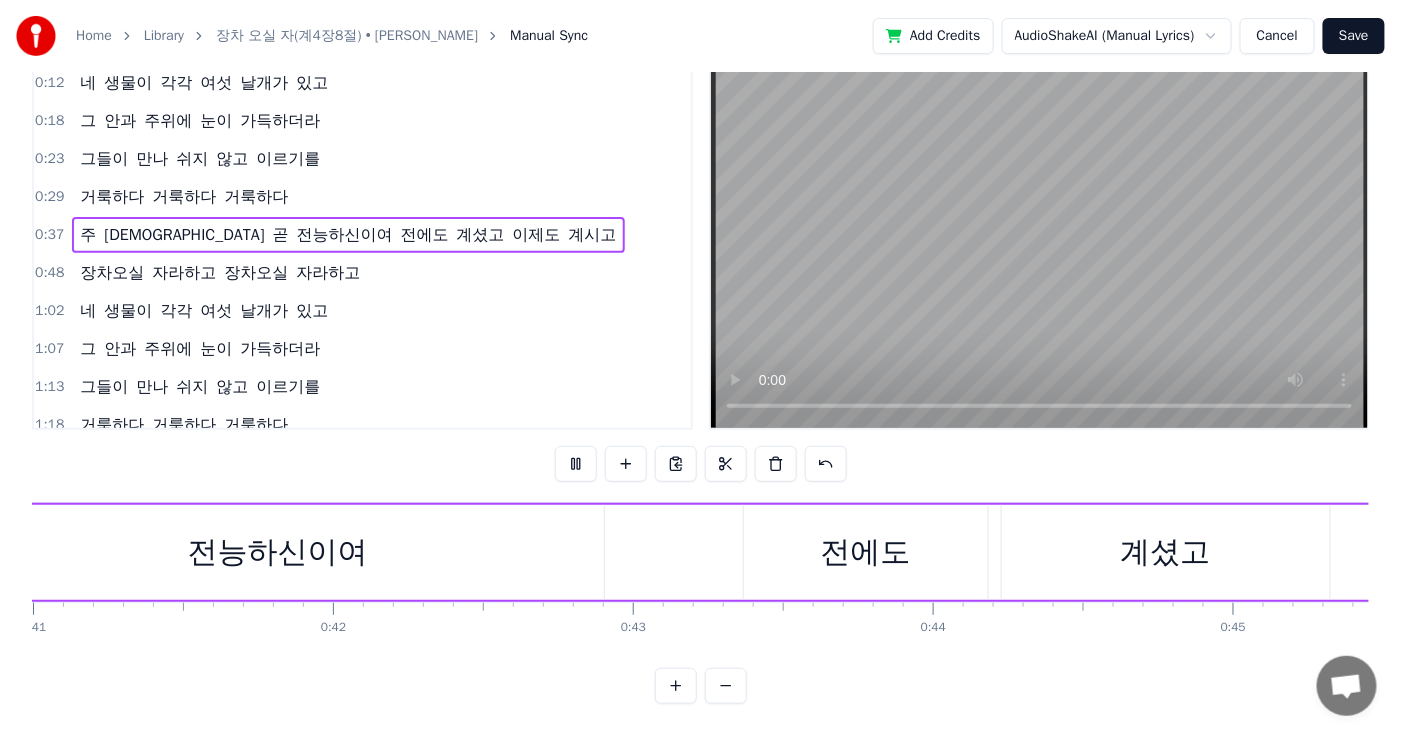 scroll, scrollTop: 0, scrollLeft: 13513, axis: horizontal 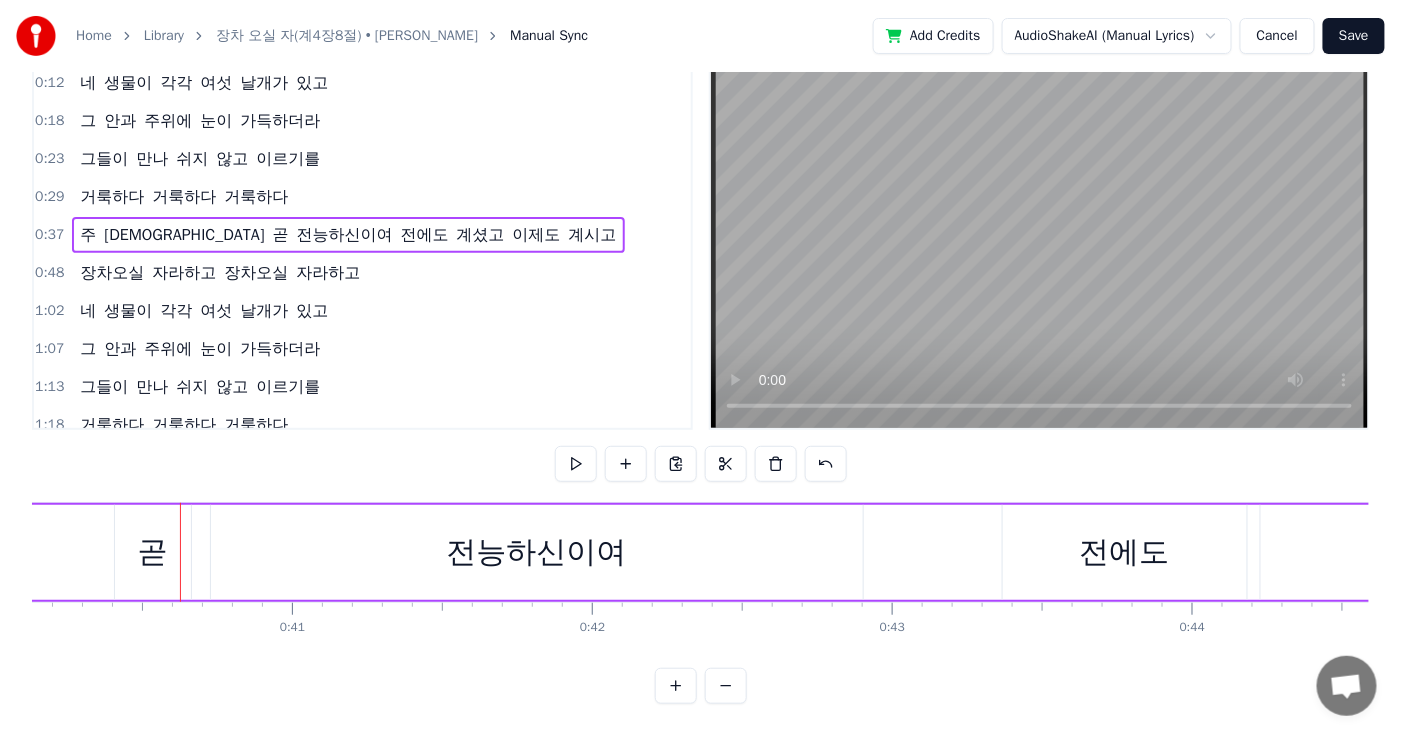 drag, startPoint x: 1146, startPoint y: 544, endPoint x: 1071, endPoint y: 548, distance: 75.10659 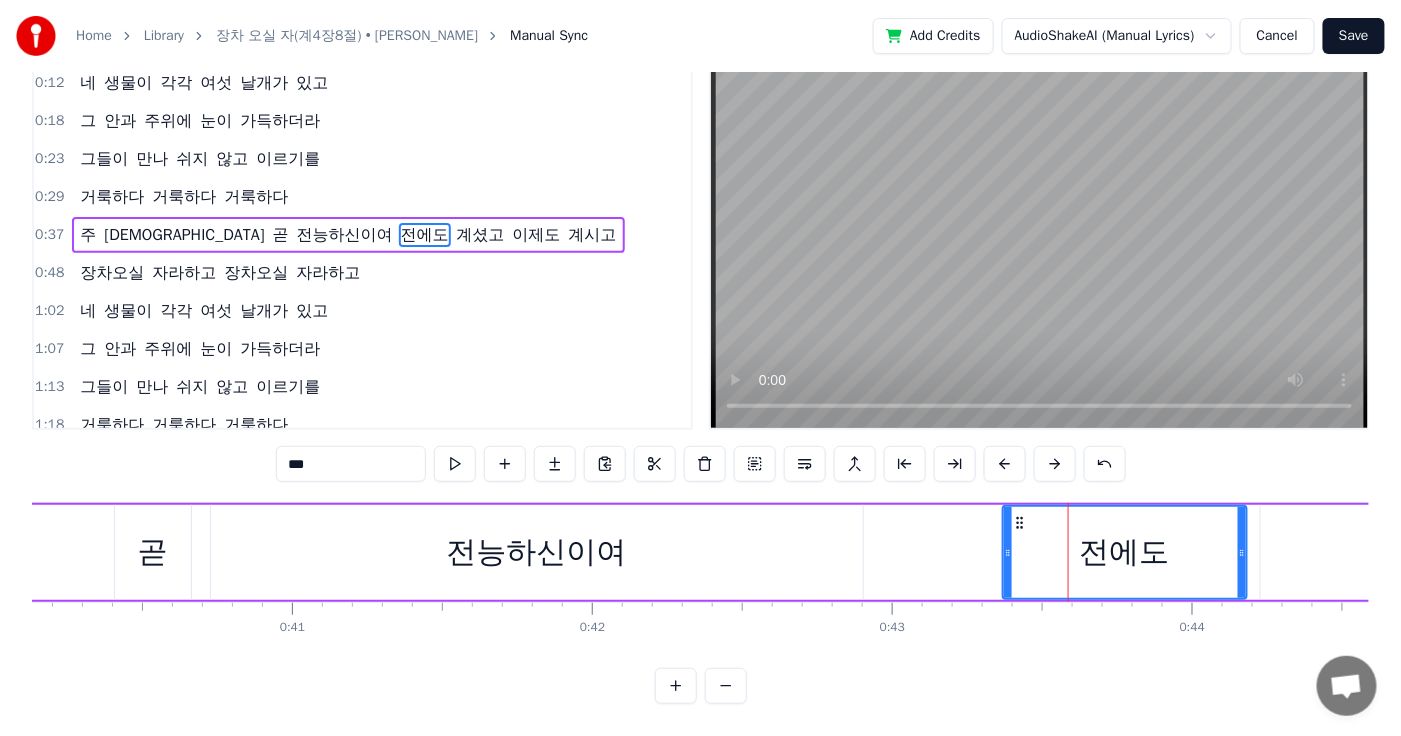 scroll, scrollTop: 0, scrollLeft: 0, axis: both 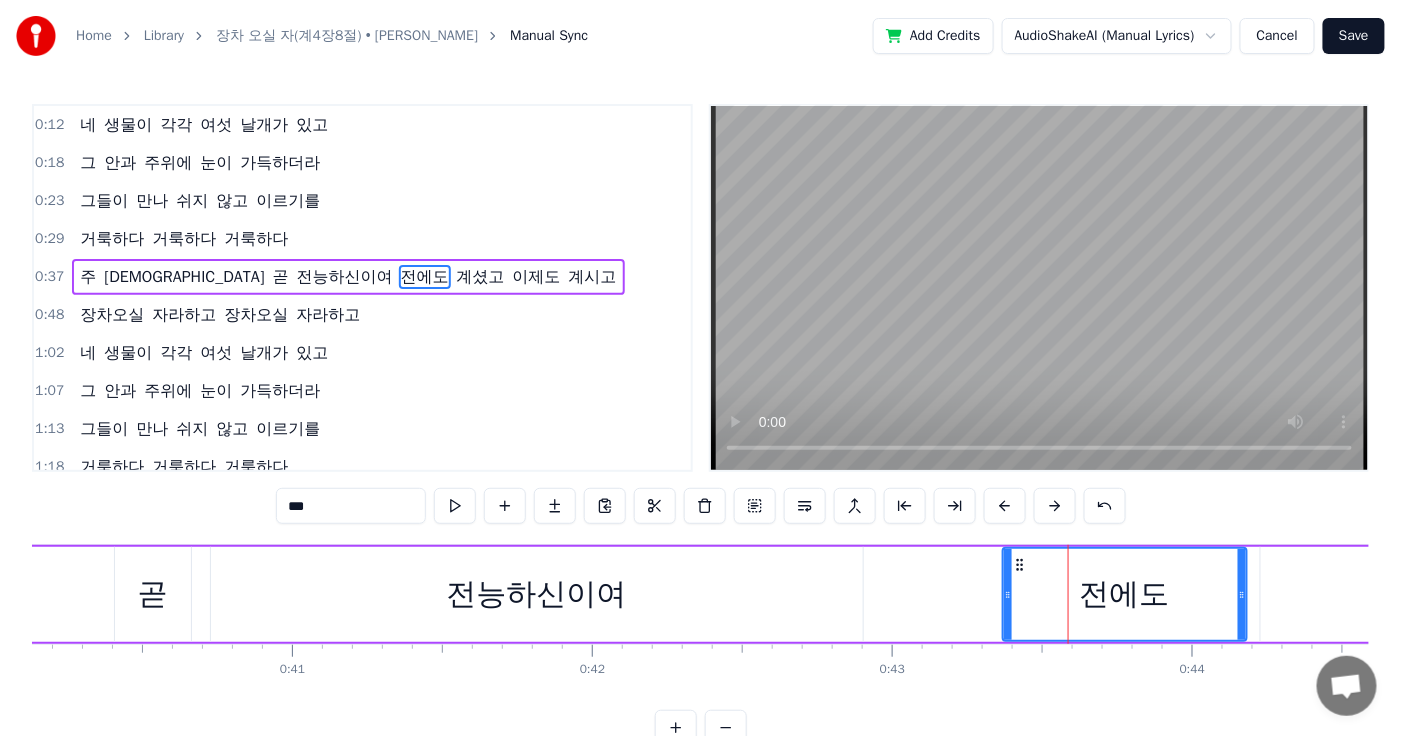 click on "***" at bounding box center [701, 508] 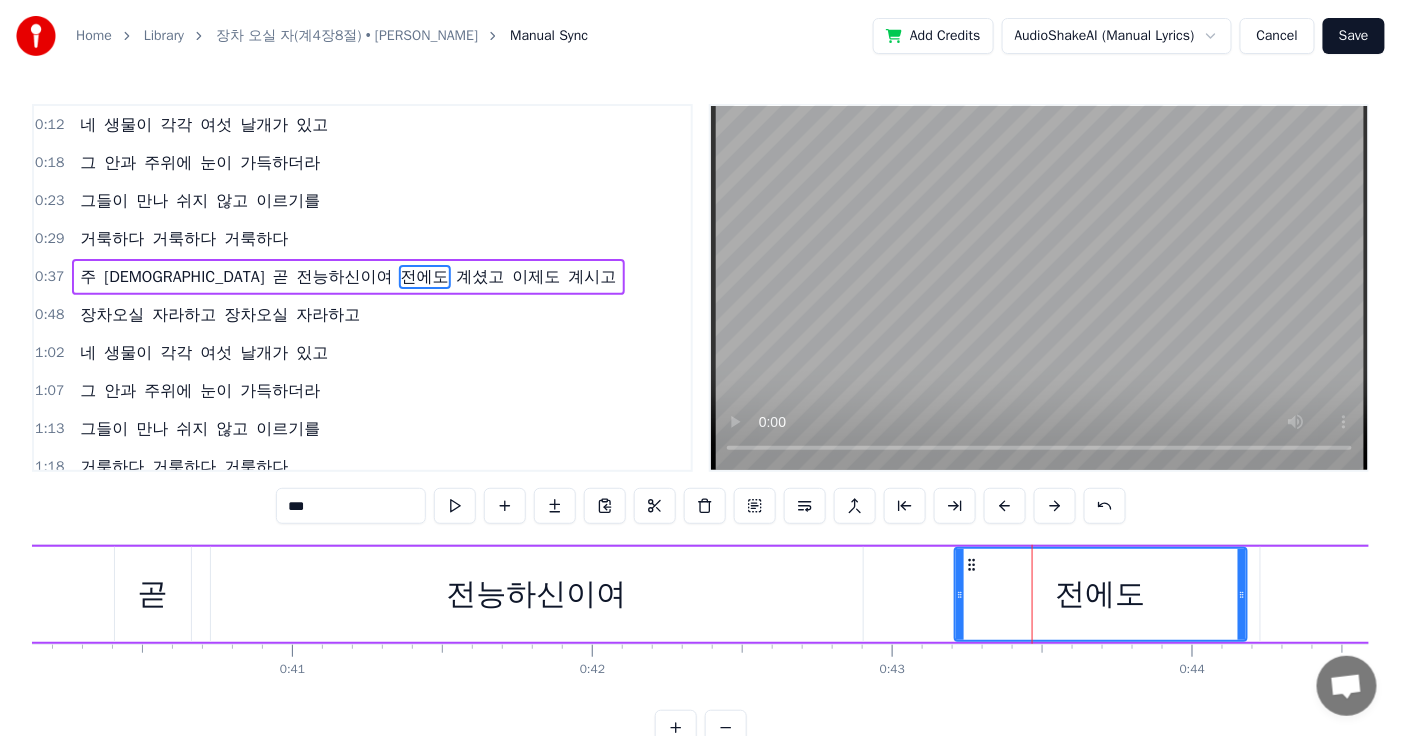 drag, startPoint x: 1005, startPoint y: 602, endPoint x: 967, endPoint y: 601, distance: 38.013157 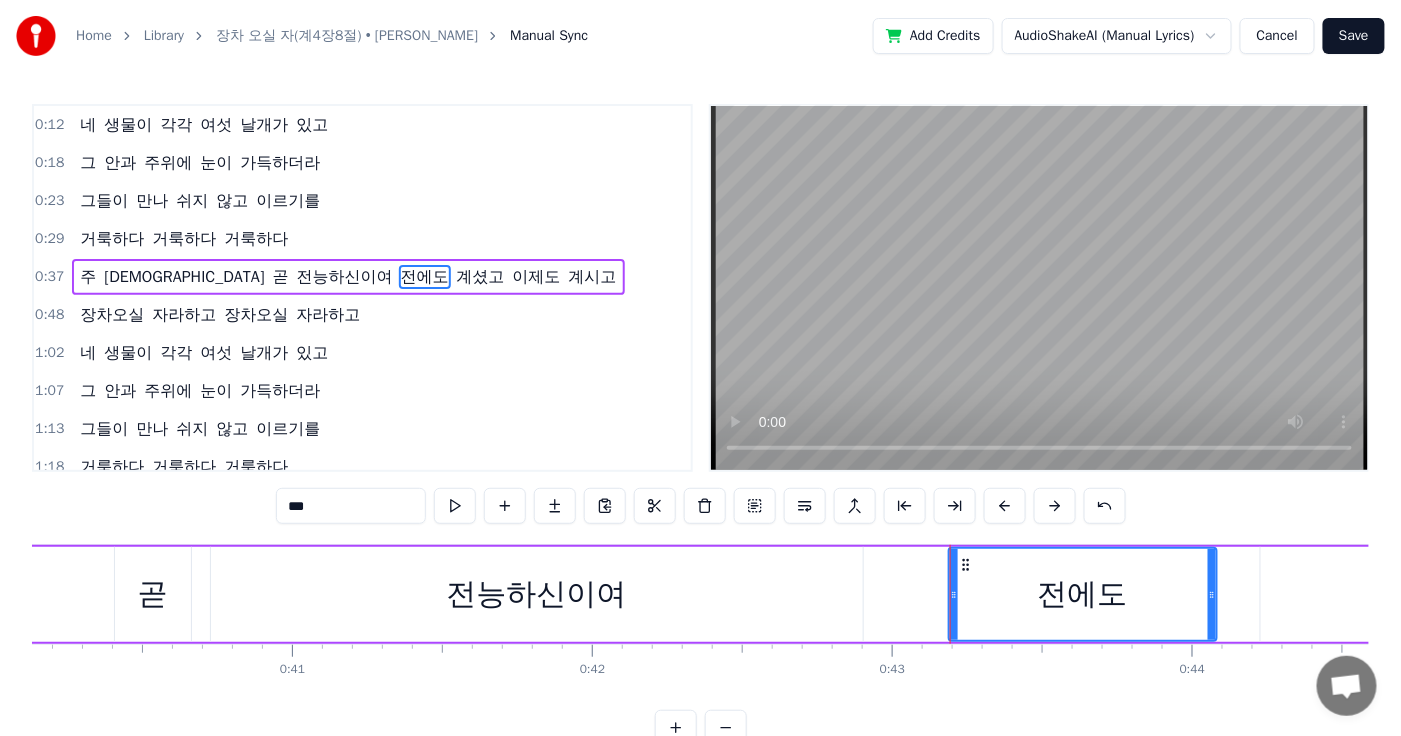 drag, startPoint x: 1238, startPoint y: 603, endPoint x: 997, endPoint y: 631, distance: 242.62111 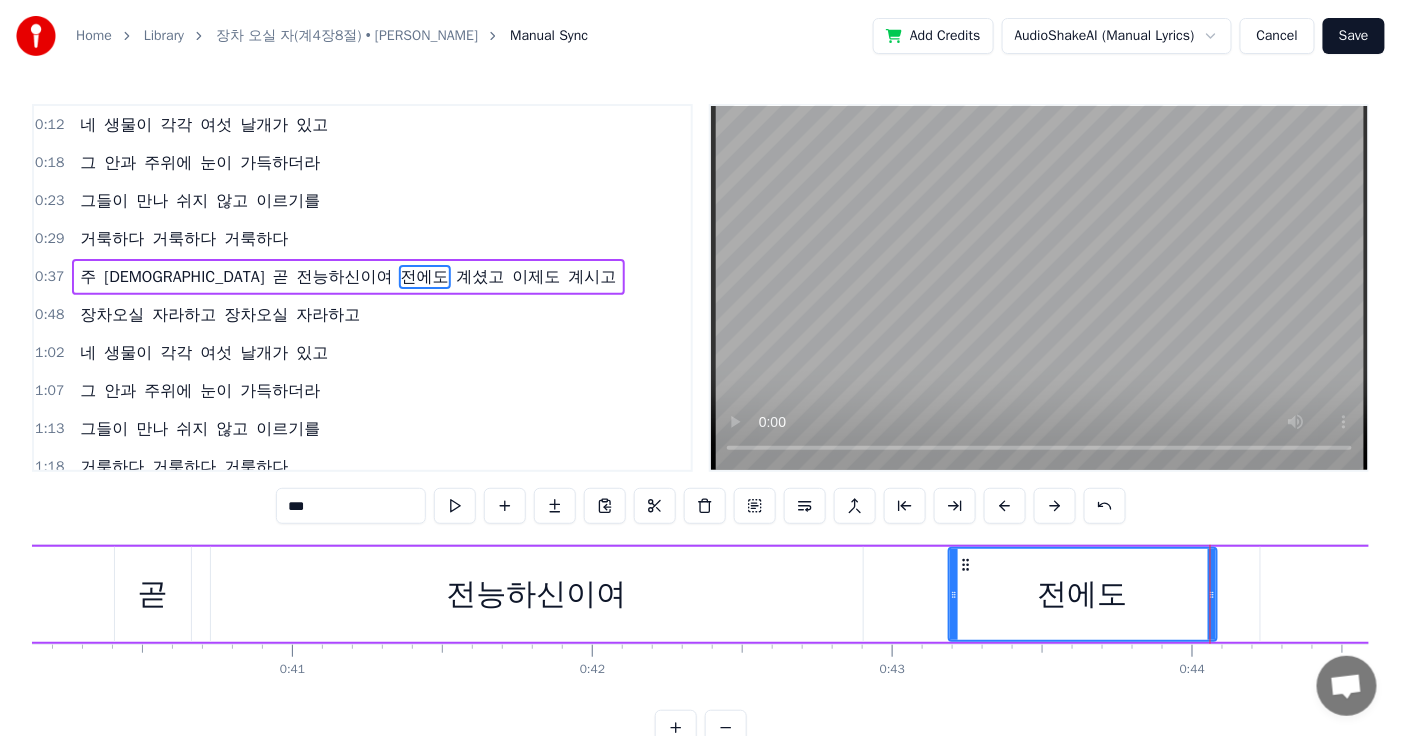 click on "0 0:01 0:02 0:03 0:04 0:05 0:06 0:07 0:08 0:09 0:10 0:11 0:12 0:13 0:14 0:15 0:16 0:17 0:18 0:19 0:20 0:21 0:22 0:23 0:24 0:25 0:26 0:27 0:28 0:29 0:30 0:31 0:32 0:33 0:34 0:35 0:36 0:37 0:38 0:39 0:40 0:41 0:42 0:43 0:44 0:45 0:46 0:47 0:48 0:49 0:50 0:51 0:52 0:53 0:54 0:55 0:56 0:57 0:58 0:59 1:00 1:01 1:02 1:03 1:04 1:05 1:06 1:07 1:08 1:09 1:10 1:11 1:12 1:13 1:14 1:15 1:16 1:17 1:18 1:19 1:20 1:21 1:22 1:23 1:24 1:25 1:26 1:27 1:28 1:29 1:30 1:31 1:32 1:33 1:34 1:35 1:36 1:37 1:38 1:39 1:40 1:41 1:42 1:43 1:44 1:45 1:46 1:47 1:48 1:49 1:50 1:51" at bounding box center [4782, 660] 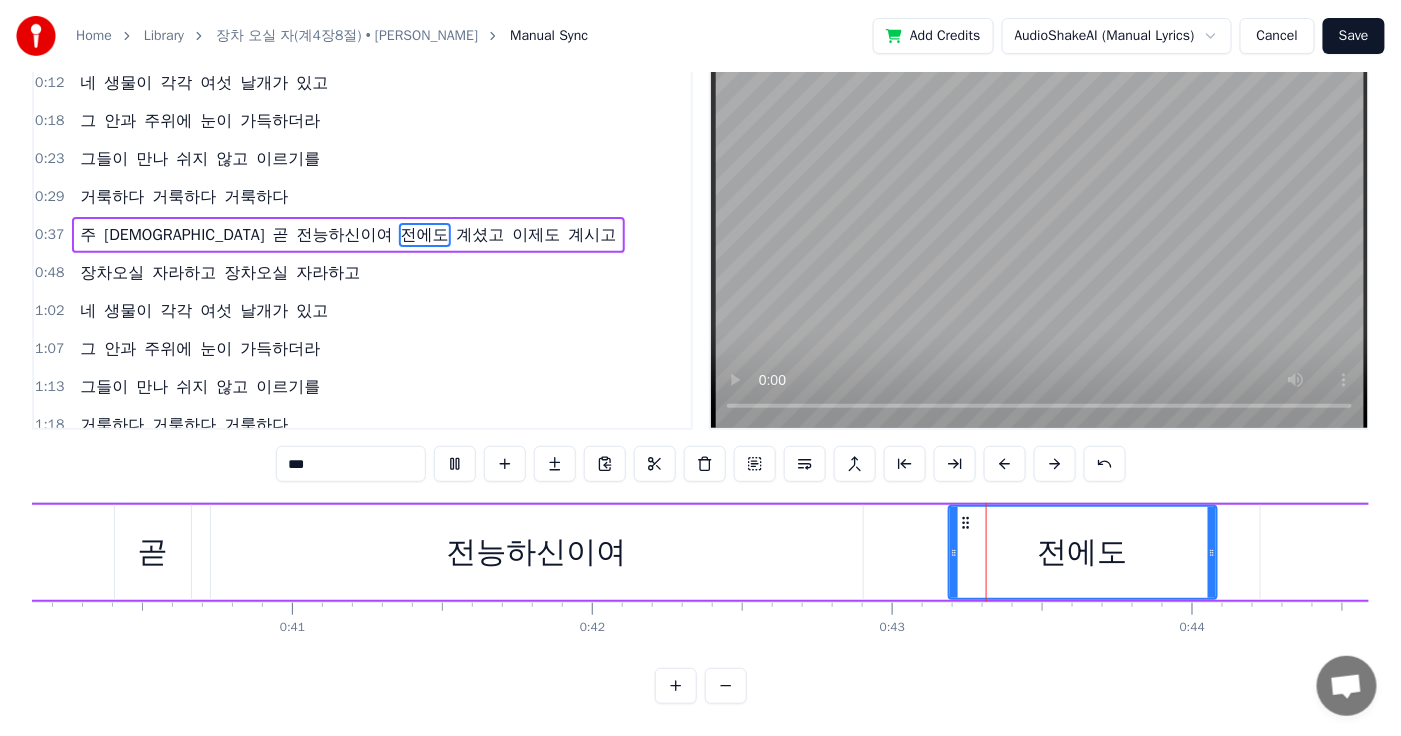 click on "0 0:01 0:02 0:03 0:04 0:05 0:06 0:07 0:08 0:09 0:10 0:11 0:12 0:13 0:14 0:15 0:16 0:17 0:18 0:19 0:20 0:21 0:22 0:23 0:24 0:25 0:26 0:27 0:28 0:29 0:30 0:31 0:32 0:33 0:34 0:35 0:36 0:37 0:38 0:39 0:40 0:41 0:42 0:43 0:44 0:45 0:46 0:47 0:48 0:49 0:50 0:51 0:52 0:53 0:54 0:55 0:56 0:57 0:58 0:59 1:00 1:01 1:02 1:03 1:04 1:05 1:06 1:07 1:08 1:09 1:10 1:11 1:12 1:13 1:14 1:15 1:16 1:17 1:18 1:19 1:20 1:21 1:22 1:23 1:24 1:25 1:26 1:27 1:28 1:29 1:30 1:31 1:32 1:33 1:34 1:35 1:36 1:37 1:38 1:39 1:40 1:41 1:42 1:43 1:44 1:45 1:46 1:47 1:48 1:49 1:50 1:51" at bounding box center (4782, 618) 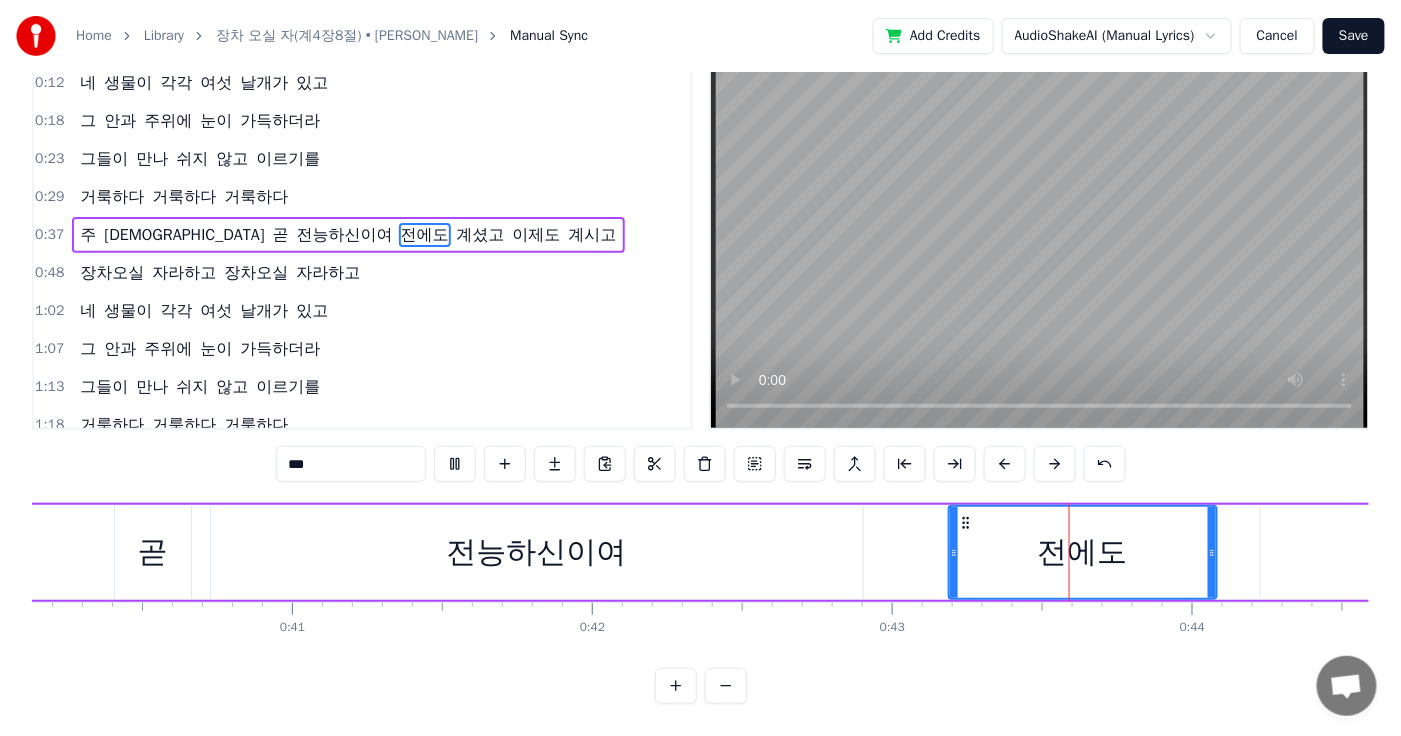 click on "전능하신이여" at bounding box center (537, 552) 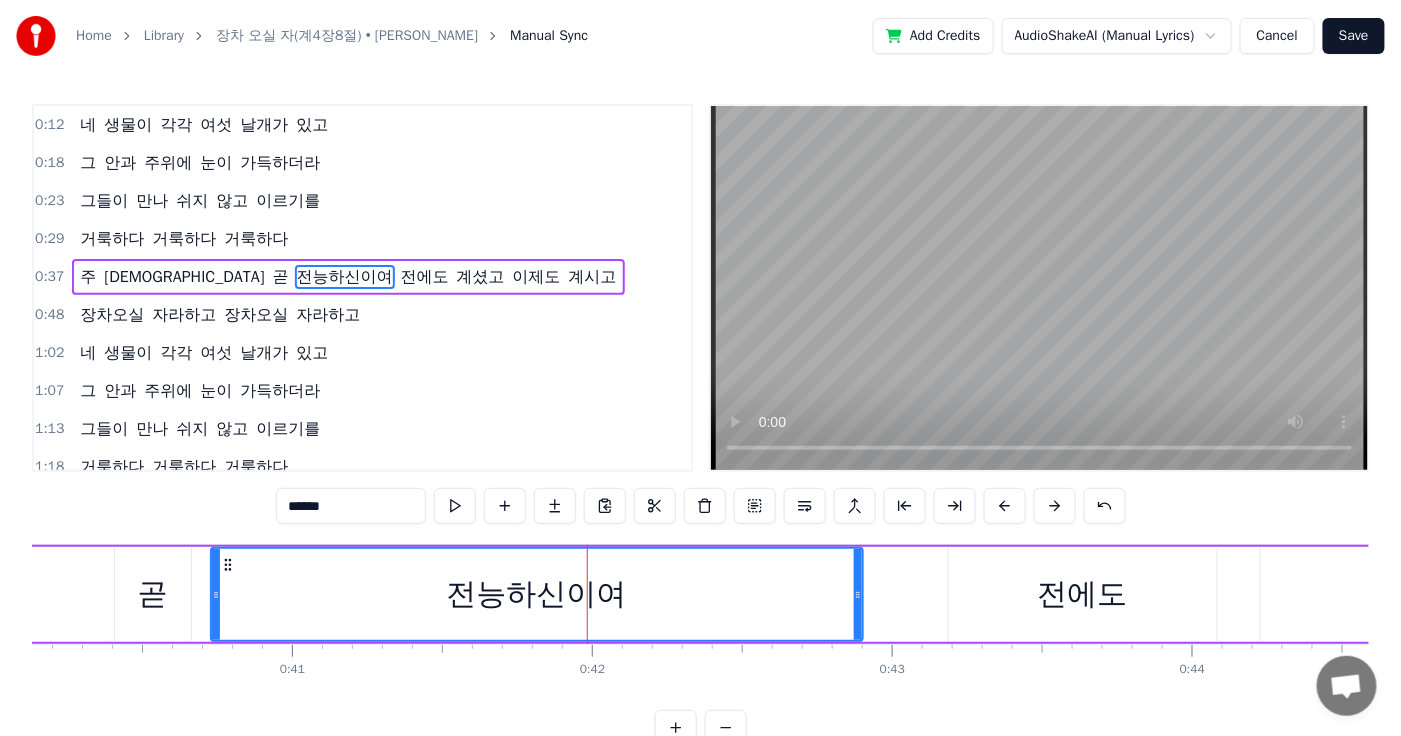scroll, scrollTop: 59, scrollLeft: 0, axis: vertical 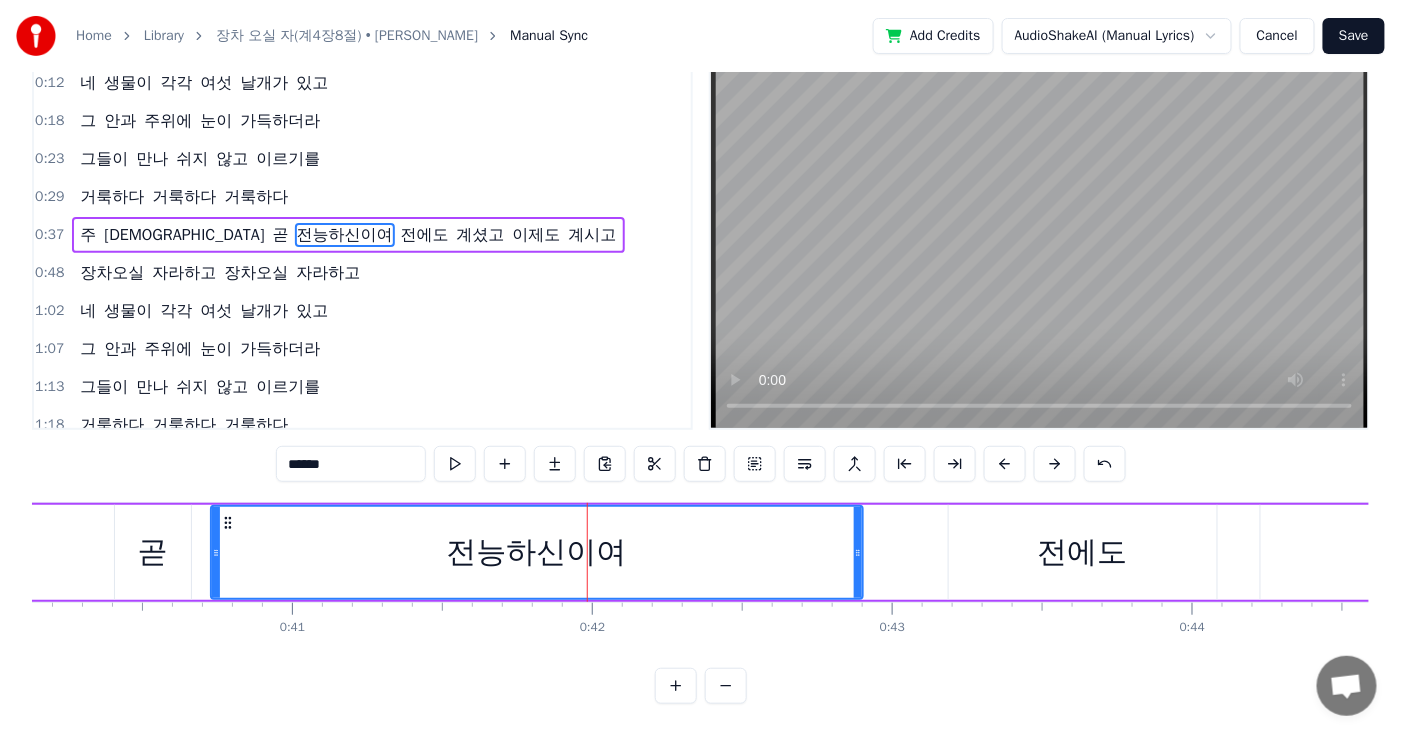 click at bounding box center [726, 686] 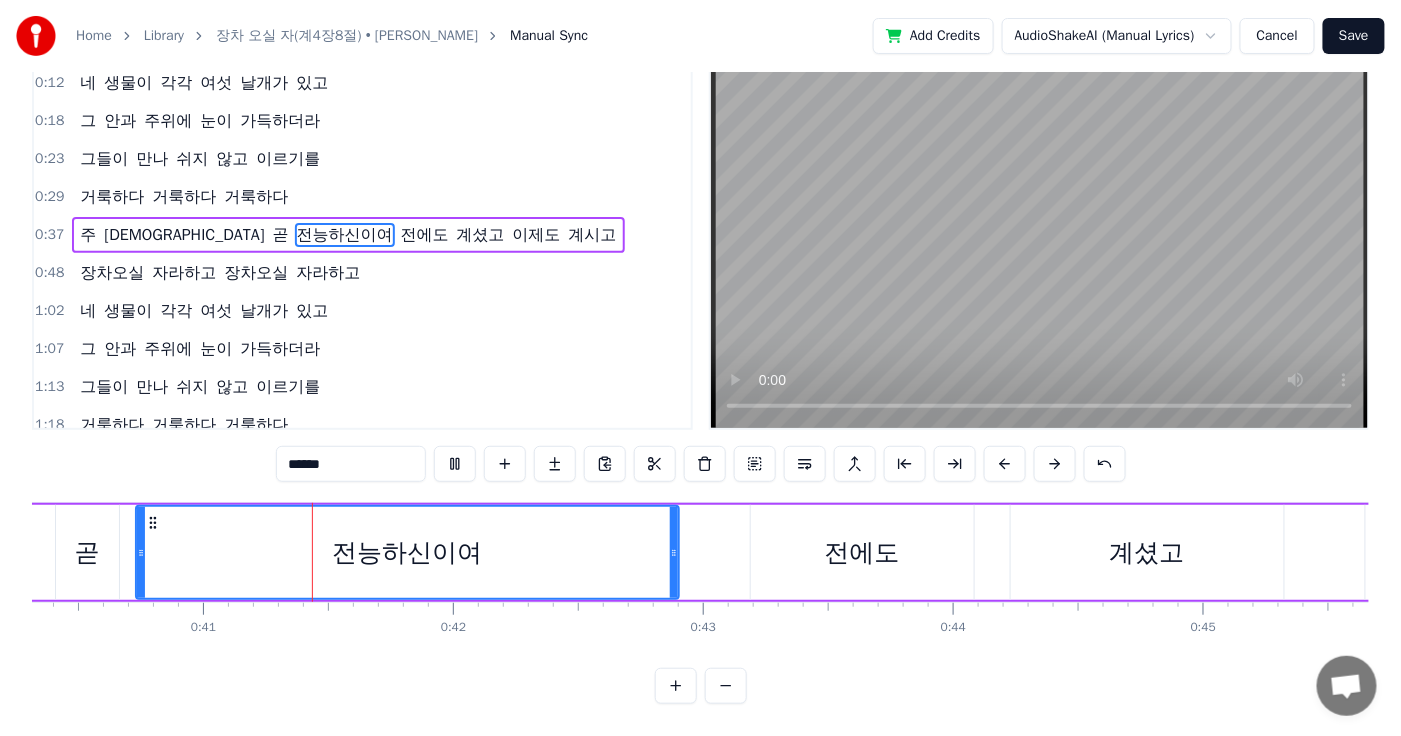 click on "네 생물이 각각 여섯 날개가 있고 그 안과 주위에 눈이 가득하더라 그들이 만나 쉬지 않고 이르기를 거룩하다 거룩하다 거룩하다 주 [DEMOGRAPHIC_DATA] 곧 전능하신이여 전에도 계셨고 이제도 계시고 장차오실 자라하고 장차오실 자라하고 네 생물이 각각 여섯 날개가 있고 그 안과 주위에 눈이 가득하더라 그들이 만나 쉬지 않고 이르기를 거룩하다 거룩하다 거룩하다 주 하나님 곧 전능하신이여 여 전에도 계셨고 이제도 계시고 장차오실 자라하고 장차오실 자라하고
To pick up a draggable item, press the space bar.
While dragging, use the arrow keys to move the item.
Press space again to drop the item in its new position, or press escape to cancel.
0 0:01 0:02 0:03 0:04 0:05 0:06 0:07 0:08 0:09 0:10 0:11 0:12 0:13 0:14 0:15 0:16 0:17 0:18 0:19 0:20 0:21 0:22 0:23 0:24 0:25 0:26 0:27 0:28 0:29 0:30 0:31 0:32 0:33 0:34 0:35 0:36 0:37 0:38 0:39 0:40 0:41 0:42 0:43" at bounding box center [700, 577] 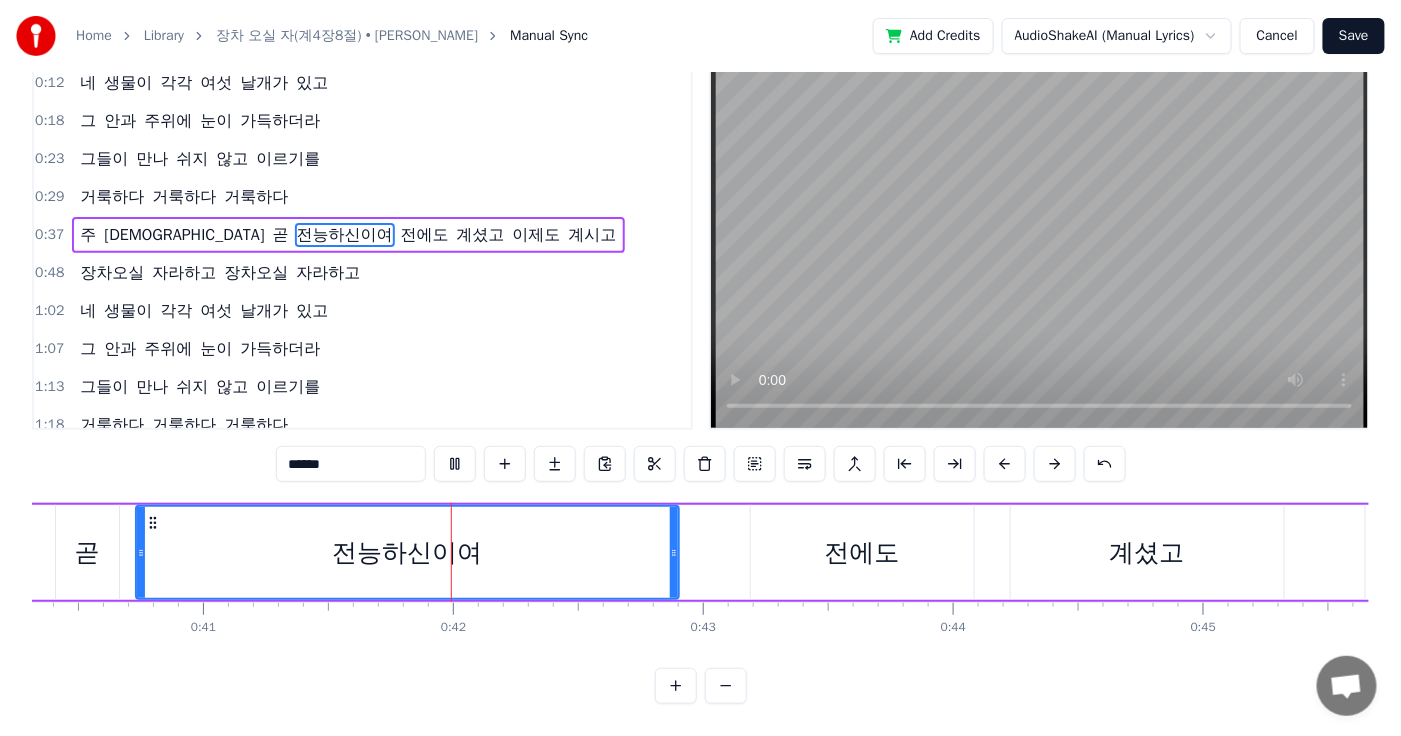 click on "0:43" at bounding box center [703, 627] 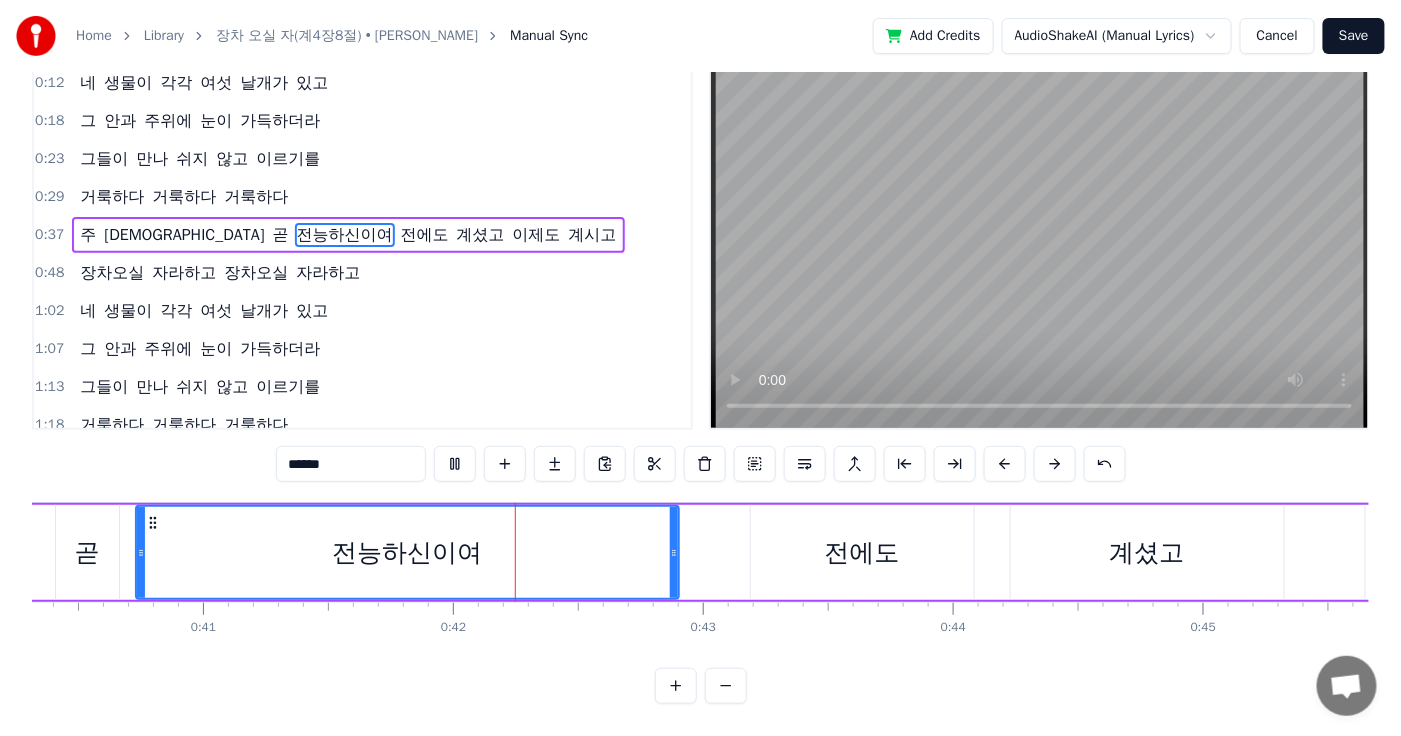 click on "주 [DEMOGRAPHIC_DATA] 곧 전능하신이여 전에도 계셨고 이제도 계시고" at bounding box center (627, 552) 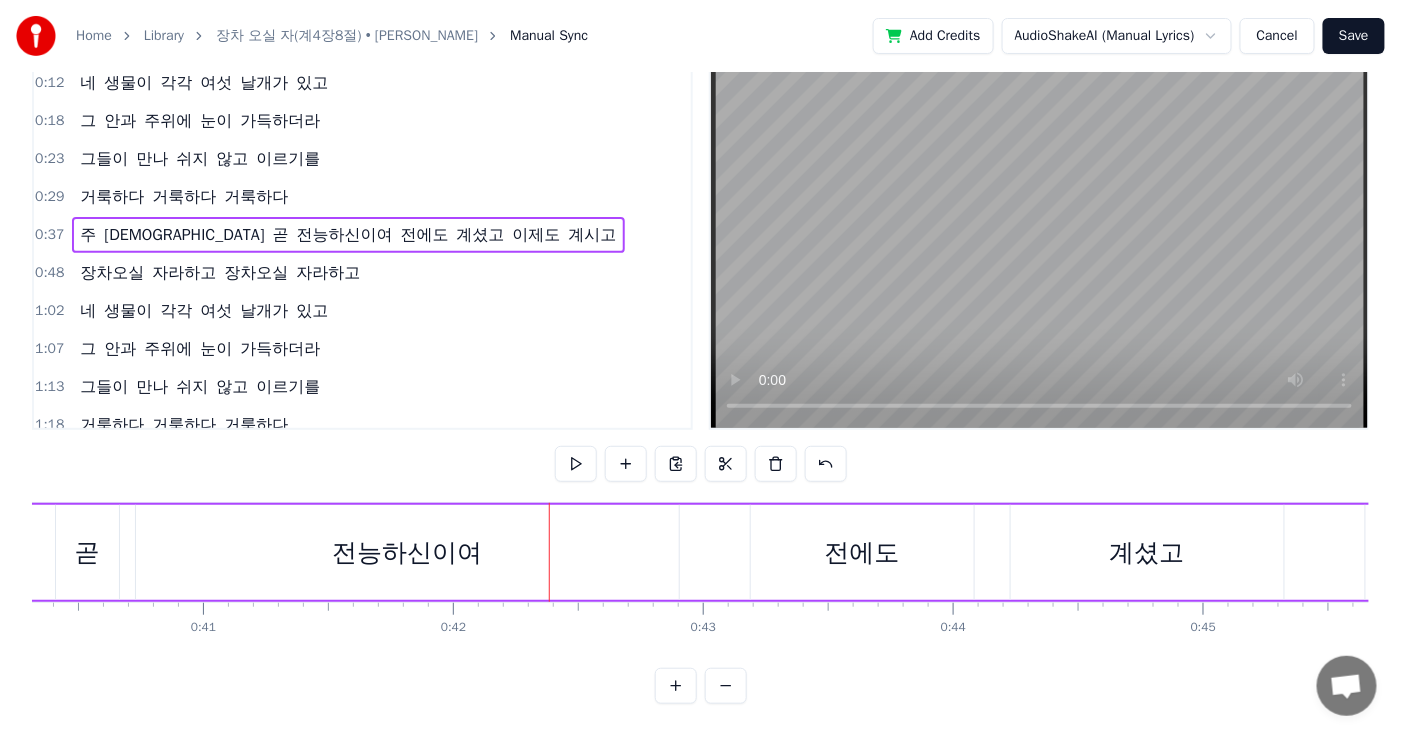 click on "0:43" at bounding box center [703, 627] 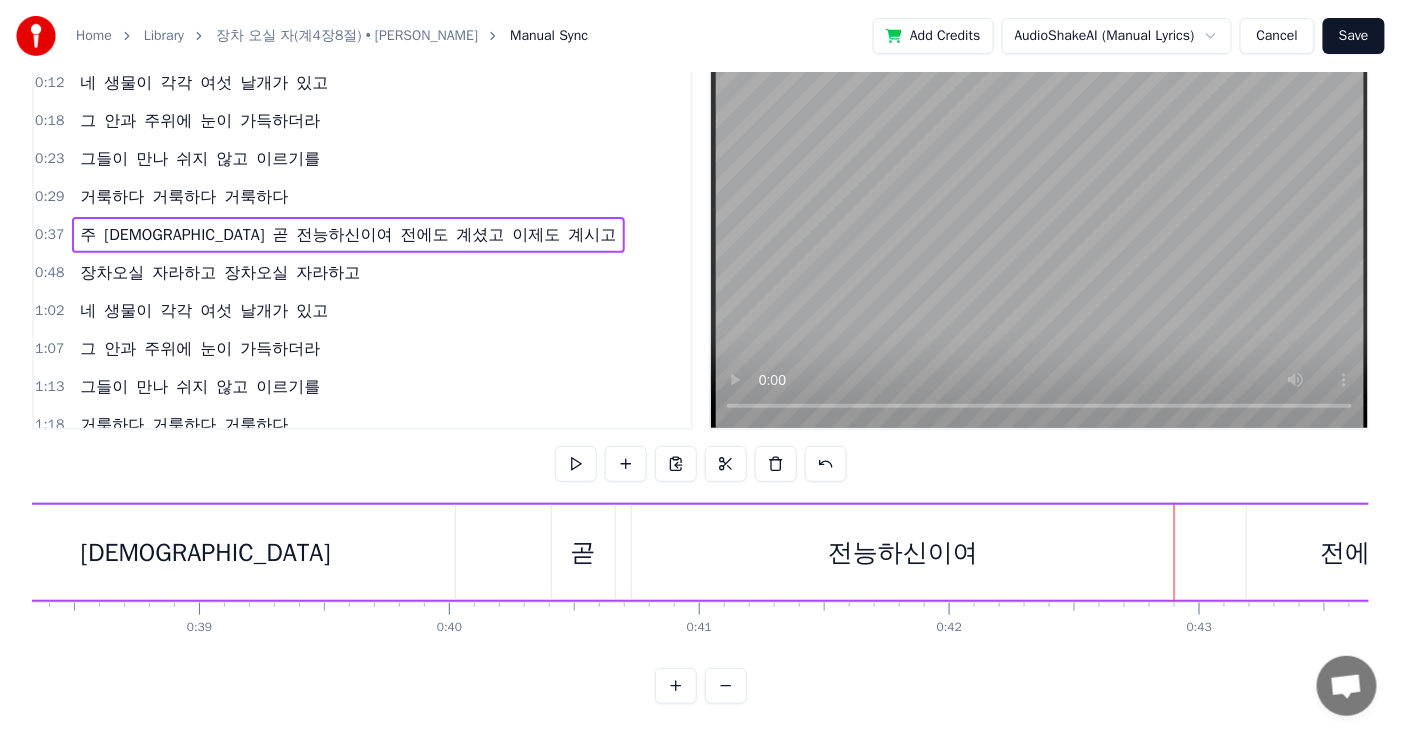 scroll, scrollTop: 0, scrollLeft: 9239, axis: horizontal 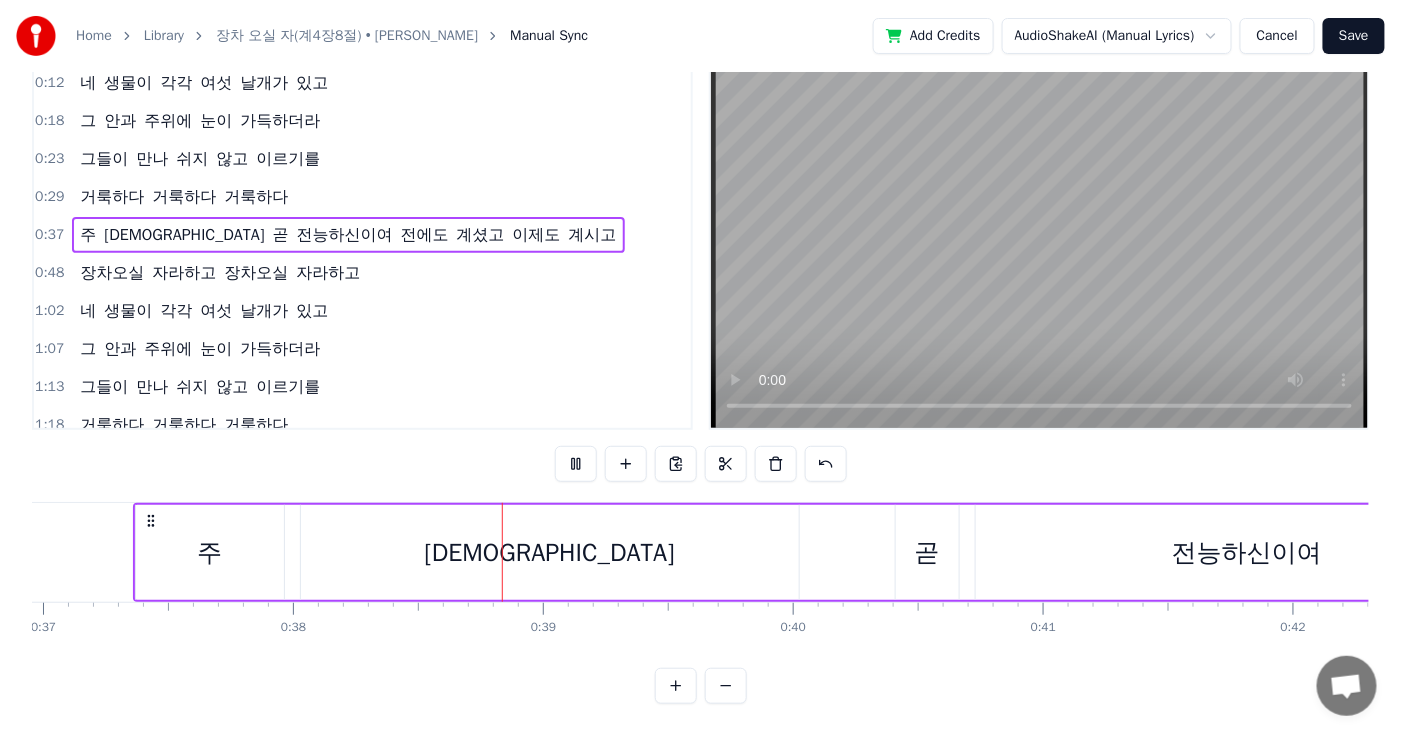 click on "장차오실" at bounding box center [256, 273] 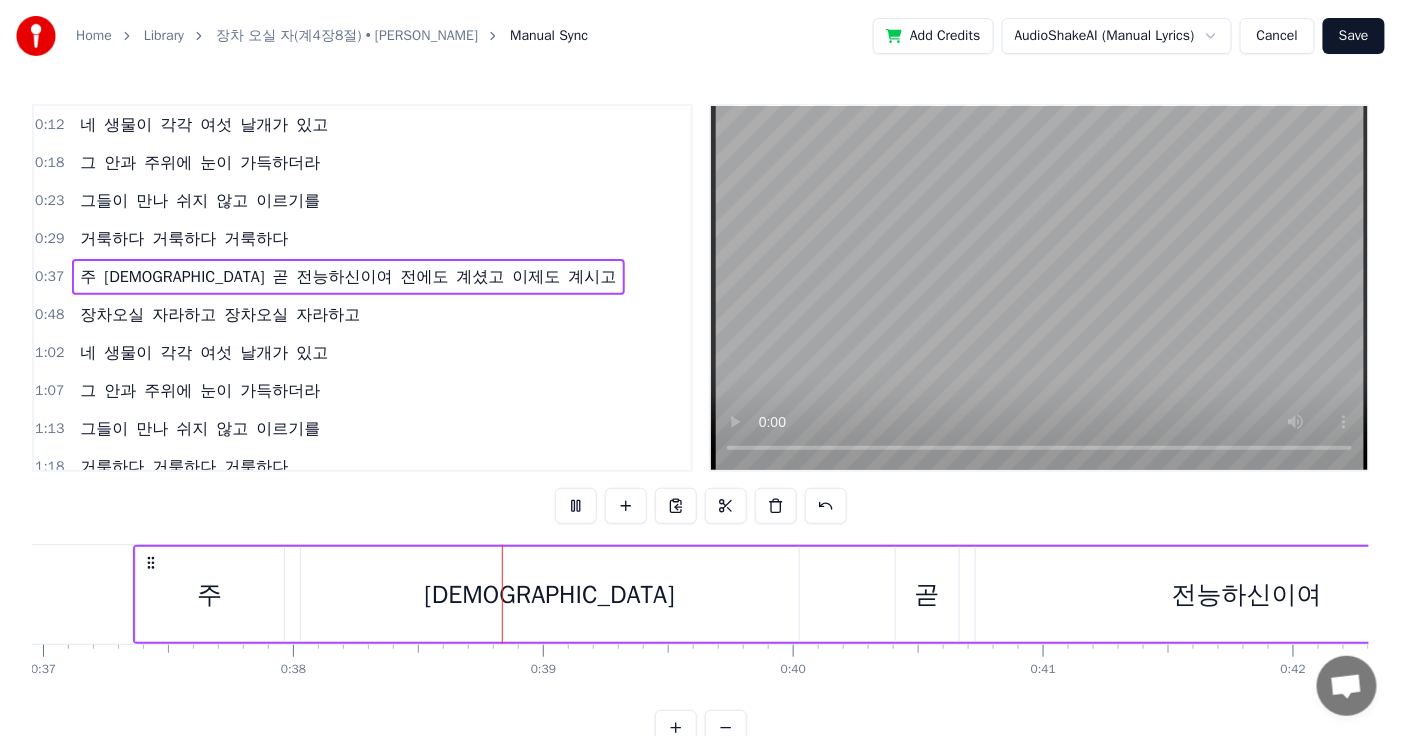 scroll, scrollTop: 16, scrollLeft: 0, axis: vertical 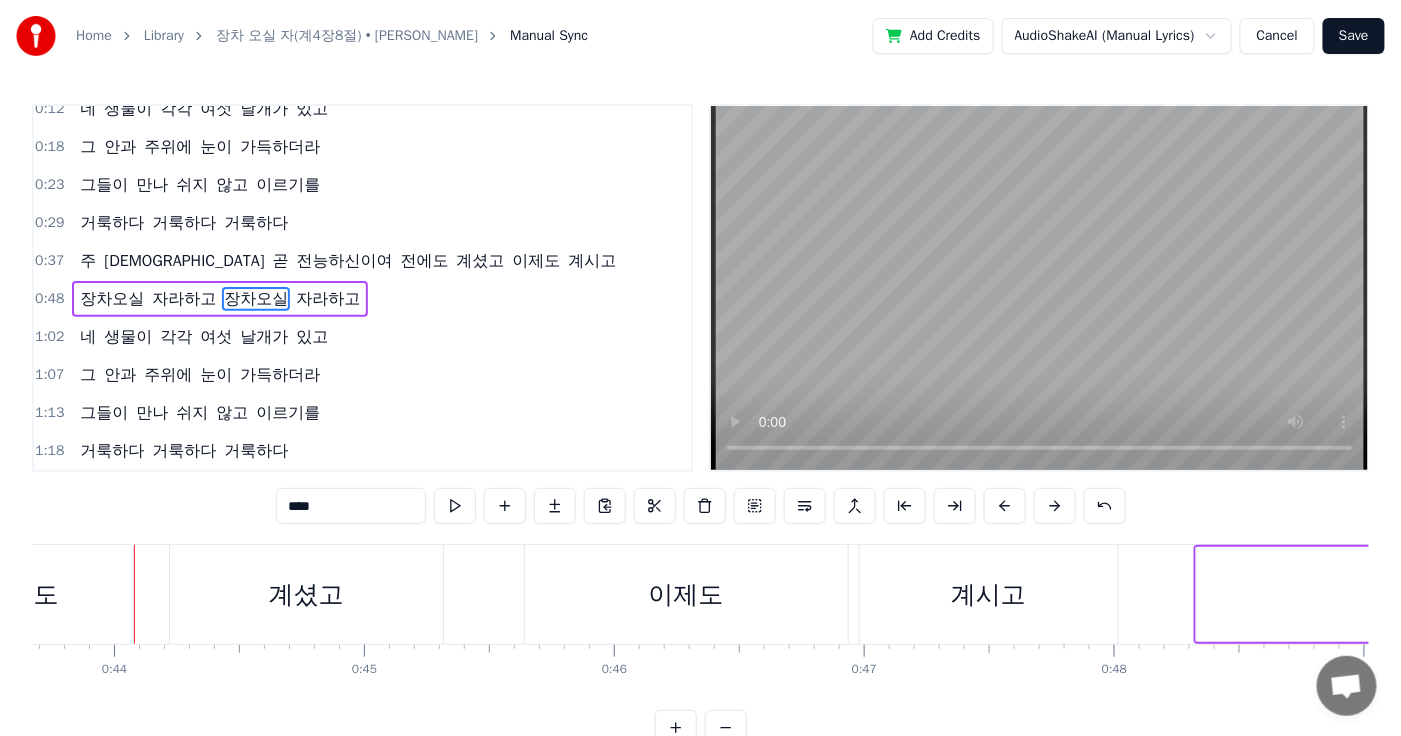 click on "계셨고" at bounding box center [481, 261] 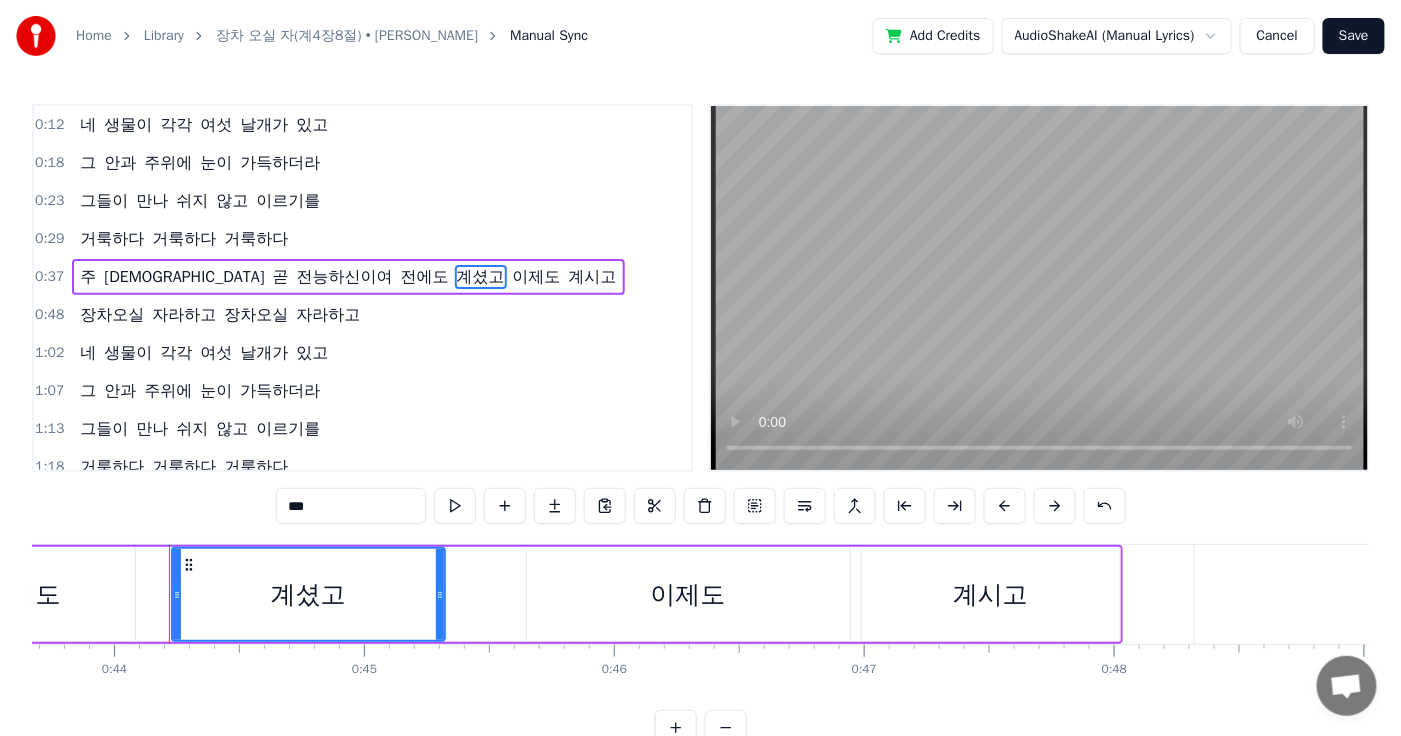 scroll, scrollTop: 71, scrollLeft: 0, axis: vertical 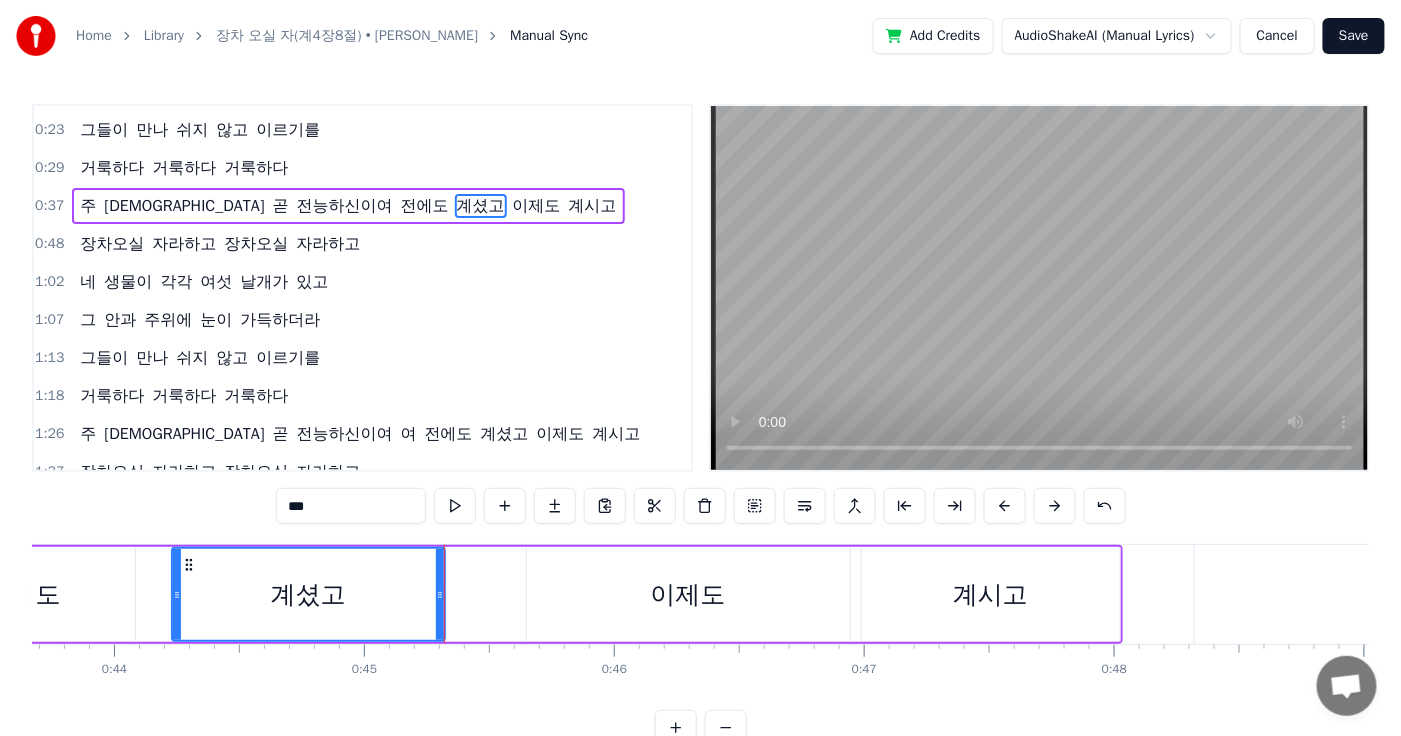 click on "이제도" at bounding box center [537, 206] 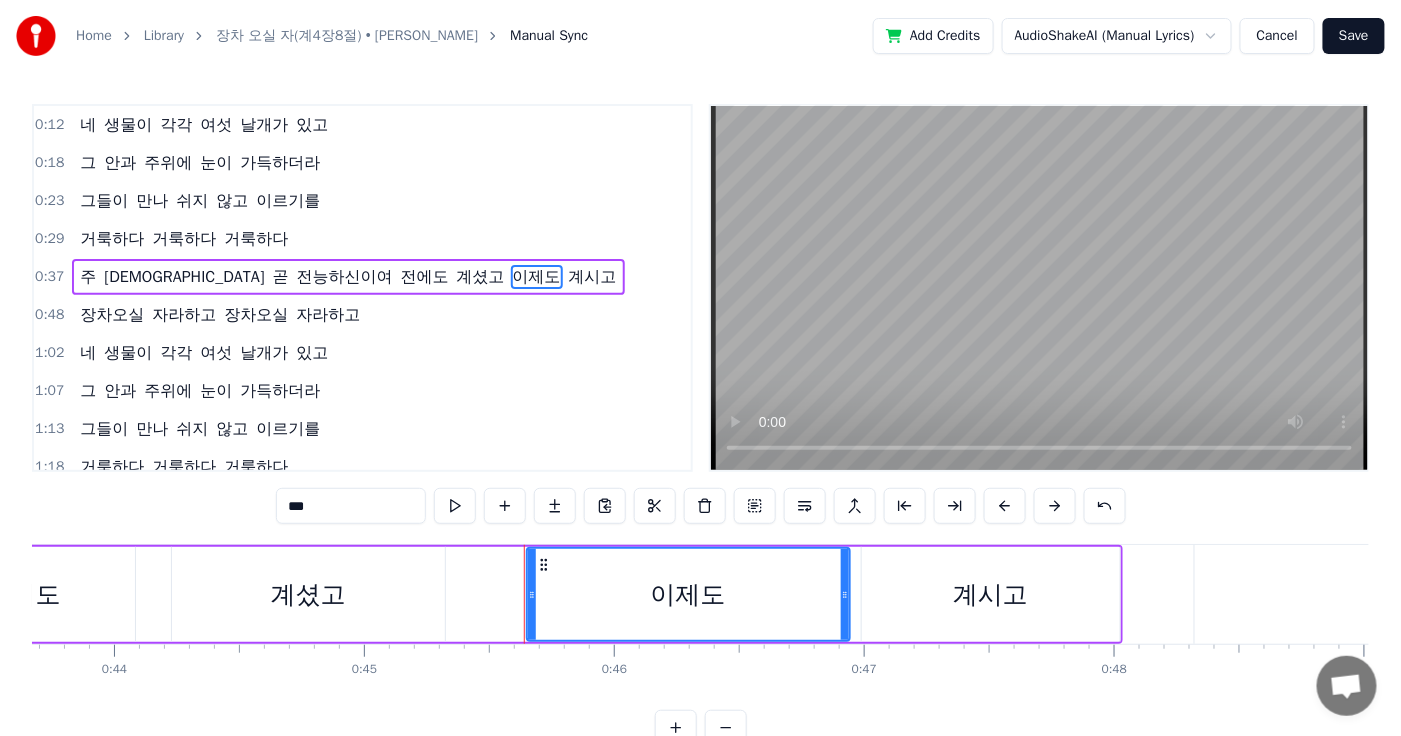scroll, scrollTop: 71, scrollLeft: 0, axis: vertical 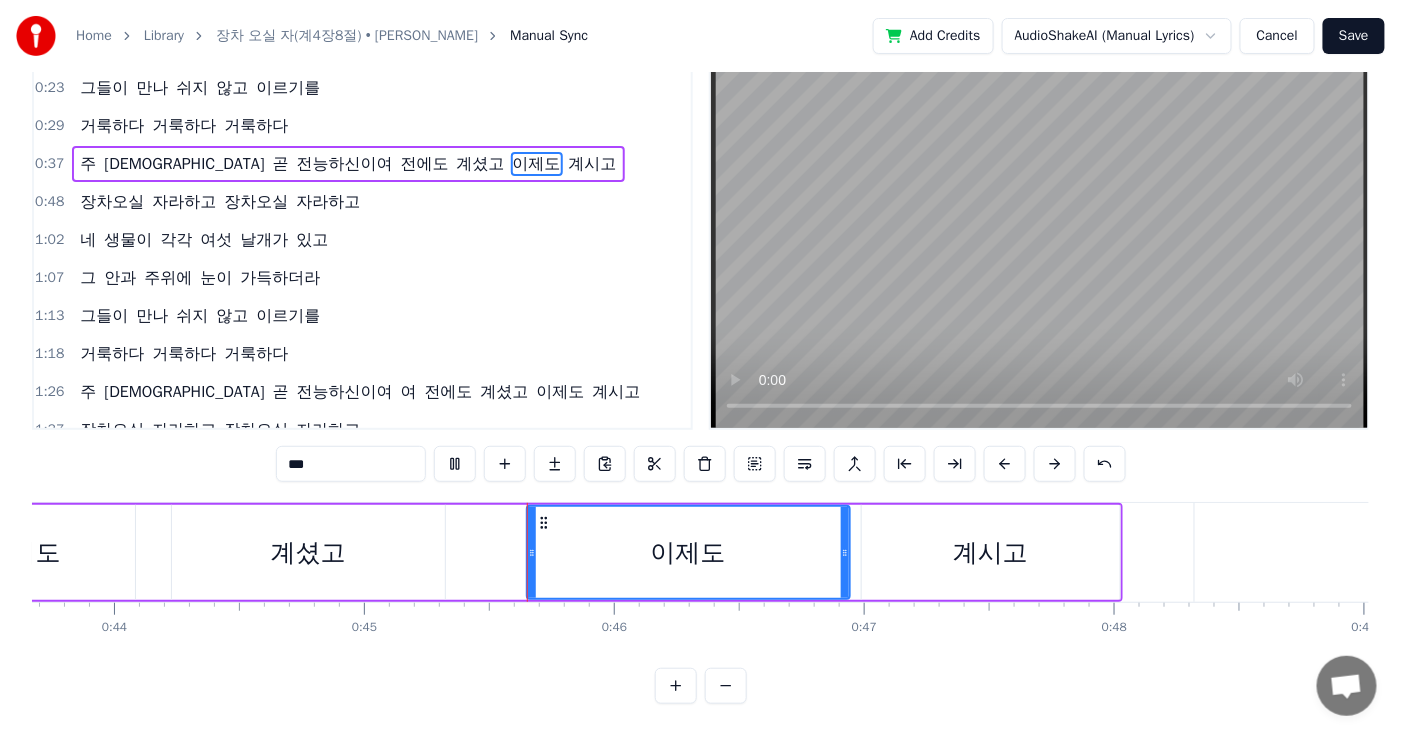 click on "1:07 그 안과 주위에 눈이 가득하더라" at bounding box center (362, 278) 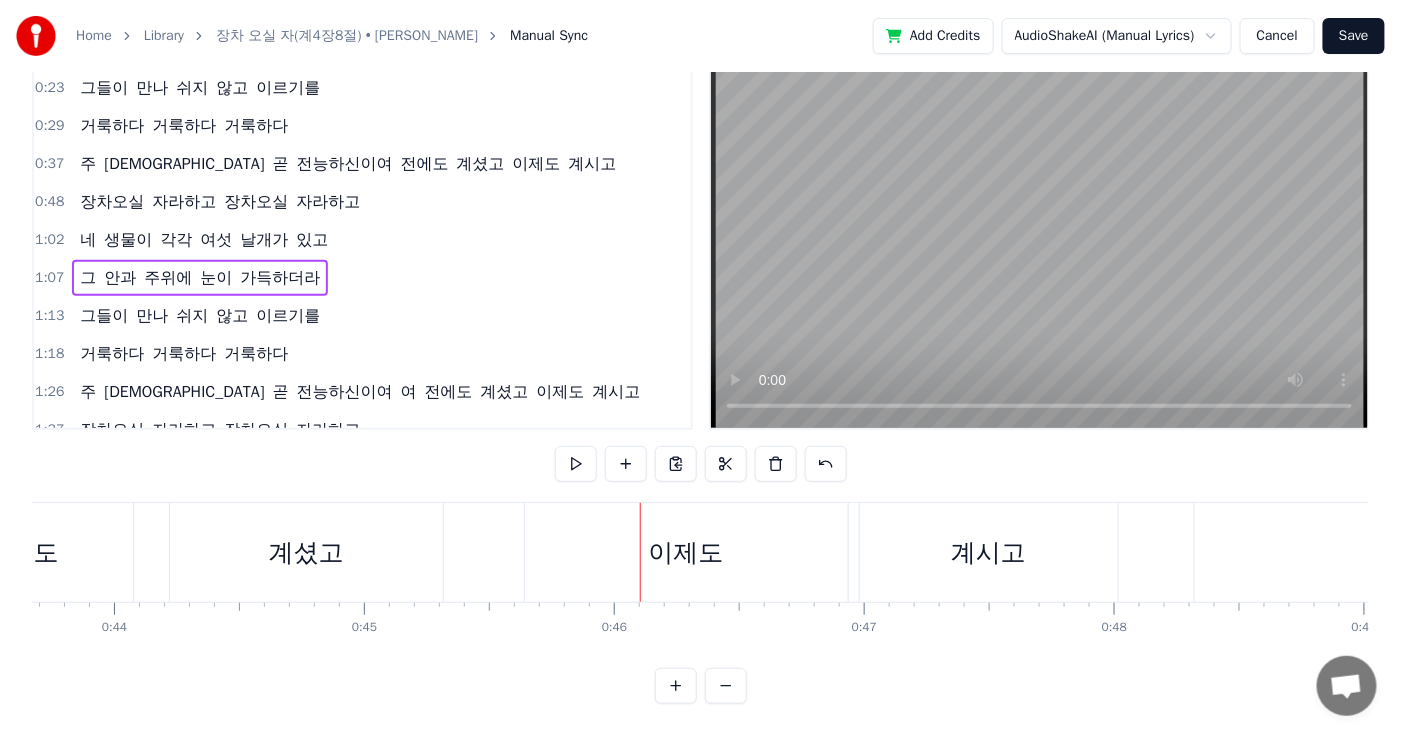 click on "0:48 장차오실 자라하고 장차오실 자라하고" at bounding box center [362, 202] 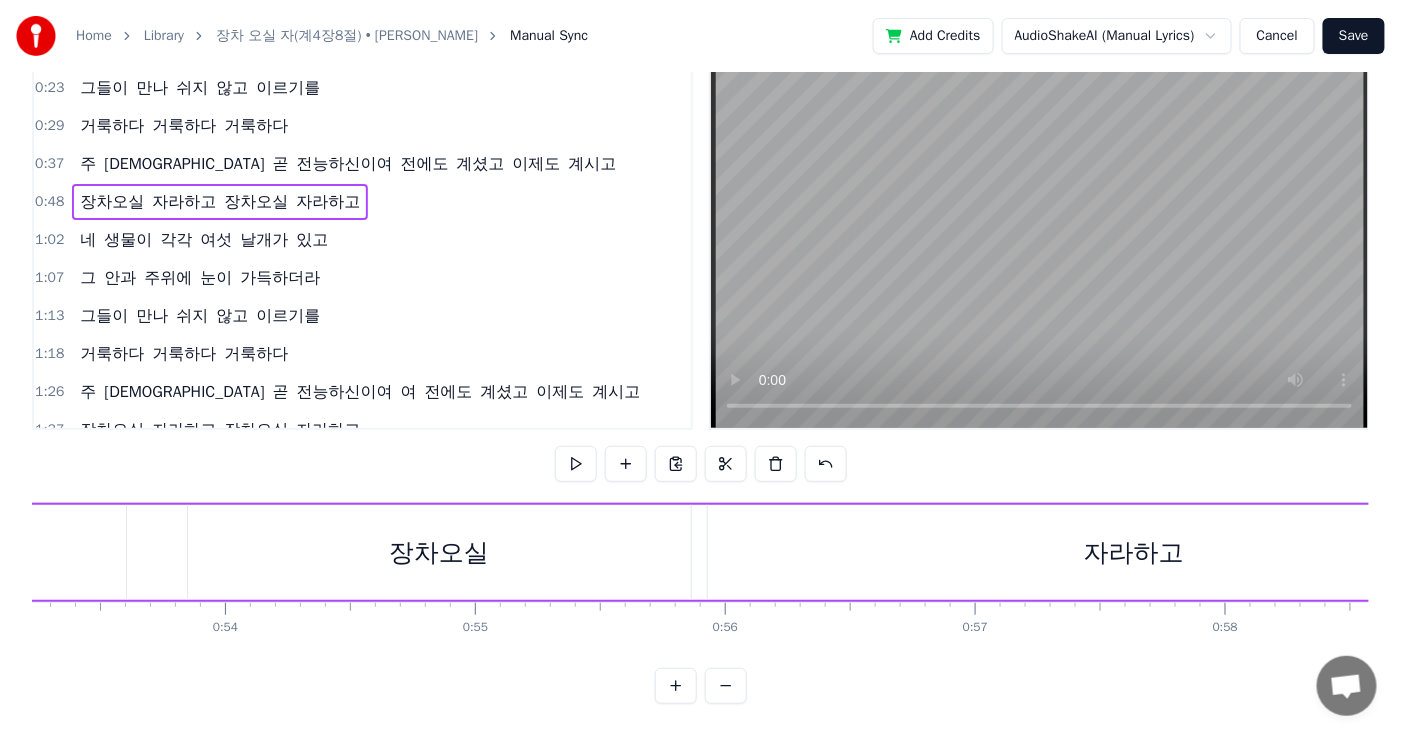 scroll, scrollTop: 0, scrollLeft: 13624, axis: horizontal 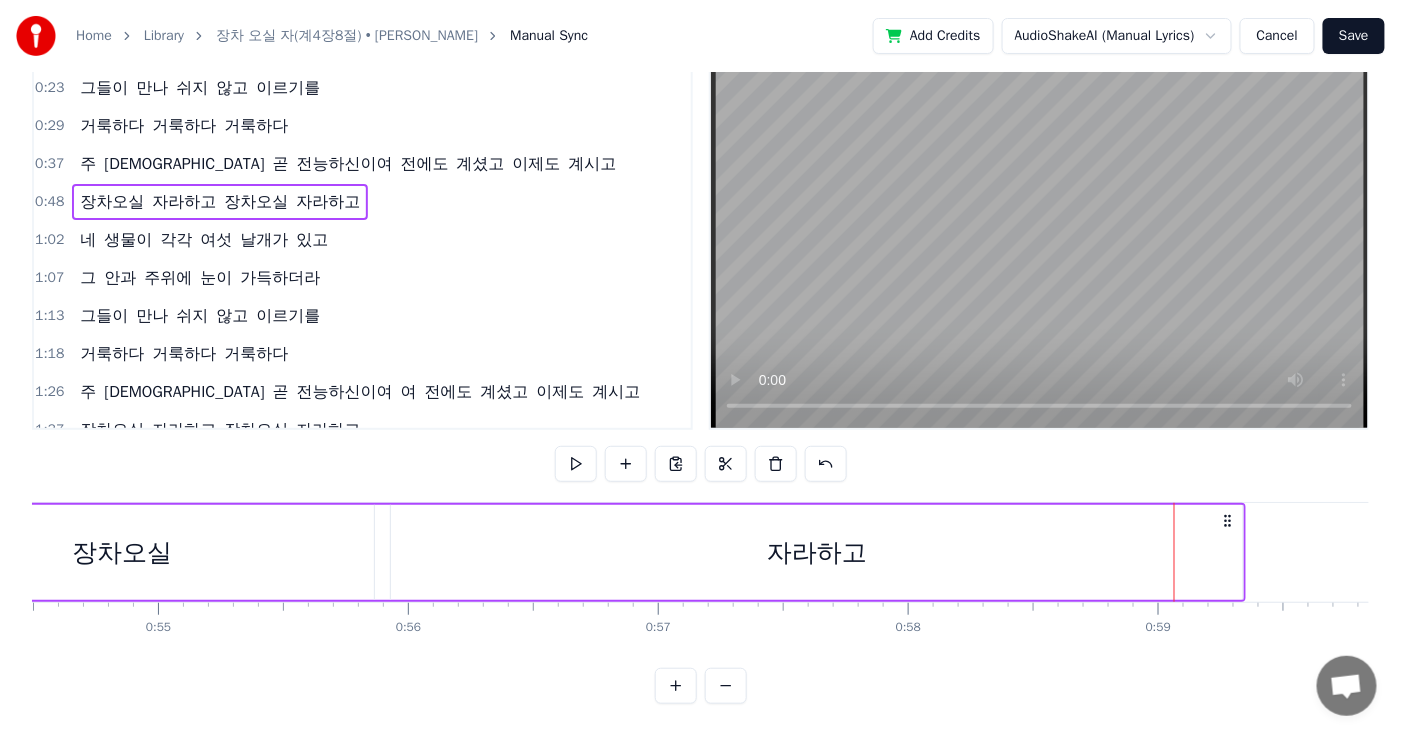 click on "자라하고" at bounding box center (817, 553) 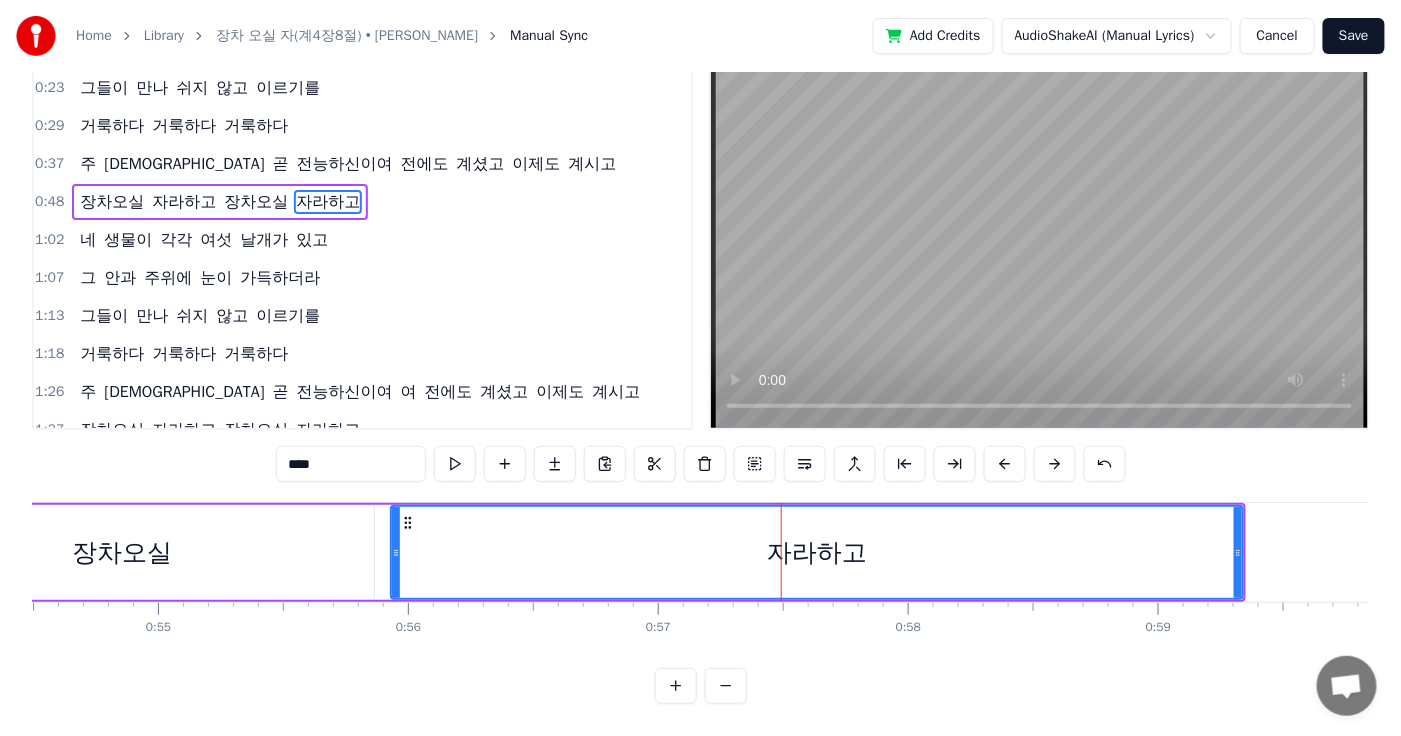 scroll, scrollTop: 0, scrollLeft: 0, axis: both 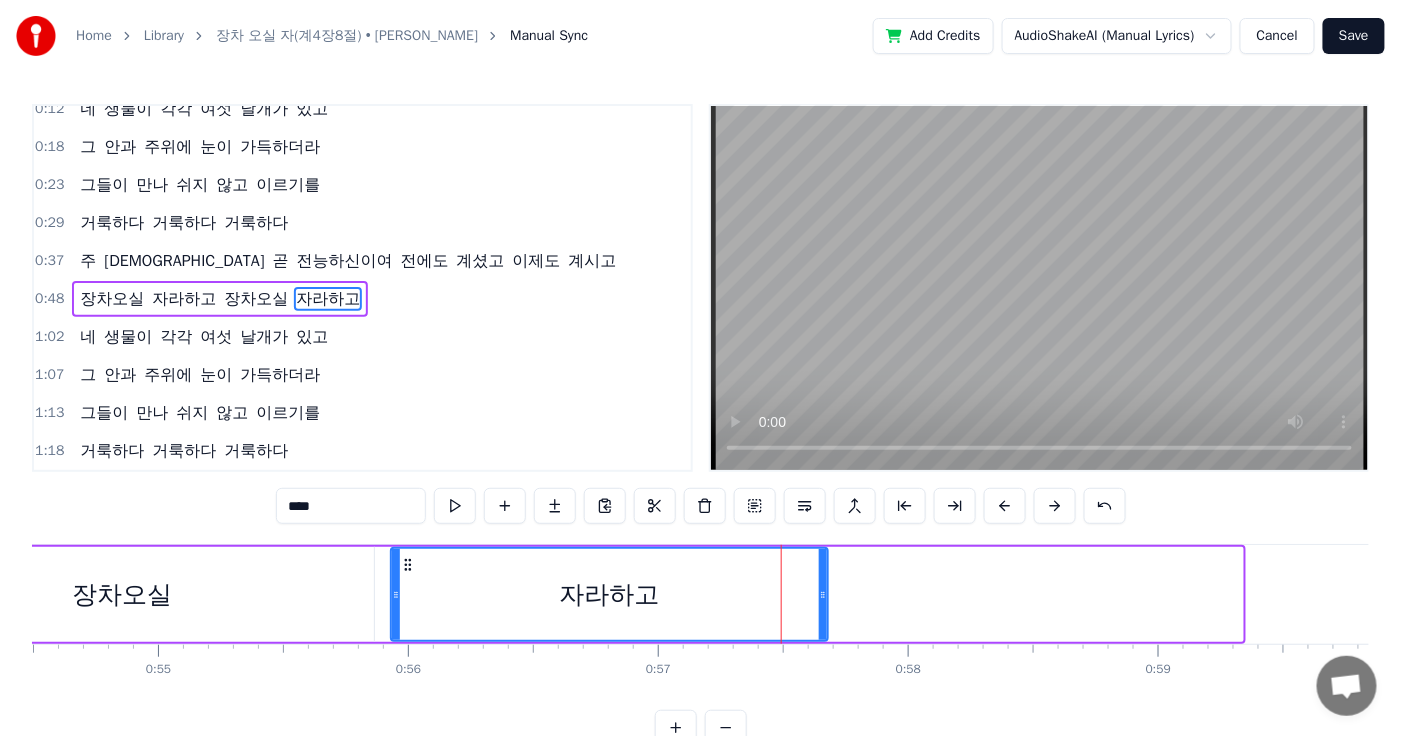 drag, startPoint x: 1236, startPoint y: 598, endPoint x: 541, endPoint y: 545, distance: 697.01794 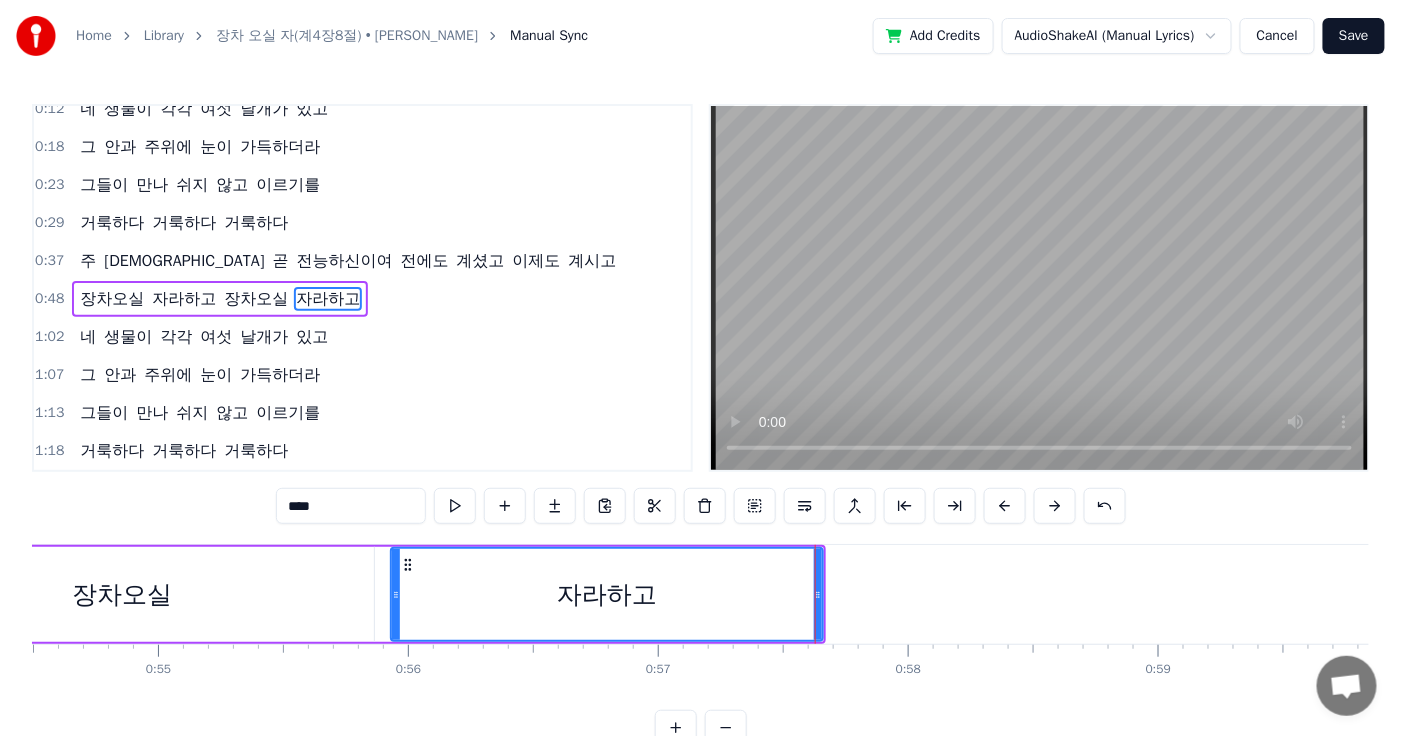 click on "장차오실" at bounding box center [256, 299] 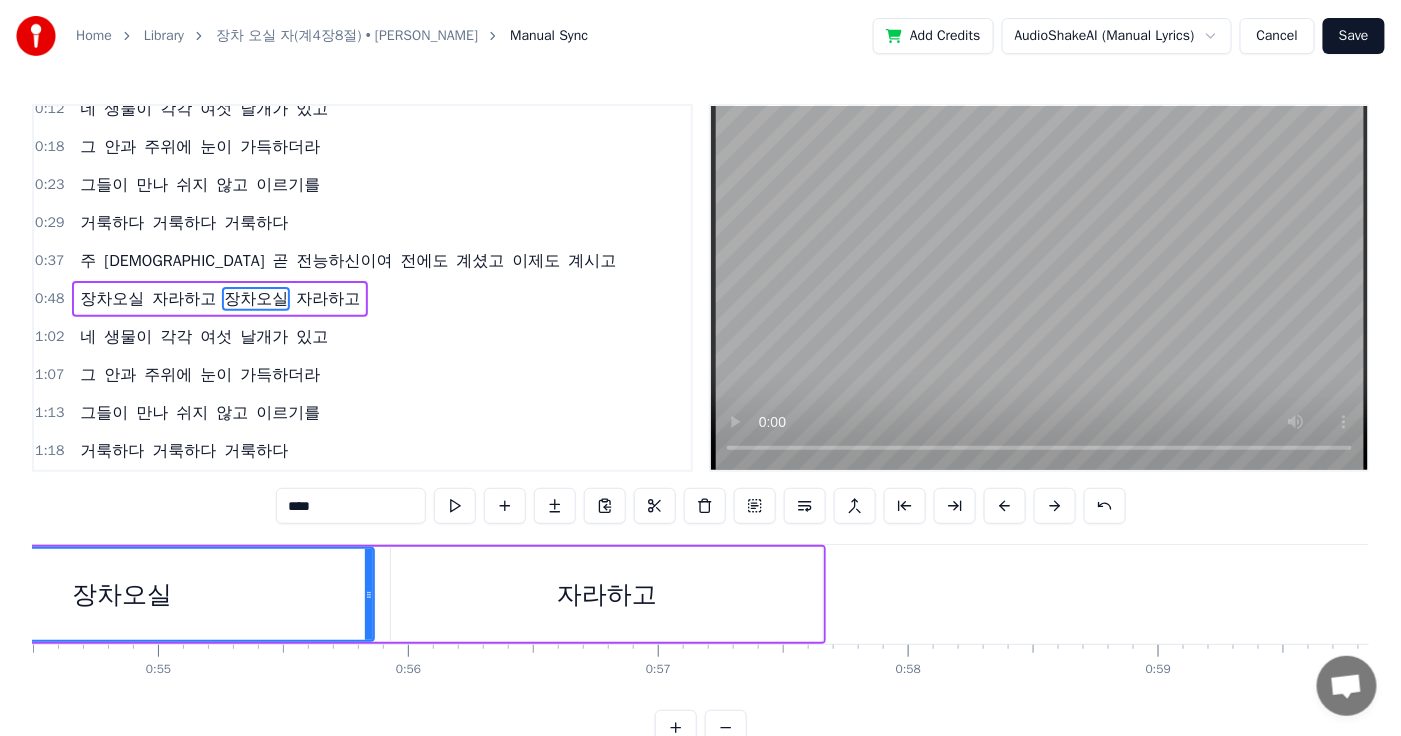 scroll, scrollTop: 71, scrollLeft: 0, axis: vertical 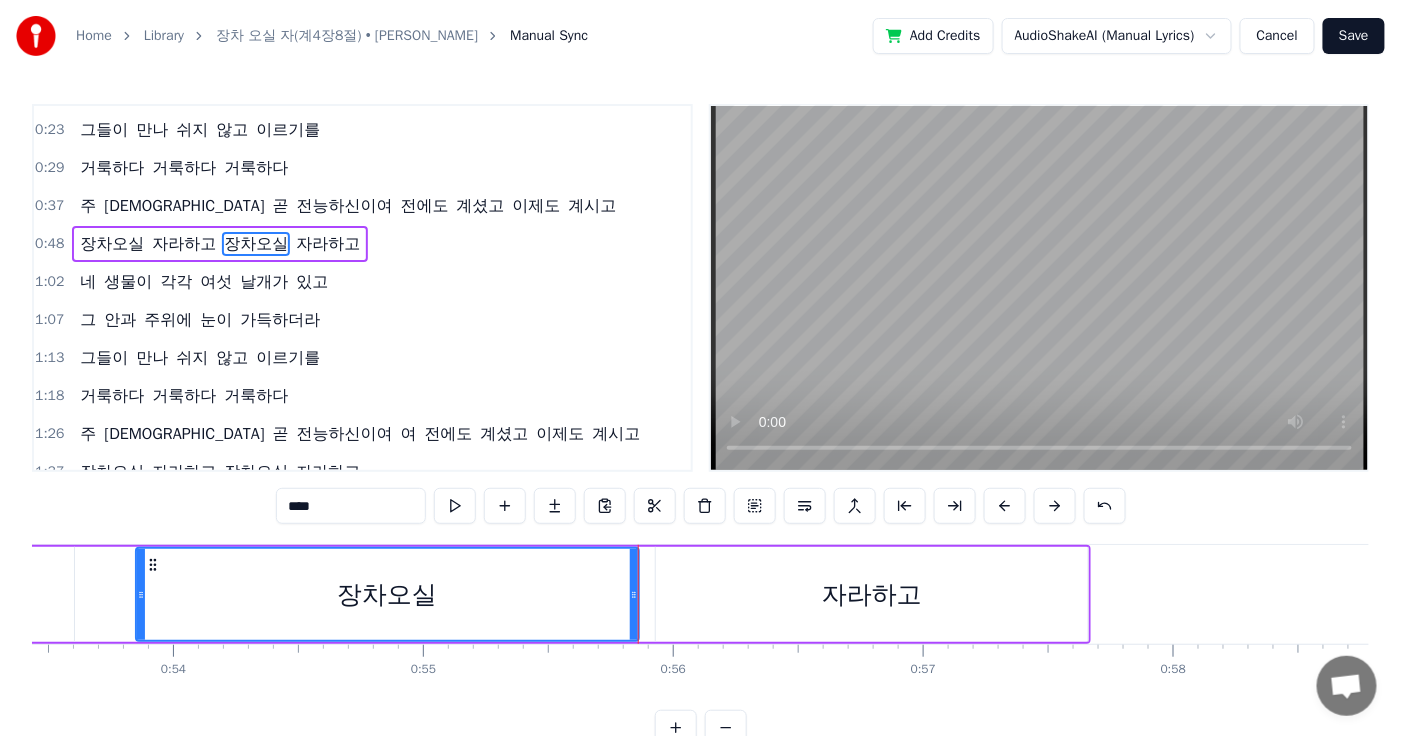 click on "자라하고" at bounding box center (328, 244) 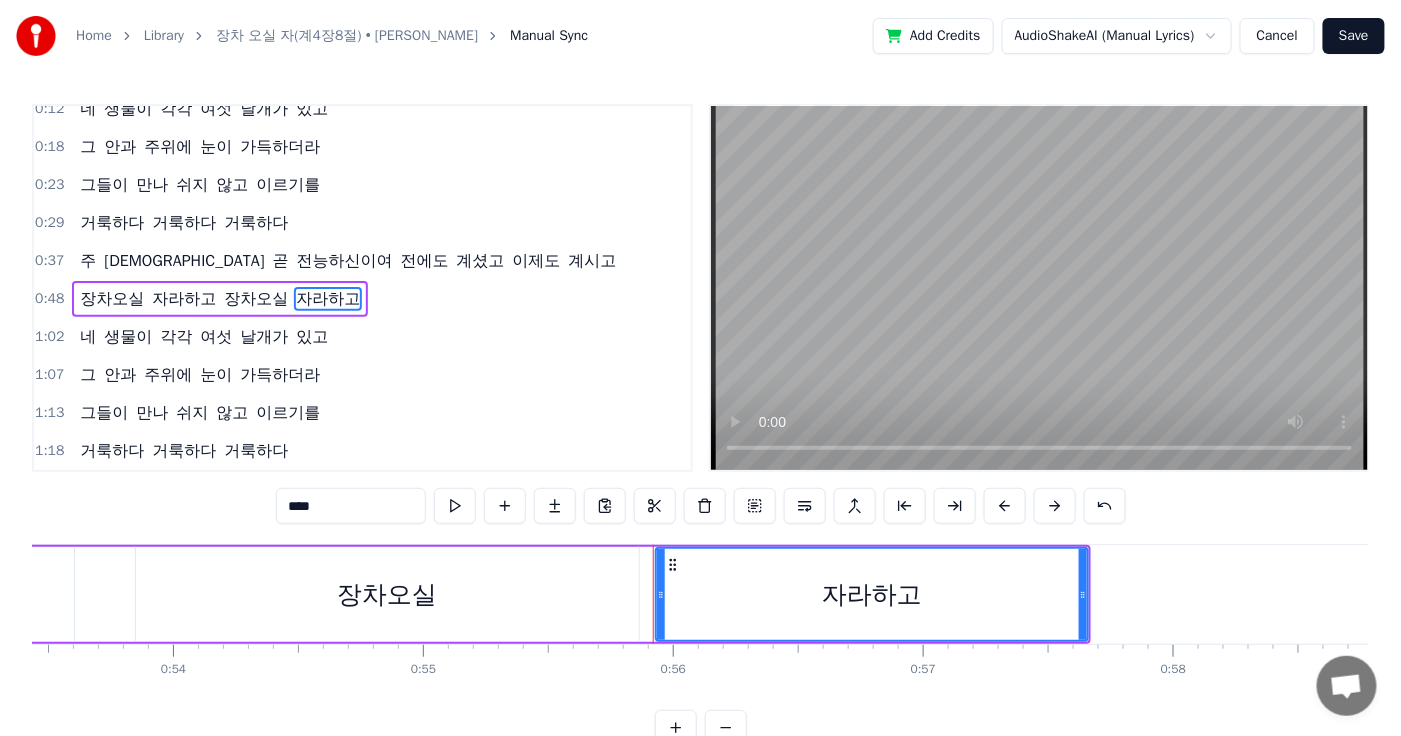 scroll, scrollTop: 71, scrollLeft: 0, axis: vertical 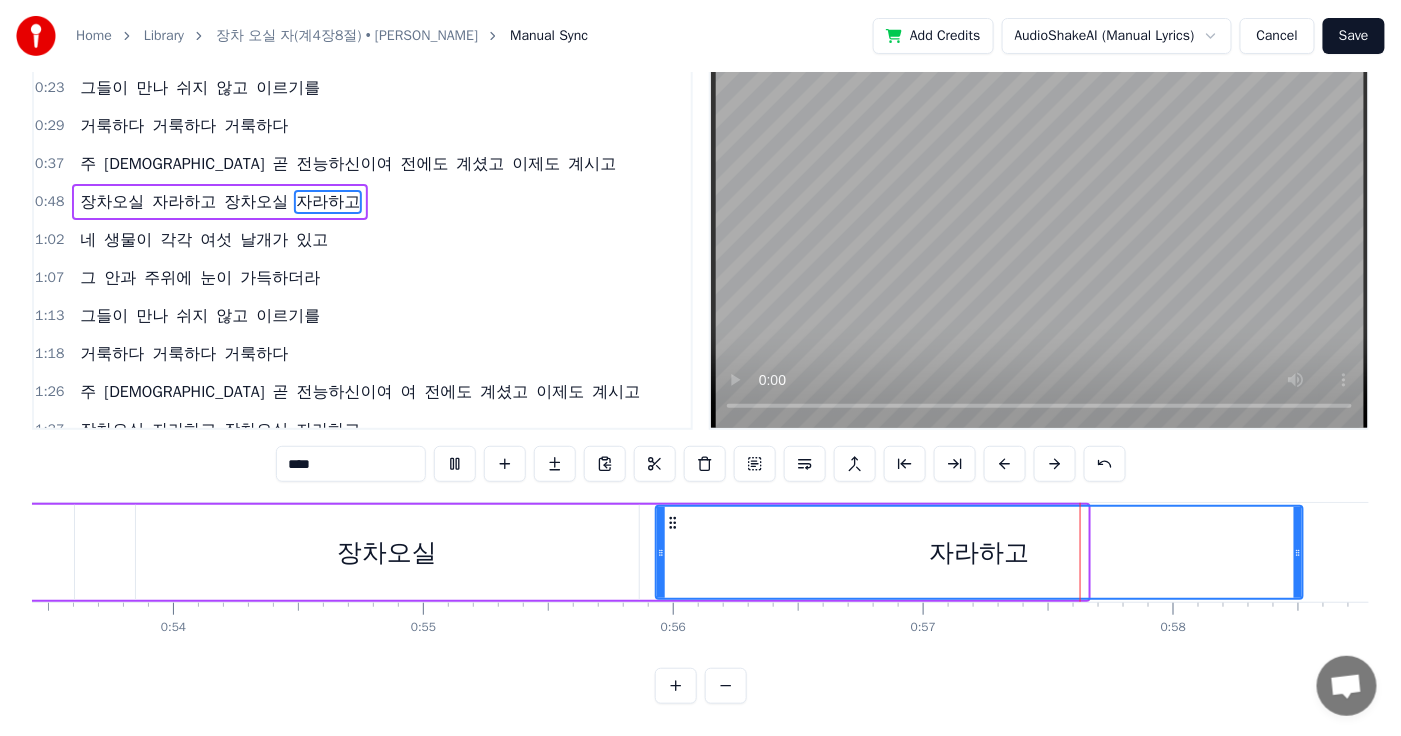 drag, startPoint x: 1084, startPoint y: 549, endPoint x: 1299, endPoint y: 568, distance: 215.8379 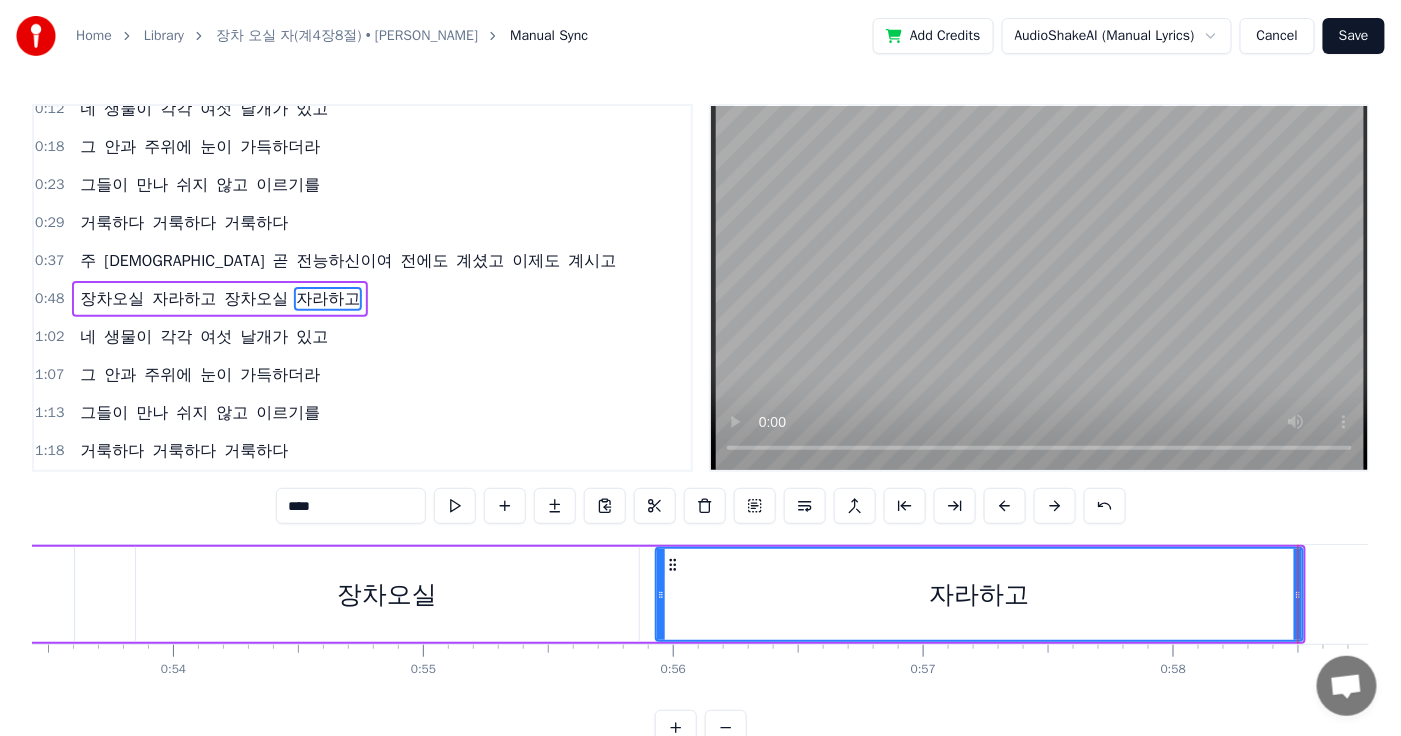 scroll 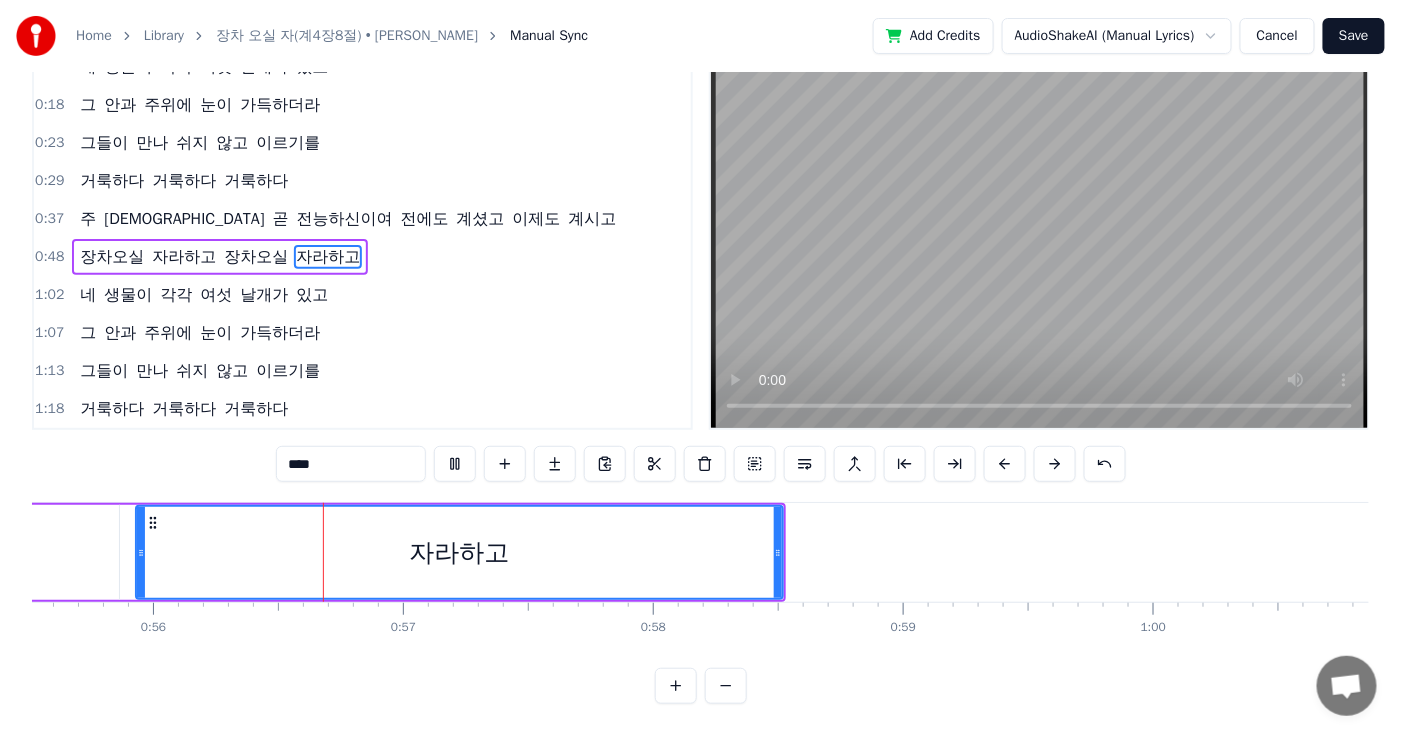 click on "0:12 네 생물이 각각 여섯 날개가 있고 0:18 그 안과 주위에 눈이 가득하더라 0:23 그들이 만나 쉬지 않고 이르기를 0:29 거룩하다 거룩하다 거룩하다 0:37 [DEMOGRAPHIC_DATA] [DEMOGRAPHIC_DATA] 곧 전능하신이여 전에도 계셨고 이제도 계시고 0:48 장차오실 자라하고 장차오실 자라하고 1:02 네 생물이 각각 여섯 날개가 있고 1:07 그 안과 주위에 눈이 가득하더라 1:13 그들이 만나 쉬지 않고 이르기를 1:18 거룩하다 거룩하다 거룩하다 1:26 주 [DEMOGRAPHIC_DATA] 곧 전능하신이여 여 전에도 계셨고 이제도 계시고 1:37 장차오실 자라하고 장차오실 자라하고 **** 네 생물이 각각 여섯 날개가 있고 그 안과 주위에 눈이 가득하더라 그들이 만나 쉬지 않고 이르기를 거룩하다 거룩하다 거룩하다 주 하나님 곧 전능하신이여 전에도 계셨고 이제도 계시고 장차오실 자라하고 장차오실 자라하고 네 생물이 각각 여섯 날개가 있고 그 주" at bounding box center (700, 383) 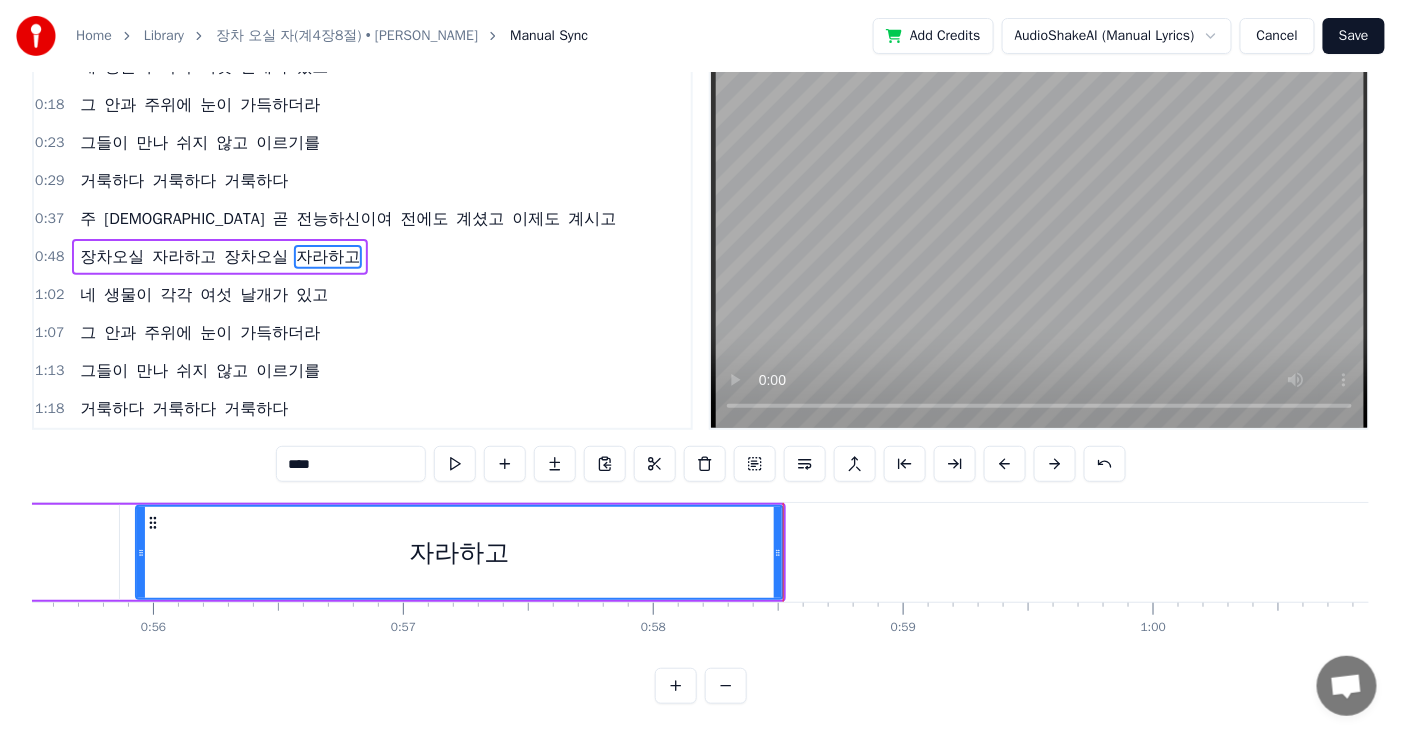 click on "네 생물이 각각 여섯 날개가 있고 그 안과 주위에 눈이 가득하더라 그들이 만나 쉬지 않고 이르기를 거룩하다 거룩하다 거룩하다 주 [DEMOGRAPHIC_DATA] 곧 전능하신이여 전에도 계셨고 이제도 계시고 장차오실 자라하고 장차오실 자라하고 네 생물이 각각 여섯 날개가 있고 그 안과 주위에 눈이 가득하더라 그들이 만나 쉬지 않고 이르기를 거룩하다 거룩하다 거룩하다 주 하나님 곧 전능하신이여 여 전에도 계셨고 이제도 계시고 장차오실 자라하고 장차오실 자라하고
To pick up a draggable item, press the space bar.
While dragging, use the arrow keys to move the item.
Press space again to drop the item in its new position, or press escape to cancel.
0 0:01 0:02 0:03 0:04 0:05 0:06 0:07 0:08 0:09 0:10 0:11 0:12 0:13 0:14 0:15 0:16 0:17 0:18 0:19 0:20 0:21 0:22 0:23 0:24 0:25 0:26 0:27 0:28 0:29 0:30 0:31 0:32 0:33 0:34 0:35 0:36 0:37 0:38 0:39 0:40 0:41 0:42 0:43" at bounding box center [700, 577] 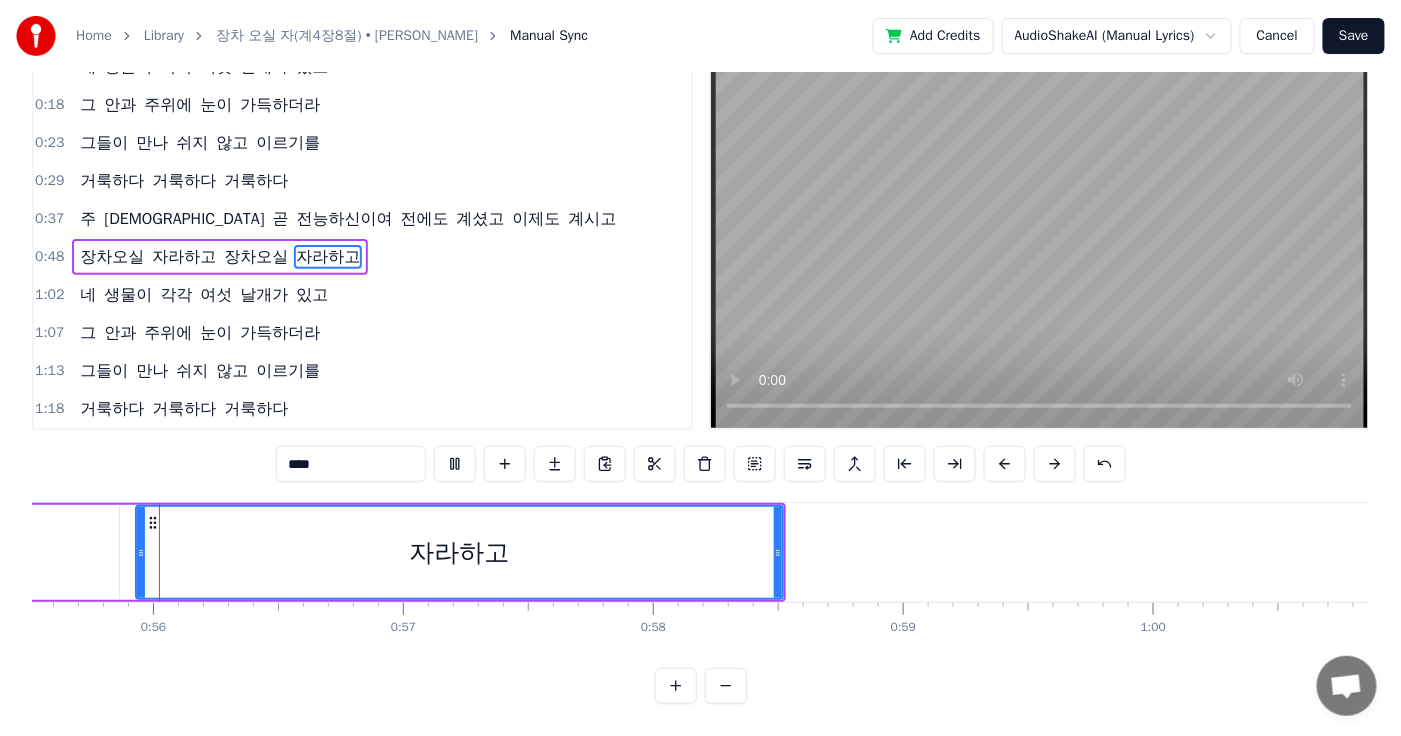 click on "네 생물이 각각 여섯 날개가 있고" at bounding box center (204, 295) 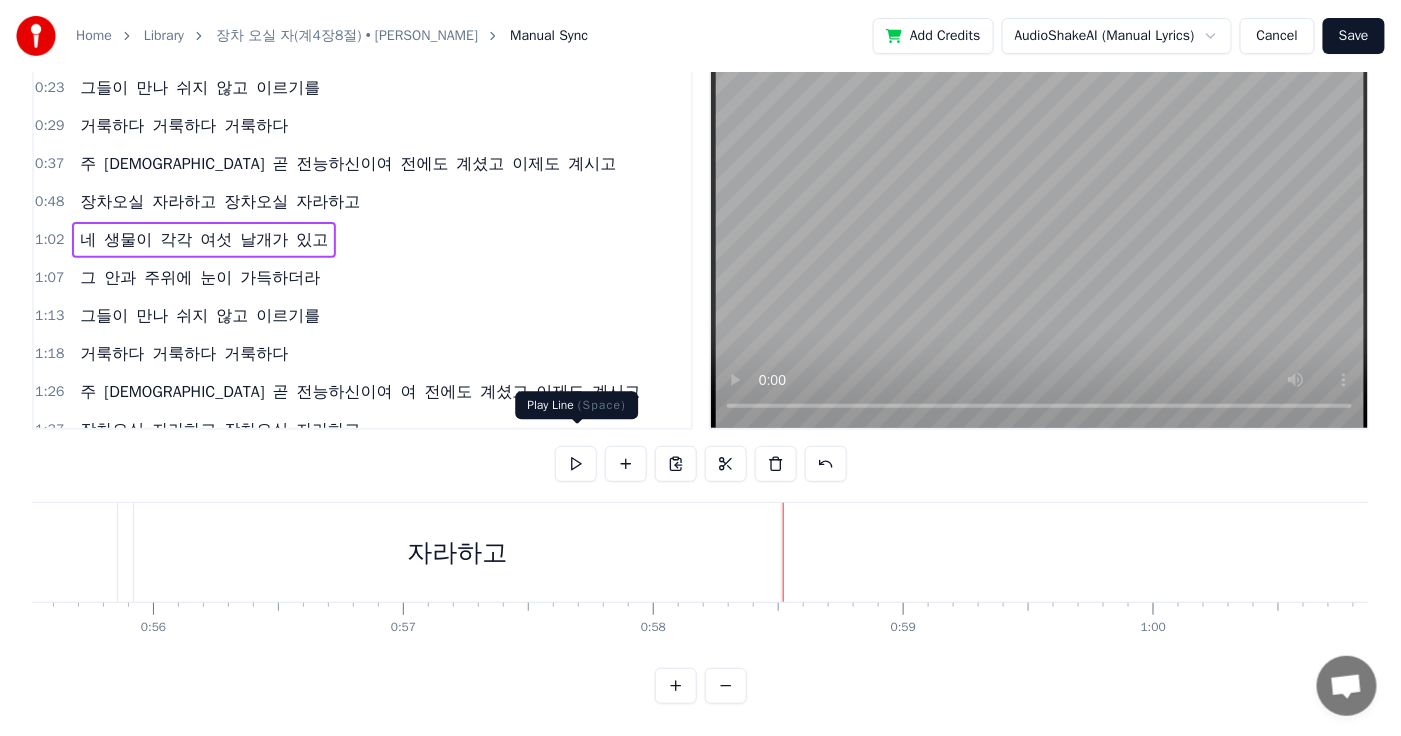 click at bounding box center (576, 464) 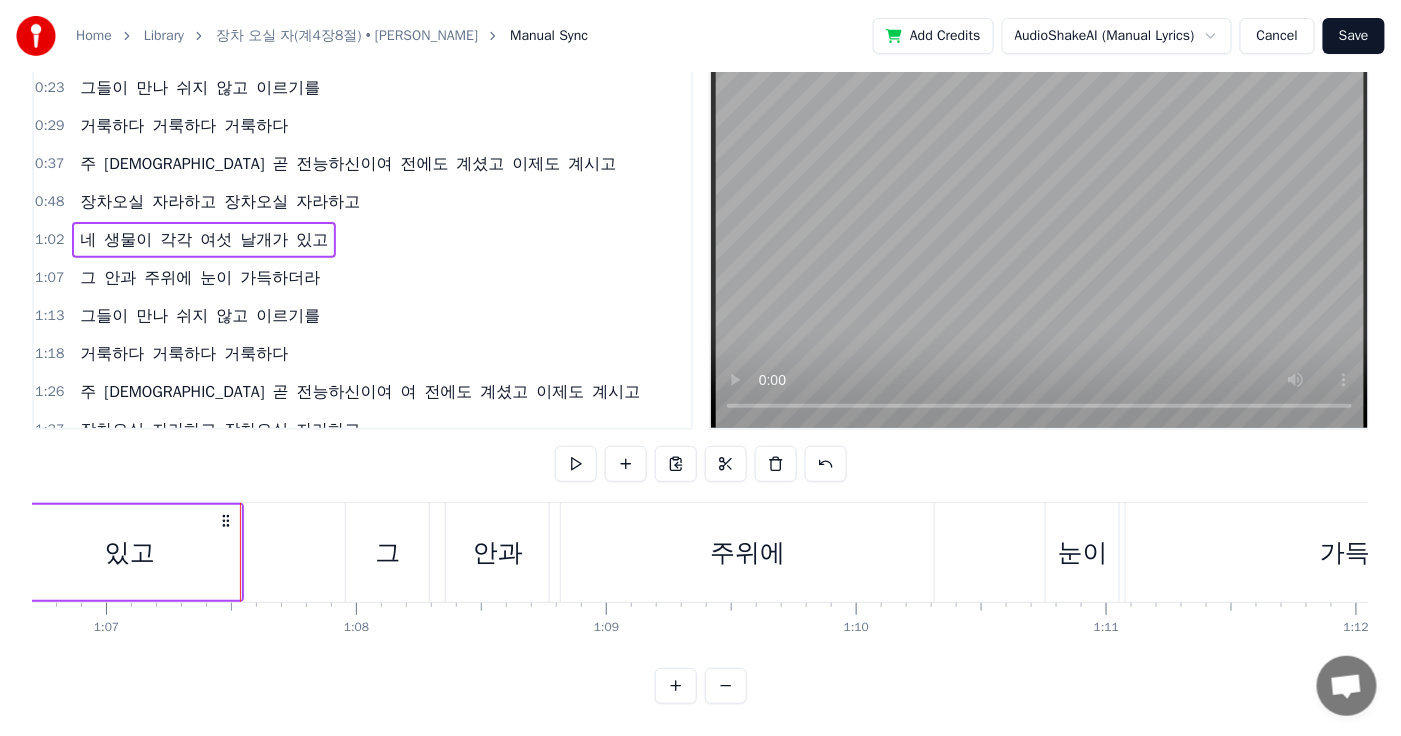 click on "주위에" at bounding box center [168, 278] 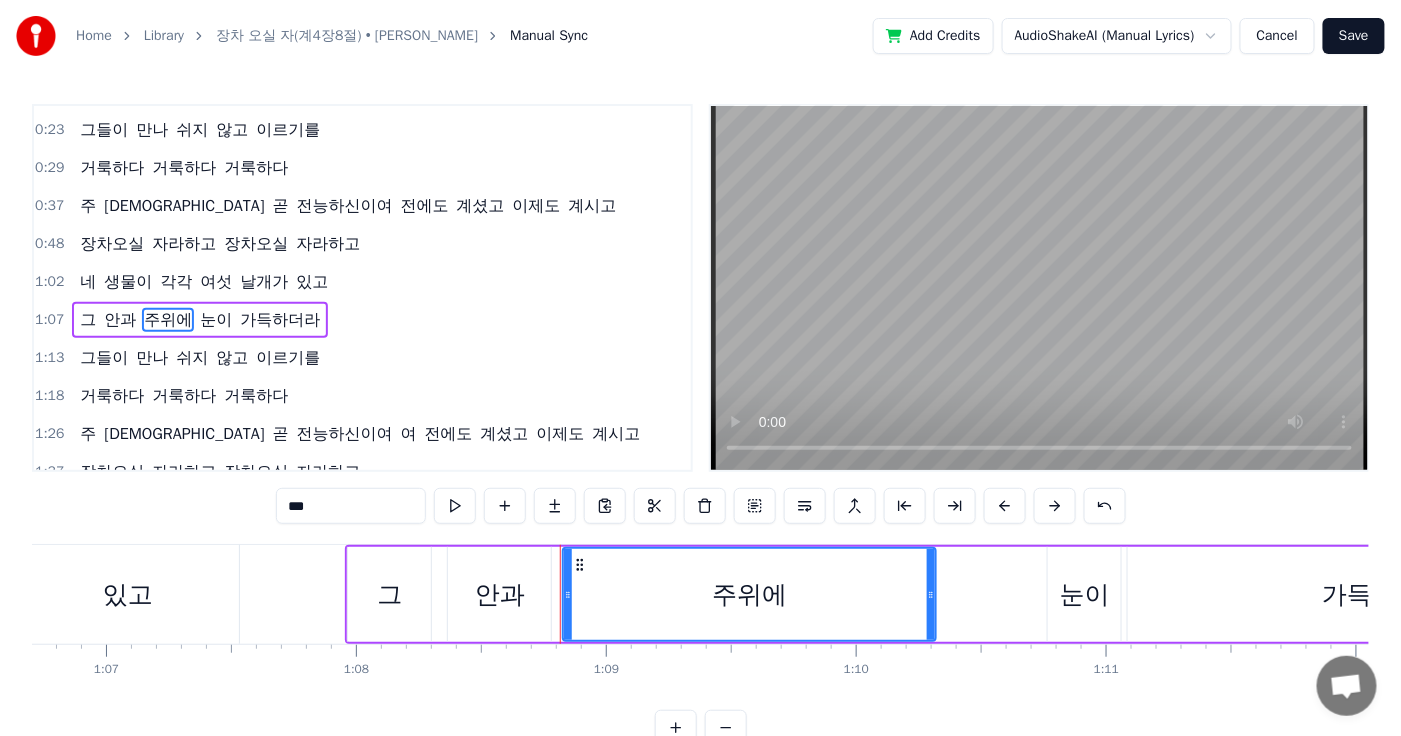click on "Home Library 장차 오실 자(계4장8절) • Peter Manual Sync Add Credits AudioShakeAI (Manual Lyrics) Cancel Save 0:12 네 생물이 각각 여섯 날개가 있고 0:18 그 안과 주위에 눈이 가득하더라 0:23 그들이 만나 쉬지 않고 이르기를 0:29 거룩하다 거룩하다 거룩하다 0:37 주 [DEMOGRAPHIC_DATA] 곧 전능하신이여 전에도 계셨고 이제도 계시고 0:48 장차오실 자라하고 장차오실 자라하고 1:02 네 생물이 각각 여섯 날개가 있고 1:07 그 안과 주위에 눈이 가득하더라 1:13 그들이 만나 쉬지 않고 이르기를 1:18 거룩하다 거룩하다 거룩하다 1:26 주 [DEMOGRAPHIC_DATA] 곧 전능하신이여 여 전에도 계셨고 이제도 계시고 1:37 장차오실 자라하고 장차오실 자라하고 *** 네 생물이 각각 여섯 날개가 있고 그 안과 주위에 눈이 가득하더라 그들이 만나 쉬지 않고 이르기를 거룩하다 거룩하다 거룩하다 주 [DEMOGRAPHIC_DATA] 곧 전능하신이여 전에도 계셨고 네 0" at bounding box center [700, 373] 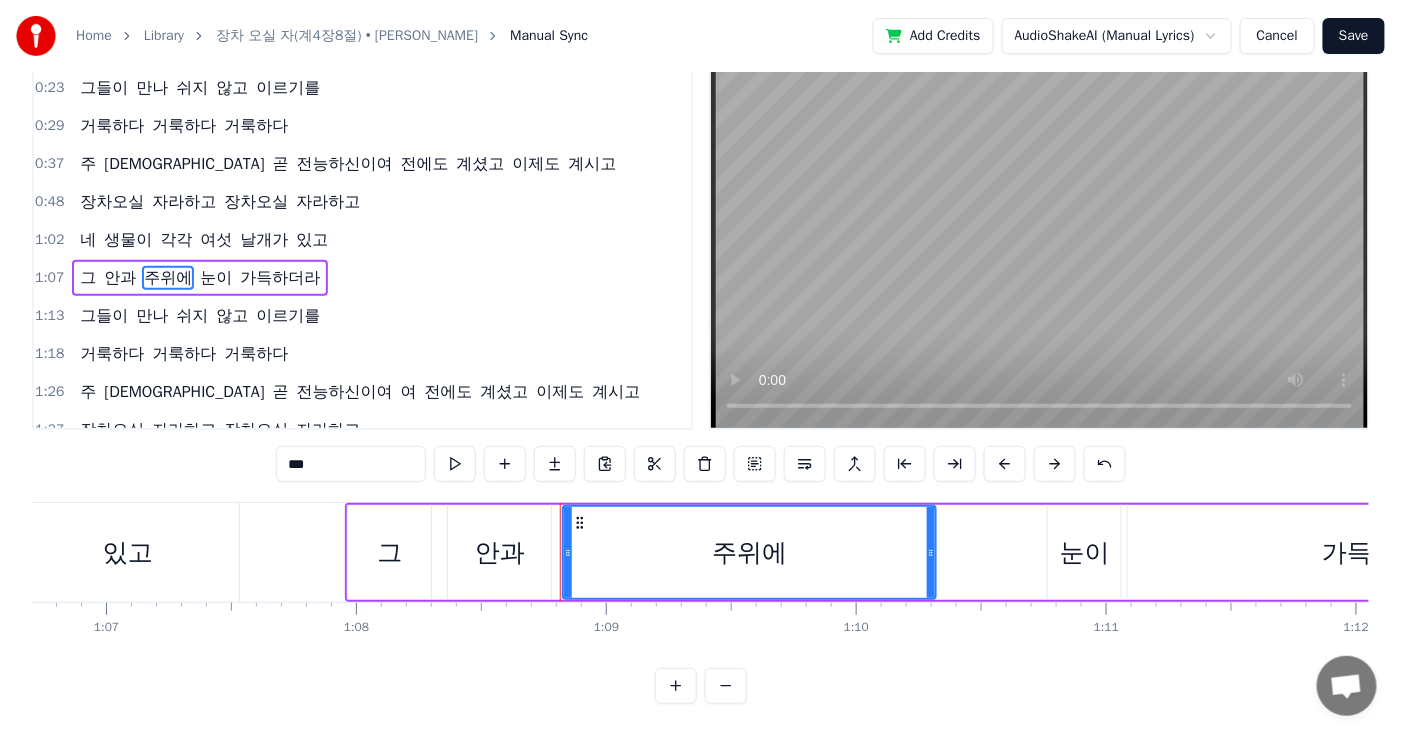 drag, startPoint x: 1042, startPoint y: 653, endPoint x: 976, endPoint y: 657, distance: 66.1211 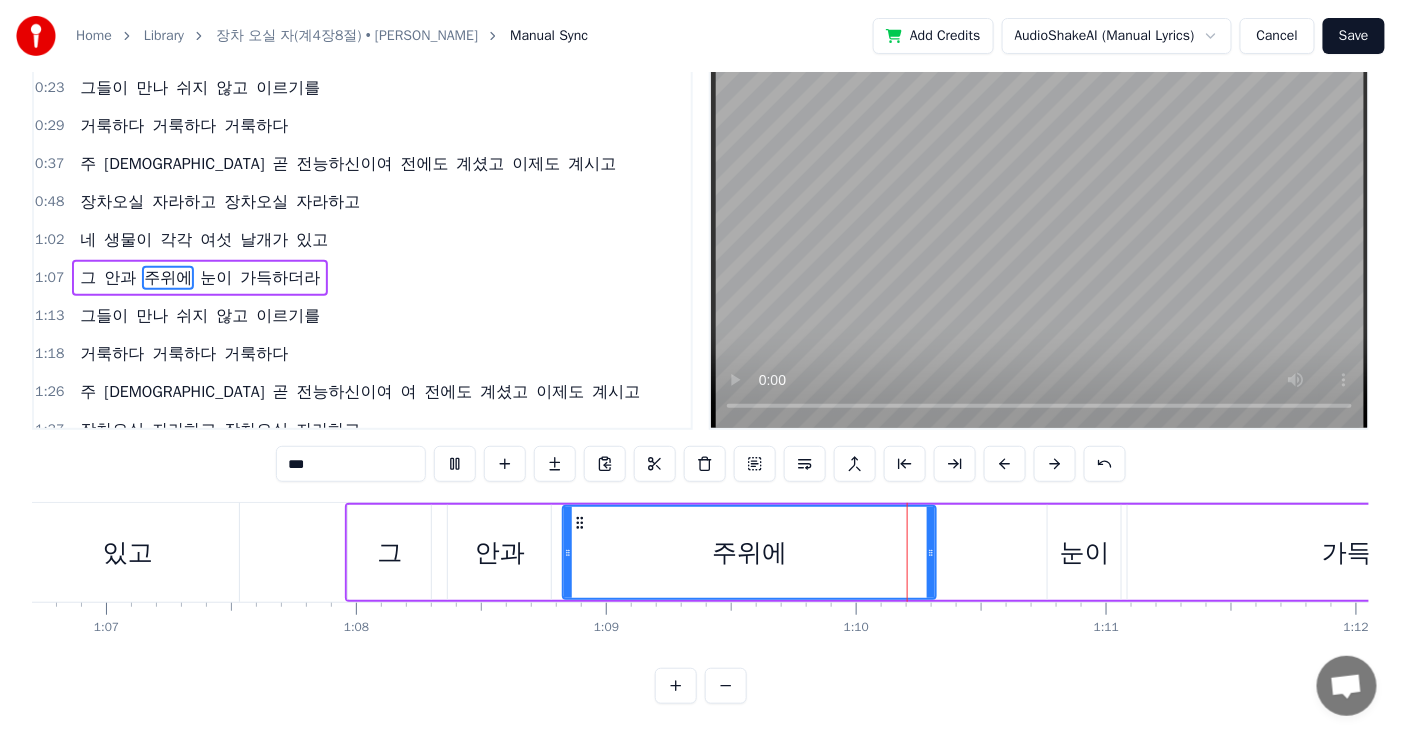 click on "눈이" at bounding box center [1084, 552] 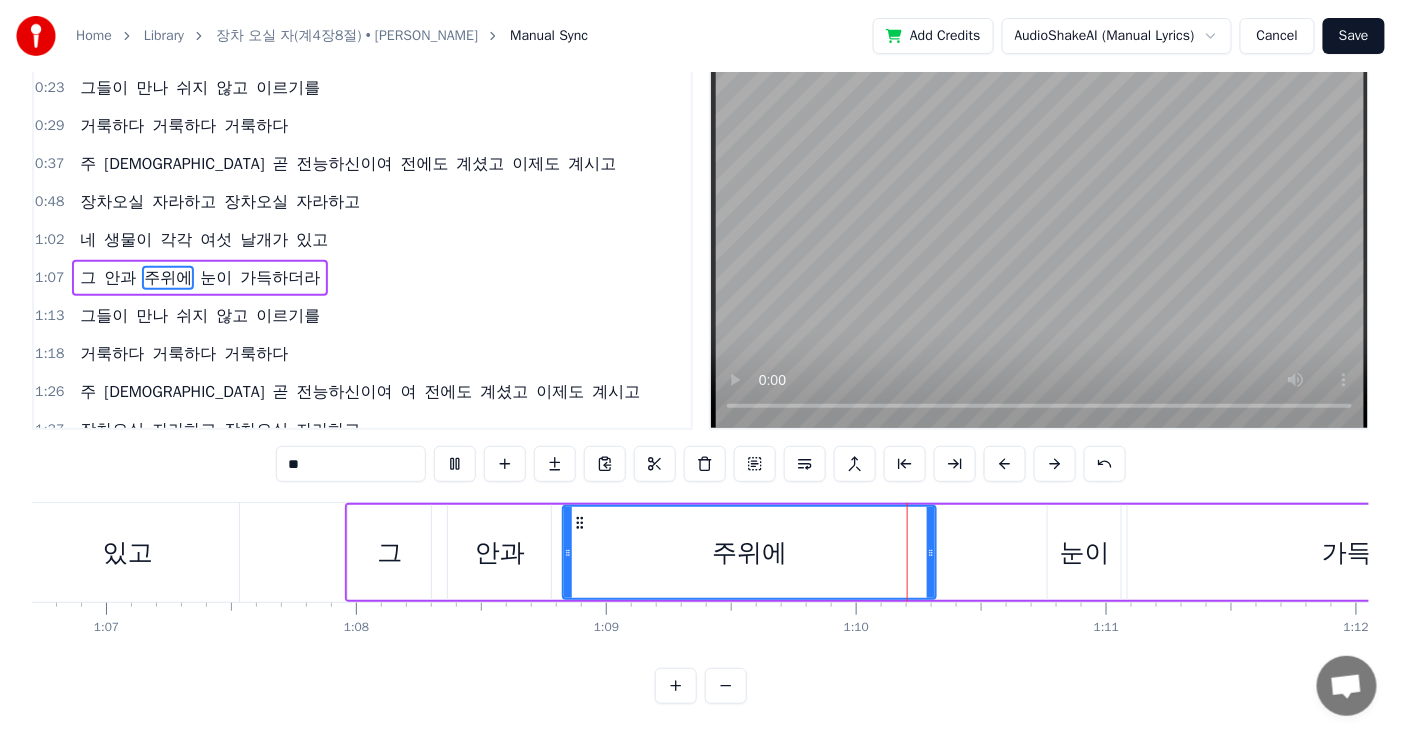 scroll, scrollTop: 59, scrollLeft: 0, axis: vertical 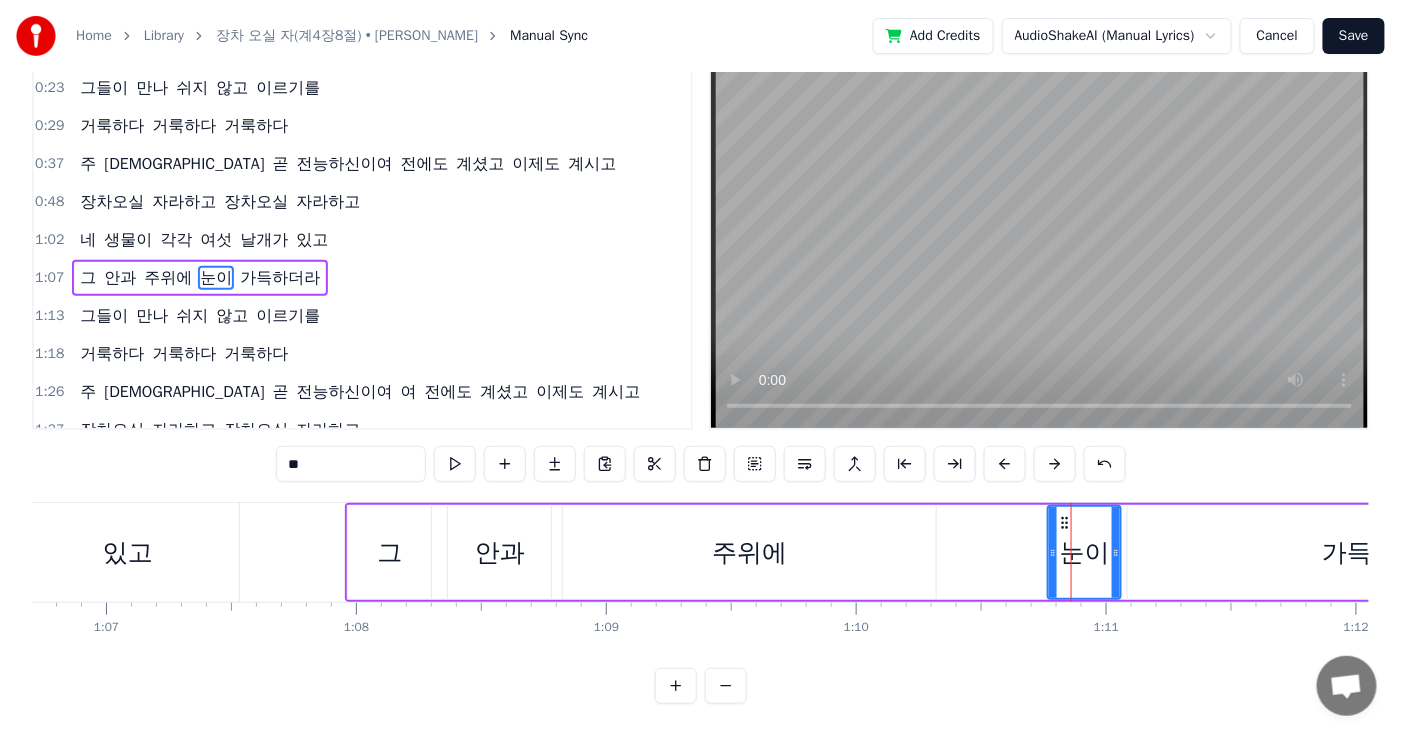 click on "가득하더라" at bounding box center [1384, 552] 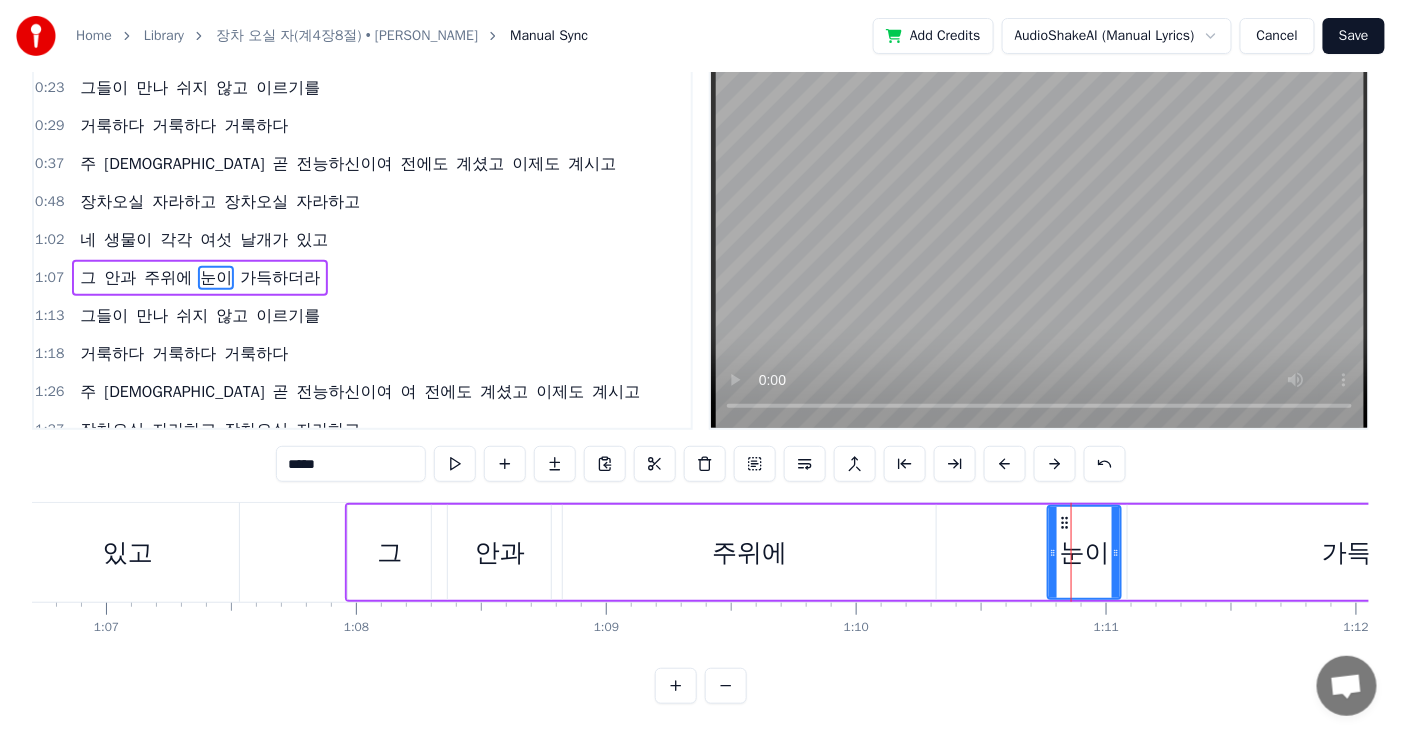 scroll, scrollTop: 0, scrollLeft: 0, axis: both 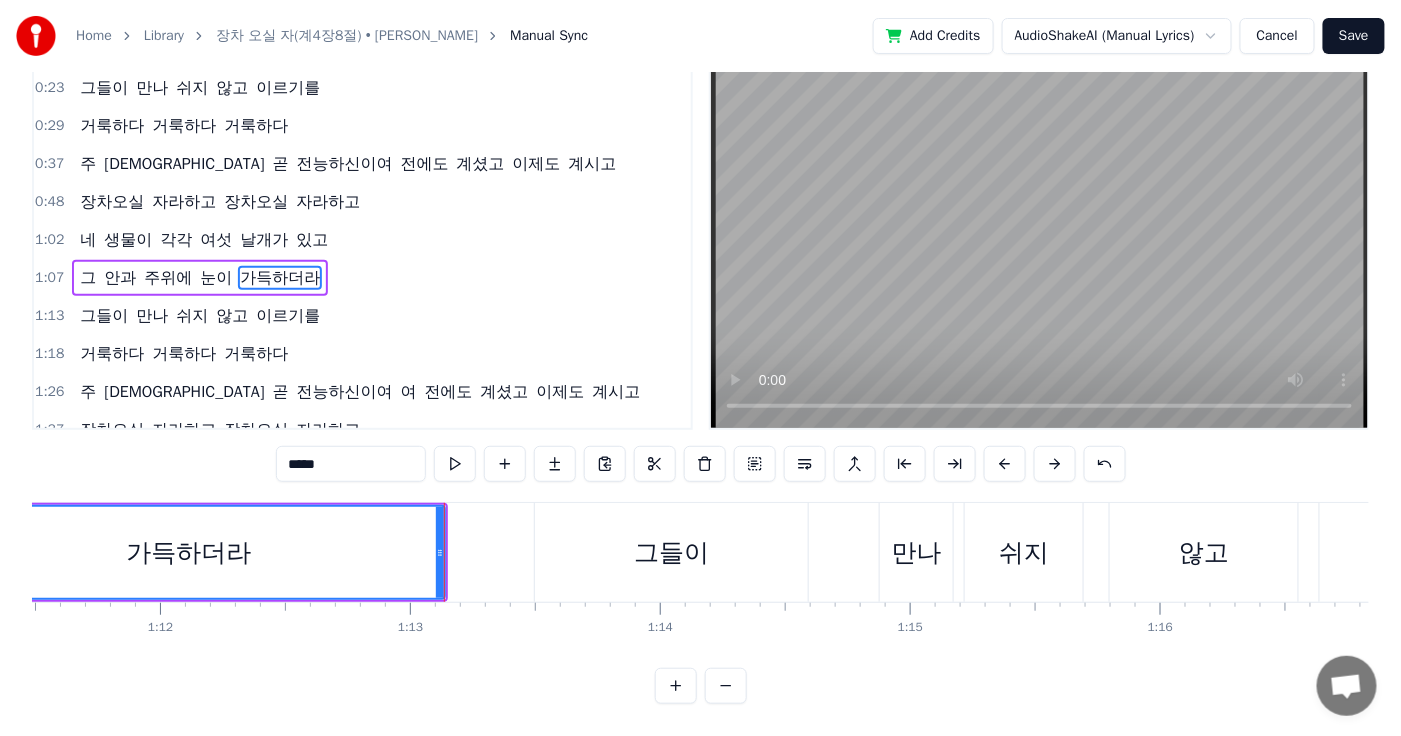 click on "그들이" at bounding box center (671, 553) 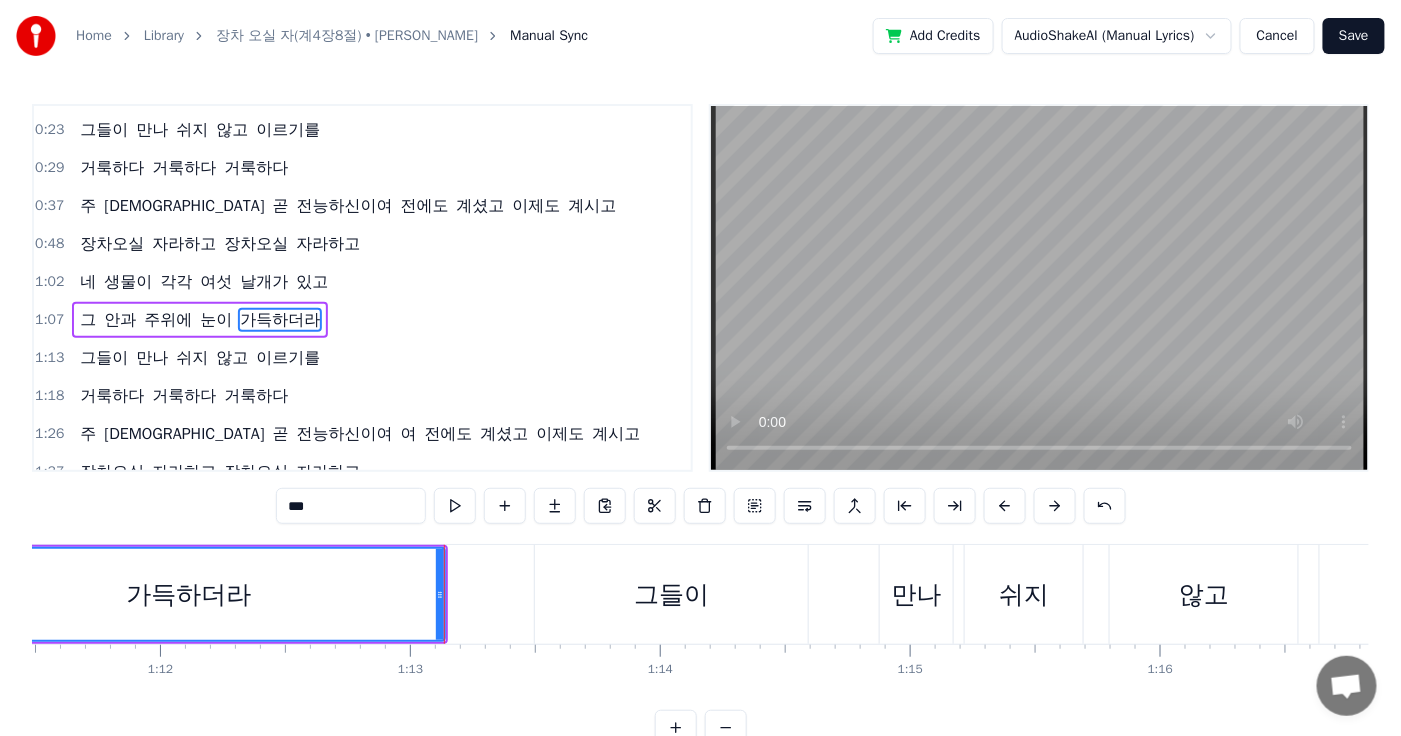 scroll, scrollTop: 59, scrollLeft: 0, axis: vertical 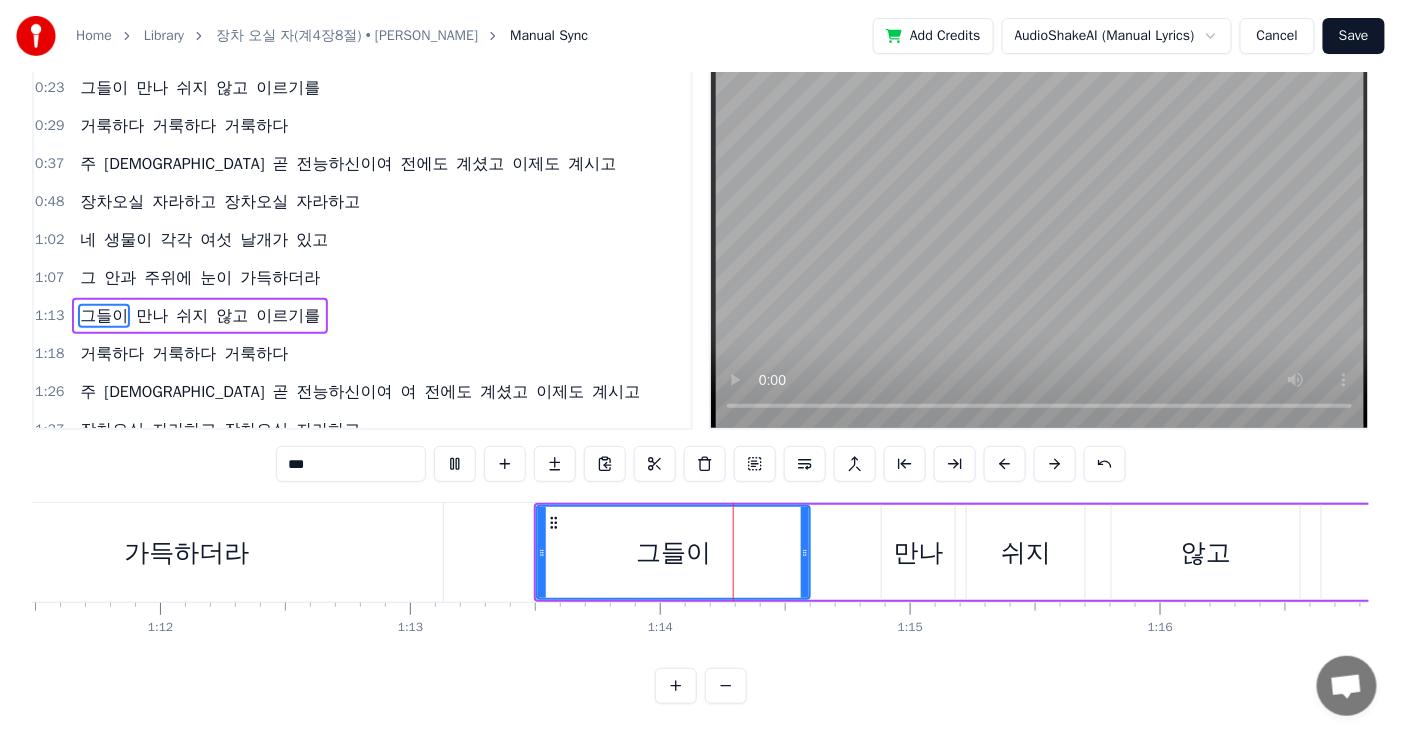 click on "만나" at bounding box center (919, 553) 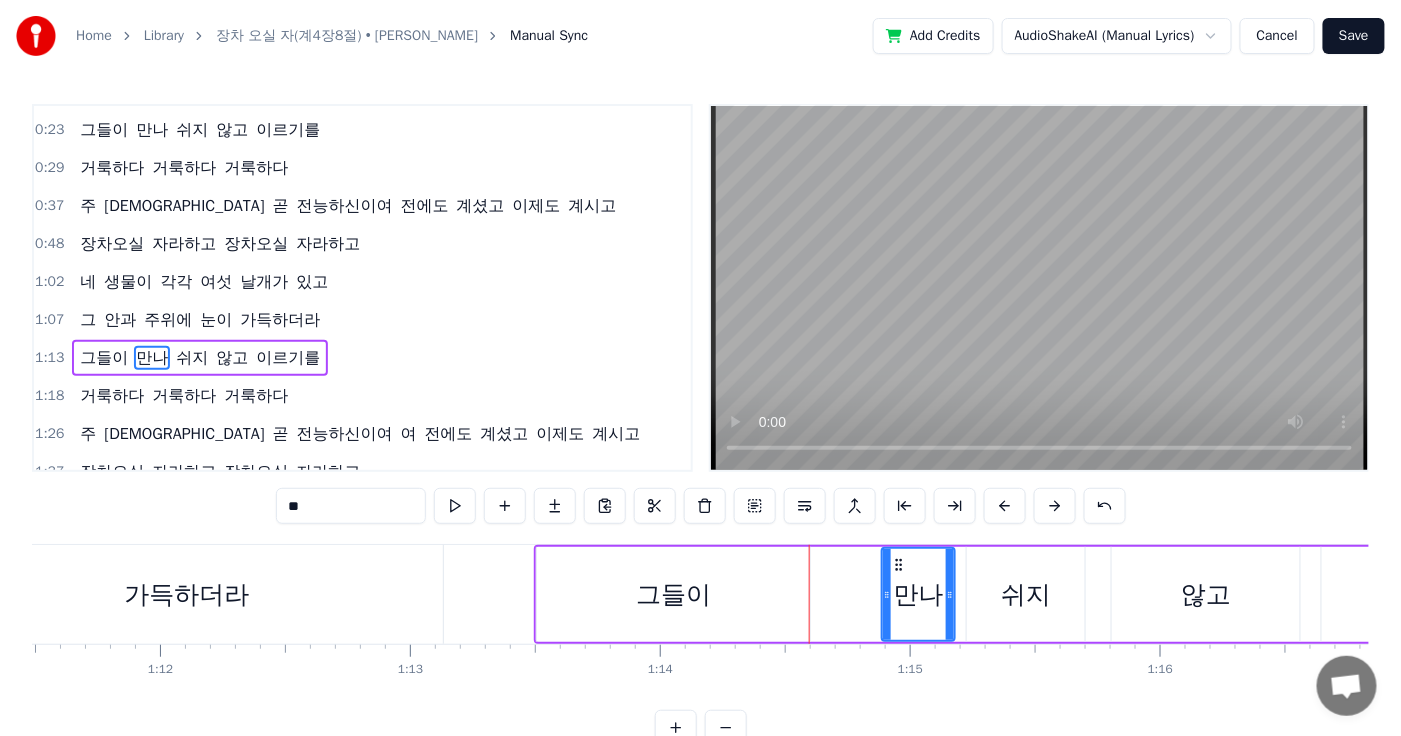 scroll, scrollTop: 59, scrollLeft: 0, axis: vertical 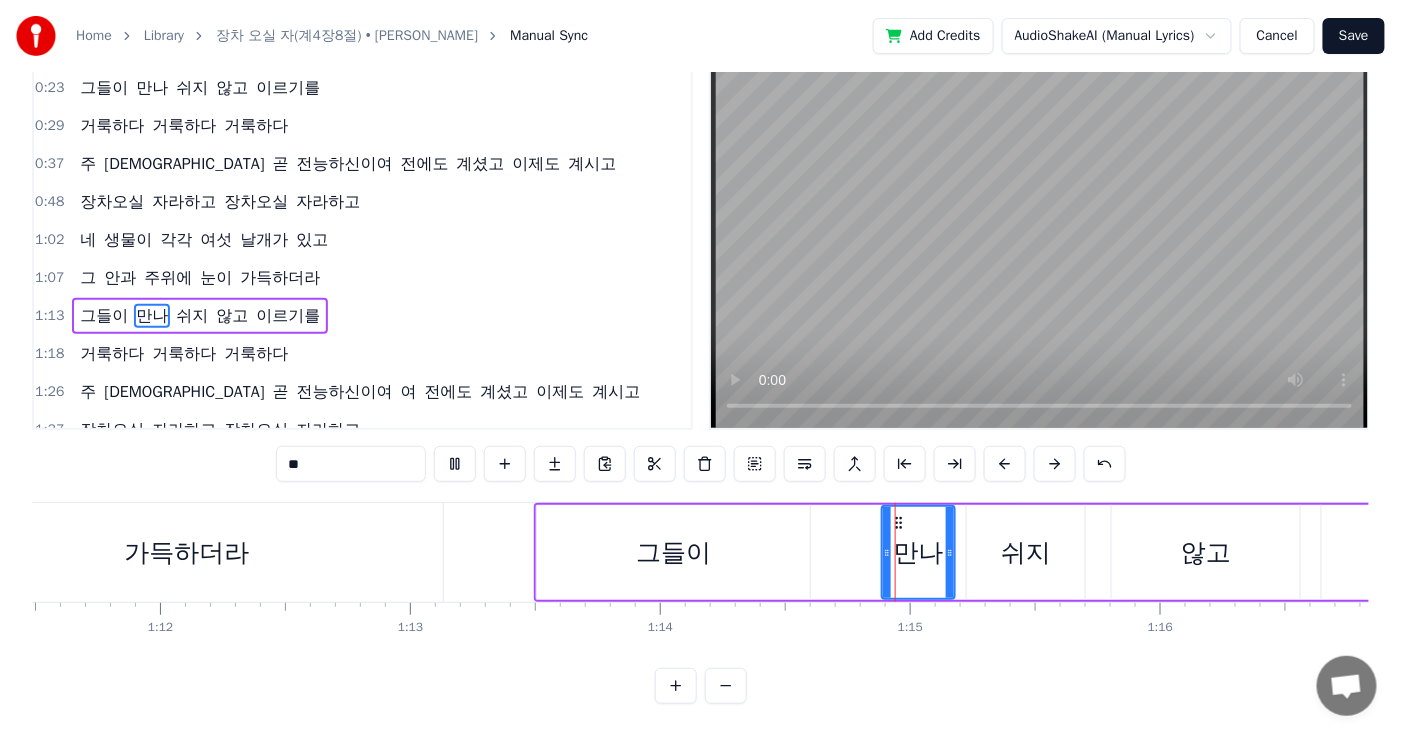 click on "쉬지" at bounding box center [1026, 553] 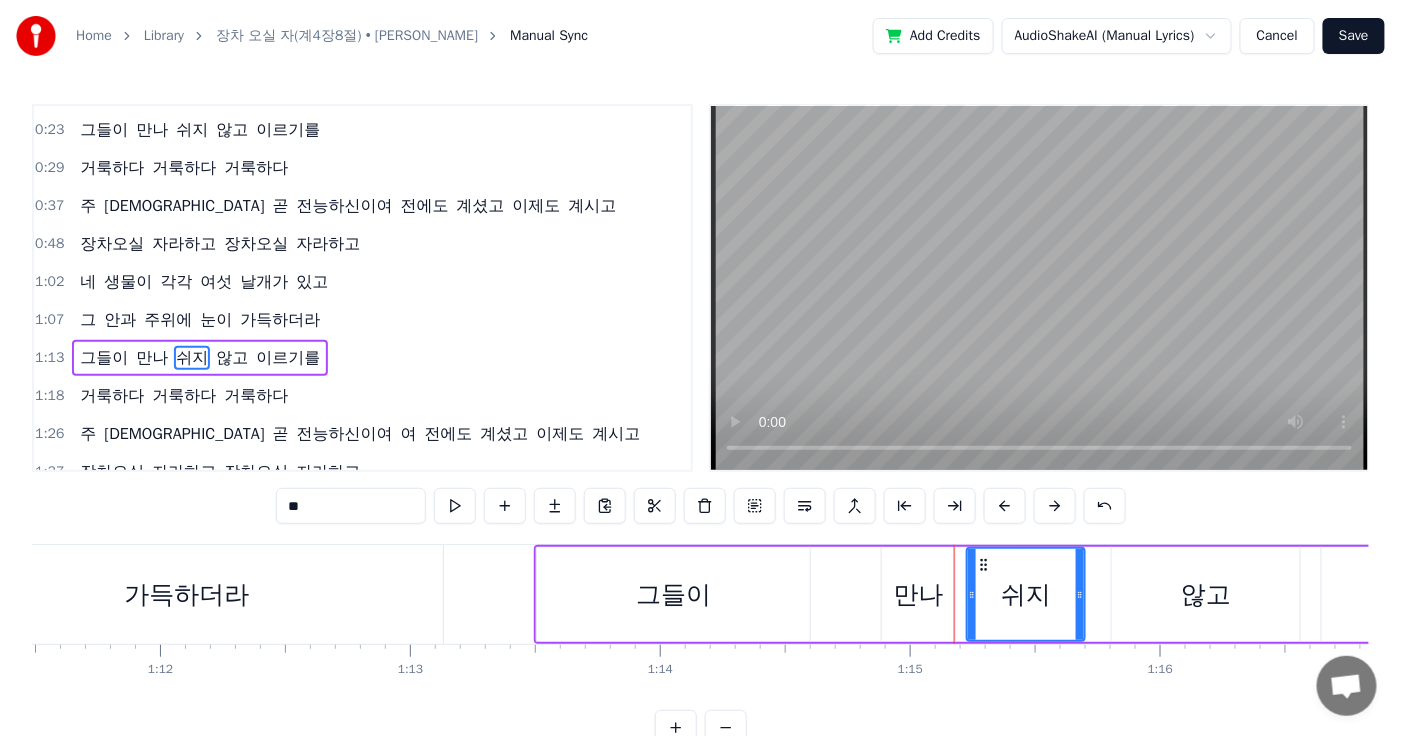 scroll, scrollTop: 59, scrollLeft: 0, axis: vertical 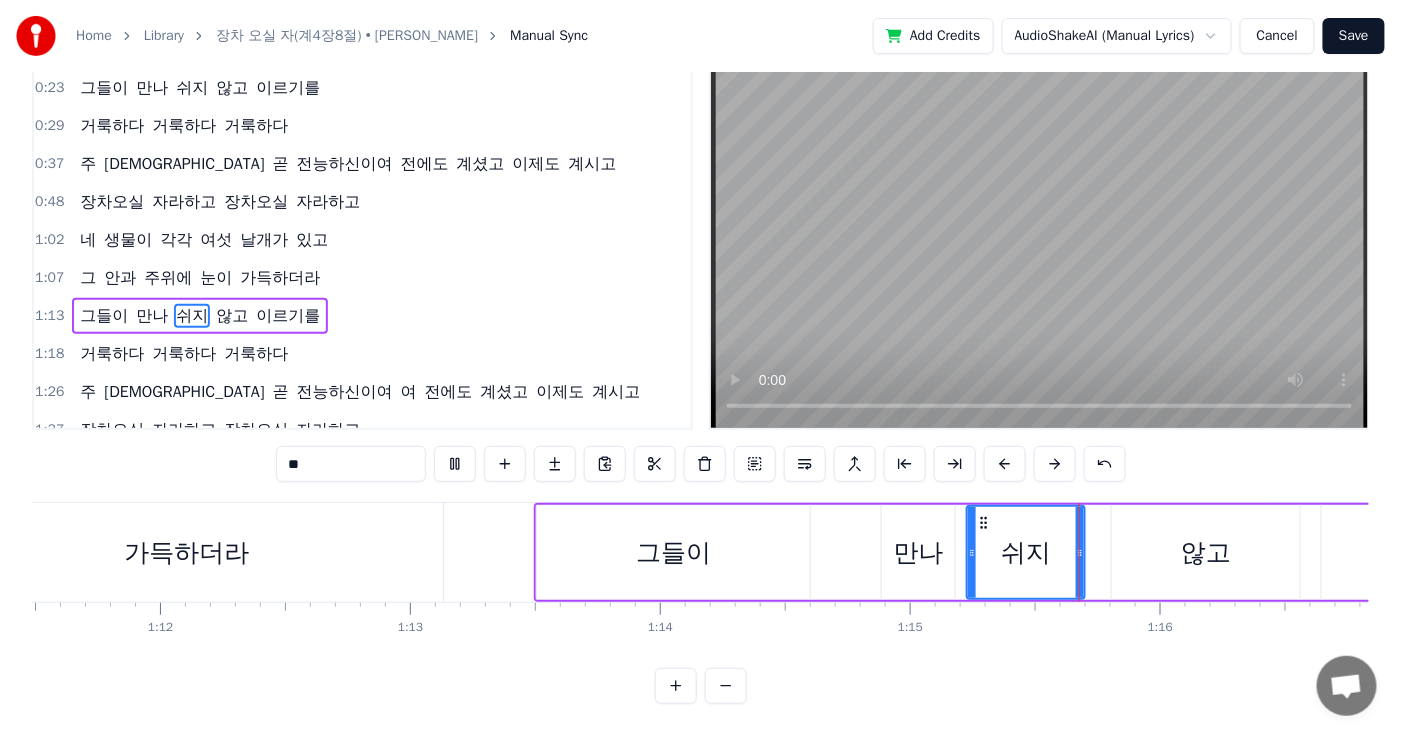 click on "않고" at bounding box center [1206, 553] 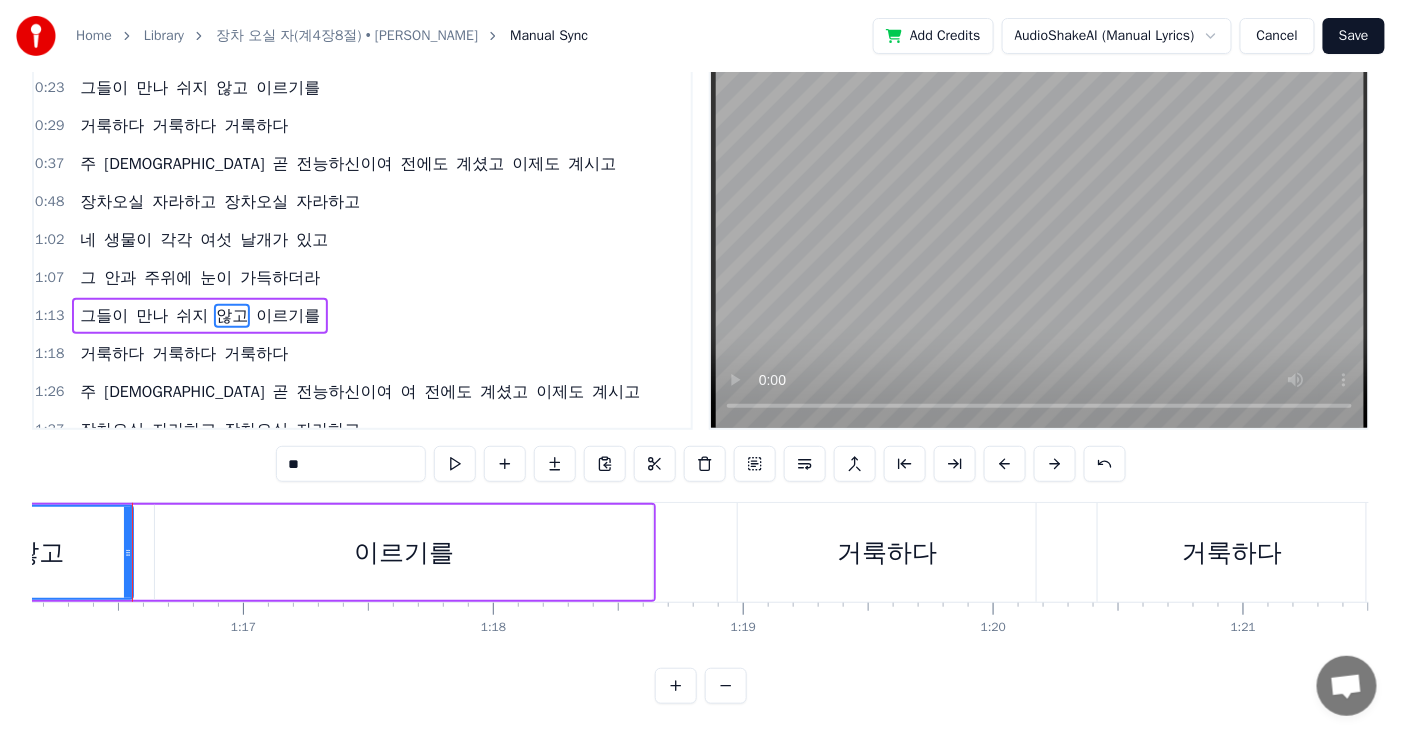 click on "이르기를" at bounding box center (404, 552) 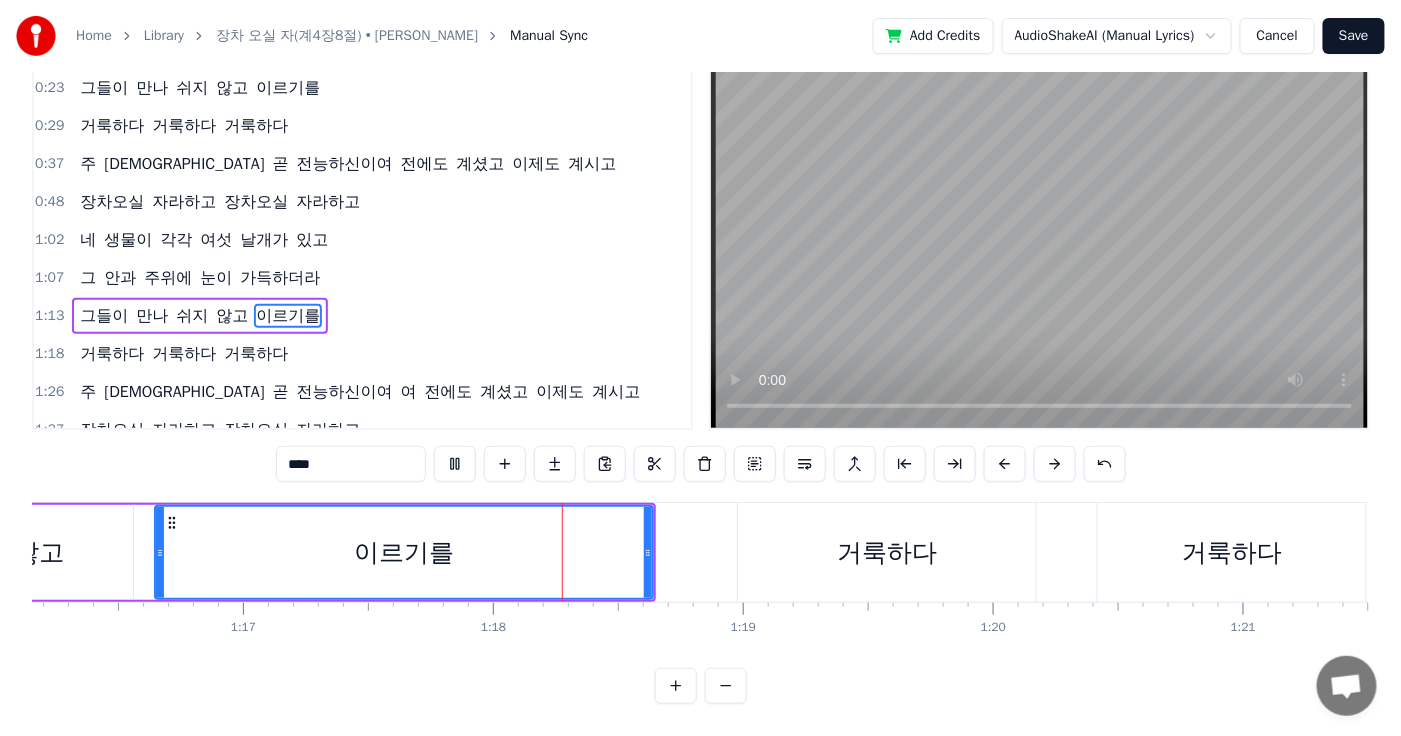 click on "거룩하다" at bounding box center (887, 553) 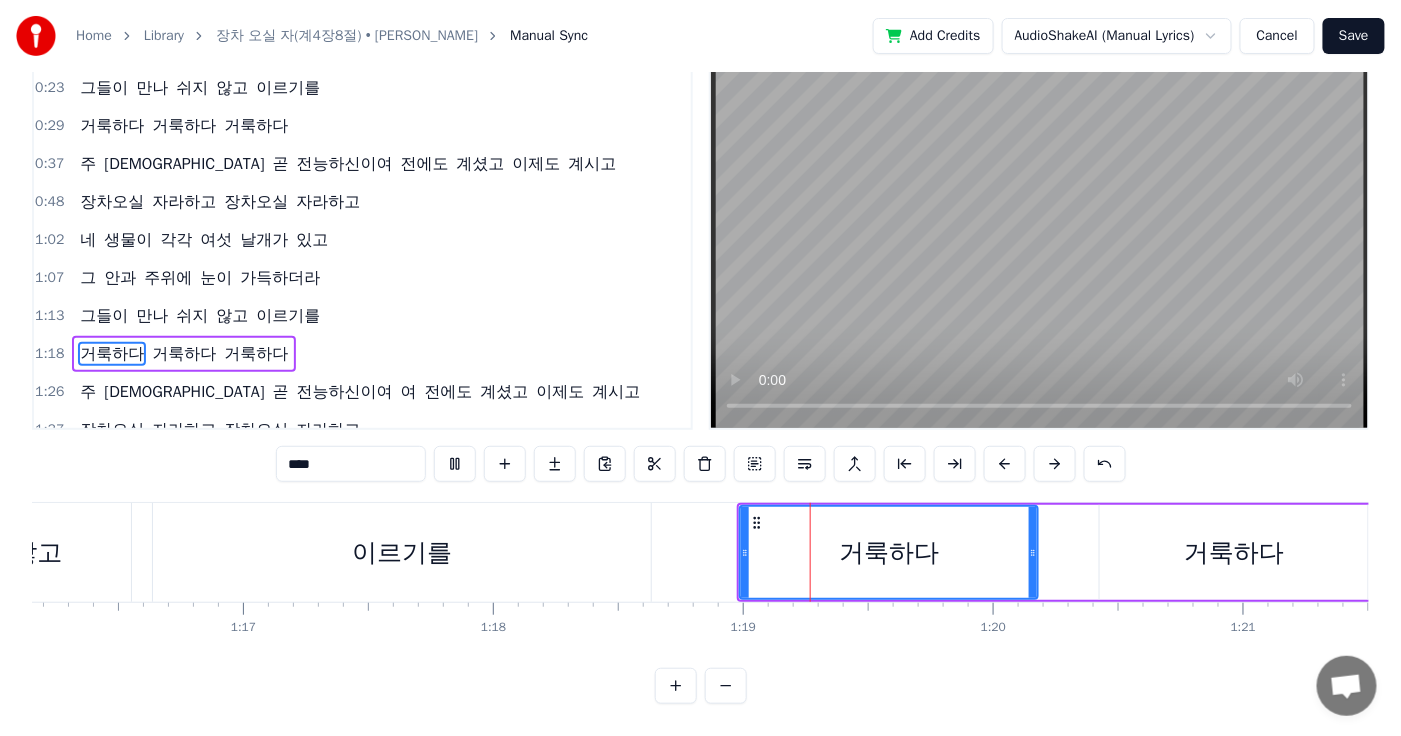 click on "거룩하다" at bounding box center [1234, 553] 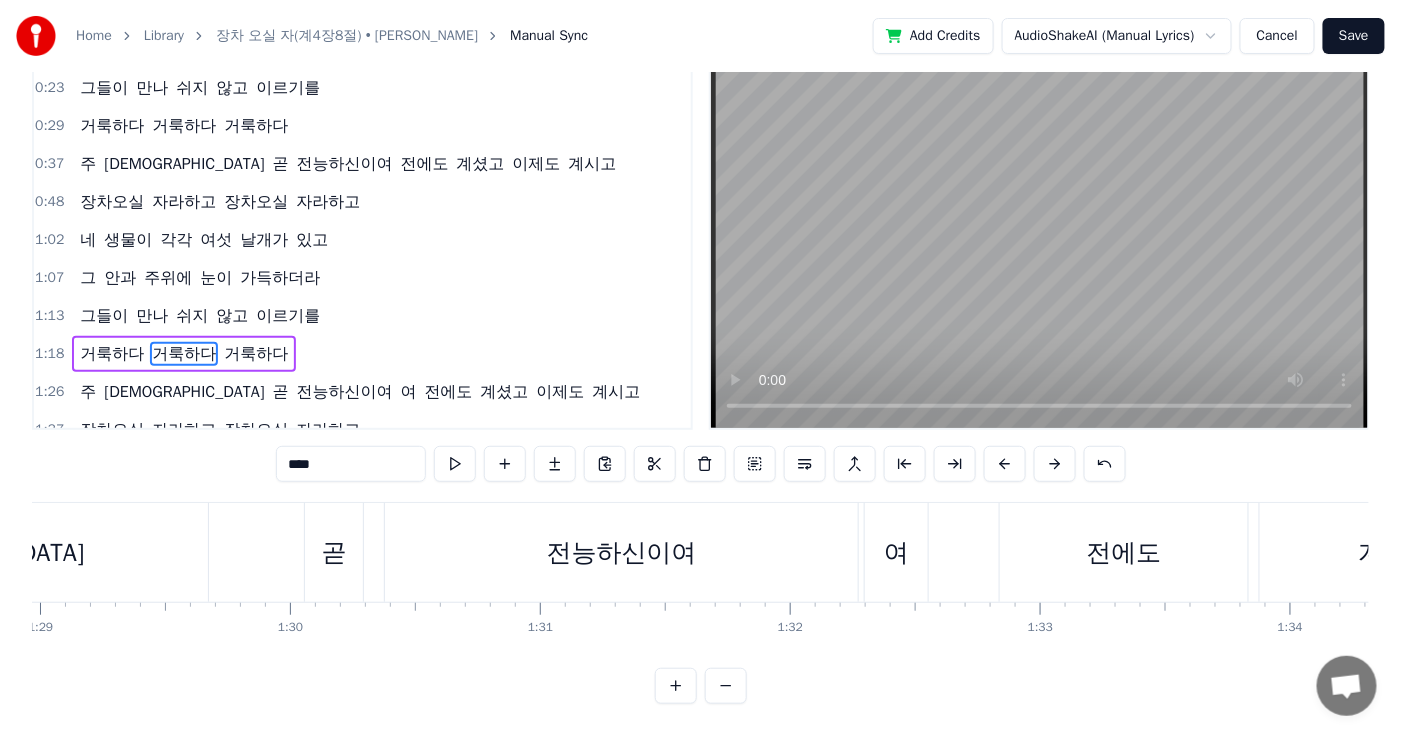 click on "곧" at bounding box center (334, 553) 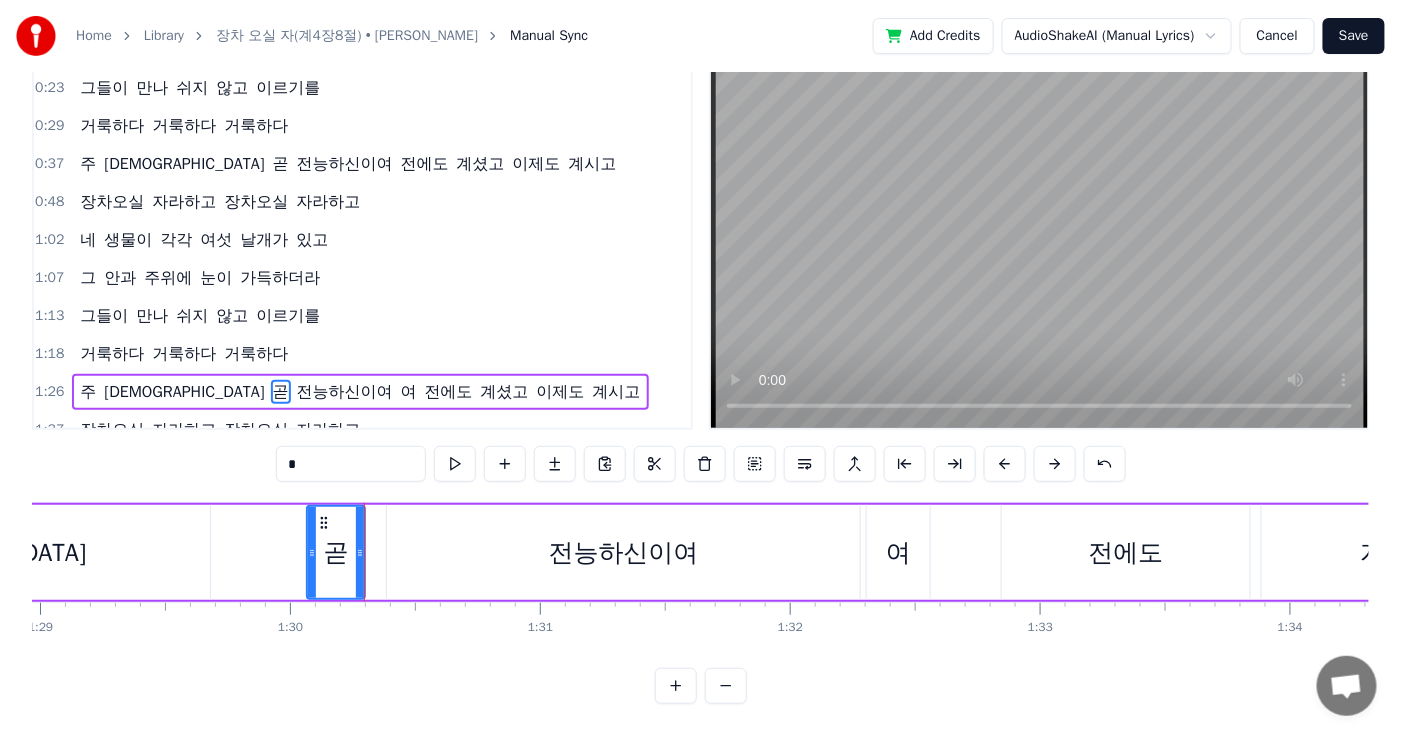 click on "전능하신이여" at bounding box center [624, 553] 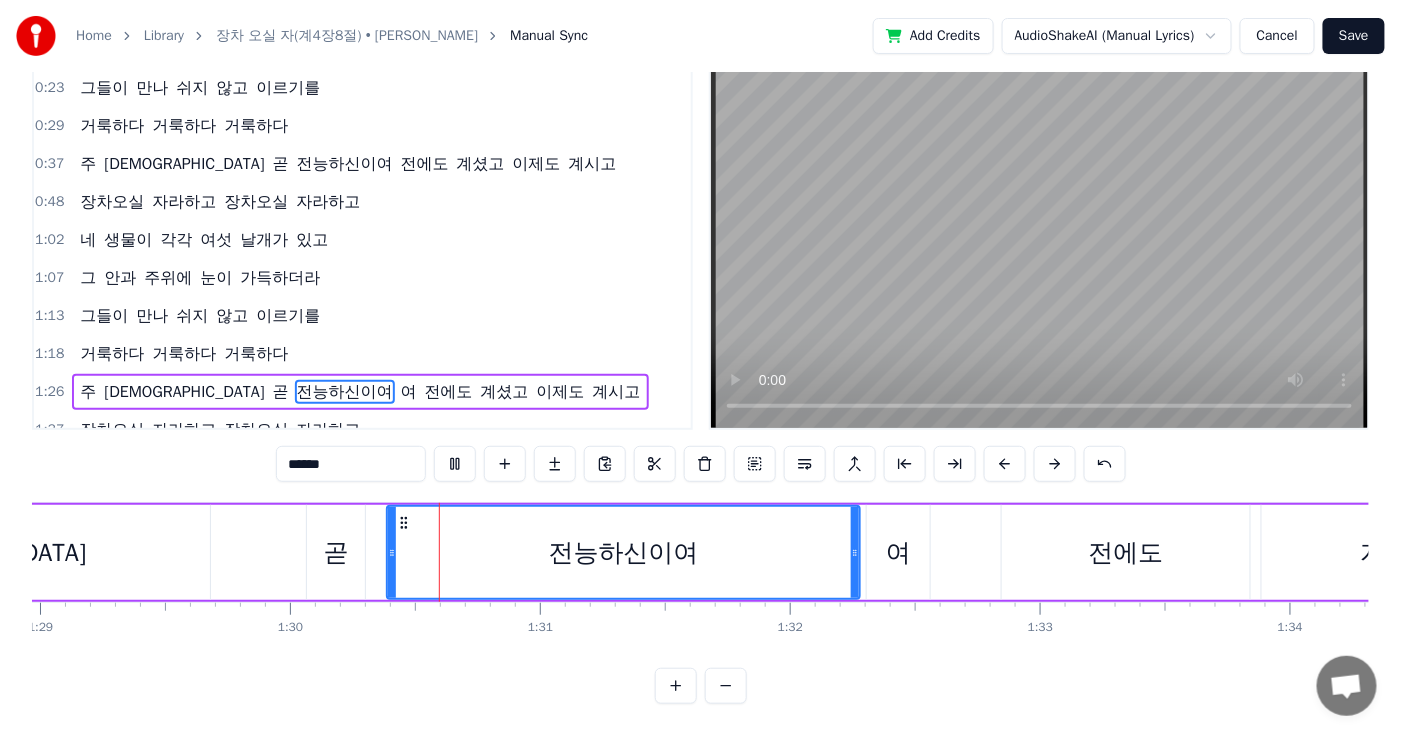 click on "여" at bounding box center [898, 553] 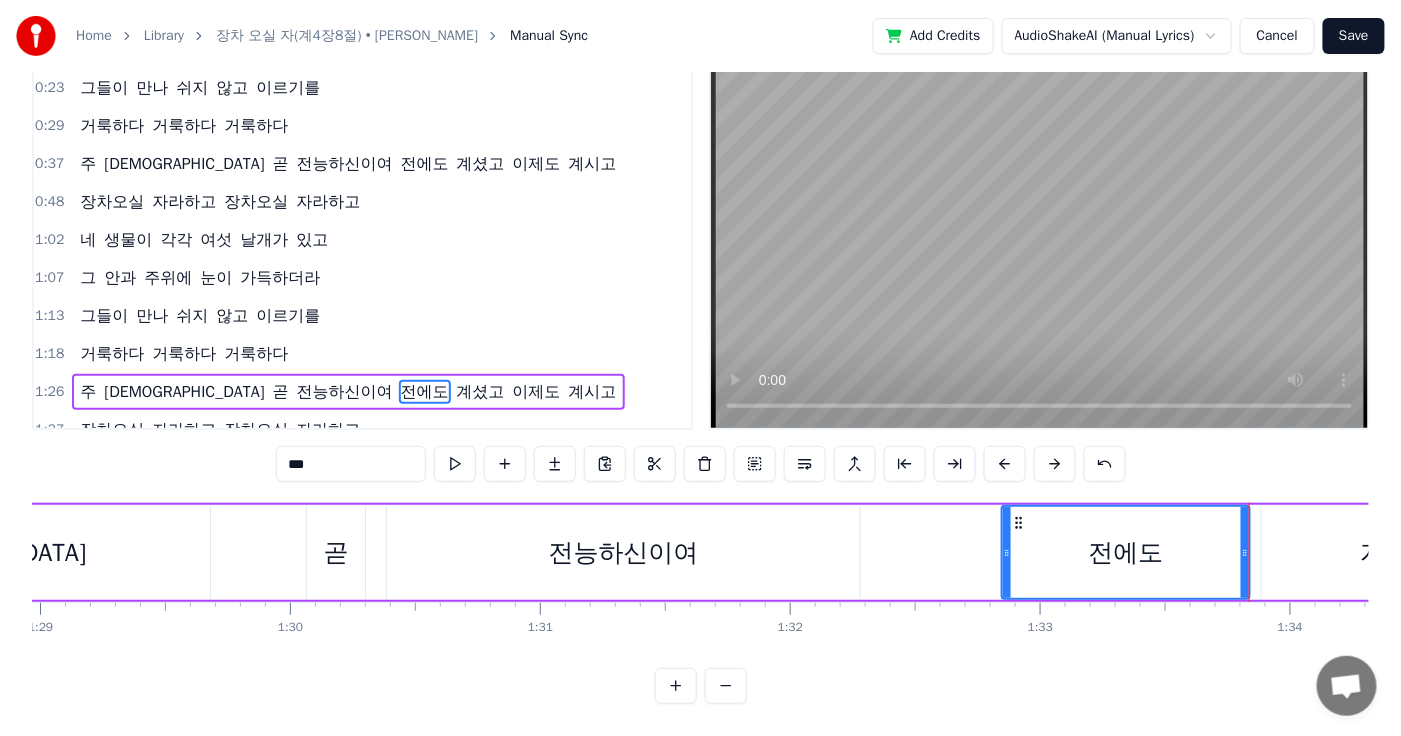 click on "전능하신이여" at bounding box center (623, 552) 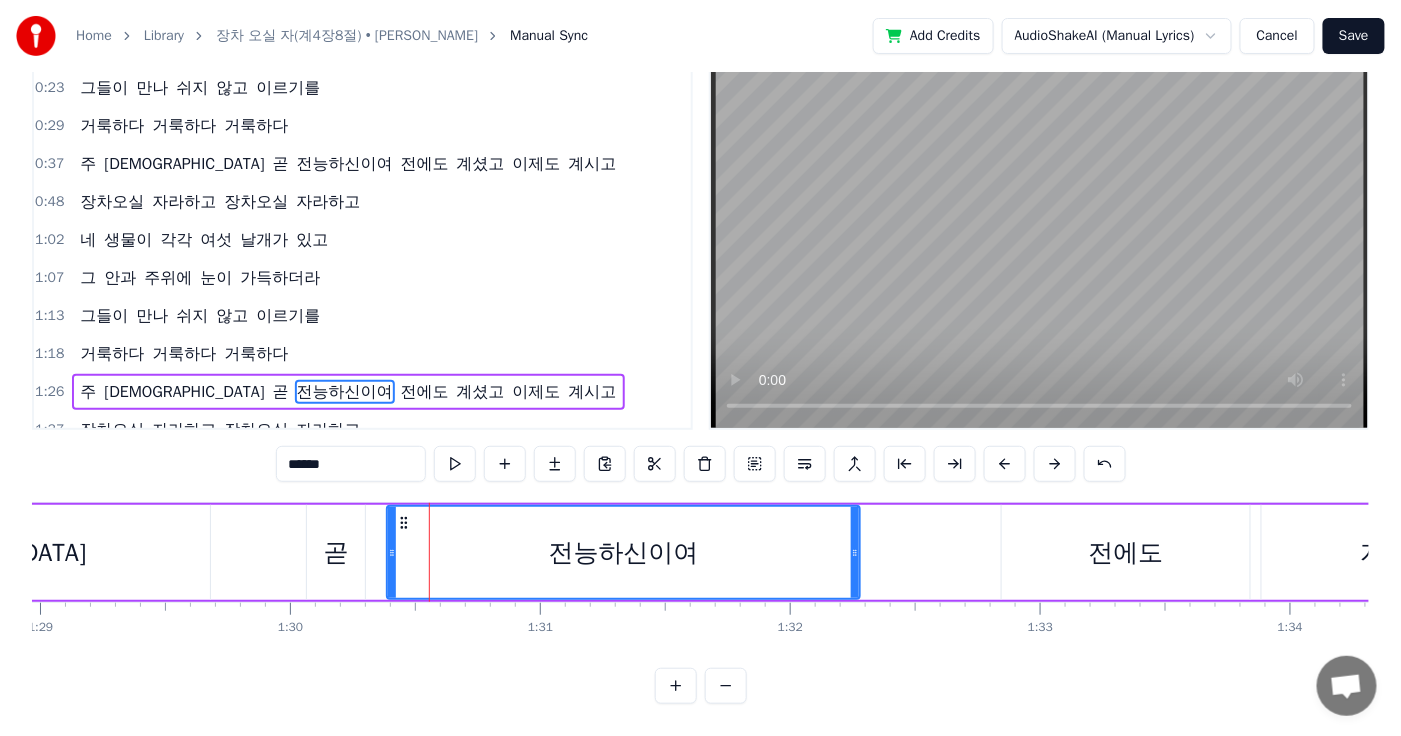 drag, startPoint x: 1117, startPoint y: 556, endPoint x: 1064, endPoint y: 564, distance: 53.600372 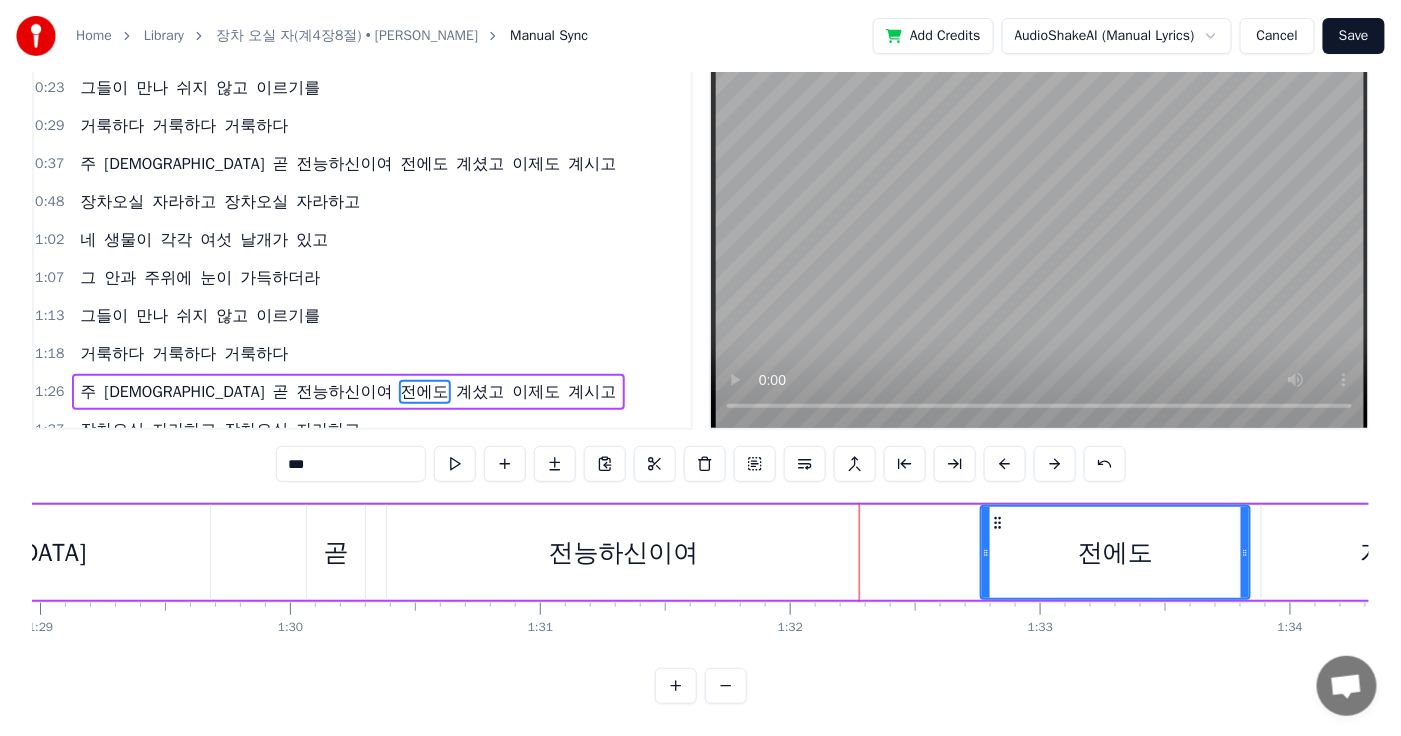 drag, startPoint x: 1008, startPoint y: 553, endPoint x: 973, endPoint y: 558, distance: 35.35534 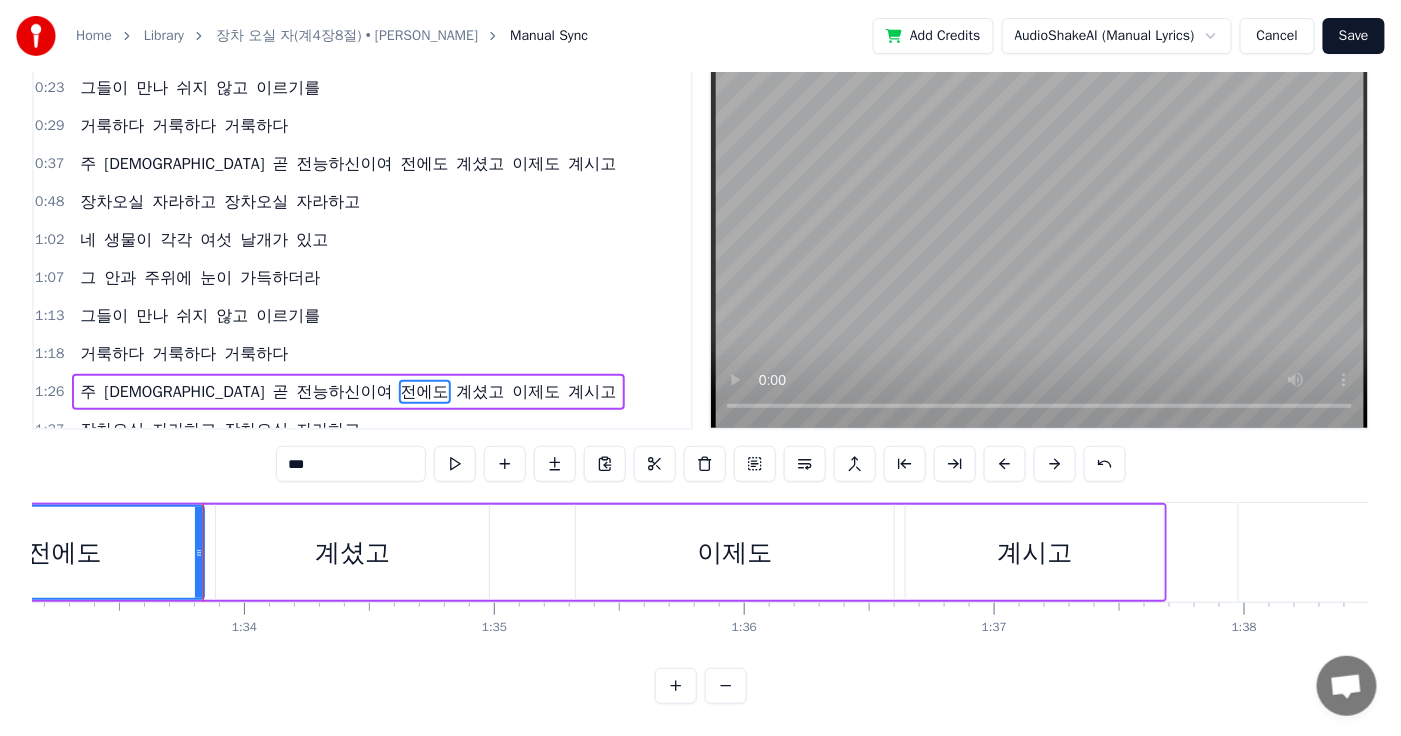 drag, startPoint x: 964, startPoint y: 536, endPoint x: 775, endPoint y: 542, distance: 189.09521 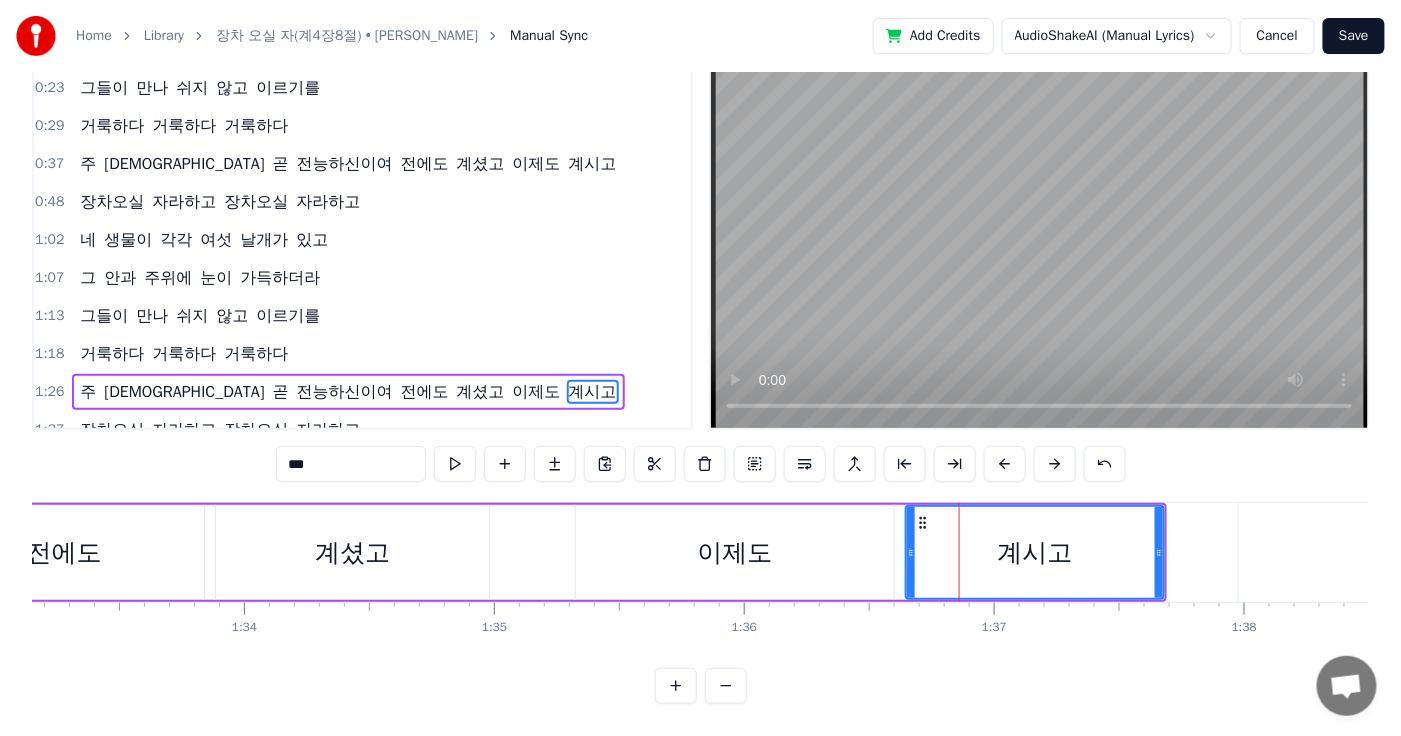 drag, startPoint x: 528, startPoint y: 546, endPoint x: 378, endPoint y: 556, distance: 150.33296 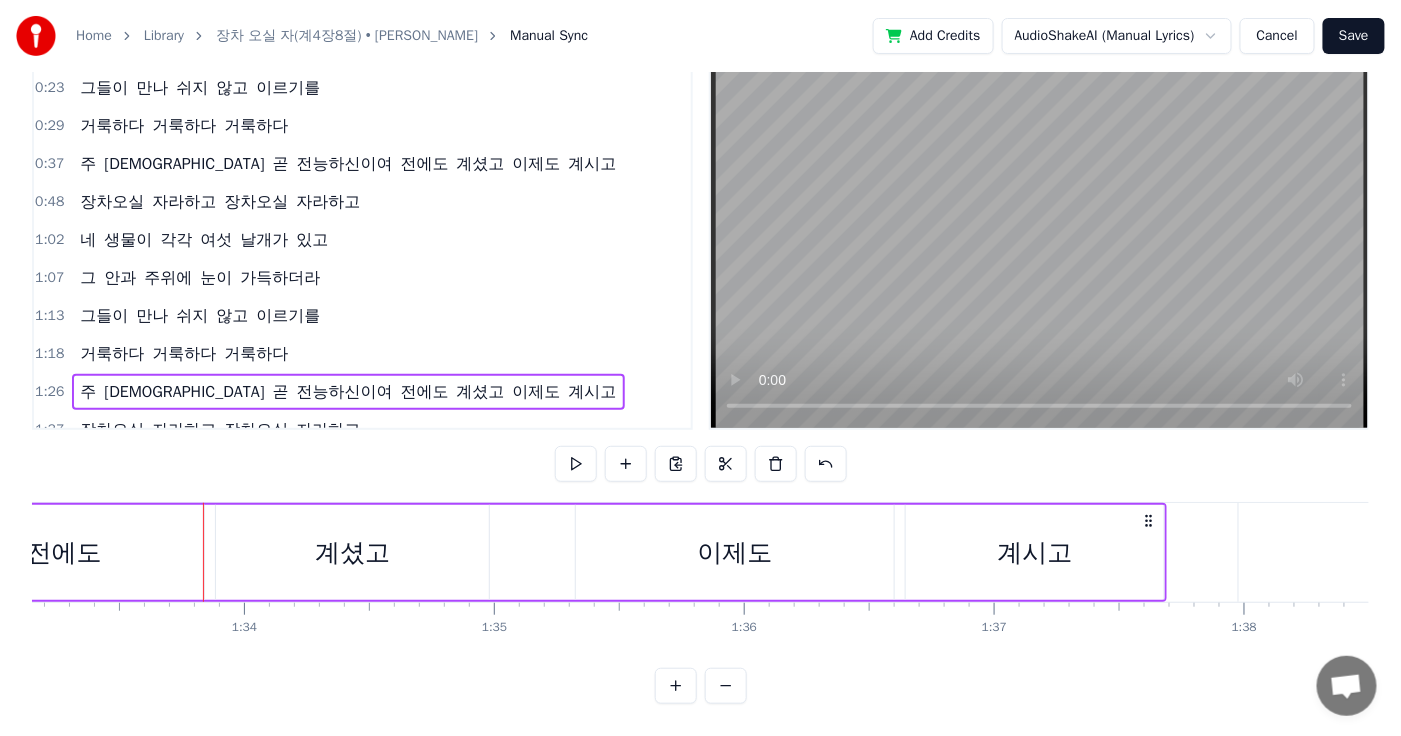 click on "계셨고" at bounding box center [352, 553] 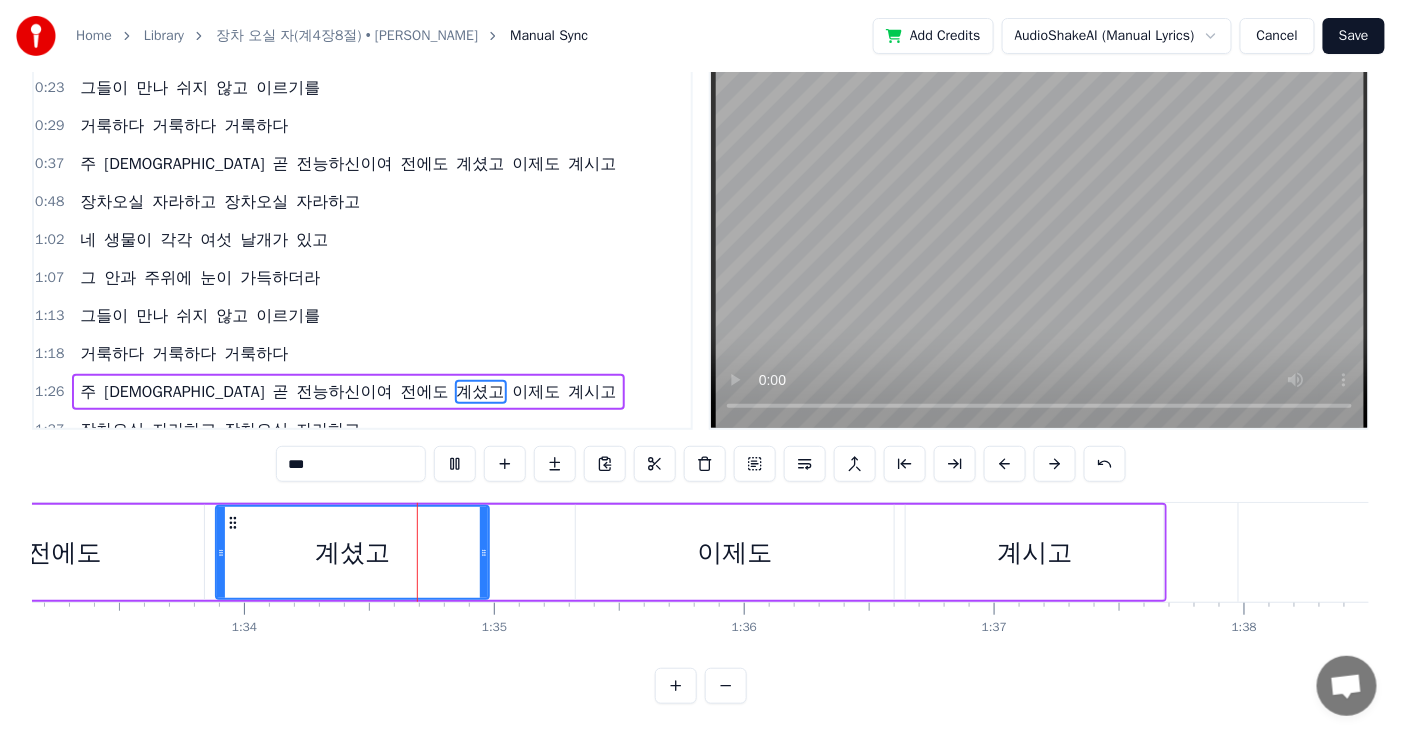 click on "이제도" at bounding box center (735, 553) 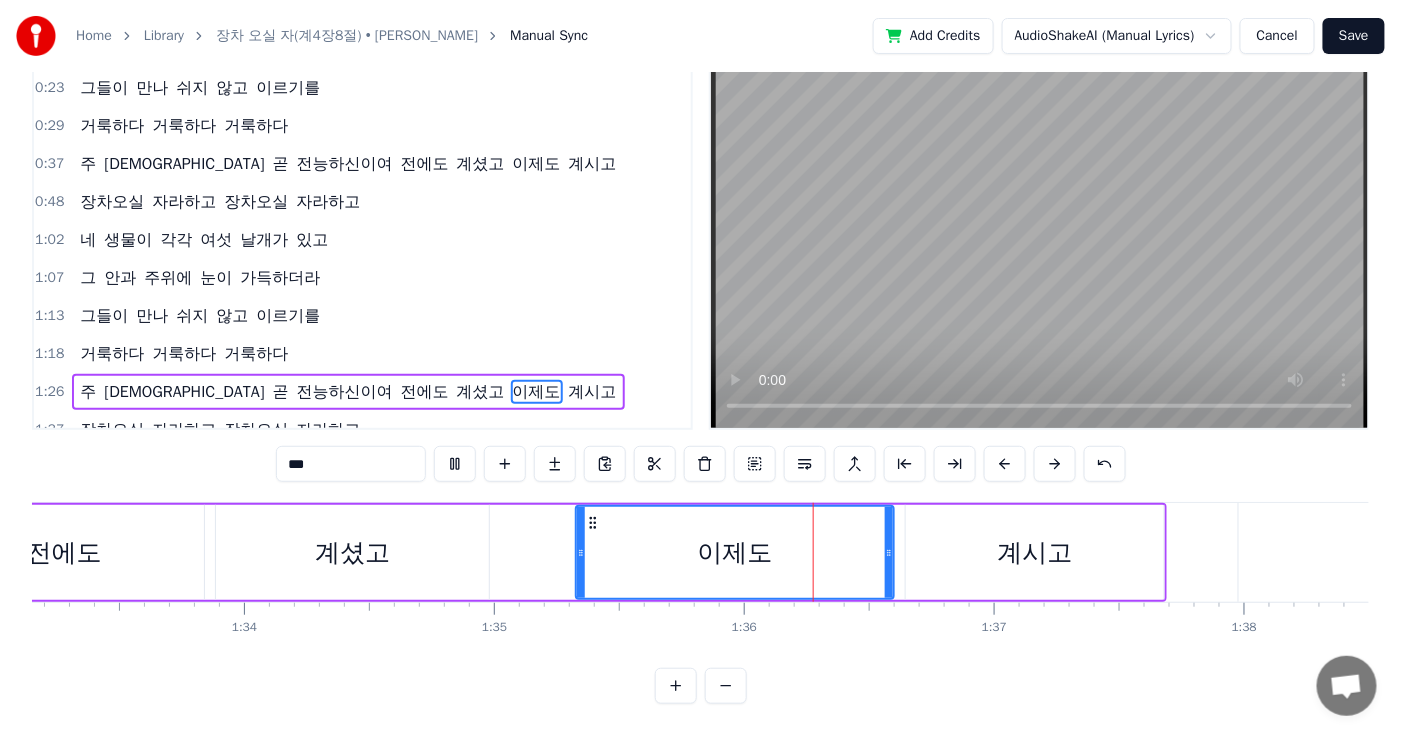 click on "계시고" at bounding box center [1035, 553] 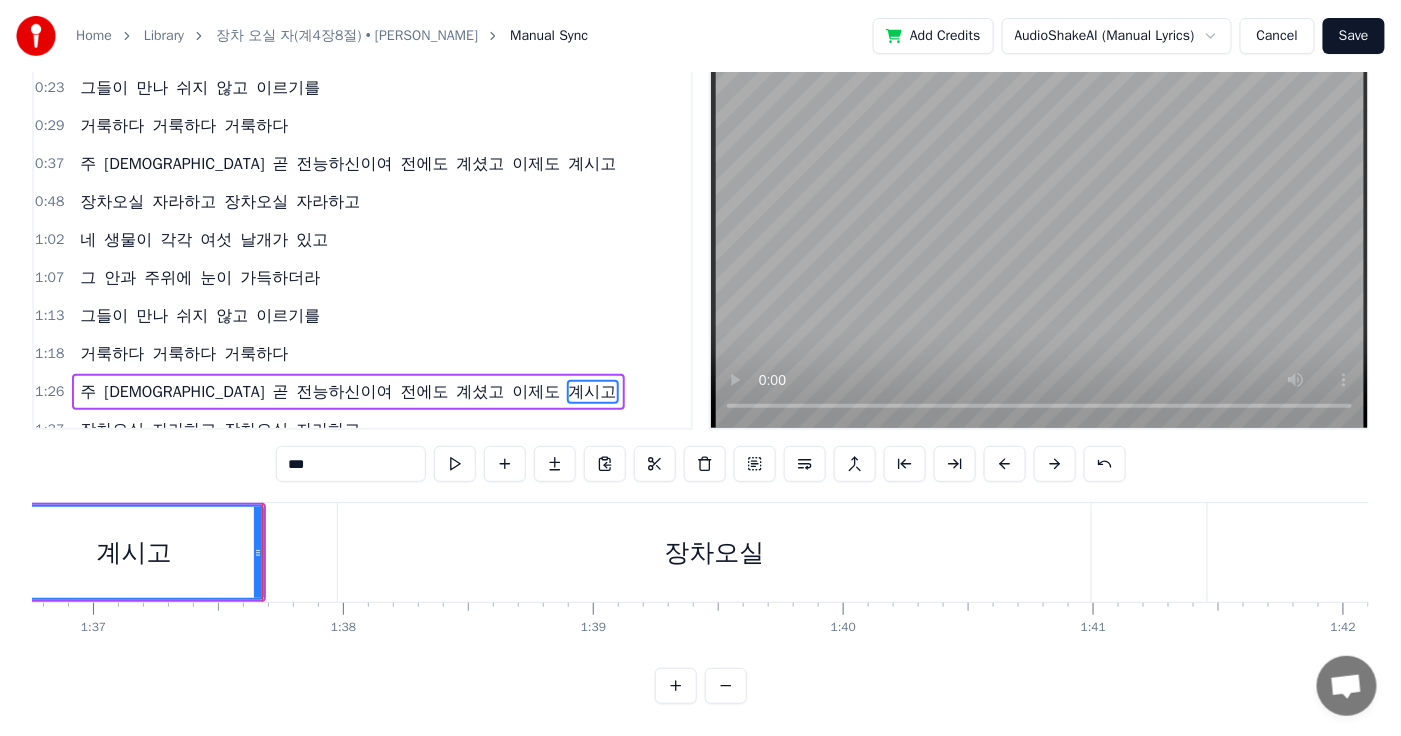 click on "네 생물이 각각 여섯 날개가 있고 그 안과 주위에 눈이 가득하더라 그들이 만나 쉬지 않고 이르기를 거룩하다 거룩하다 거룩하다 주 [DEMOGRAPHIC_DATA] 곧 전능하신이여 전에도 계셨고 이제도 계시고 장차오실 자라하고 장차오실 자라하고 네 생물이 각각 여섯 날개가 있고 그 안과 주위에 눈이 가득하더라 그들이 만나 쉬지 않고 이르기를 거룩하다 거룩하다 거룩하다 주 하나님 곧 전능하신이여 전에도 계셨고 이제도 계시고 장차오실 자라하고 장차오실 자라하고
To pick up a draggable item, press the space bar.
While dragging, use the arrow keys to move the item.
Press space again to drop the item in its new position, or press escape to cancel.
0 0:01 0:02 0:03 0:04 0:05 0:06 0:07 0:08 0:09 0:10 0:11 0:12 0:13 0:14 0:15 0:16 0:17 0:18 0:19 0:20 0:21 0:22 0:23 0:24 0:25 0:26 0:27 0:28 0:29 0:30 0:31 0:32 0:33 0:34 0:35 0:36 0:37 0:38 0:39 0:40 0:41 0:42 0:43" at bounding box center (700, 577) 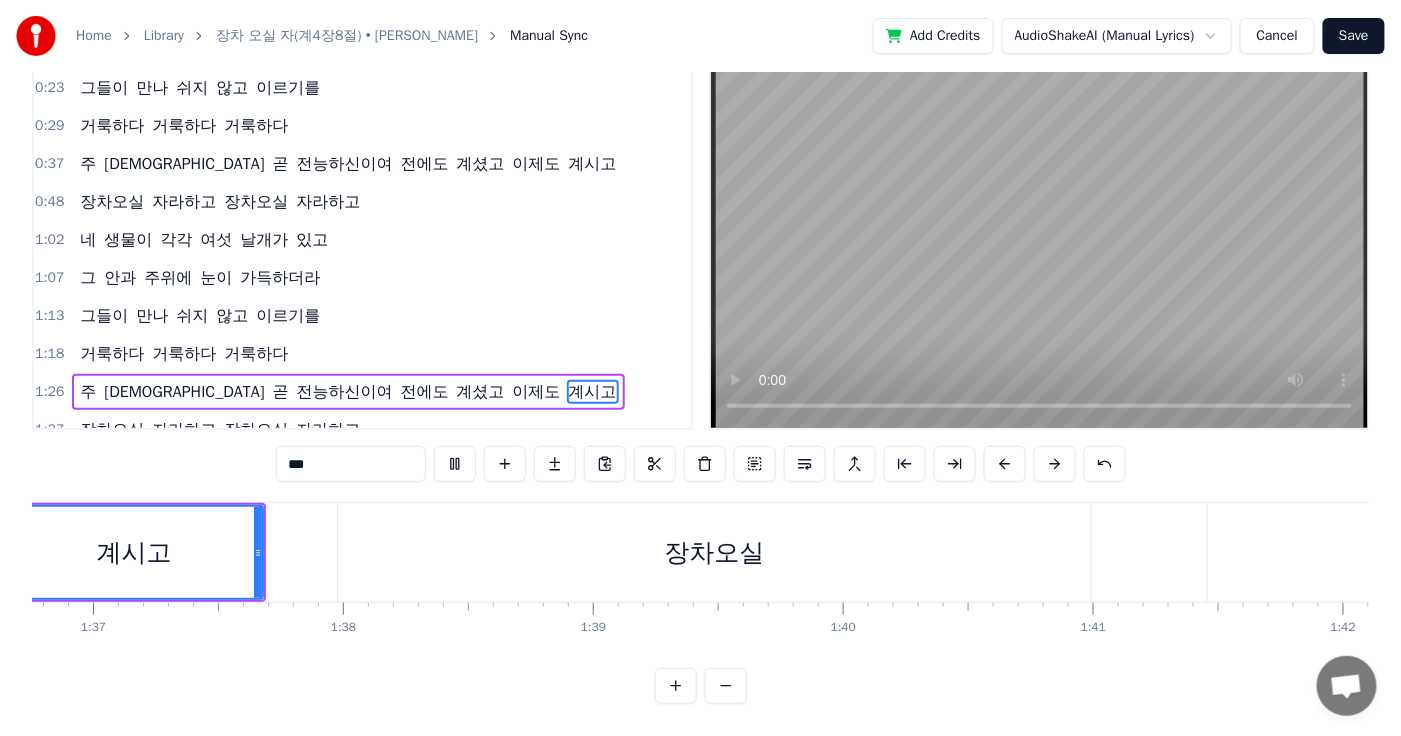 scroll, scrollTop: 0, scrollLeft: 24059, axis: horizontal 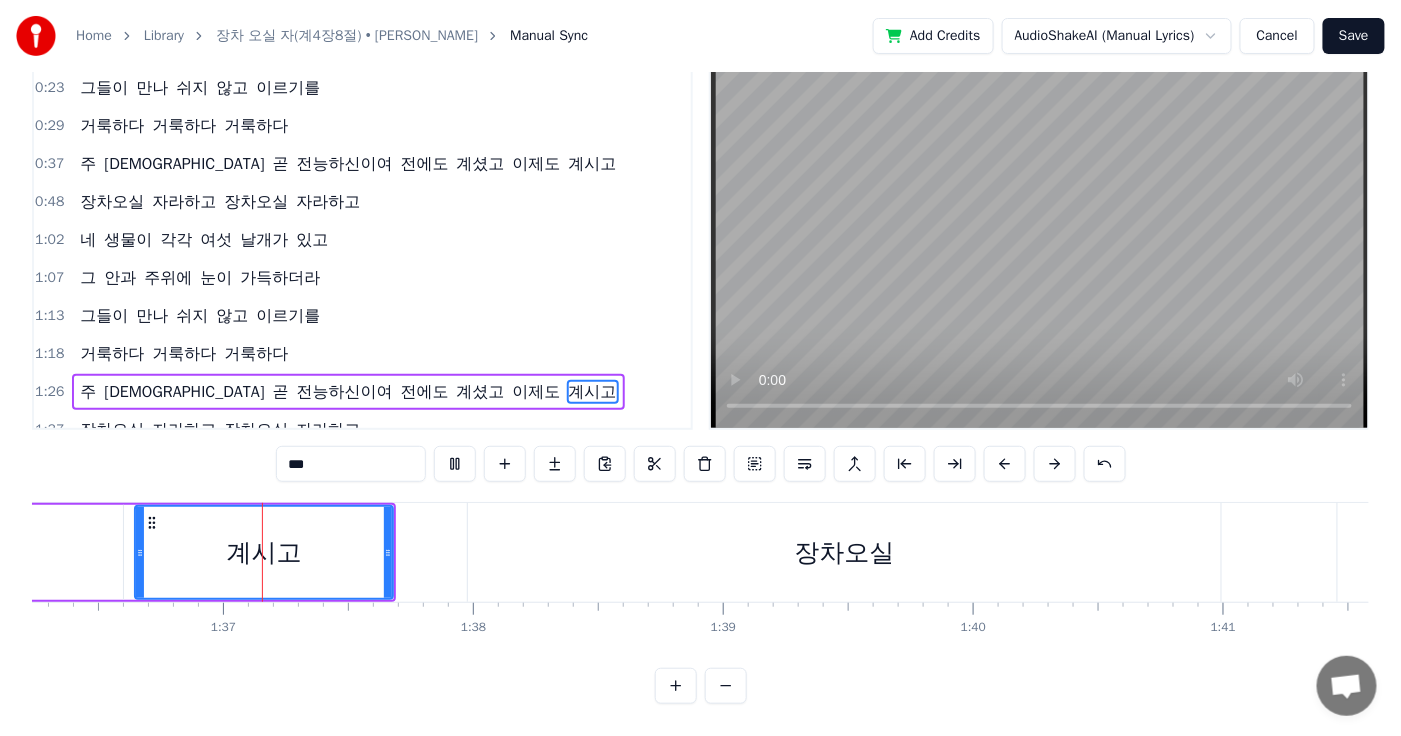 click on "장차오실" at bounding box center [112, 430] 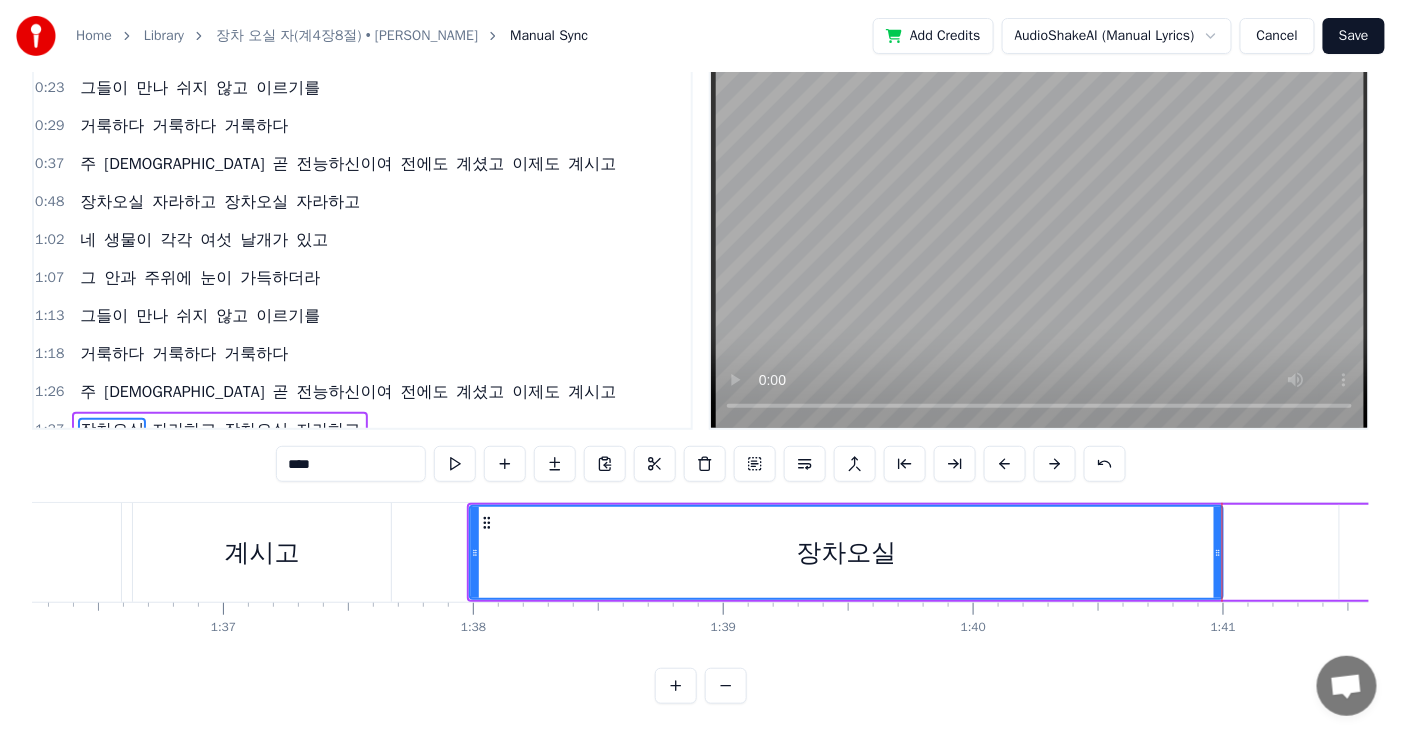 click on "자라하고" at bounding box center (184, 430) 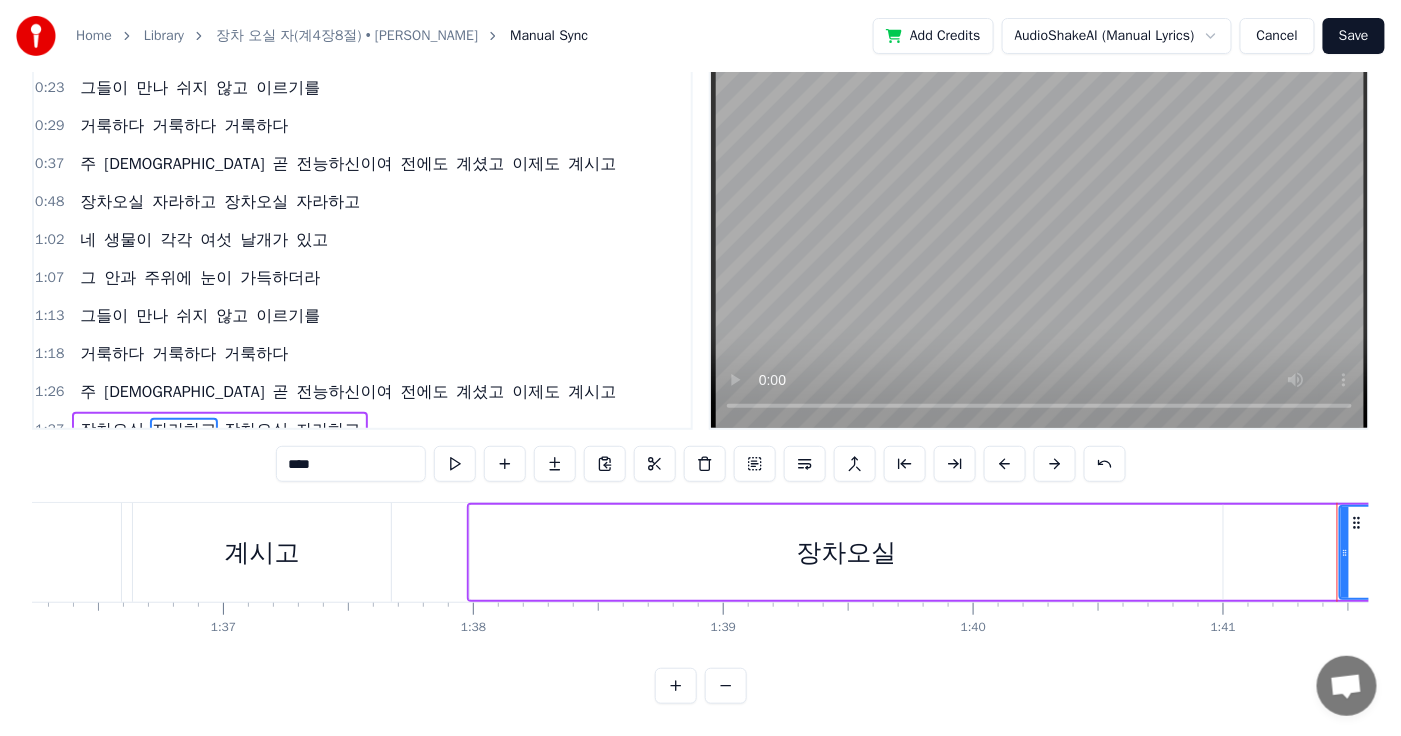 scroll, scrollTop: 0, scrollLeft: 25263, axis: horizontal 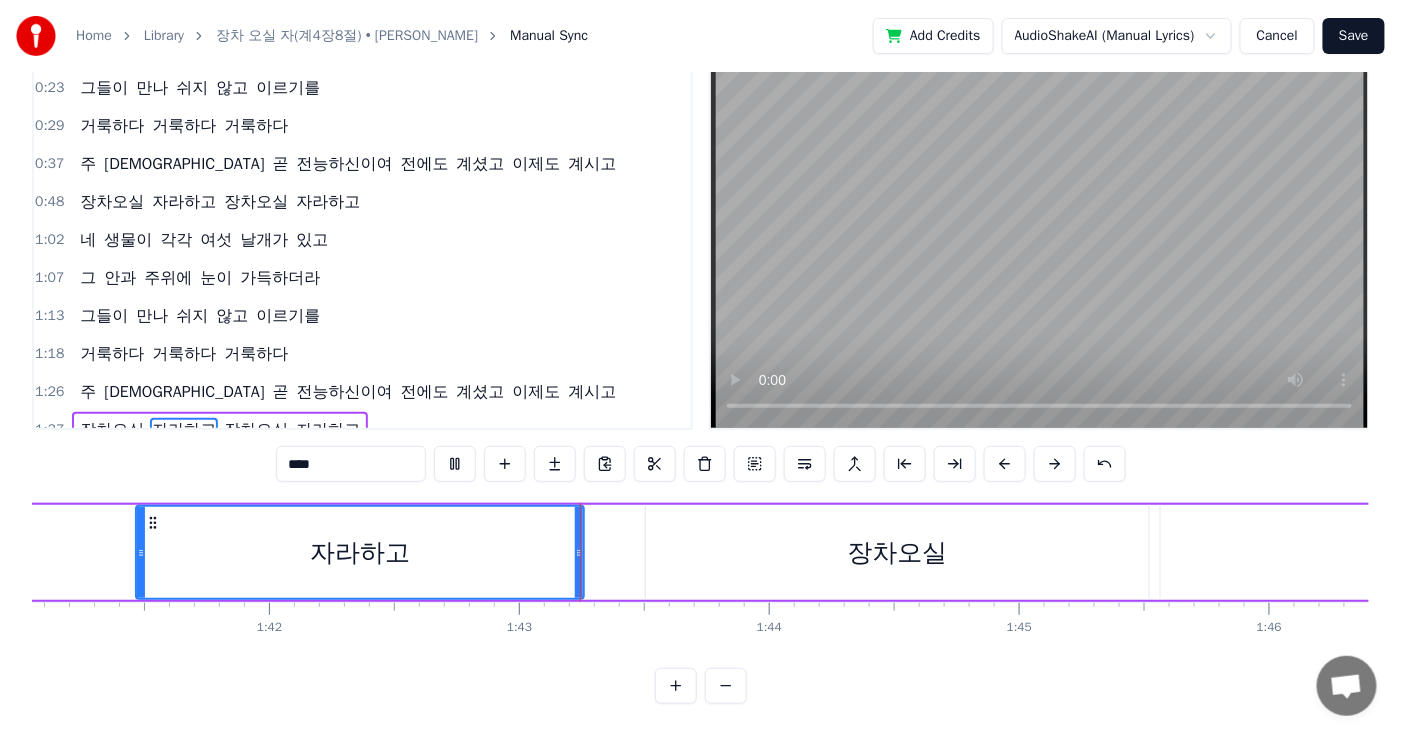 click on "장차오실" at bounding box center (256, 430) 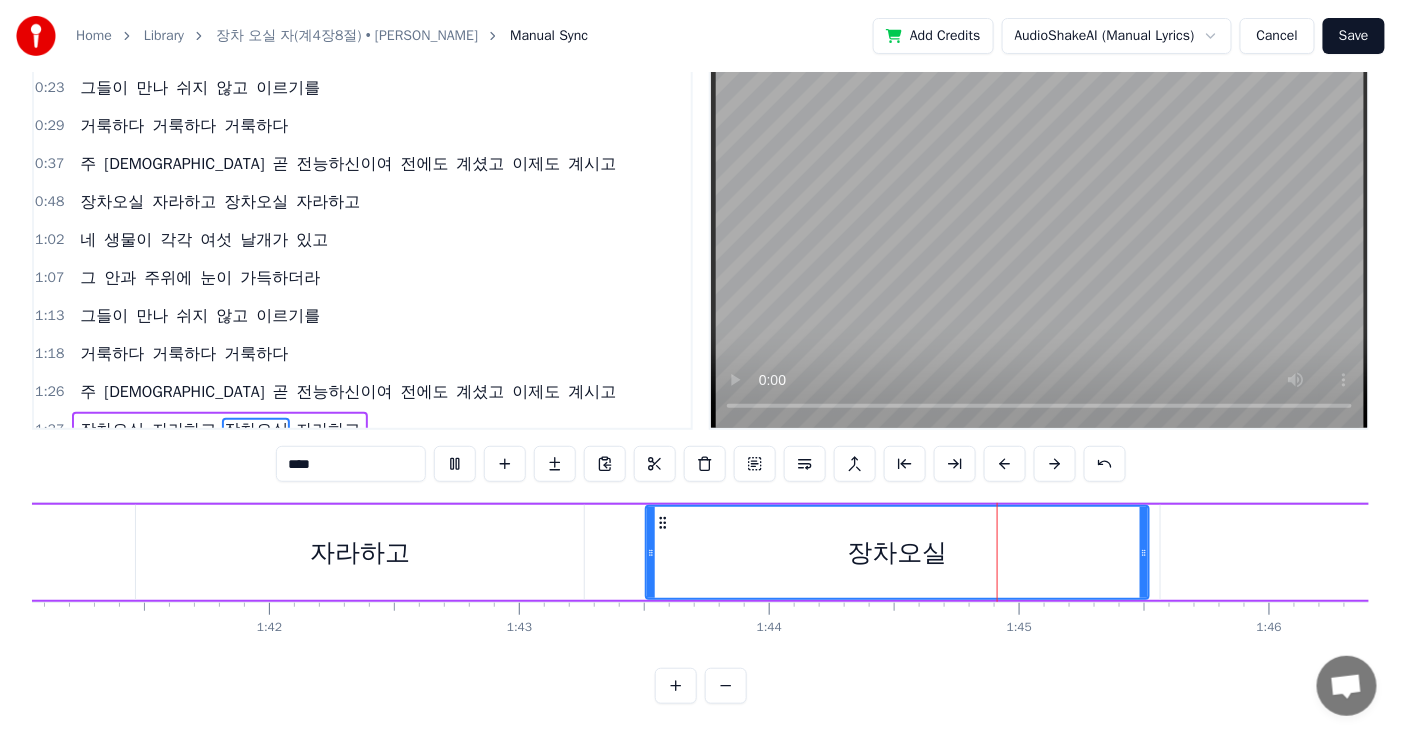 click on "자라하고" at bounding box center [328, 430] 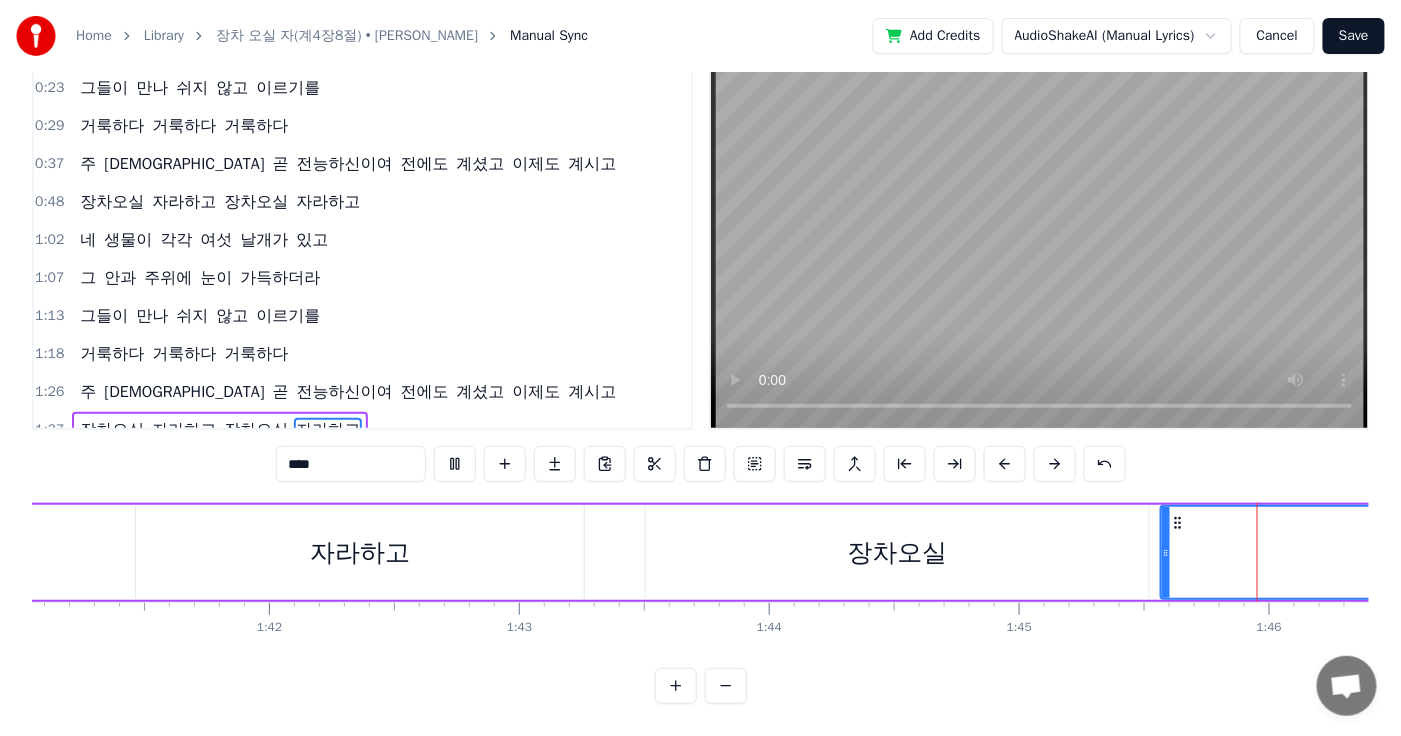 scroll, scrollTop: 0, scrollLeft: 26419, axis: horizontal 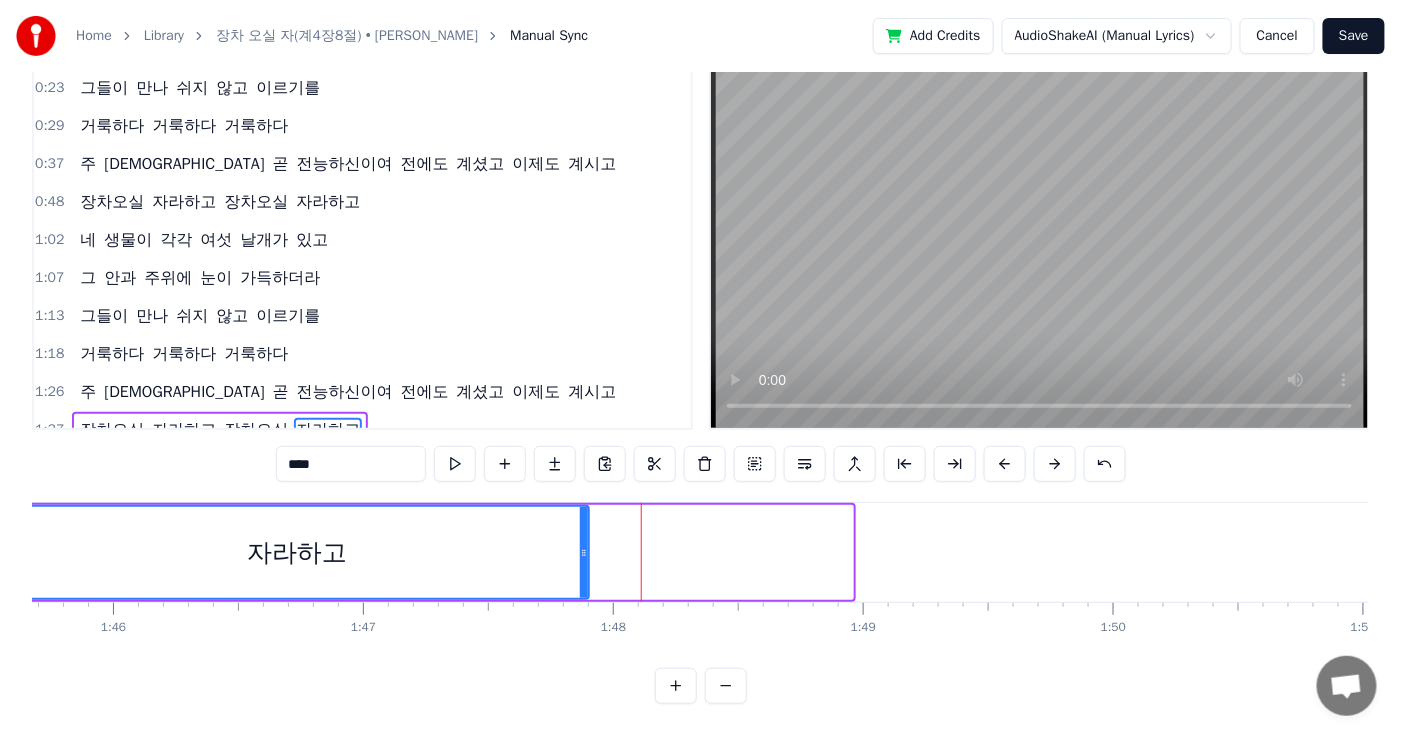 drag, startPoint x: 827, startPoint y: 542, endPoint x: 584, endPoint y: 544, distance: 243.00822 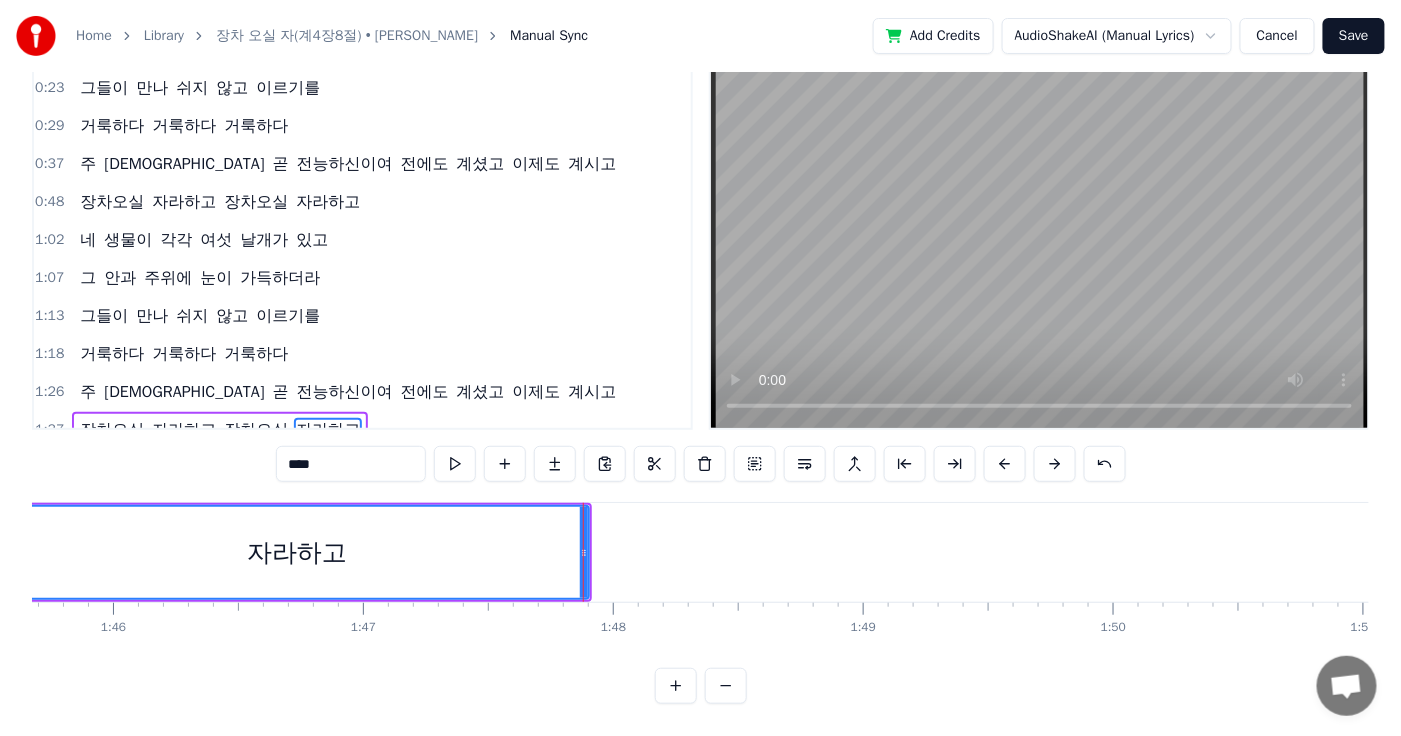 click on "자라하고" at bounding box center (328, 430) 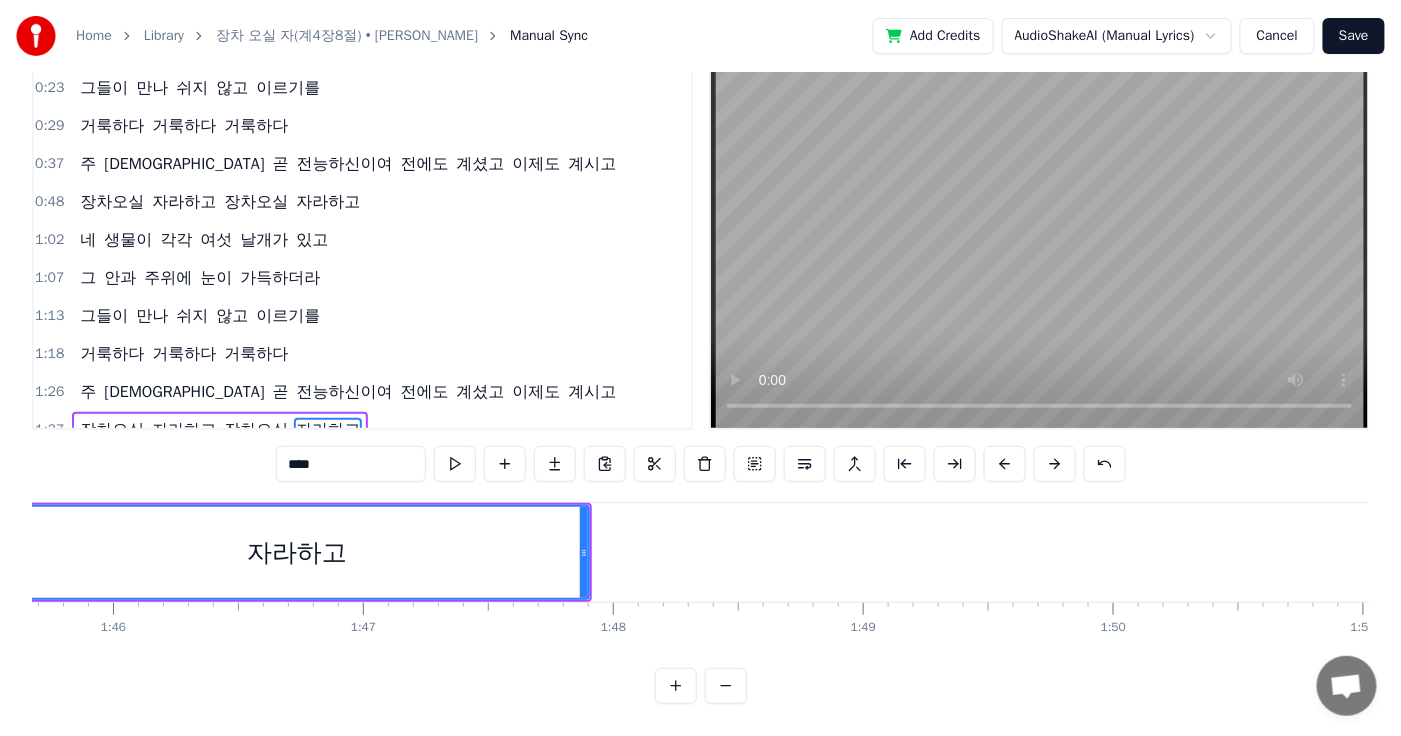 scroll, scrollTop: 0, scrollLeft: 26288, axis: horizontal 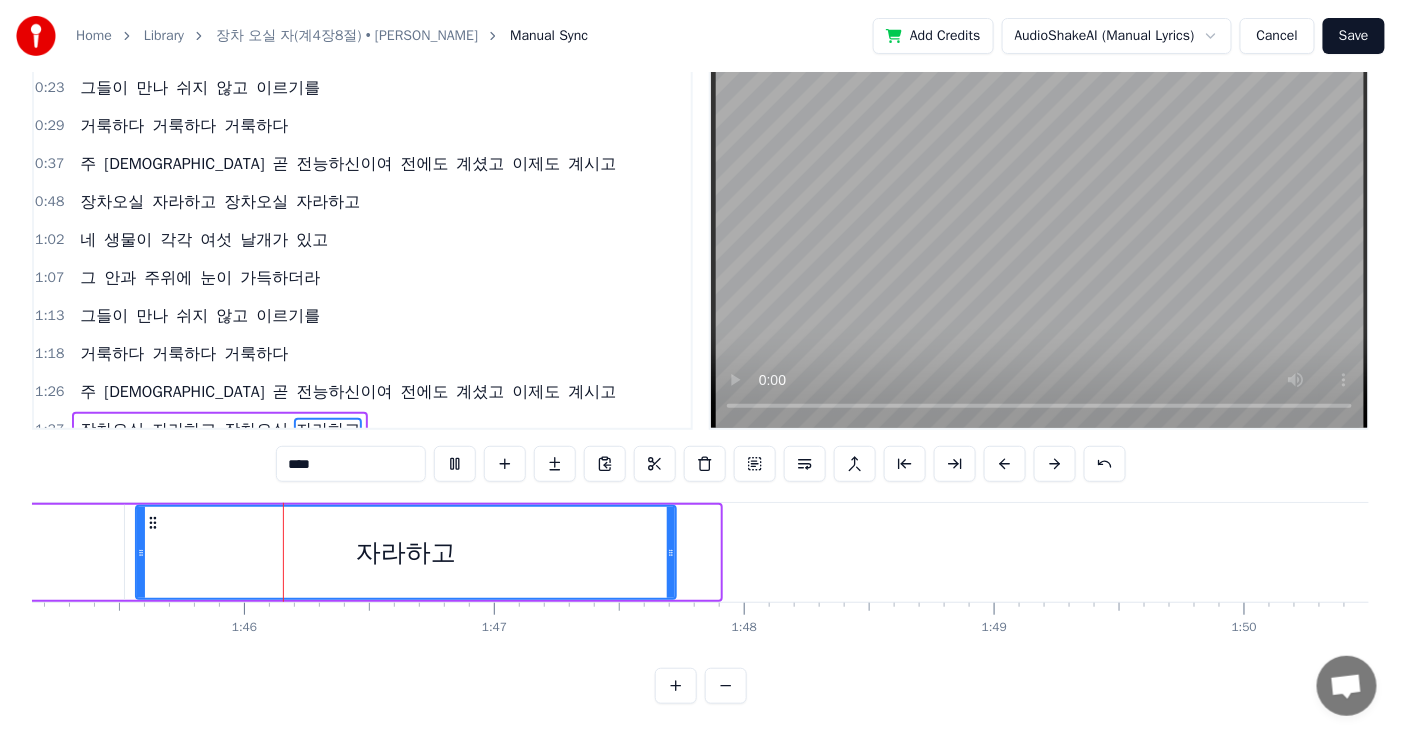 drag, startPoint x: 715, startPoint y: 541, endPoint x: 657, endPoint y: 550, distance: 58.694122 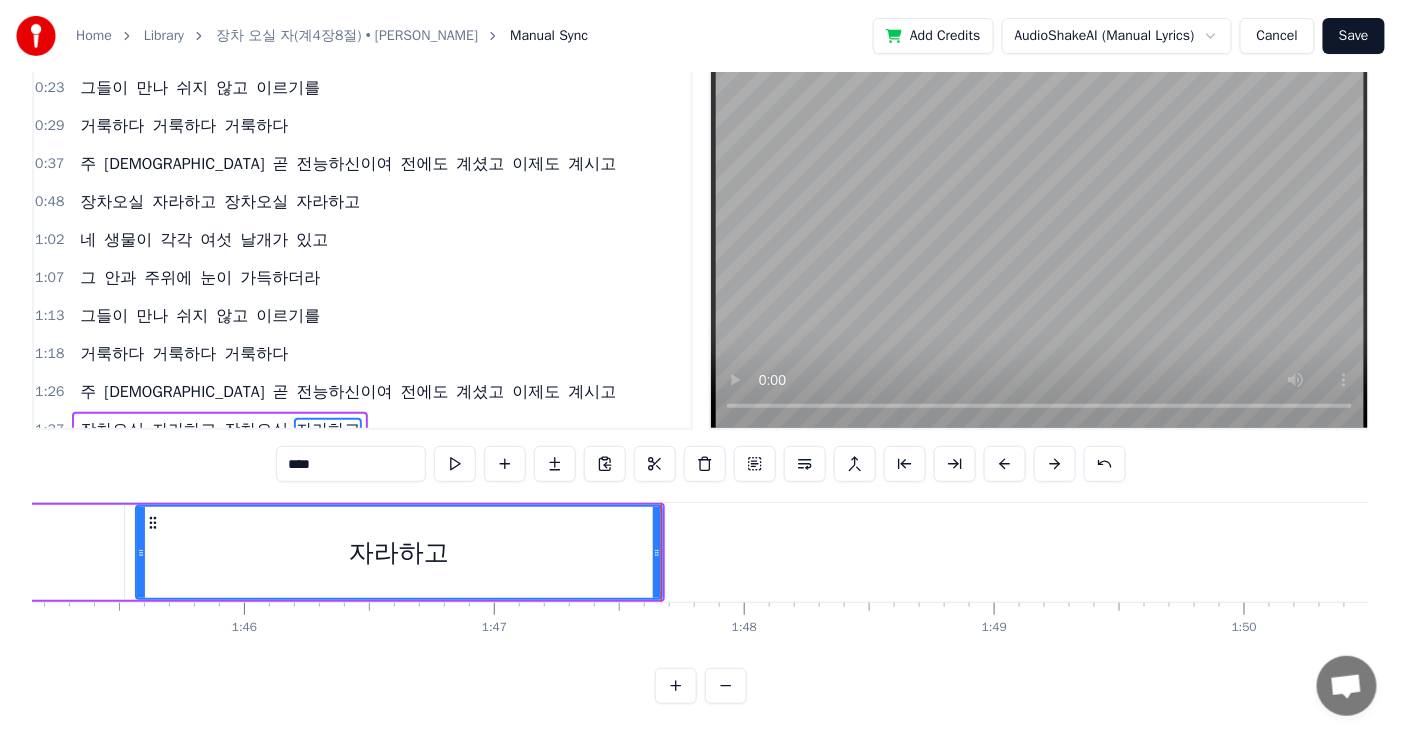 click on "Save" at bounding box center [1354, 36] 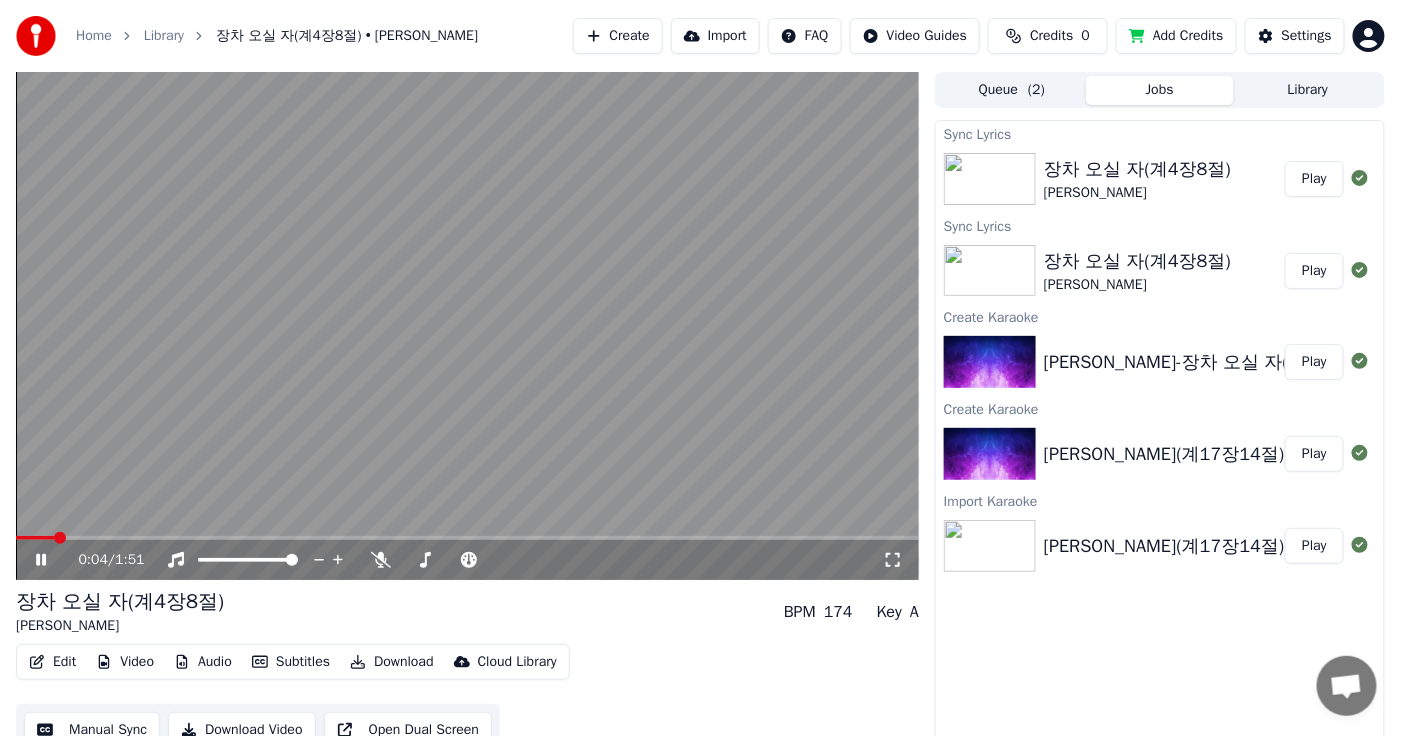 scroll, scrollTop: 19, scrollLeft: 0, axis: vertical 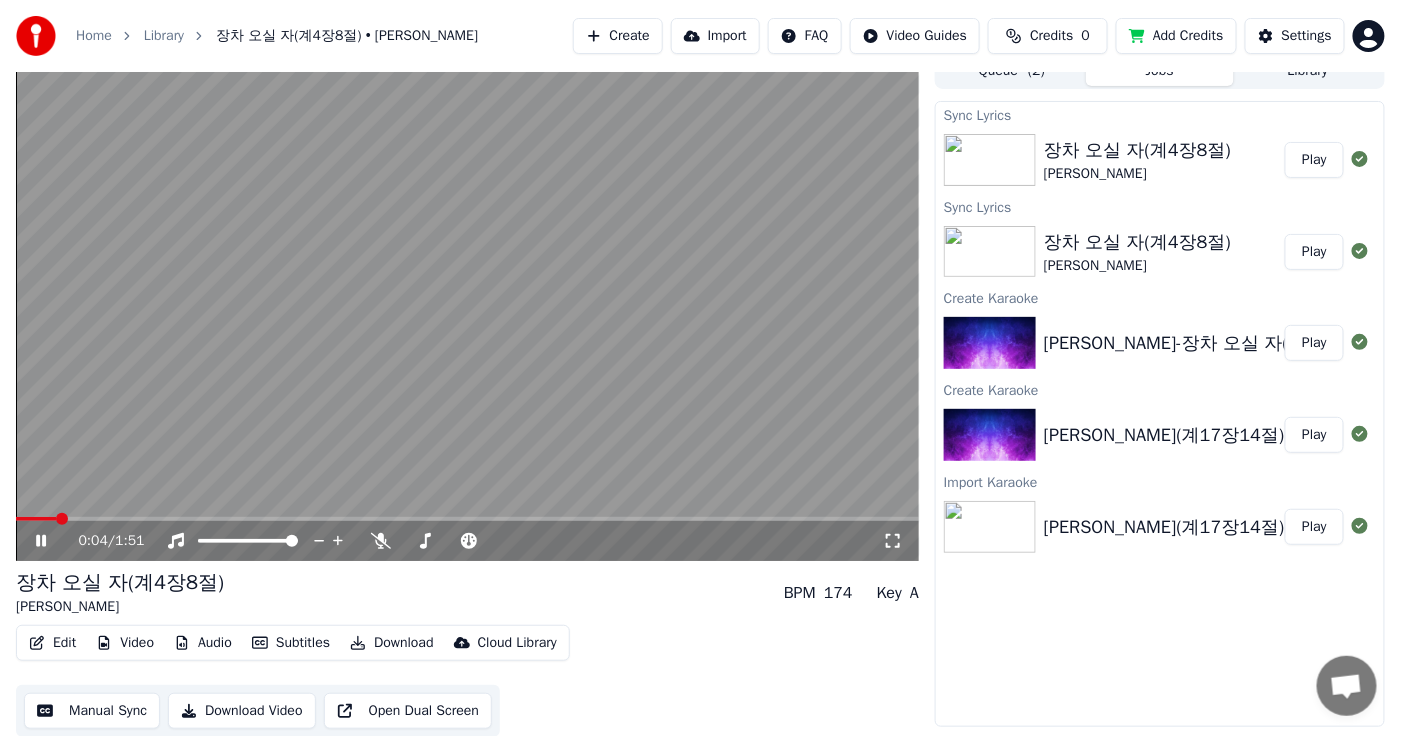 click on "Download" at bounding box center (392, 643) 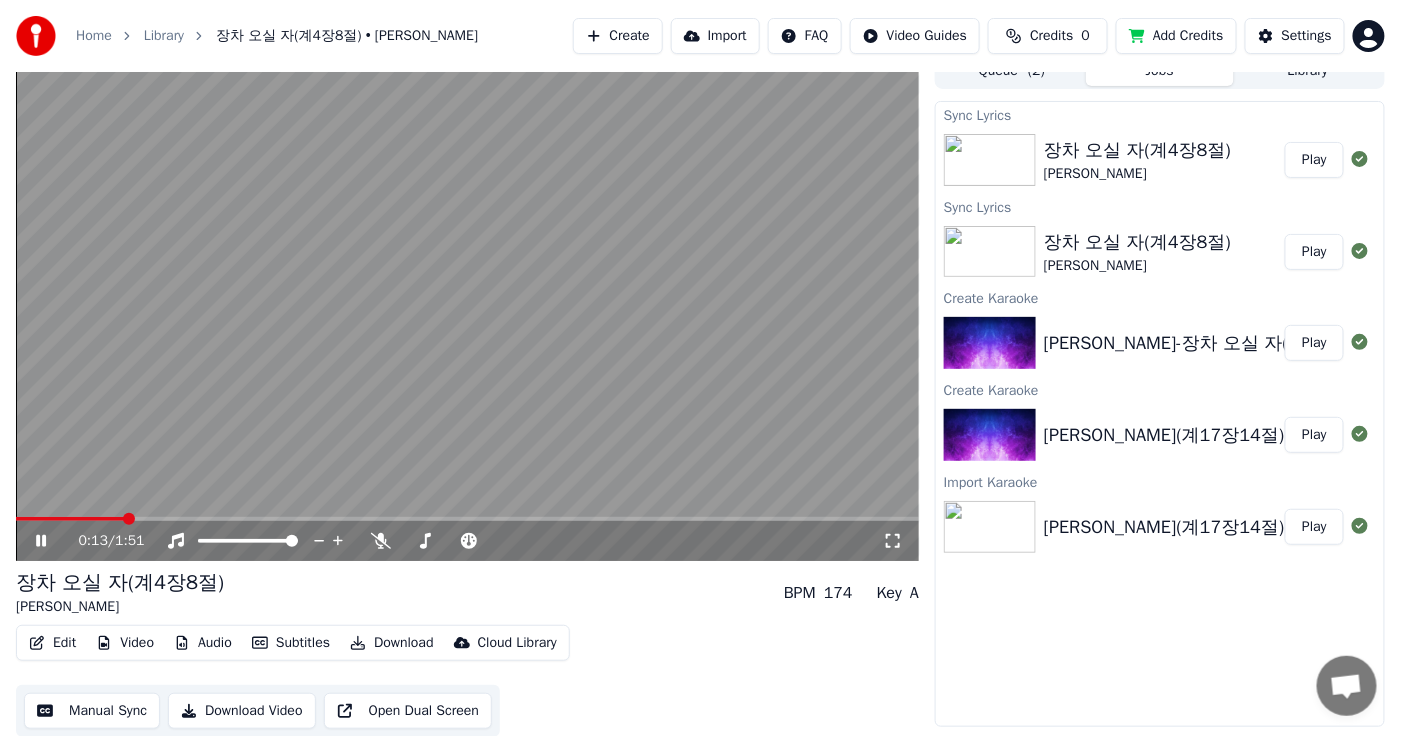 click on "Edit Video Audio Subtitles Download Cloud Library Manual Sync Download Video Open Dual Screen" at bounding box center (467, 681) 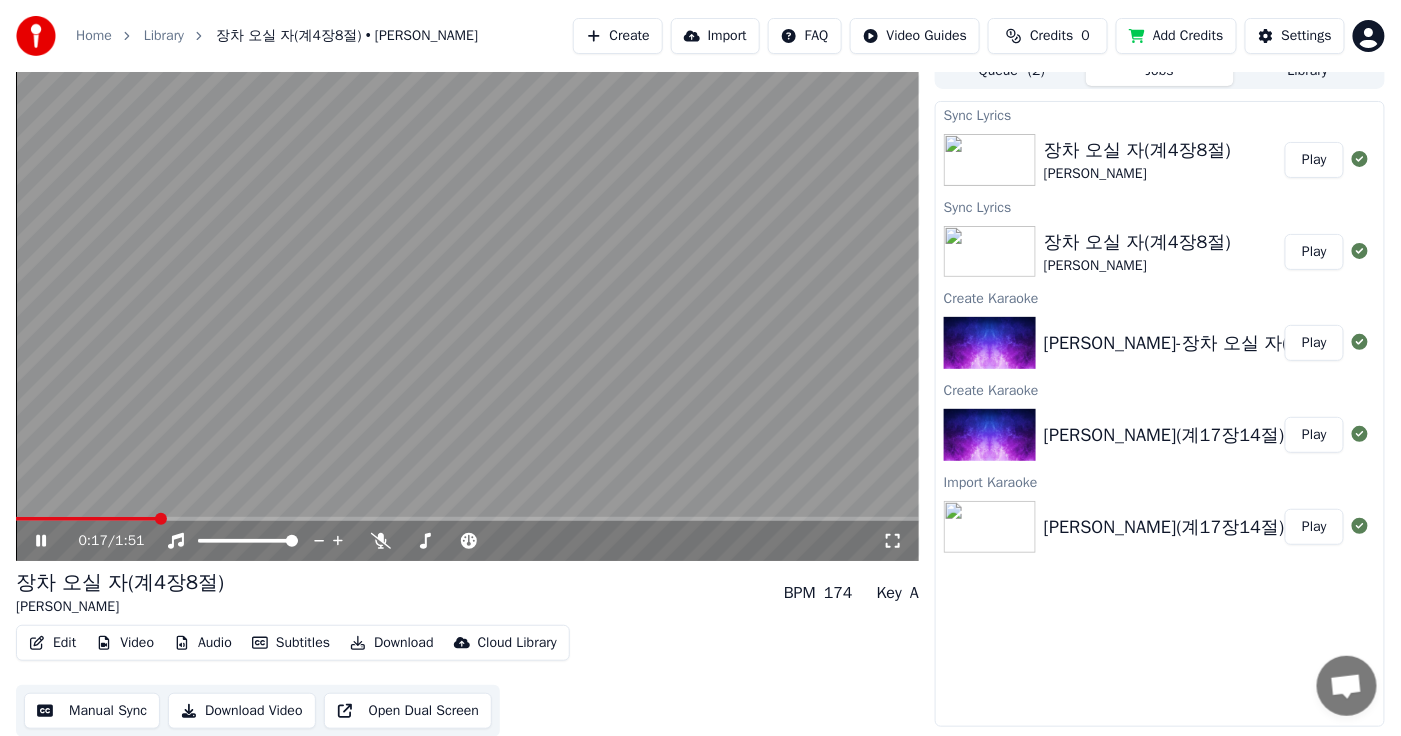 click on "Download" at bounding box center [392, 643] 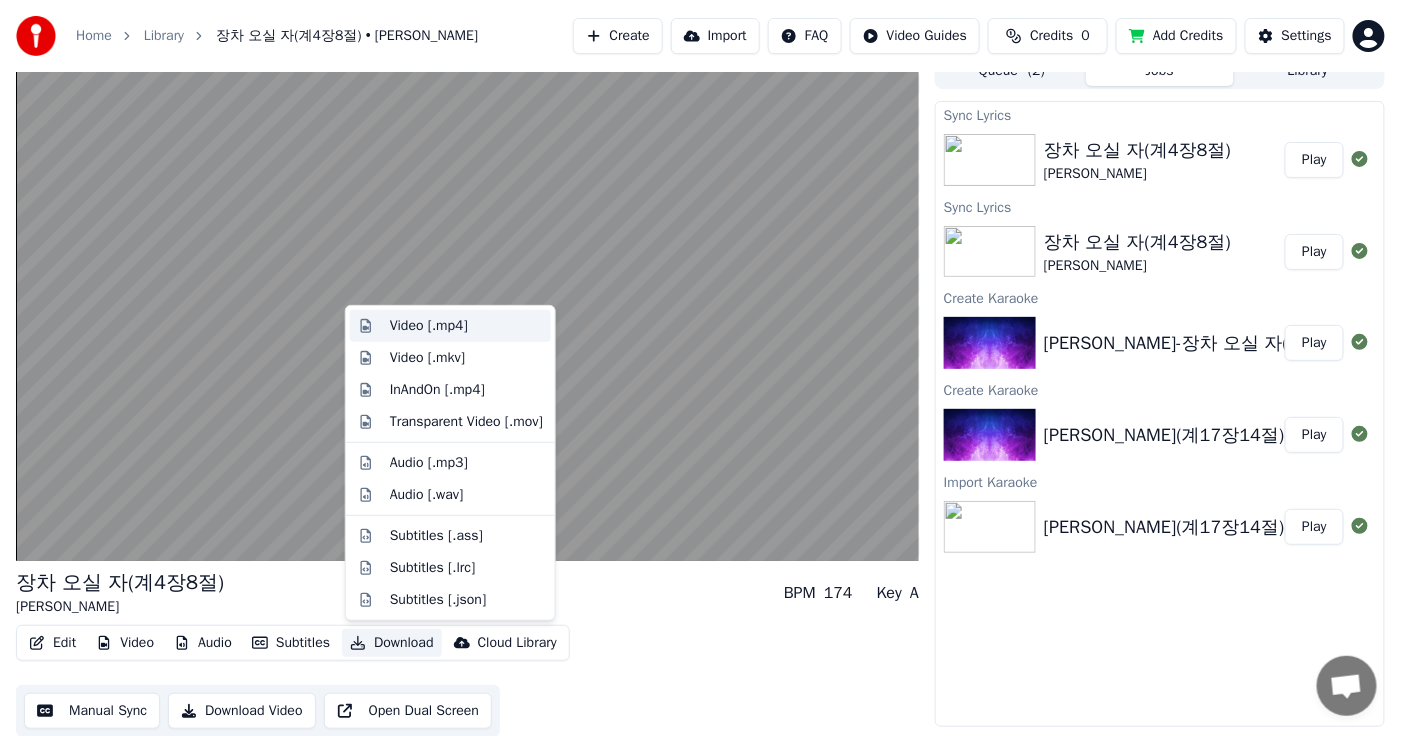 click on "Video [.mp4]" at bounding box center [429, 326] 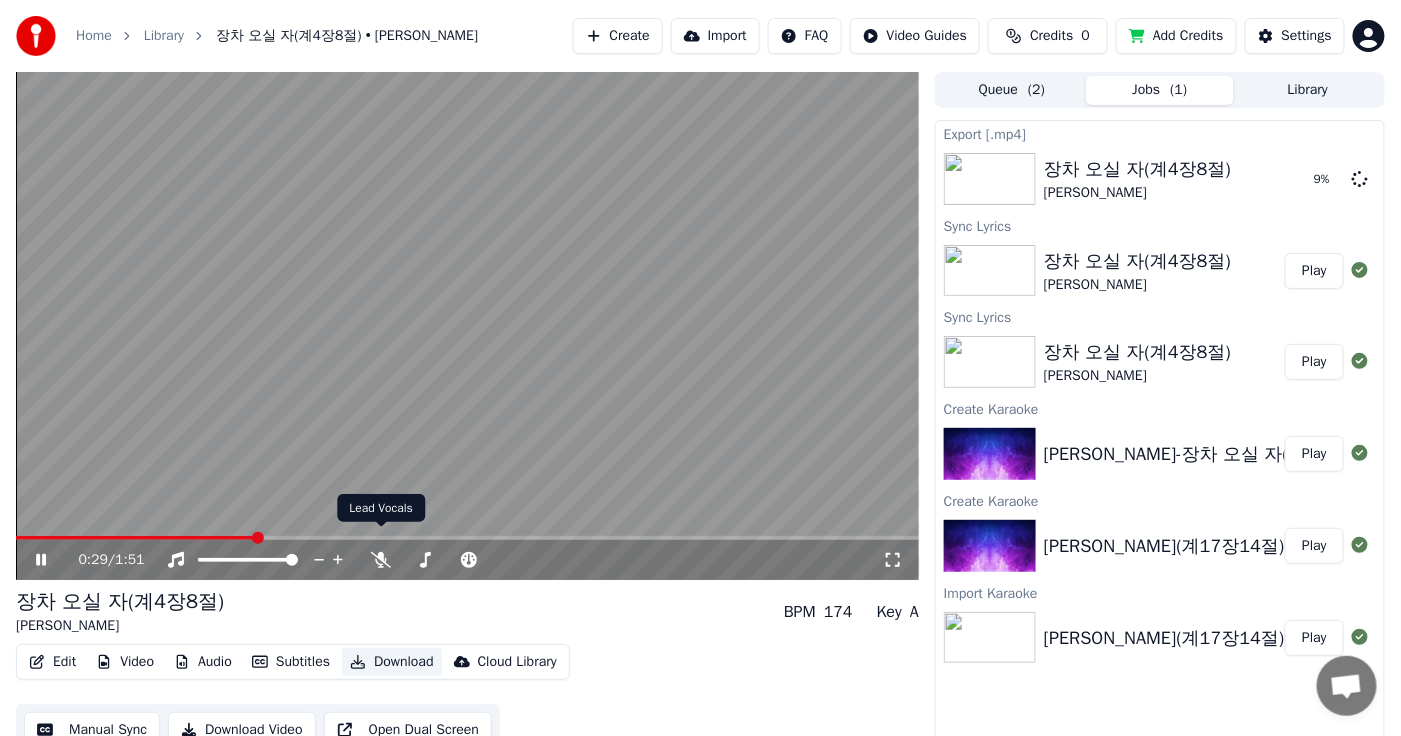 scroll, scrollTop: 19, scrollLeft: 0, axis: vertical 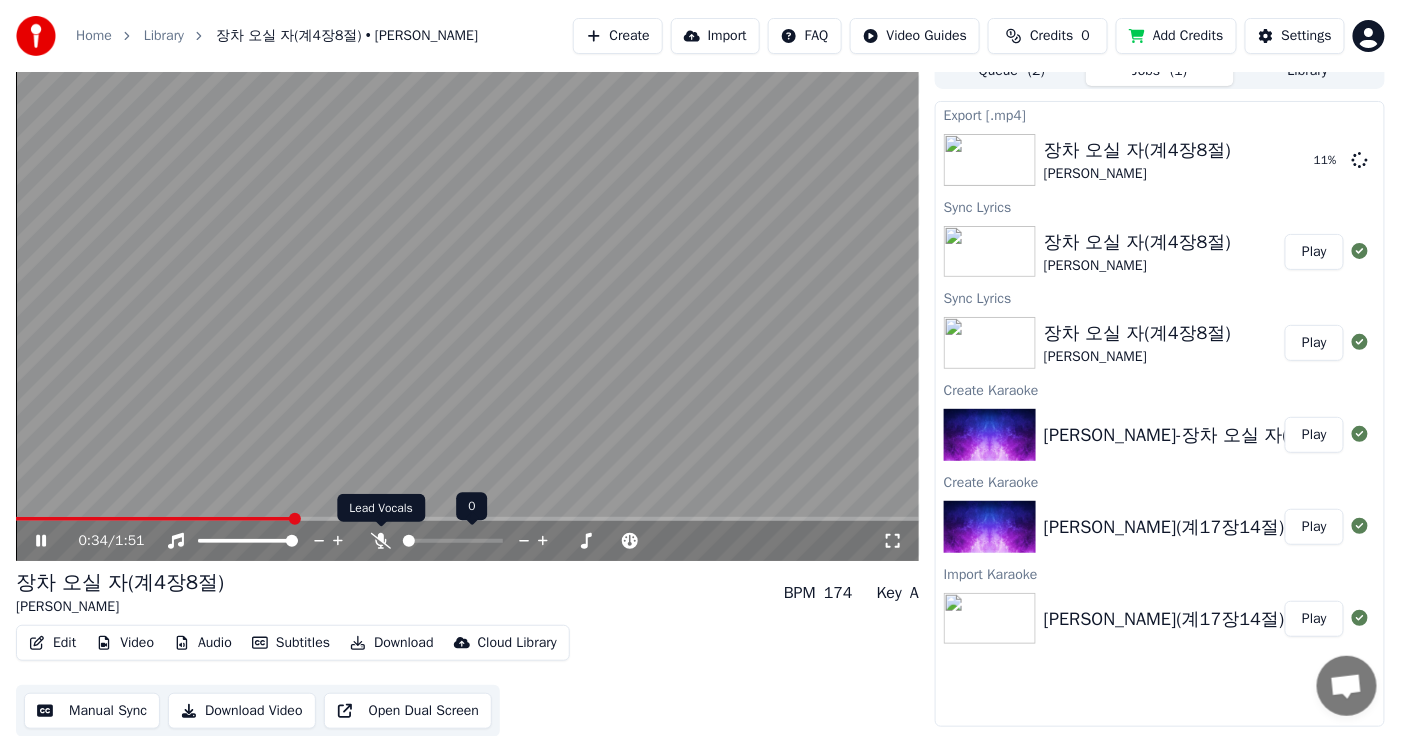 click 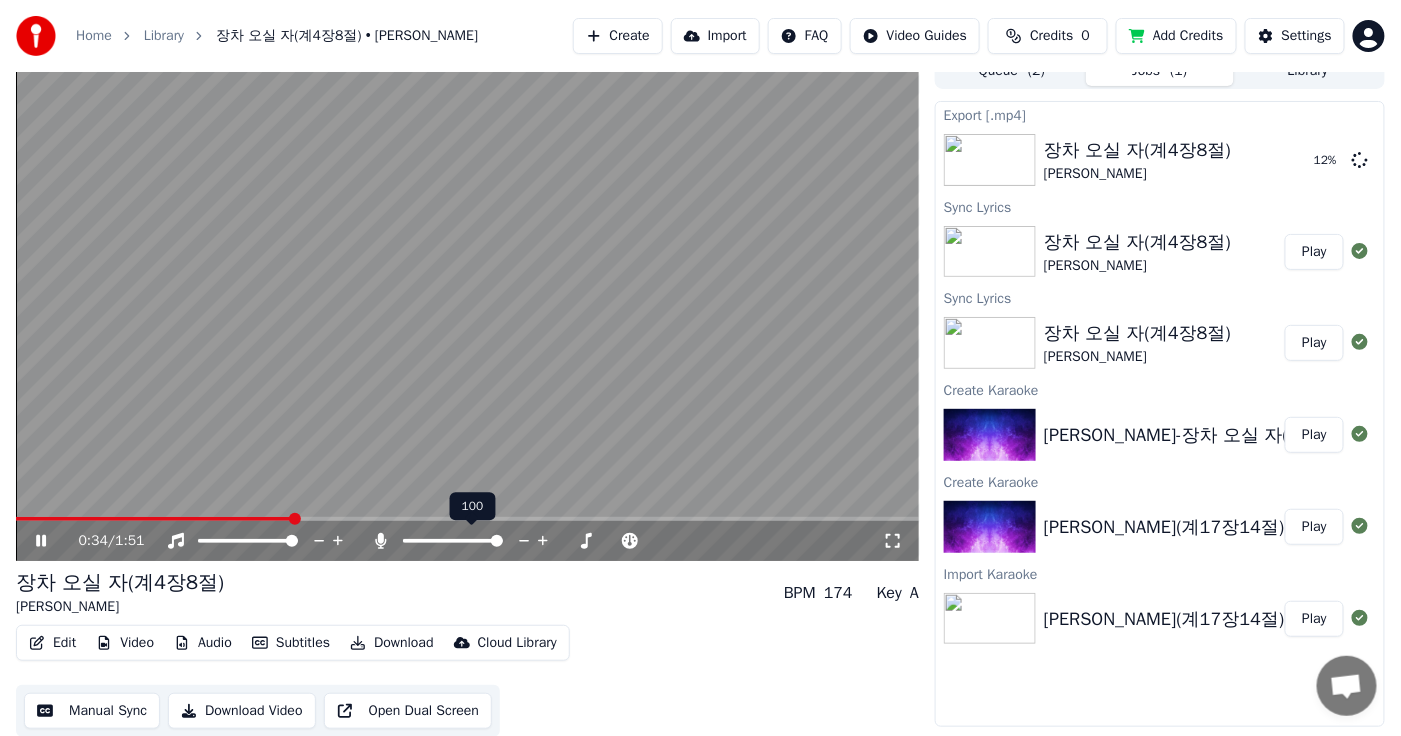 click 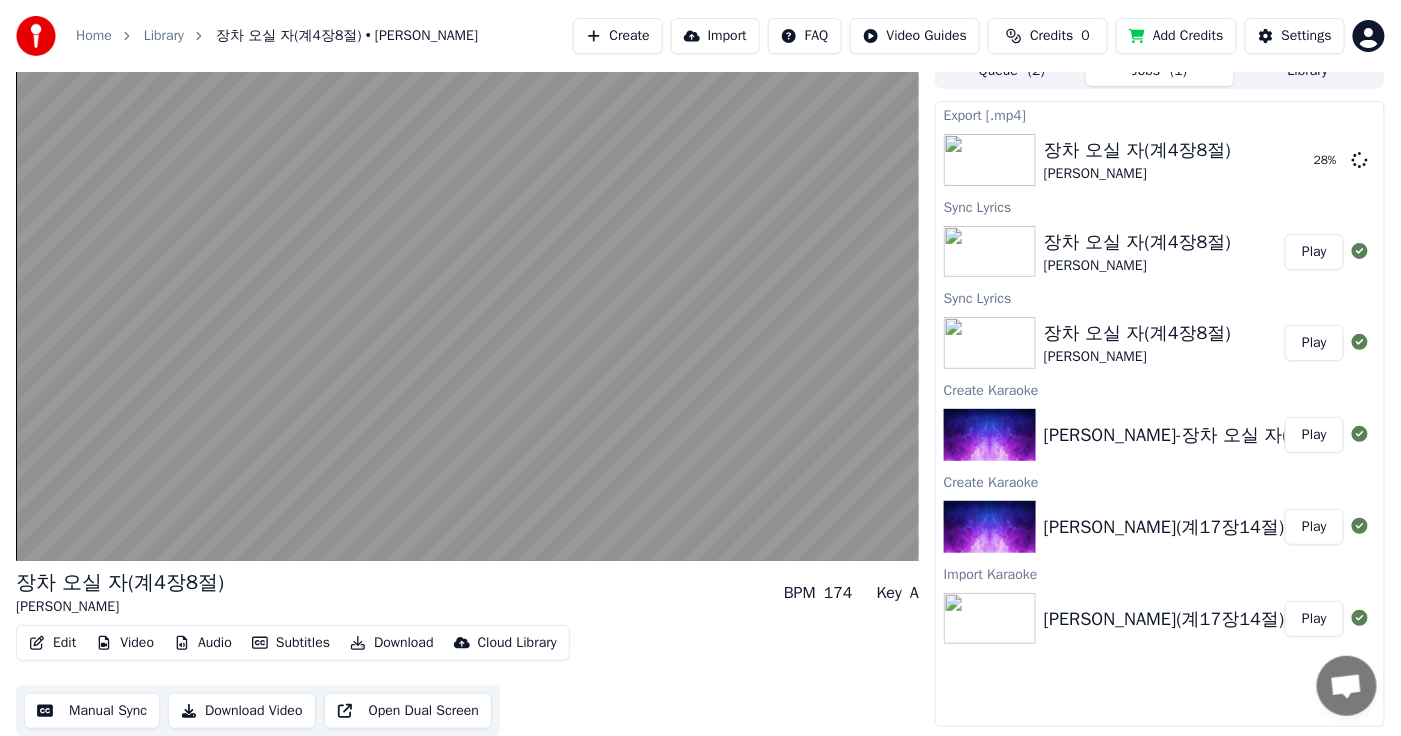 click on "Edit Video Audio Subtitles Download Cloud Library Manual Sync Download Video Open Dual Screen" at bounding box center [467, 681] 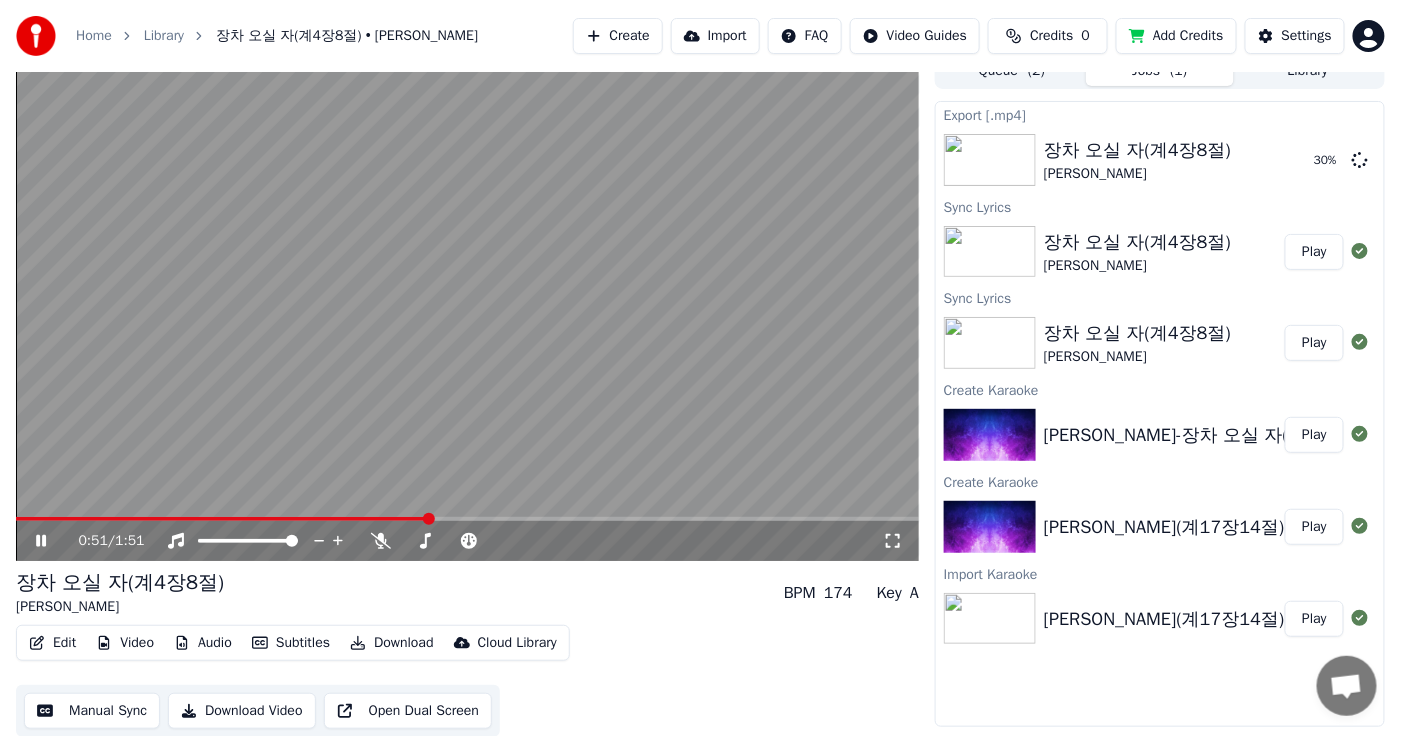 click at bounding box center (467, 307) 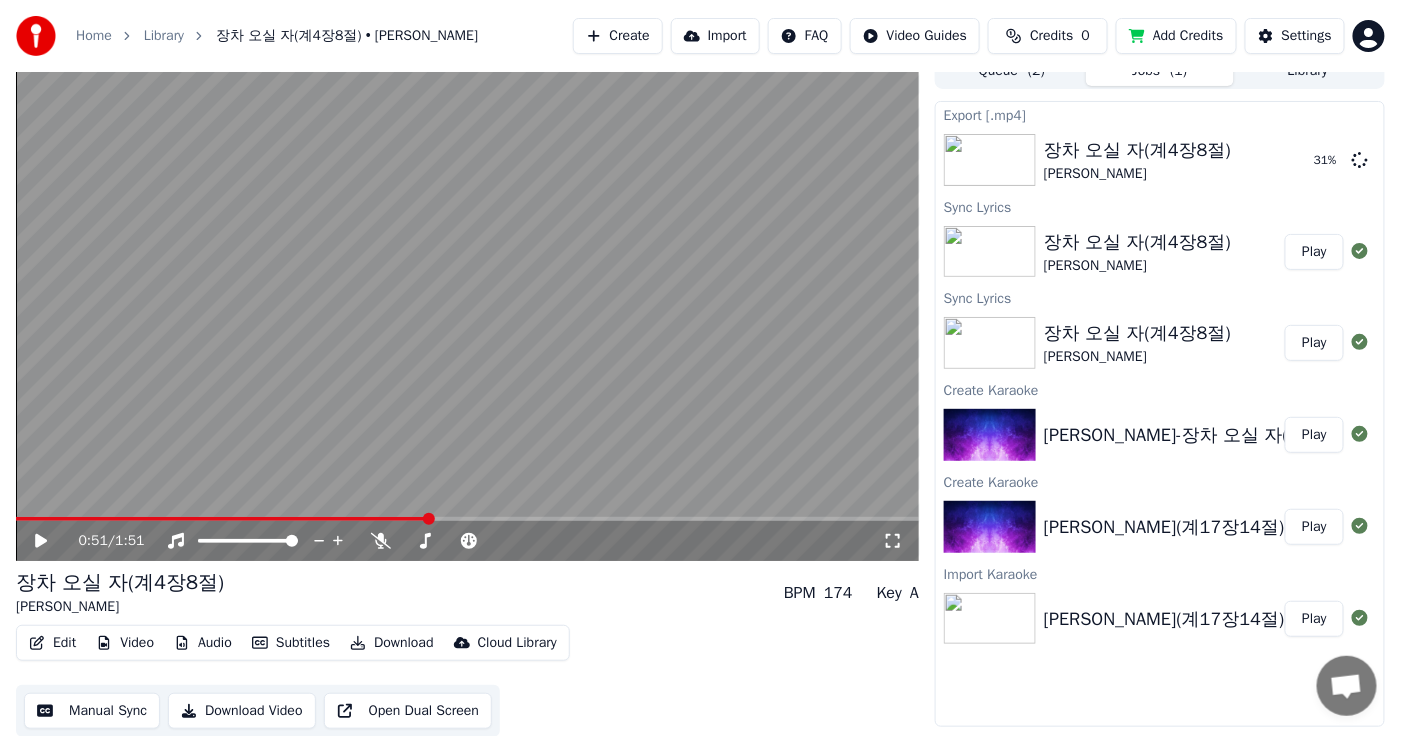 click at bounding box center (222, 519) 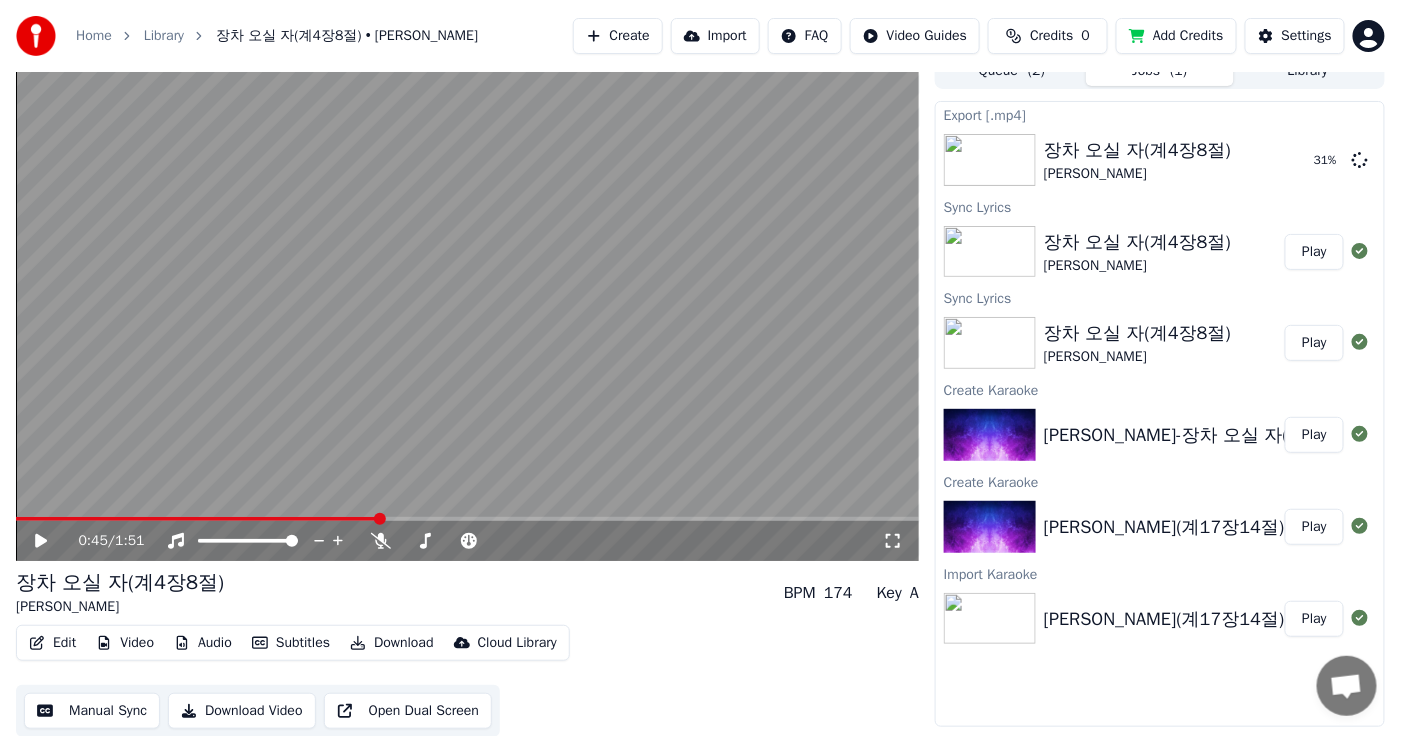 click on "0:45  /  1:51" at bounding box center (467, 541) 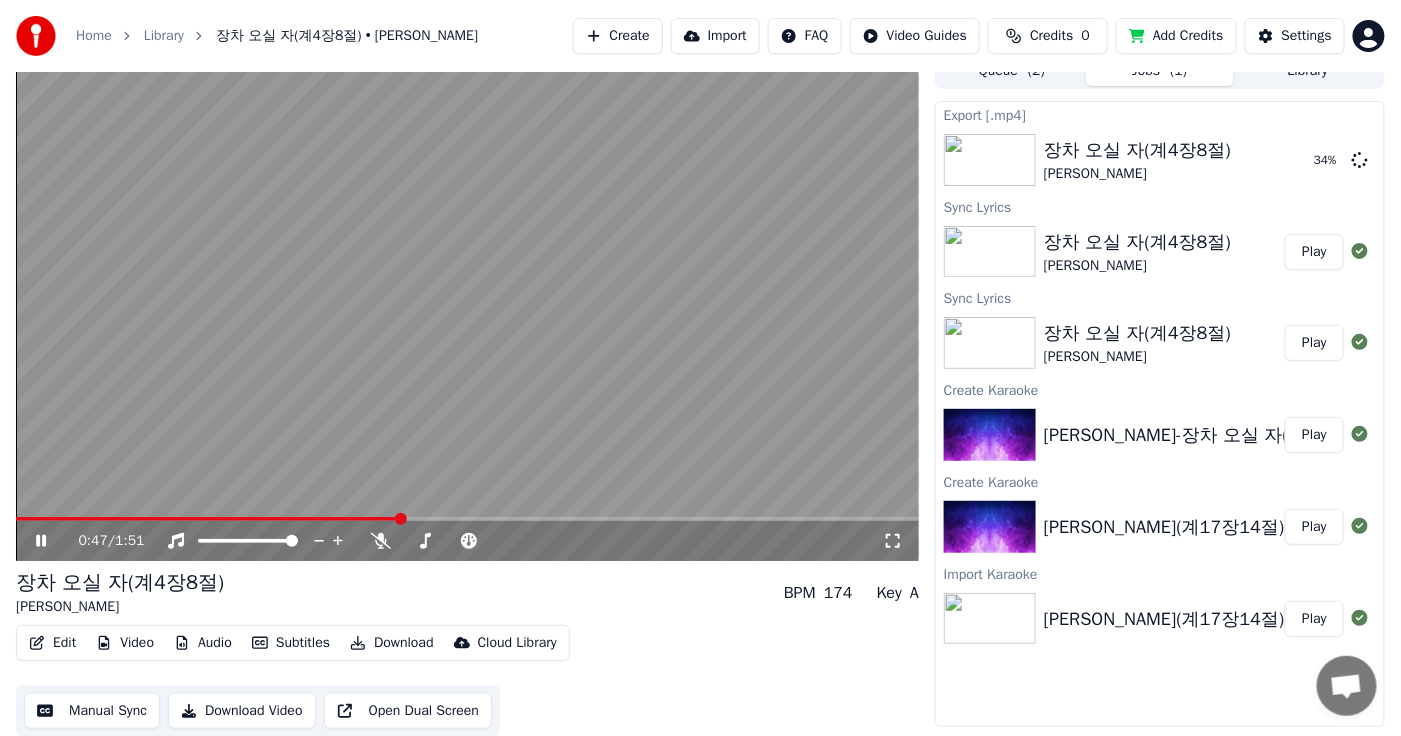drag, startPoint x: 87, startPoint y: 514, endPoint x: 0, endPoint y: 512, distance: 87.02299 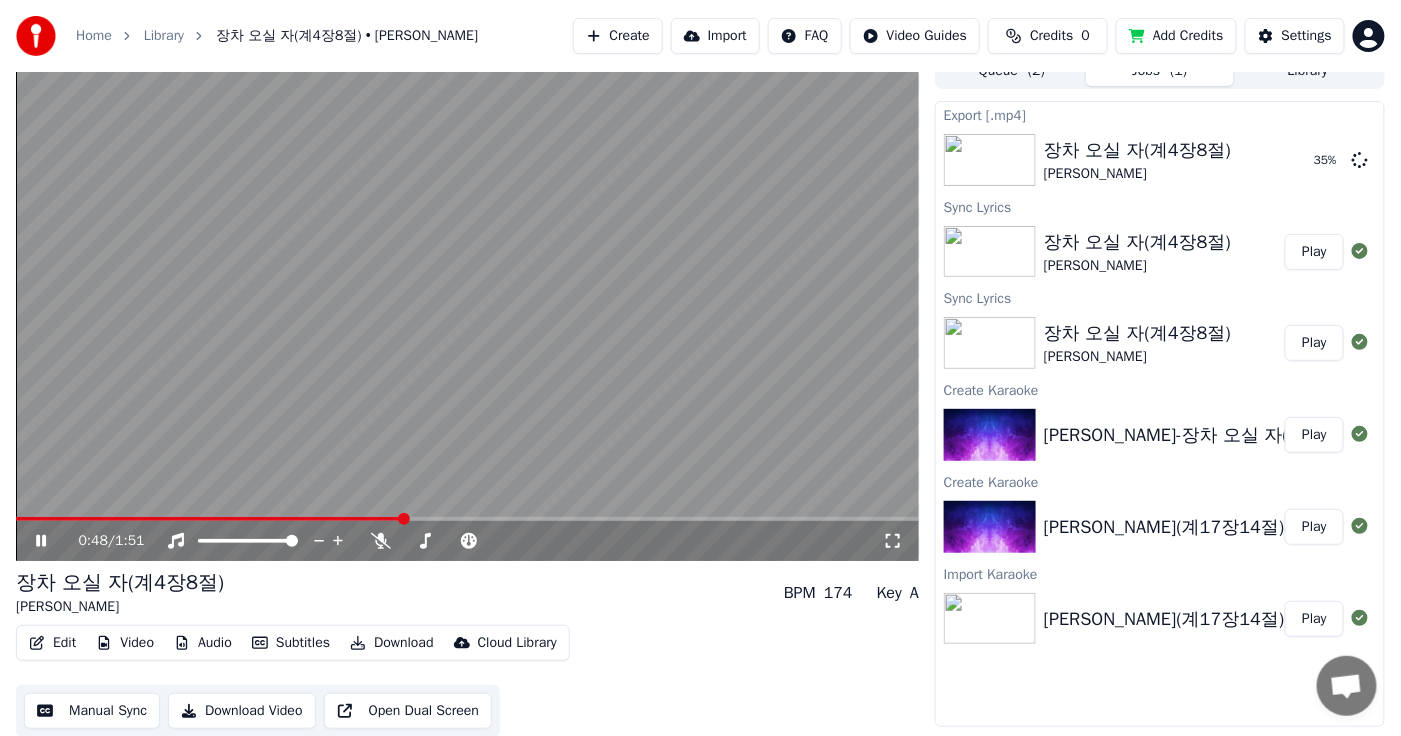 click at bounding box center (210, 519) 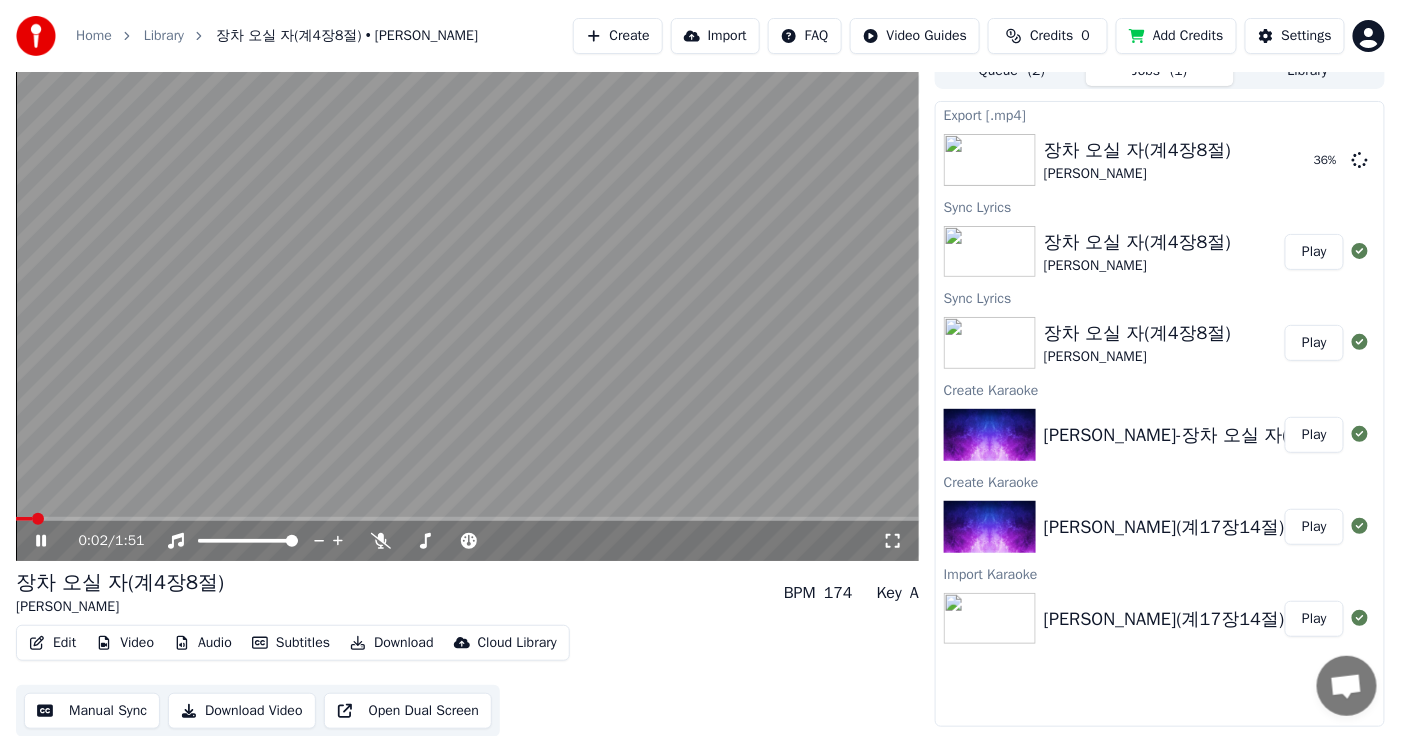 click at bounding box center (24, 519) 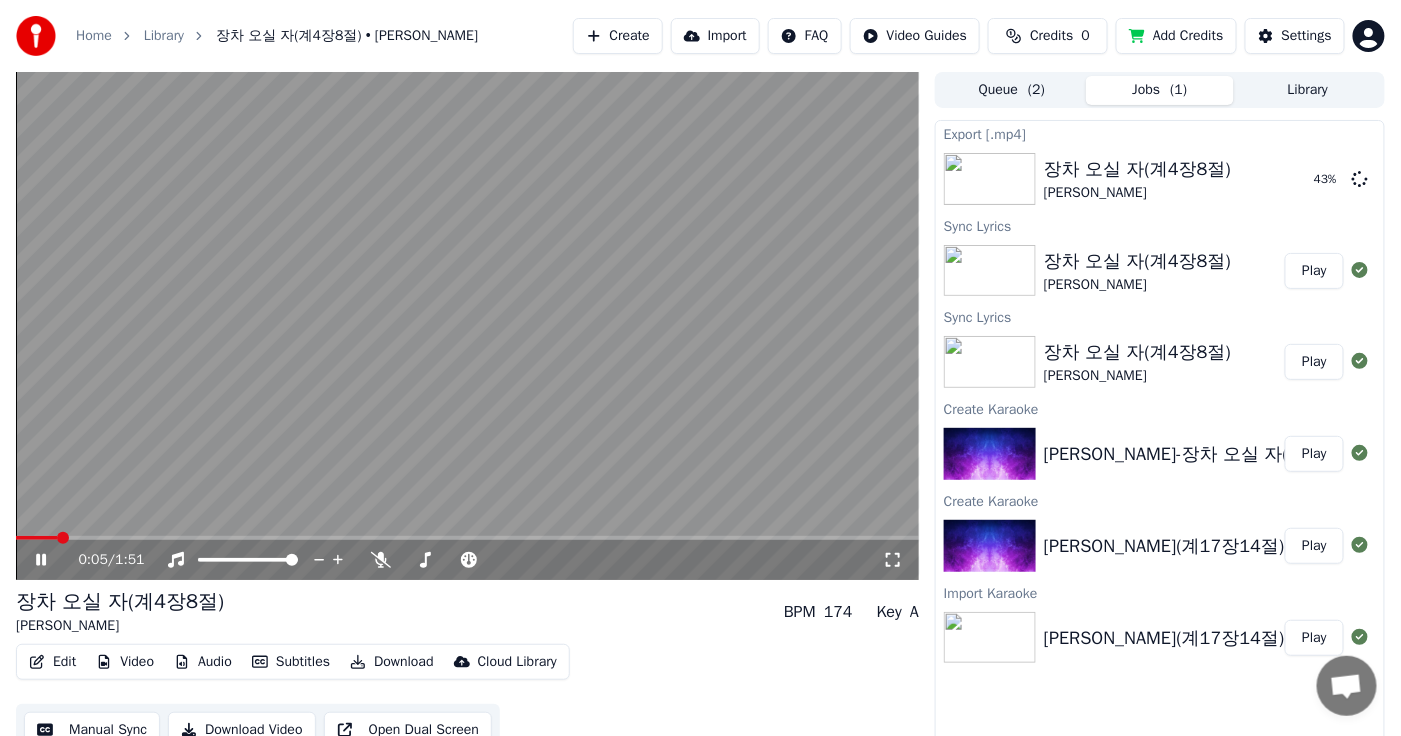 scroll, scrollTop: 19, scrollLeft: 0, axis: vertical 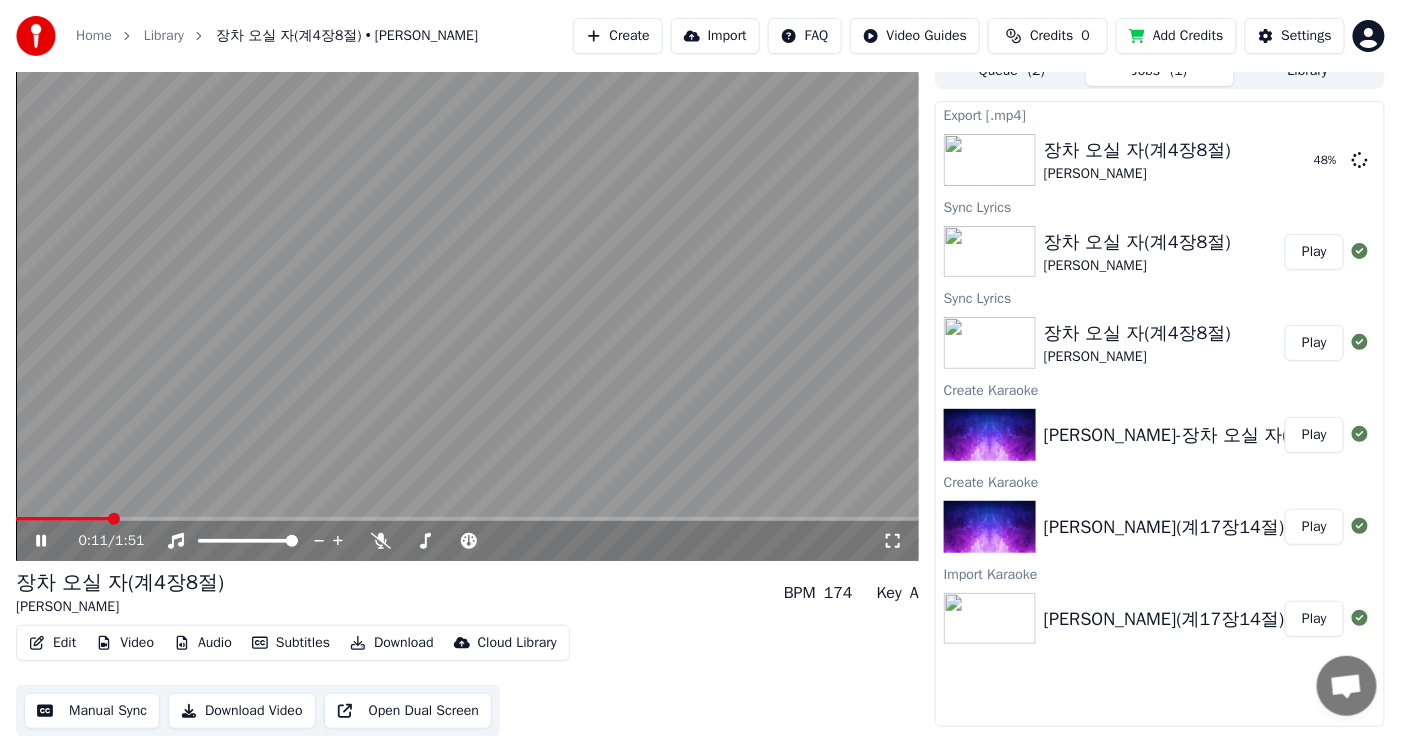 click on "장차 오실 자(계4장8절)" at bounding box center [1137, 242] 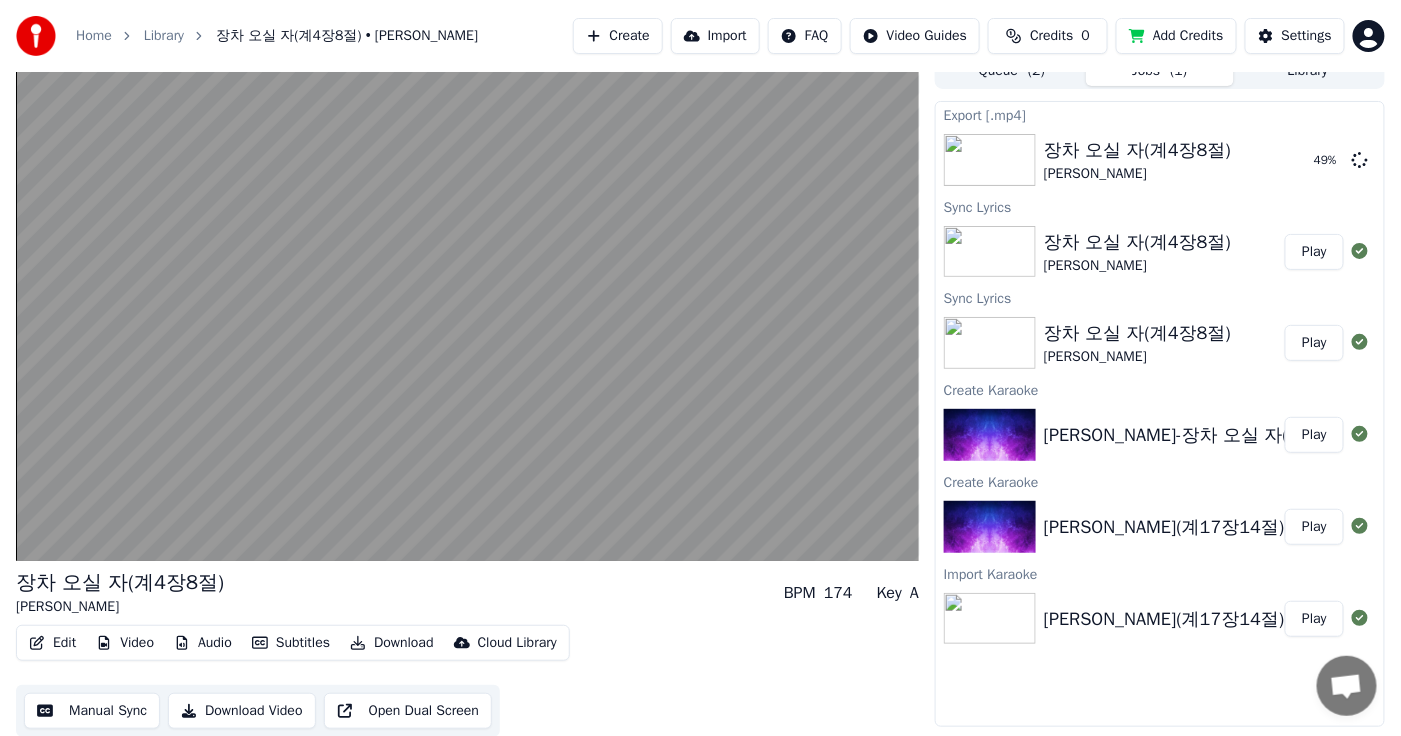 scroll, scrollTop: 0, scrollLeft: 0, axis: both 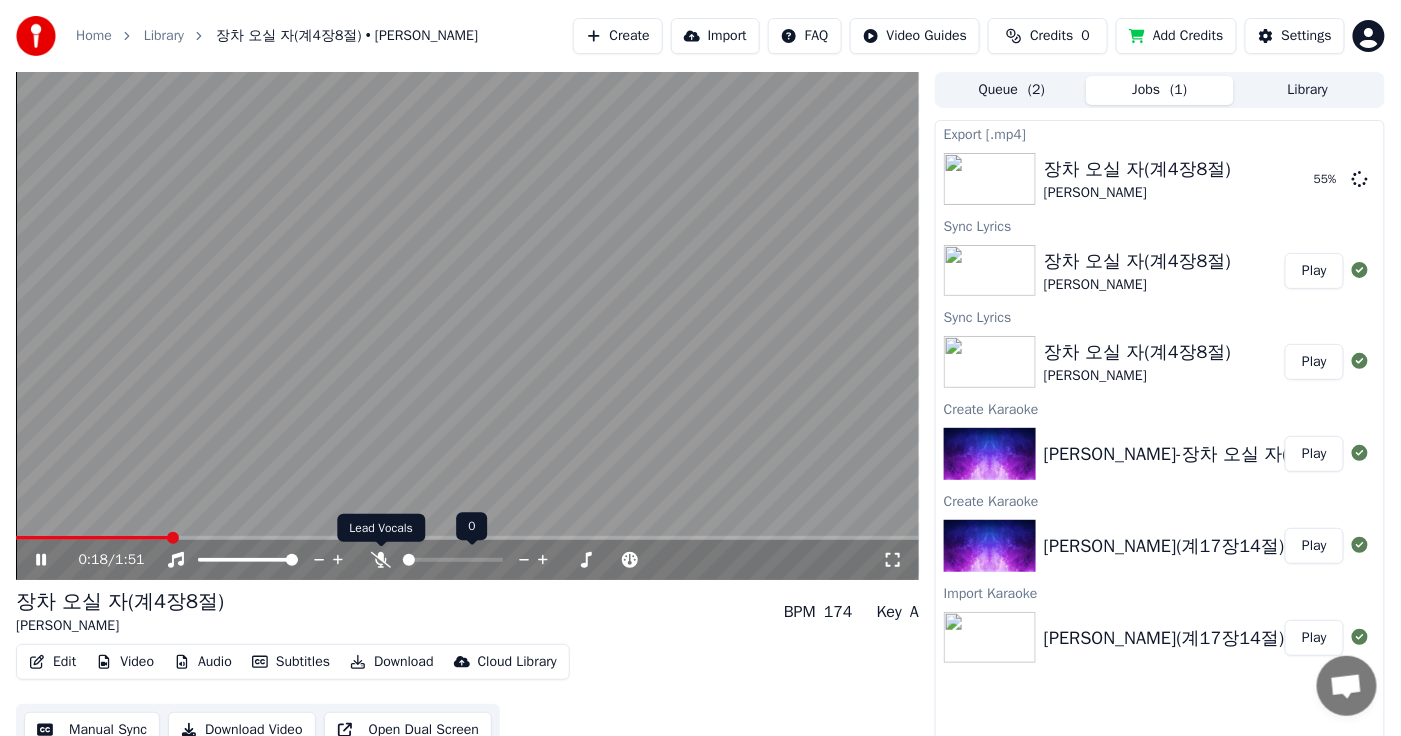 click 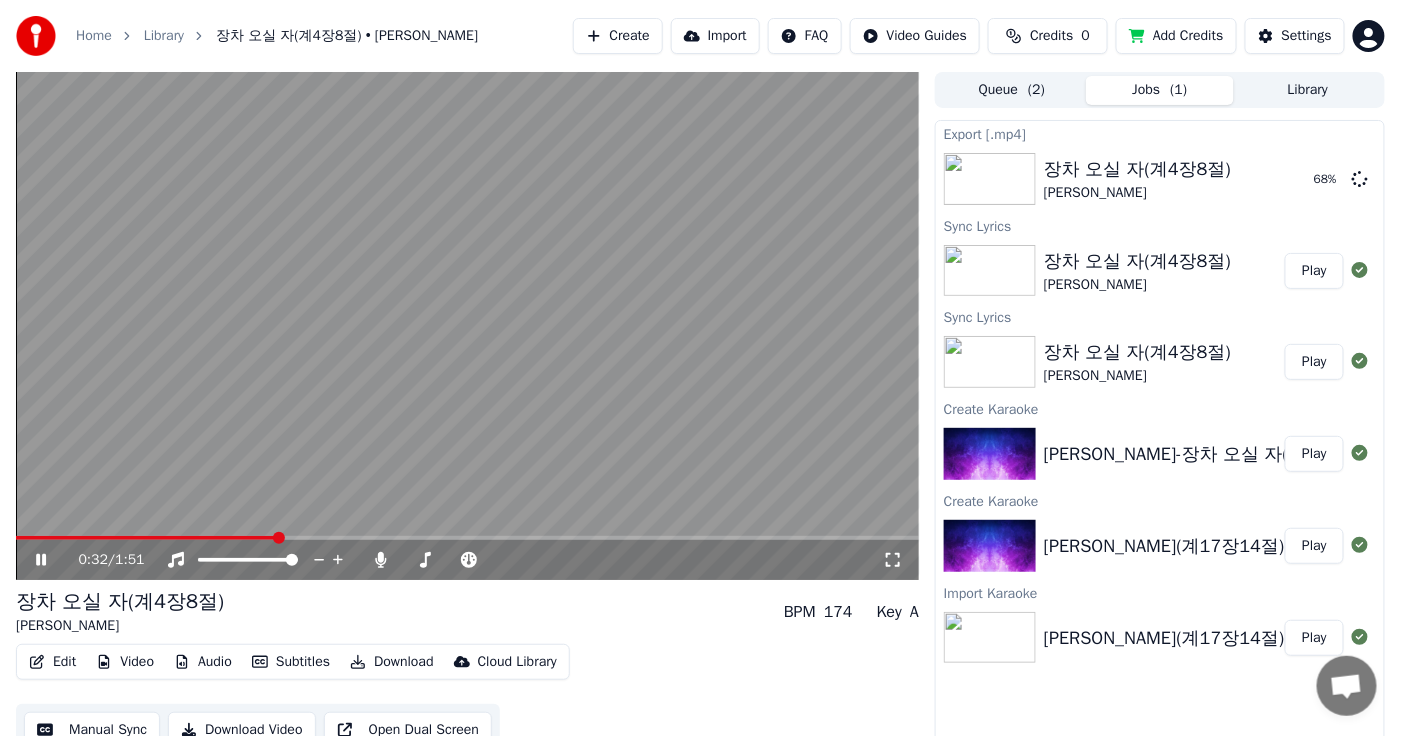 drag, startPoint x: 51, startPoint y: 535, endPoint x: 0, endPoint y: 537, distance: 51.0392 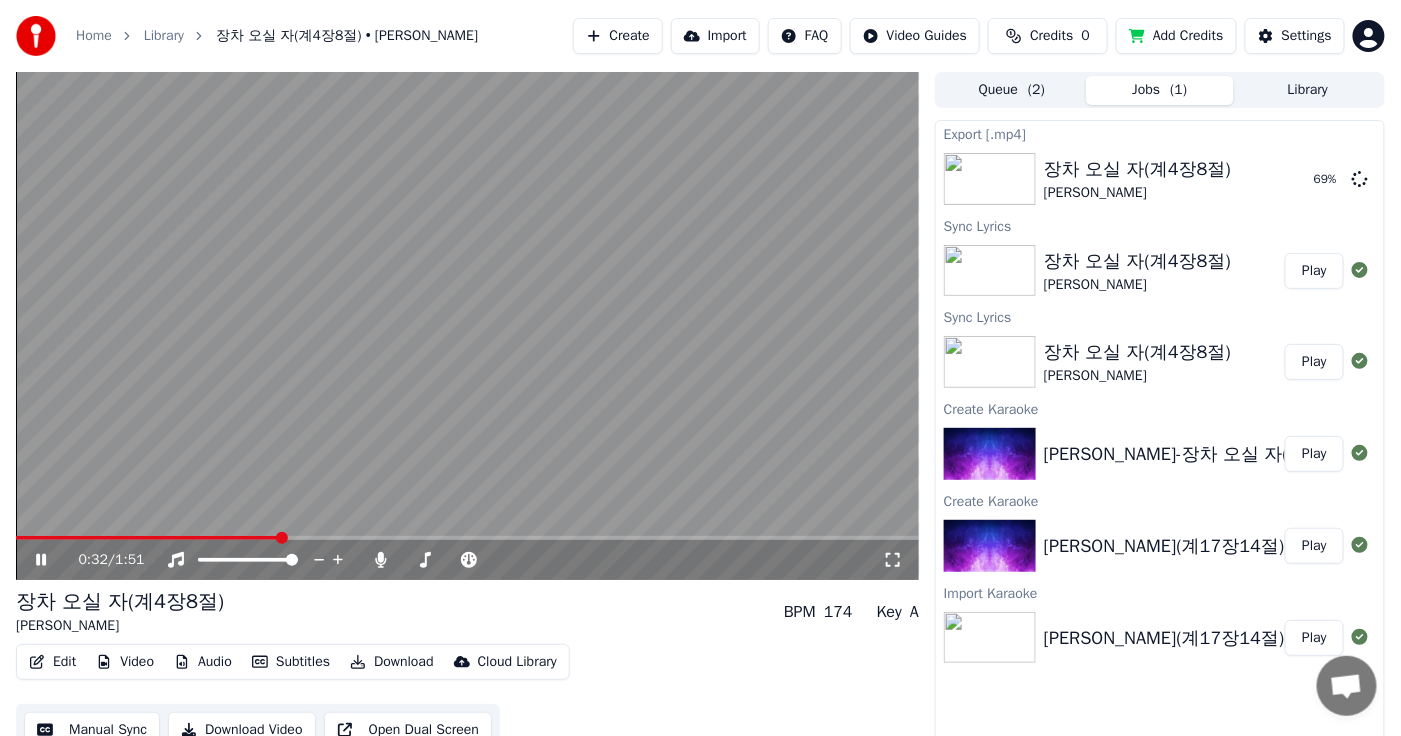 click on "0:32  /  1:51 장차 오실 자(계4장8절) [PERSON_NAME] BPM 174 Key A Edit Video Audio Subtitles Download Cloud Library Manual Sync Download Video Open Dual Screen Queue ( 2 ) Jobs ( 1 ) Library Export [.mp4] 장차 오실 자(계4장8절) [PERSON_NAME] 69 % Sync Lyrics 장차 오실 자(계4장8절) [PERSON_NAME] Play Sync Lyrics 장차 오실 자(계4장8절) [PERSON_NAME] Play Create Karaoke [PERSON_NAME]-장차 오실 자(계4장8절) Play Create Karaoke [PERSON_NAME]-부르심(계17장14절) Play Import Karaoke [PERSON_NAME]-  부르심(계17장14절) Play" at bounding box center (700, 414) 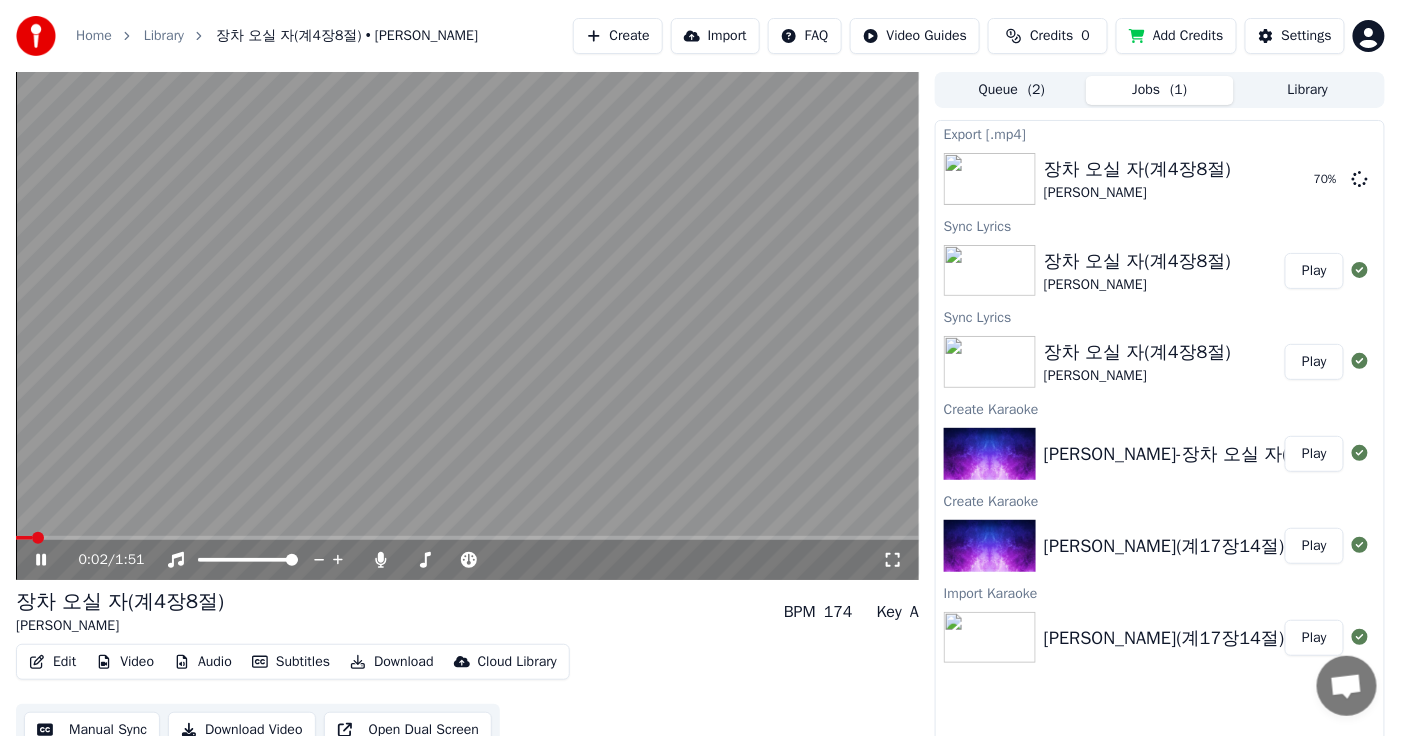 click at bounding box center [24, 538] 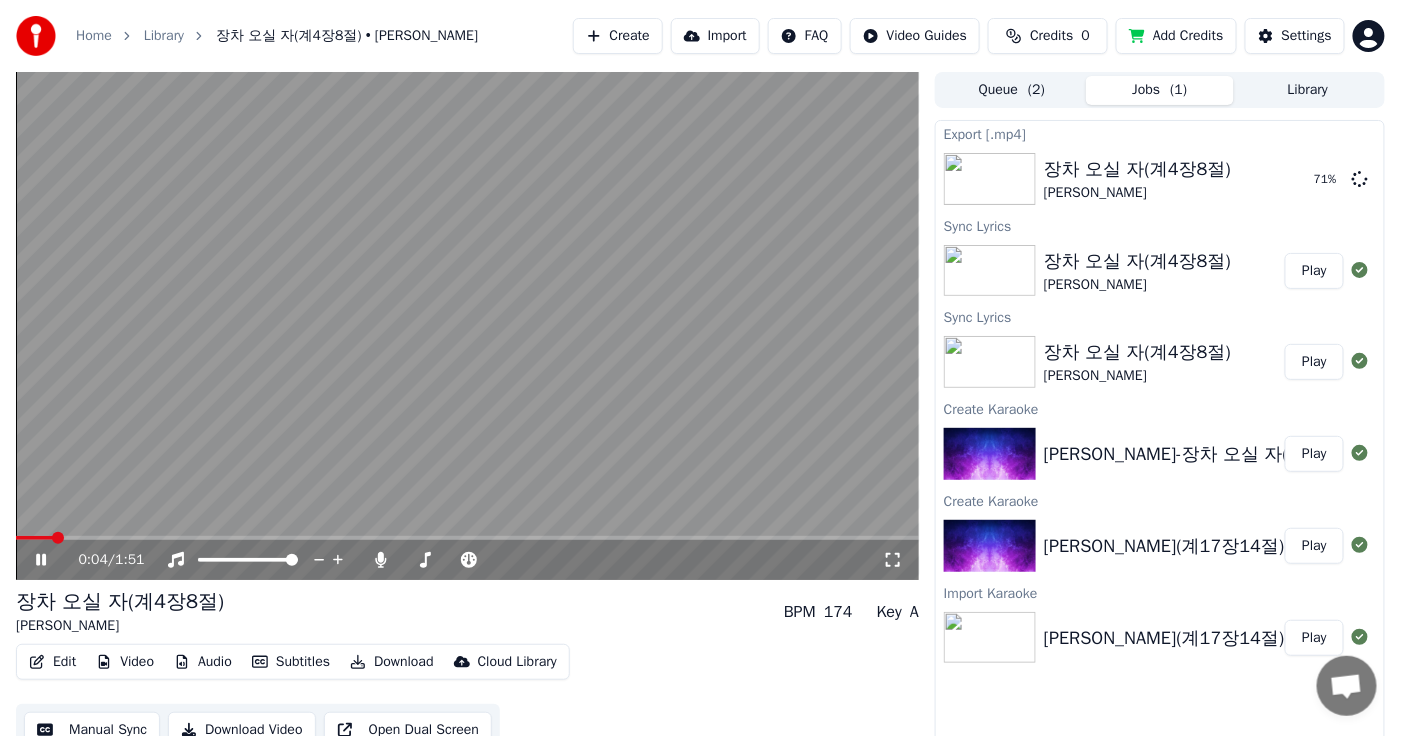 click on "Edit" at bounding box center (52, 662) 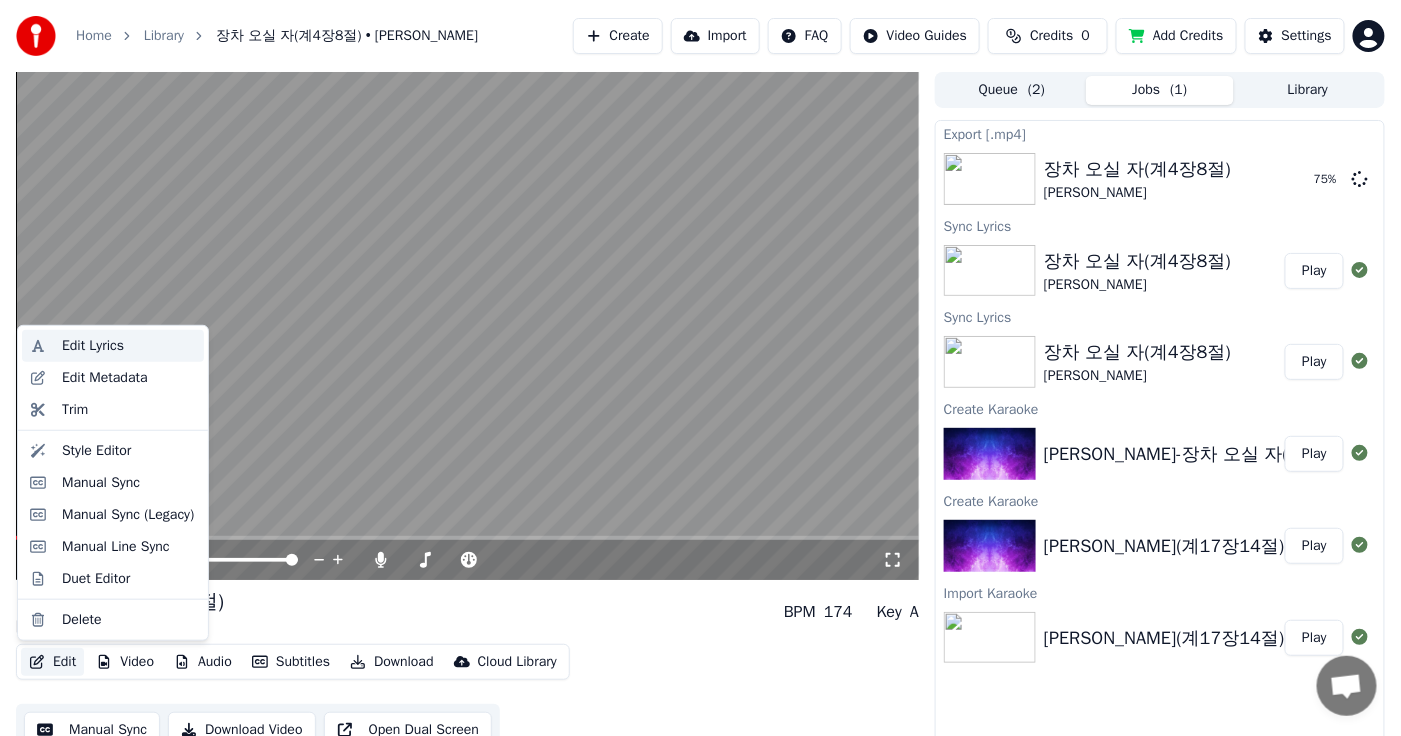 click on "Edit Lyrics" at bounding box center [129, 346] 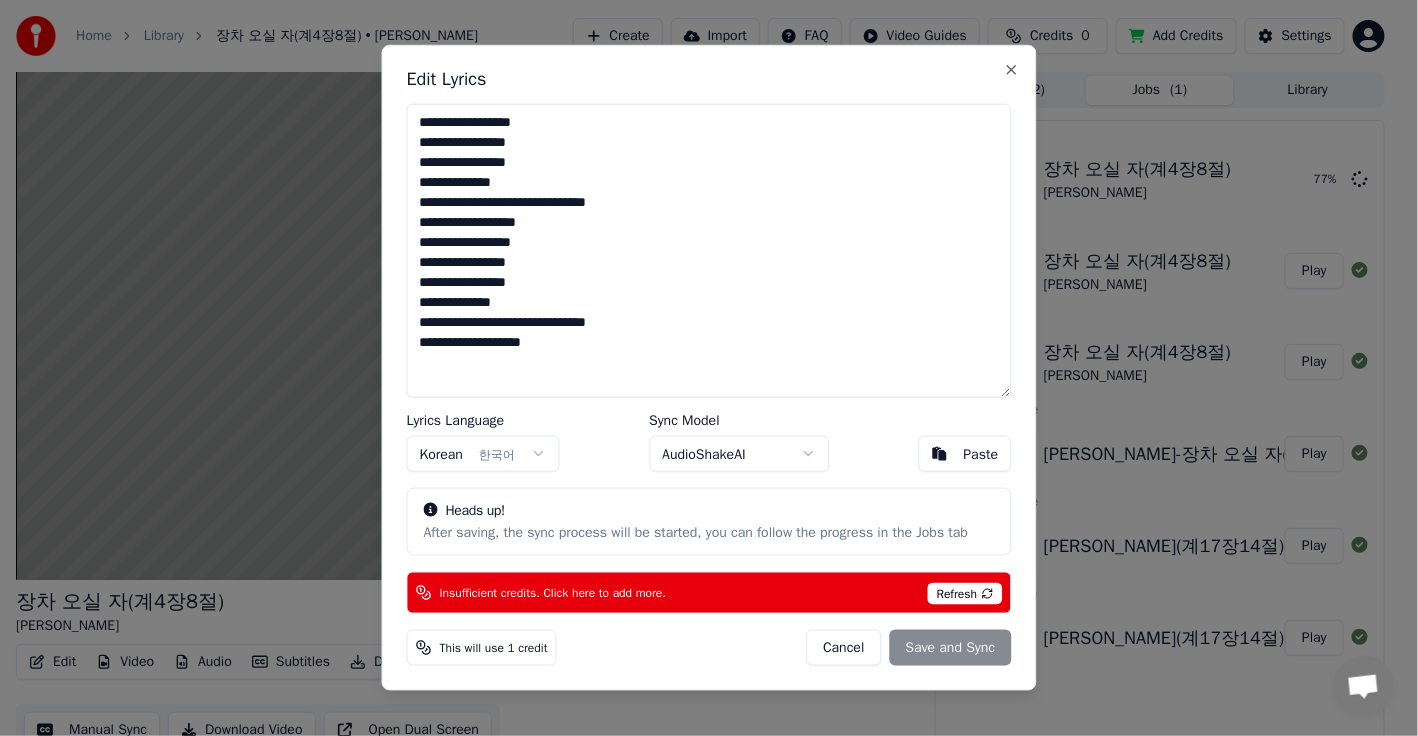 click on "Cancel" at bounding box center [843, 648] 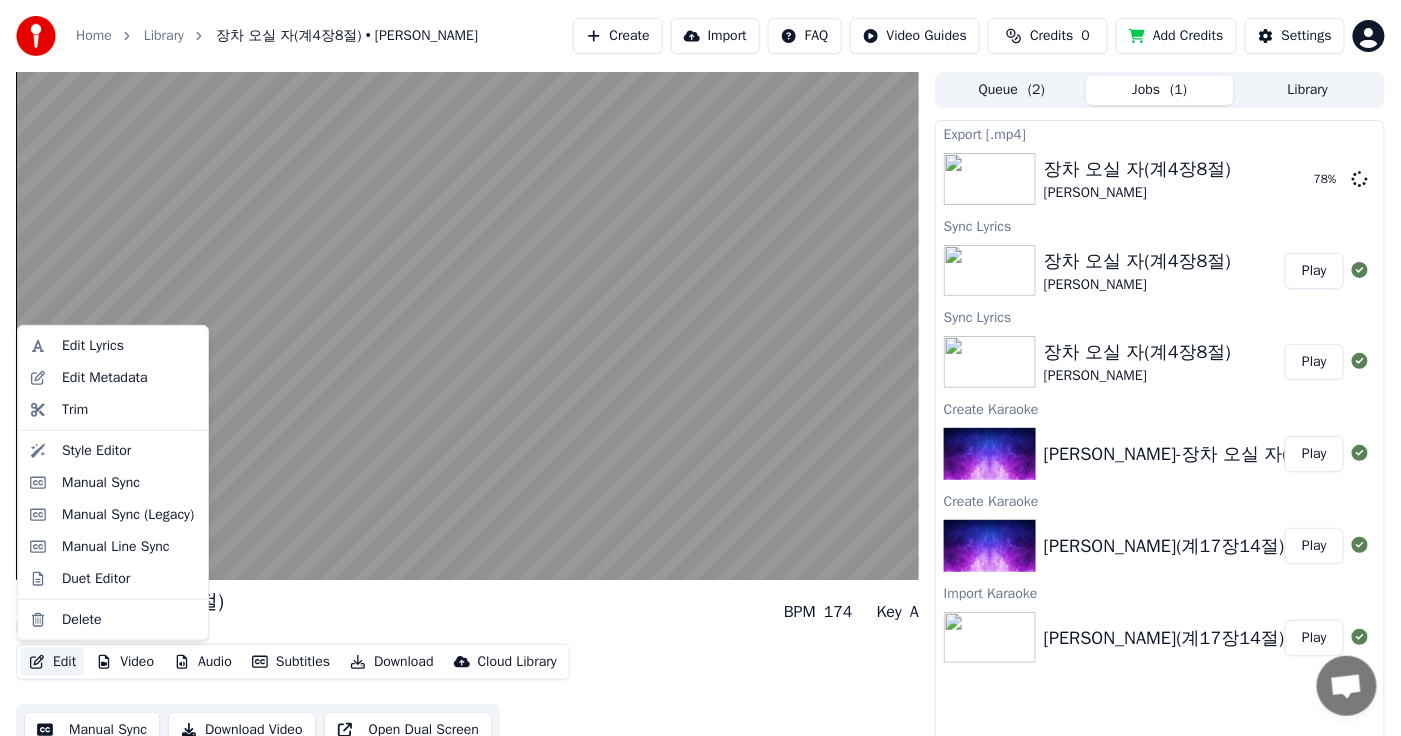 click on "Edit" at bounding box center [52, 662] 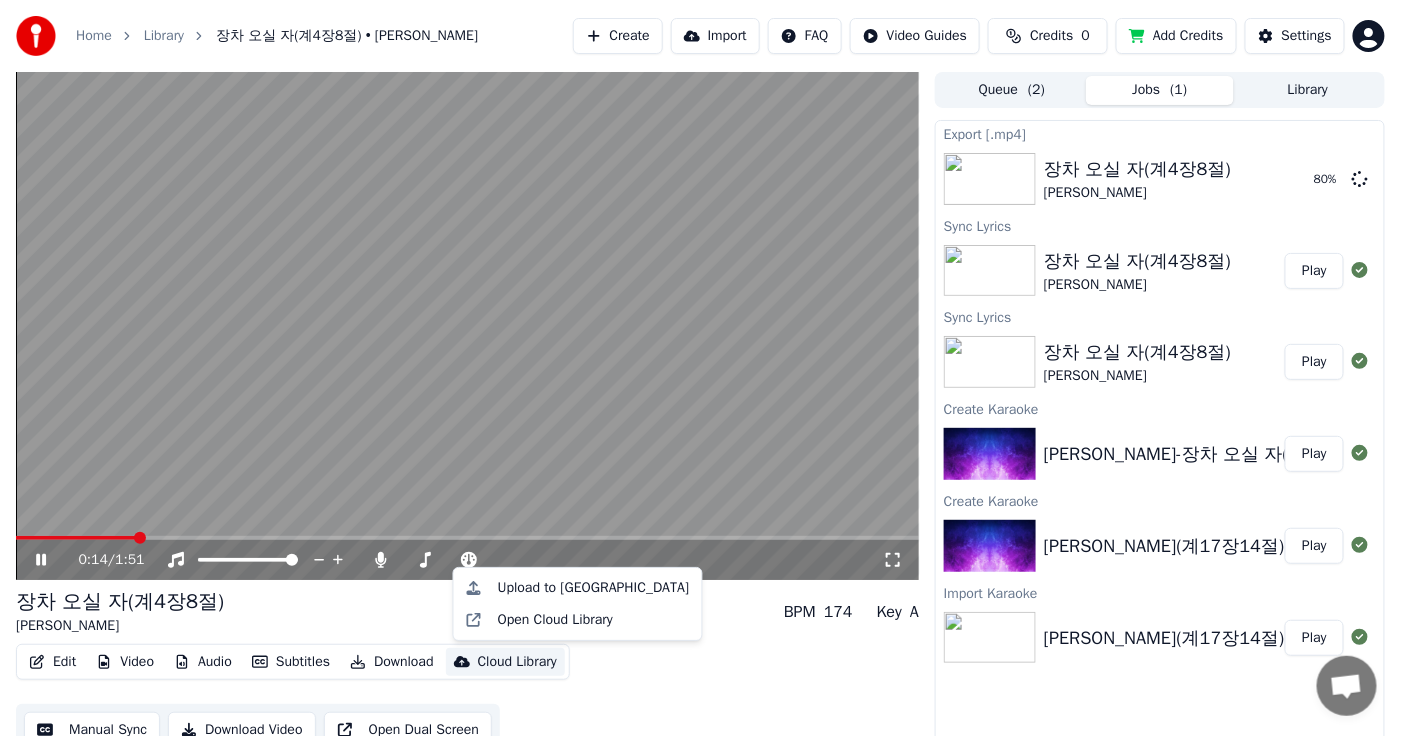 click on "장차 오실 자(계4장8절) [PERSON_NAME] BPM 174 Key A" at bounding box center (467, 612) 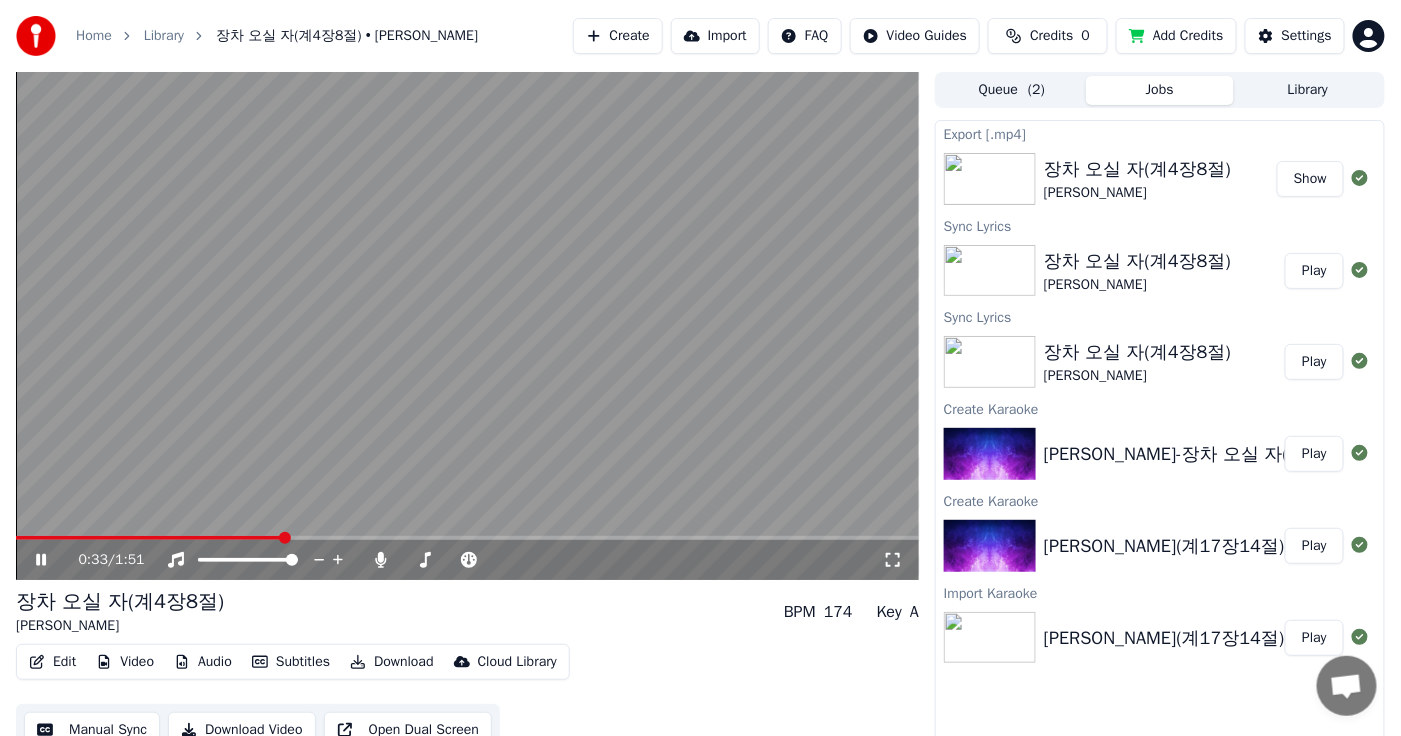 click on "Show" at bounding box center [1310, 179] 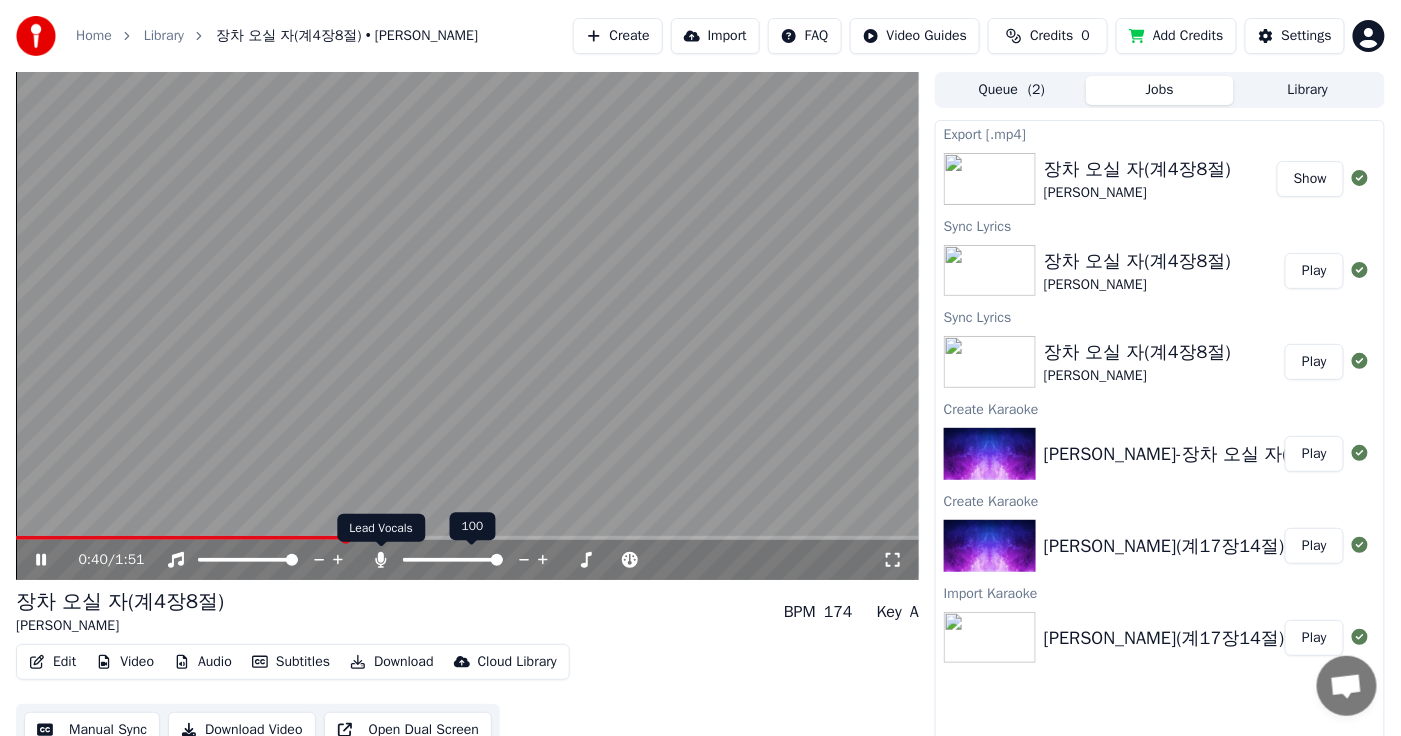 click at bounding box center [381, 547] 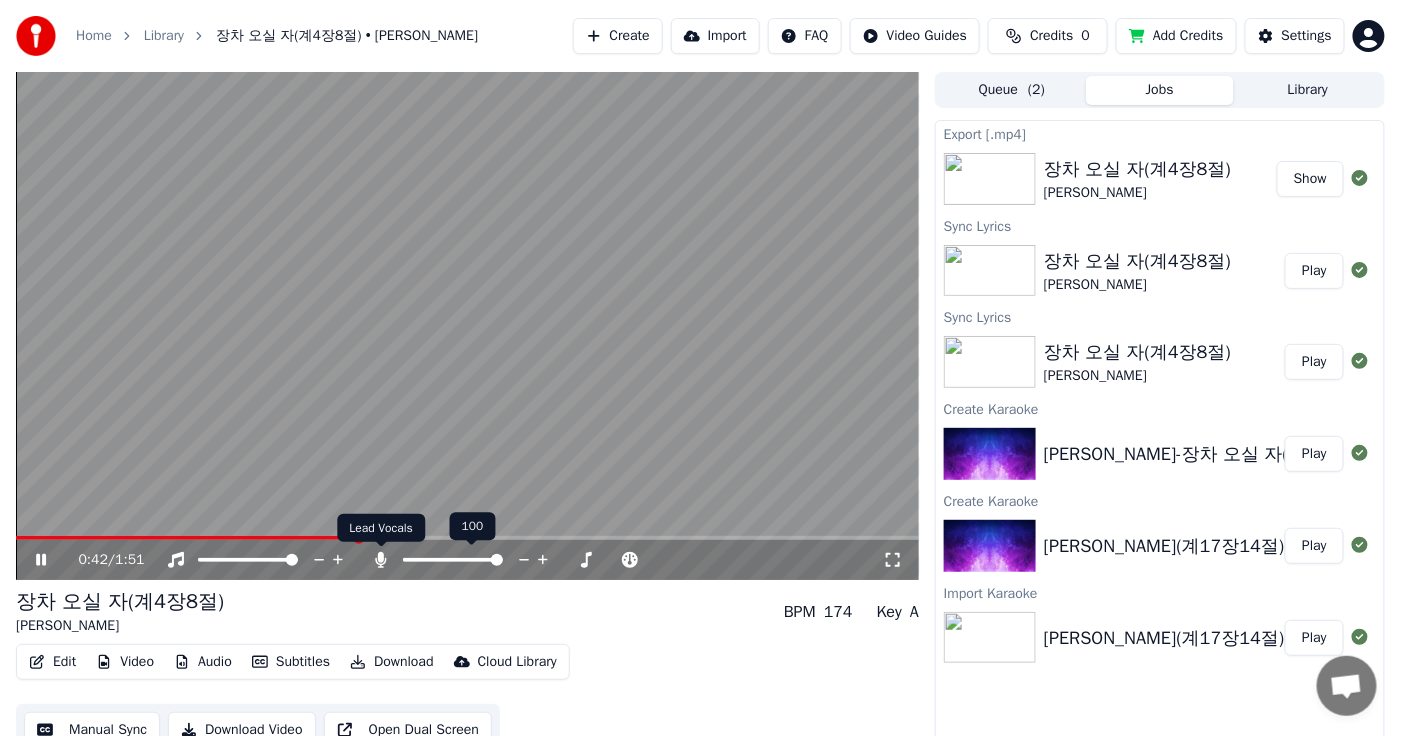 click 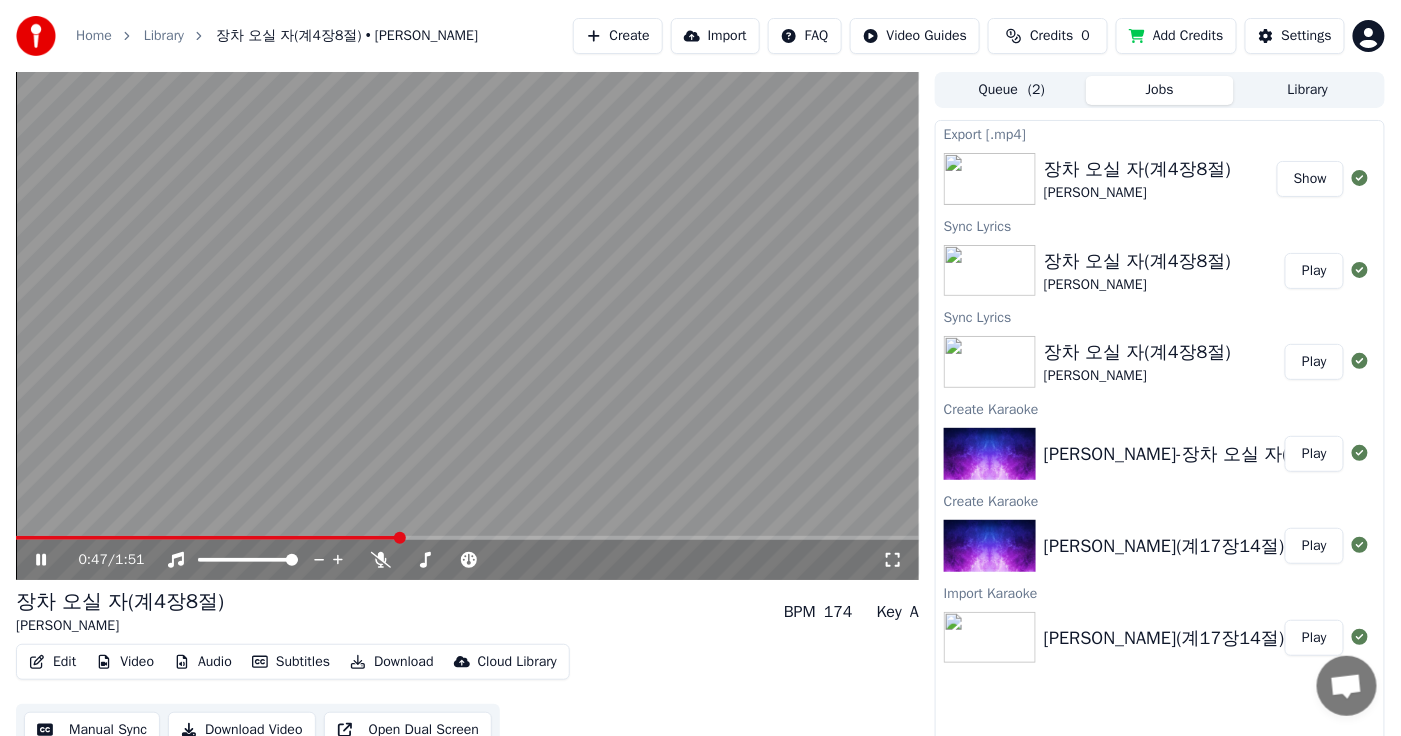 click 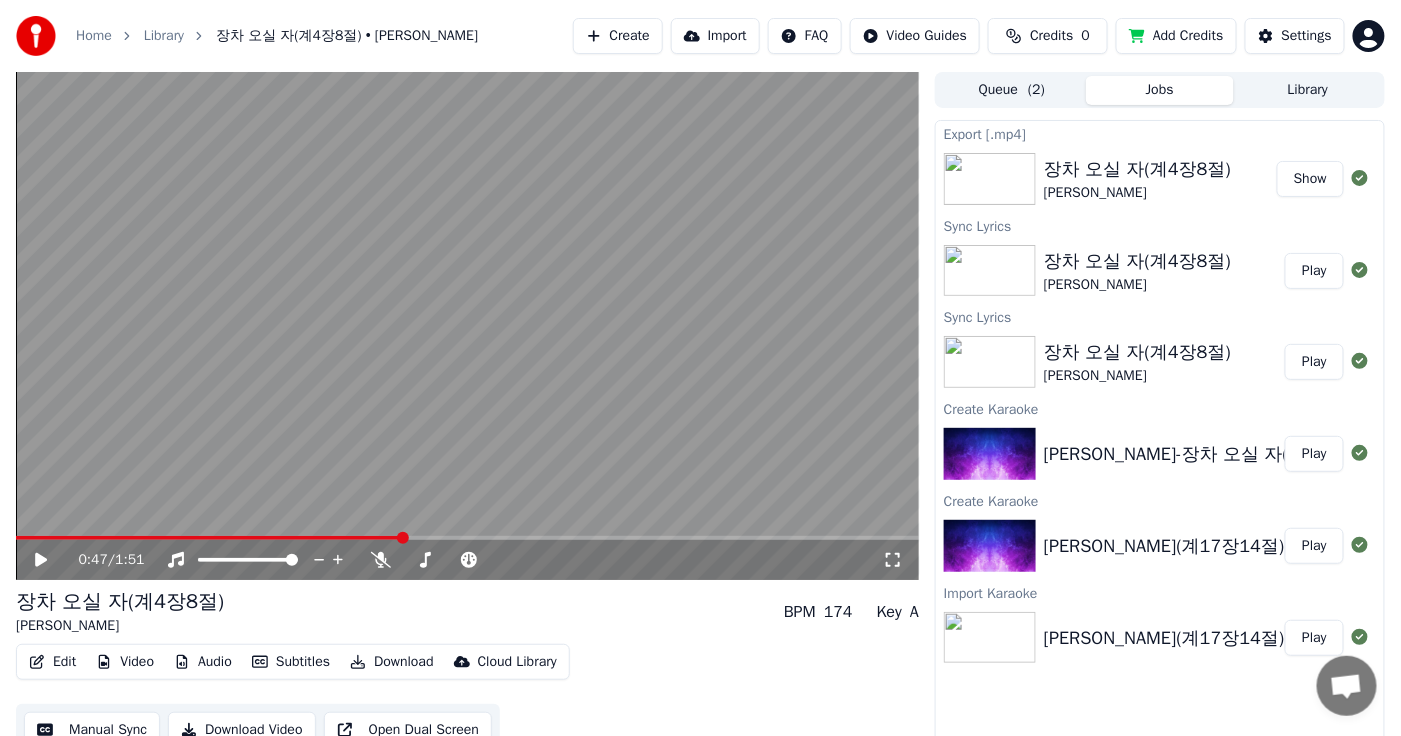 click on "장차 오실 자(계4장8절)" at bounding box center (1137, 169) 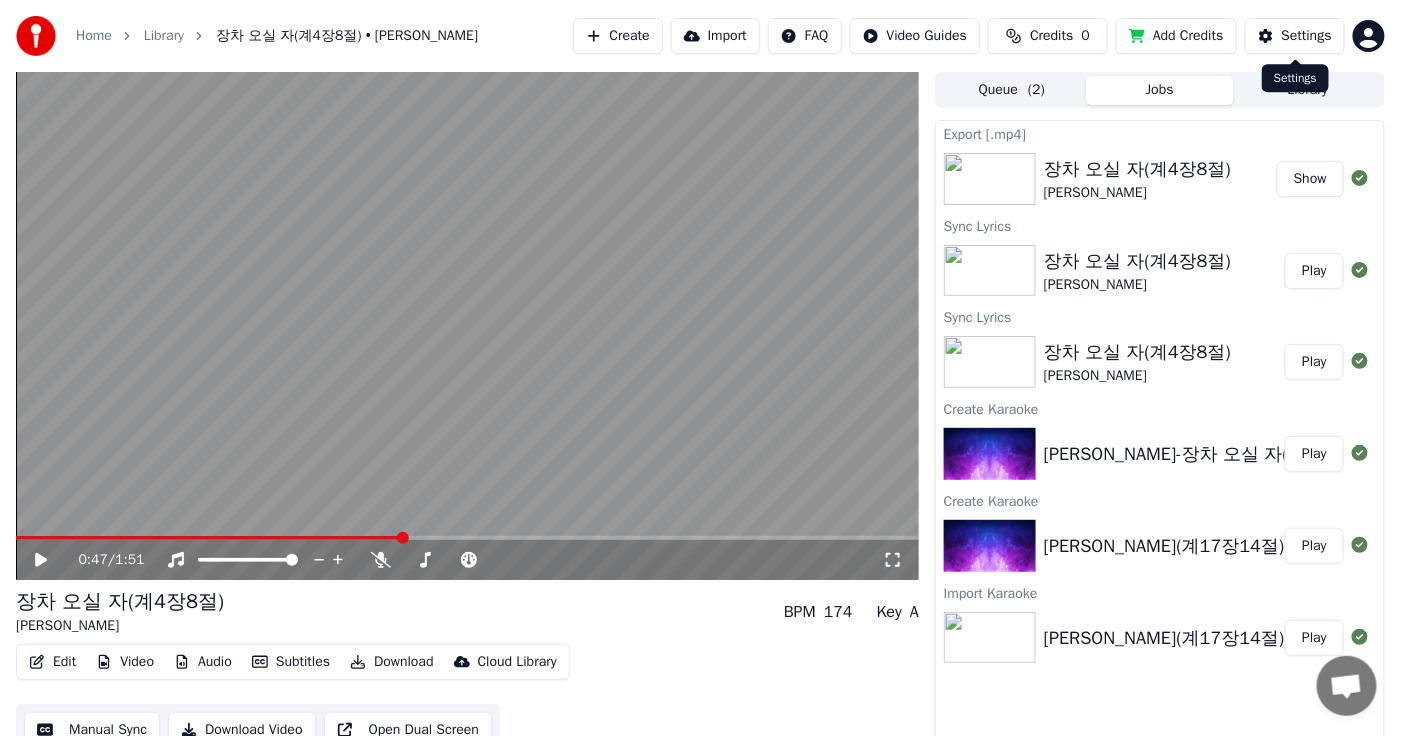 click on "Settings" at bounding box center (1307, 36) 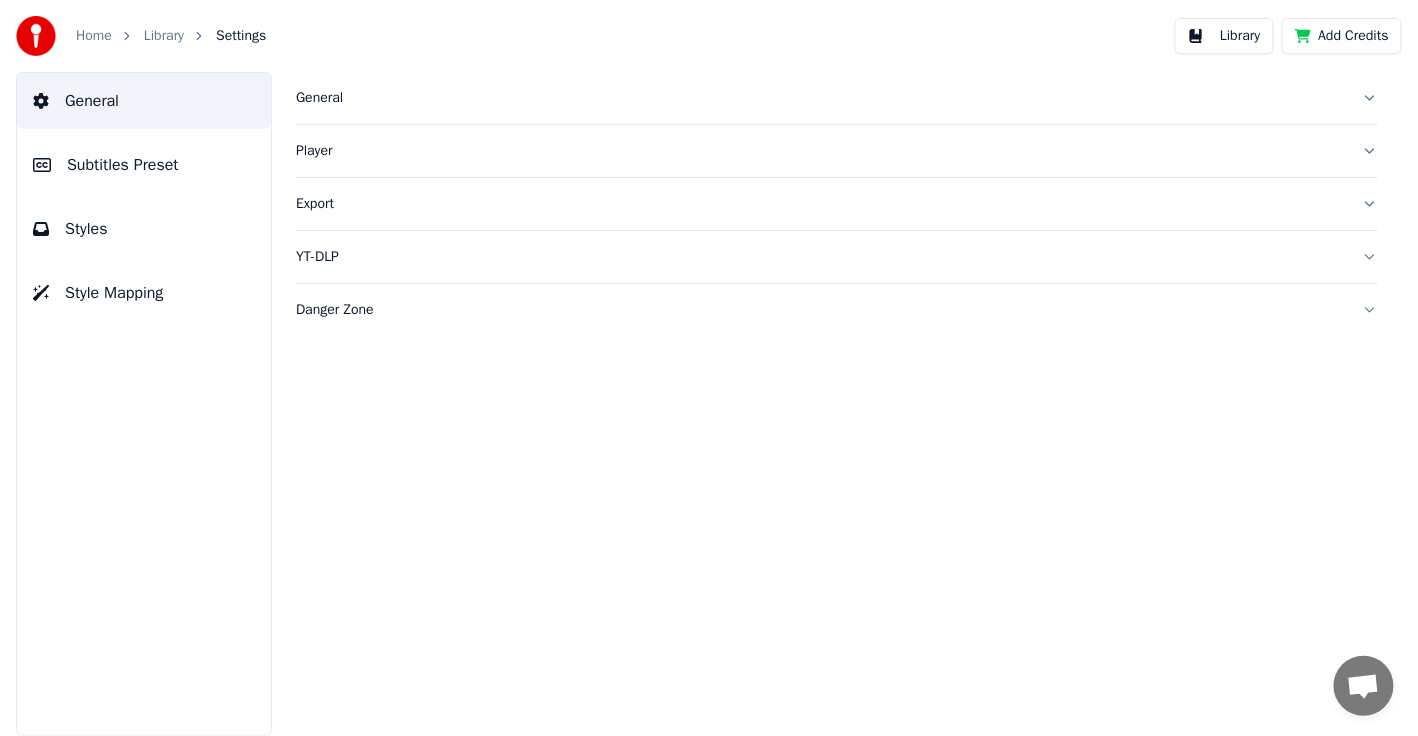click on "Subtitles Preset" at bounding box center [144, 165] 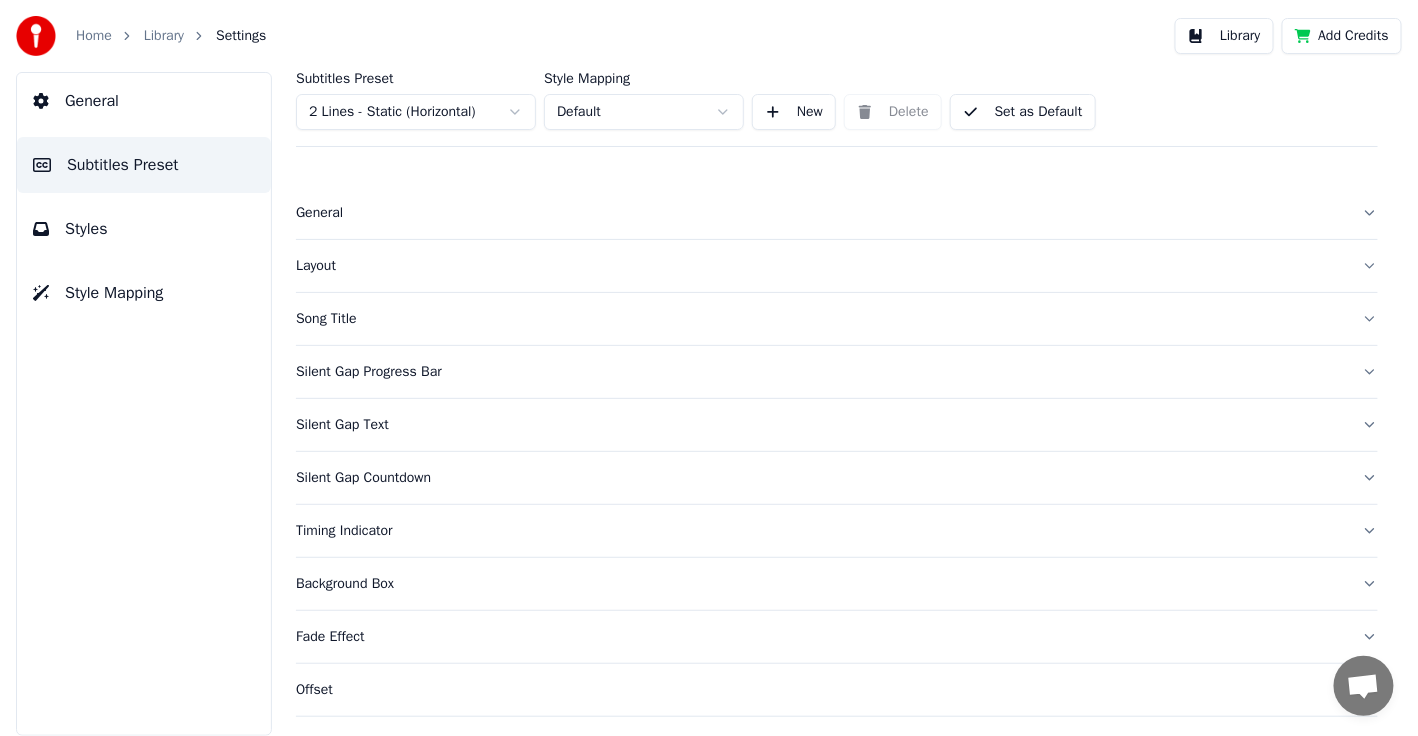 click on "Styles" at bounding box center [86, 229] 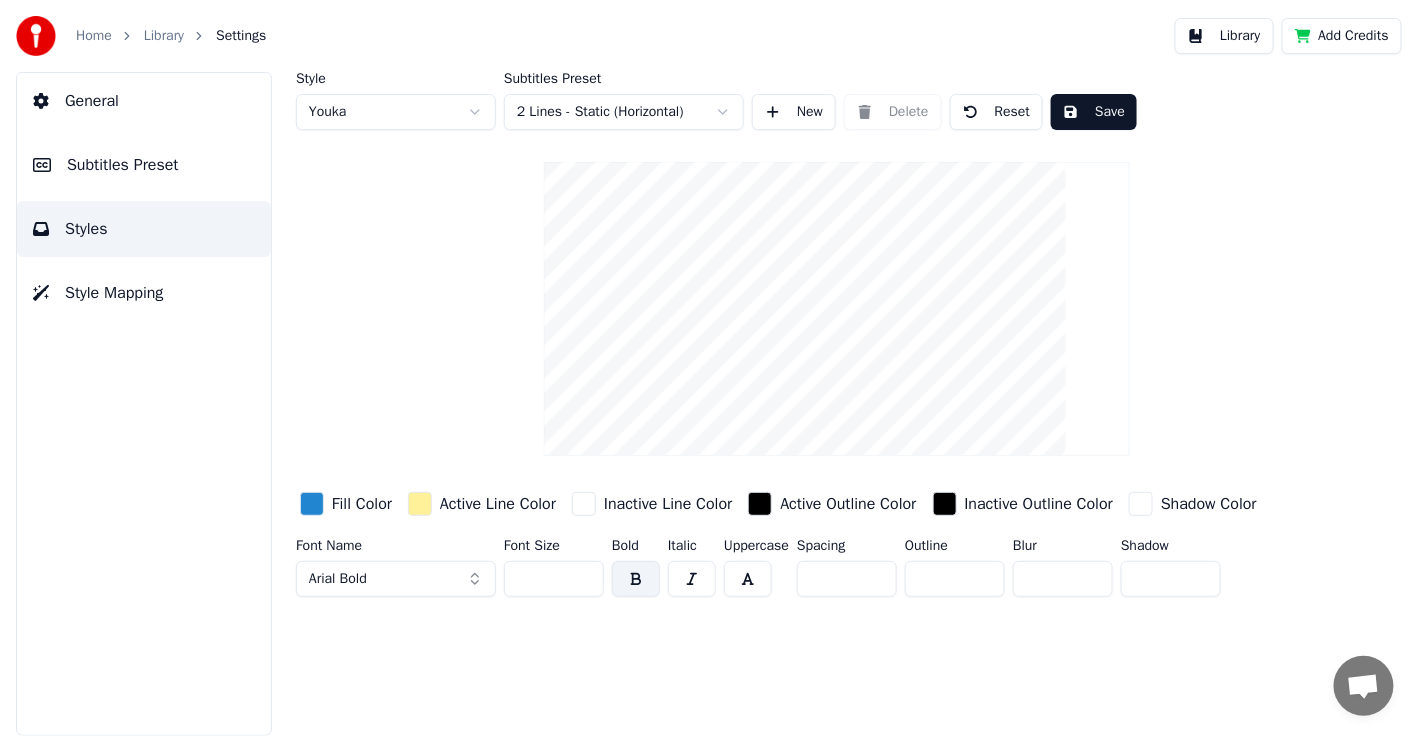 click on "Style Mapping" at bounding box center [114, 293] 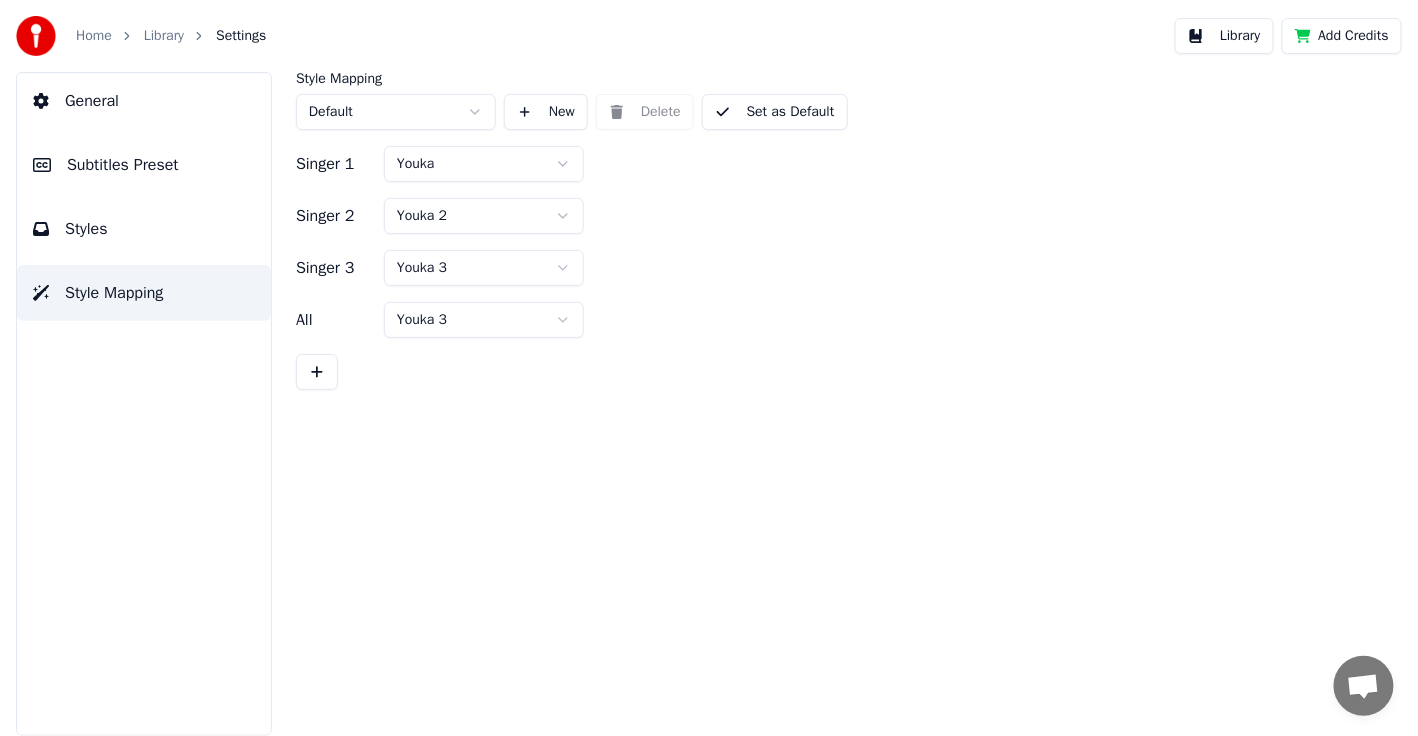 click on "General" at bounding box center (92, 101) 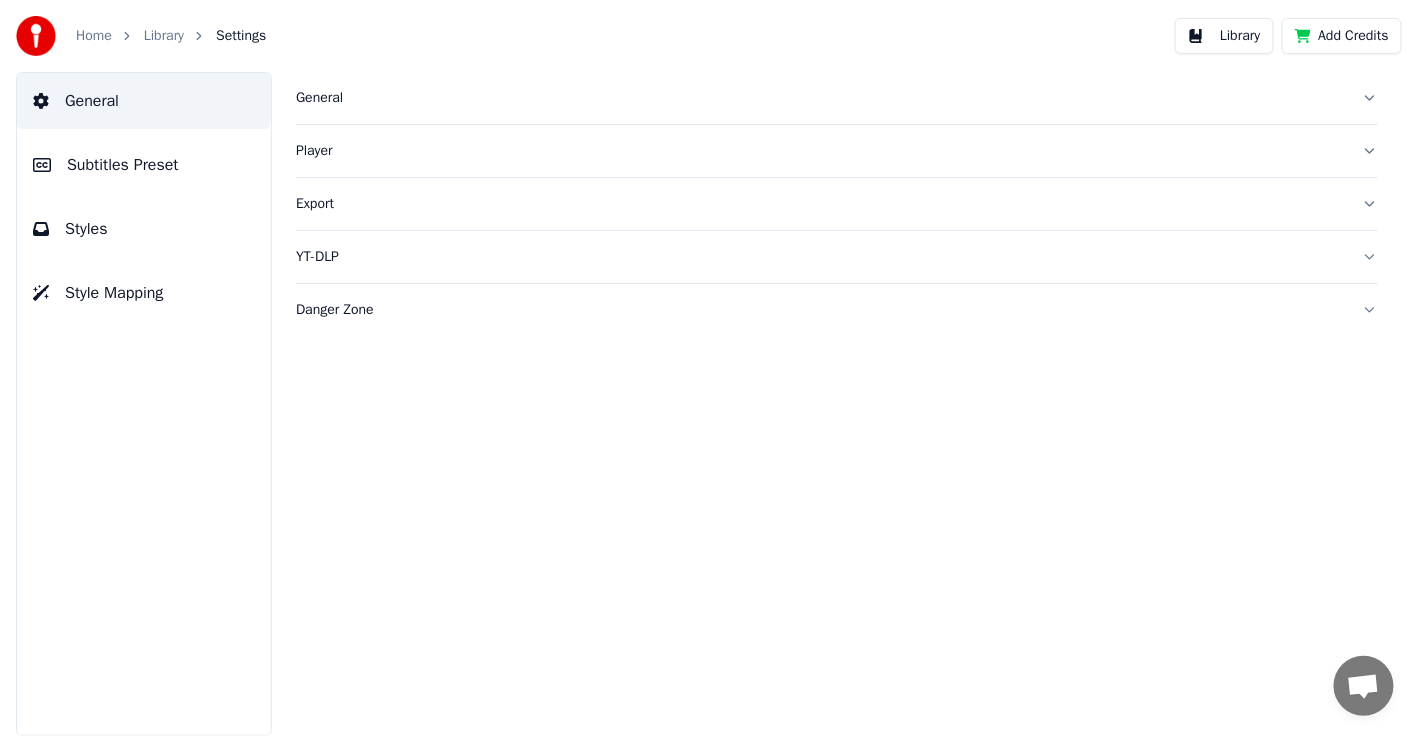 click on "Library" at bounding box center (1224, 36) 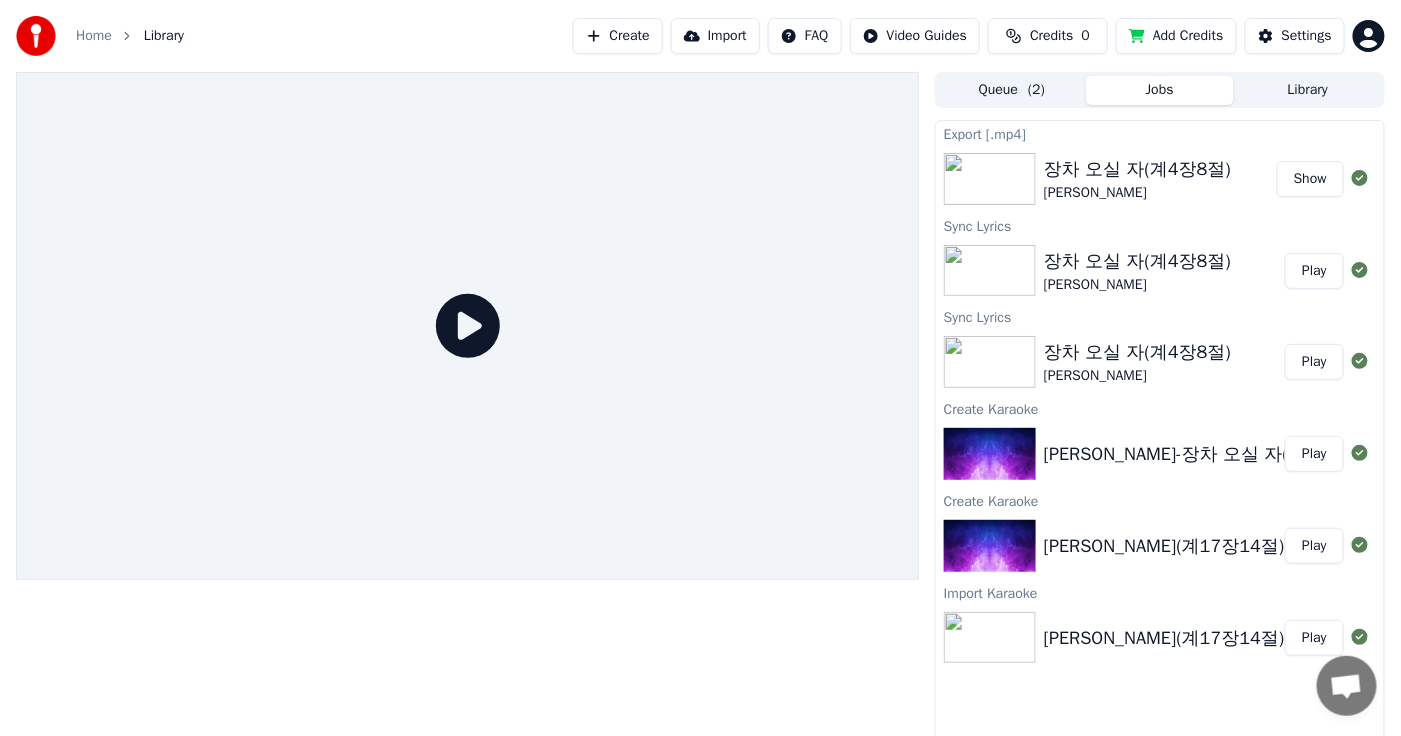 click on "Jobs" at bounding box center [1160, 90] 